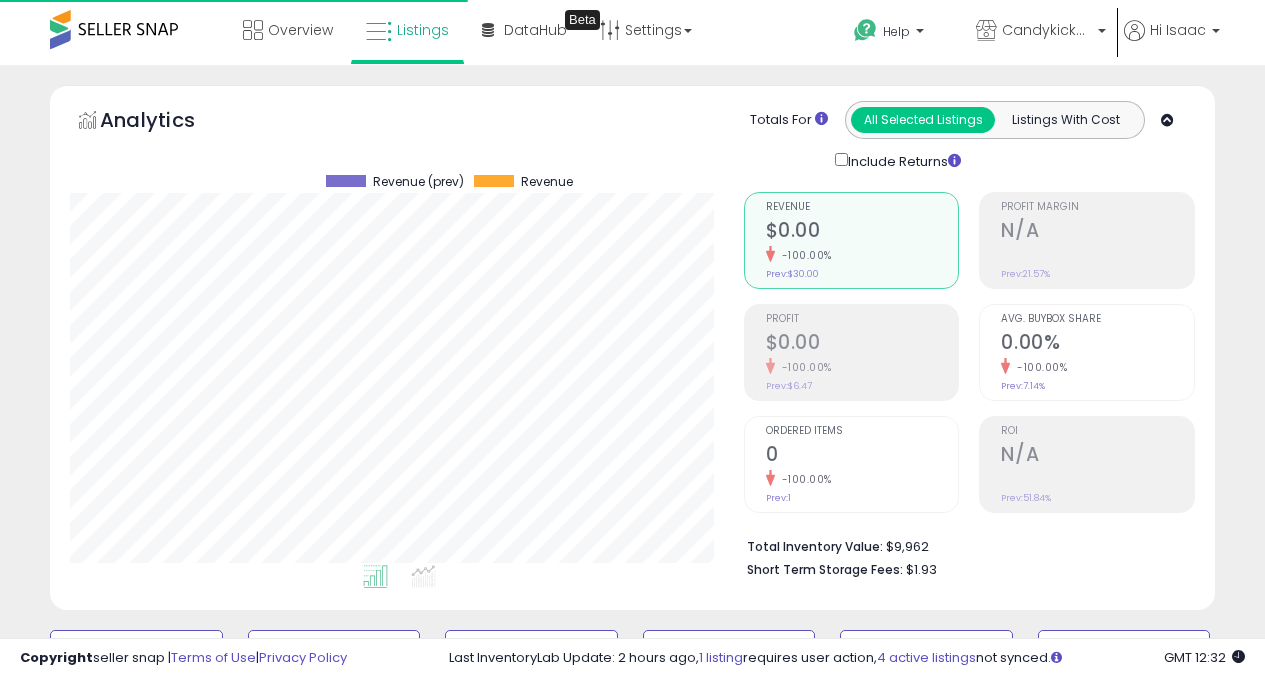 select on "**********" 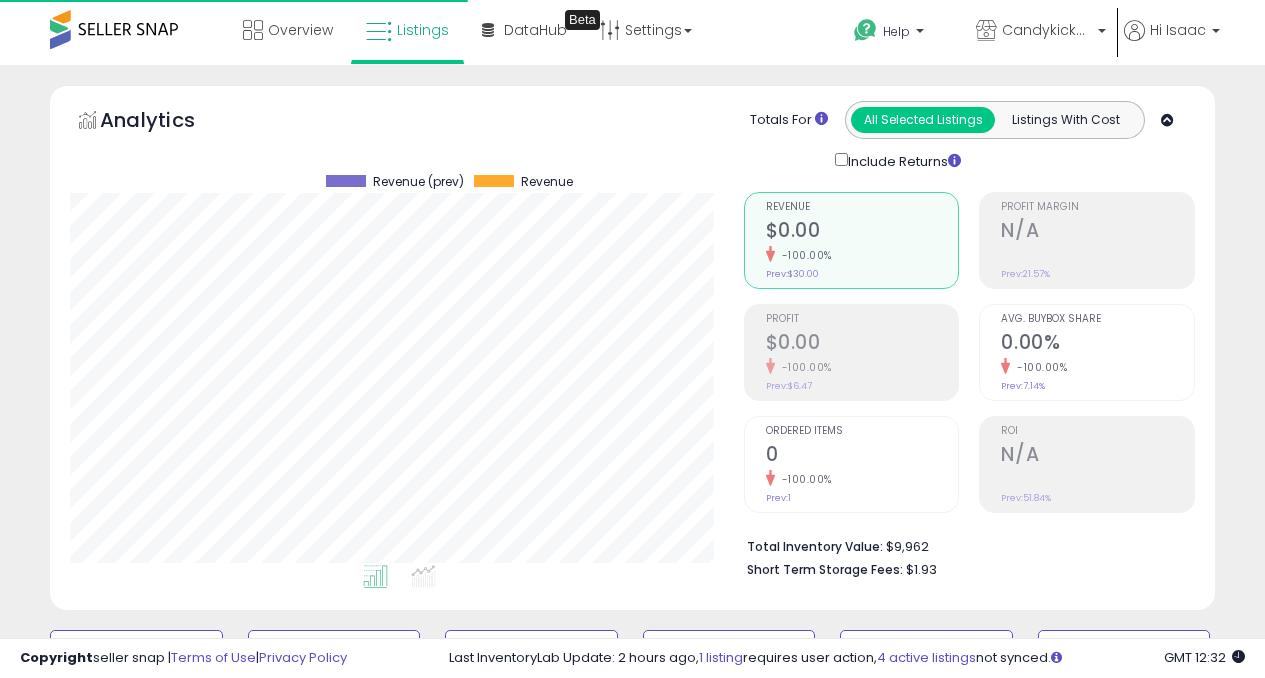 select on "**********" 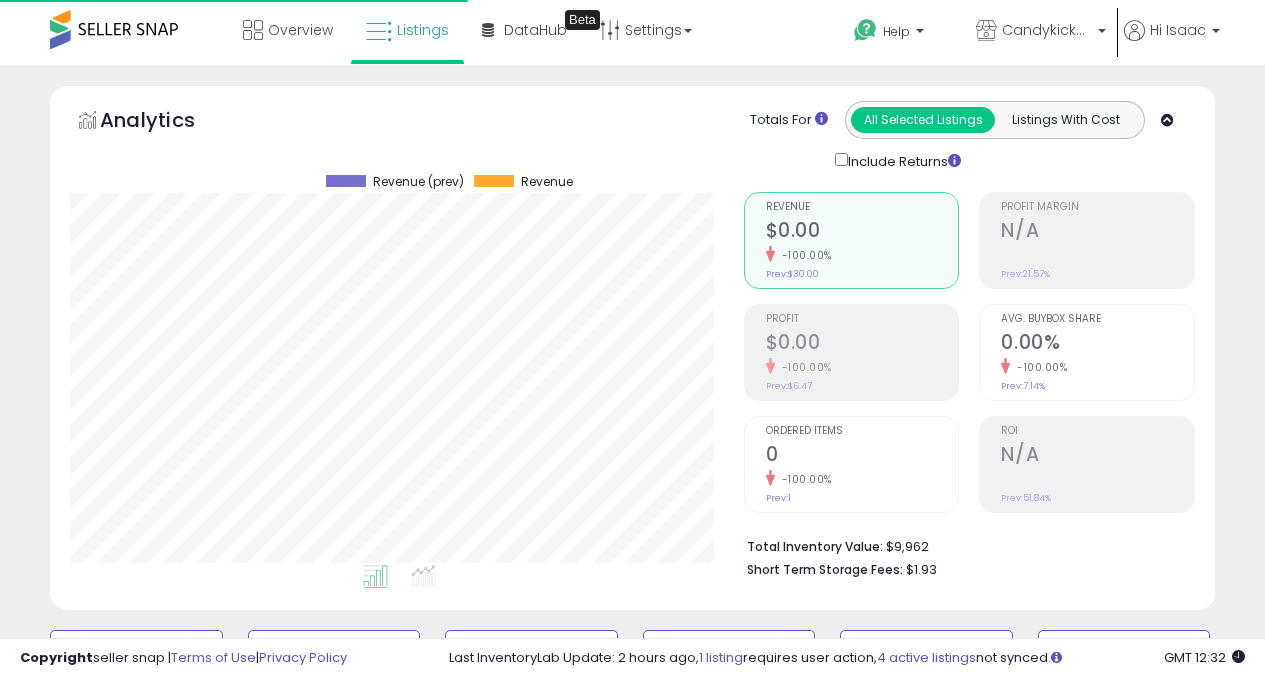 select on "**********" 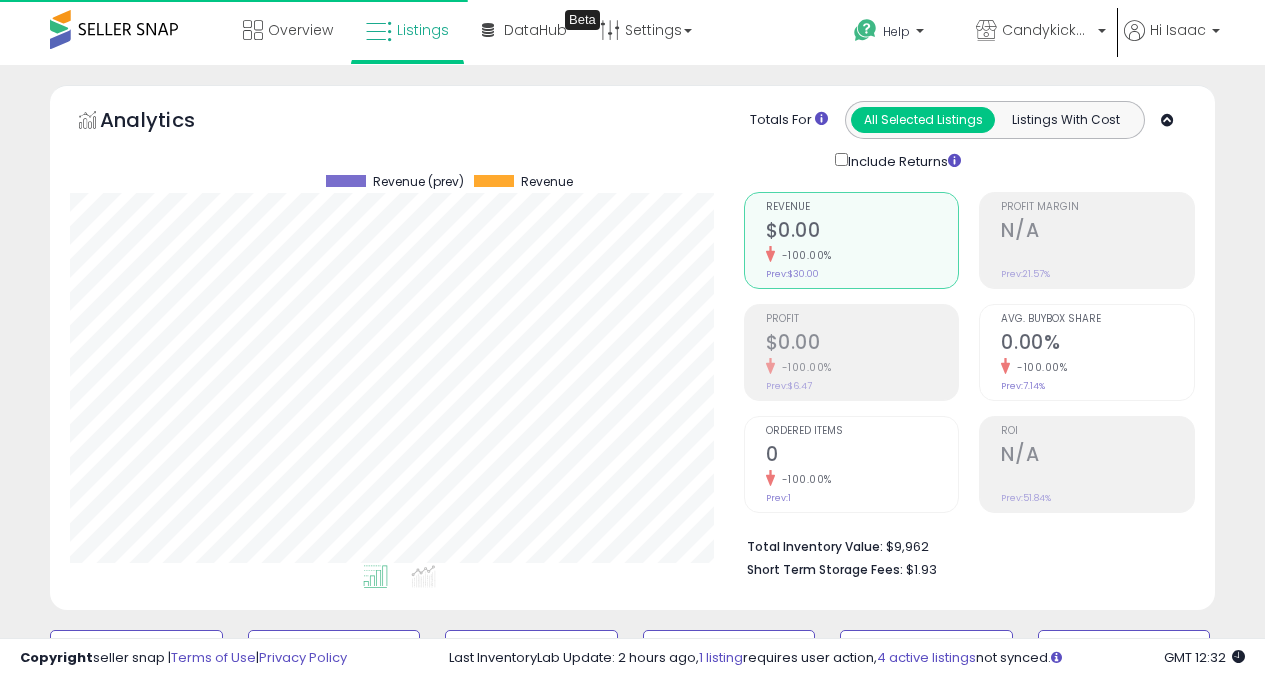 scroll, scrollTop: 1062, scrollLeft: 0, axis: vertical 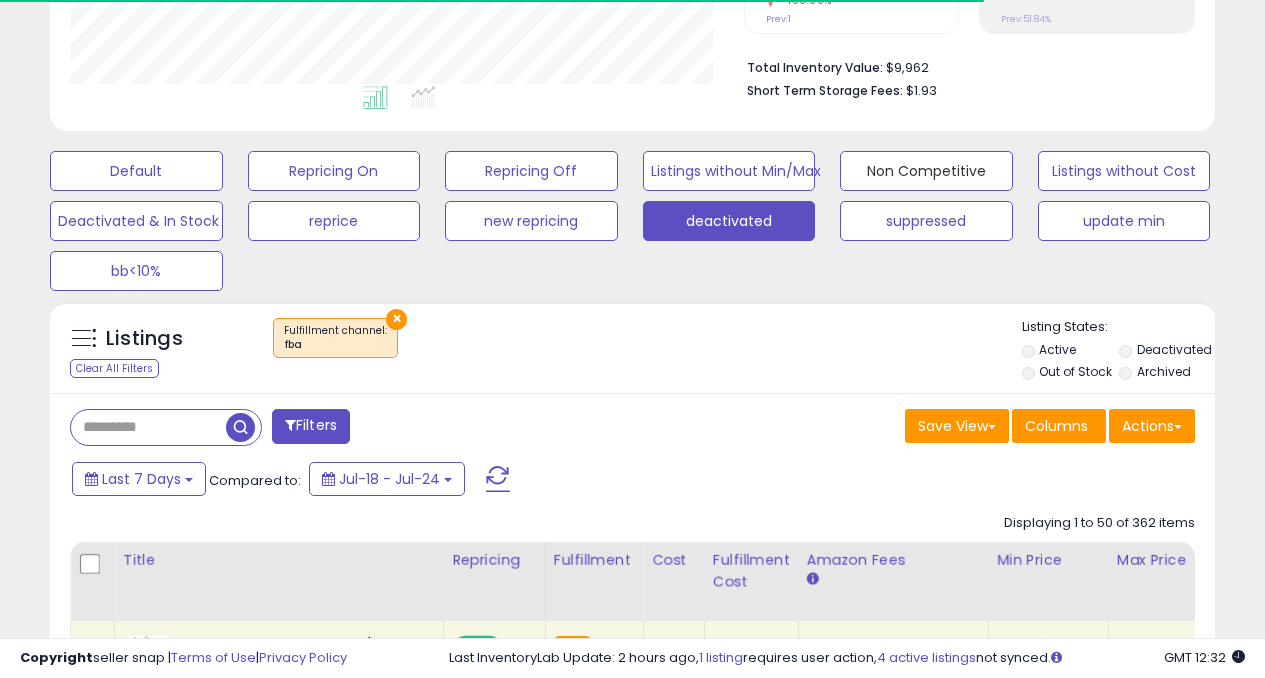 click on "Non Competitive" at bounding box center (136, 171) 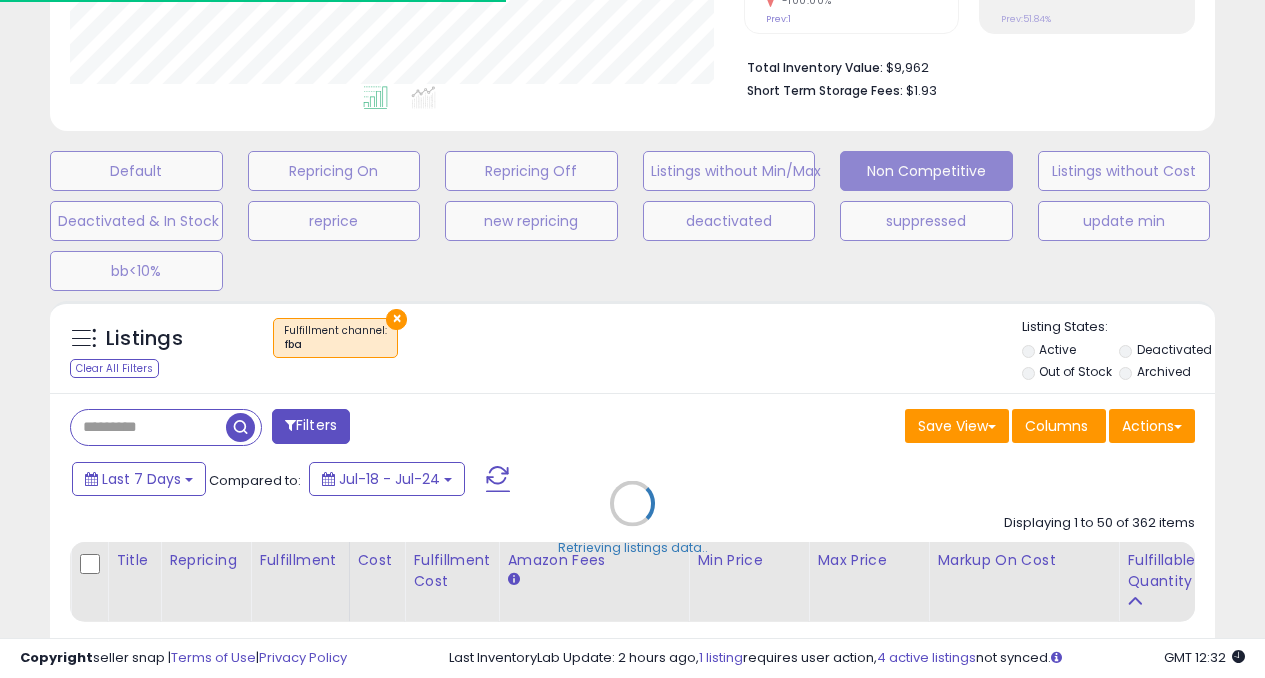 select on "**" 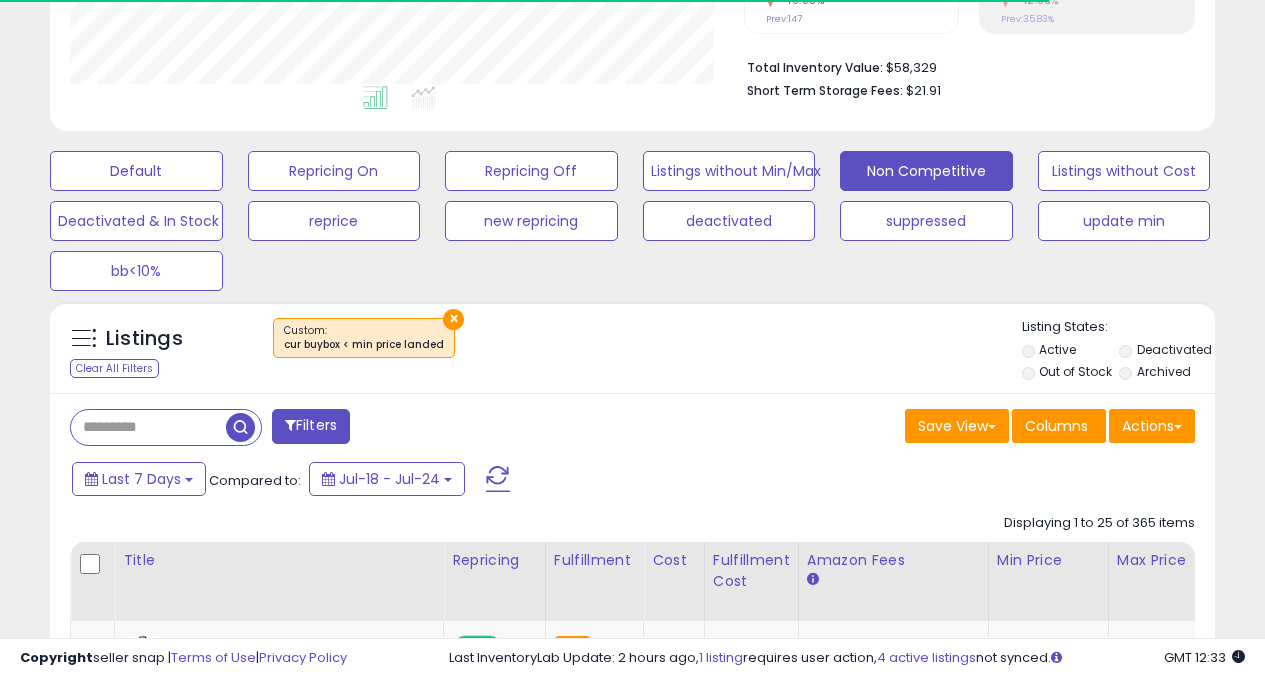 scroll, scrollTop: 999590, scrollLeft: 999326, axis: both 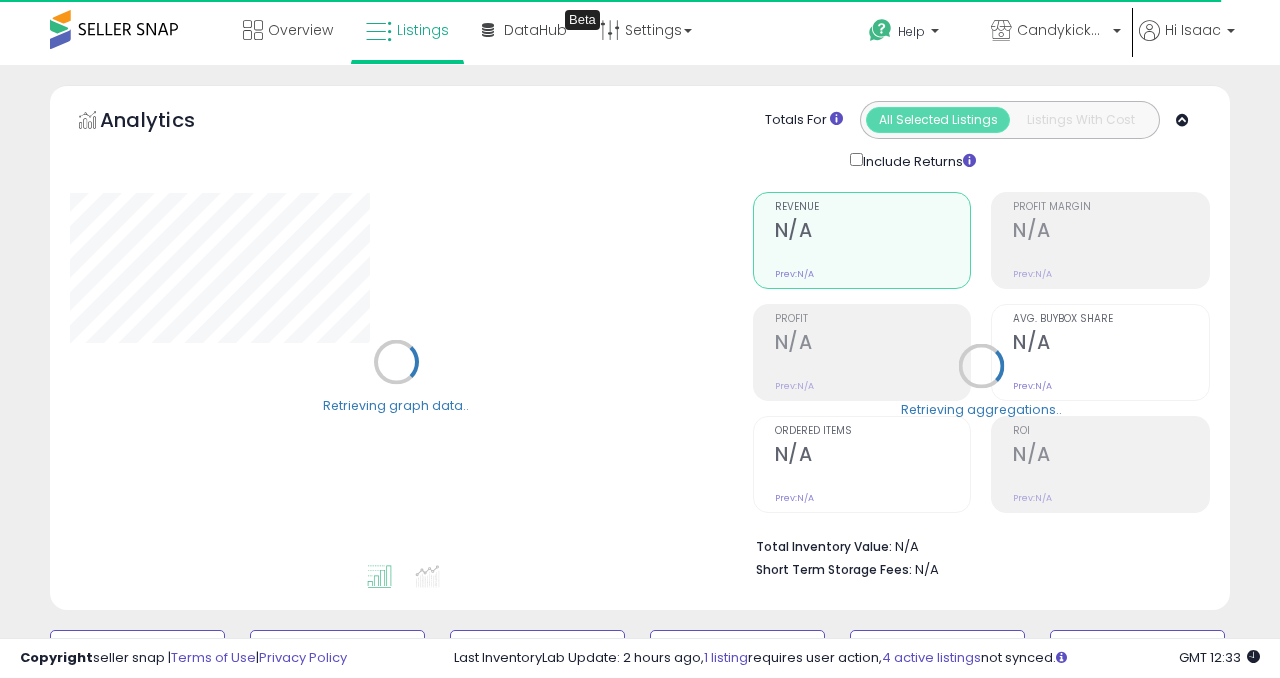 select on "**" 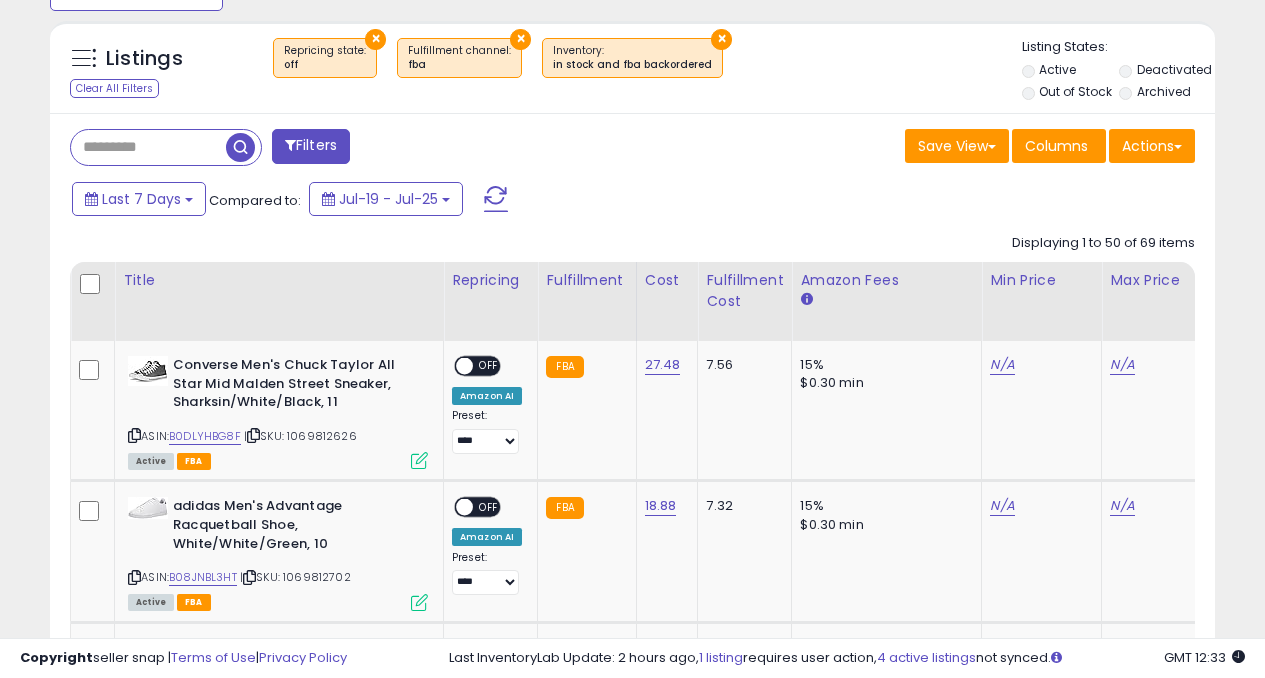 scroll, scrollTop: 784, scrollLeft: 0, axis: vertical 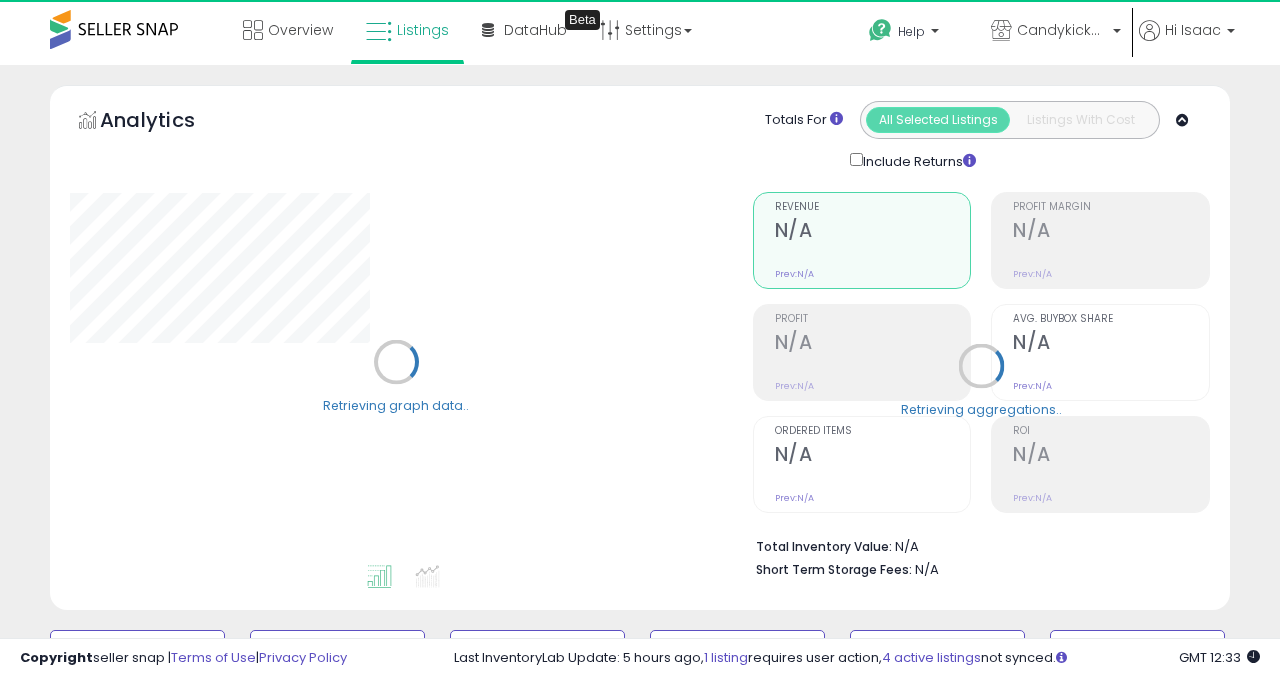 click on "**********" at bounding box center (640, 4214) 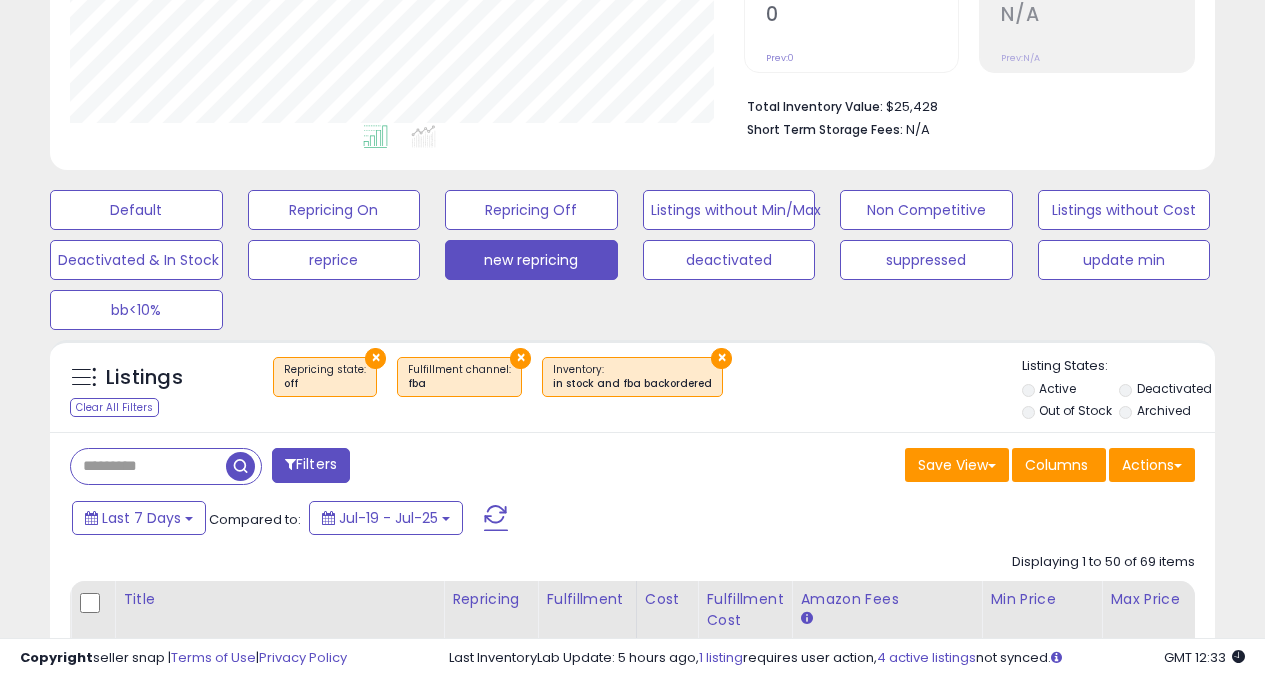 scroll, scrollTop: 599, scrollLeft: 0, axis: vertical 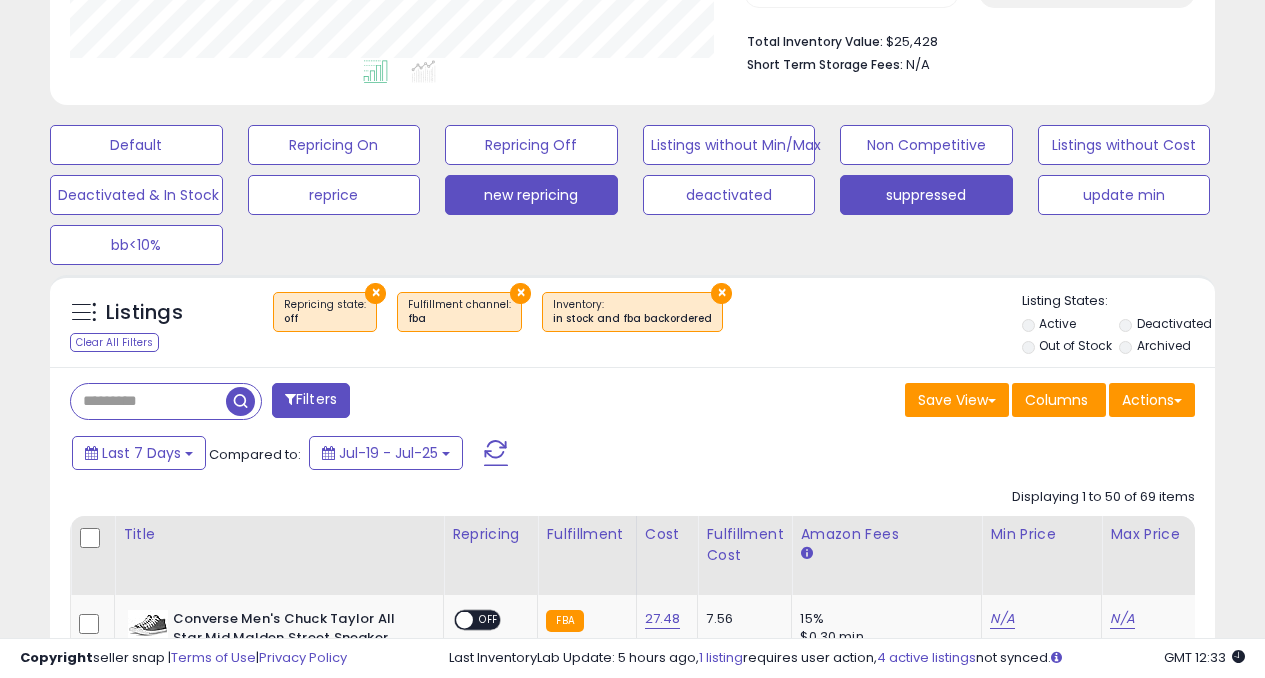 click on "suppressed" at bounding box center (136, 145) 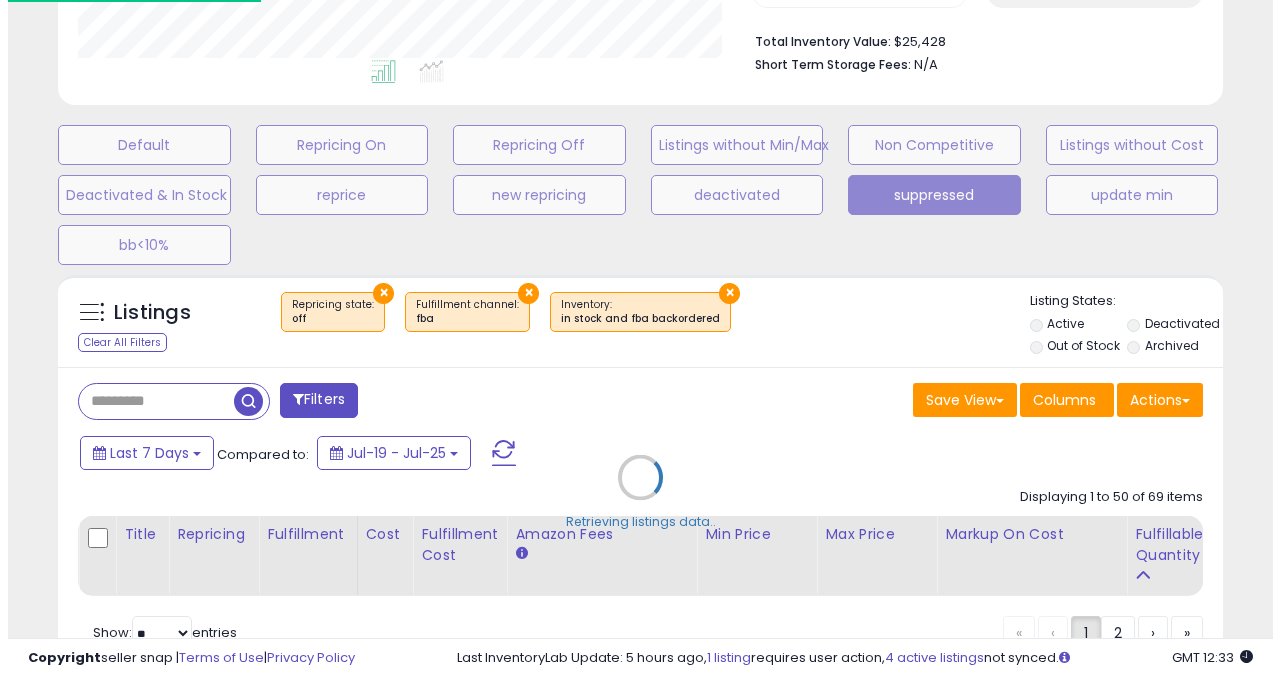 scroll, scrollTop: 999590, scrollLeft: 999317, axis: both 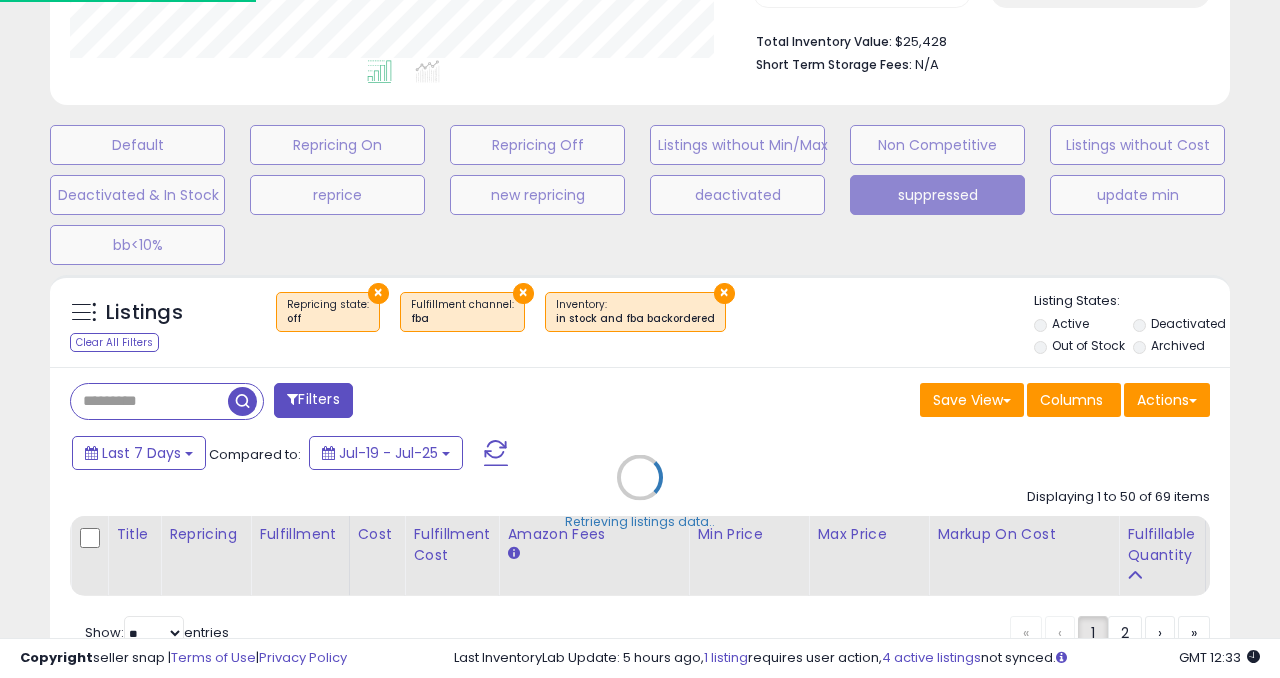 select on "**" 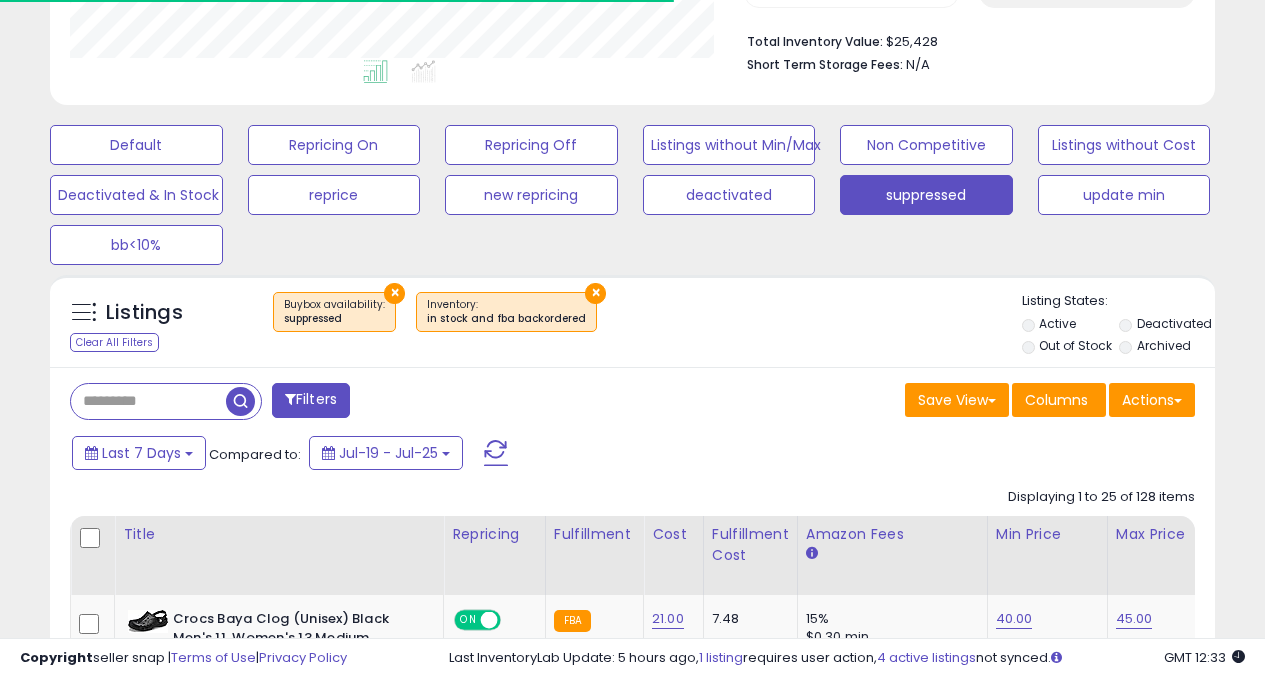 scroll, scrollTop: 410, scrollLeft: 673, axis: both 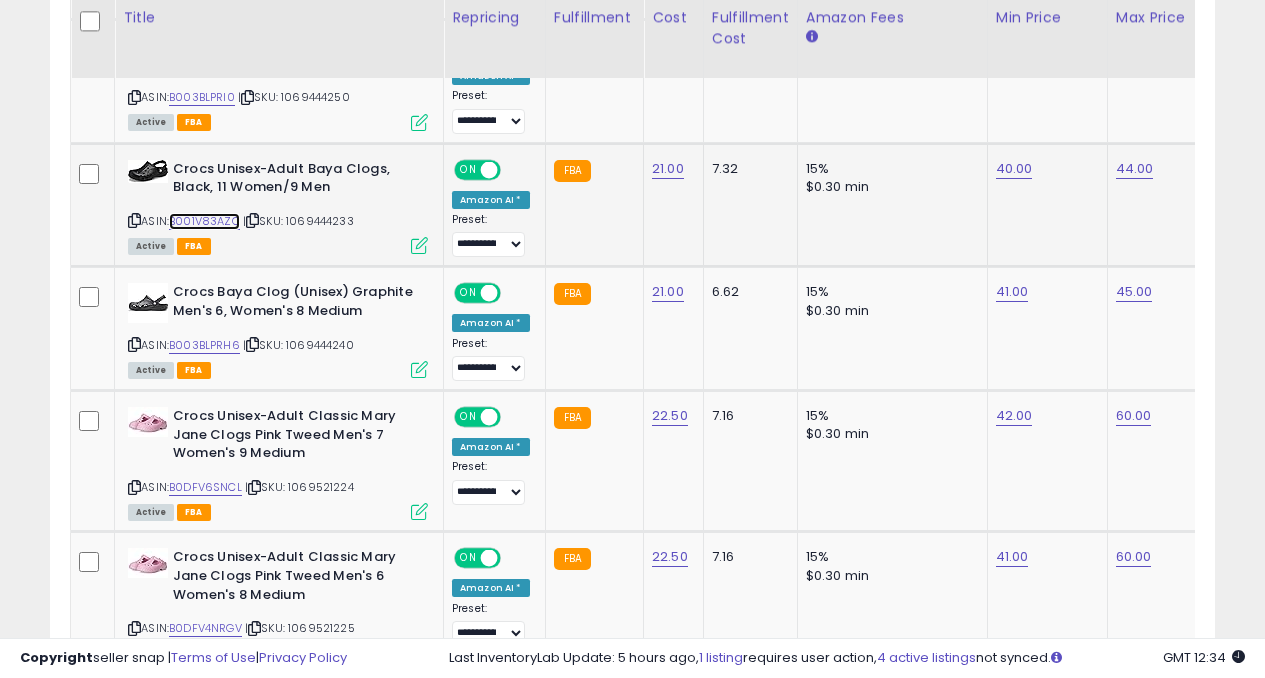 click on "B001V83AZC" at bounding box center (204, 221) 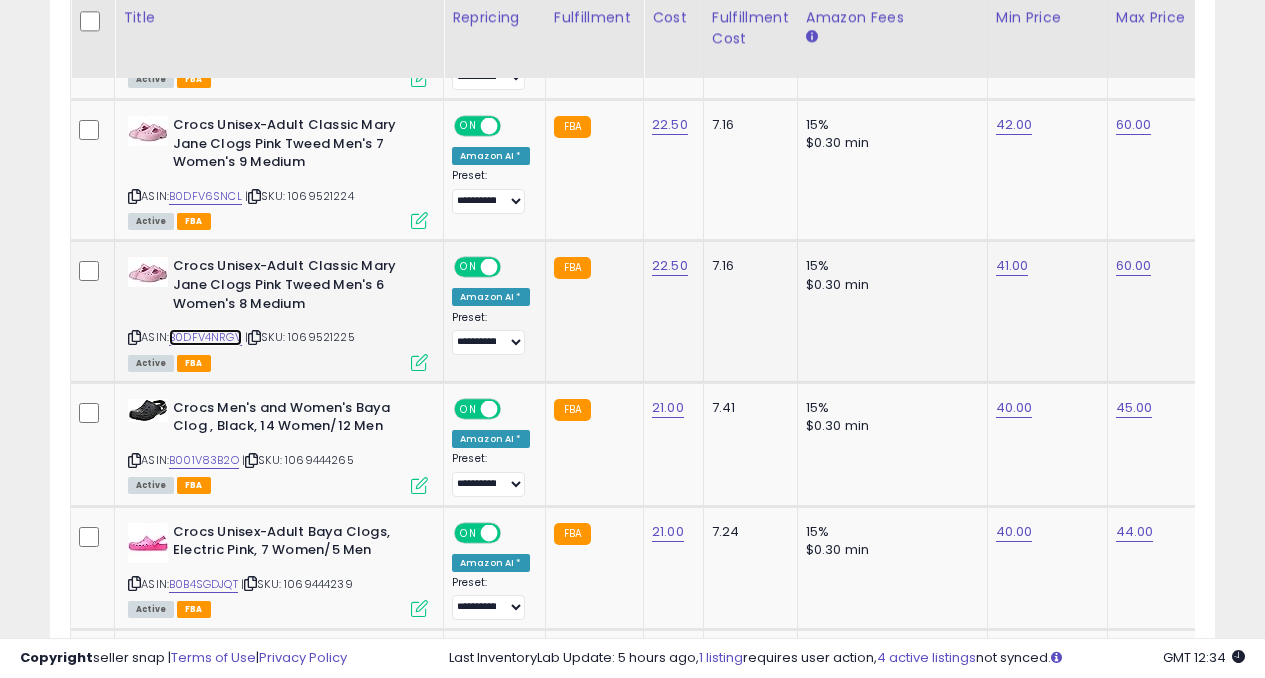 click on "B0DFV4NRGV" at bounding box center (205, 337) 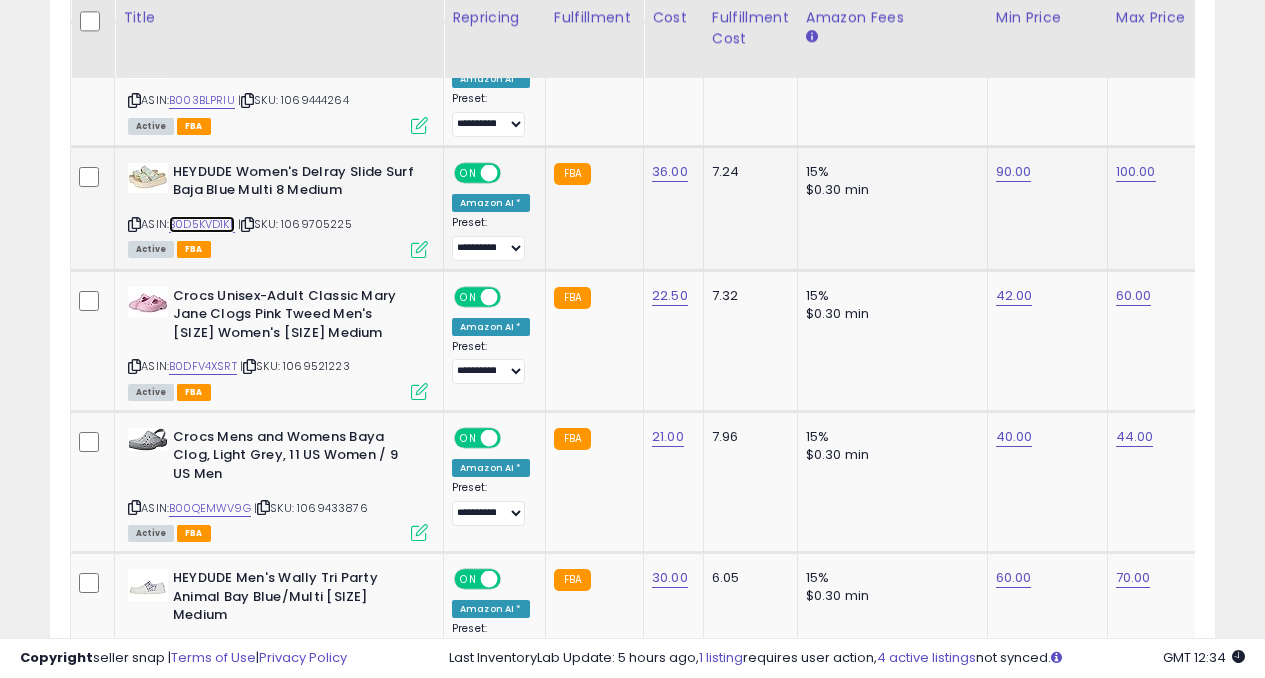 click on "B0D5KVD1KL" at bounding box center (202, 224) 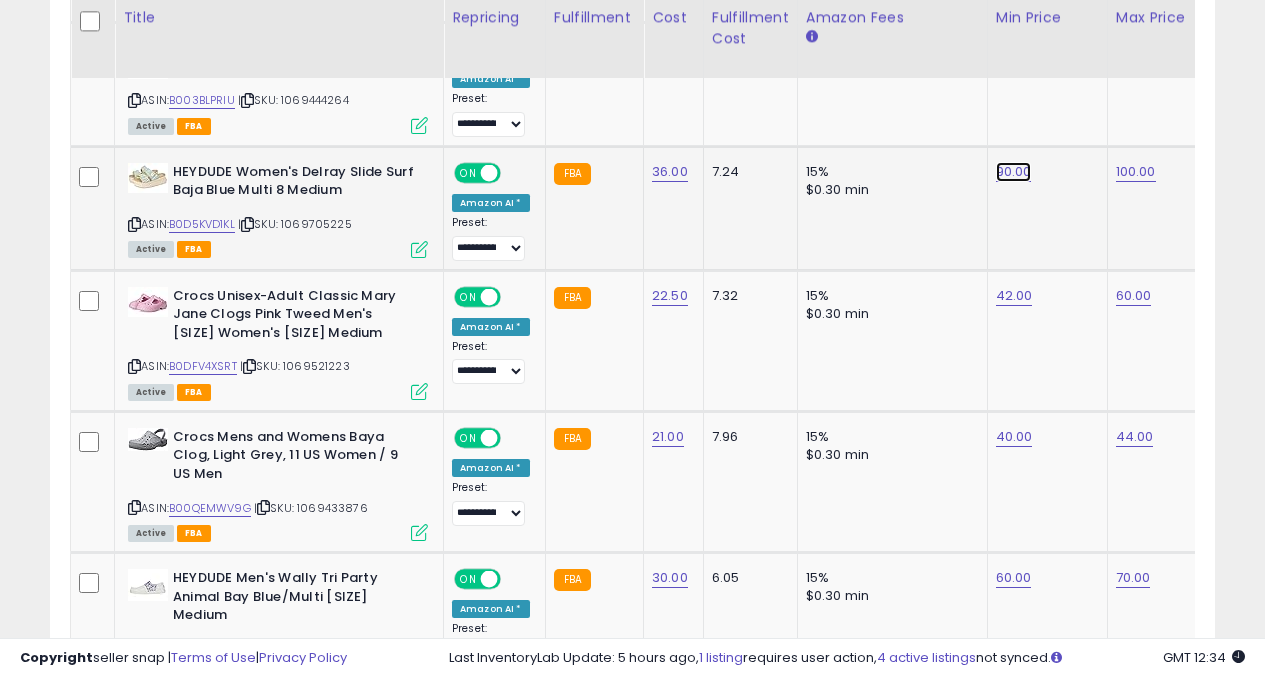 click on "90.00" at bounding box center (1014, -2285) 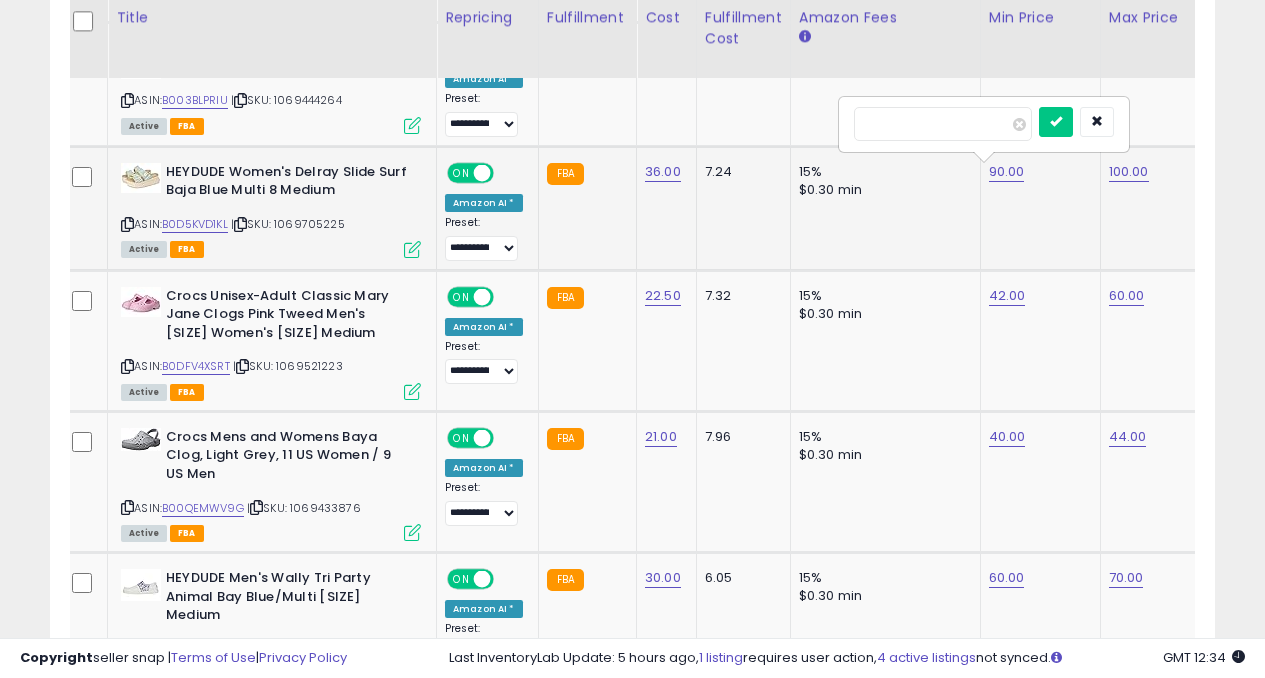 type on "*" 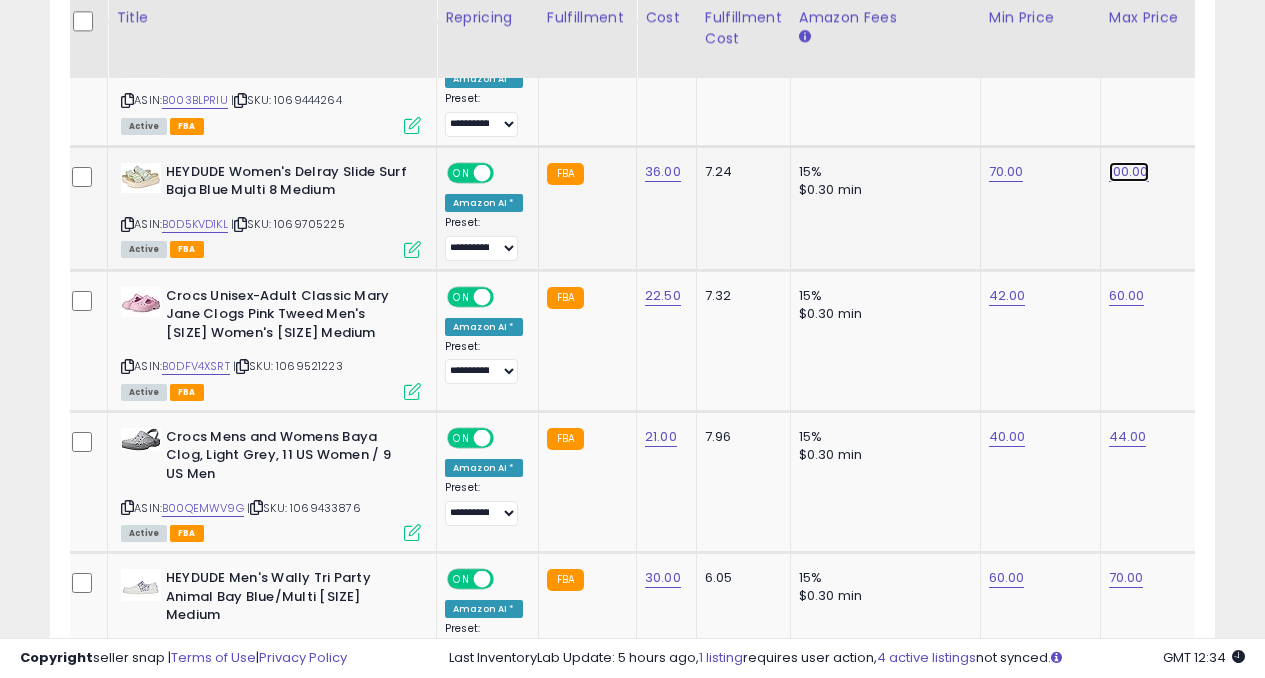 click on "100.00" at bounding box center [1127, -2285] 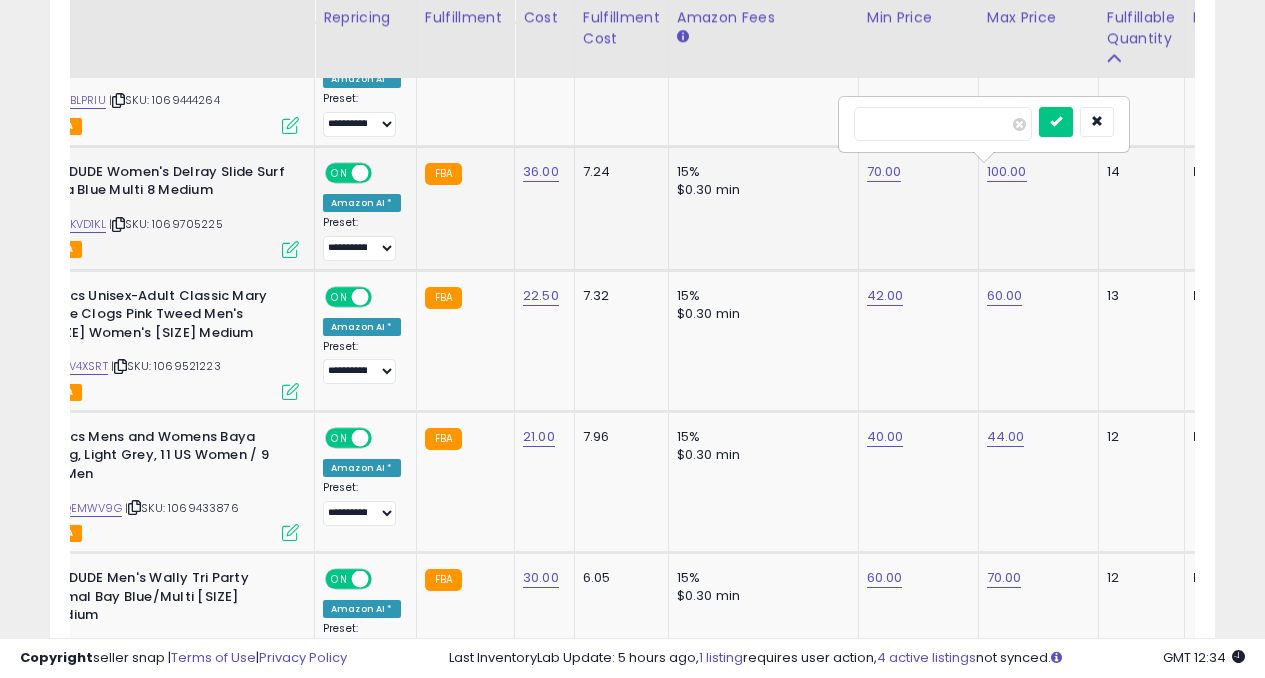 type on "*" 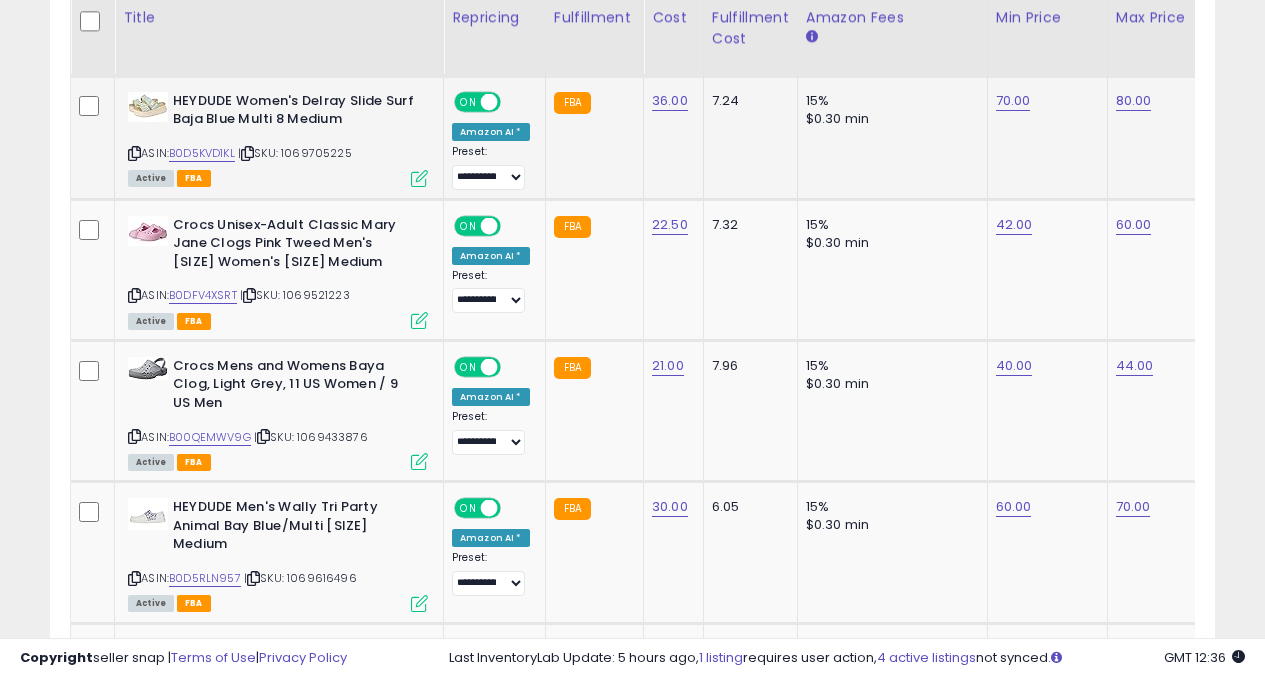 scroll, scrollTop: 0, scrollLeft: 57, axis: horizontal 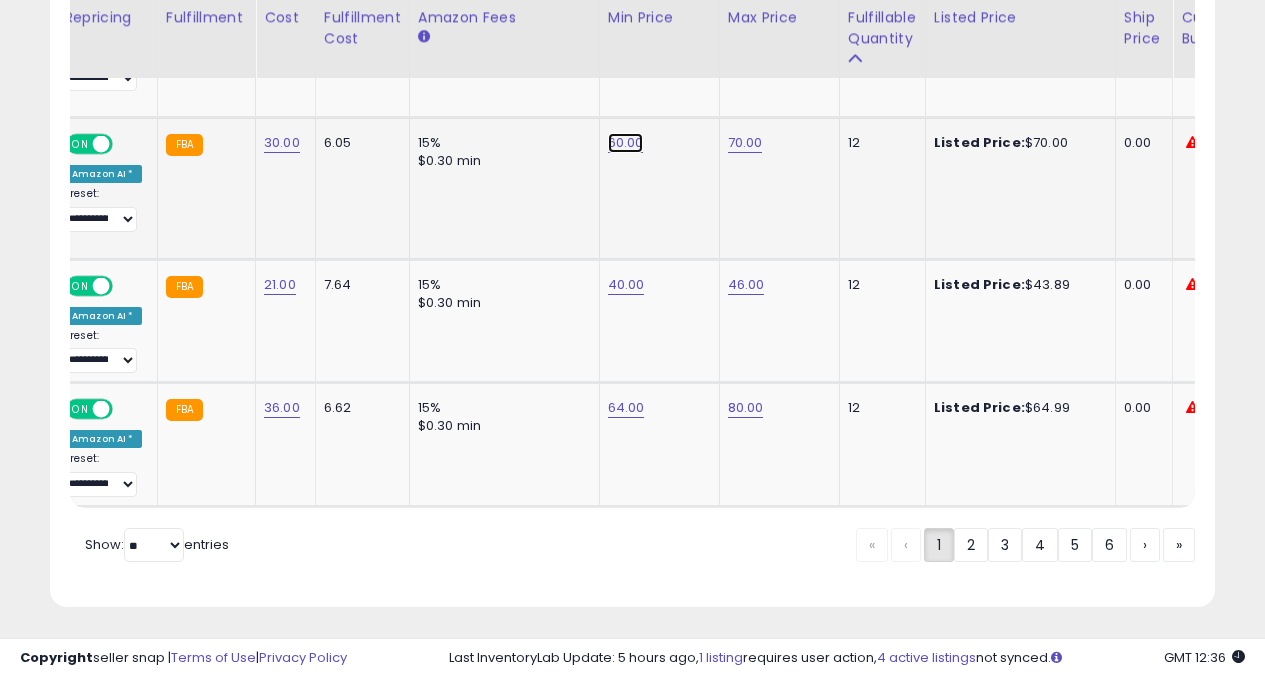 click on "60.00" at bounding box center (626, -2720) 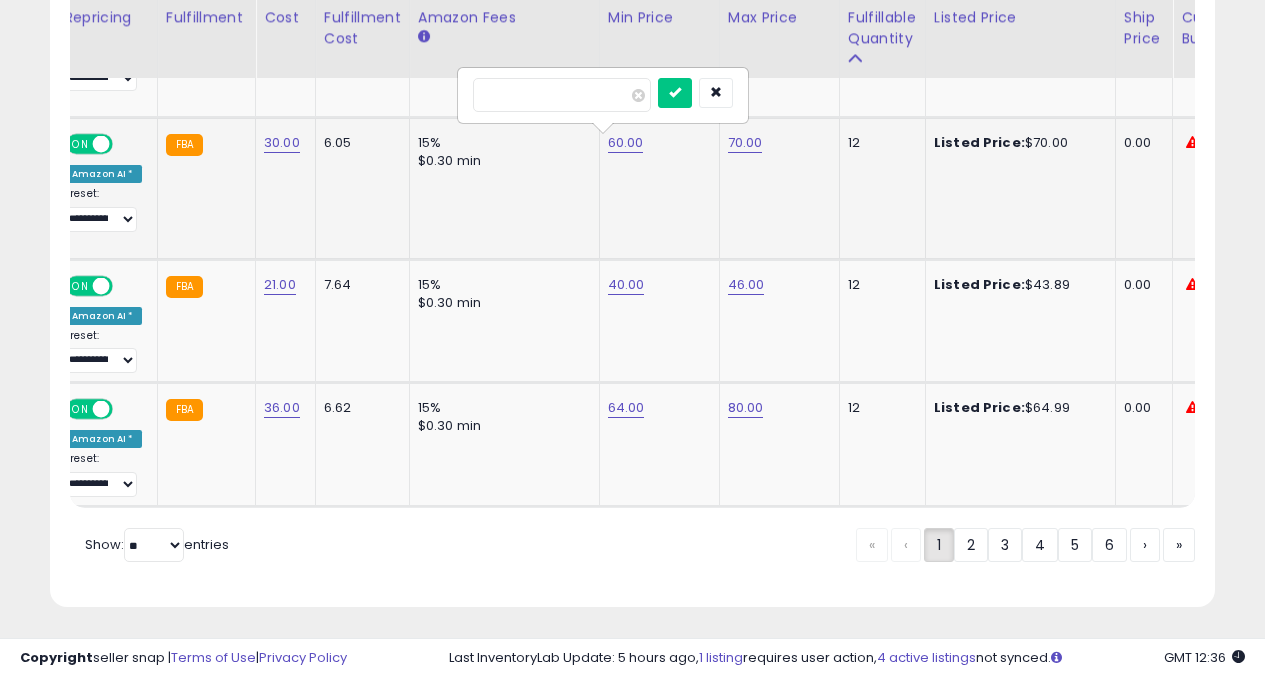 type on "*" 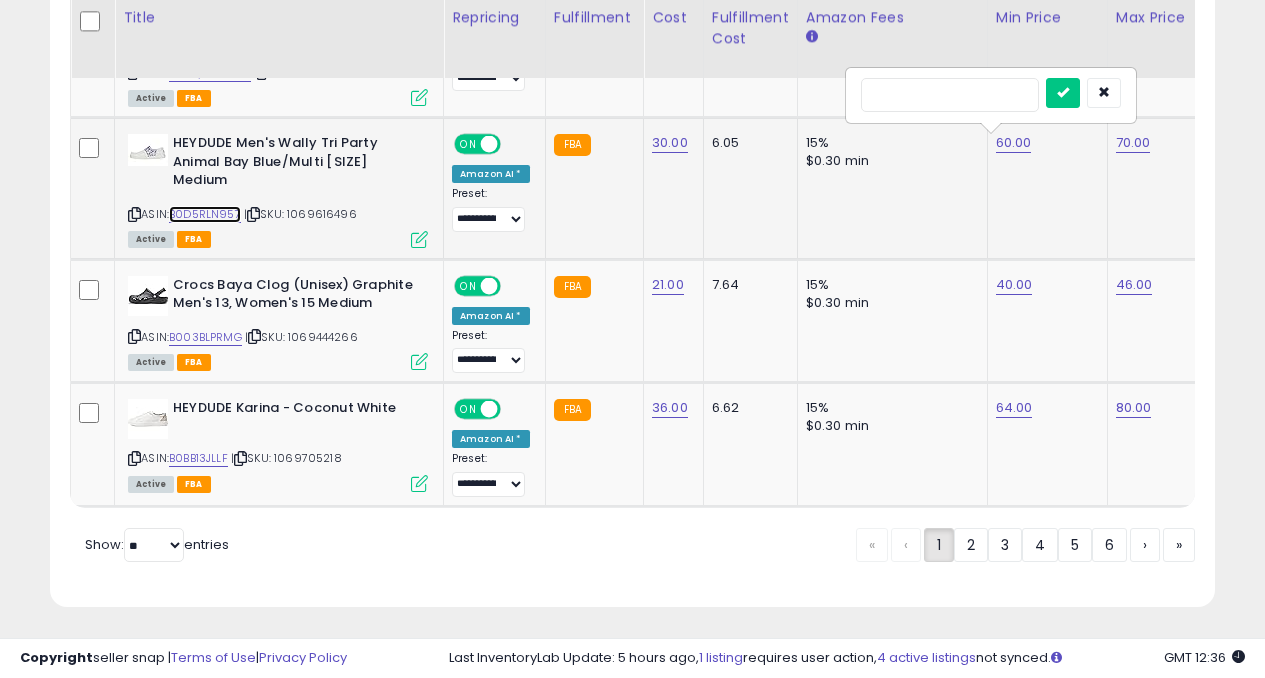 click on "B0D5RLN957" at bounding box center [205, 214] 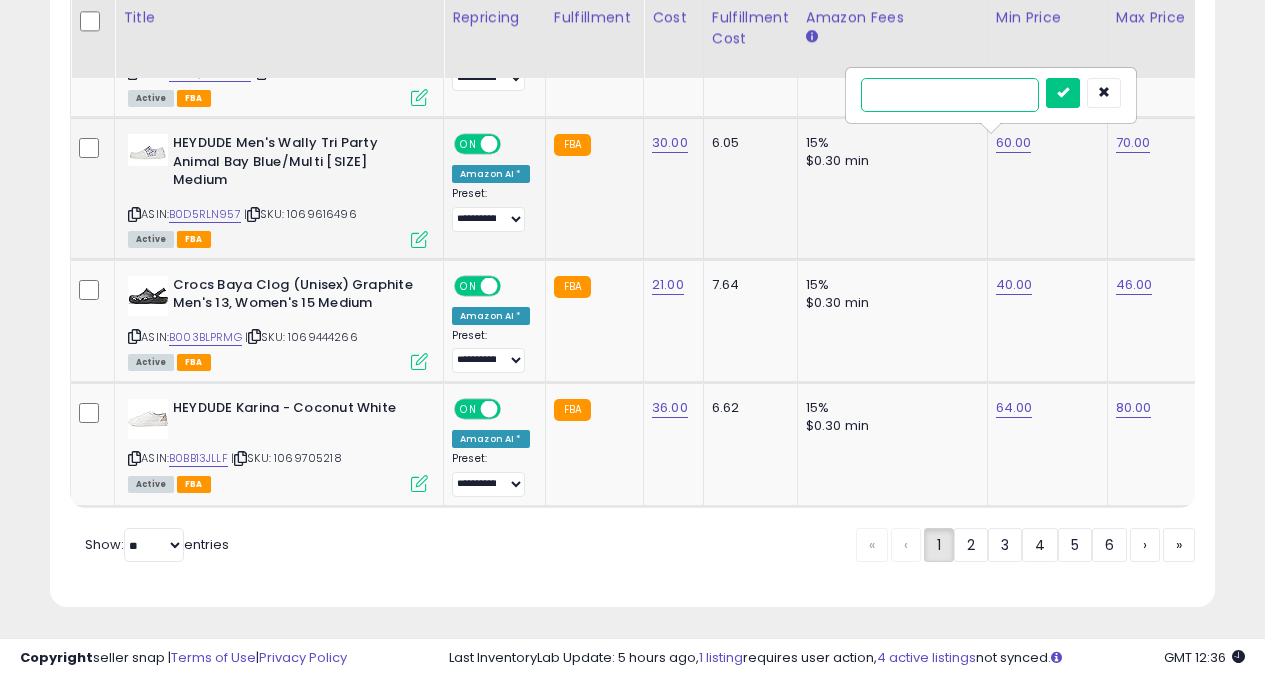 click at bounding box center [950, 95] 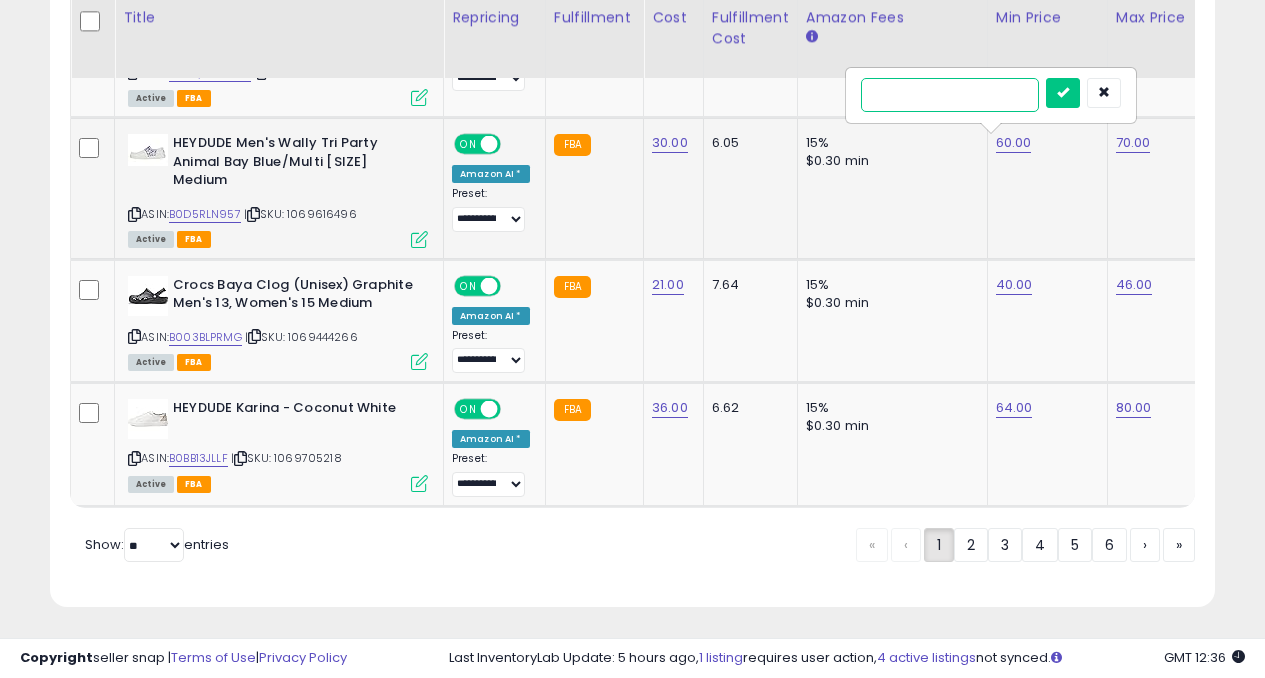 type on "**" 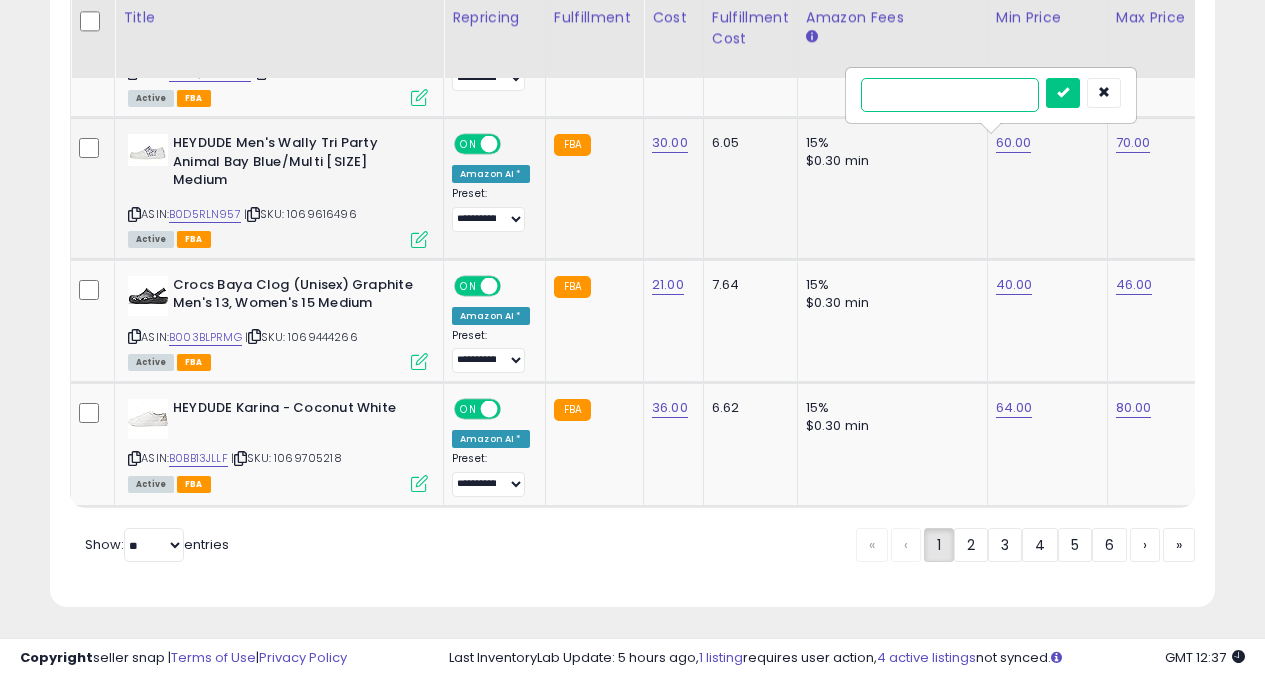 click at bounding box center (1063, 93) 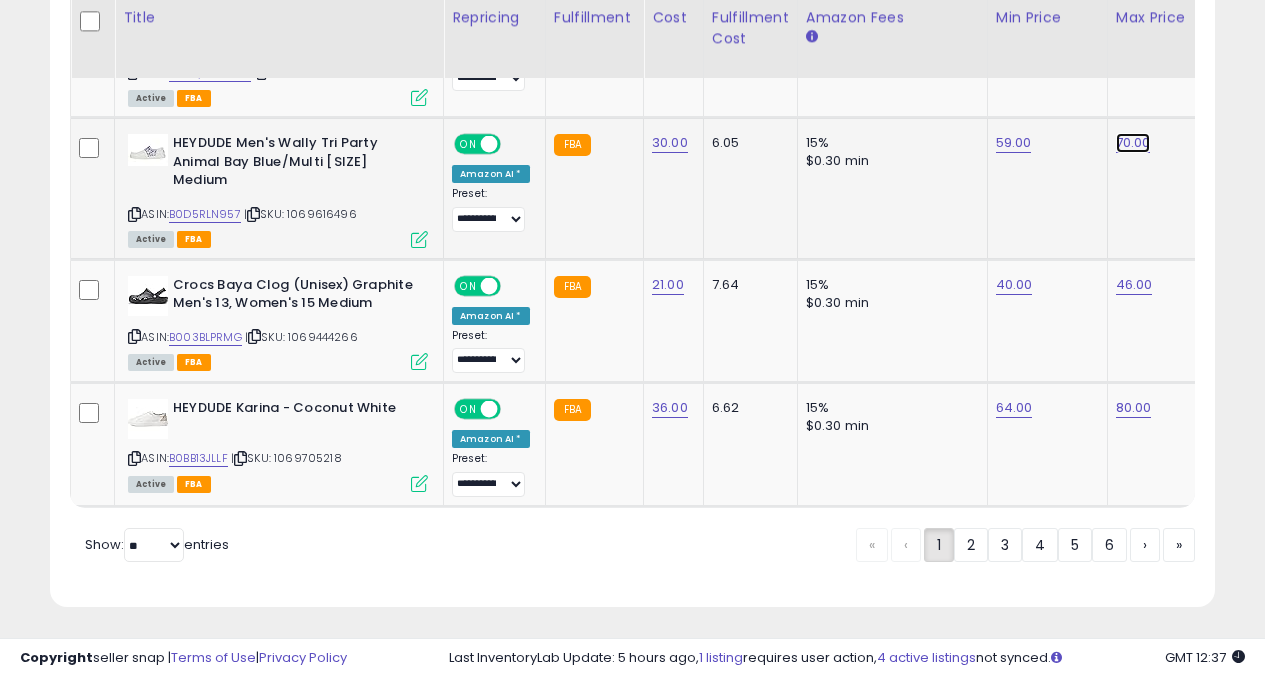 click on "70.00" at bounding box center [1134, -2720] 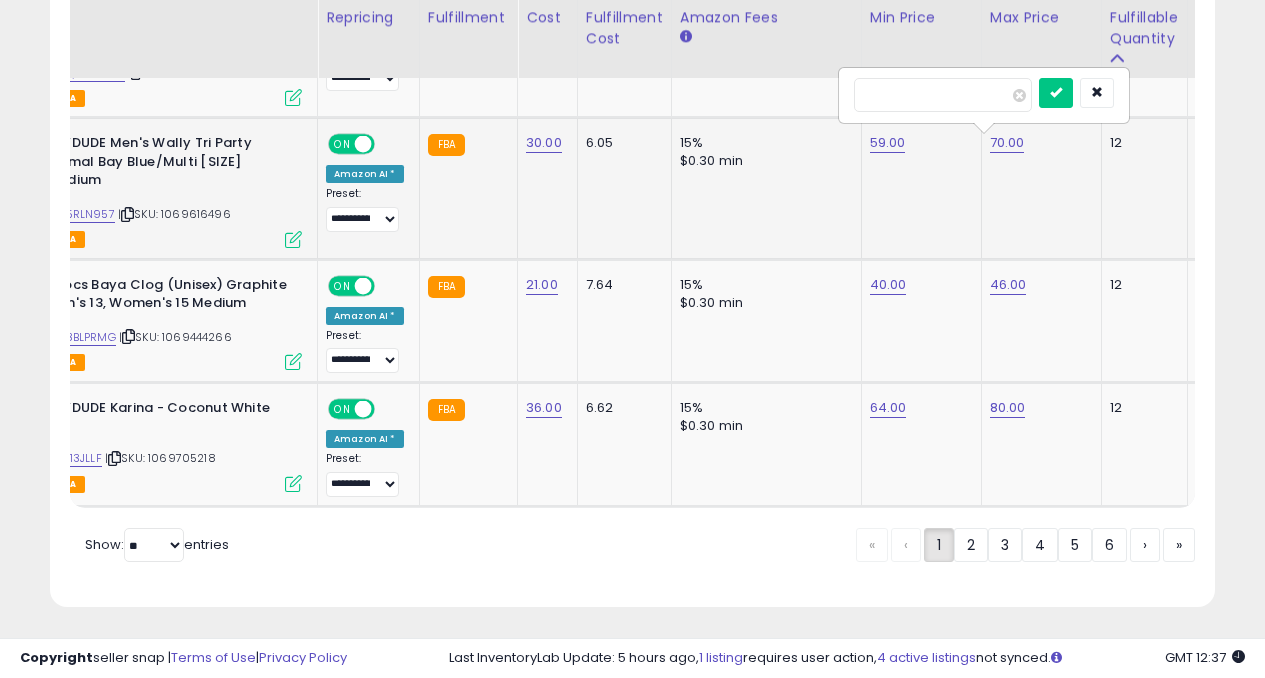 type on "*" 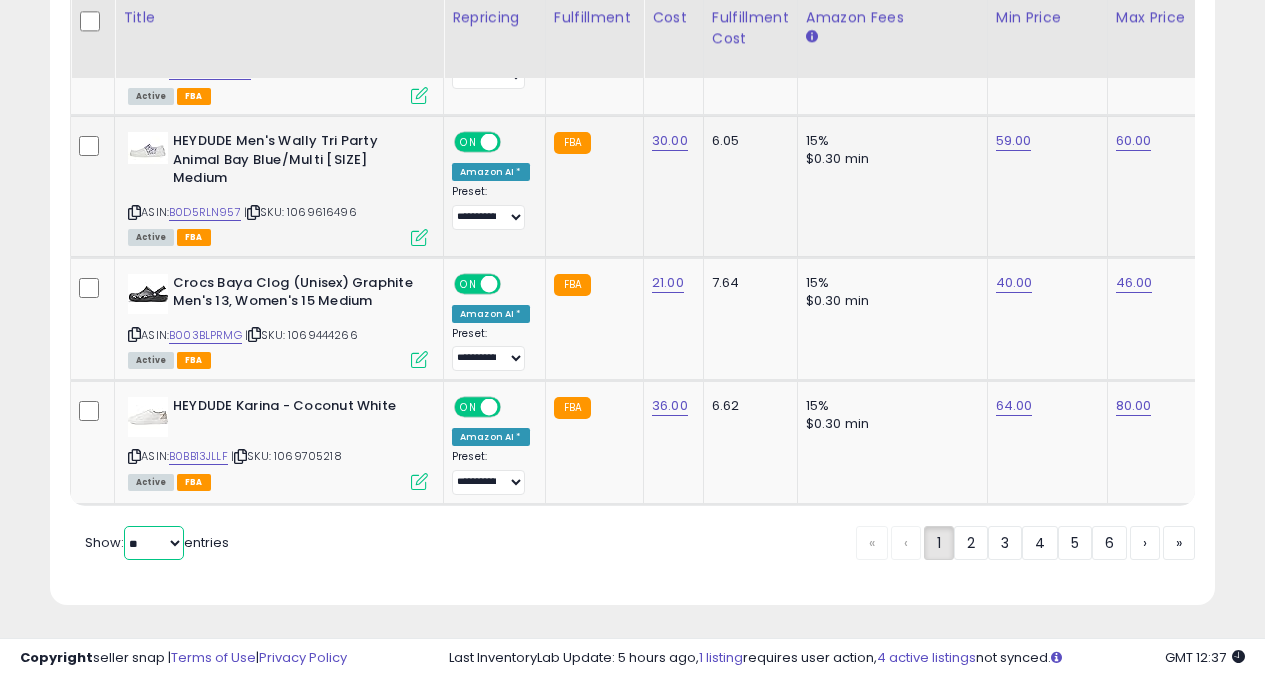 click on "**
**" at bounding box center (154, 543) 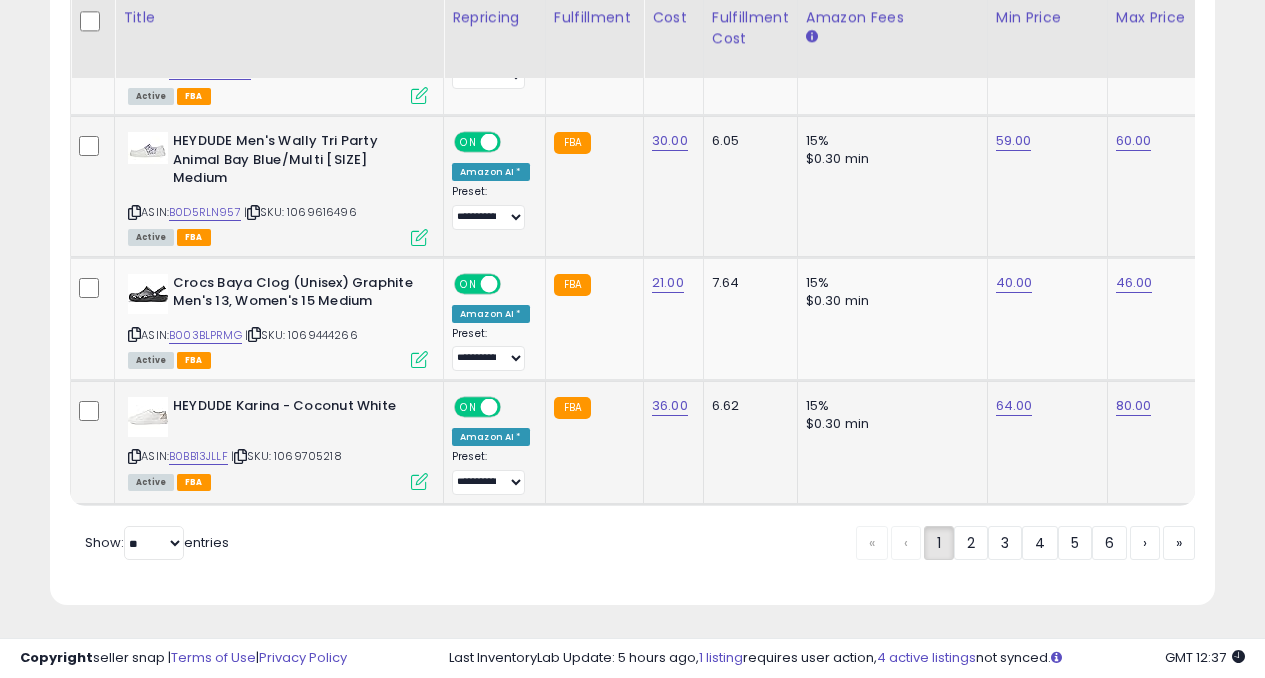 click at bounding box center [134, 456] 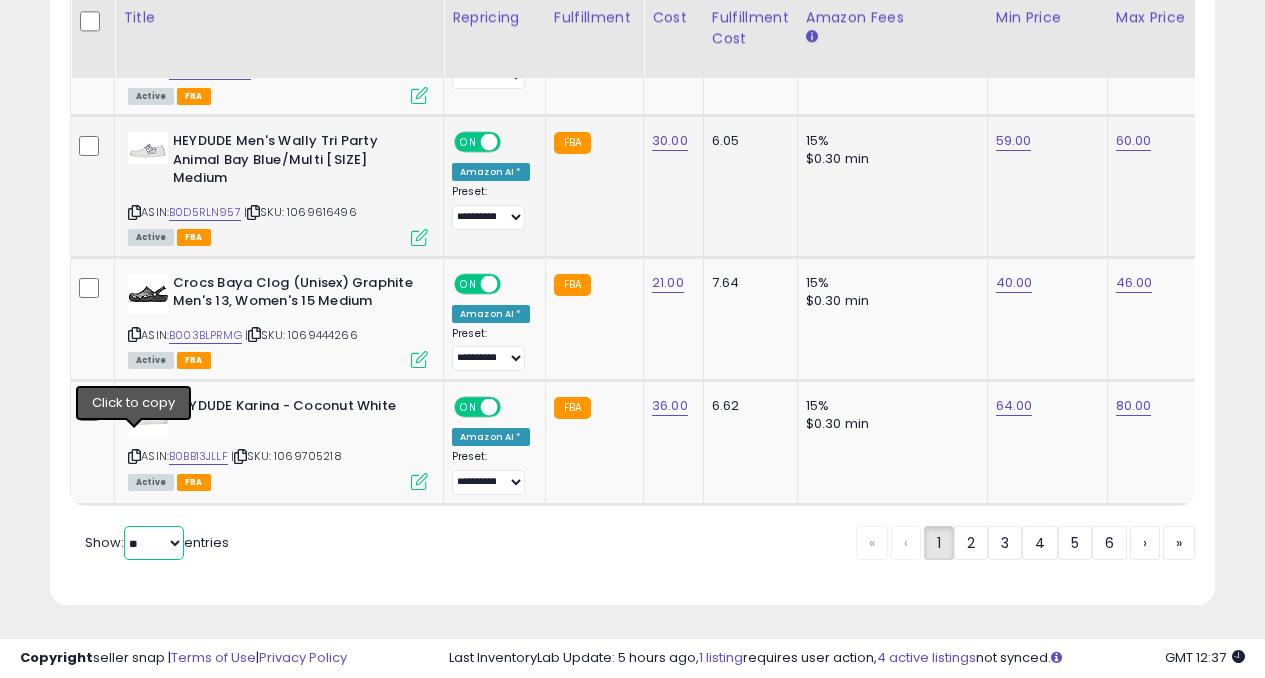 click on "**
**" at bounding box center (154, 543) 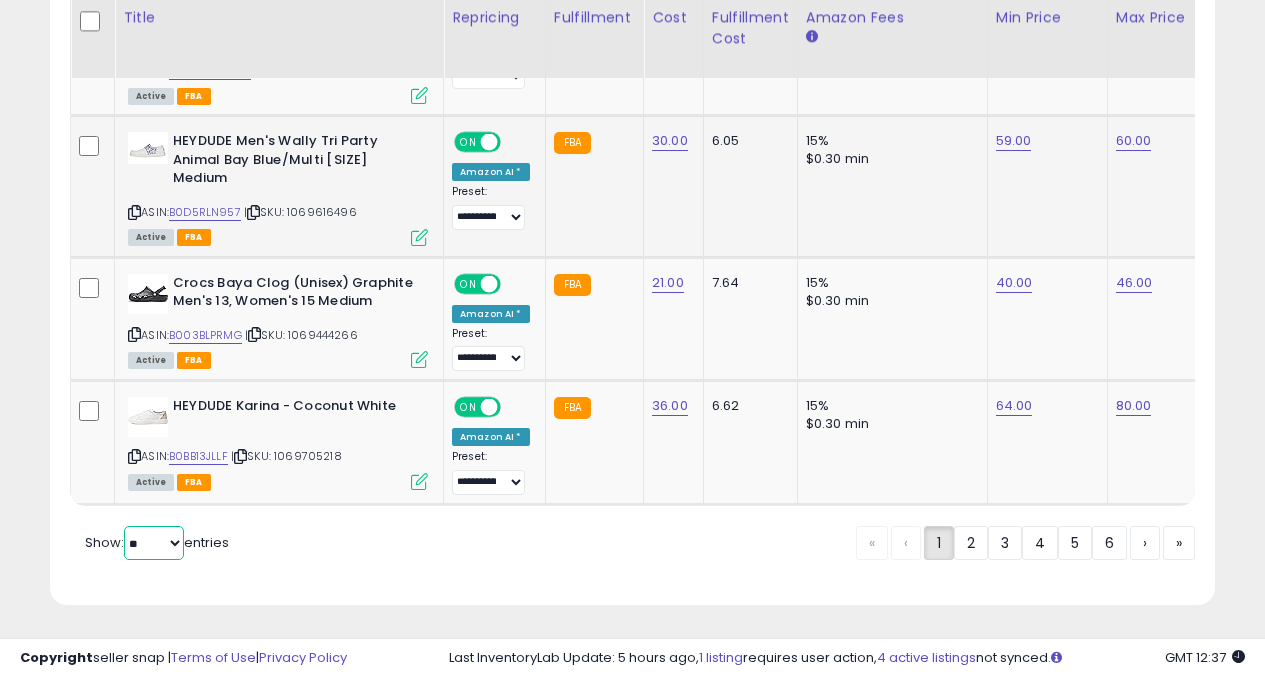 select on "**" 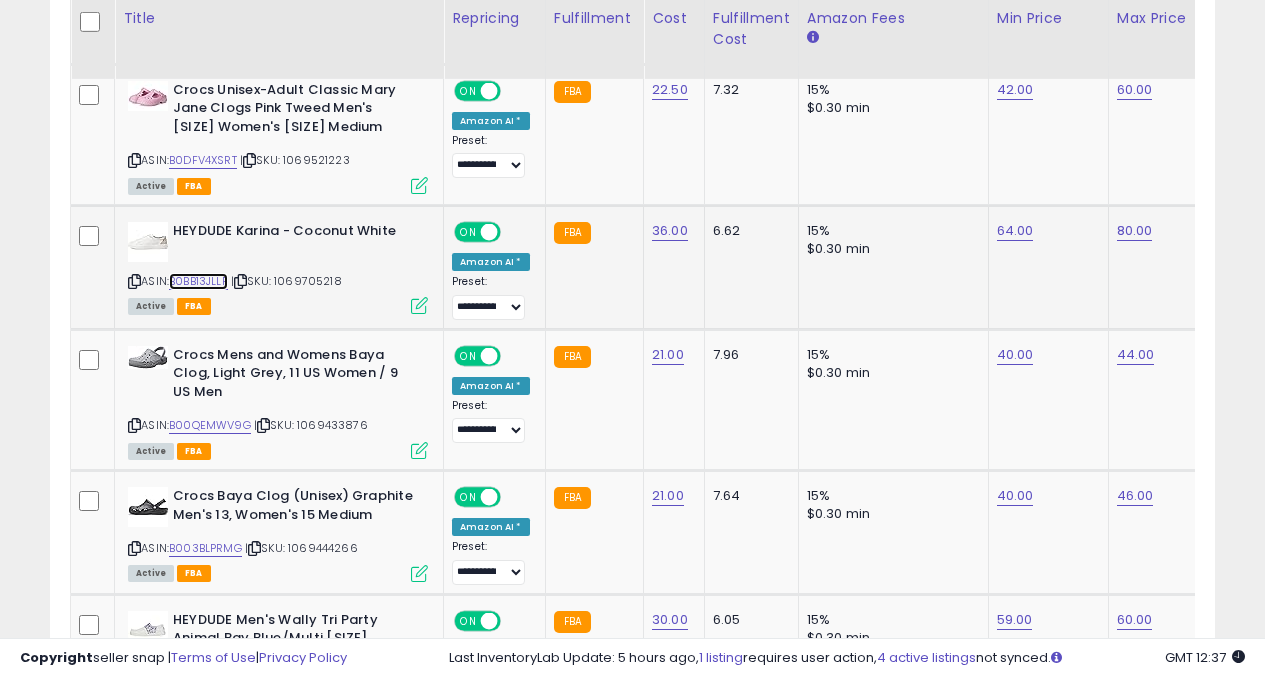 click on "B0BB13JLLF" at bounding box center (198, 281) 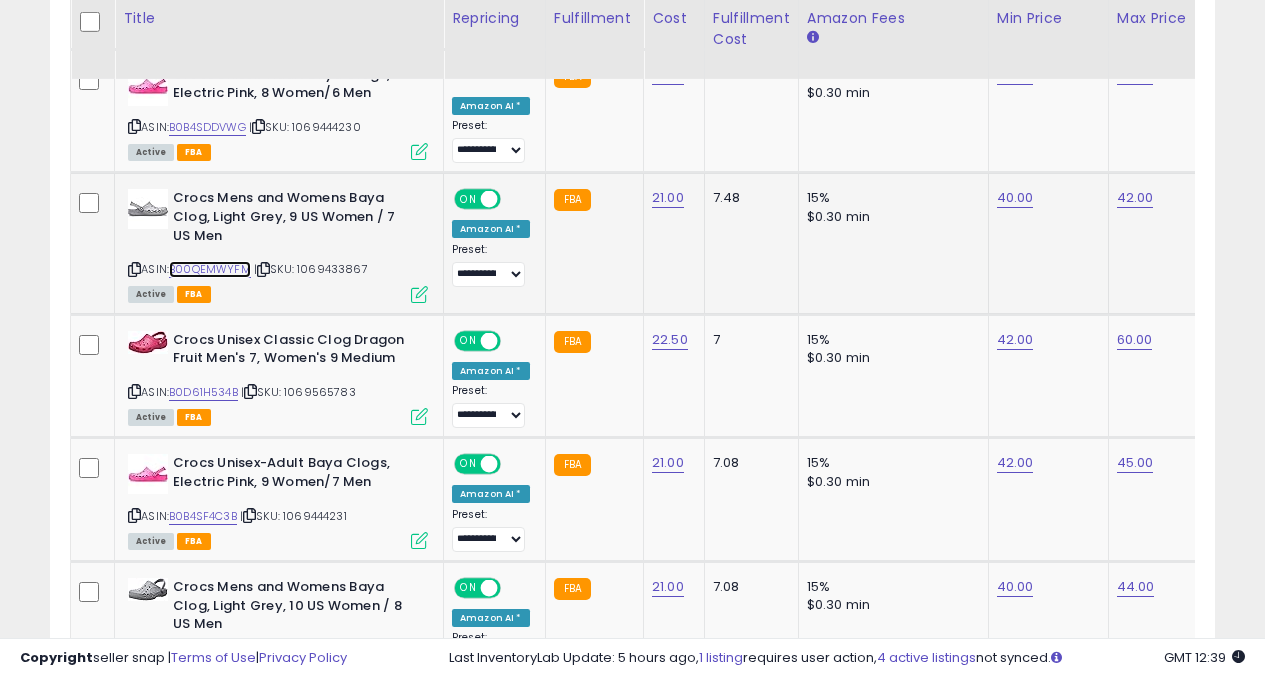click on "B00QEMWYFM" at bounding box center [210, 269] 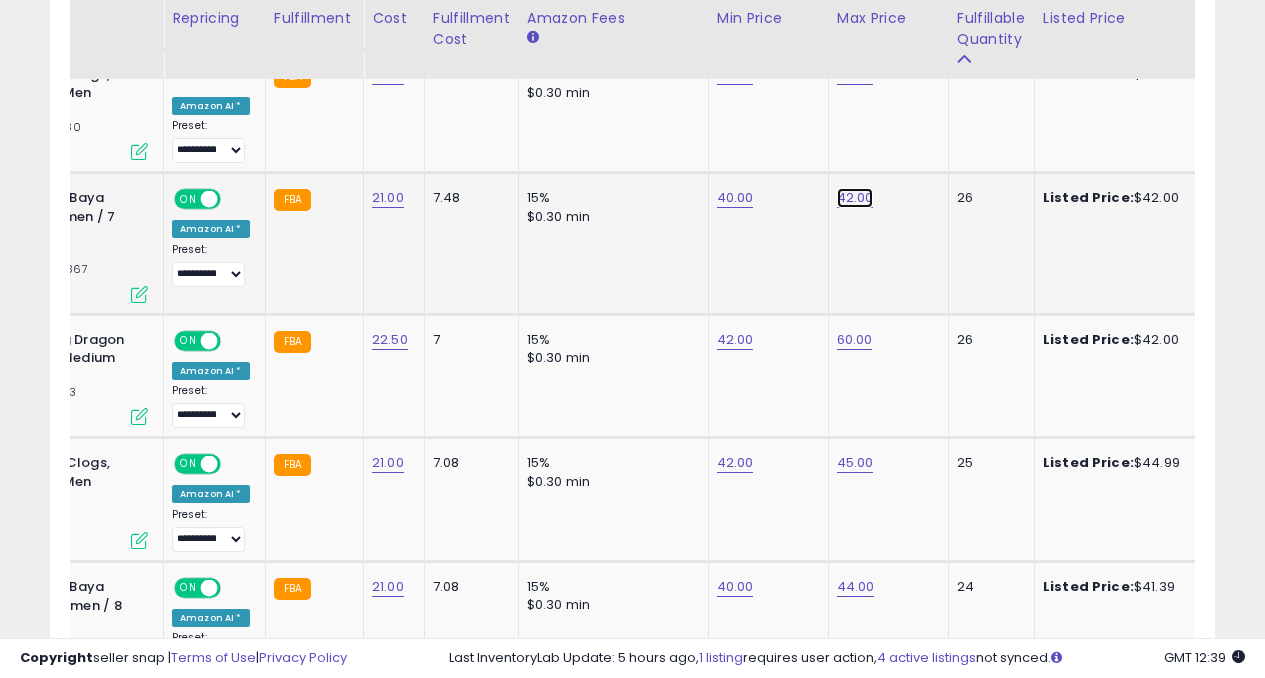 click on "42.00" at bounding box center [855, -173] 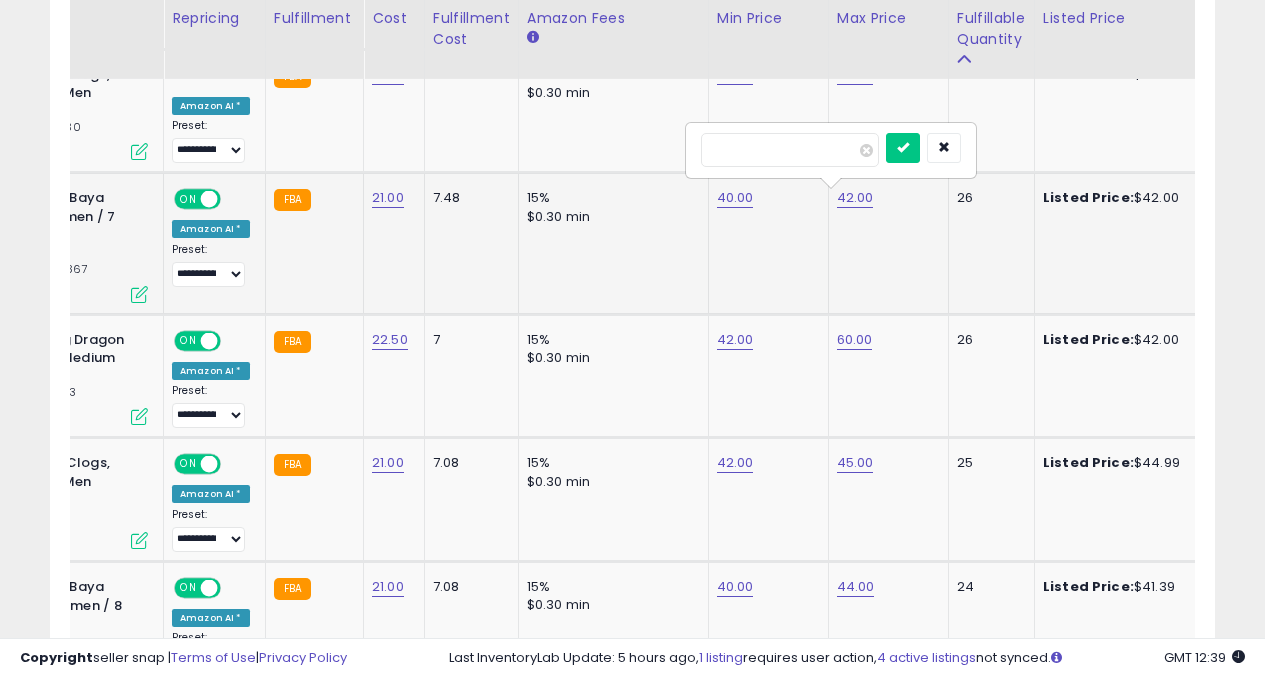 type on "*" 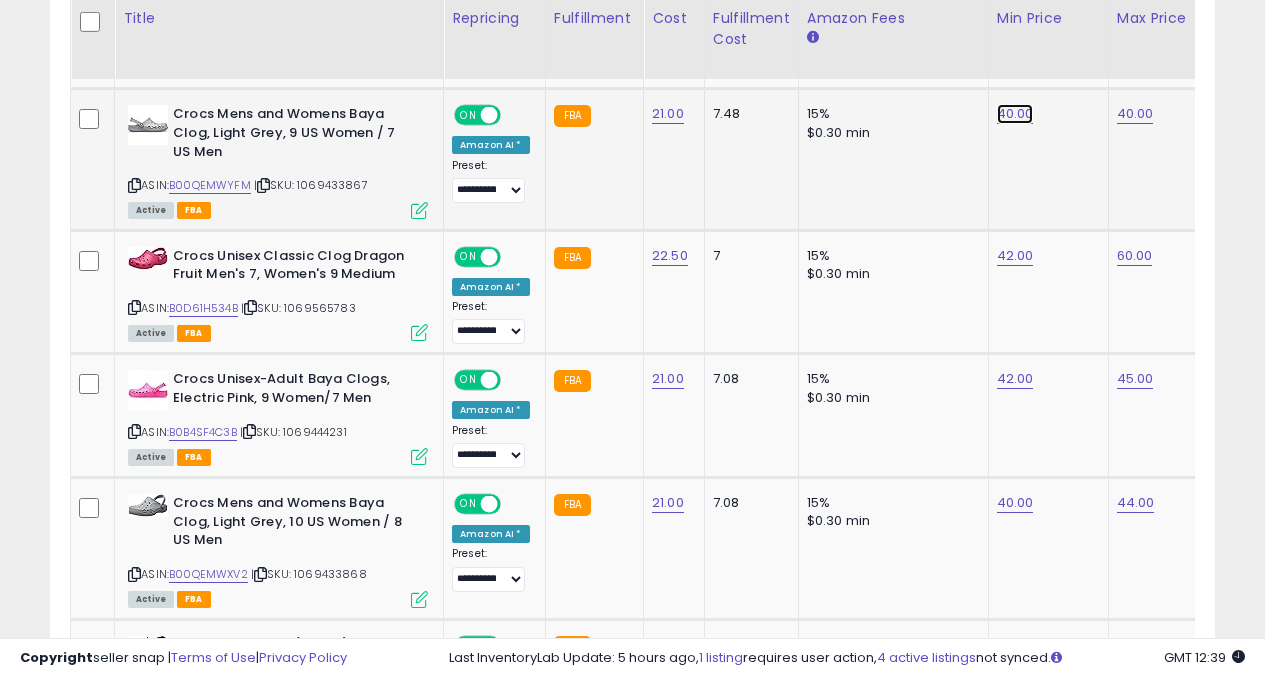 click on "40.00" at bounding box center (1015, -257) 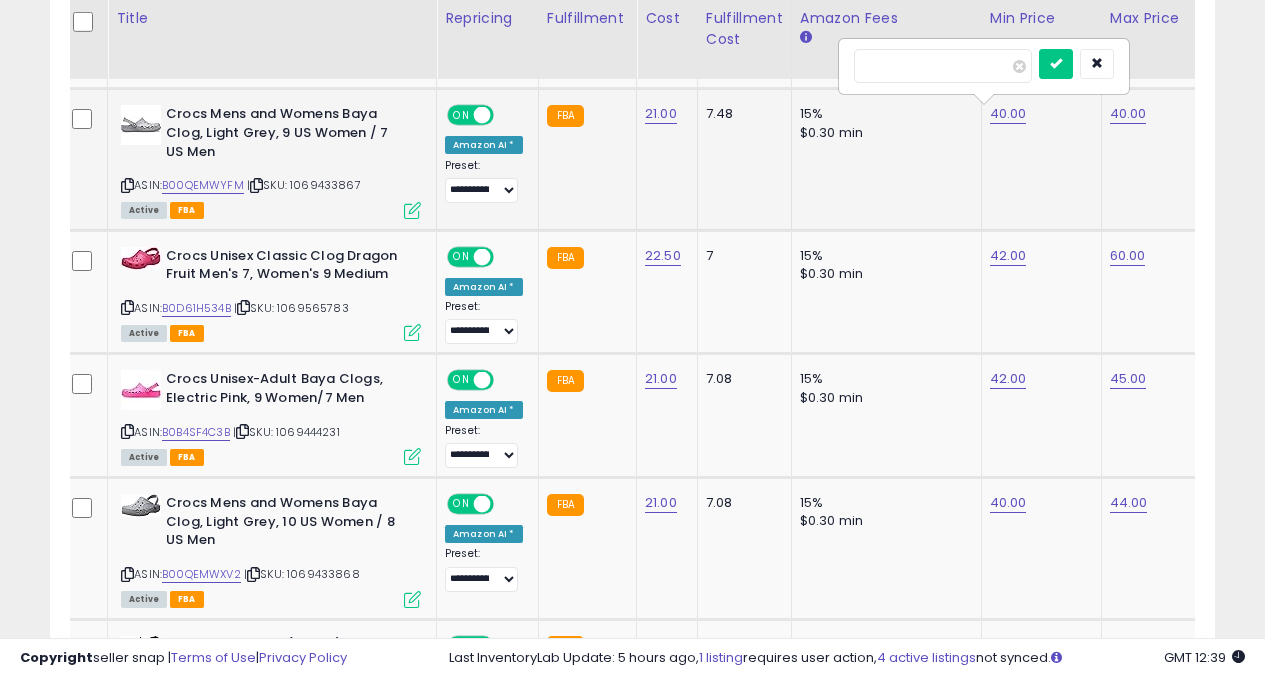 type on "*" 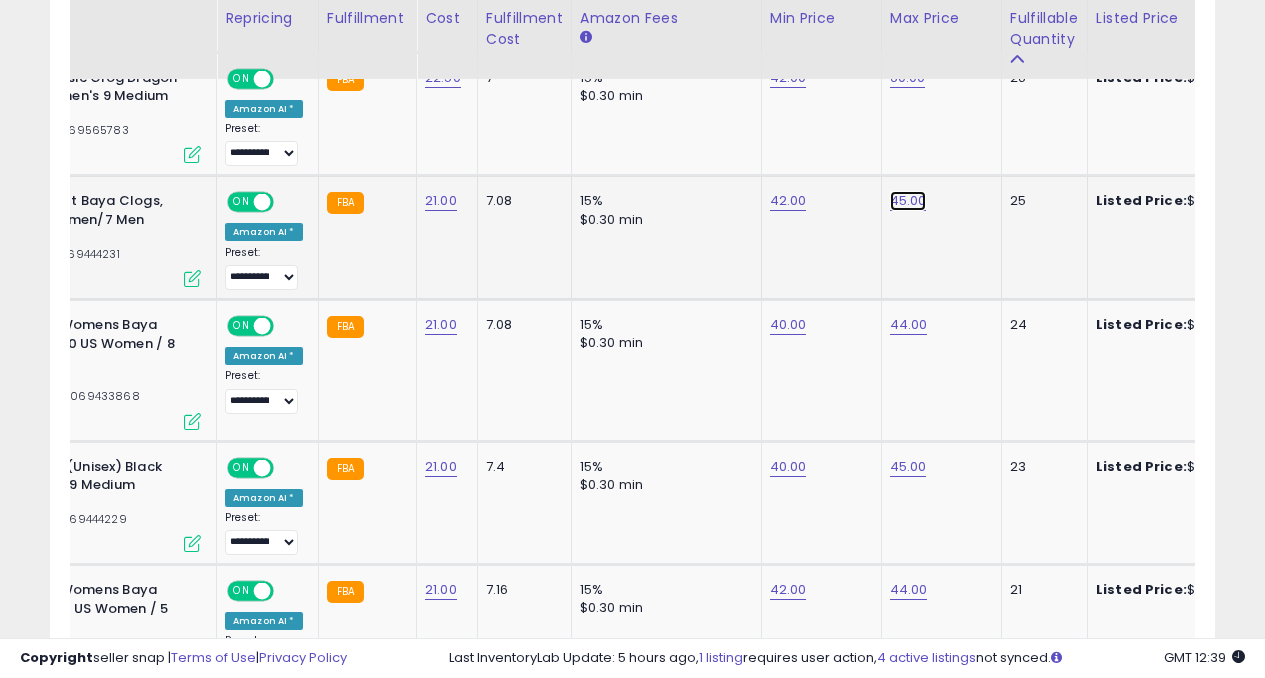 click on "45.00" at bounding box center (908, -435) 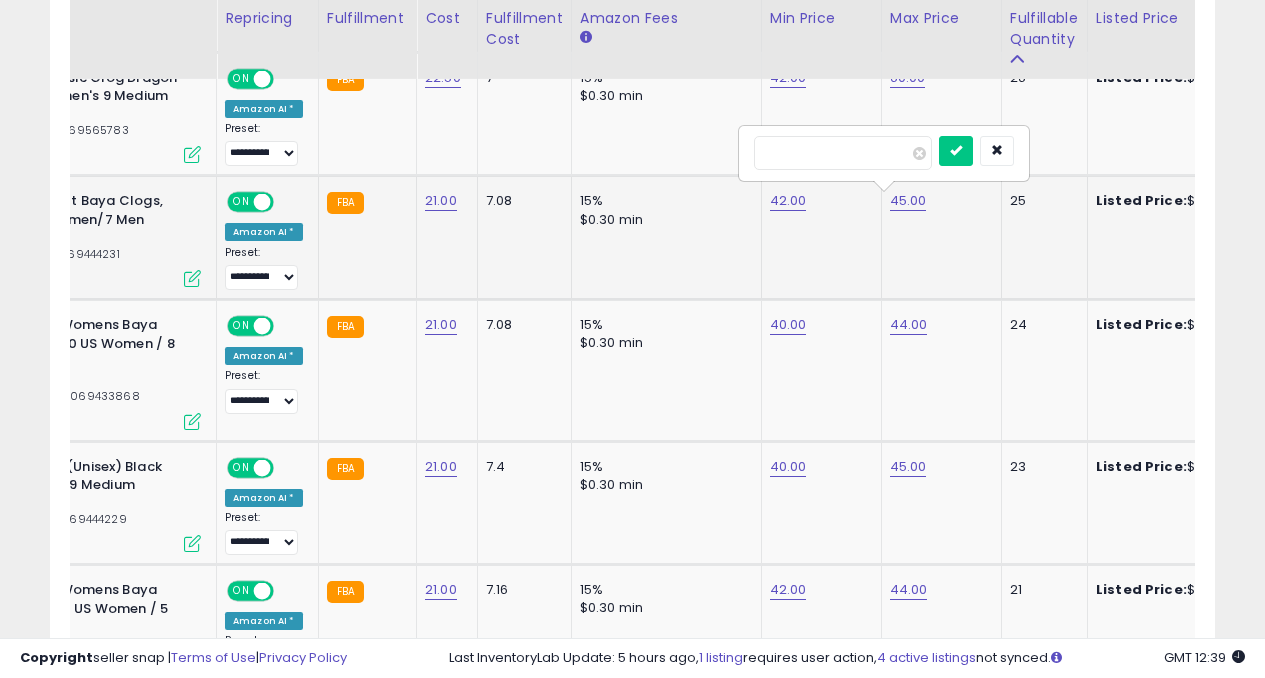 type on "*" 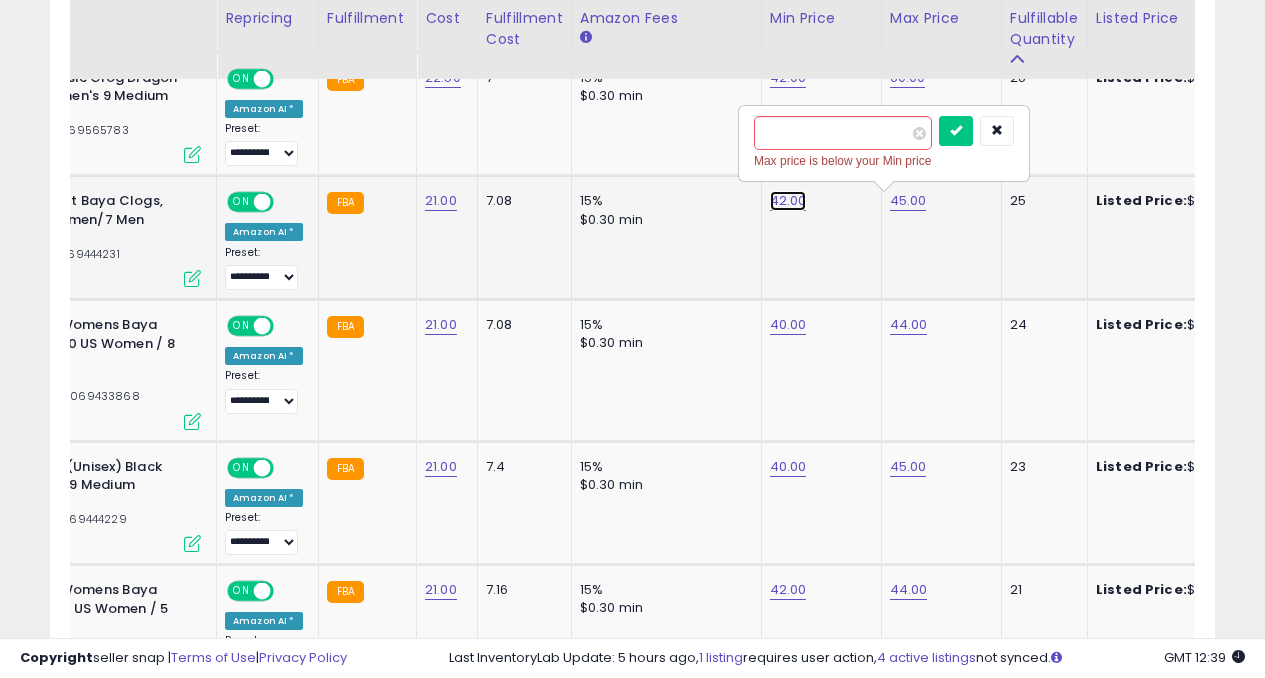 click on "42.00" at bounding box center (788, -435) 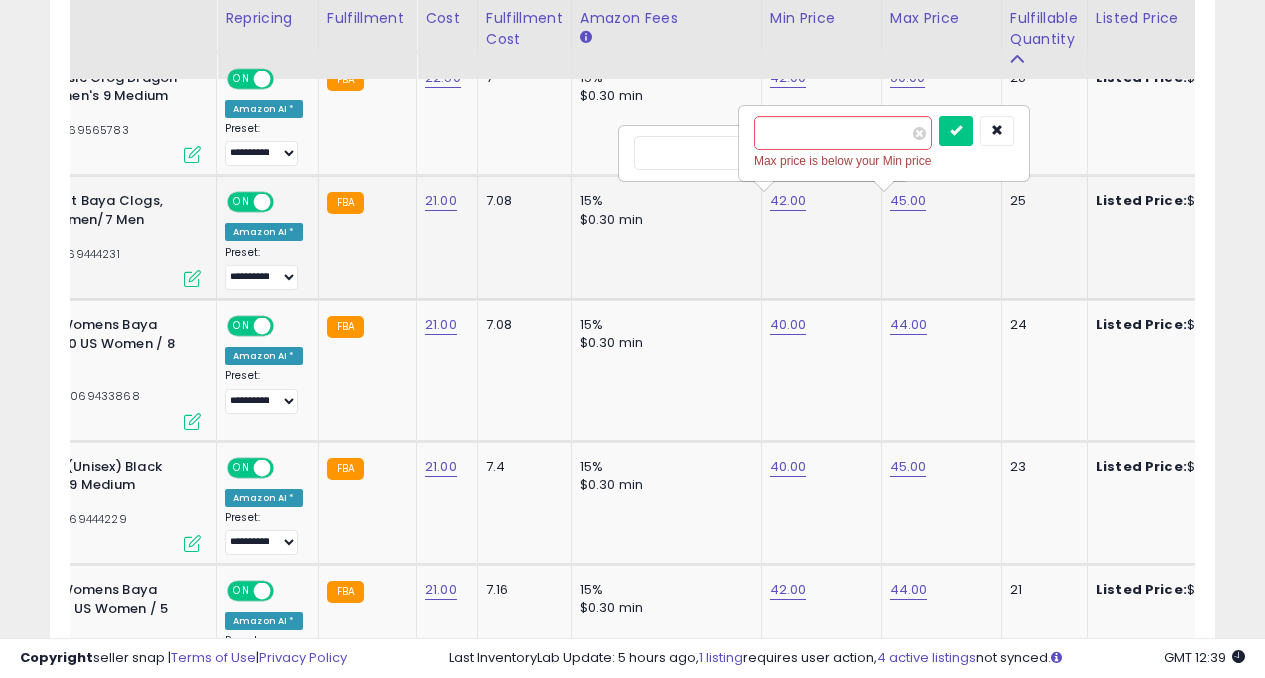 click on "*****" at bounding box center [723, 153] 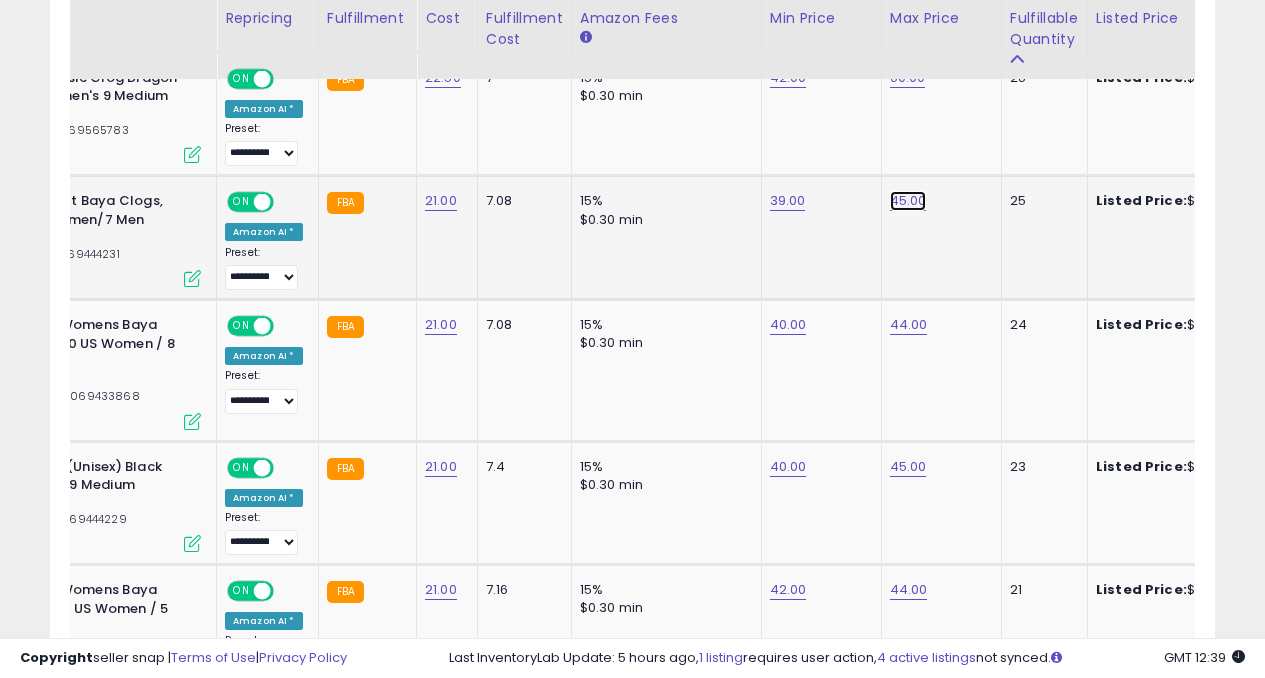 click on "45.00" at bounding box center (908, -435) 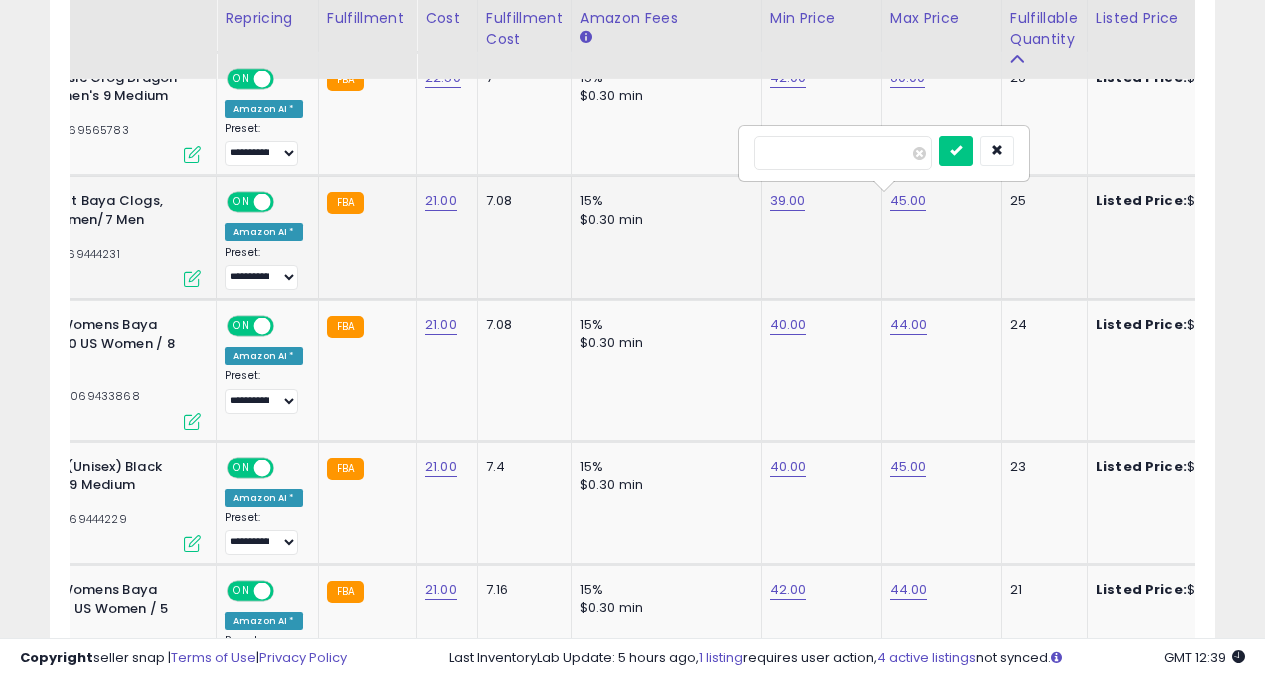 type on "*" 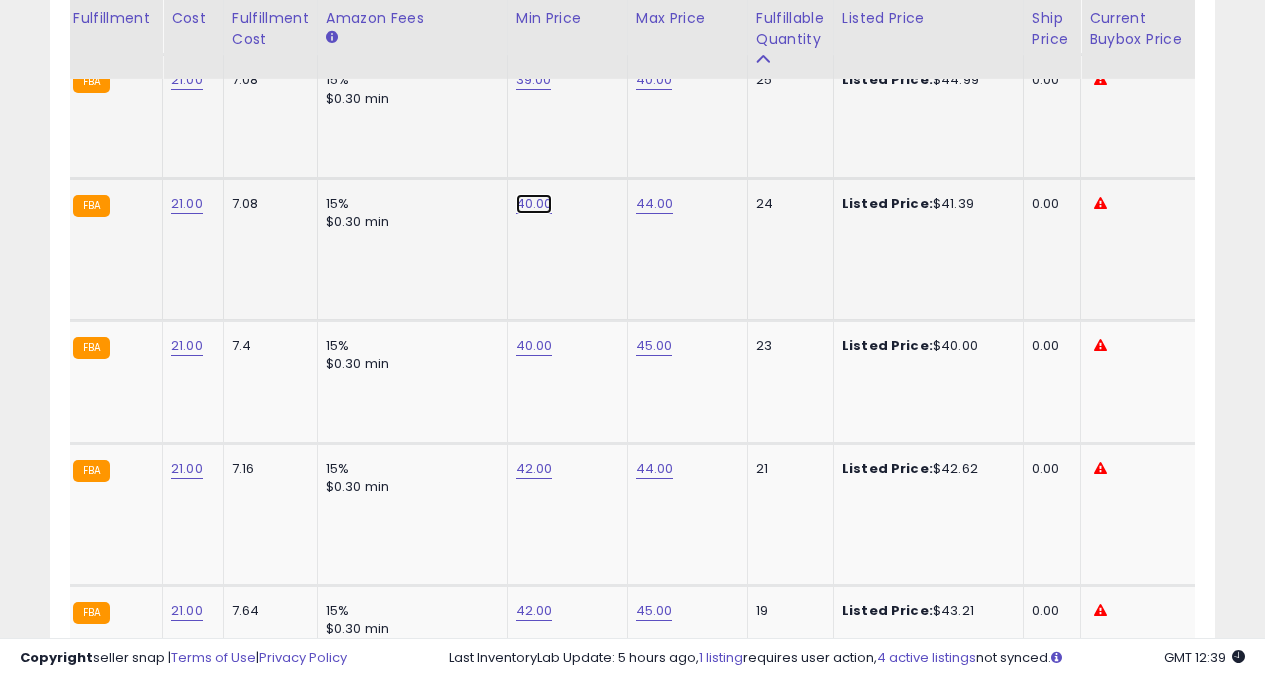 click on "40.00" at bounding box center (534, -556) 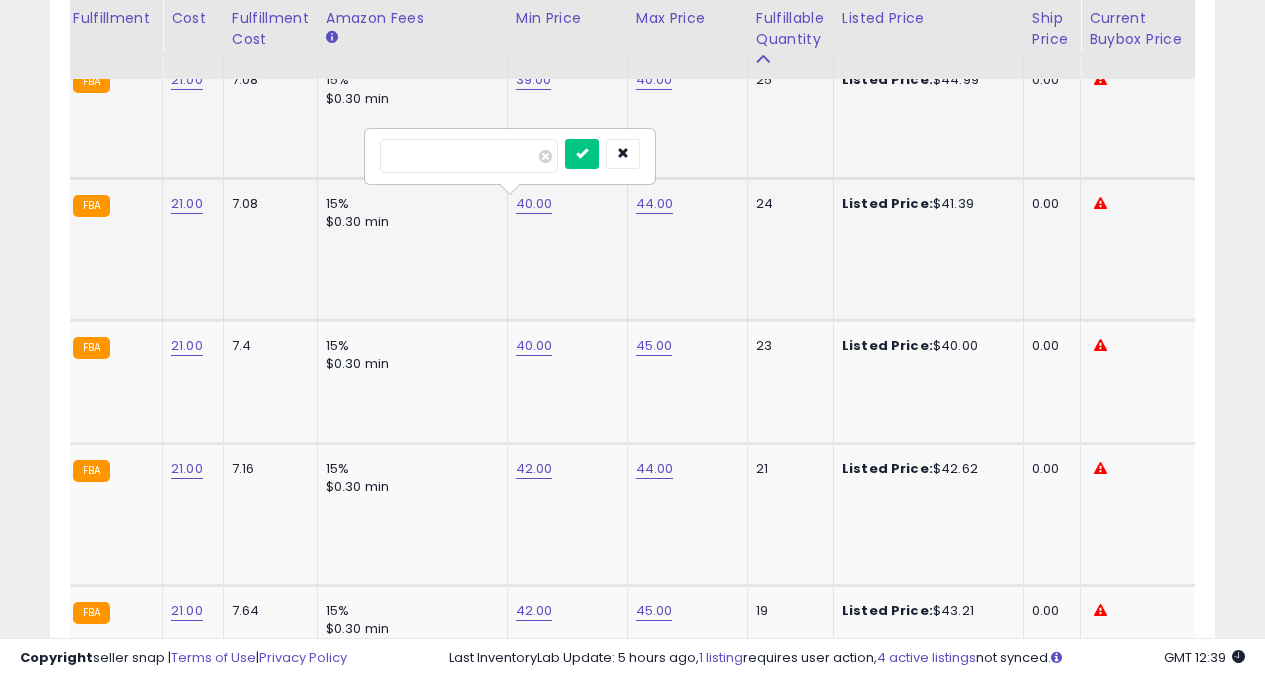 type on "*" 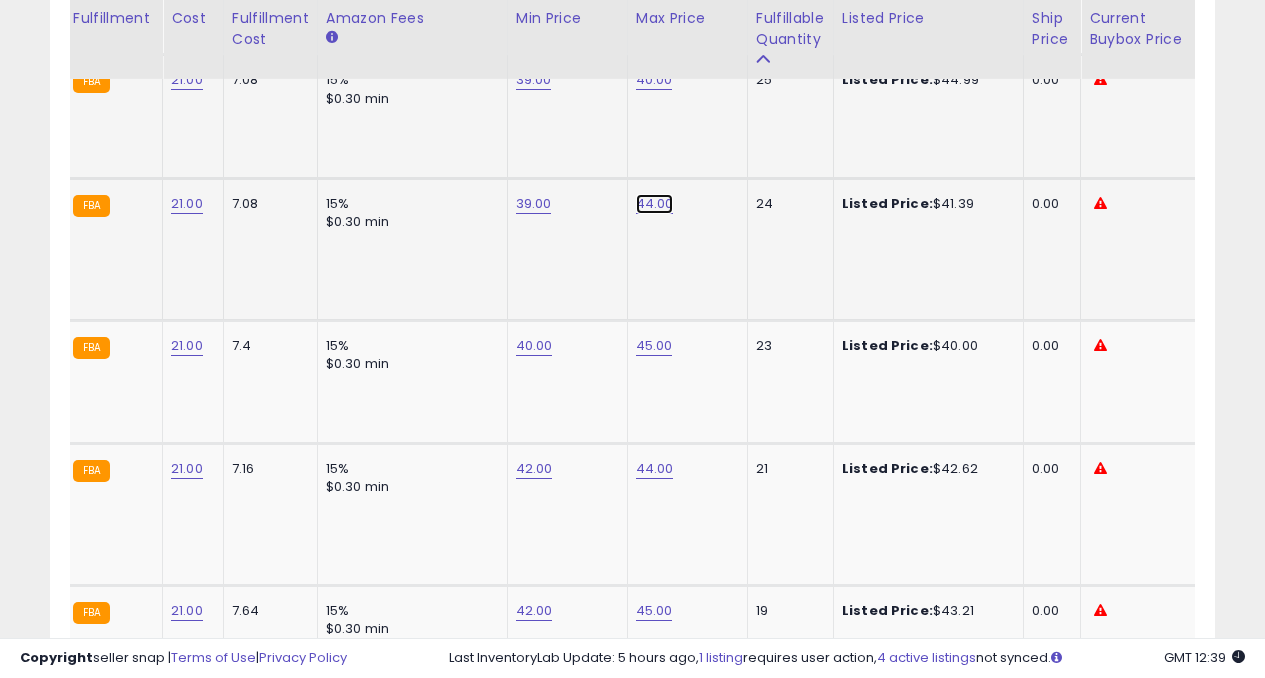 click on "44.00" at bounding box center (654, -556) 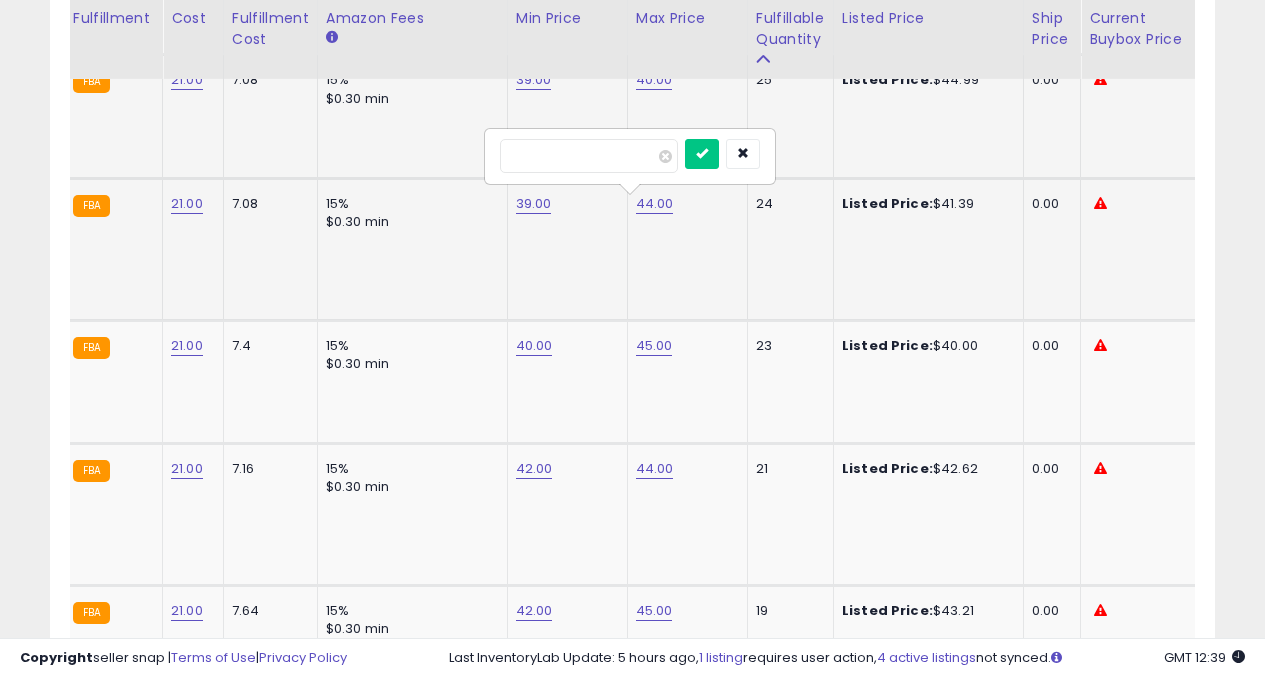 type on "*" 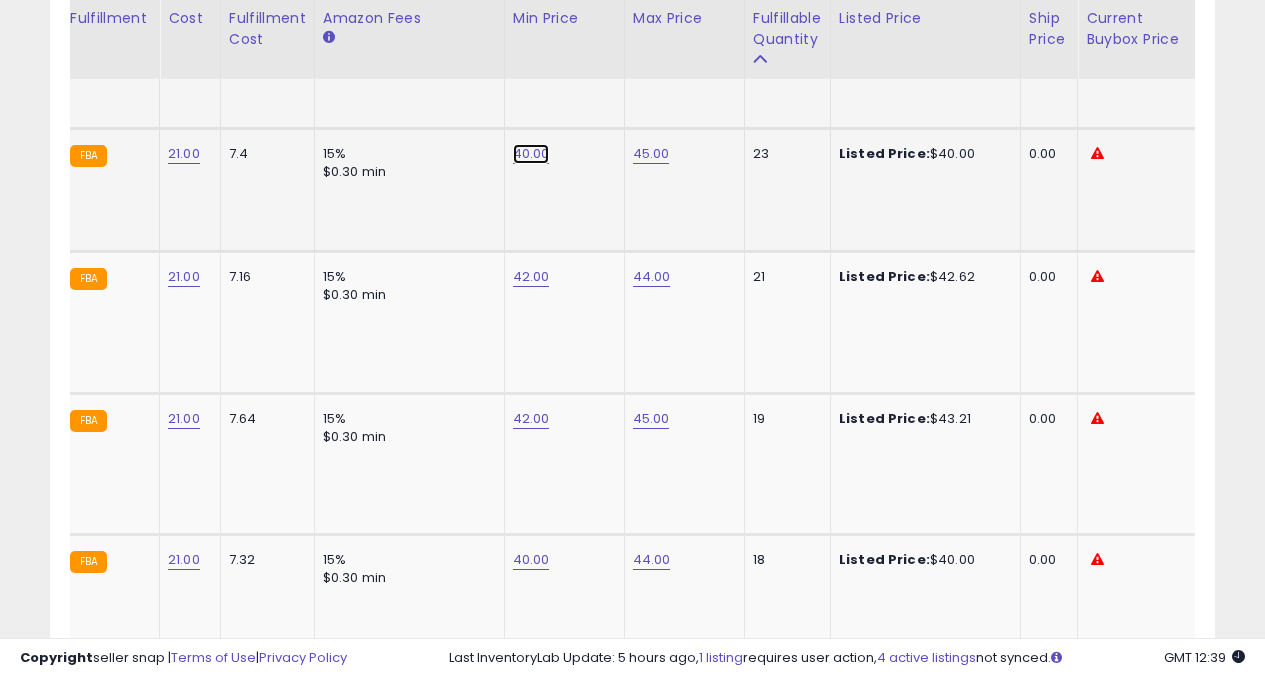 click on "40.00" at bounding box center (531, -748) 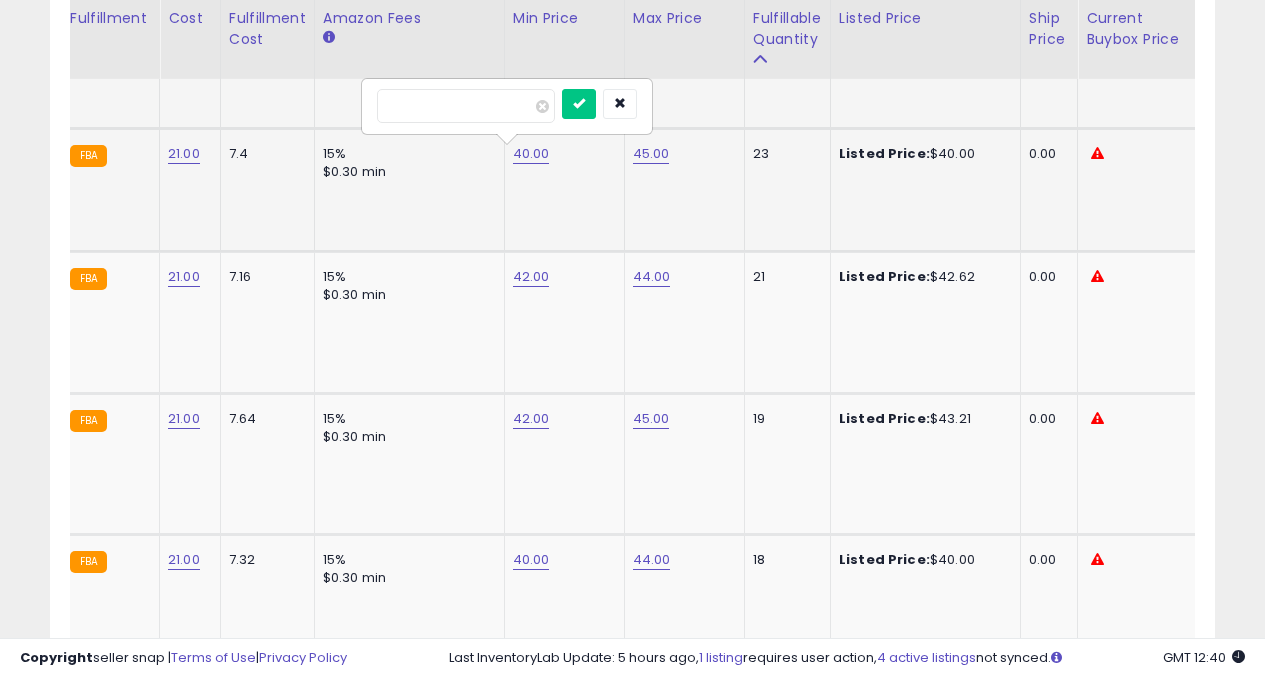 type on "*" 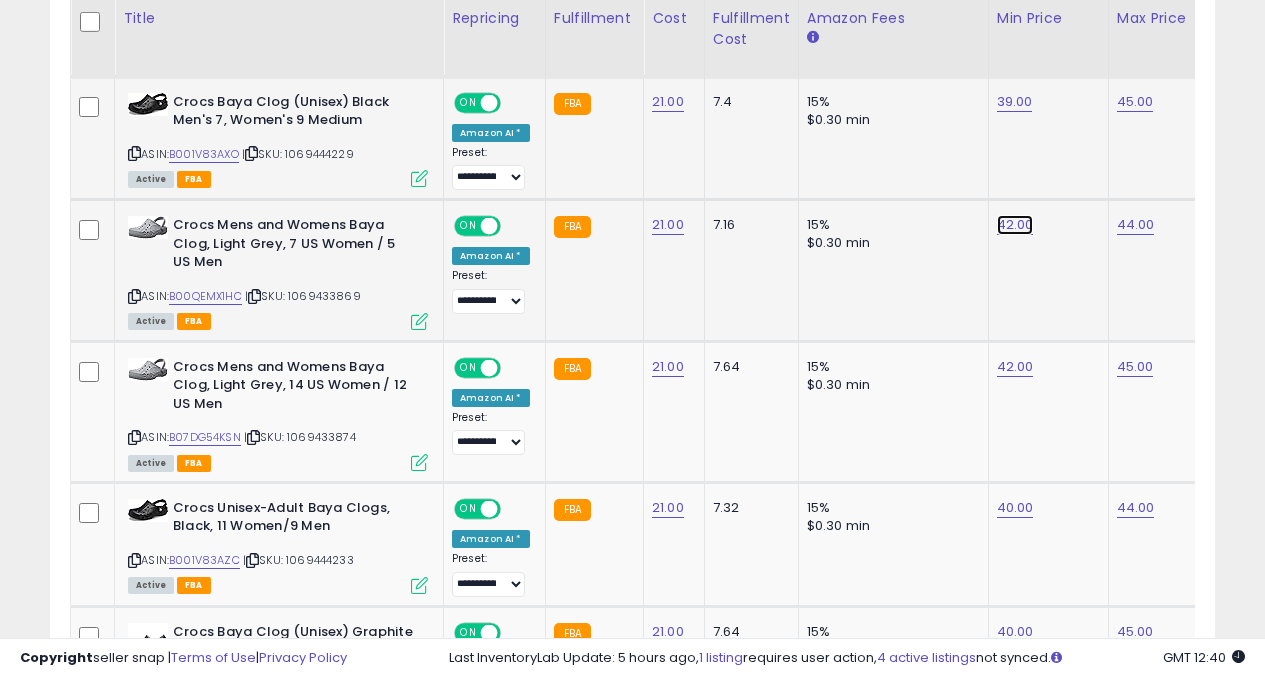 click on "42.00" at bounding box center (1015, -800) 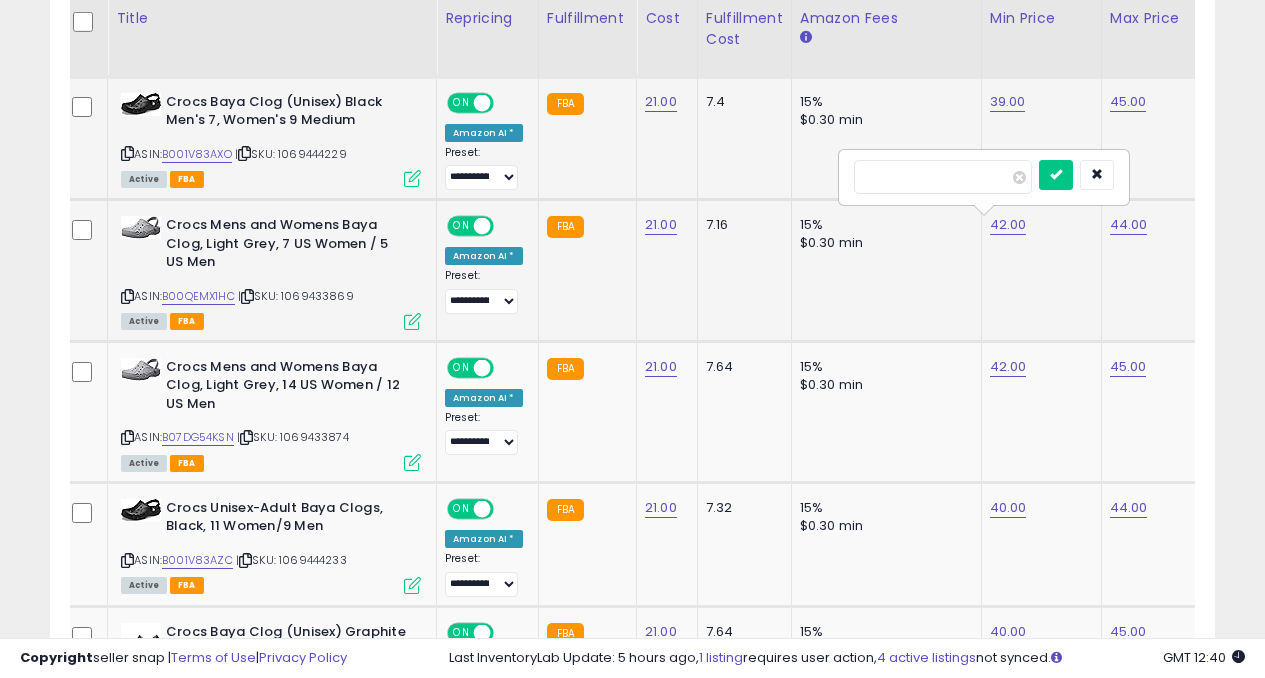type on "*" 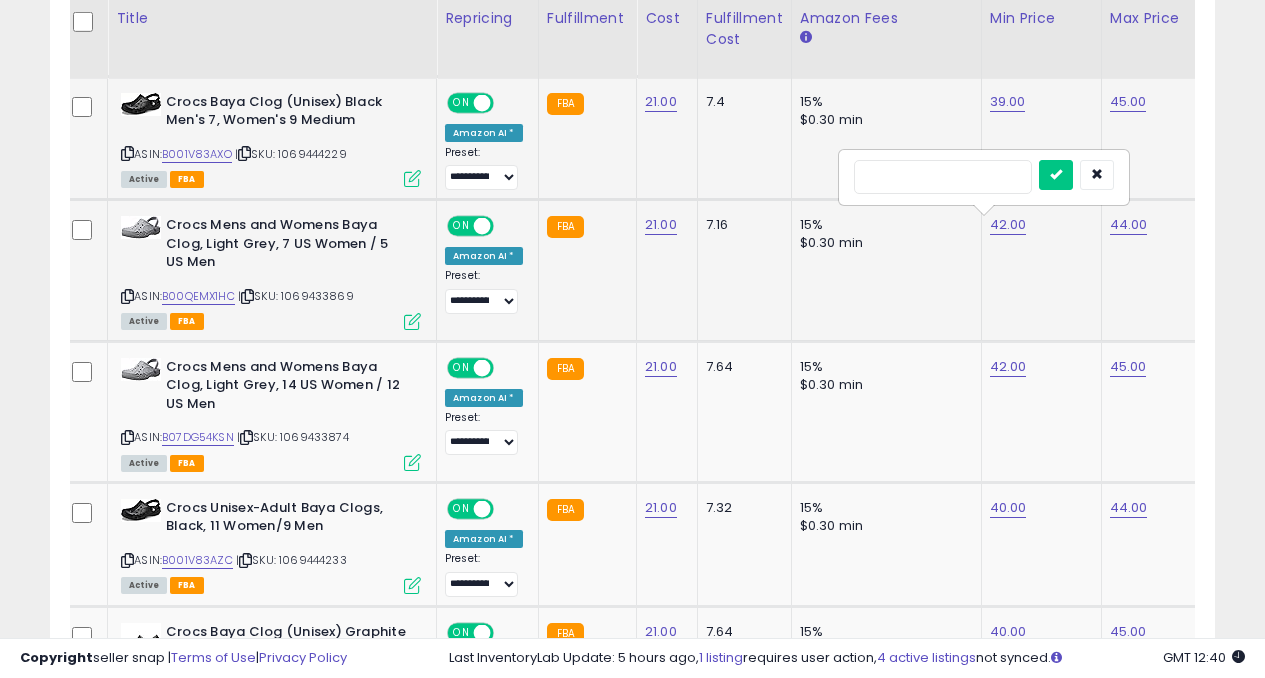 type on "*" 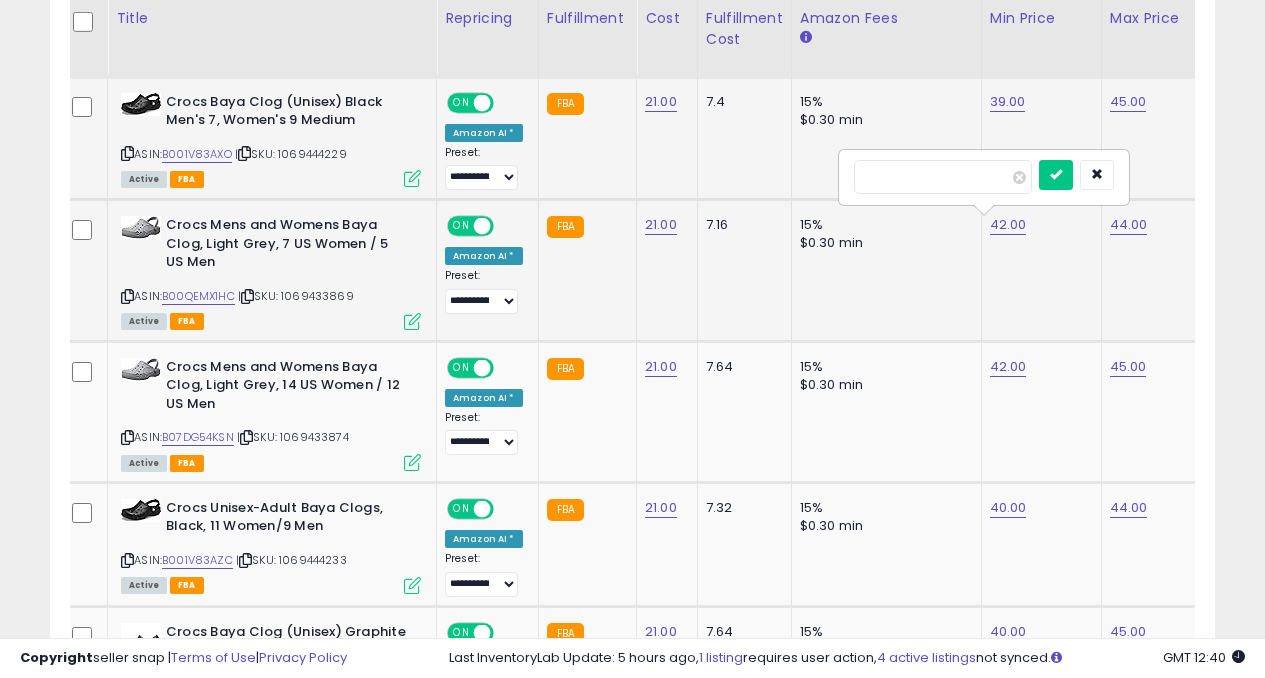 type on "**" 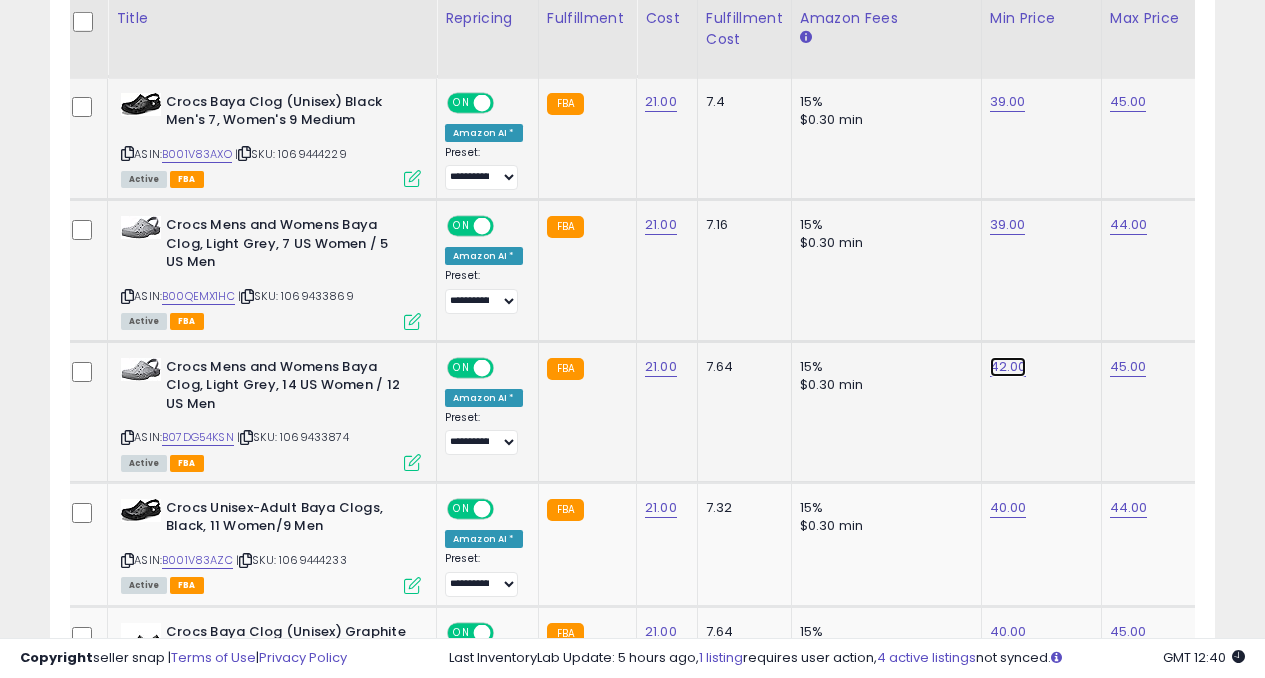 click on "42.00" at bounding box center (1008, -800) 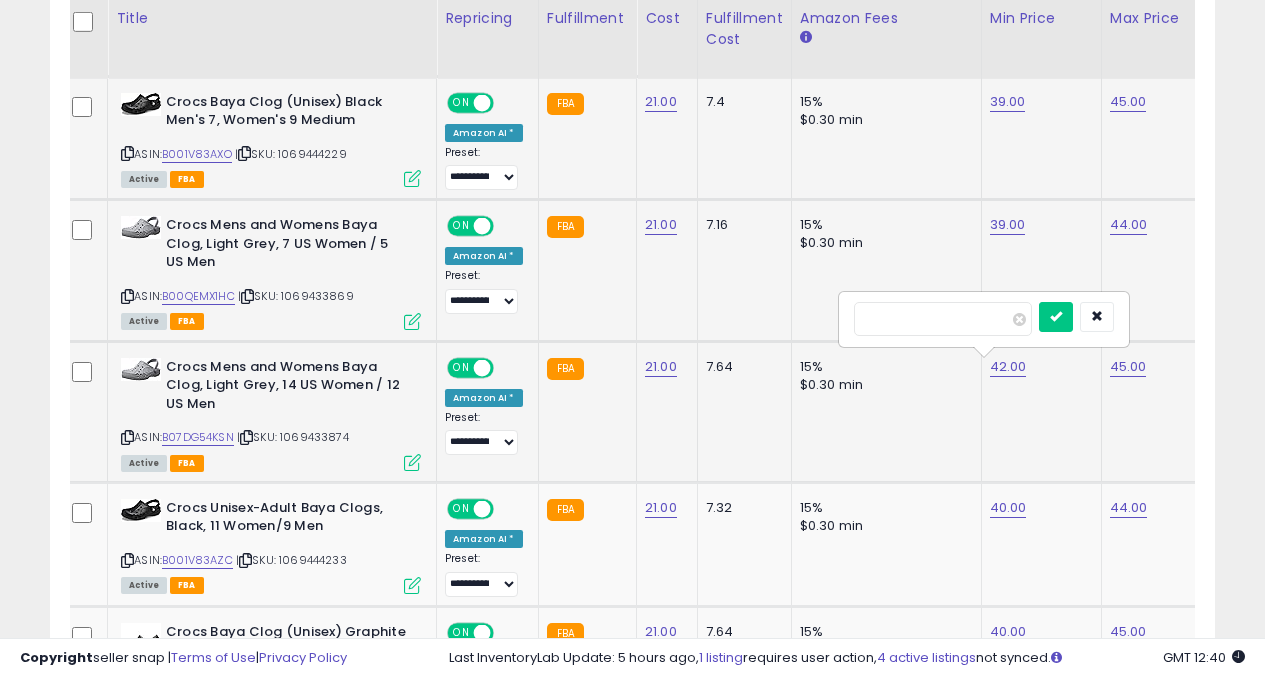 type on "*" 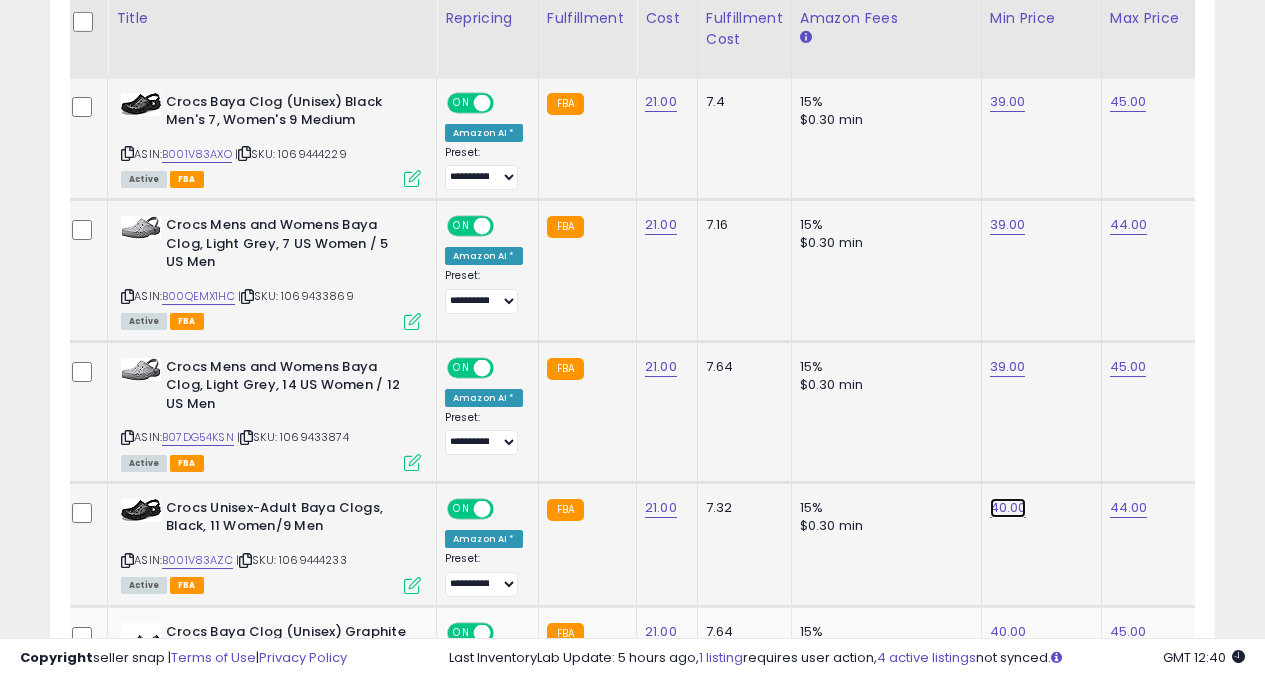 click on "40.00" at bounding box center [1008, -800] 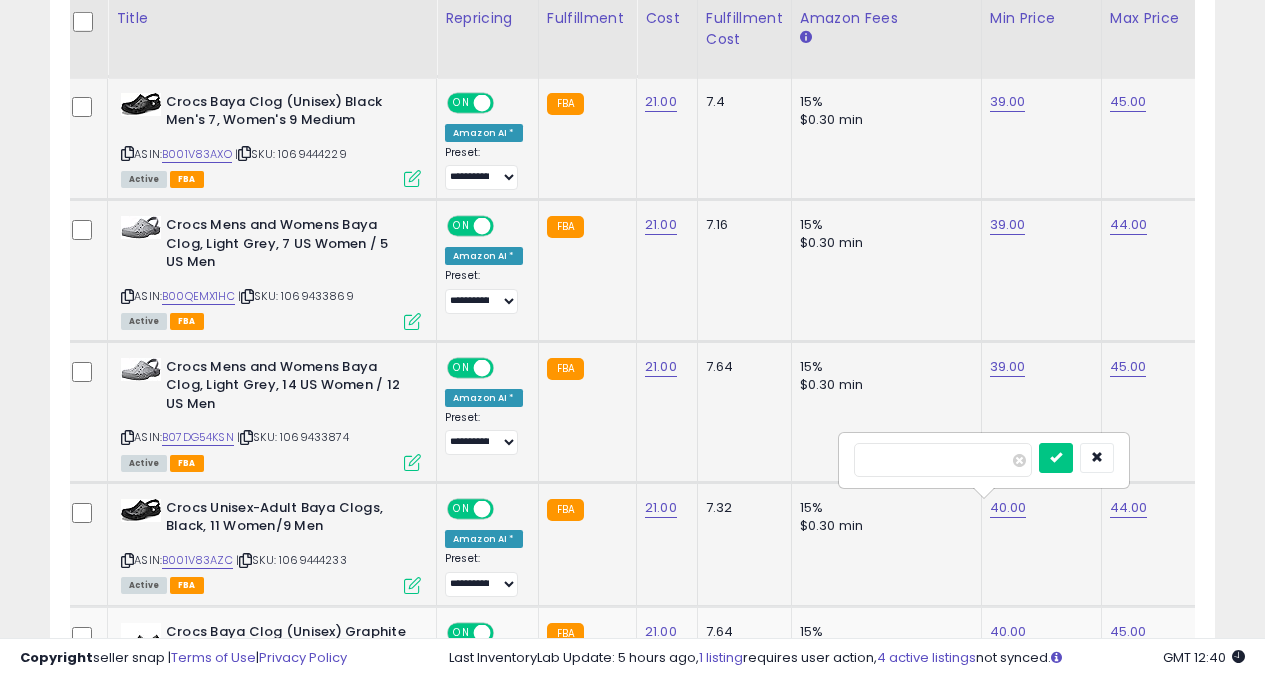 type on "*" 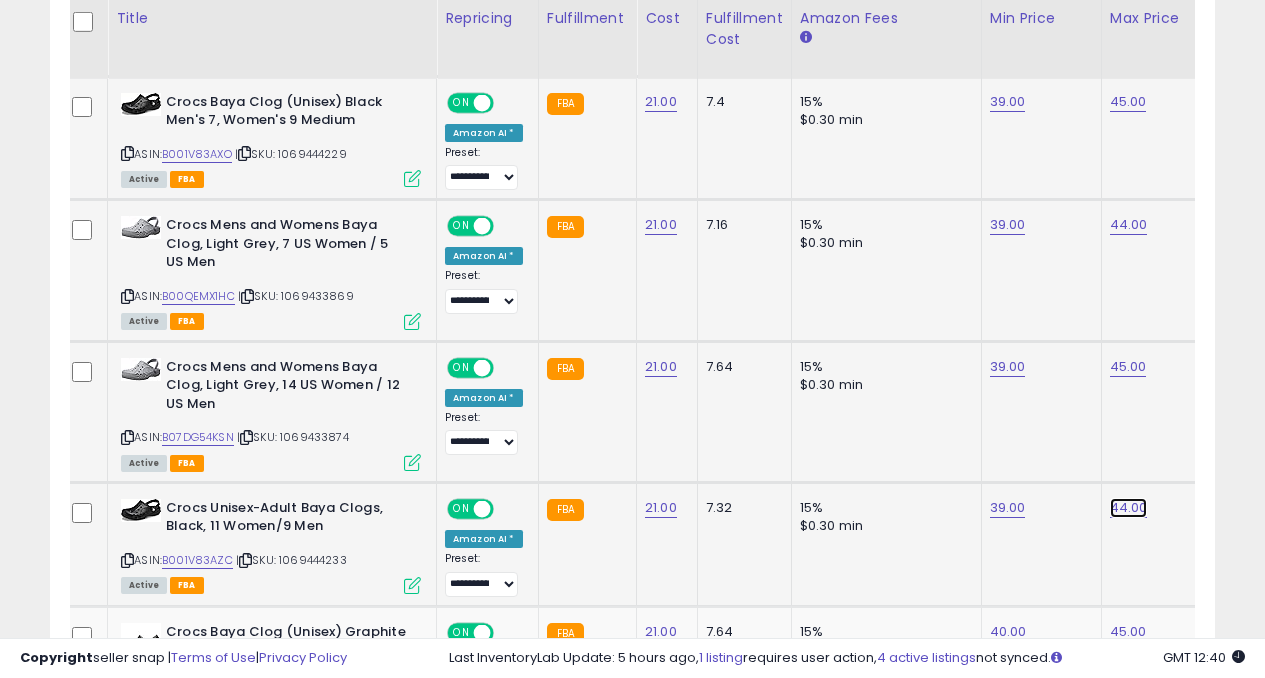 click on "44.00" at bounding box center (1128, -800) 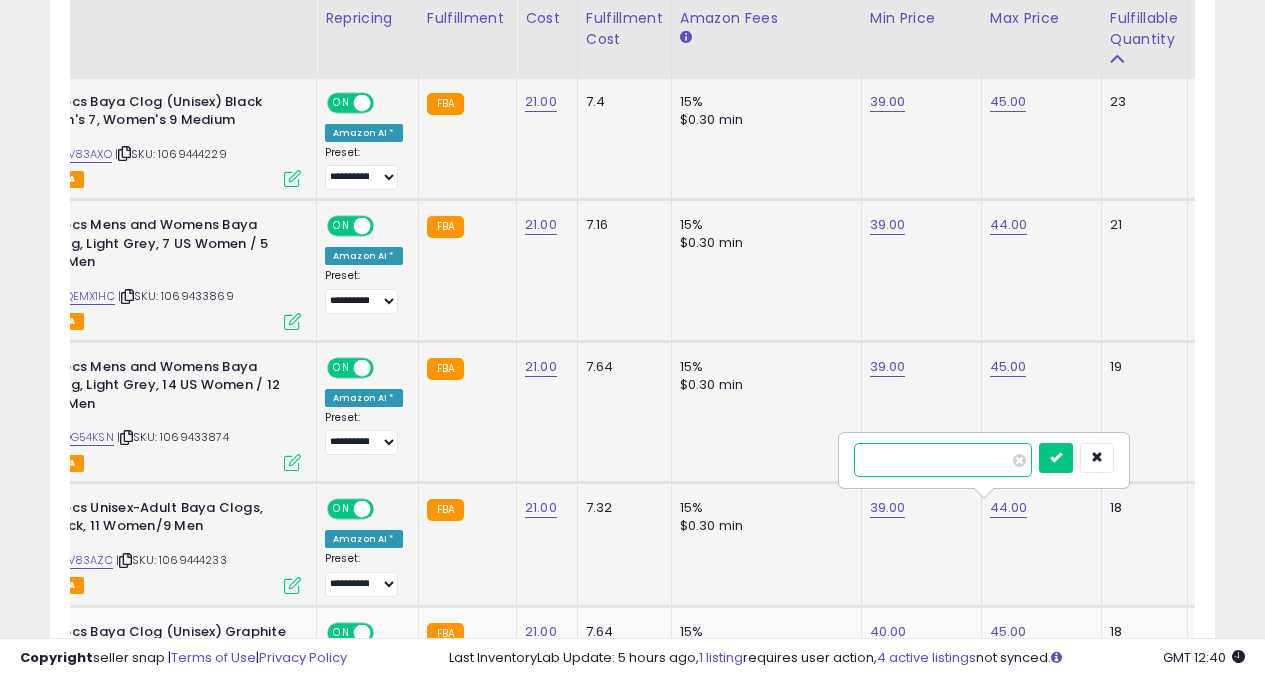 type on "*" 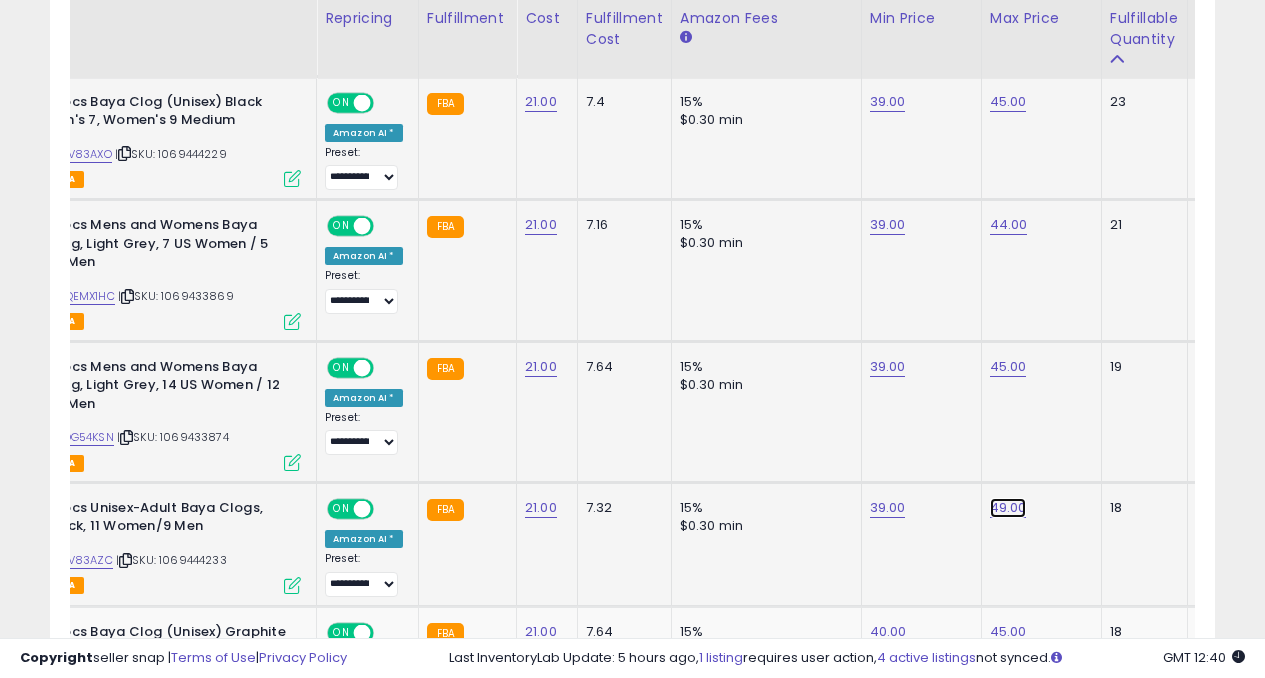 click on "49.00" at bounding box center (1008, -800) 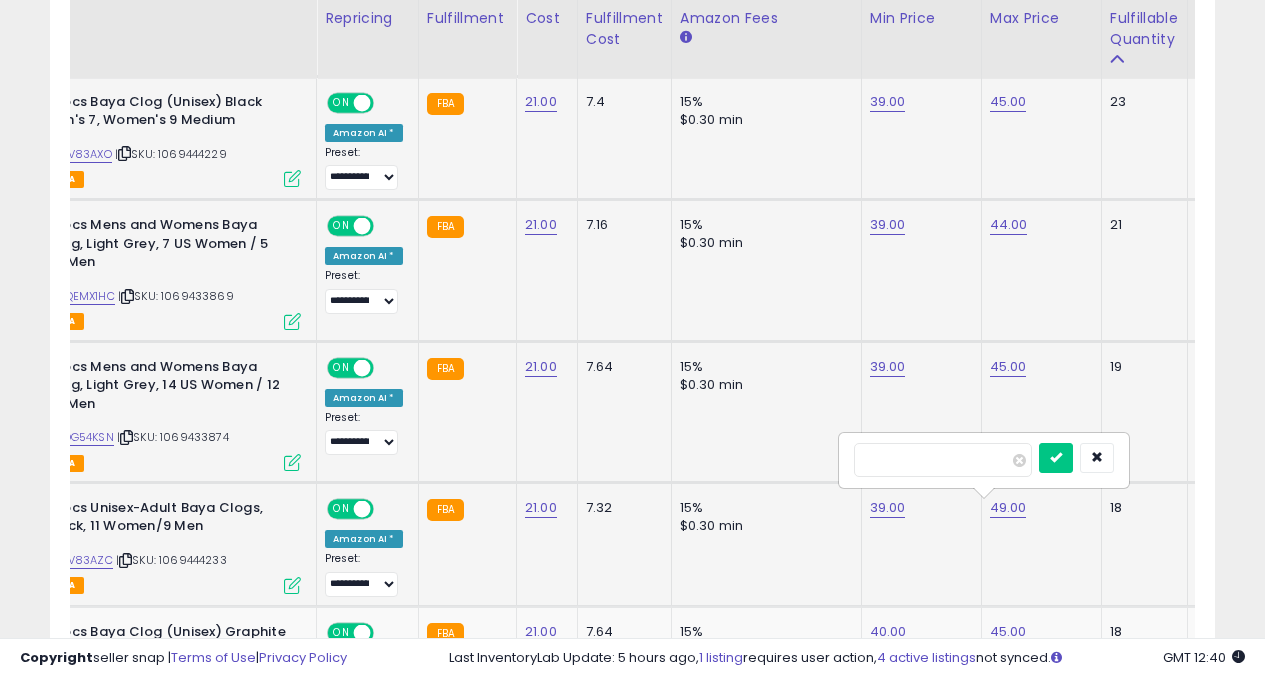 type on "*" 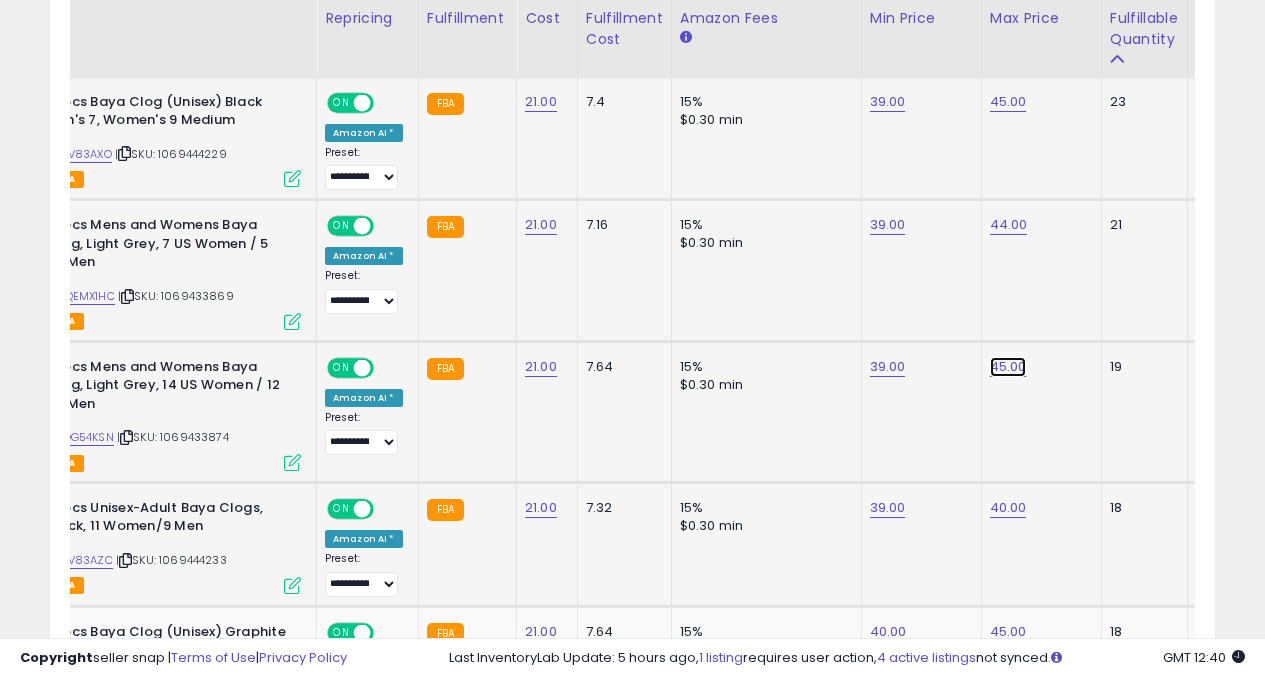 click on "45.00" at bounding box center [1008, -800] 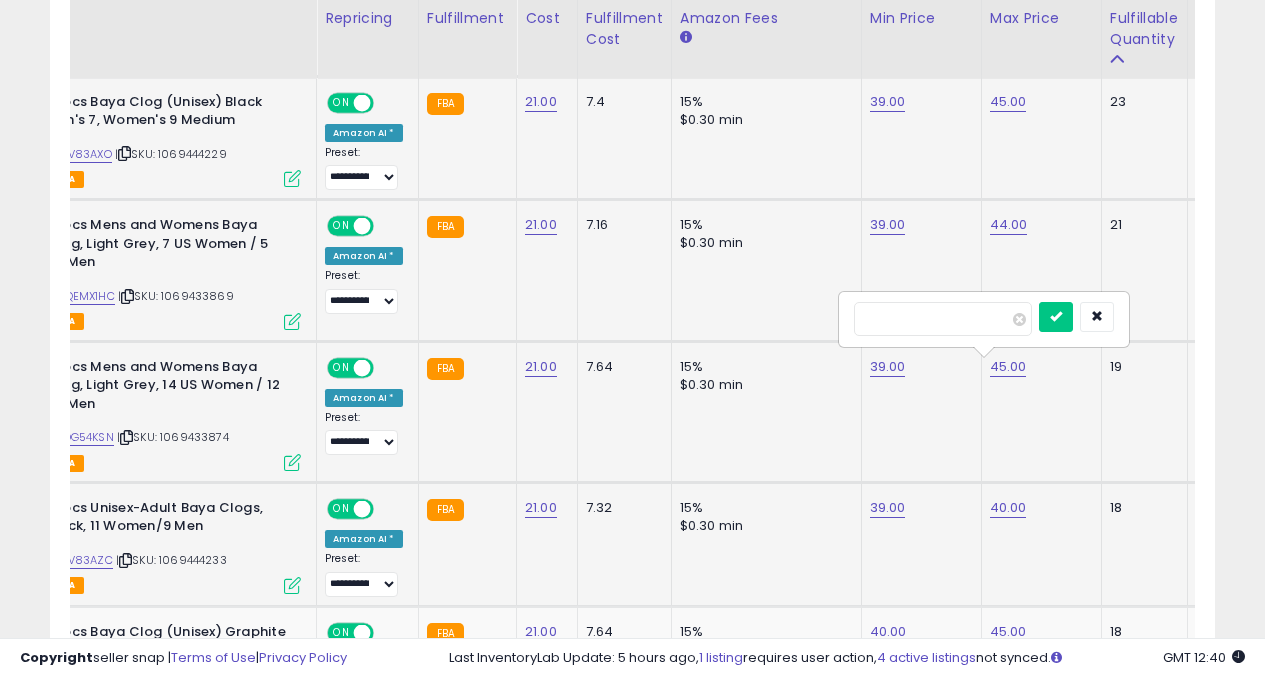type on "*" 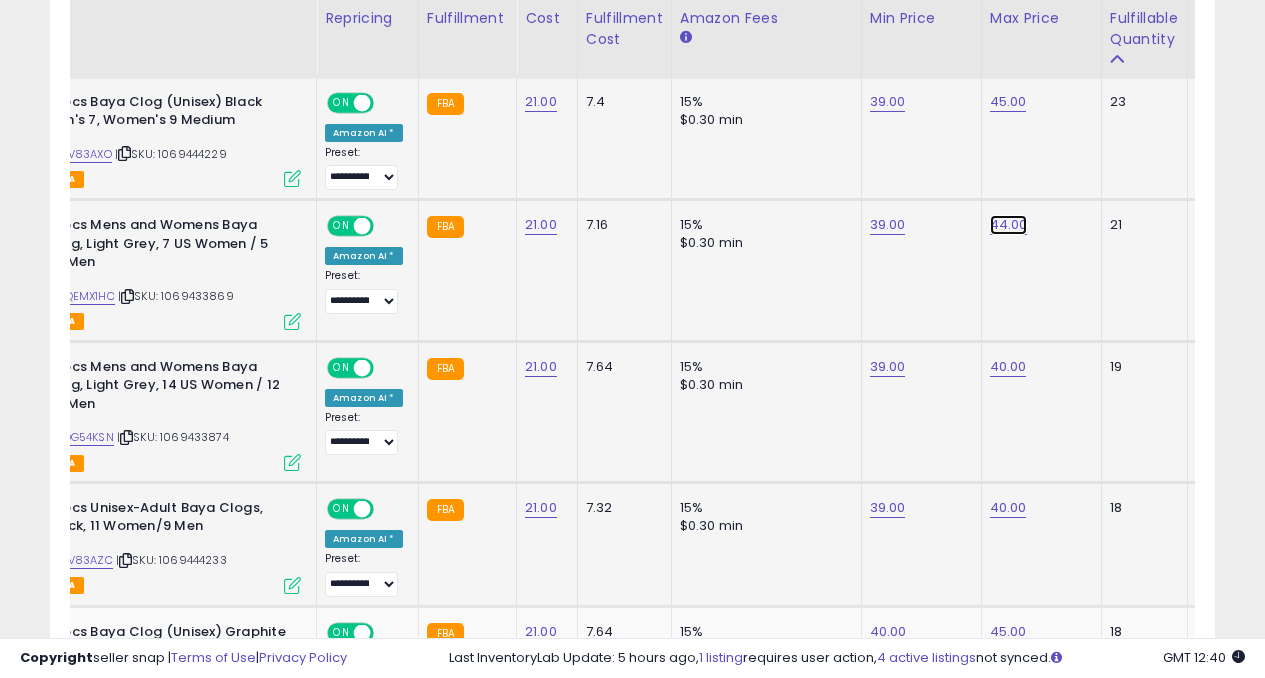 click on "44.00" at bounding box center (1008, -800) 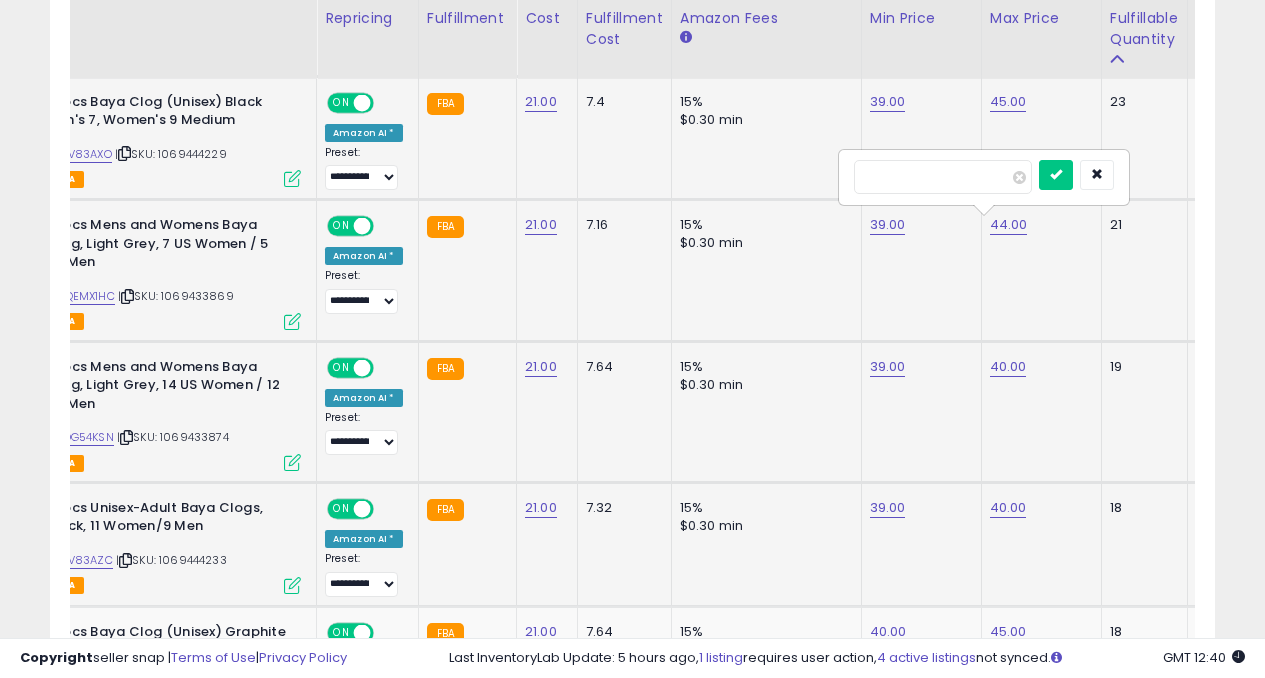 type on "*" 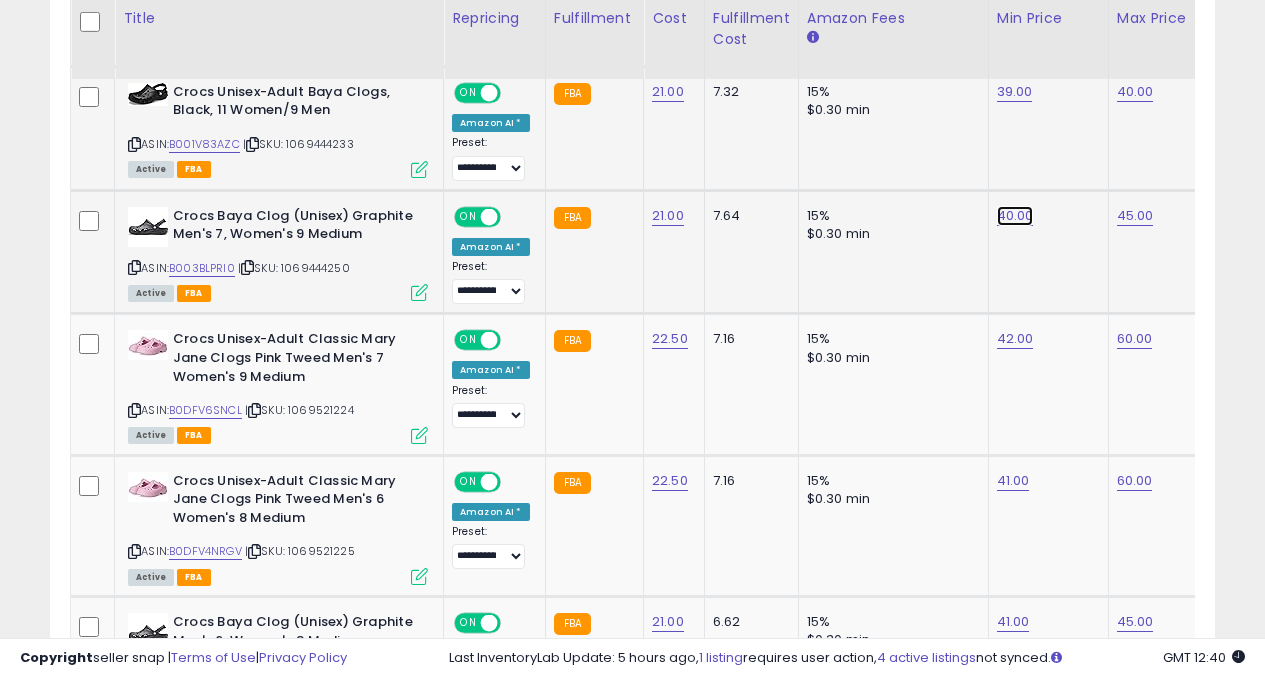 click on "40.00" at bounding box center (1015, -1216) 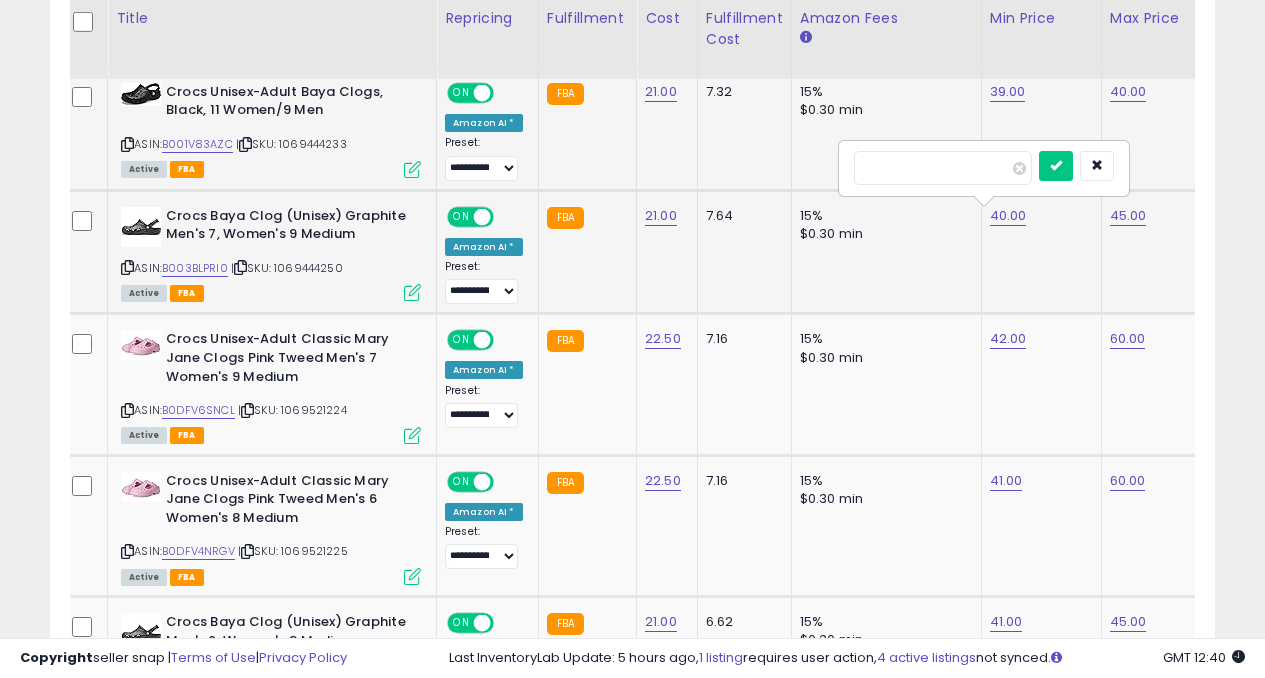 type on "*" 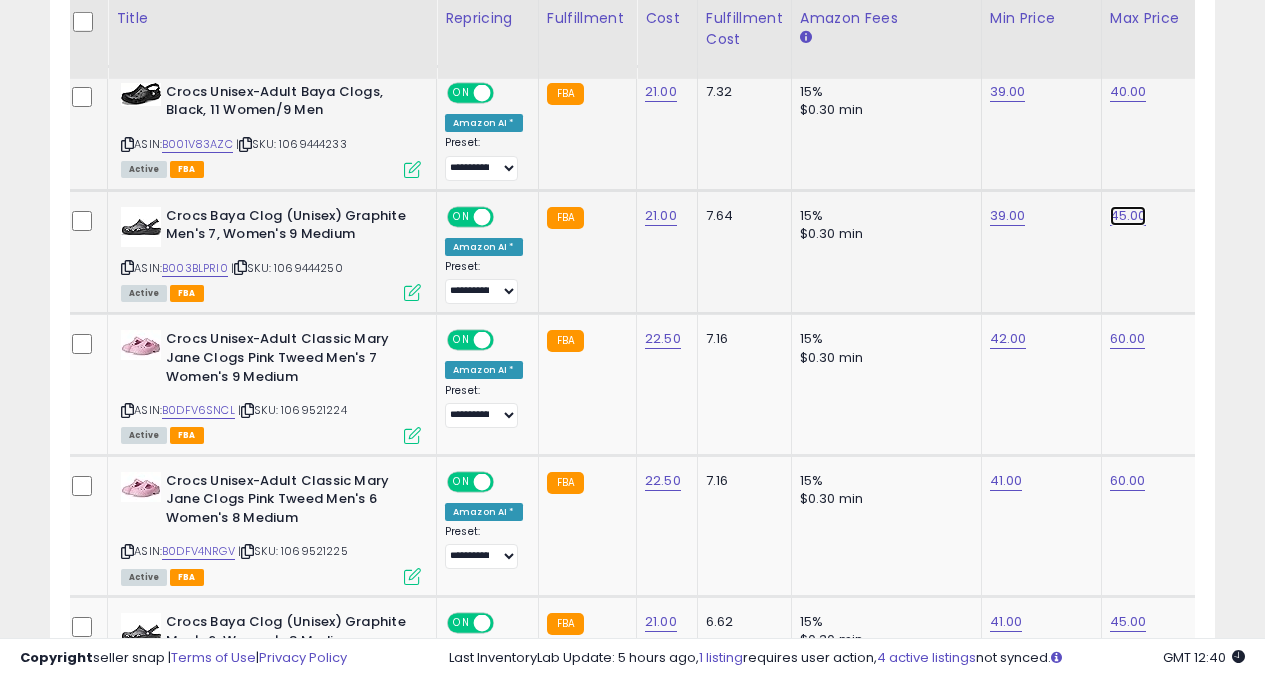 click on "45.00" at bounding box center [1128, -1216] 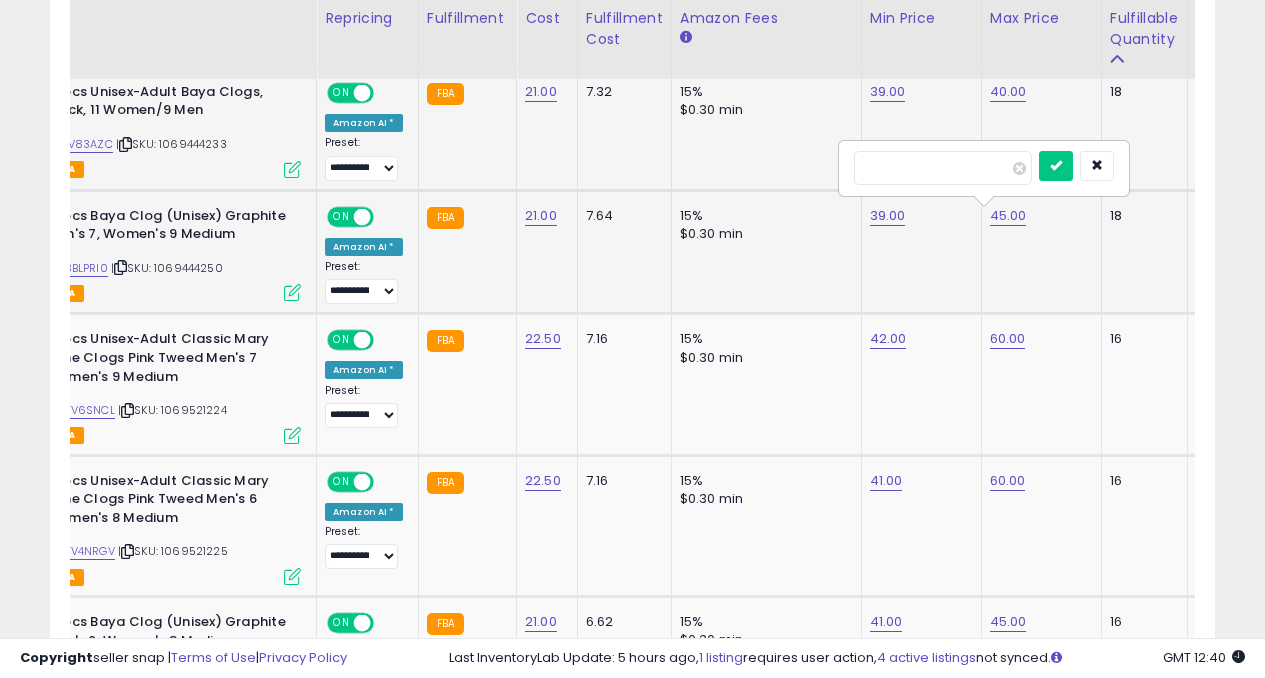 type on "*" 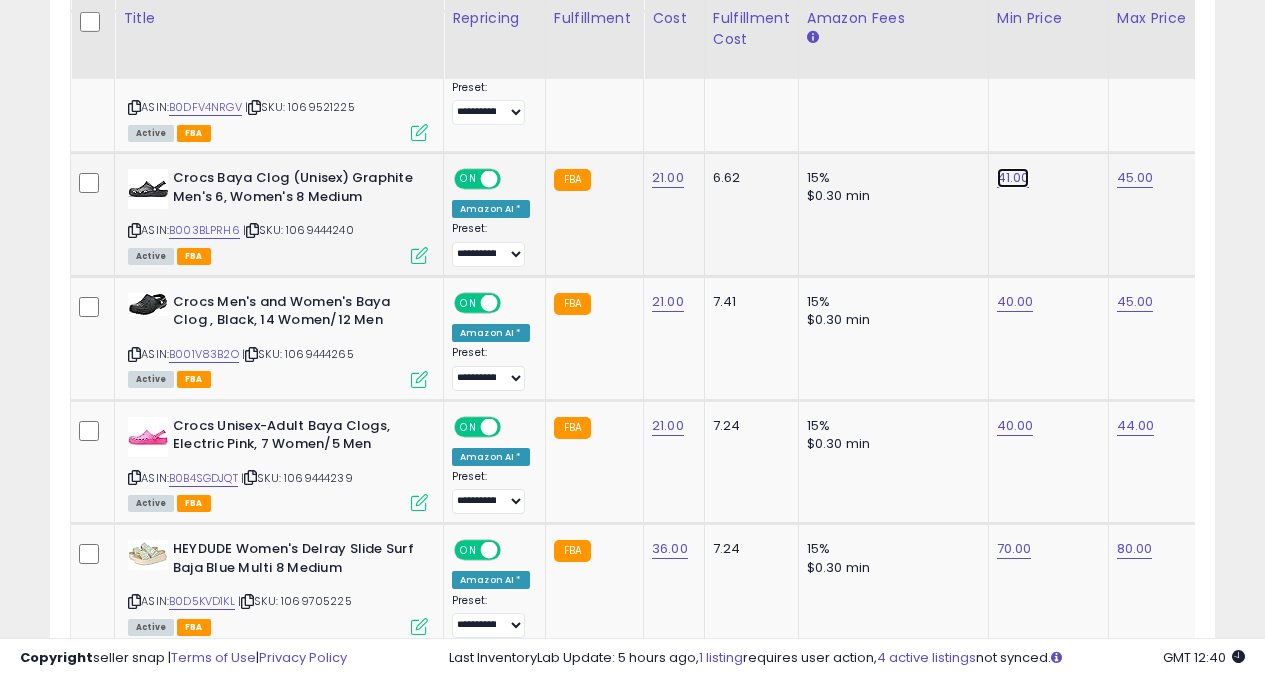 click on "41.00" at bounding box center [1015, -1660] 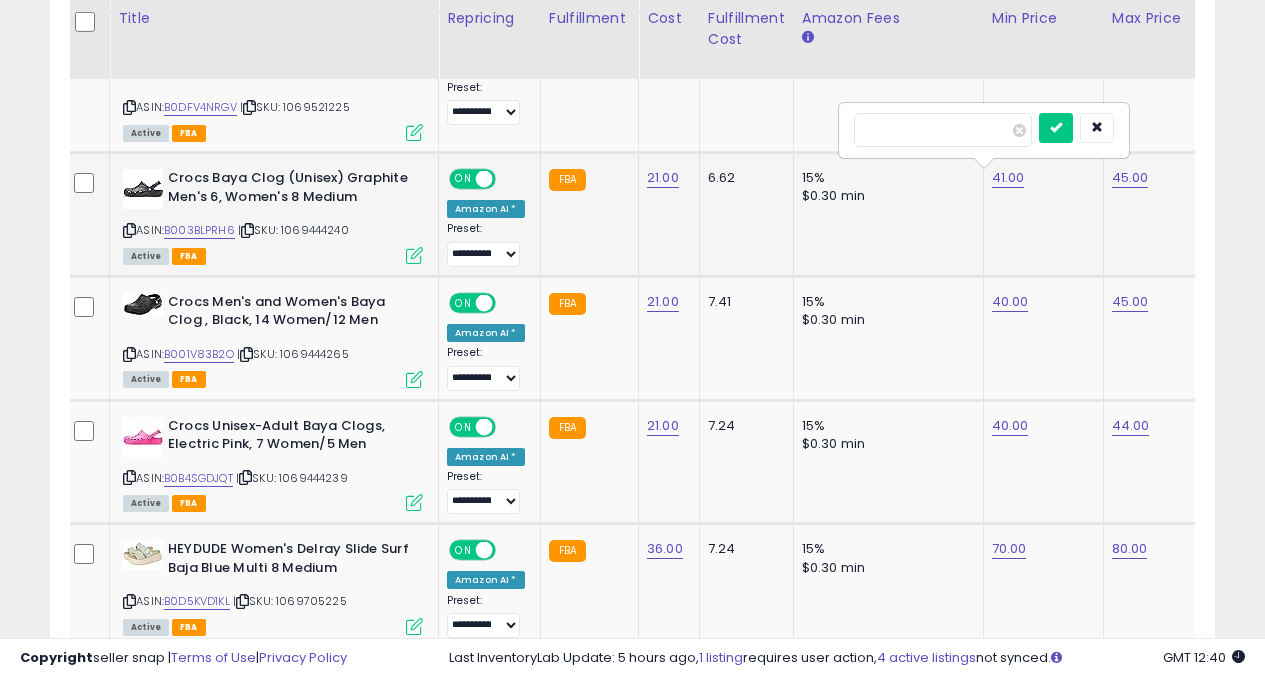 type on "*" 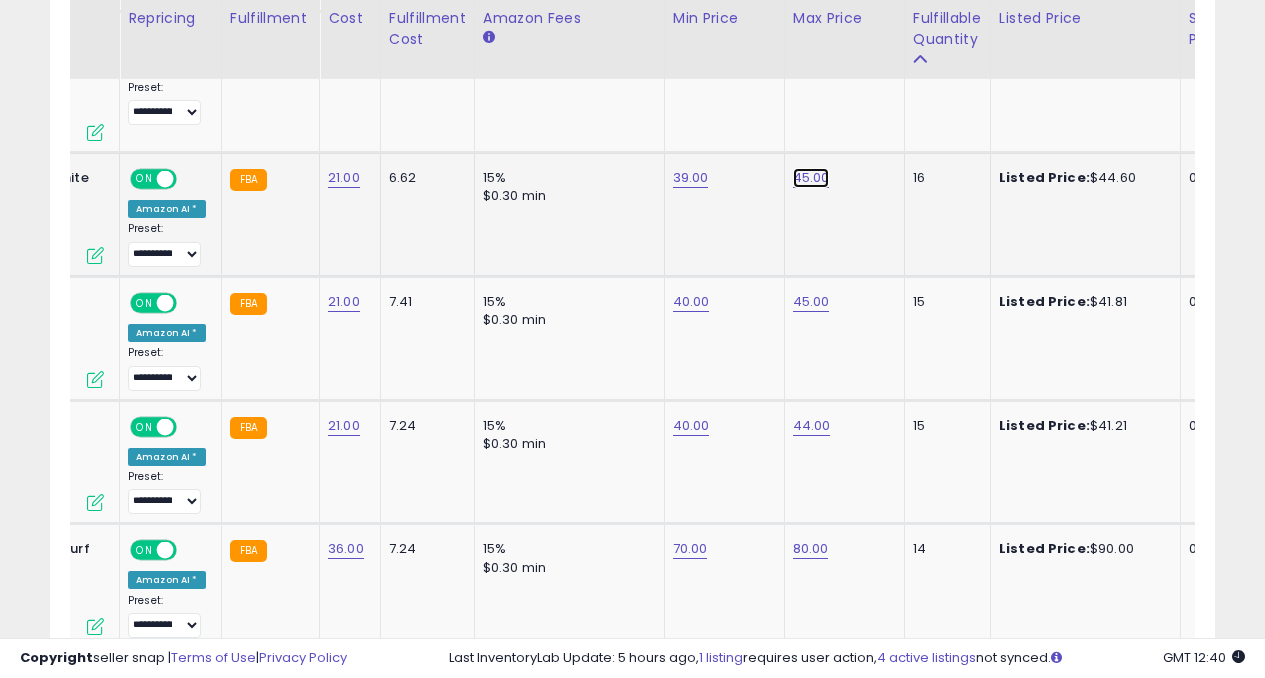click on "45.00" at bounding box center (811, -1660) 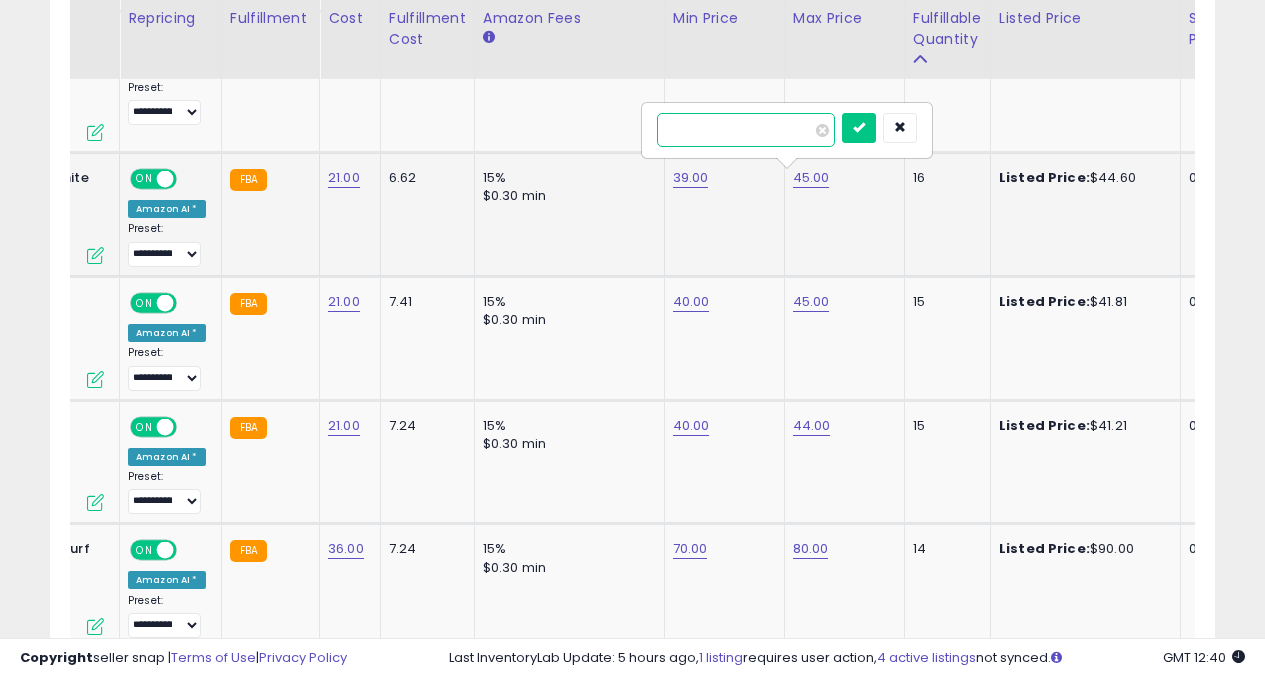 type on "*" 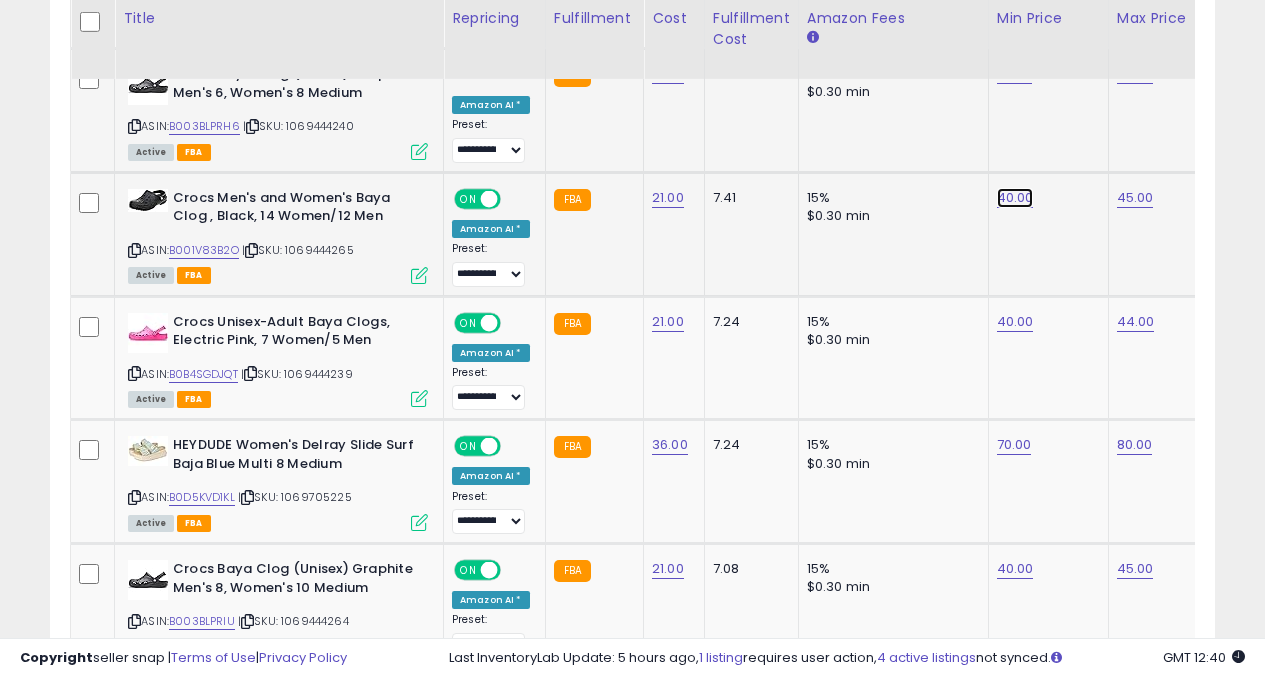 click on "40.00" at bounding box center [1015, -1764] 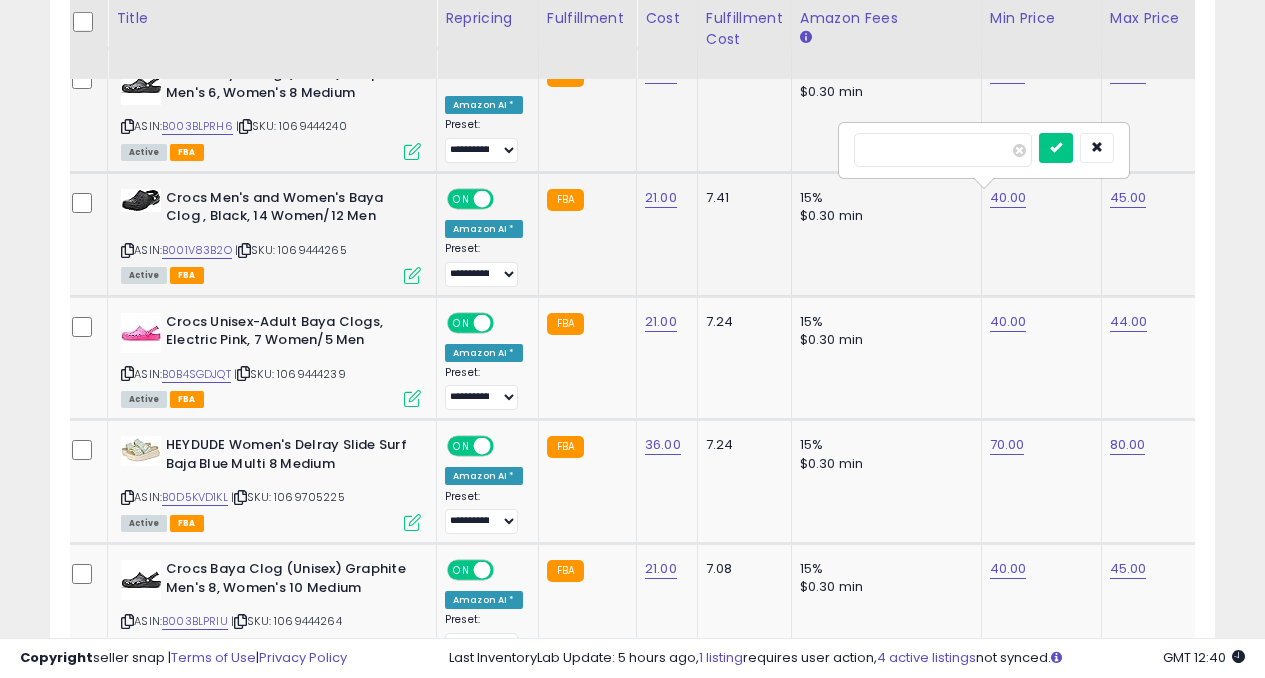 type on "*" 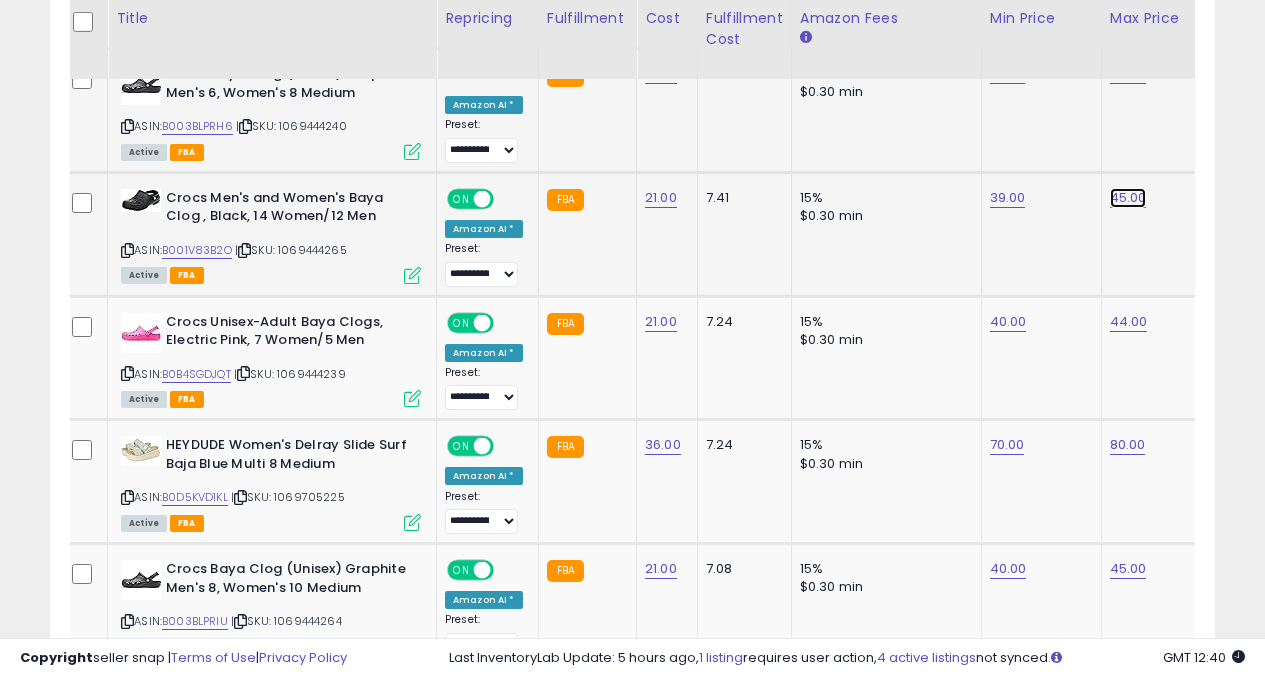 click on "45.00" at bounding box center [1128, -1764] 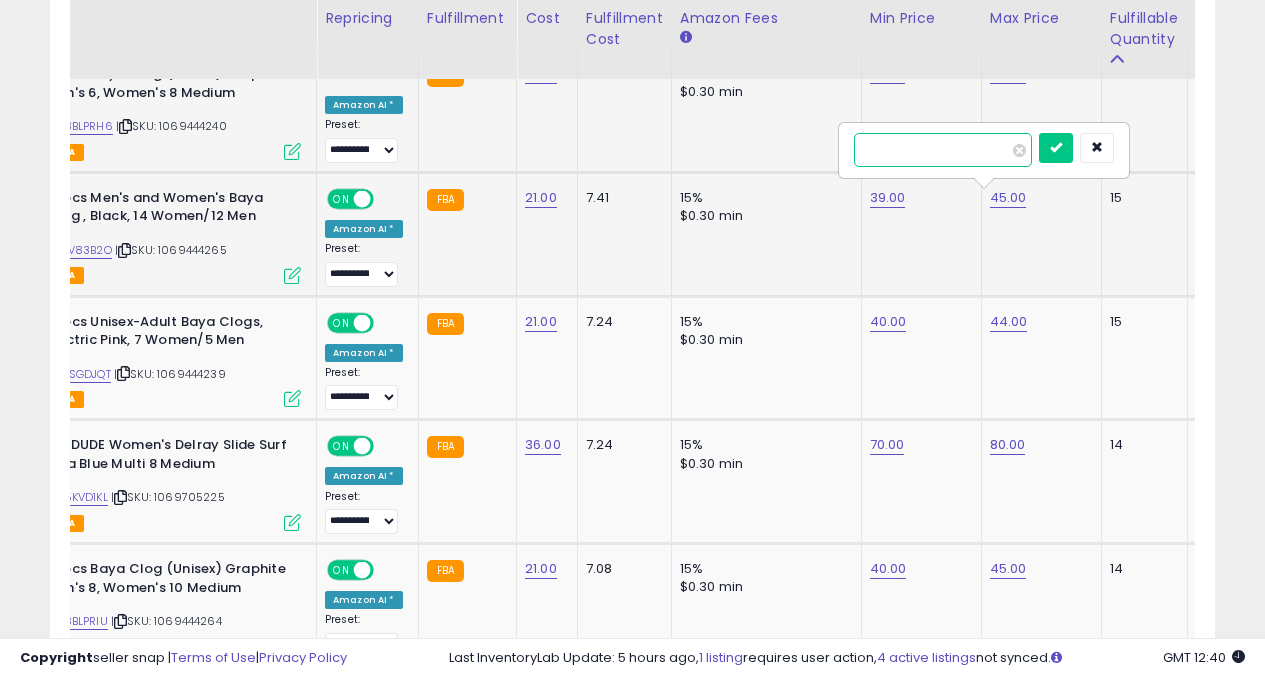 type on "*" 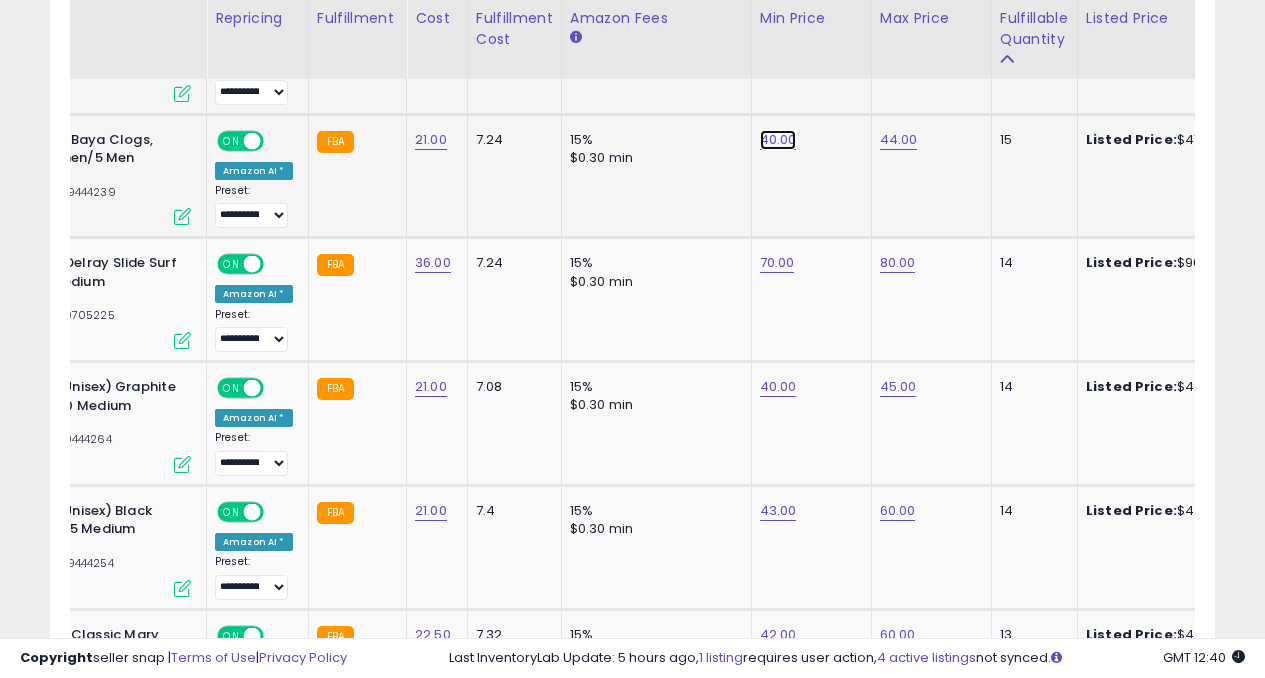 click on "40.00" at bounding box center [778, -1946] 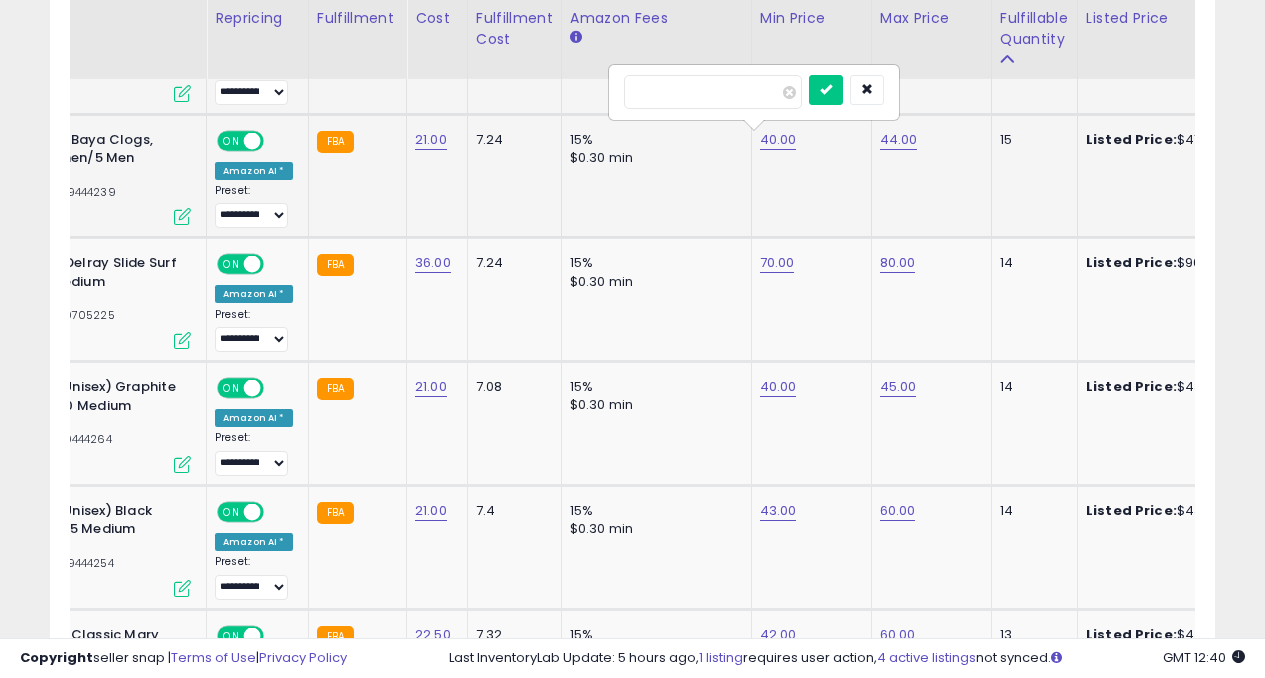 type on "*" 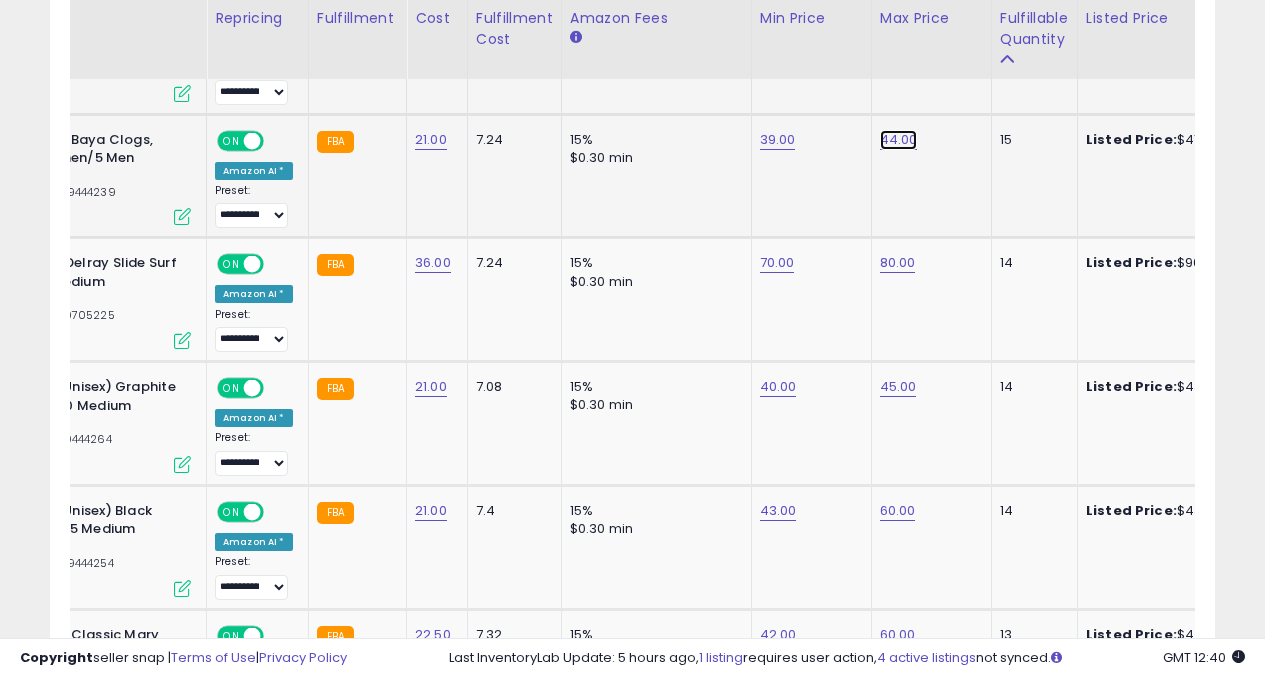 click on "44.00" at bounding box center (898, -1946) 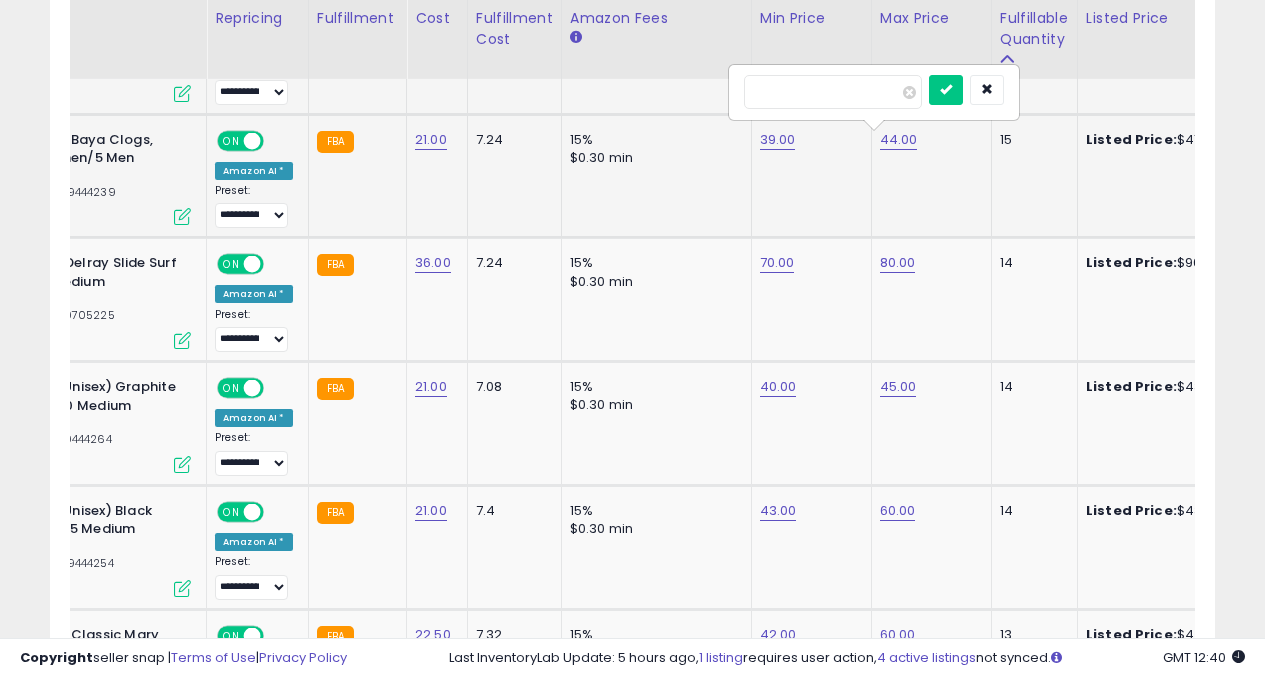 type on "*" 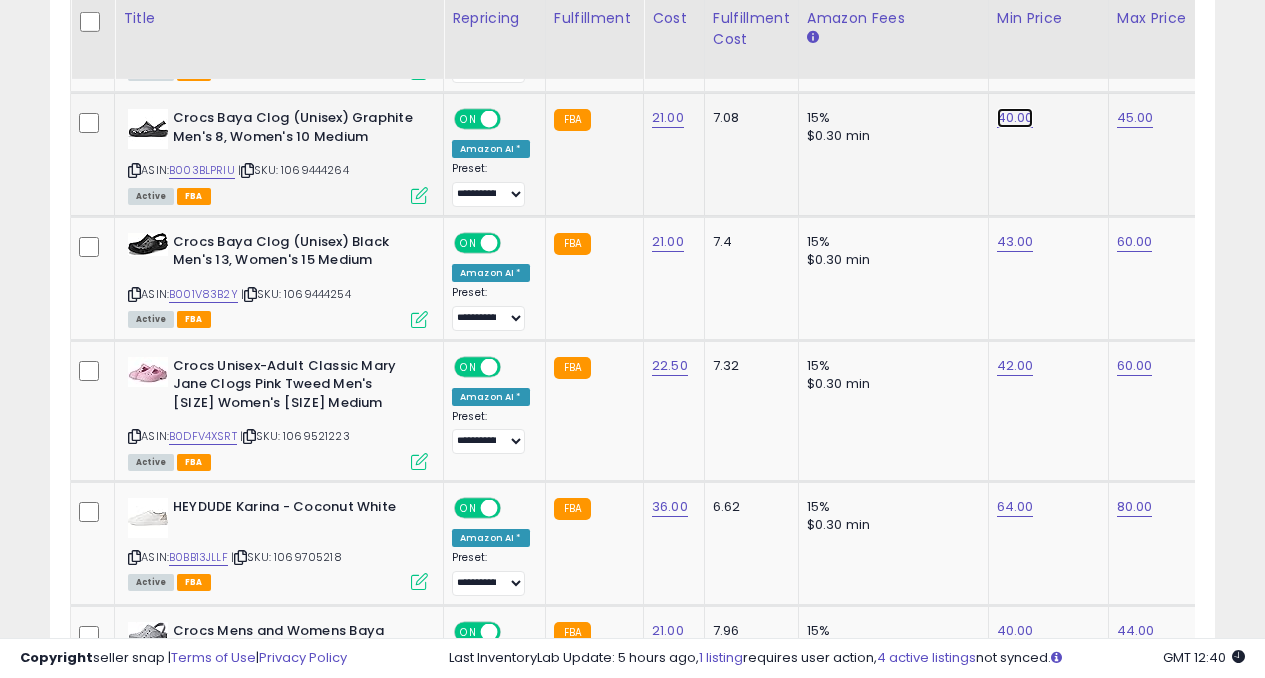 click on "40.00" at bounding box center (1015, -2215) 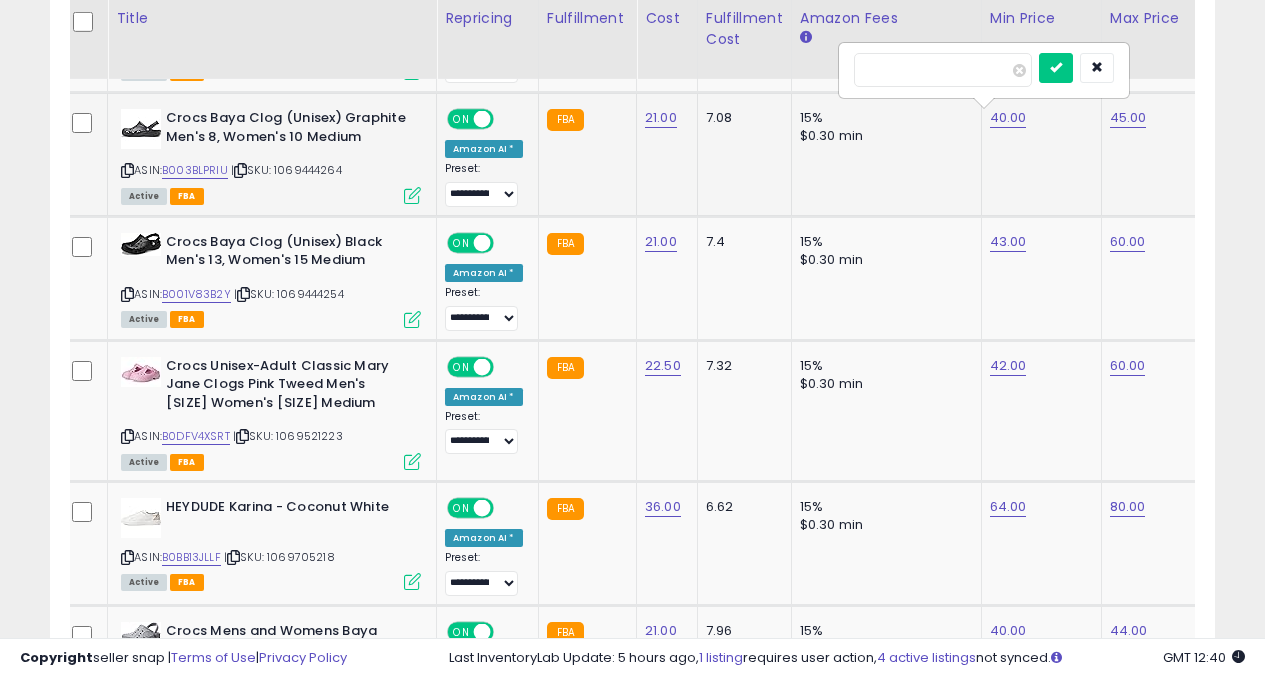 type on "*" 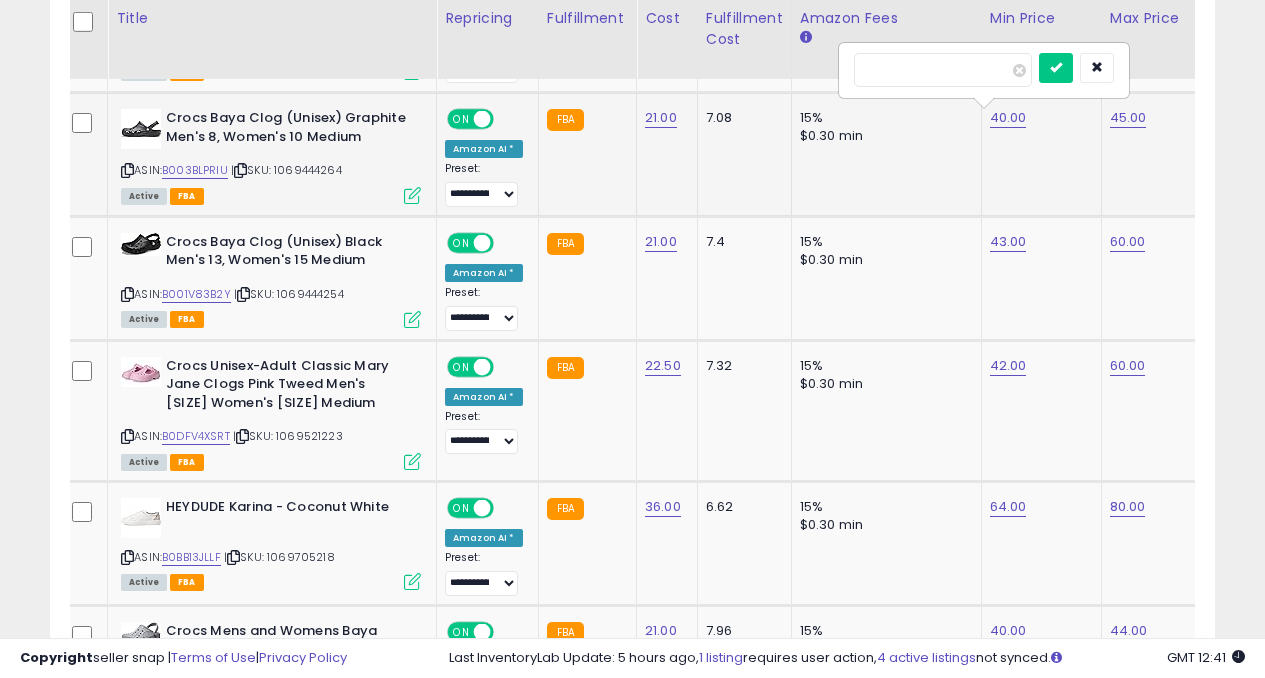 type on "**" 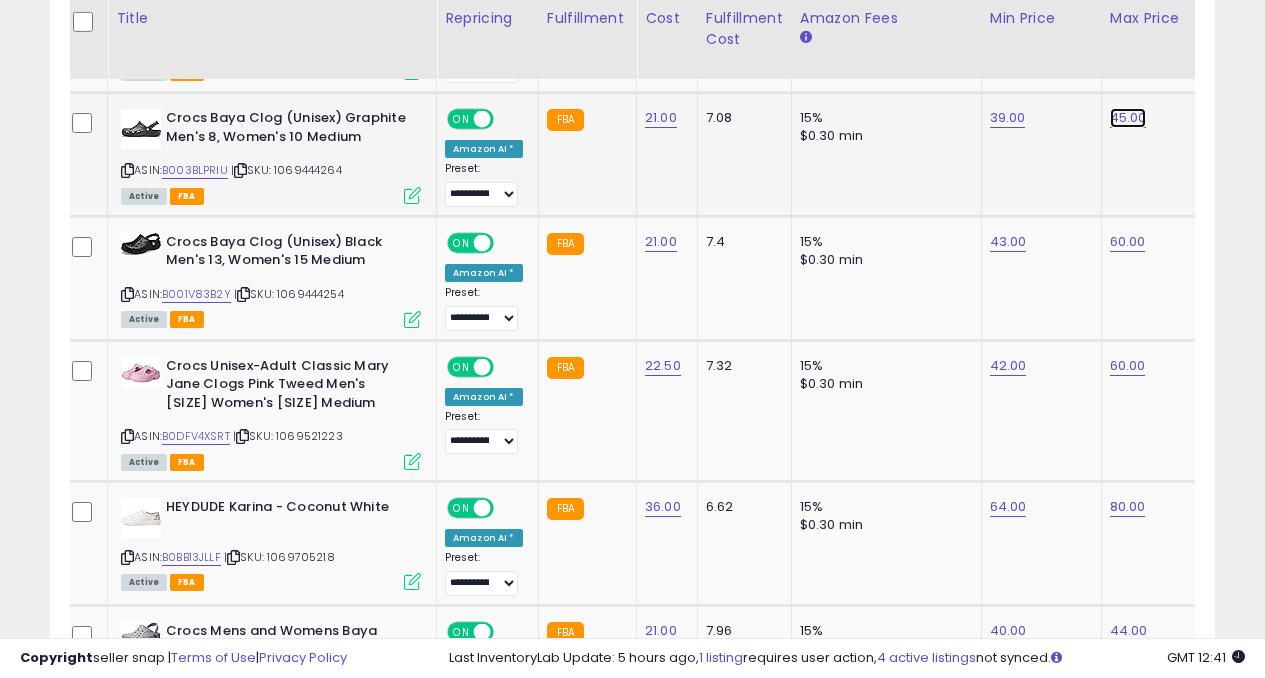 click on "45.00" at bounding box center (1128, -2215) 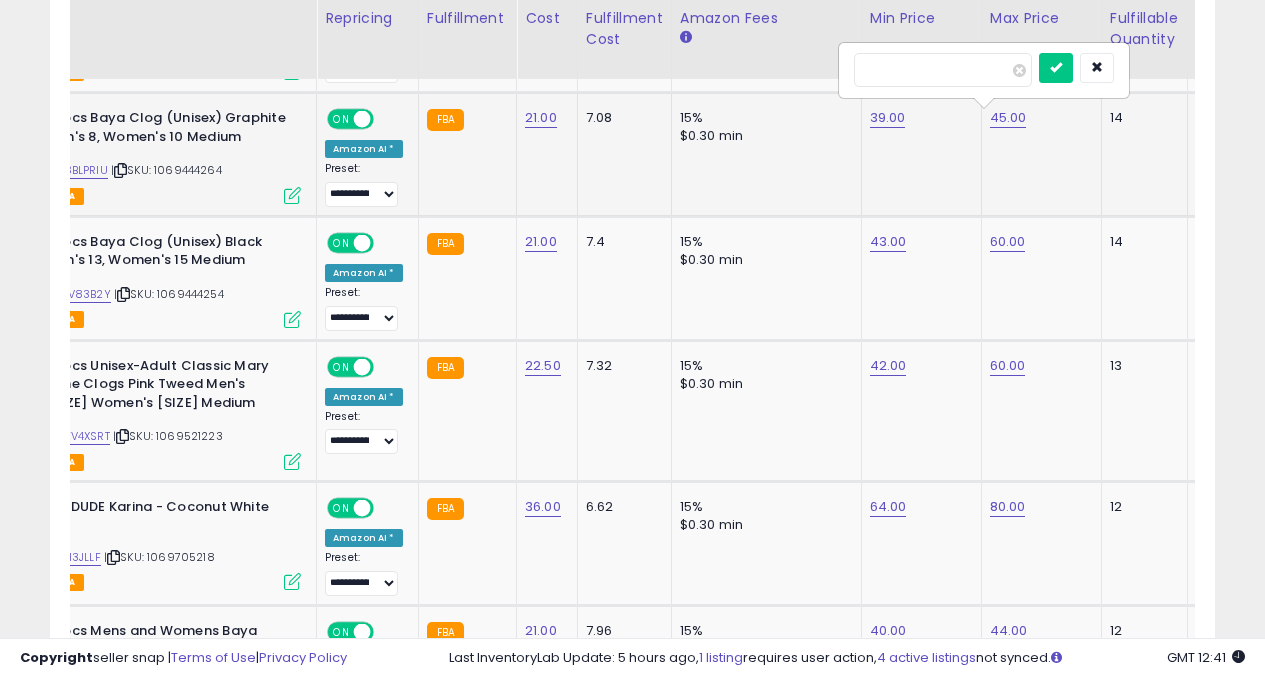 type on "*" 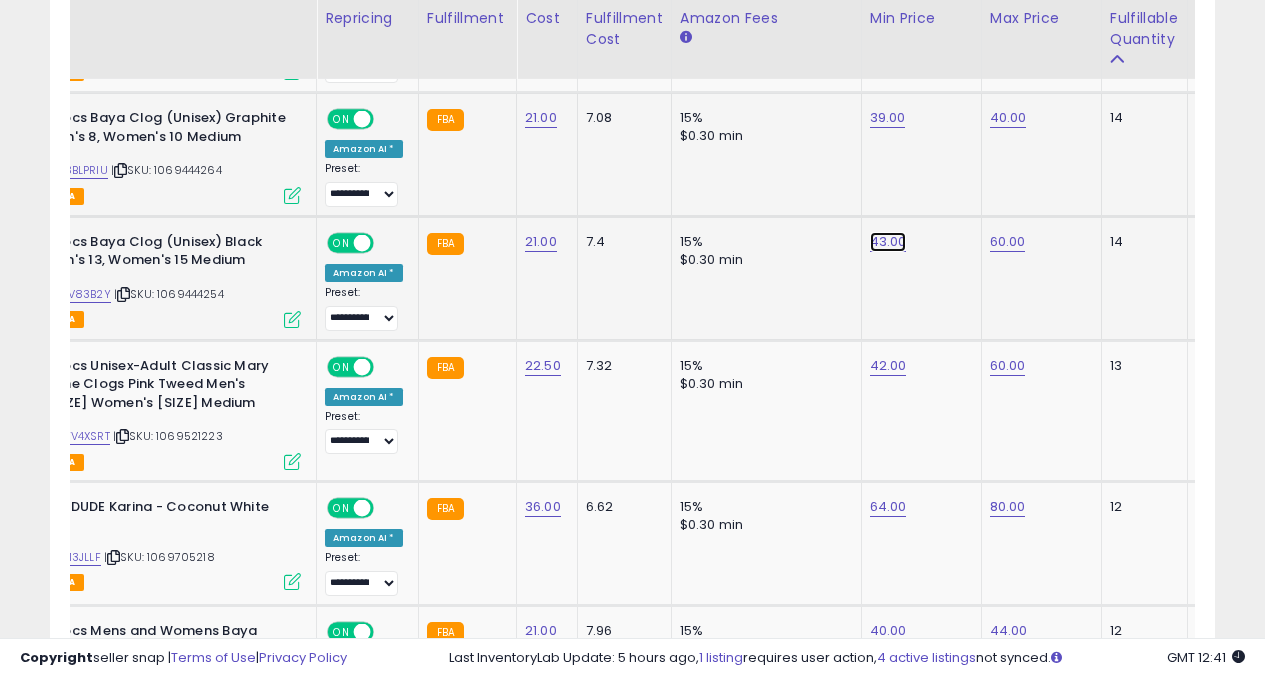 click on "43.00" at bounding box center (888, -2215) 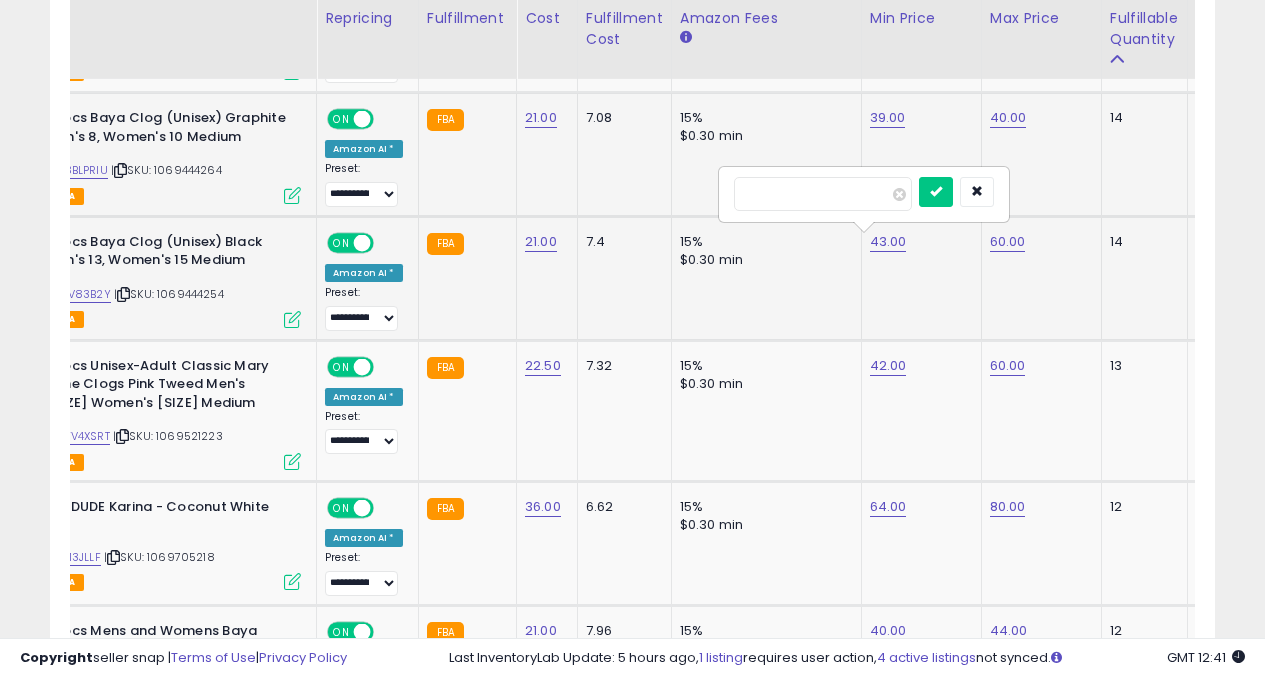type on "*" 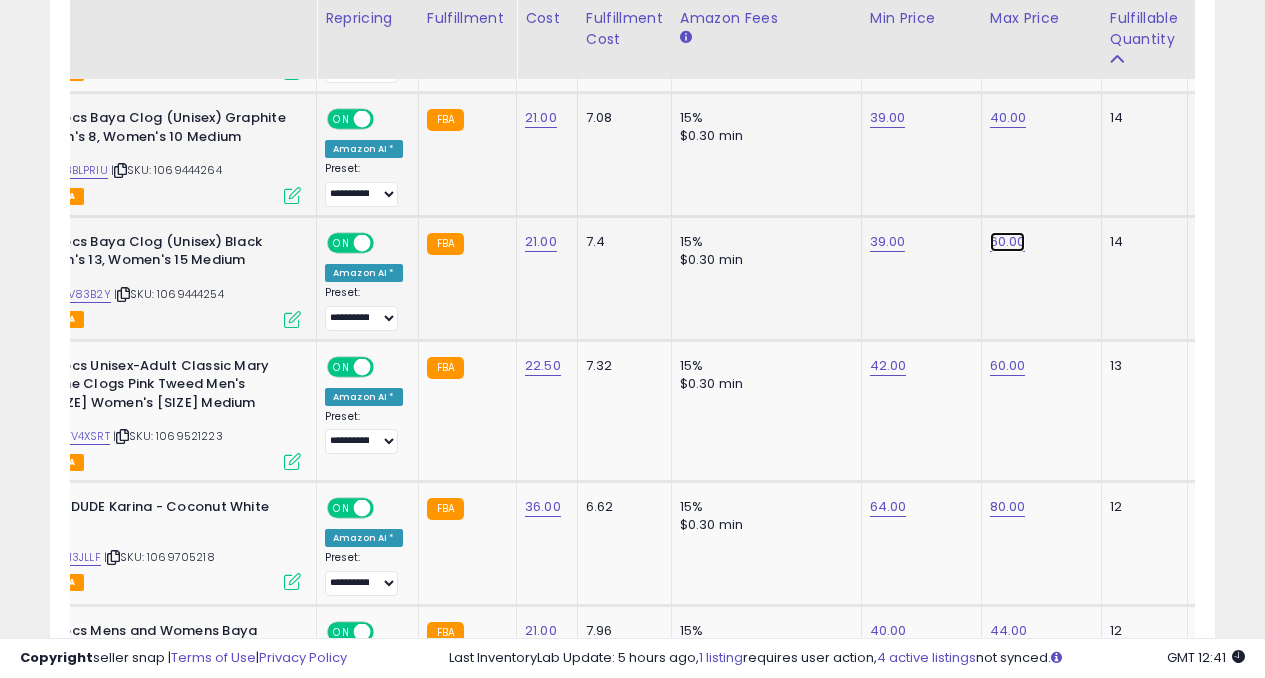 click on "60.00" at bounding box center (1008, -2215) 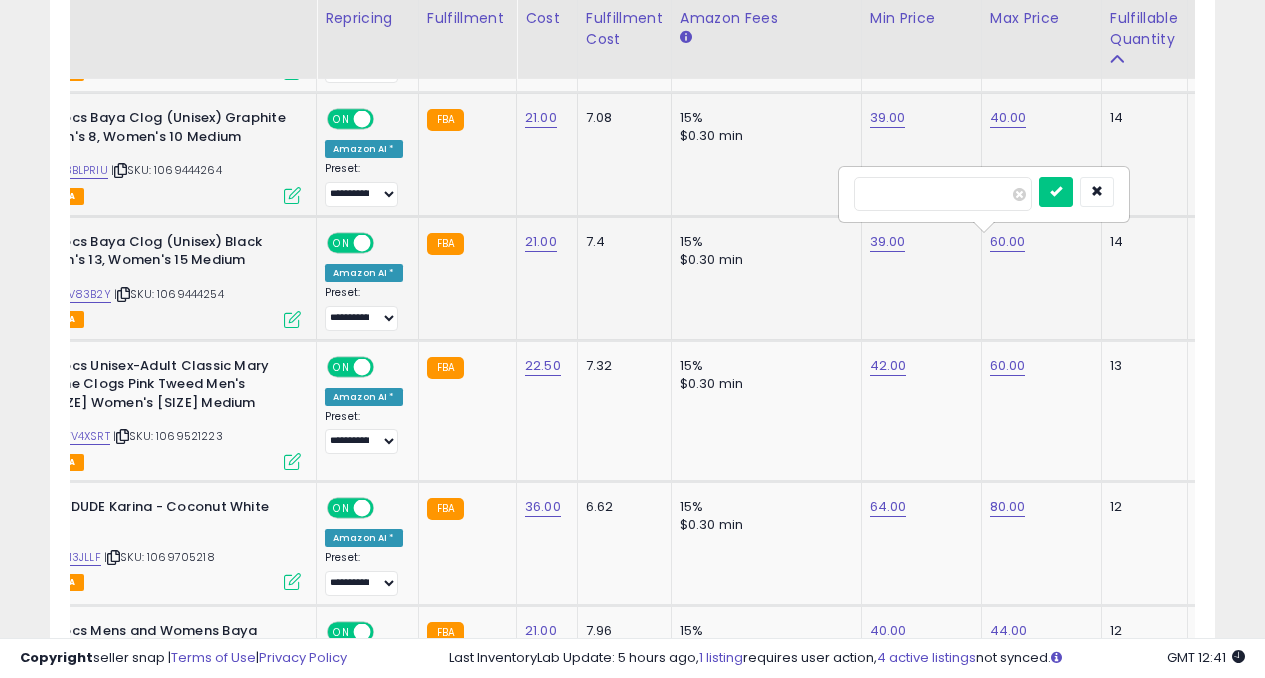 type on "*" 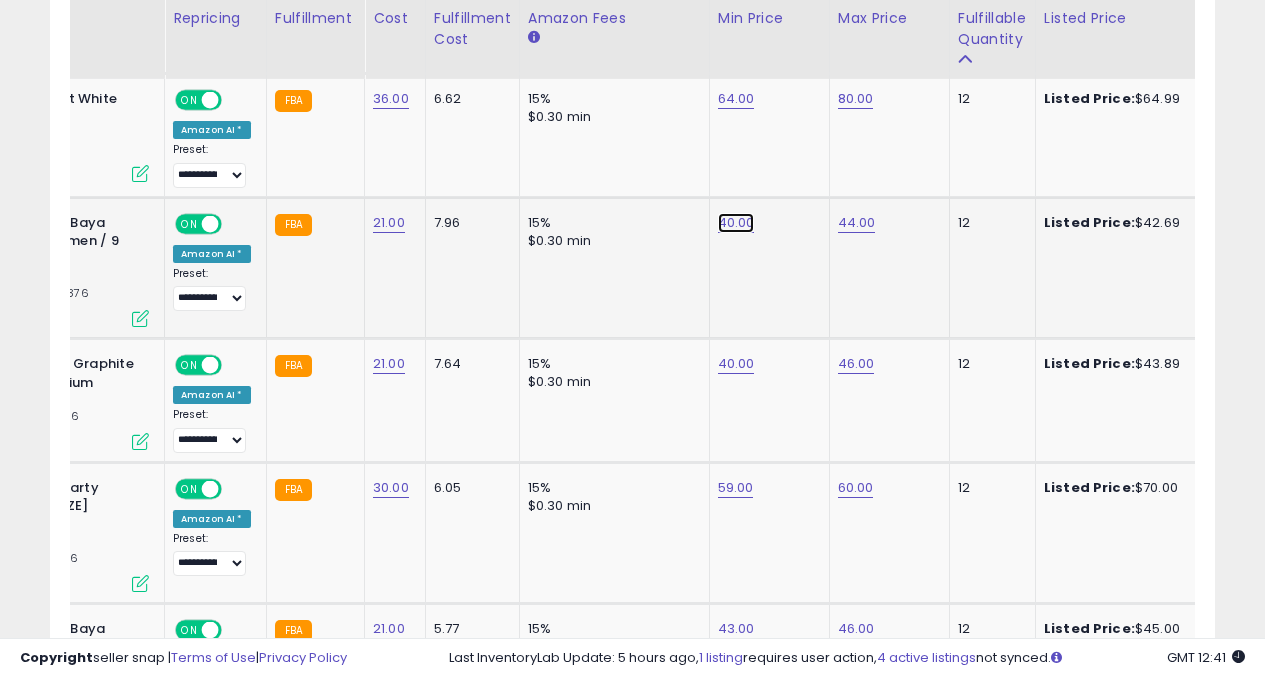 click on "40.00" at bounding box center (736, -2623) 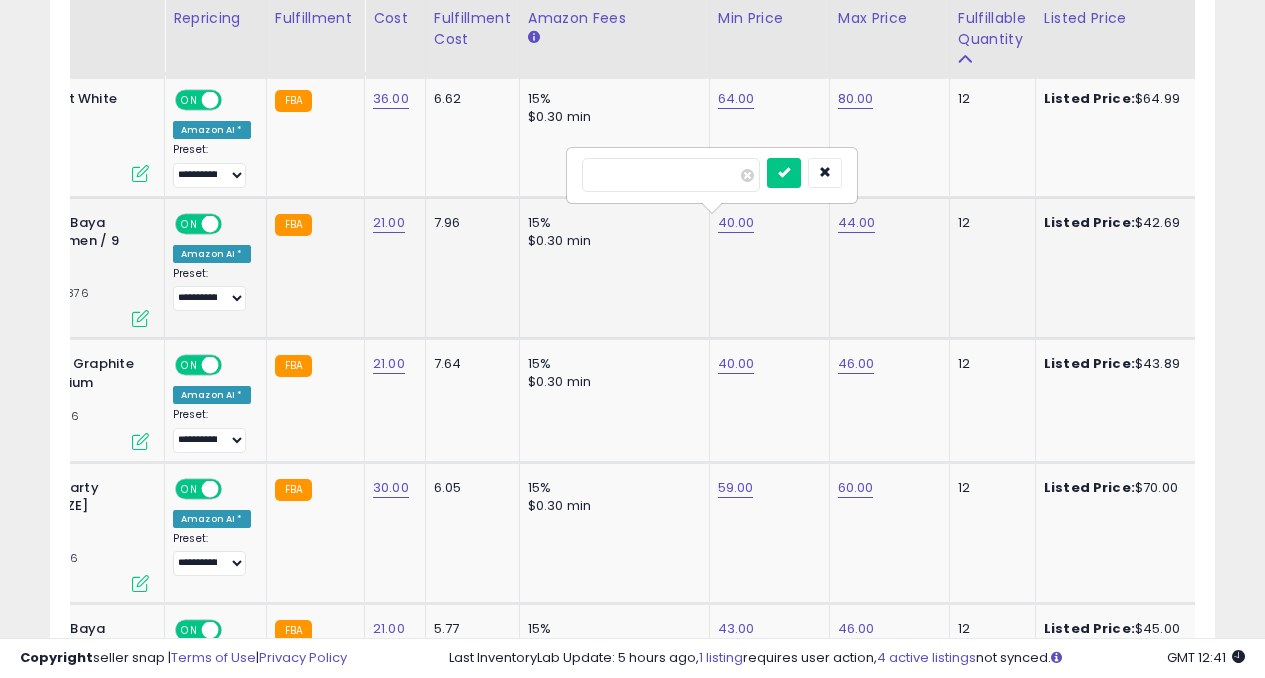 type on "*" 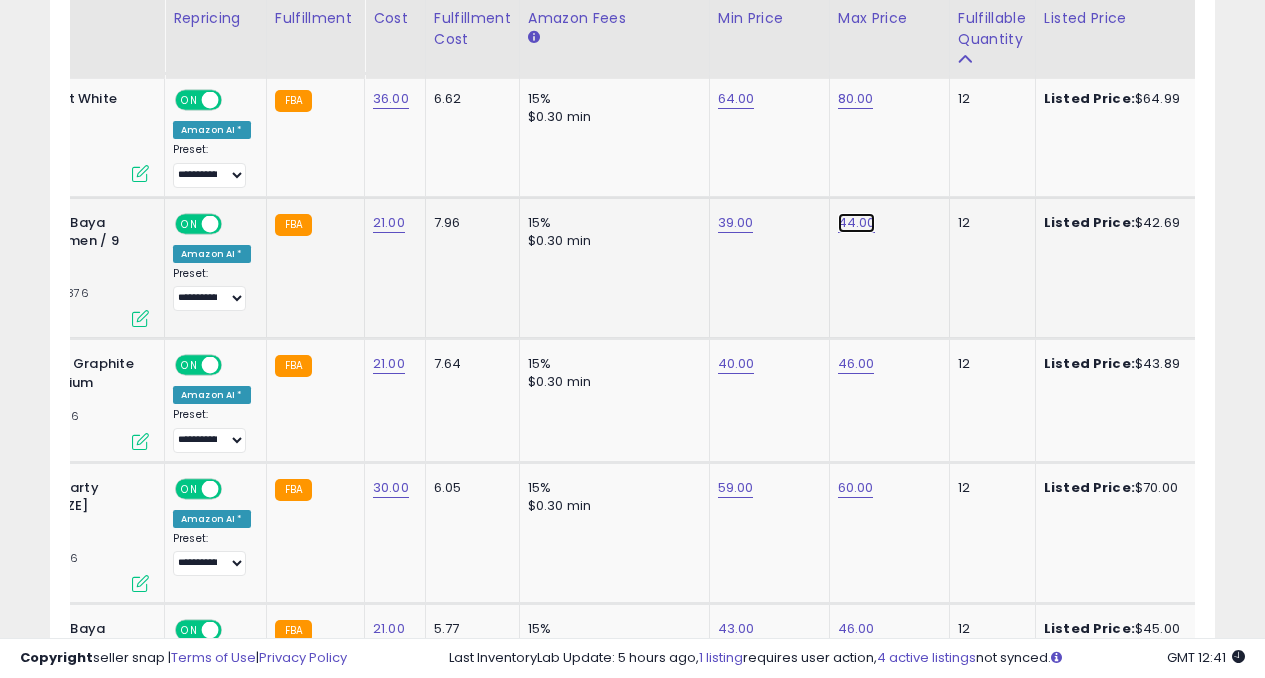 click on "44.00" at bounding box center [856, -2623] 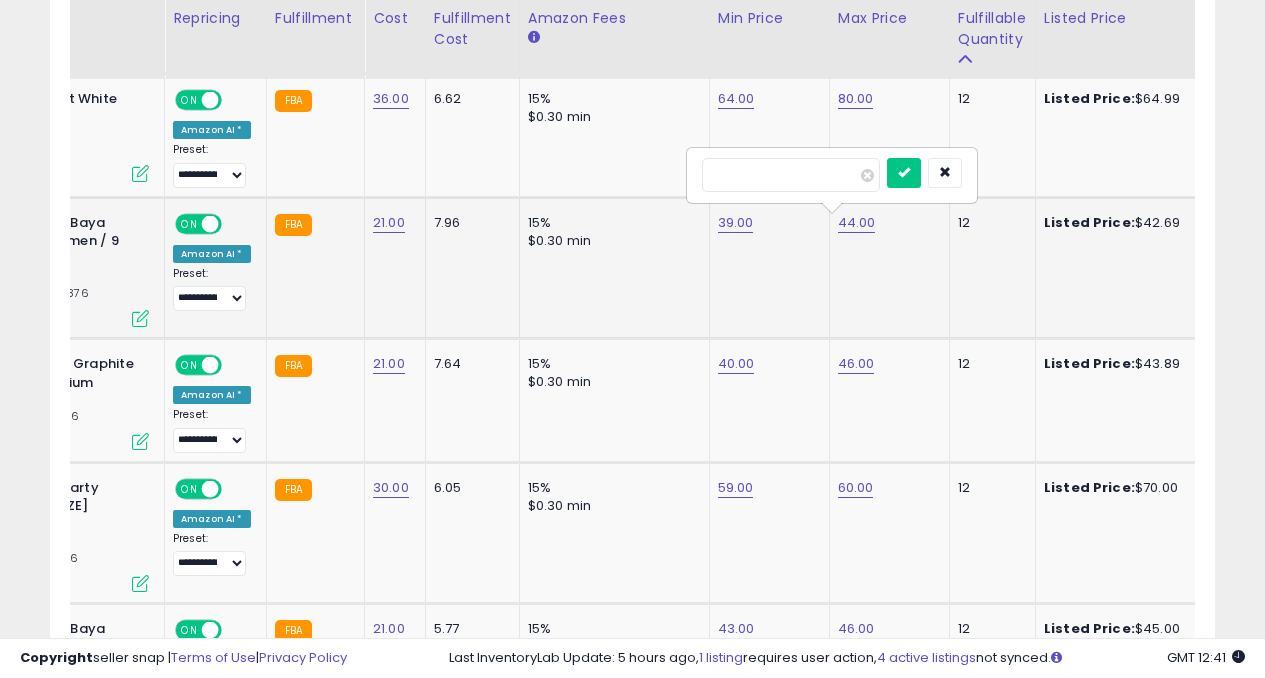 type on "*" 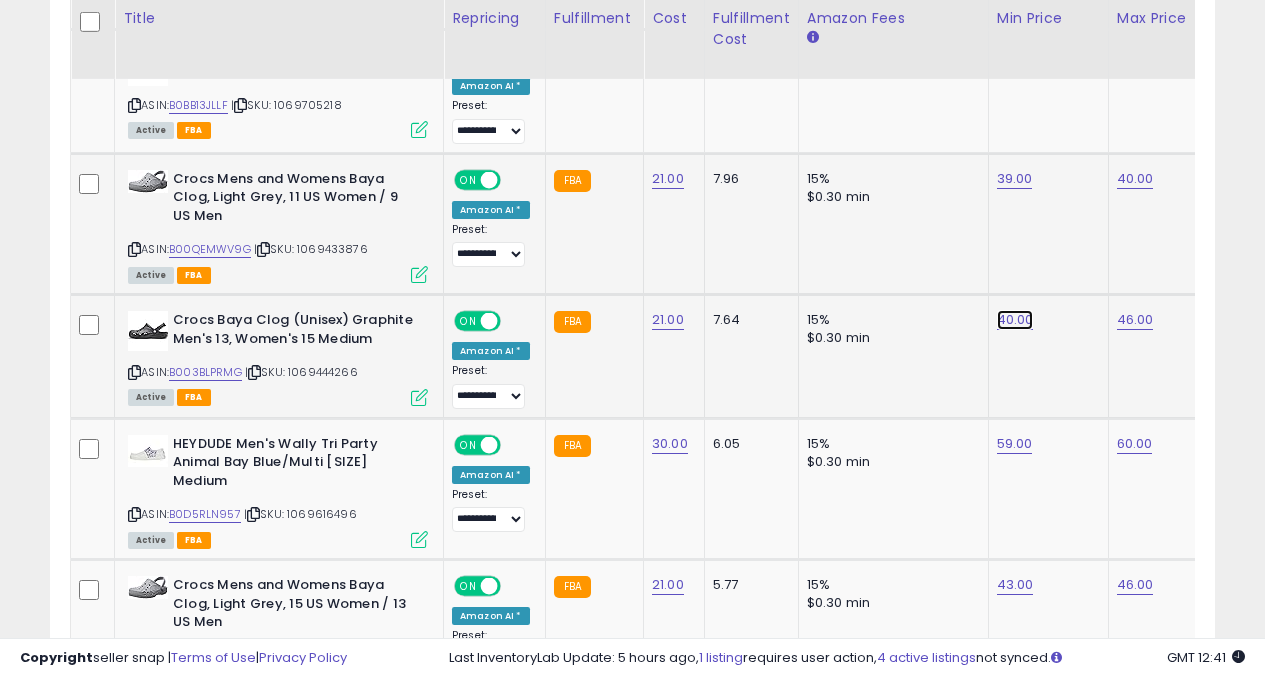 click on "40.00" at bounding box center (1015, -2667) 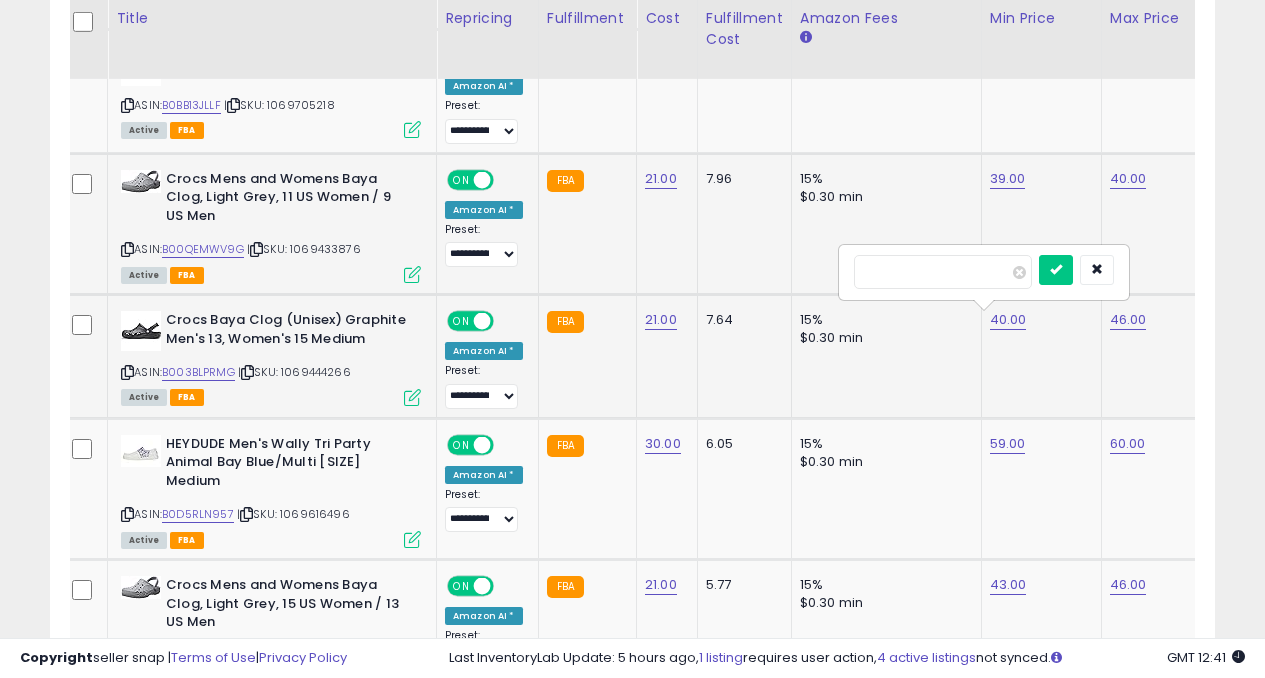 type on "*" 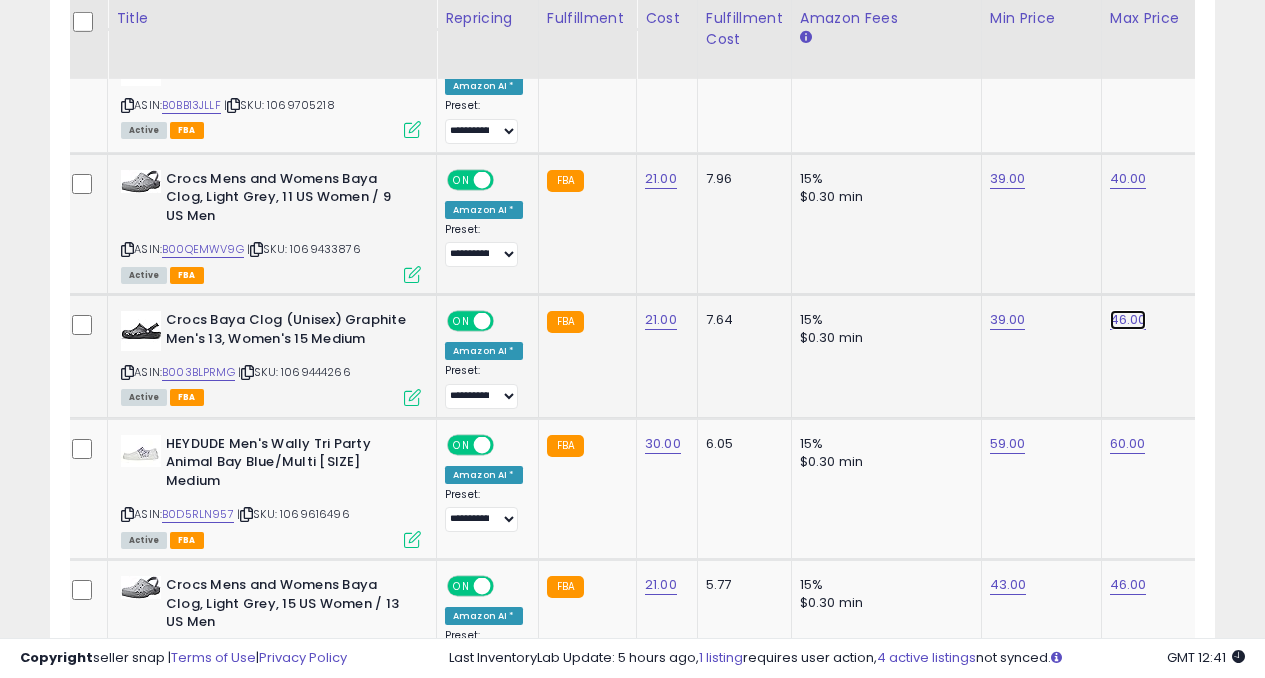 click on "46.00" at bounding box center (1128, -2667) 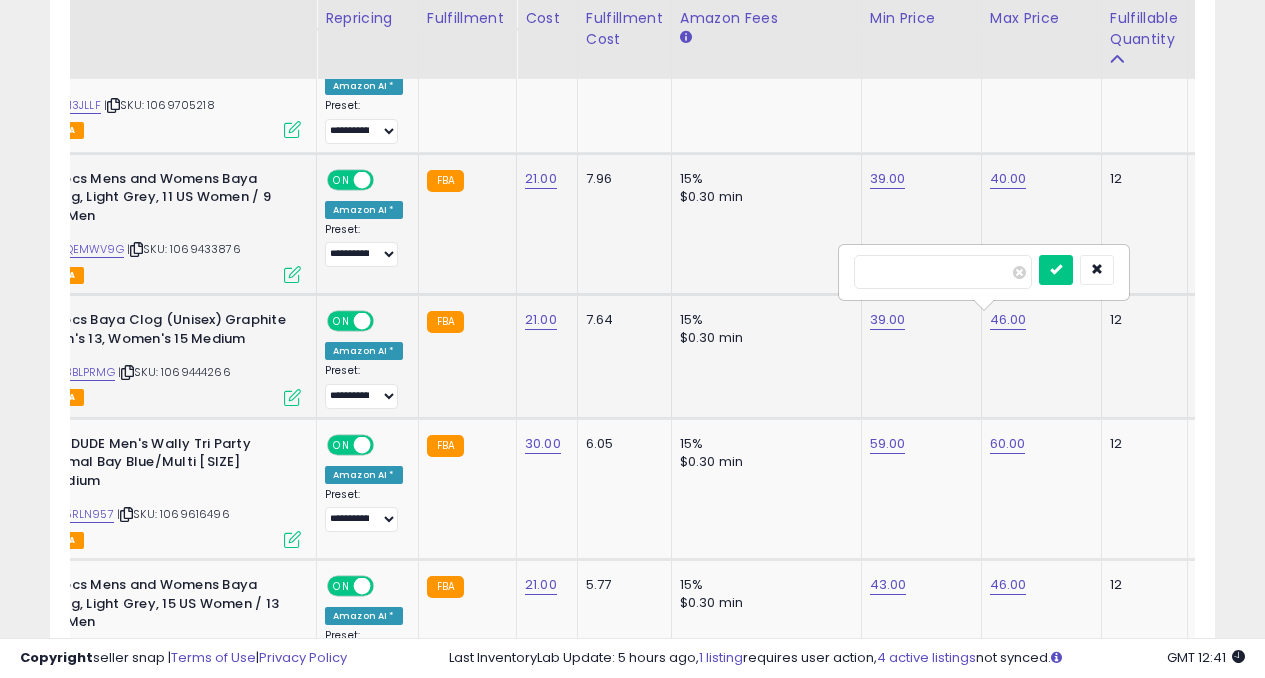 type on "*" 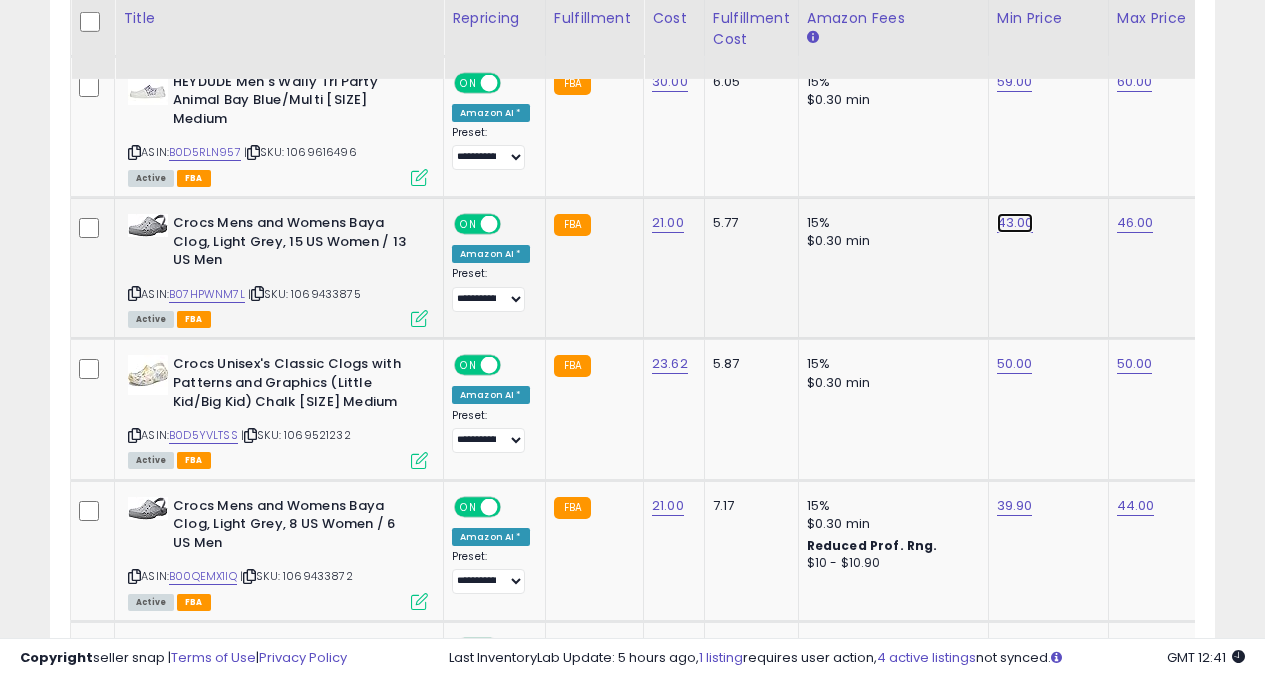 click on "43.00" at bounding box center (1015, -3029) 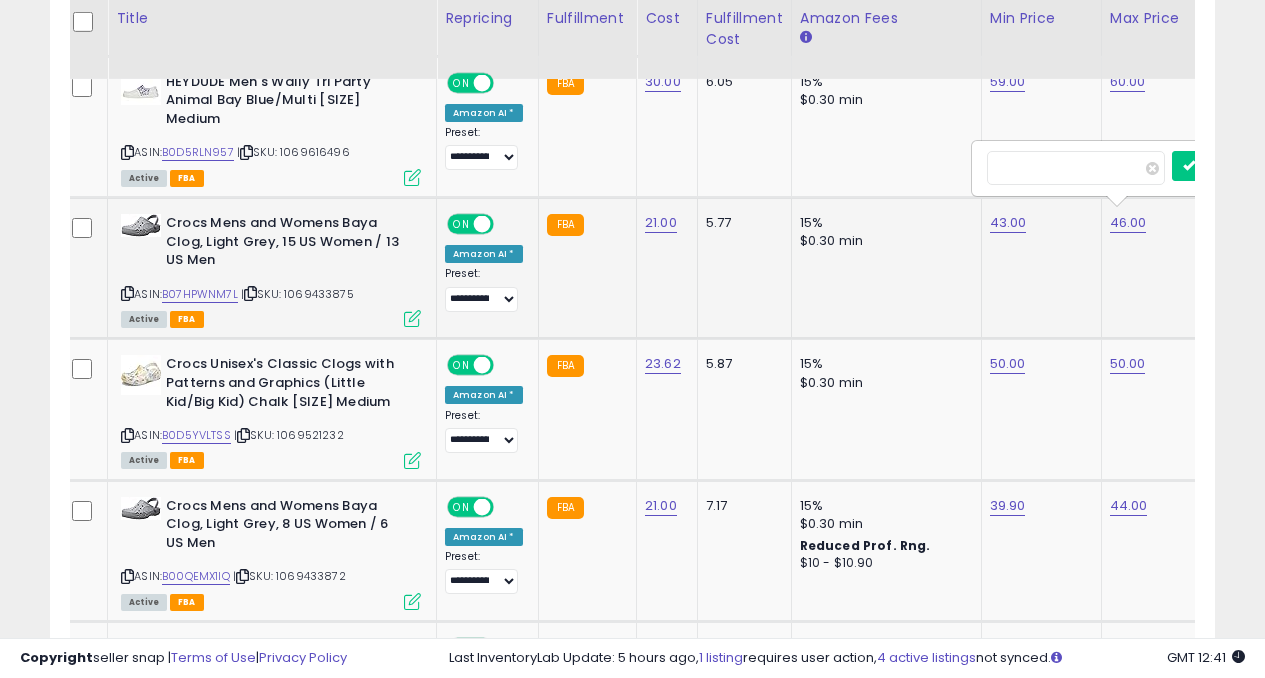 type on "*" 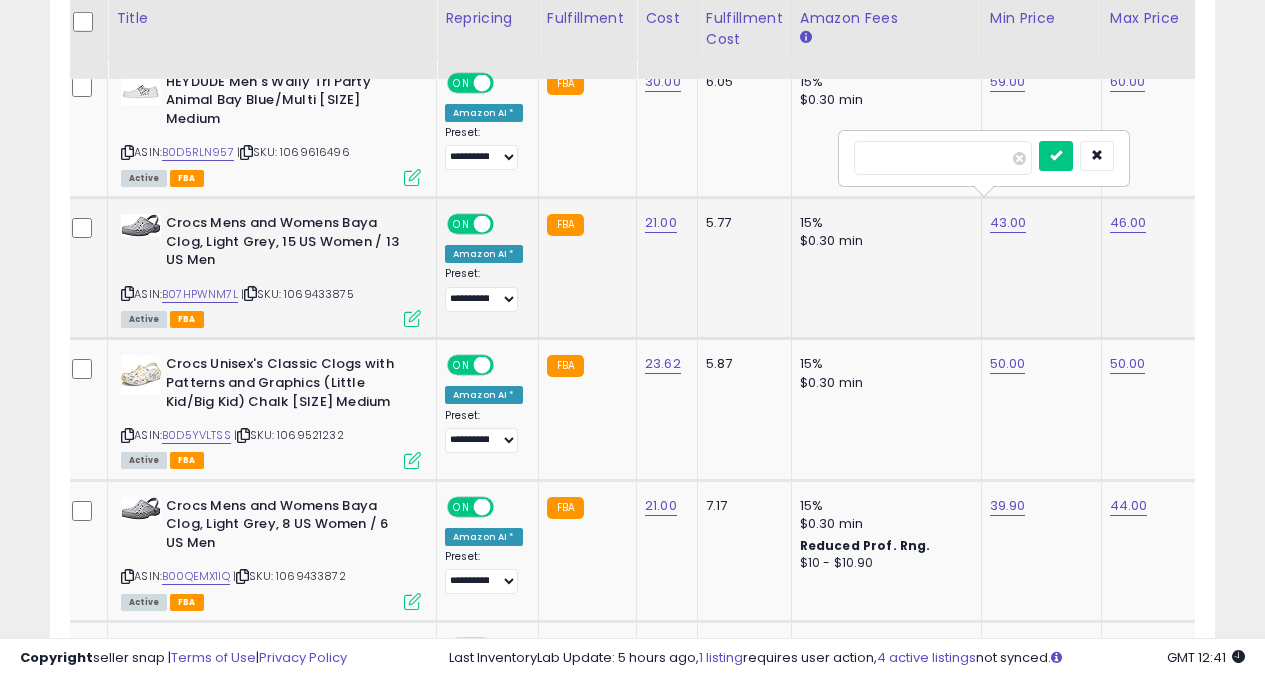 type on "**" 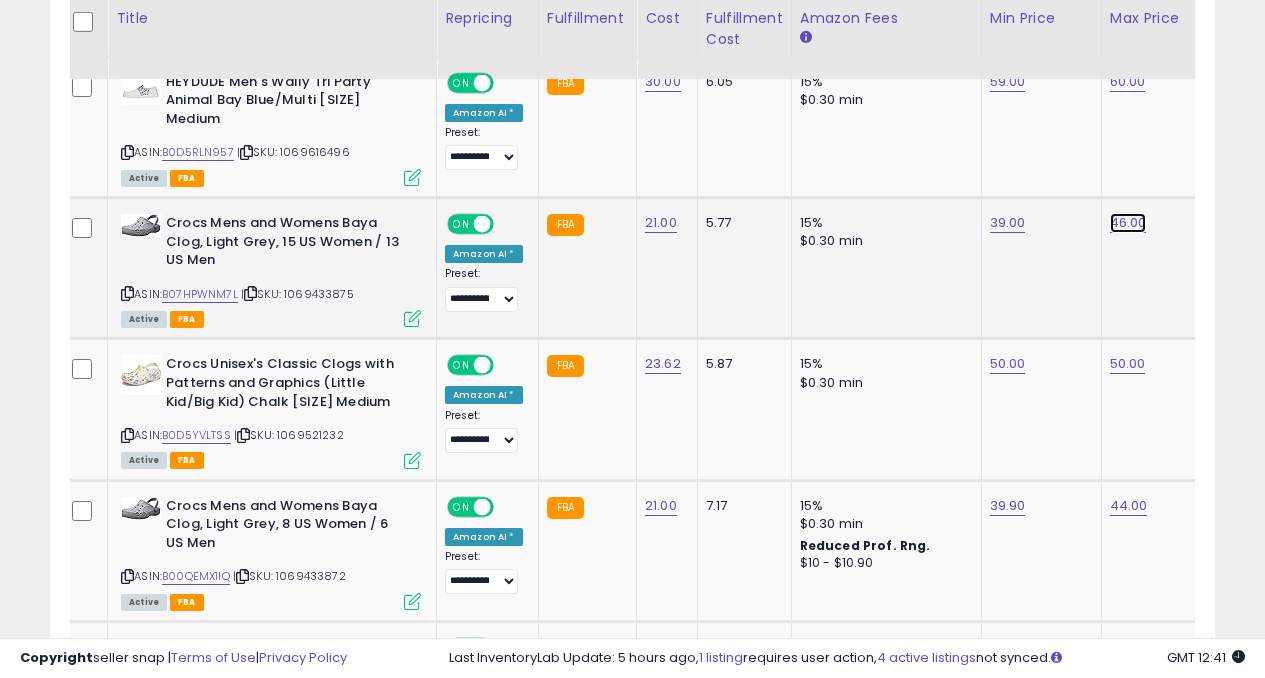 click on "46.00" at bounding box center [1128, -3029] 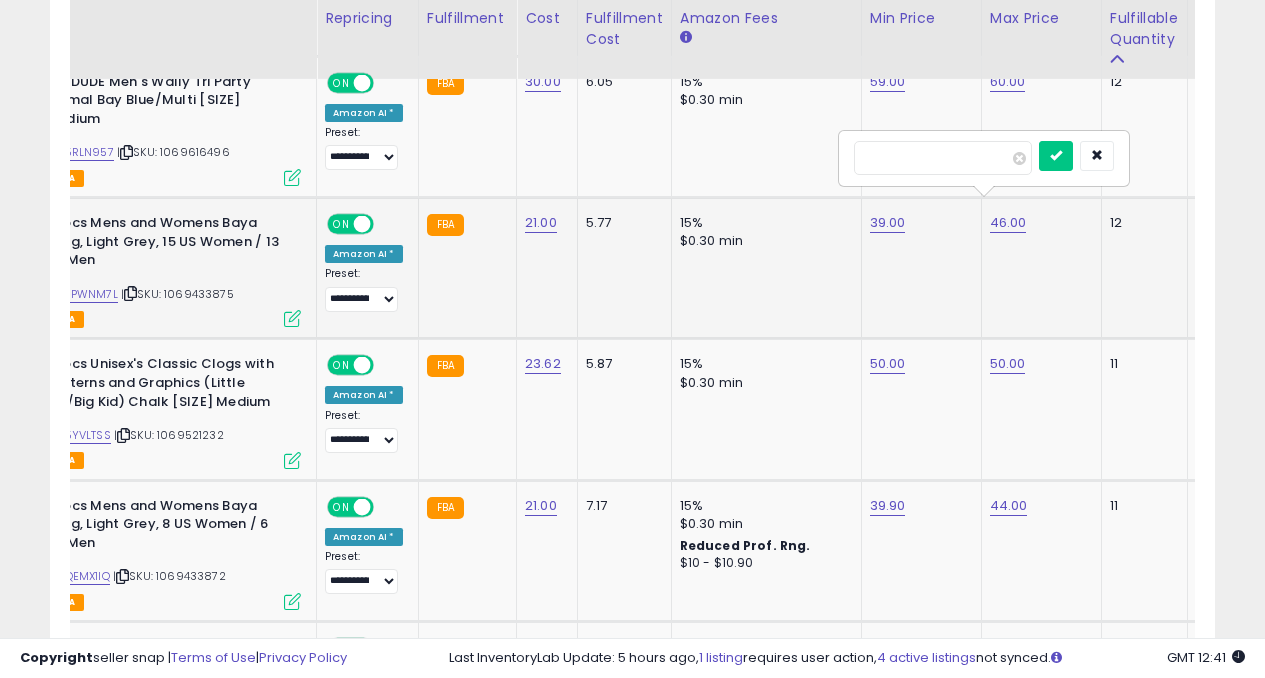 type on "*" 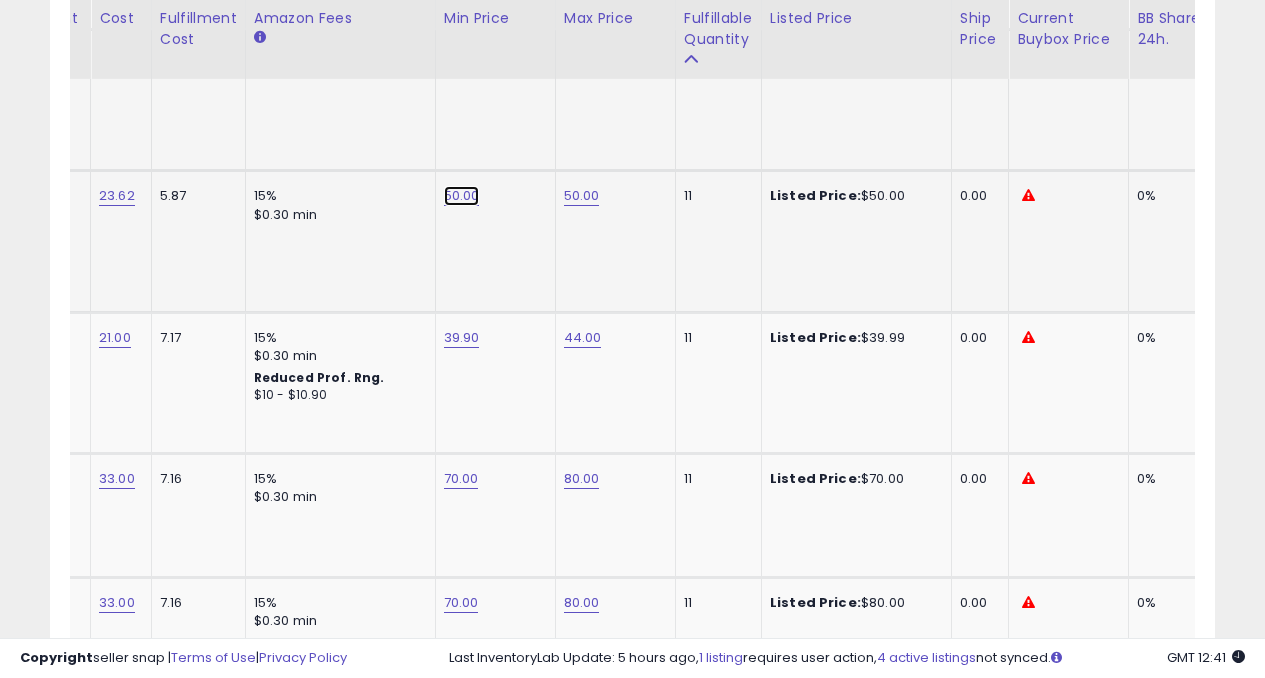 click on "50.00" at bounding box center (462, -3197) 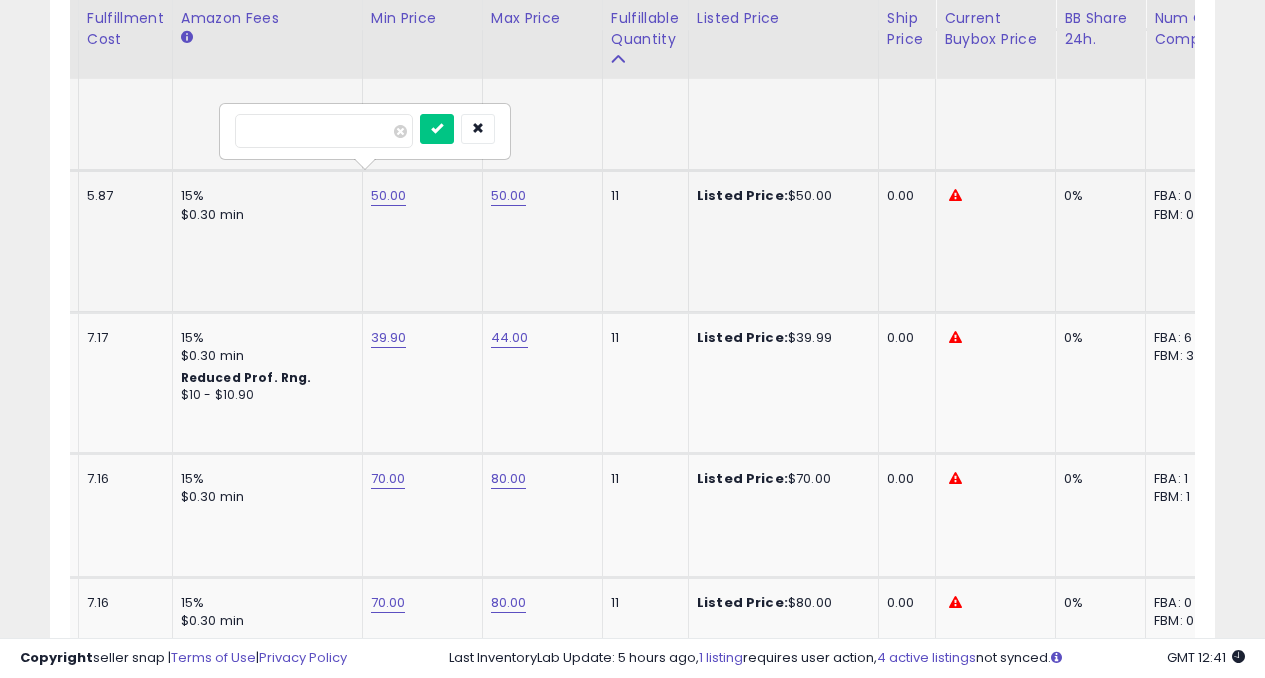 type on "*" 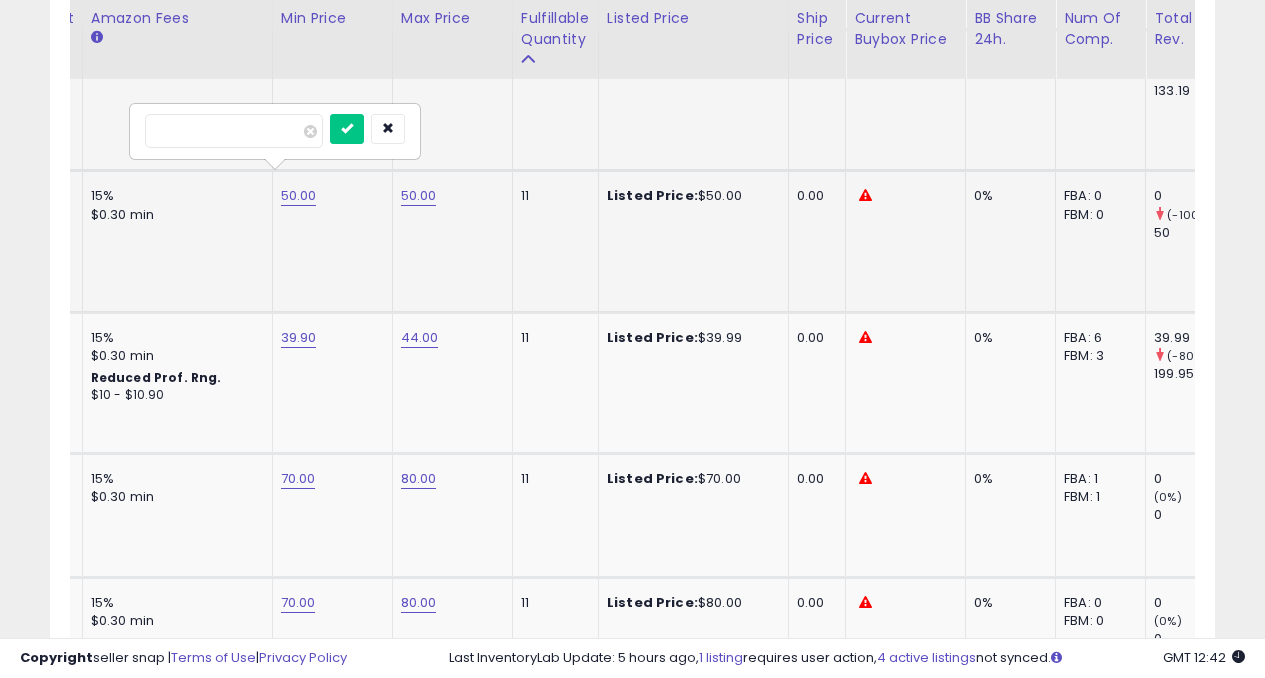 click at bounding box center (347, 129) 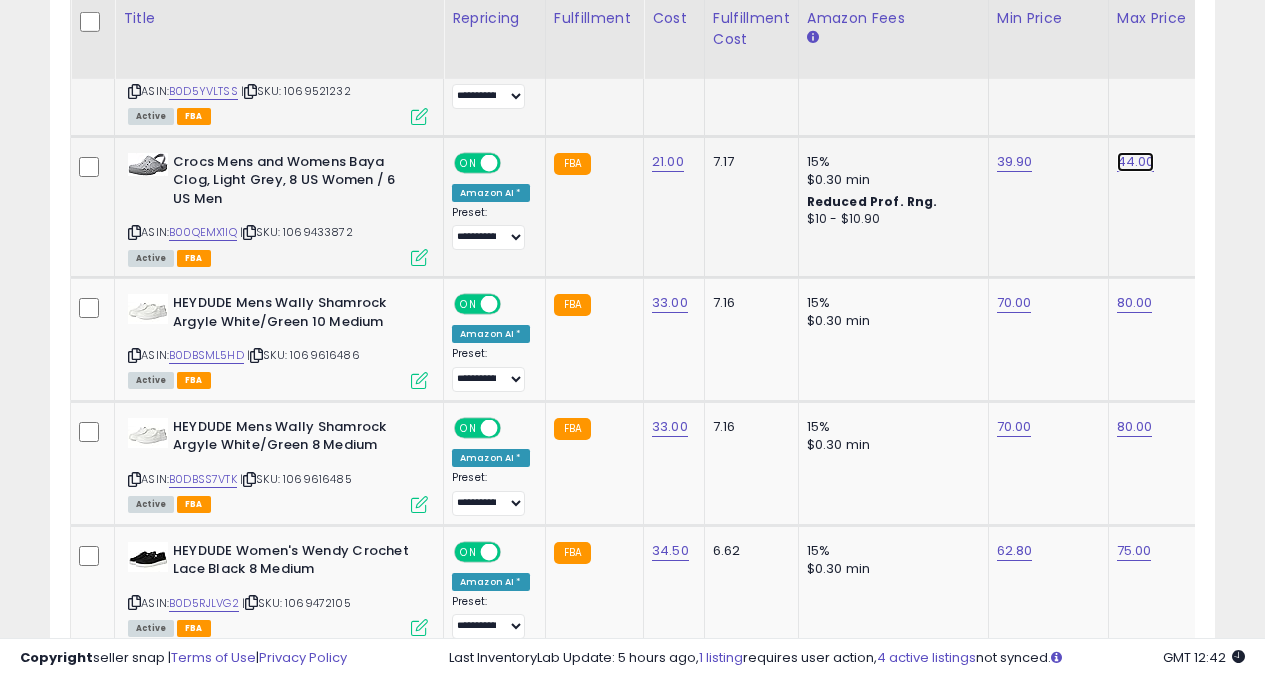 click on "44.00" at bounding box center (1135, -3373) 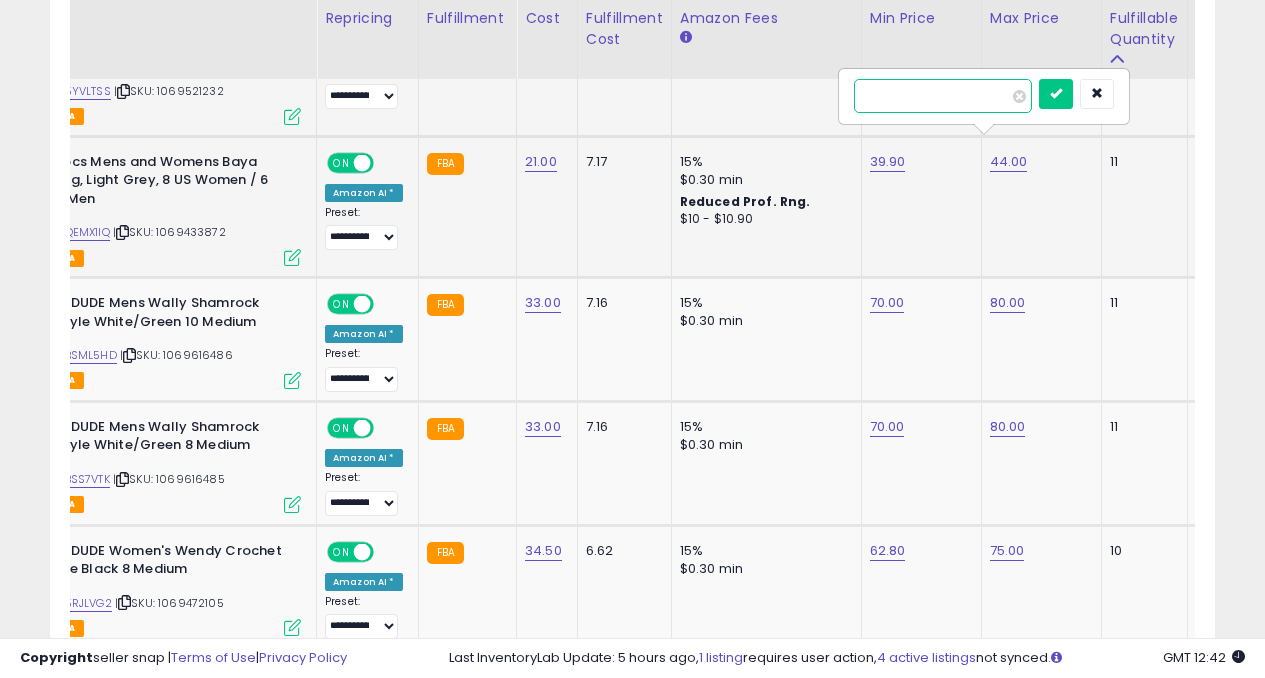 type on "*" 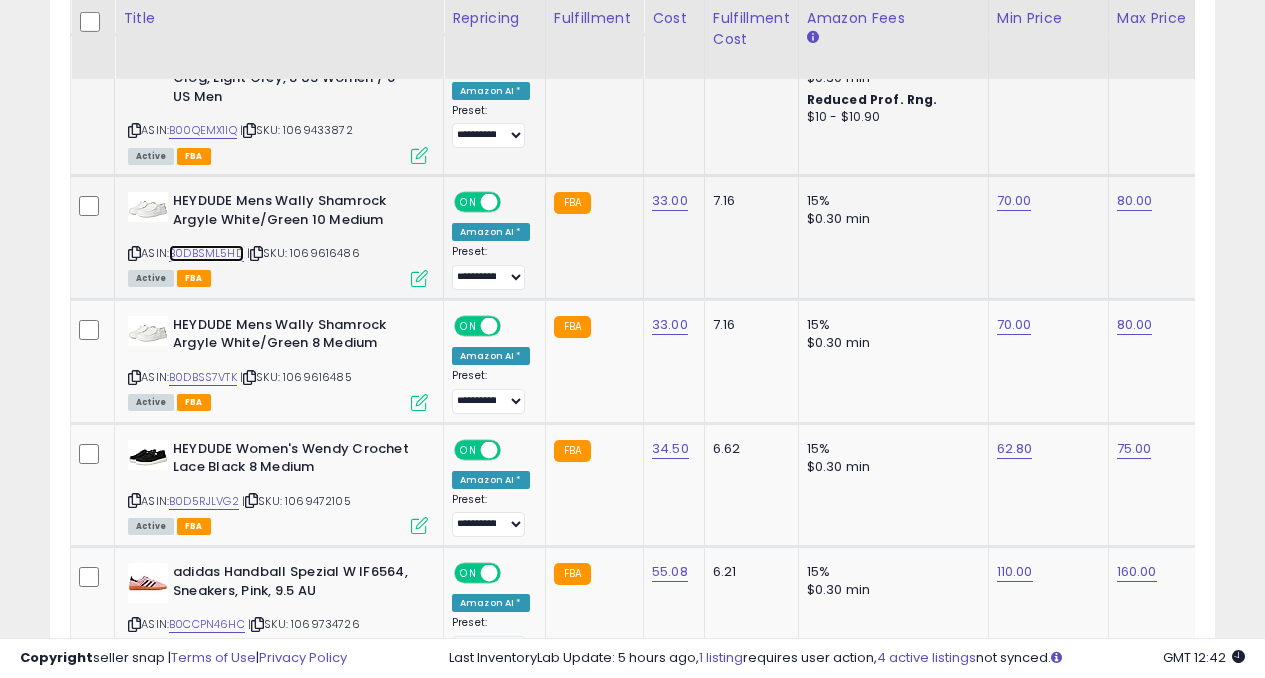 click on "B0DBSML5HD" at bounding box center (206, 253) 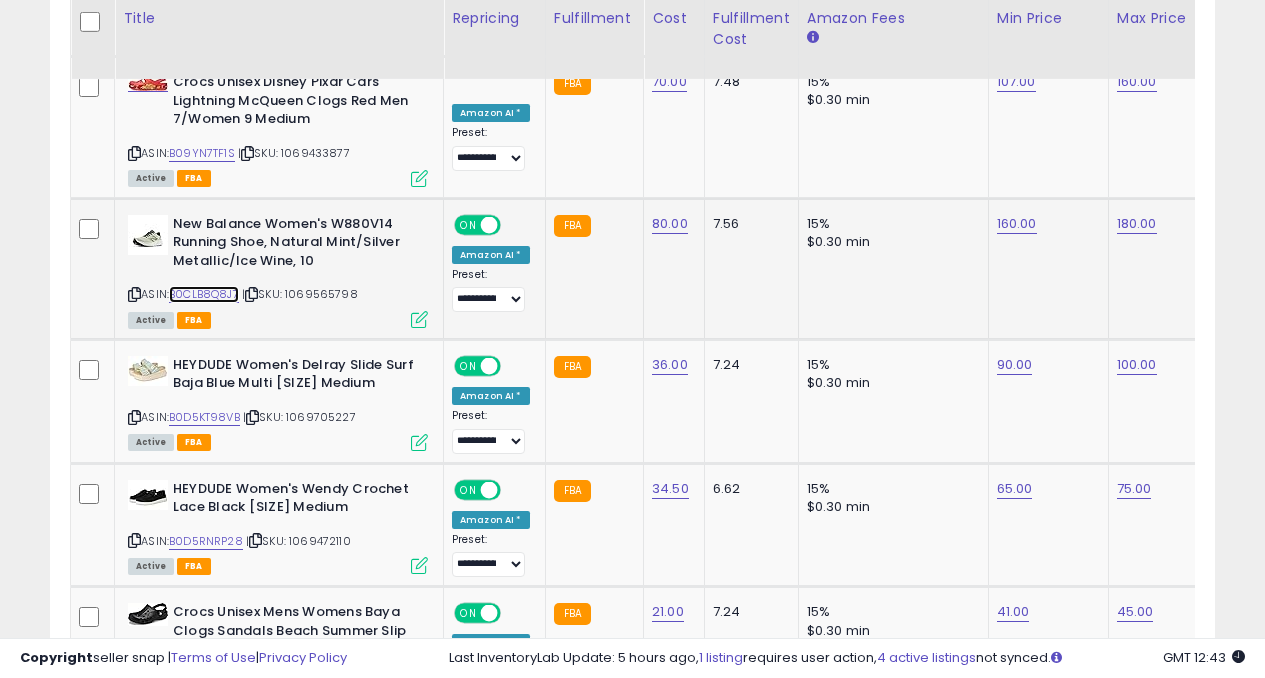 click on "B0CLB8Q8J7" at bounding box center (204, 294) 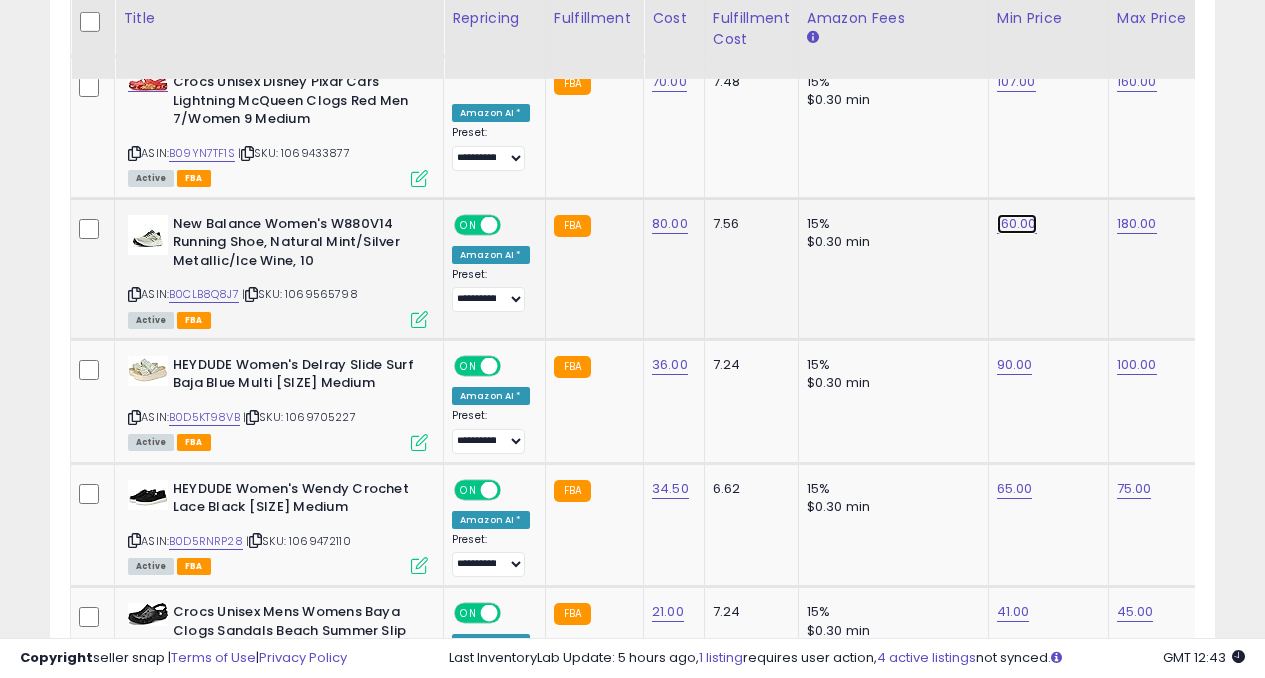 click on "160.00" at bounding box center [1015, -4620] 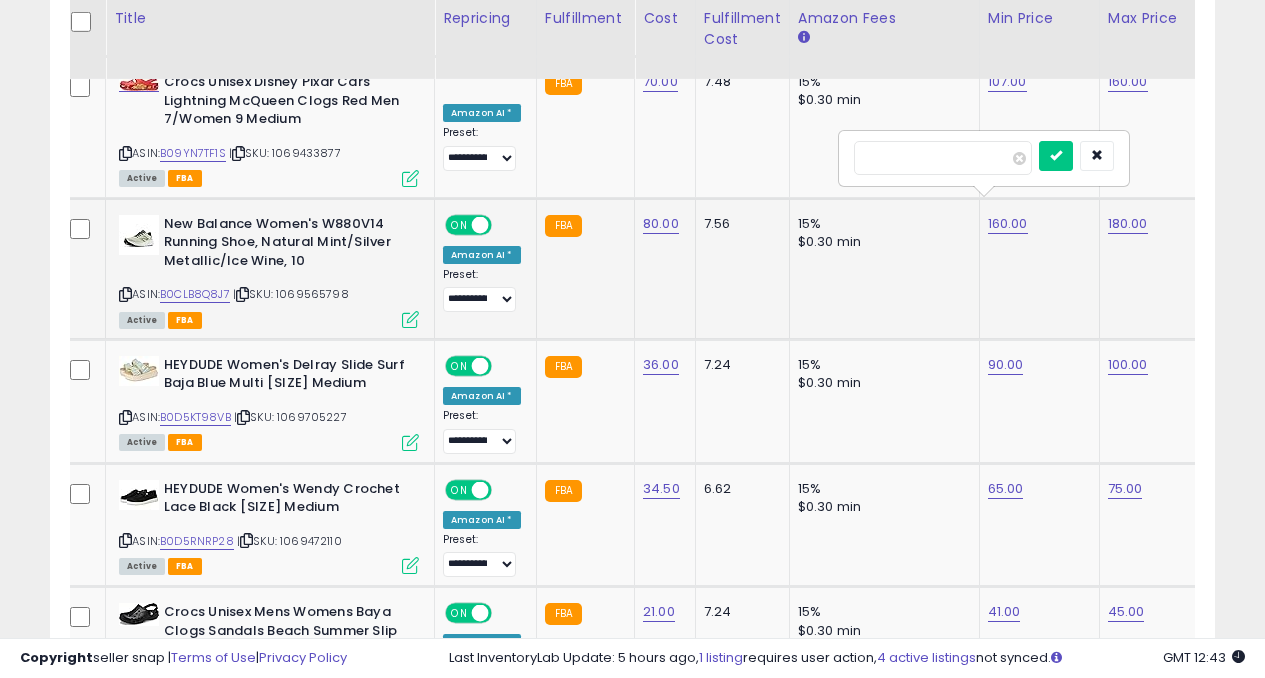 type on "*" 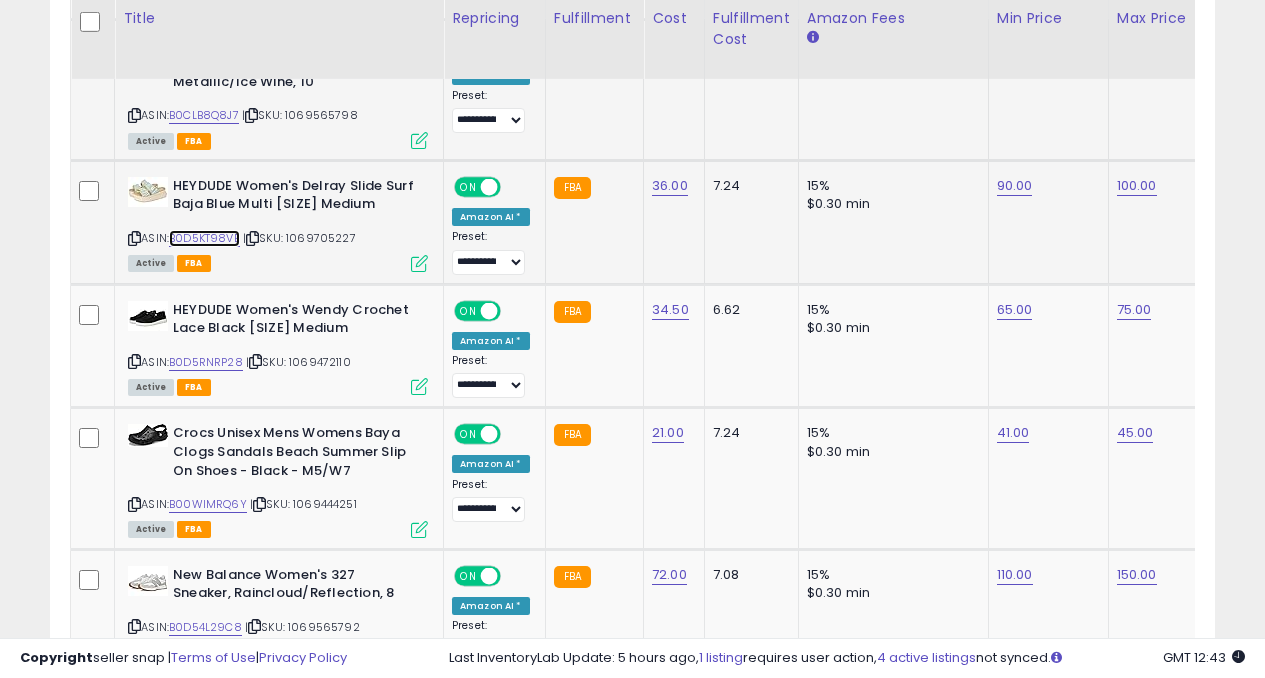 click on "B0D5KT98VB" at bounding box center [204, 238] 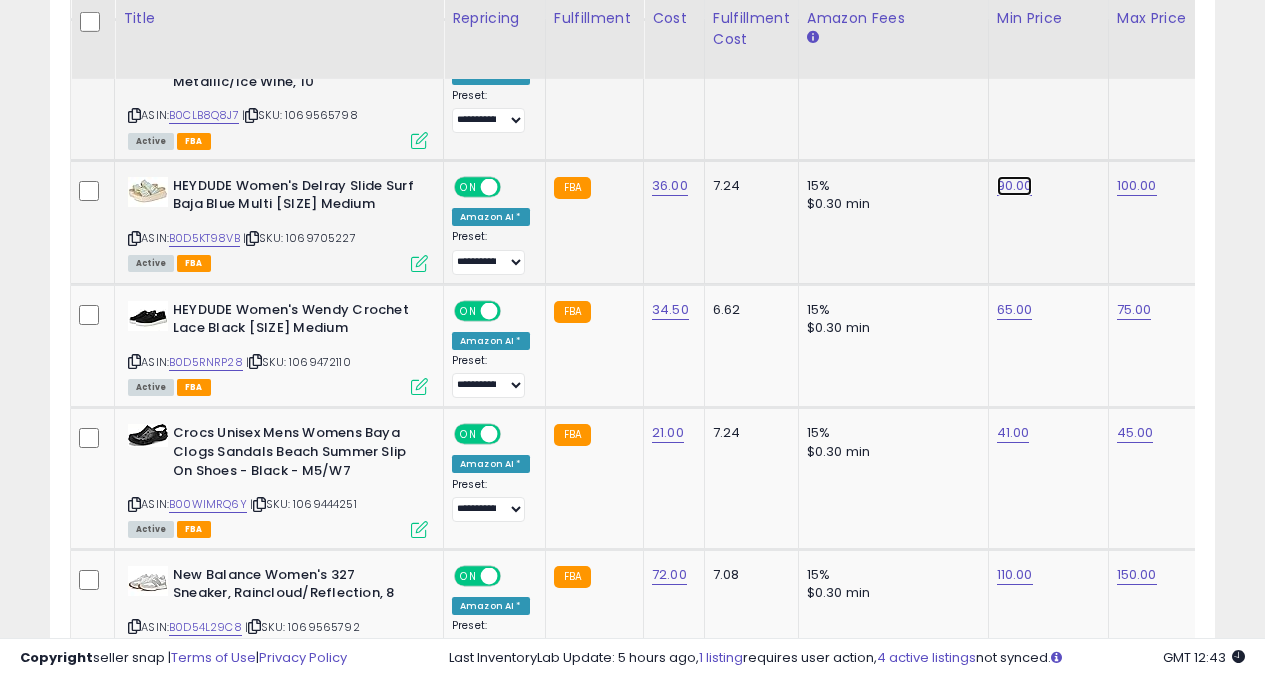 click on "90.00" at bounding box center [1015, -4799] 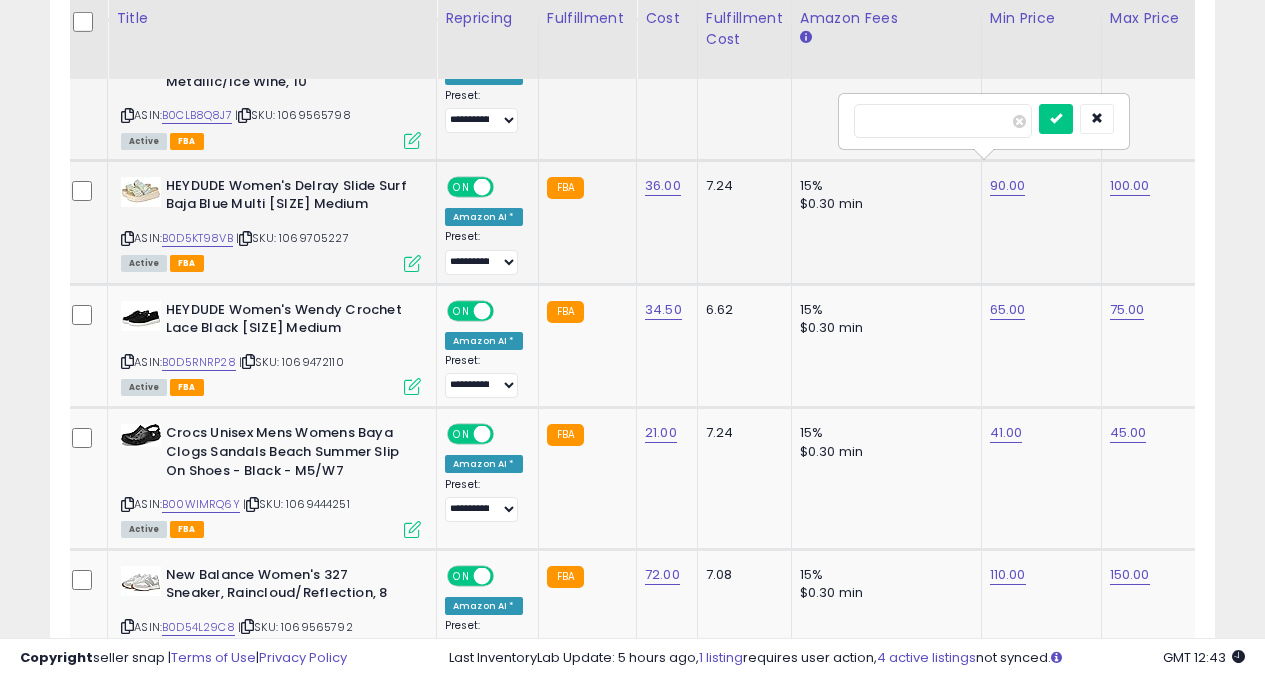type on "*" 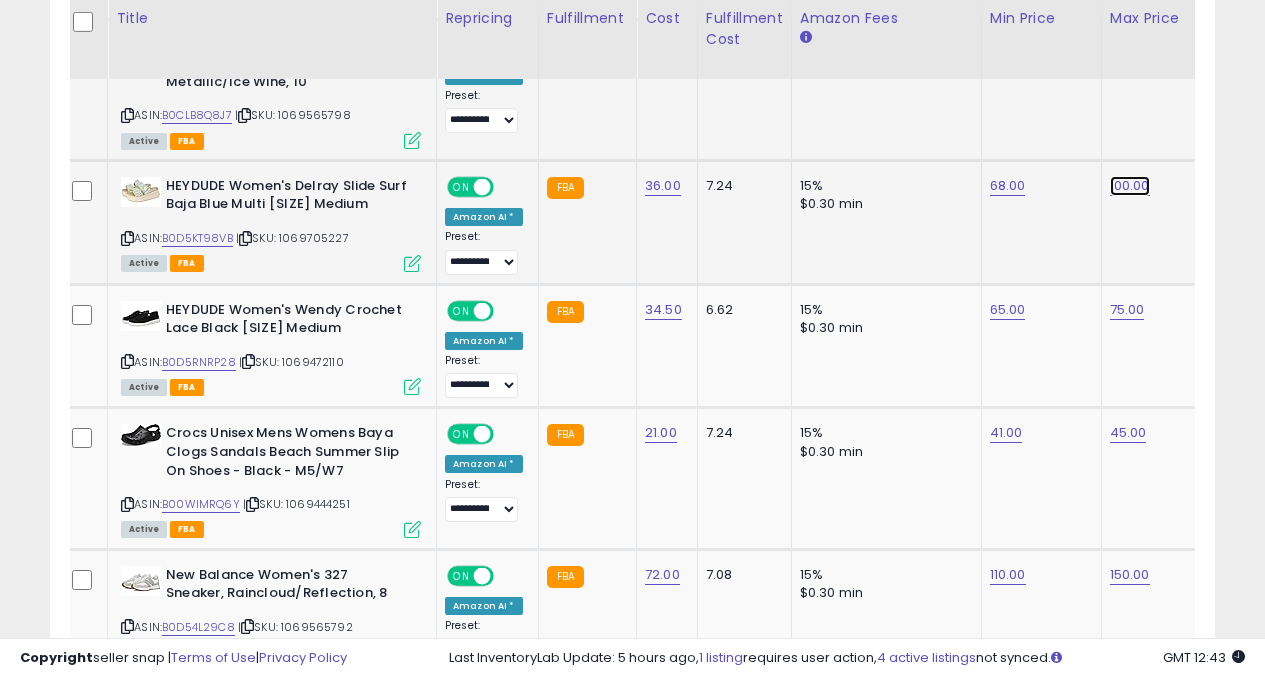 click on "100.00" at bounding box center (1128, -4799) 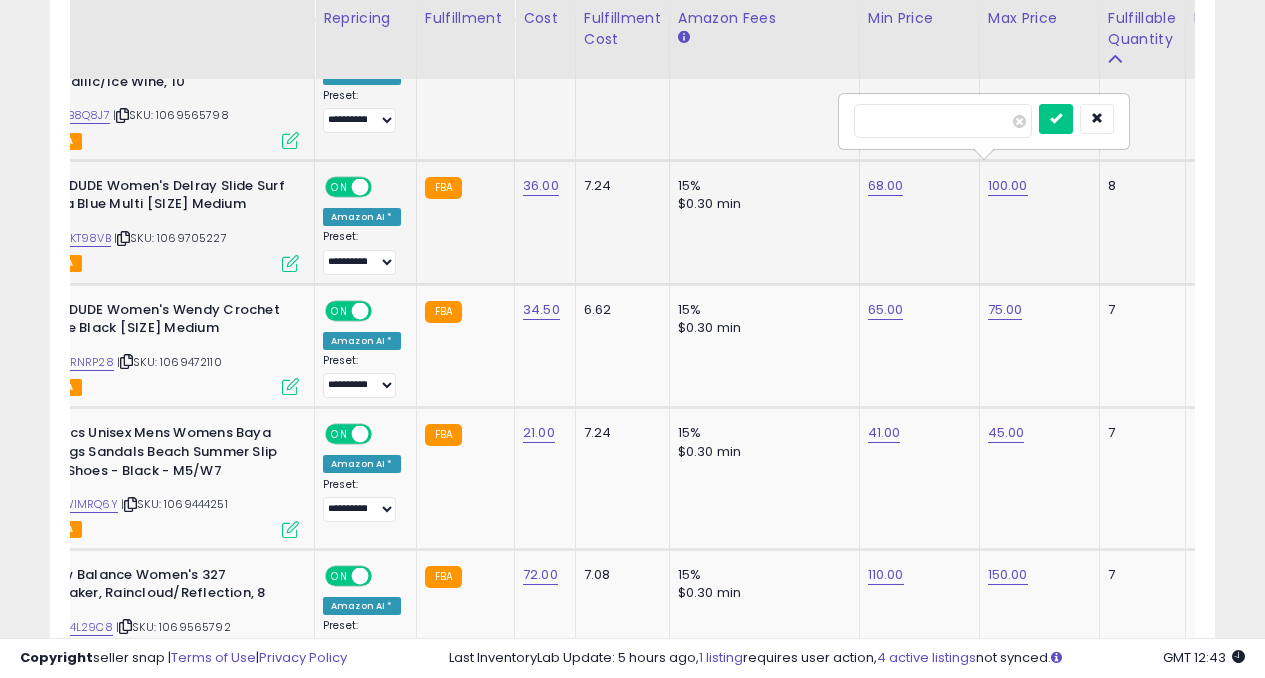 type on "*" 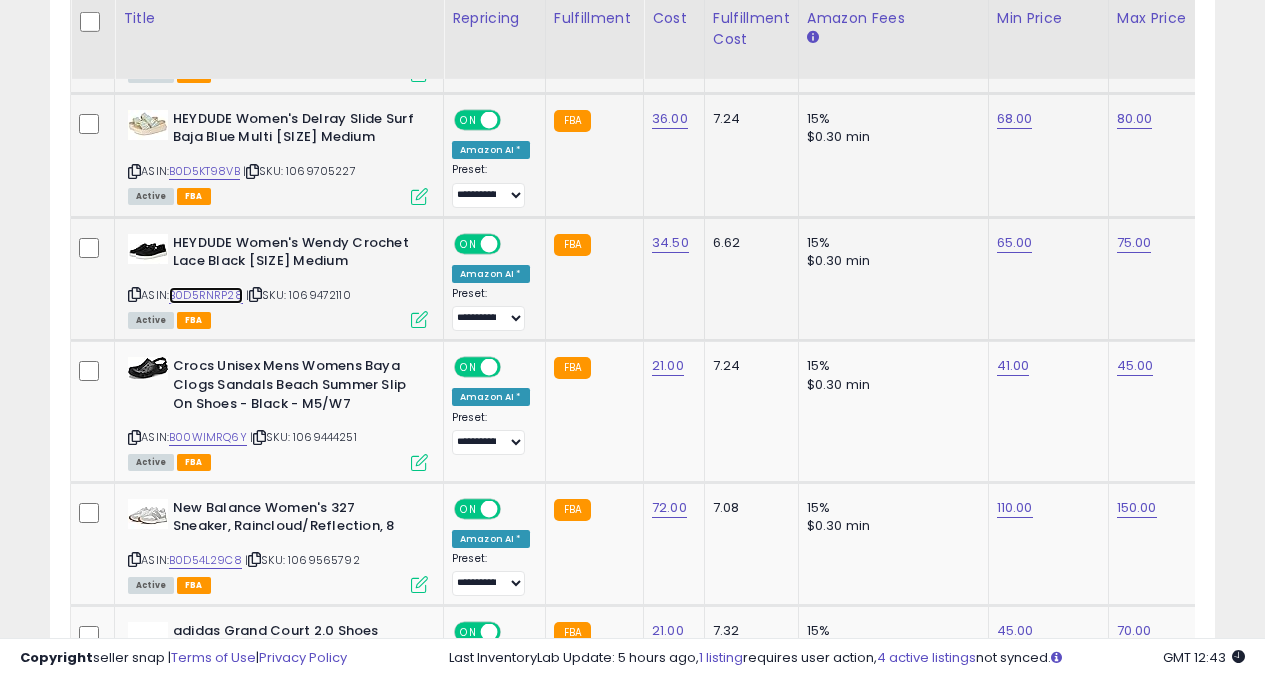 click on "B0D5RNRP28" at bounding box center [206, 295] 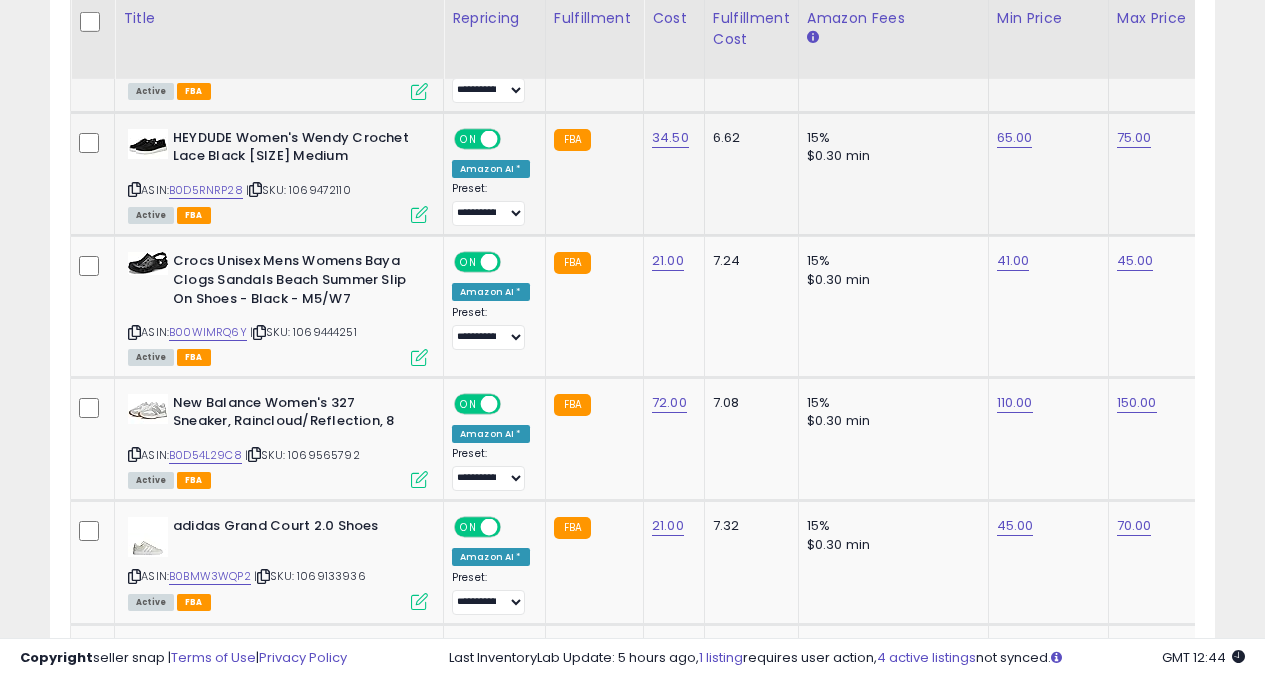 click on "65.00" 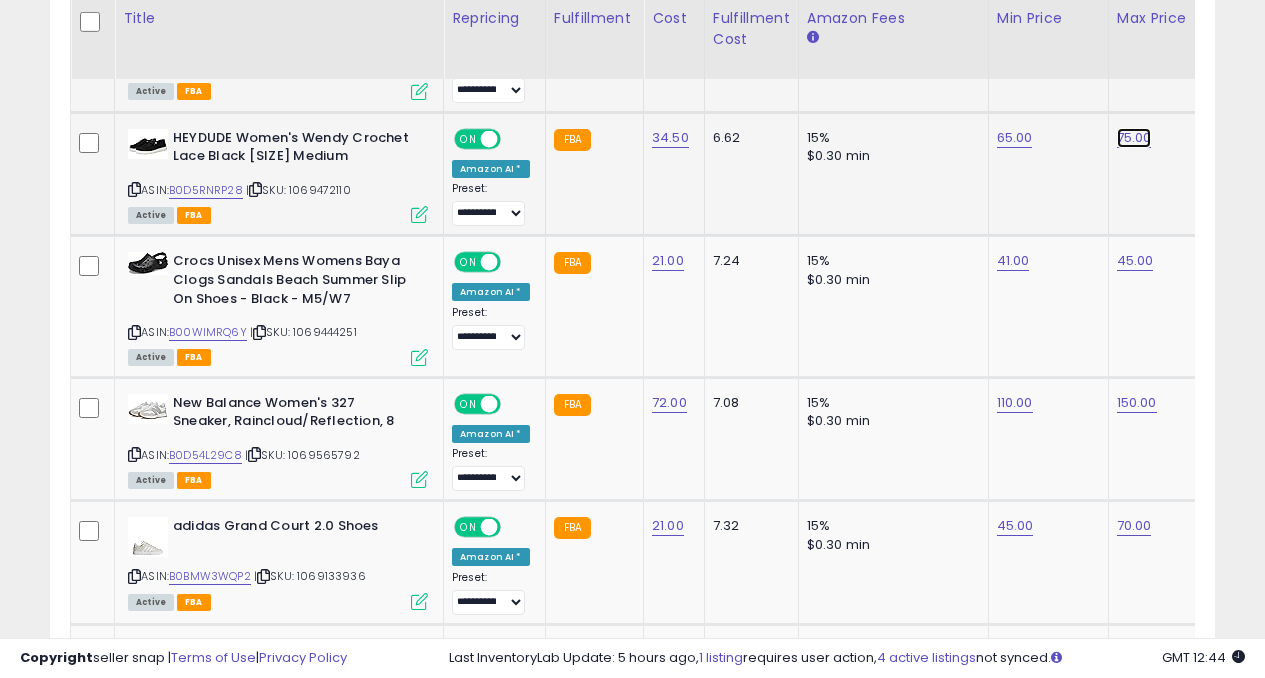 click on "75.00" at bounding box center [1135, -4971] 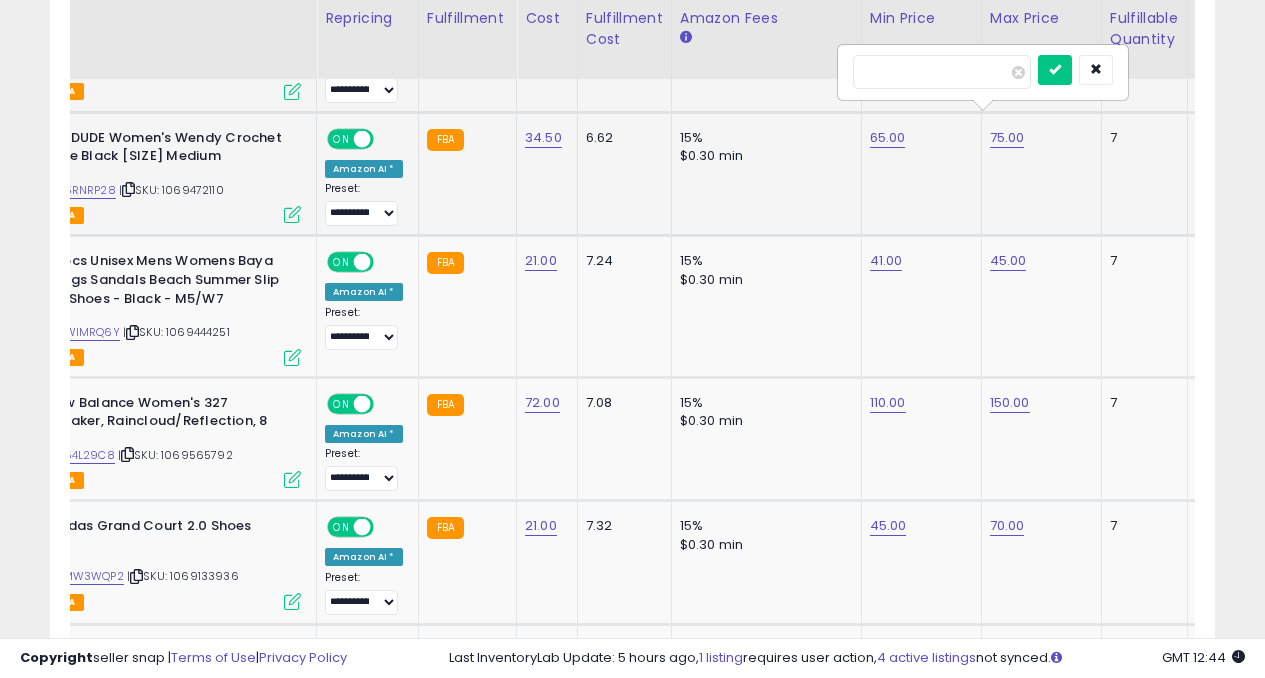 type on "*" 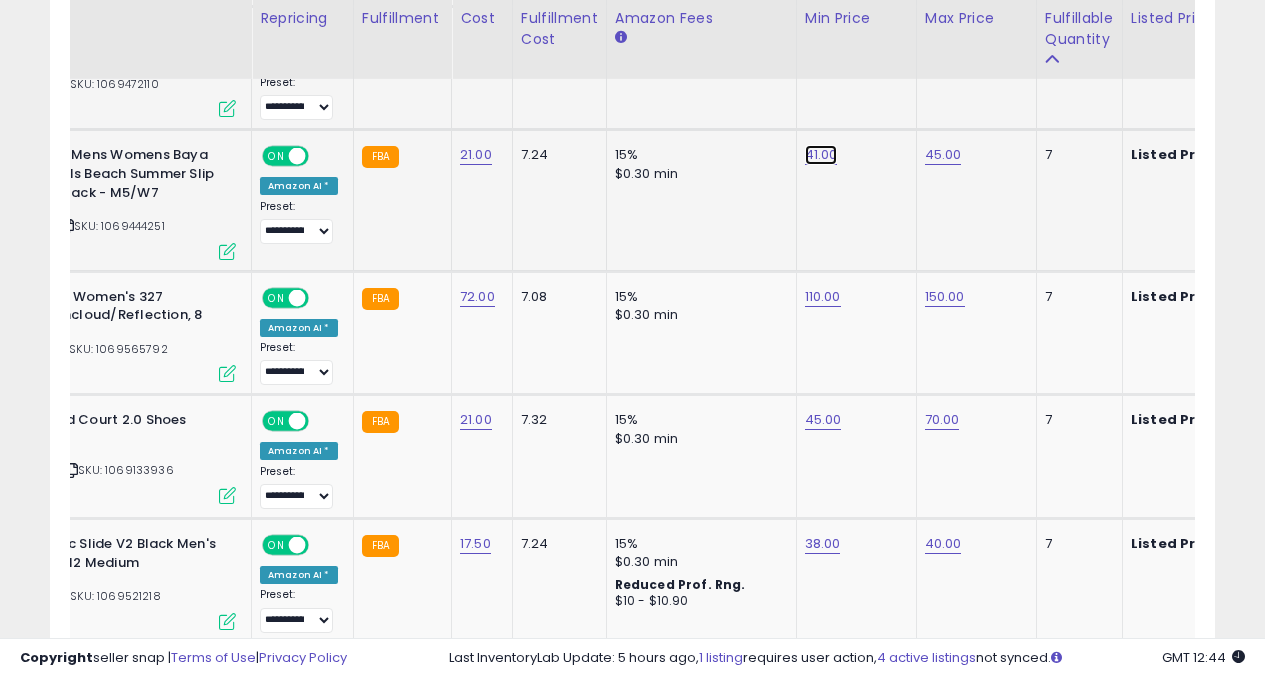 click on "41.00" at bounding box center (823, -5077) 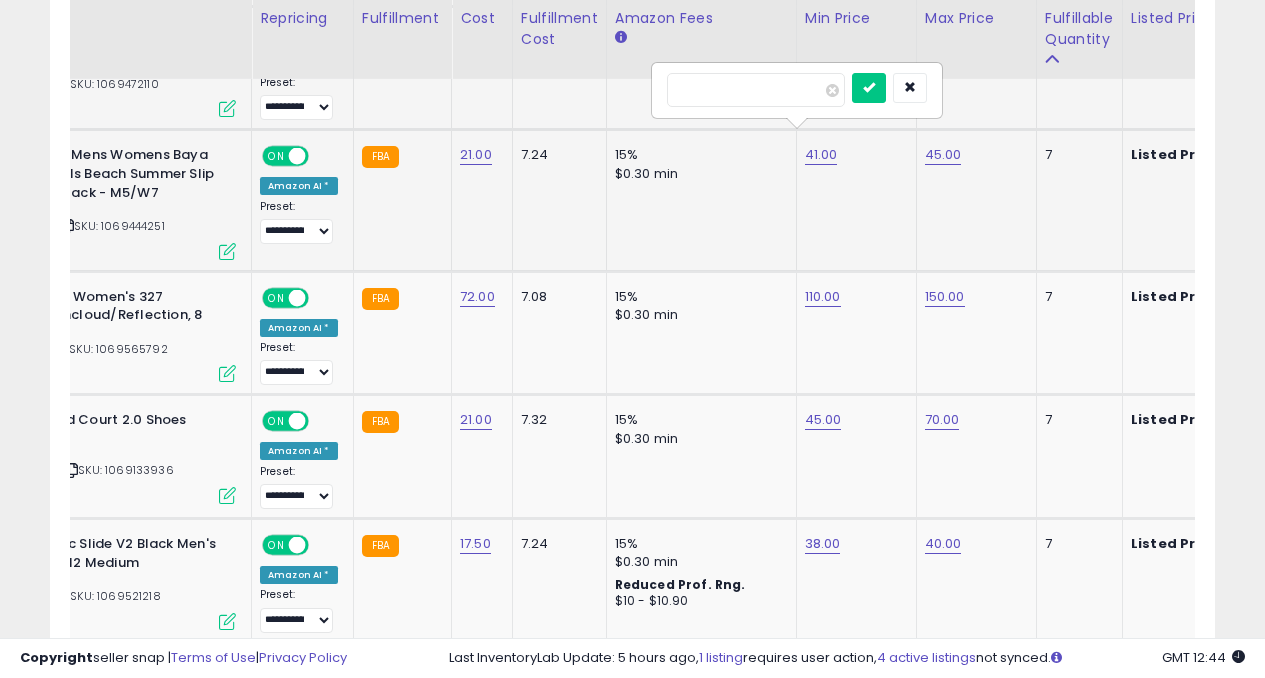 type on "*" 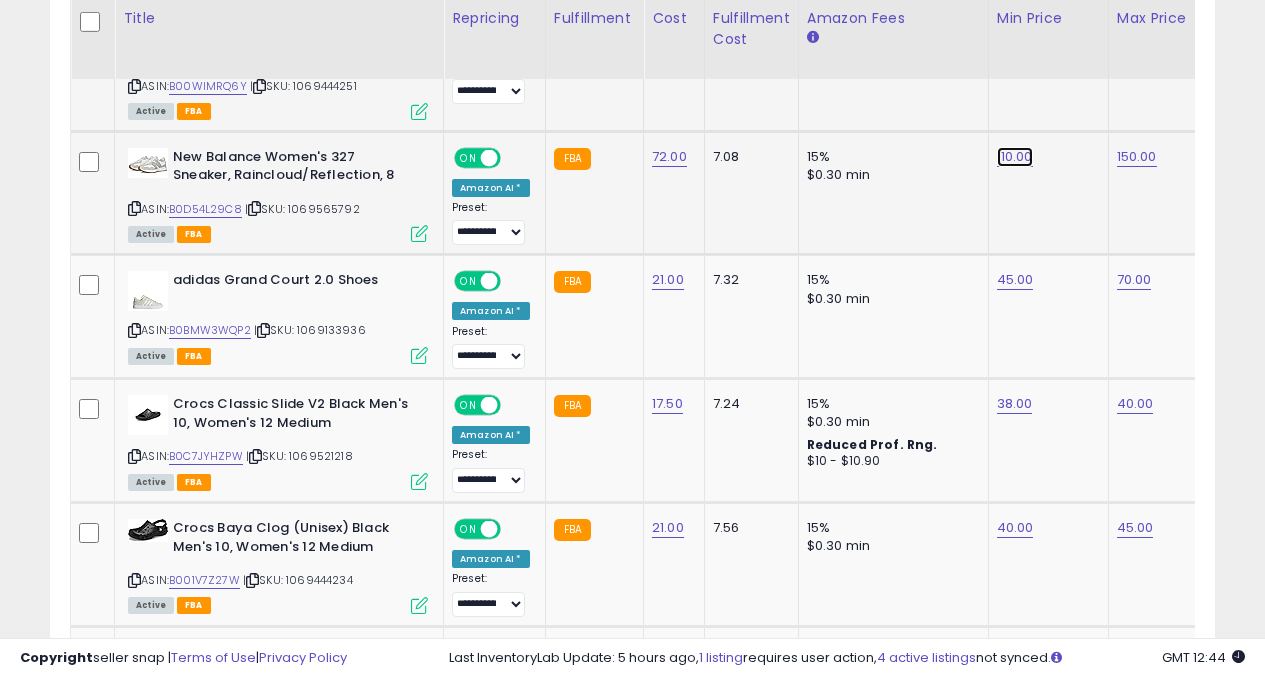 click on "110.00" at bounding box center [1015, -5217] 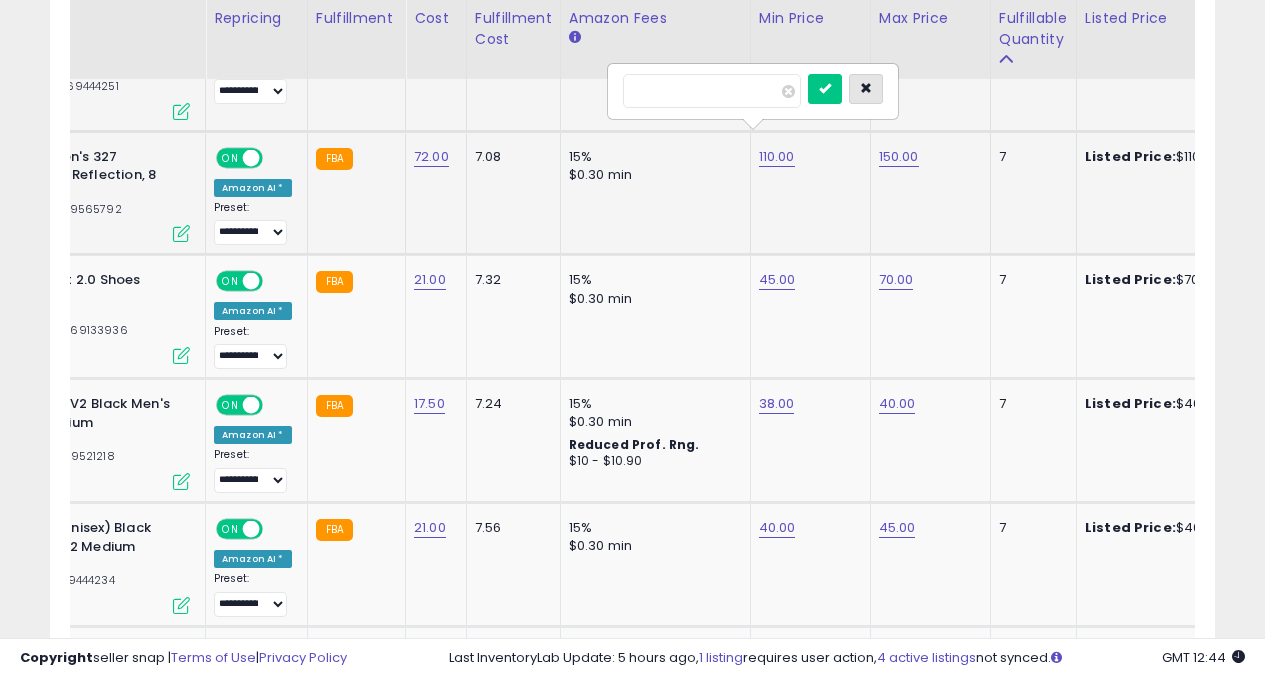 type on "***" 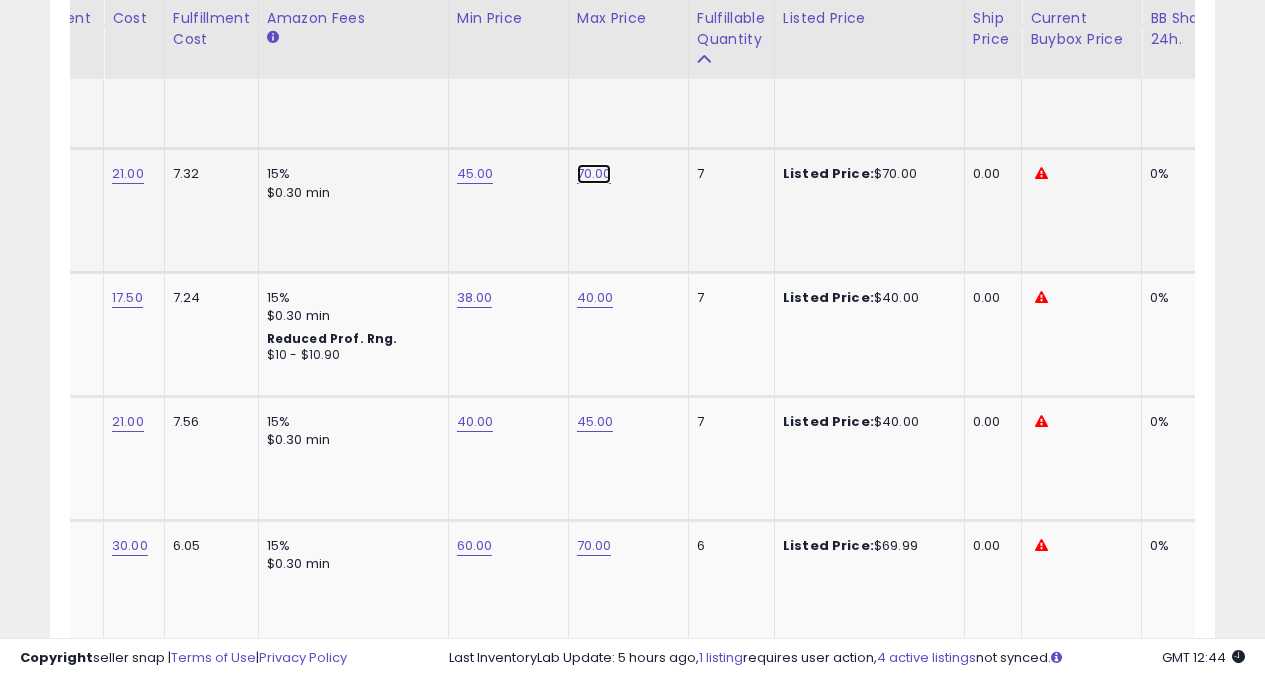 click on "70.00" at bounding box center (595, -5323) 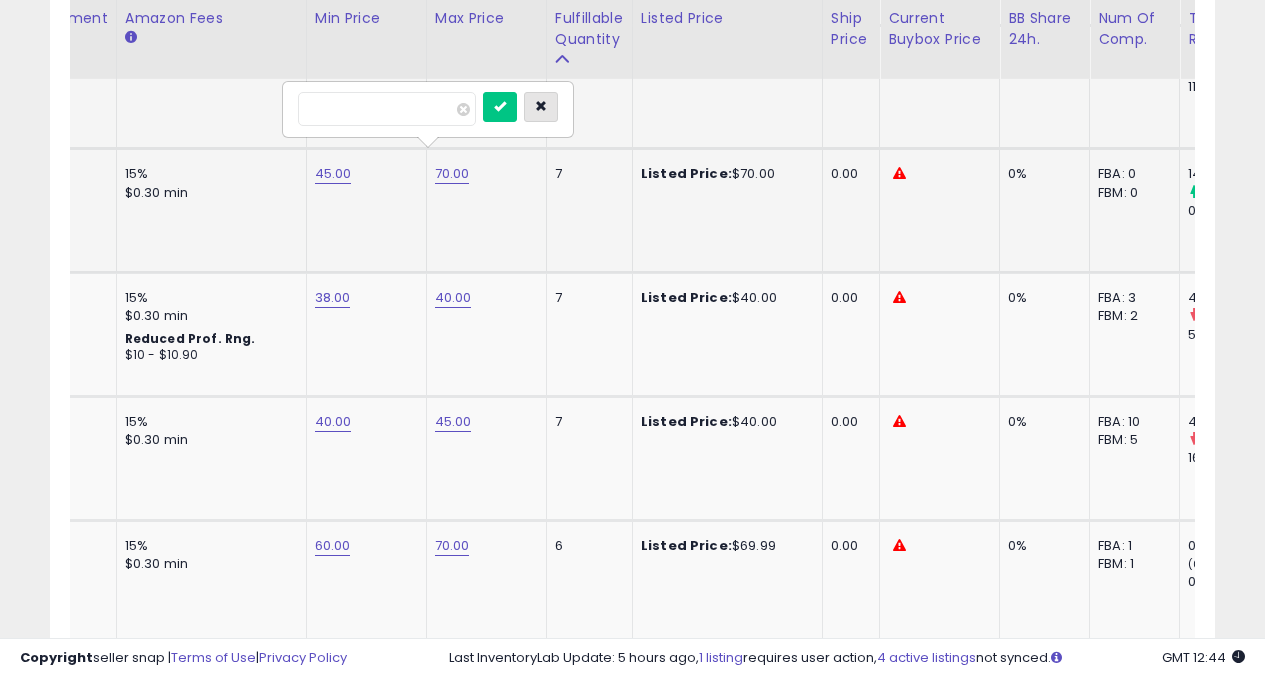 click at bounding box center (541, 106) 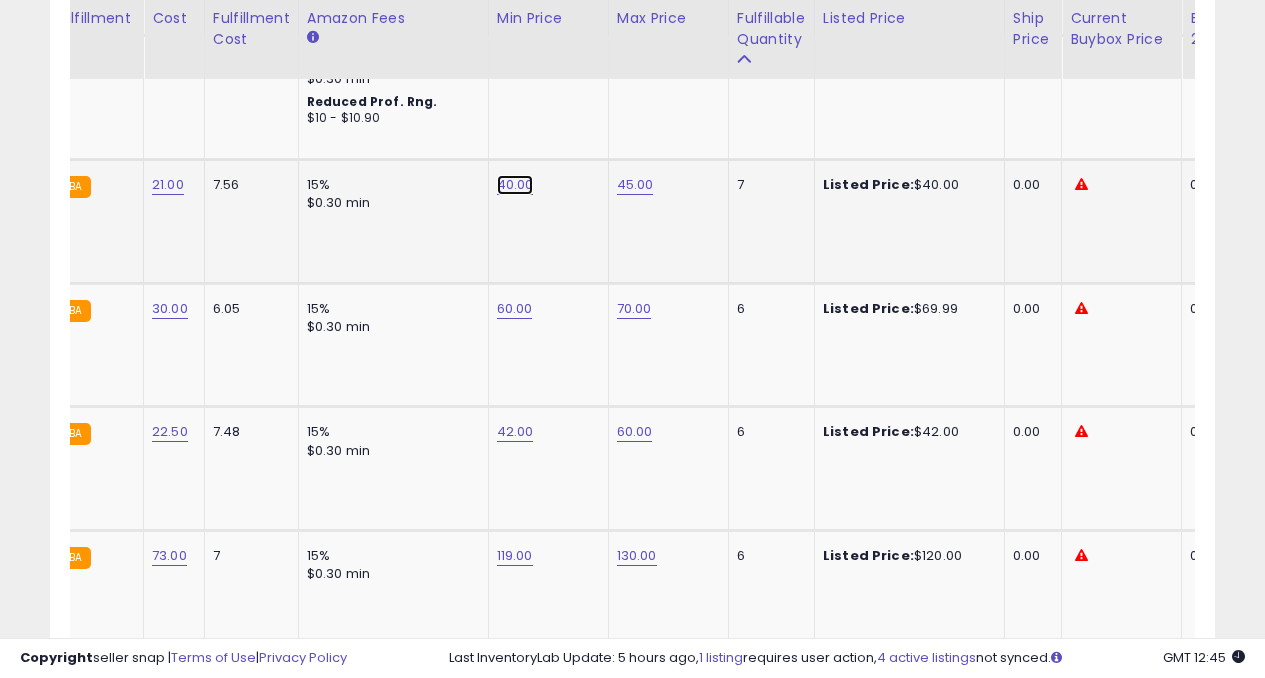 click on "40.00" at bounding box center [515, -5560] 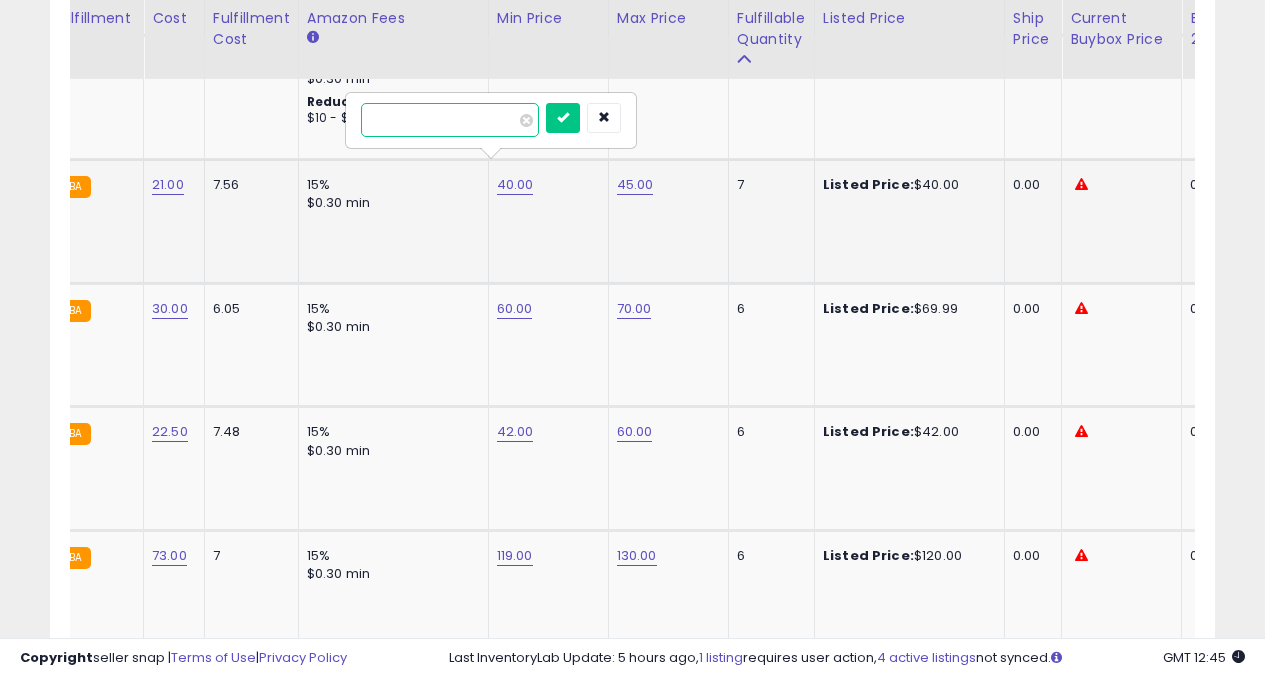 type on "*" 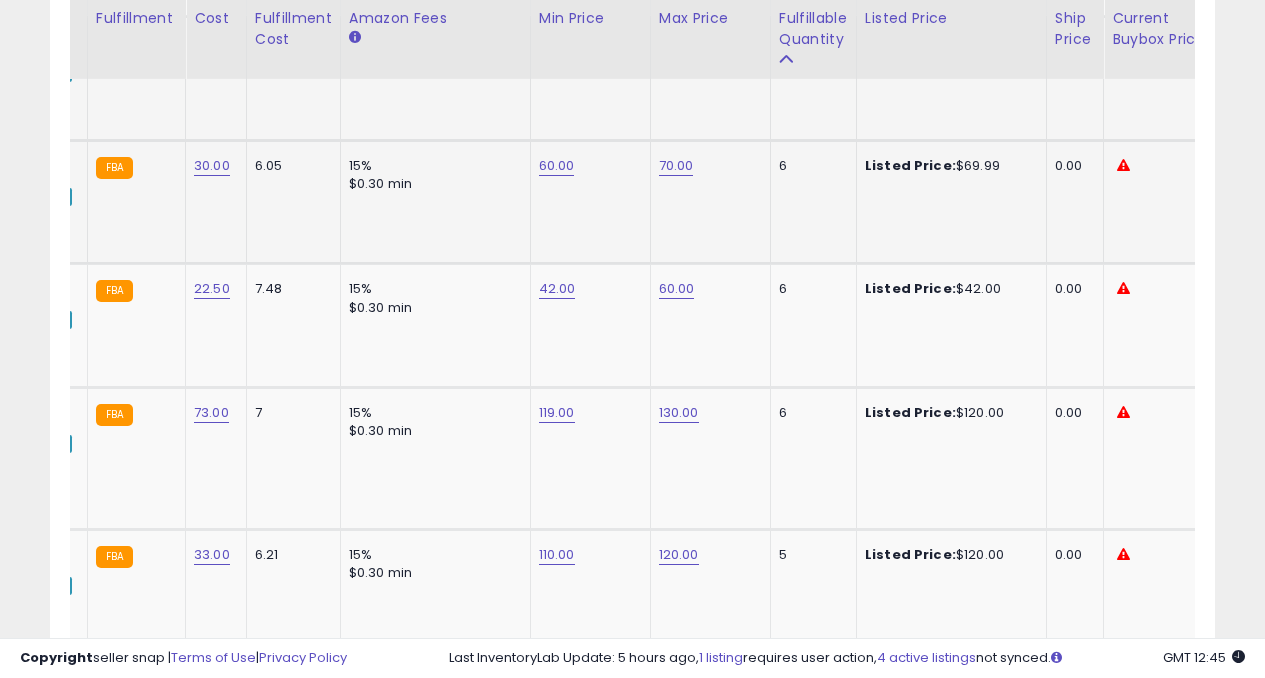 click on "60.00" 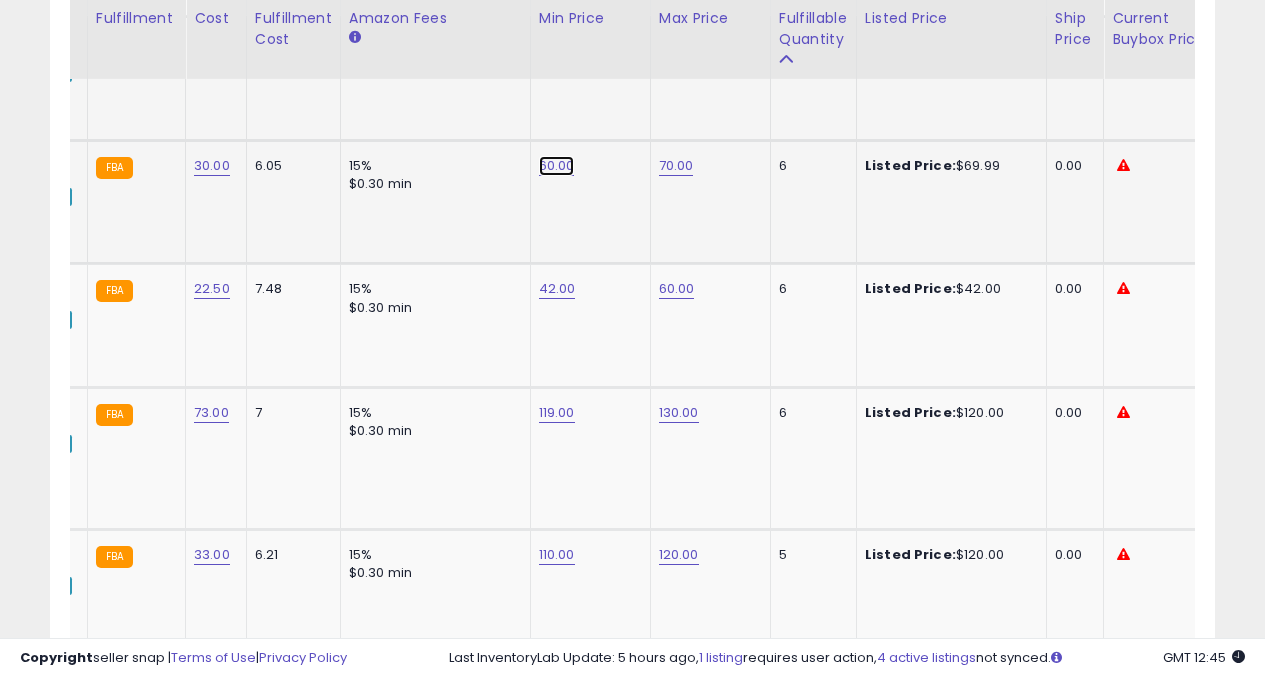 click on "60.00" at bounding box center [557, -5703] 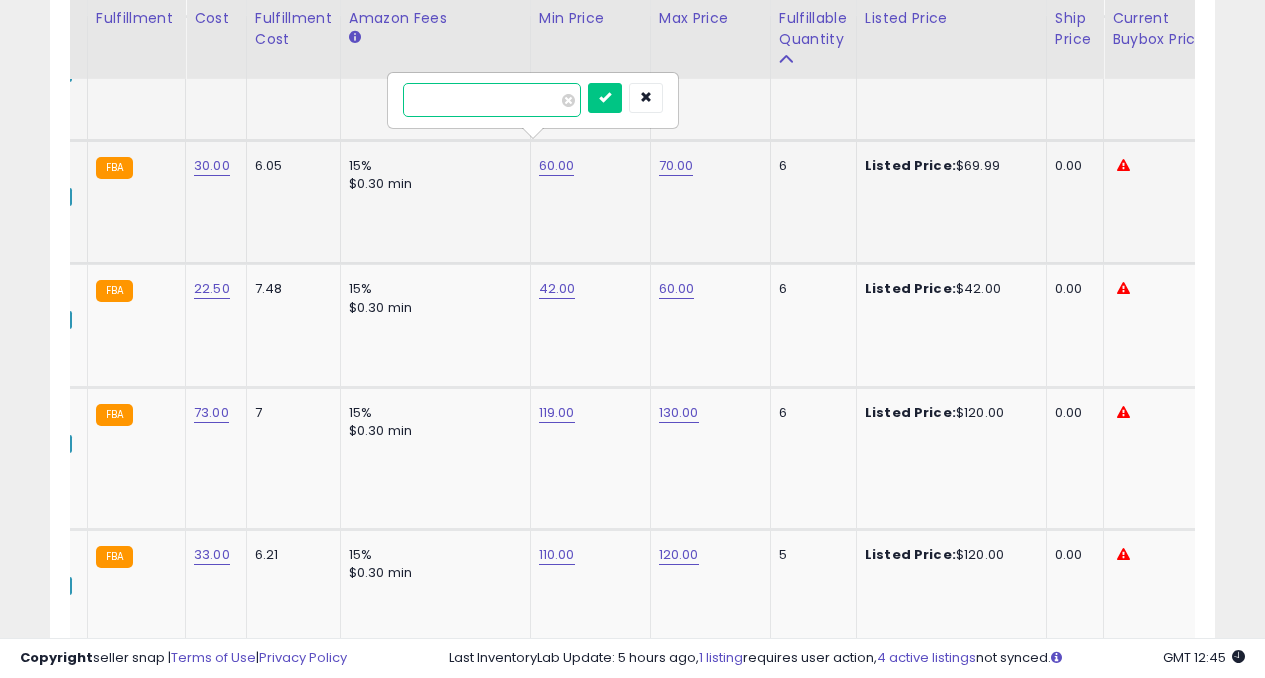 type on "*" 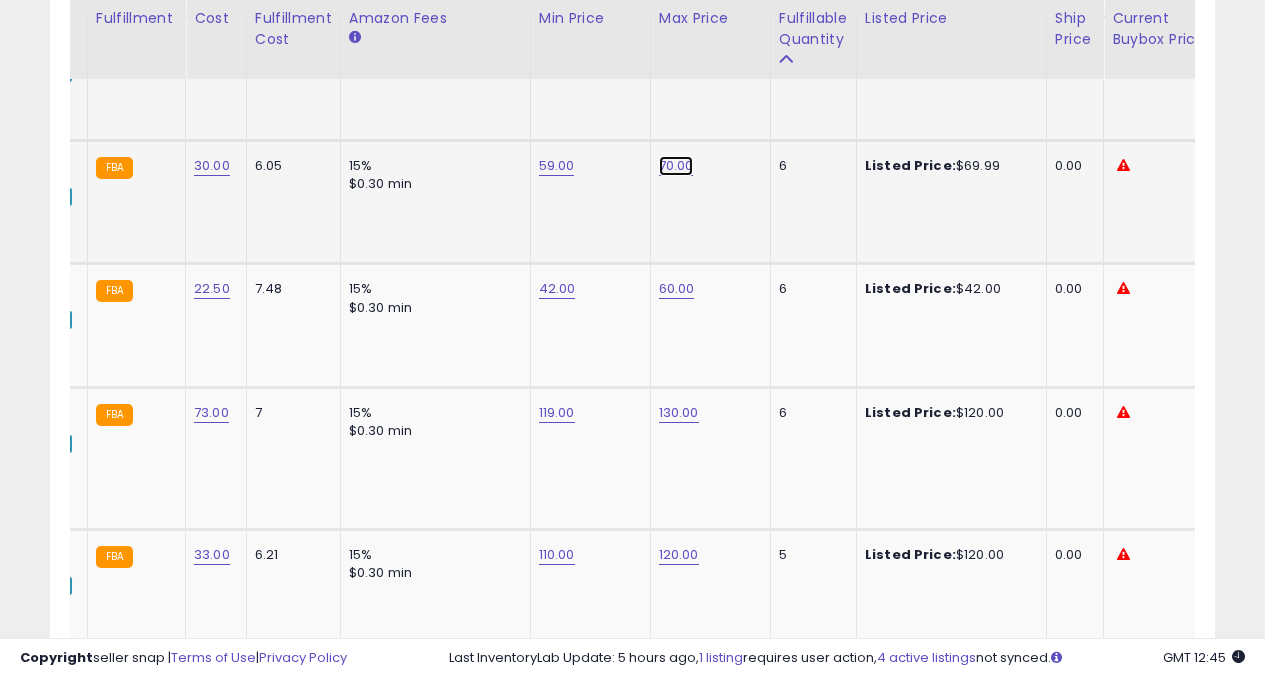 click on "70.00" at bounding box center [677, -5703] 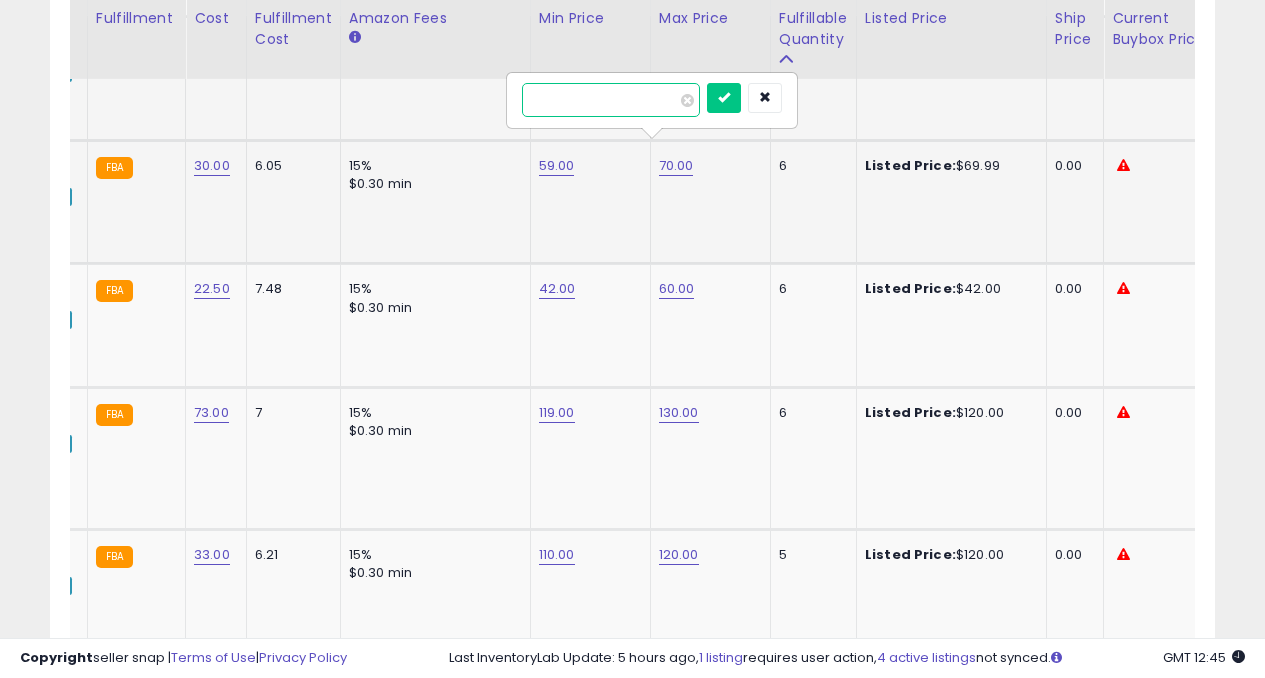 type on "*" 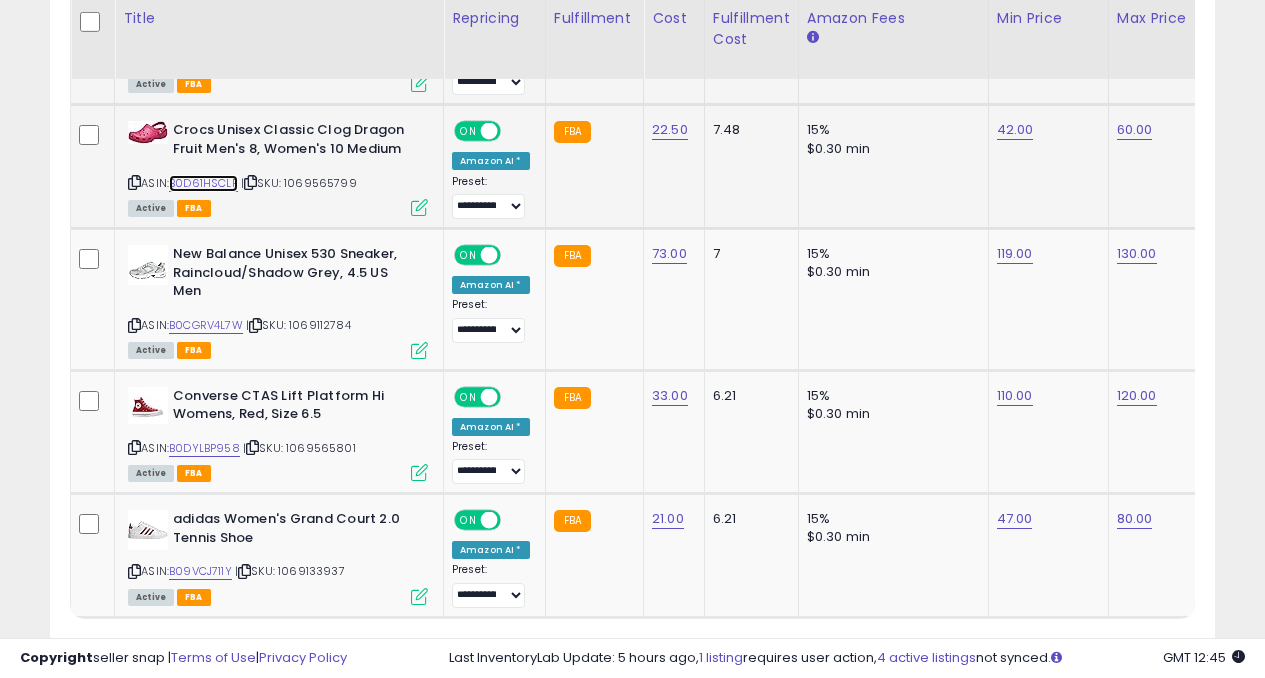 click on "B0D61HSCLP" at bounding box center [203, 183] 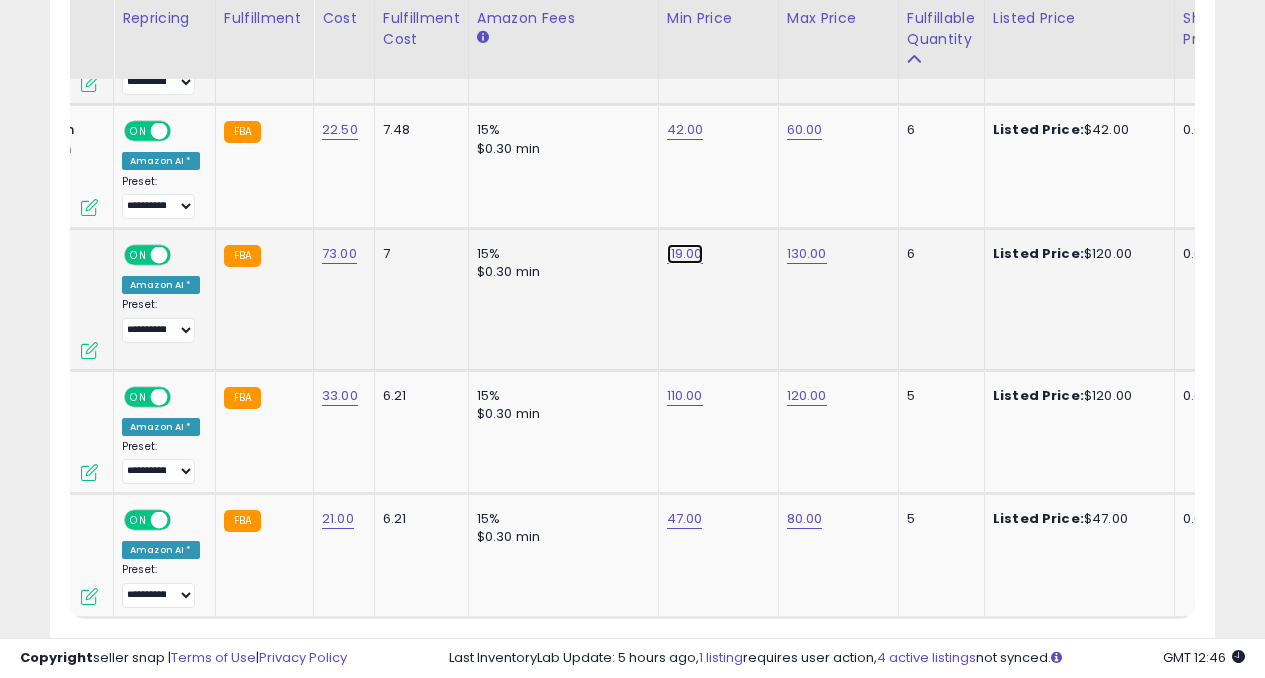 click on "119.00" at bounding box center [685, -5862] 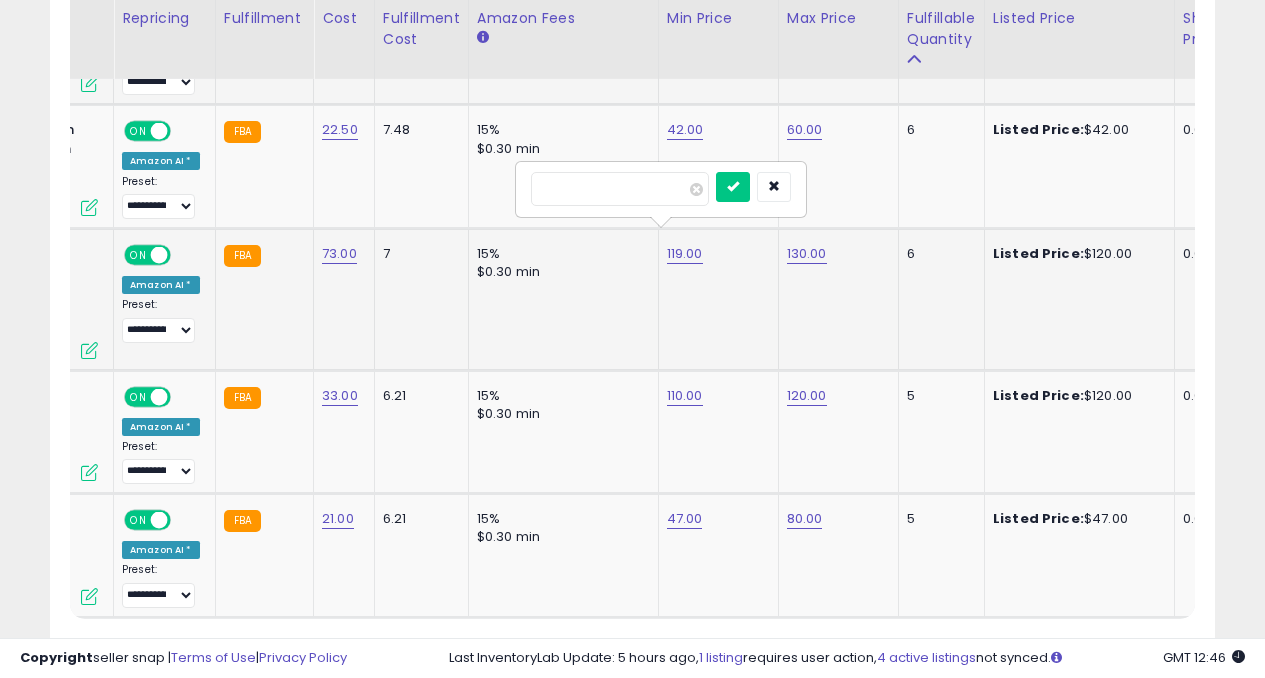 type on "*" 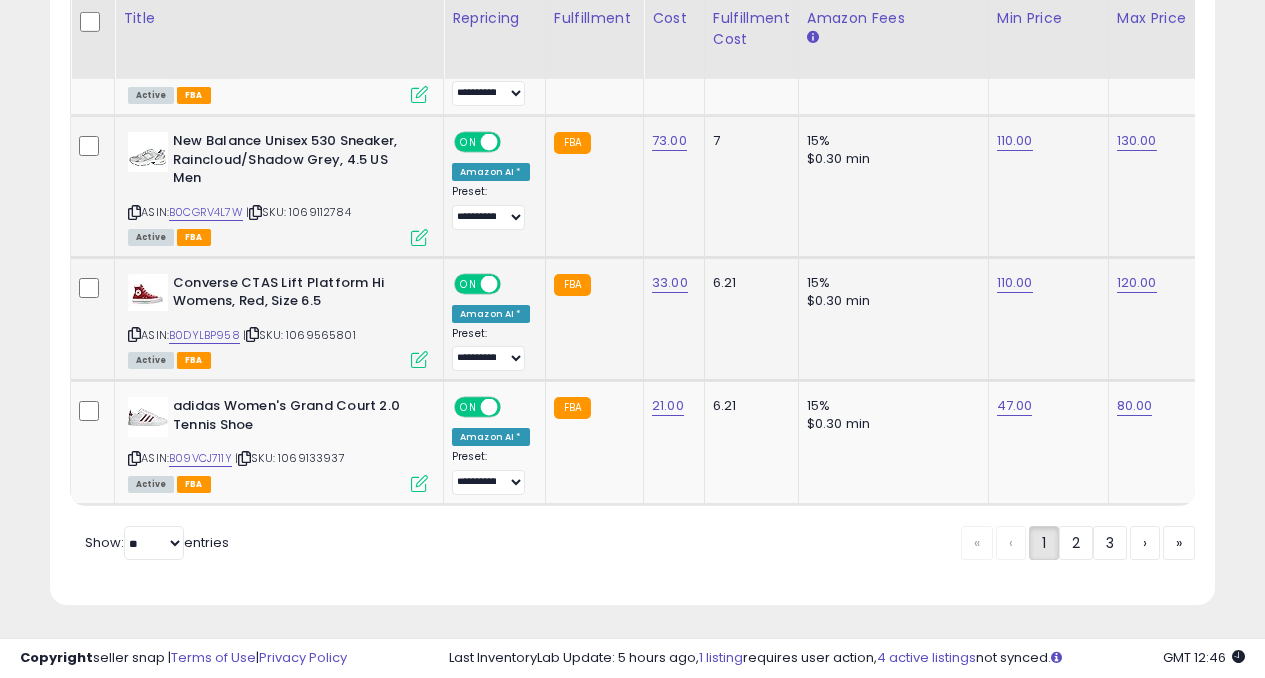 click on "ASIN:  B0DYLBP958    |   SKU: 1069565801 Active FBA" at bounding box center [278, 320] 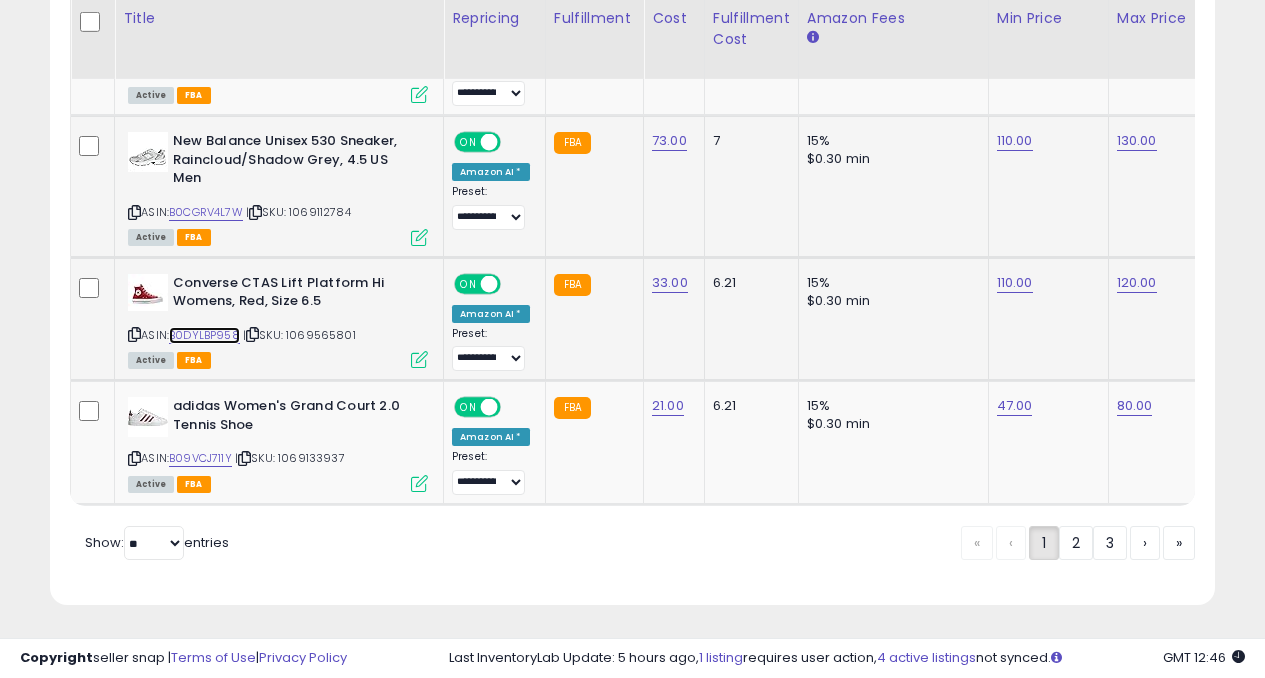 click on "B0DYLBP958" at bounding box center (204, 335) 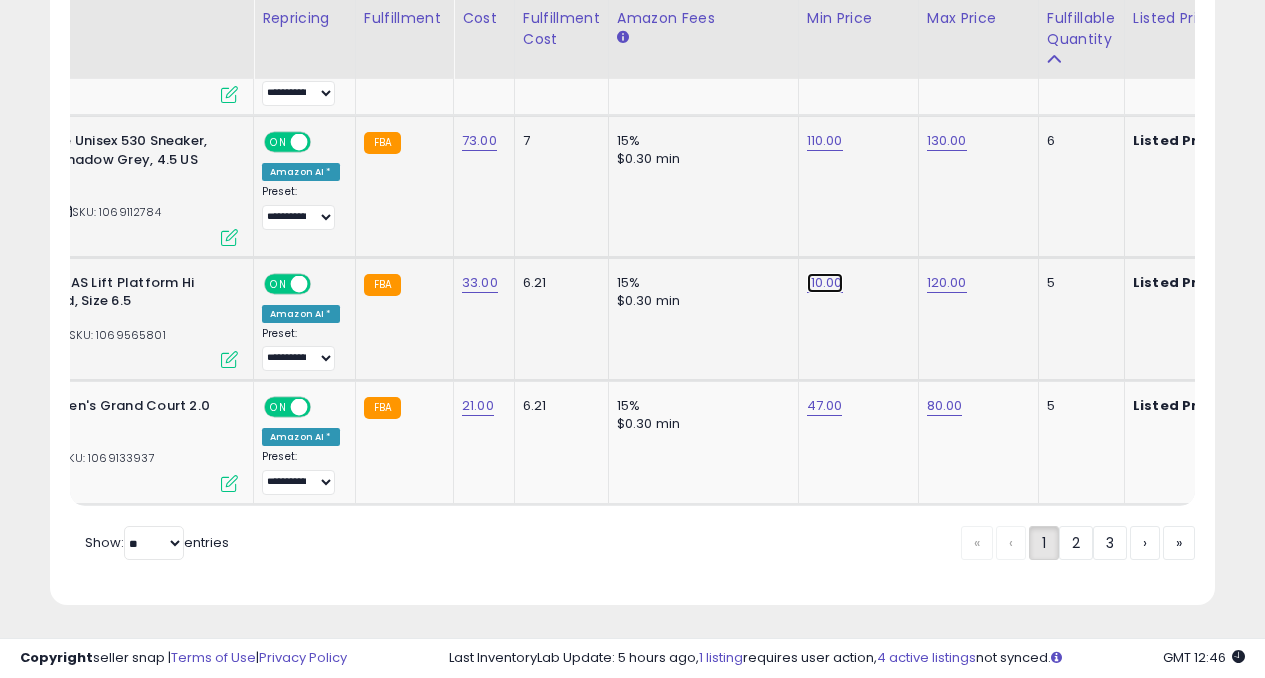 click on "110.00" at bounding box center (825, -5975) 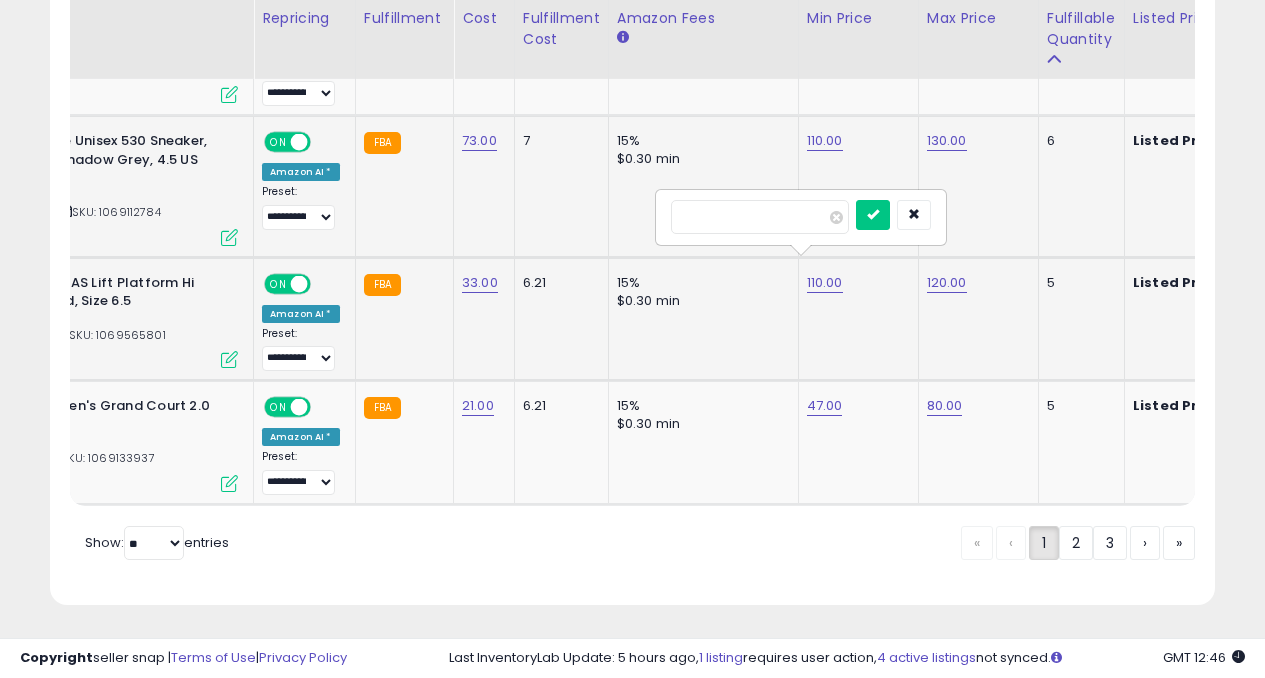 type on "*" 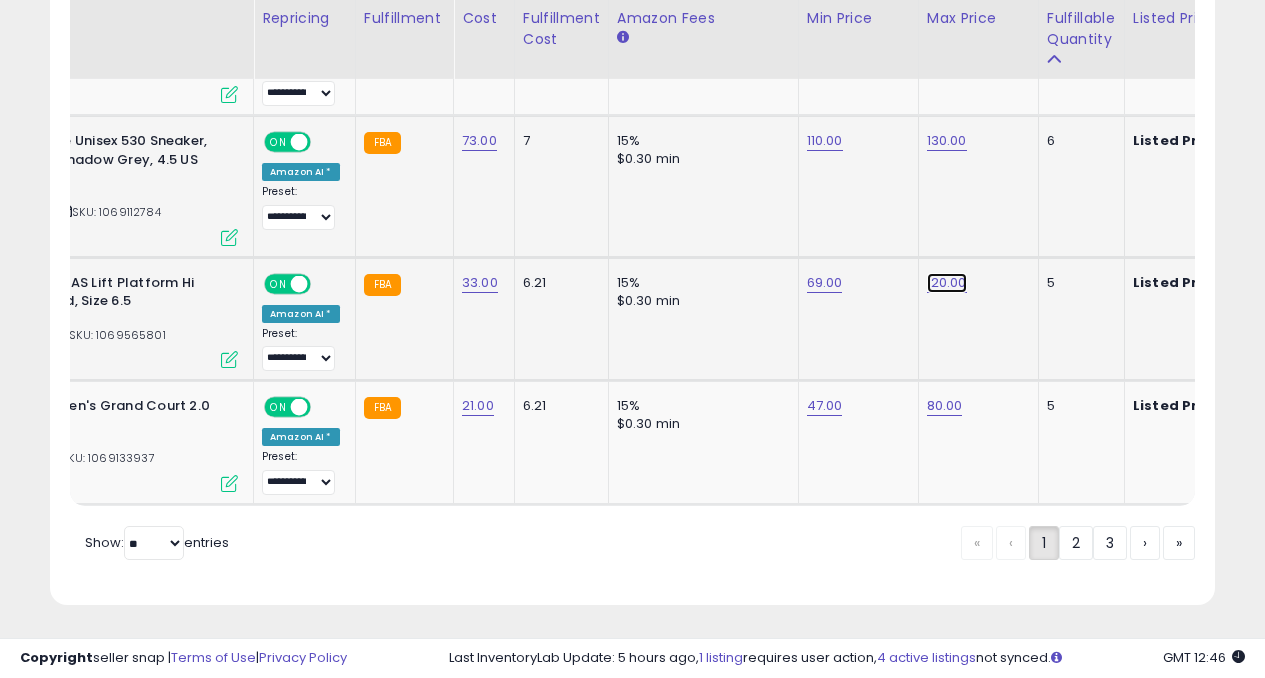 click on "120.00" at bounding box center [945, -5975] 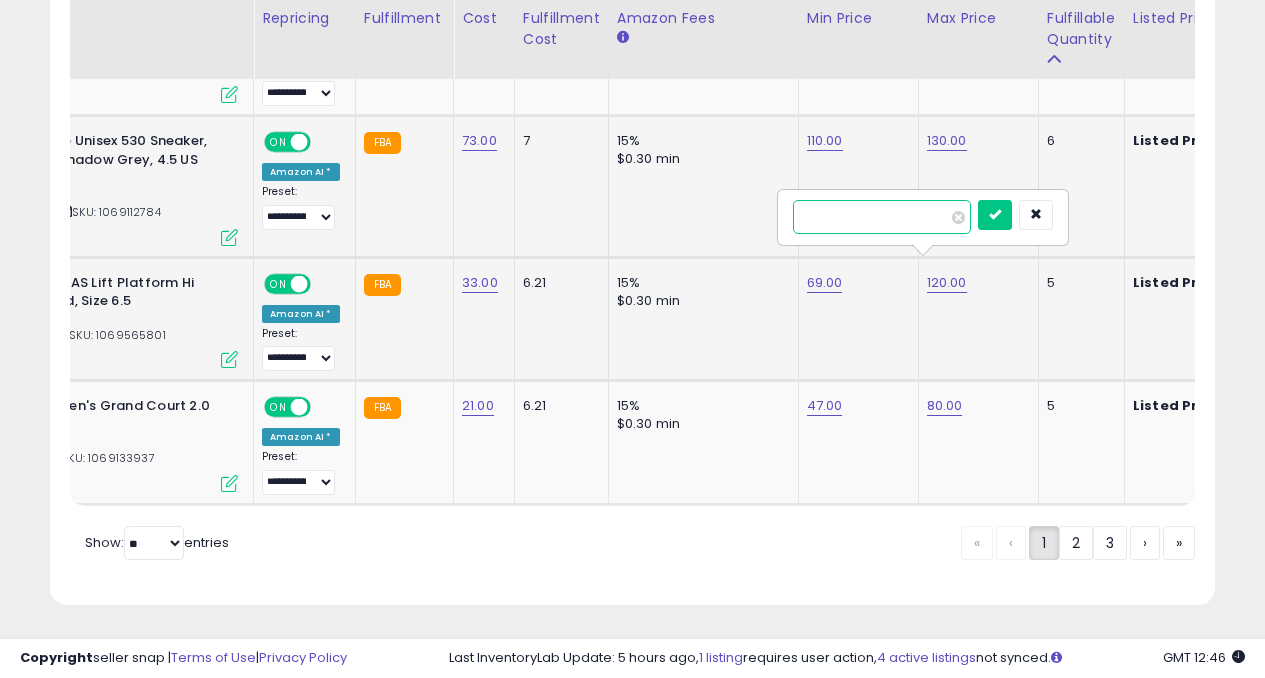 type on "*" 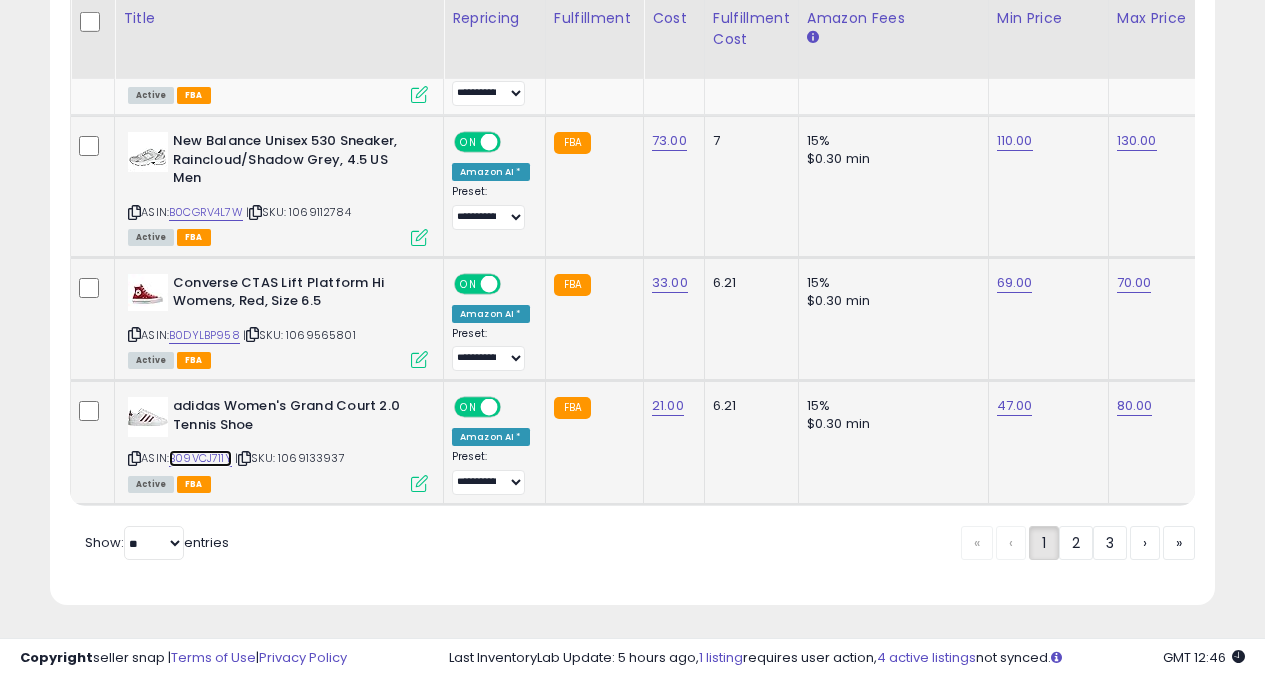 click on "B09VCJ711Y" at bounding box center [200, 458] 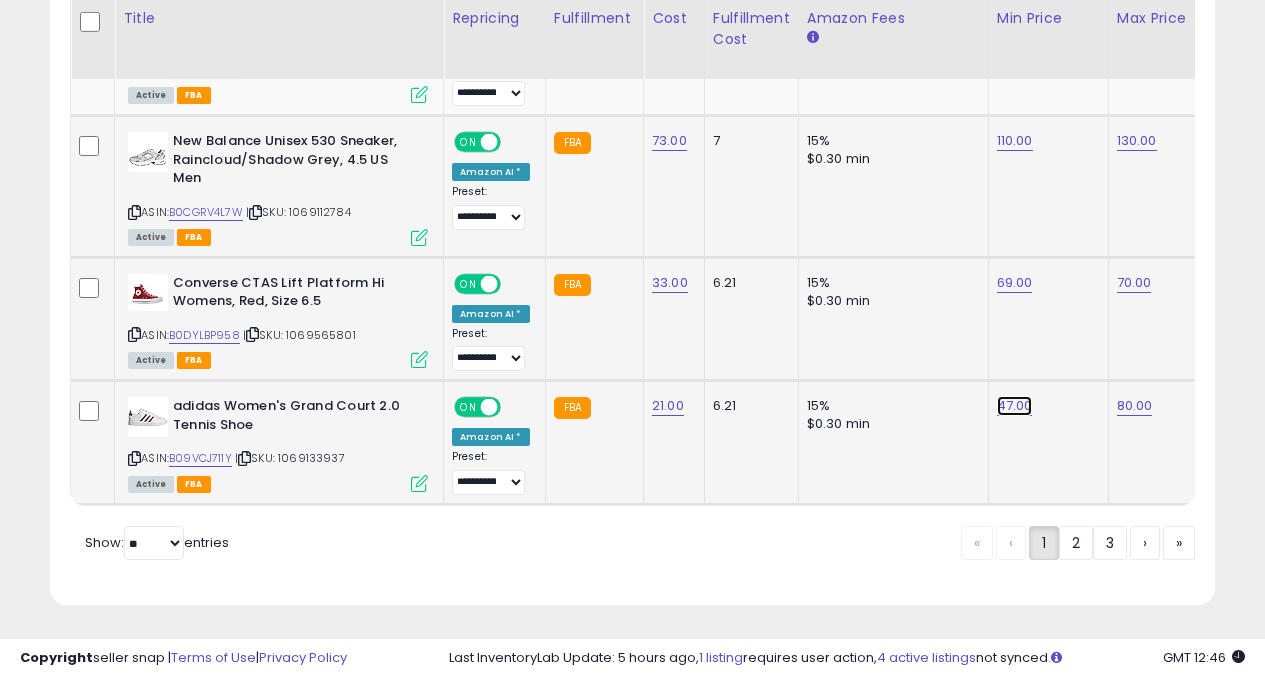 click on "47.00" at bounding box center (1015, -5975) 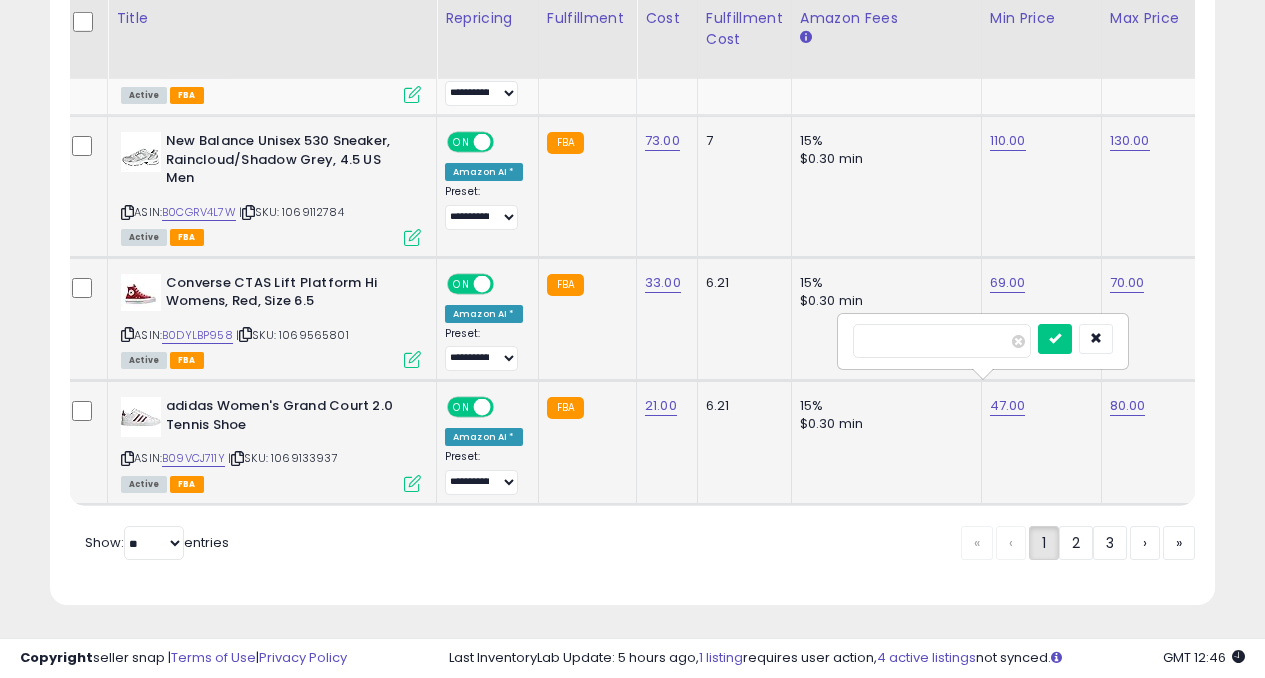 type on "*" 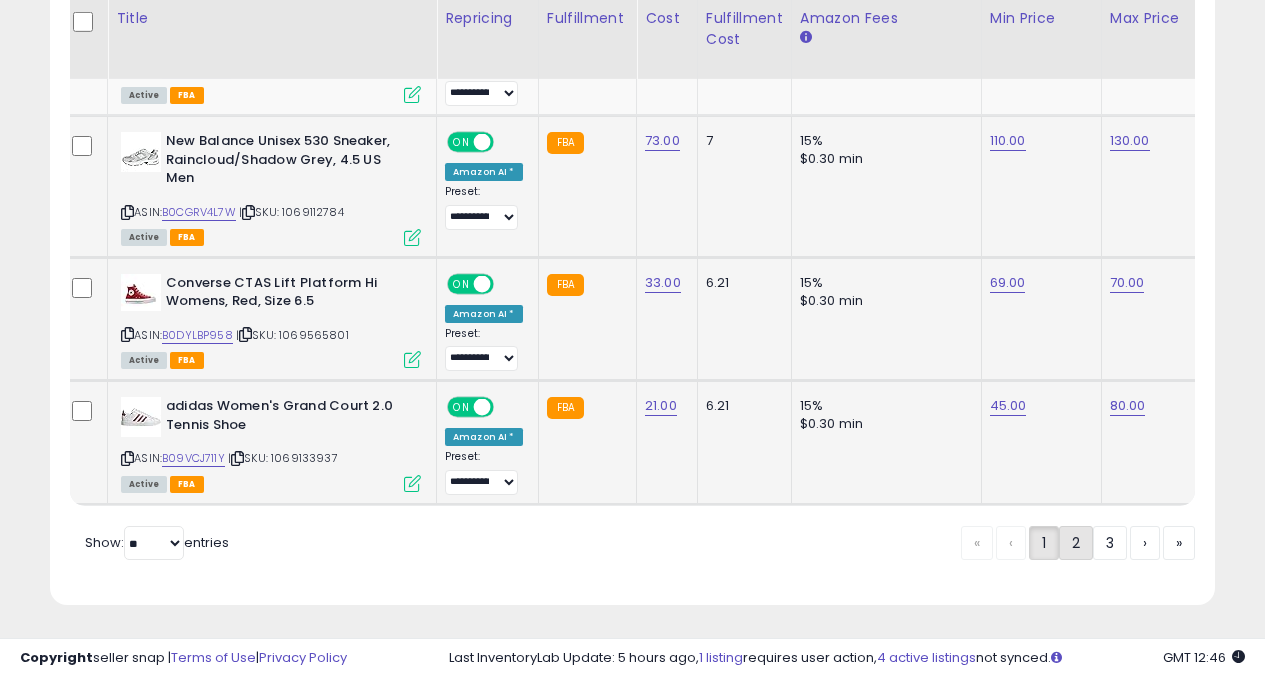 click on "2" 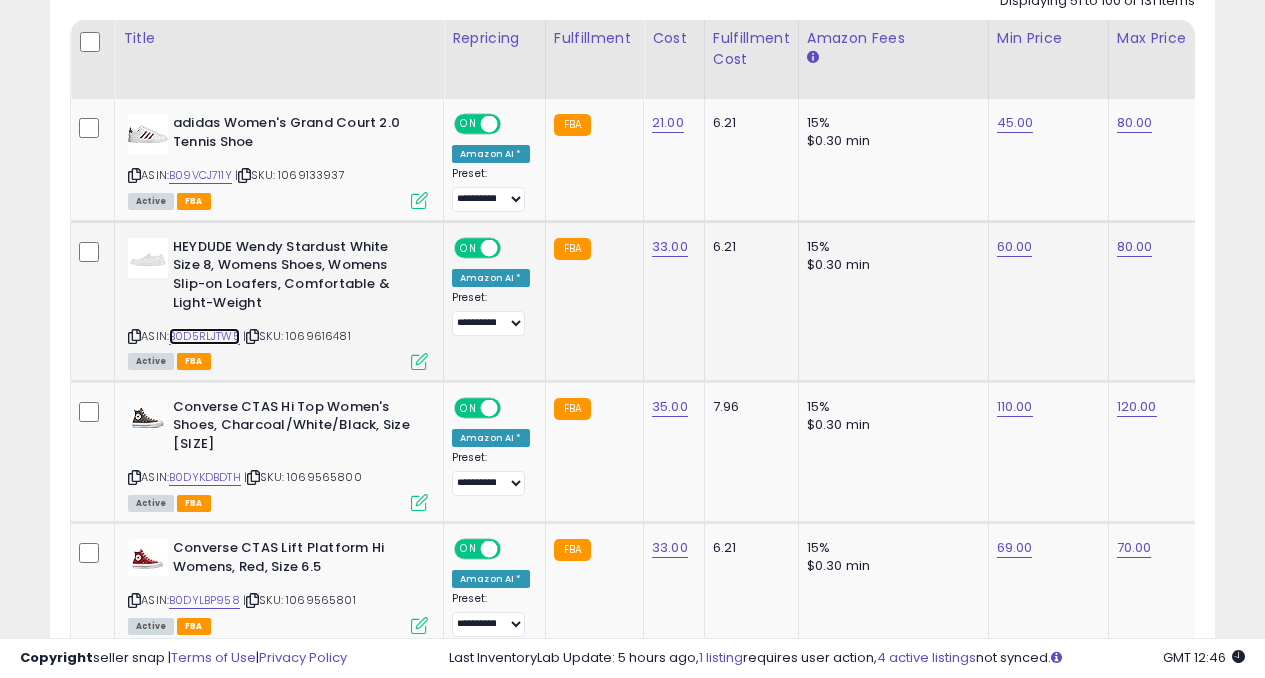 click on "B0D5RLJTW5" at bounding box center (204, 336) 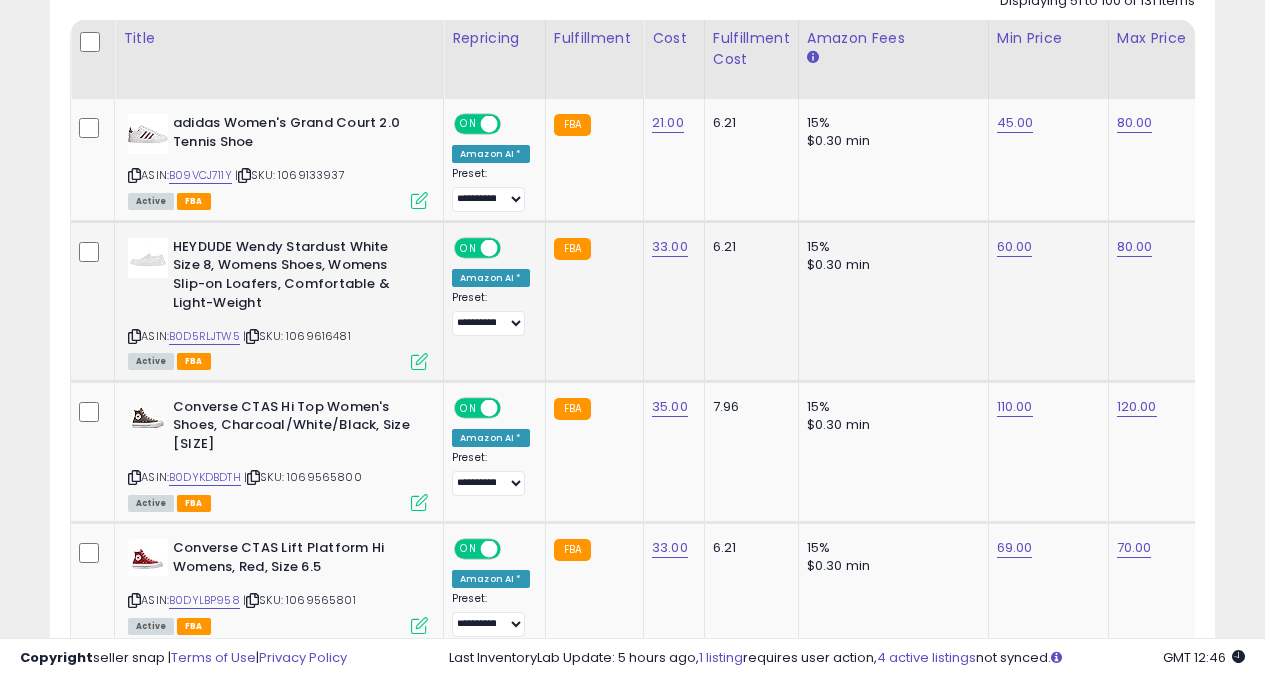 click on "60.00" 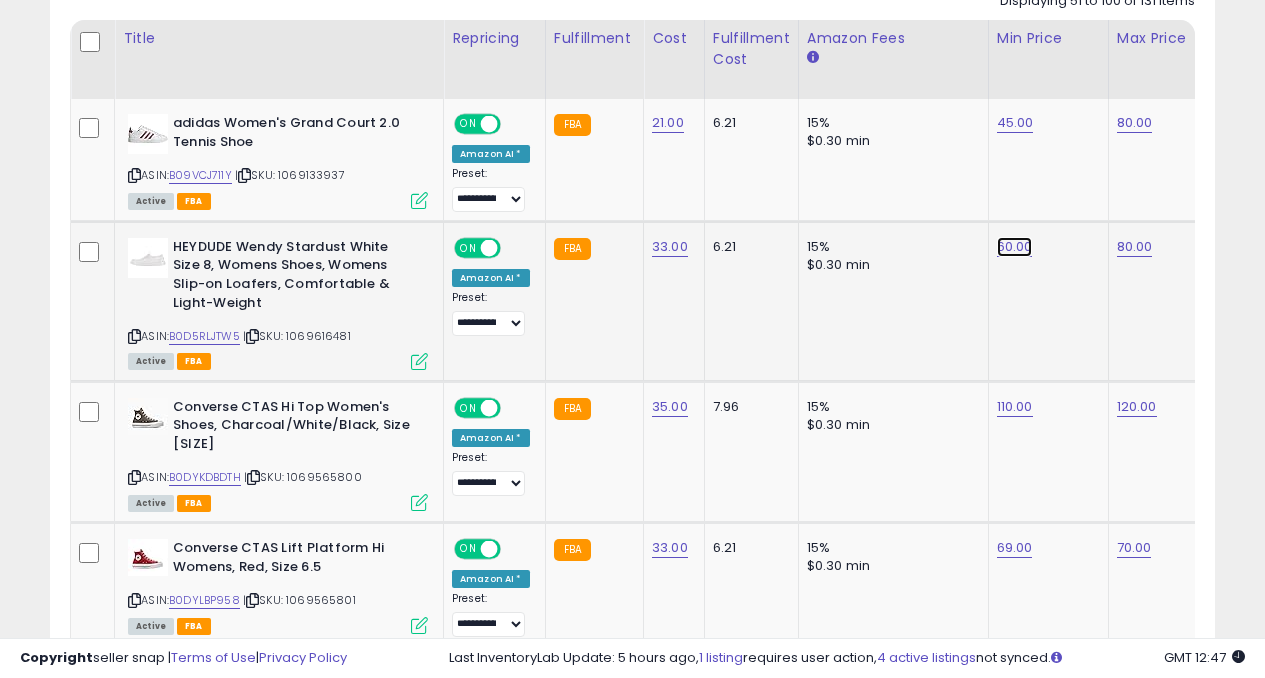 click on "60.00" at bounding box center (1015, 123) 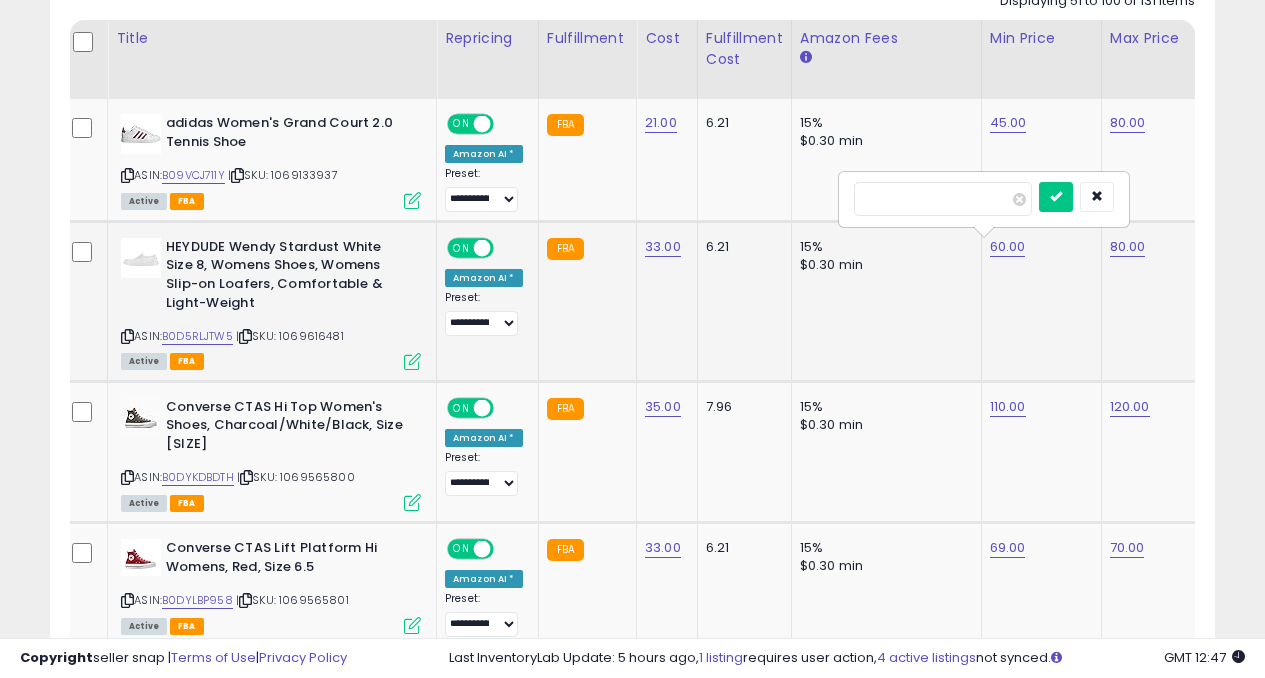 type on "*" 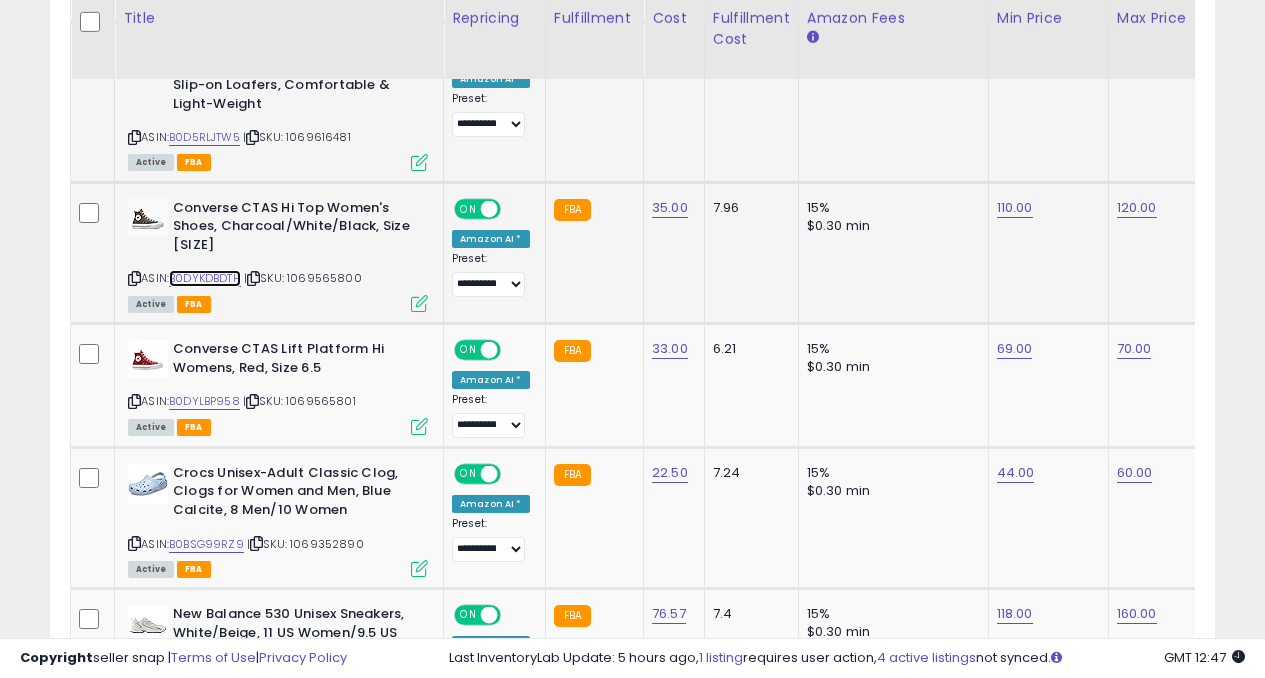 click on "B0DYKDBDTH" at bounding box center (205, 278) 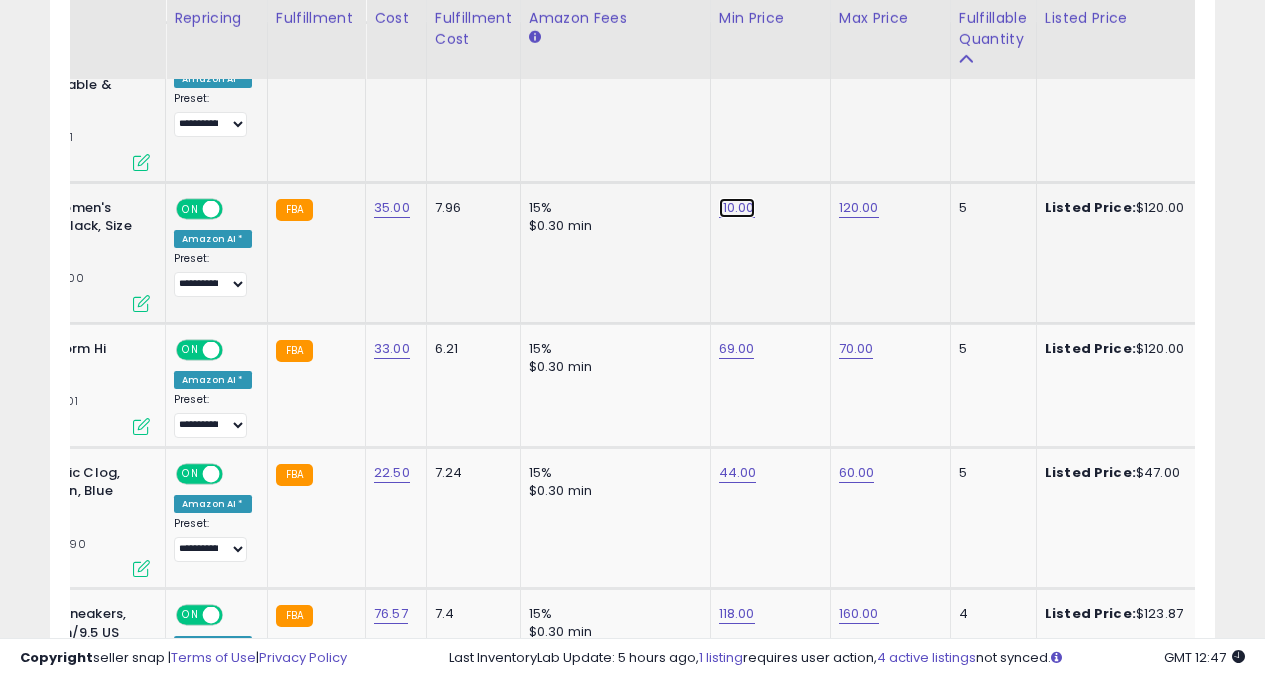 click on "110.00" at bounding box center [737, -76] 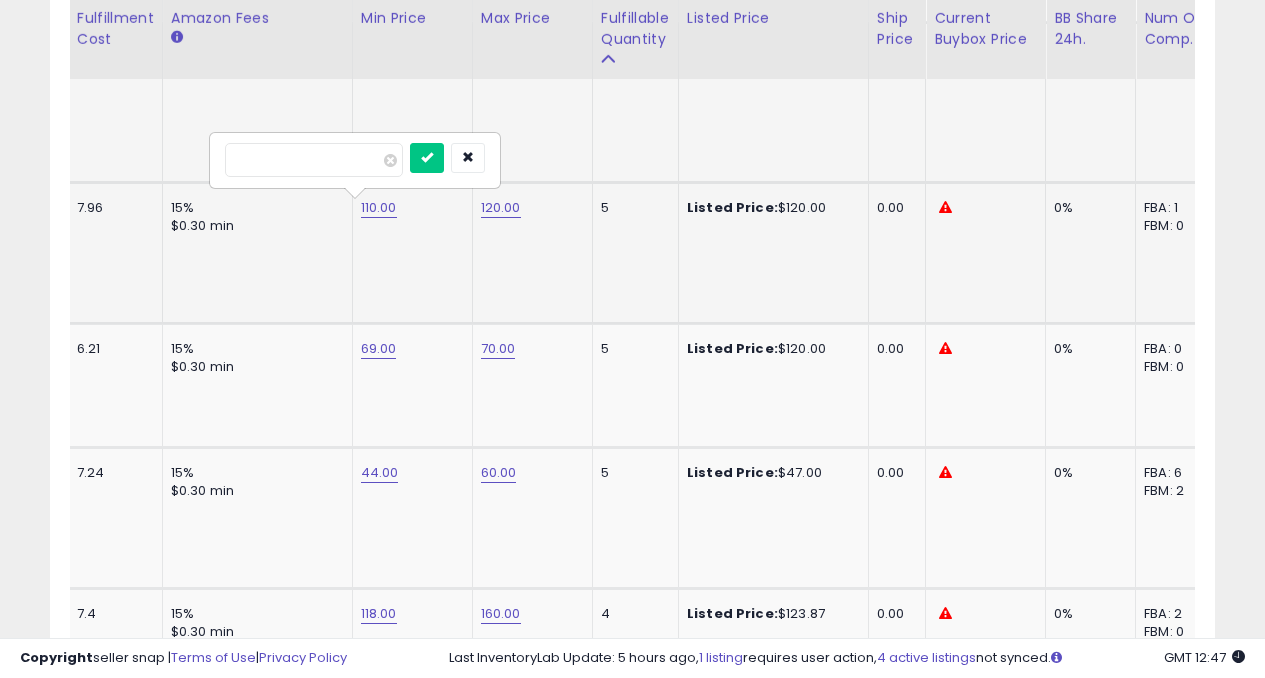 type on "*" 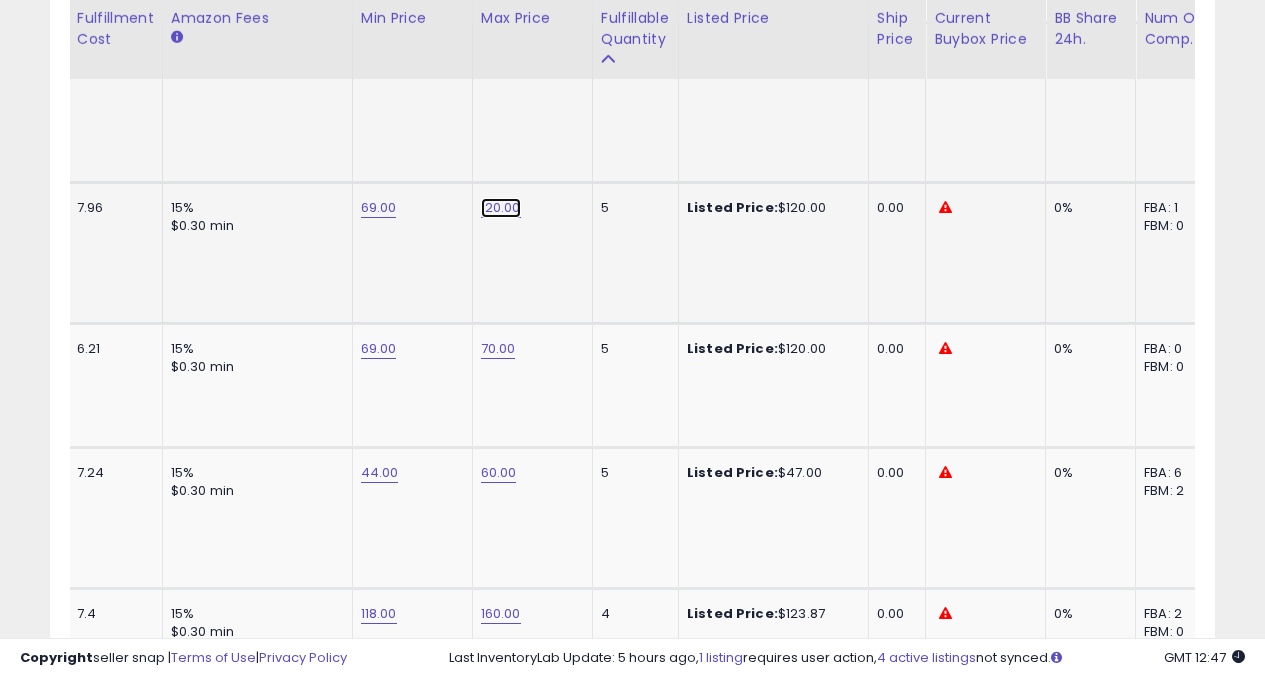 click on "120.00" at bounding box center [499, -76] 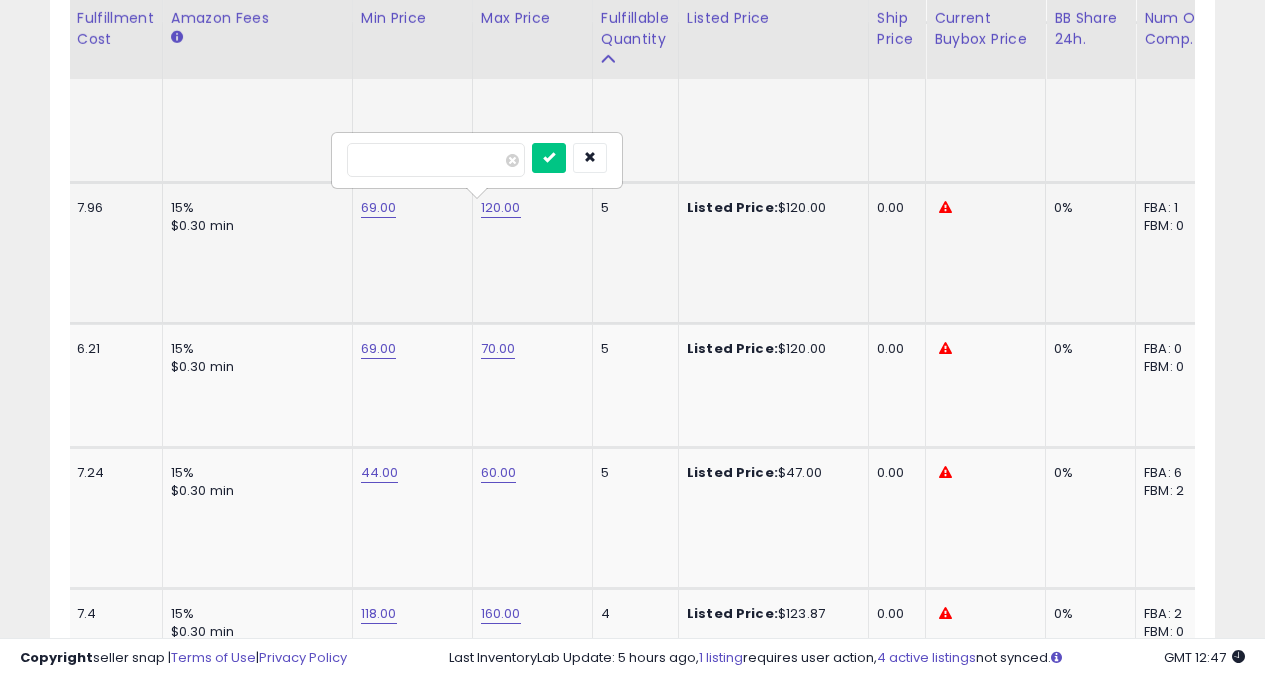 type on "*" 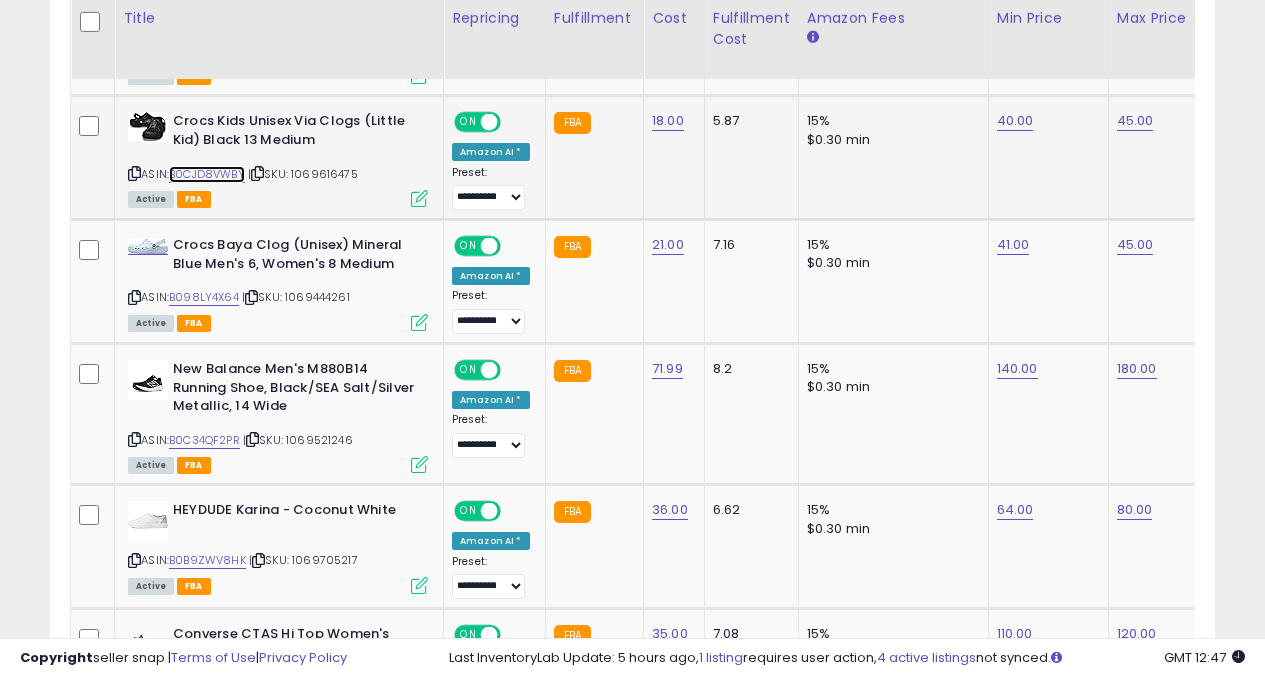 click on "B0CJD8VWBY" at bounding box center [207, 174] 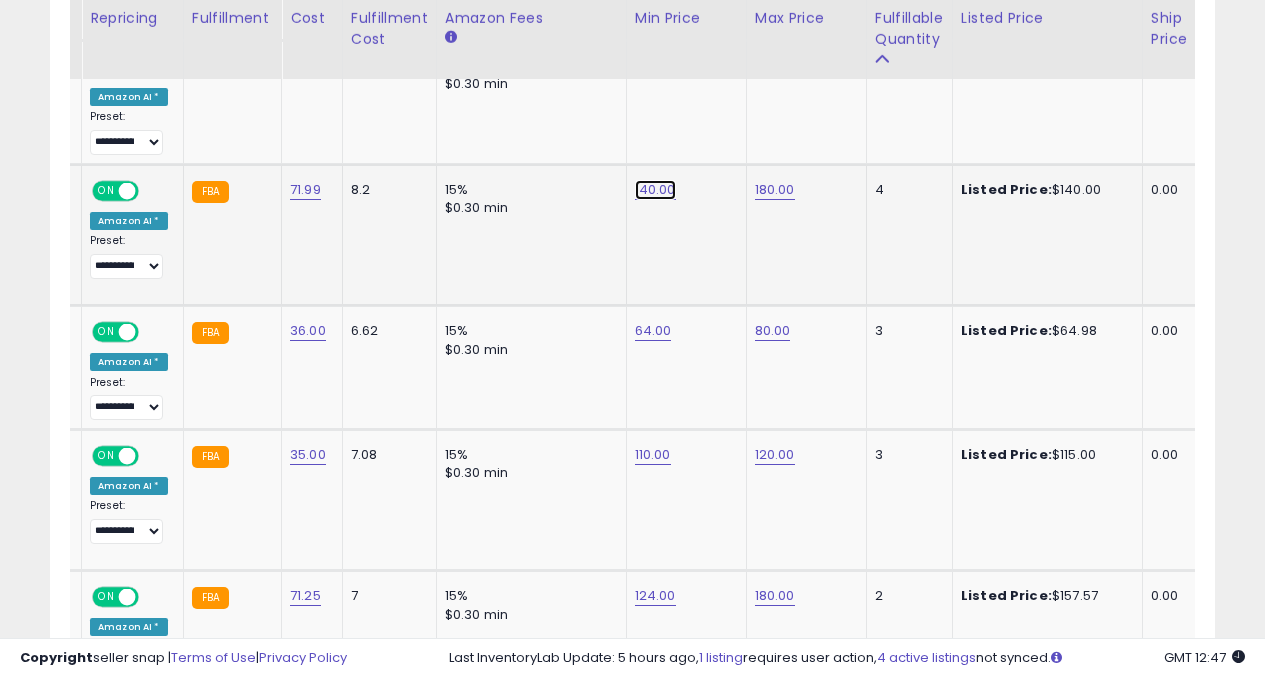 click on "140.00" at bounding box center (653, -889) 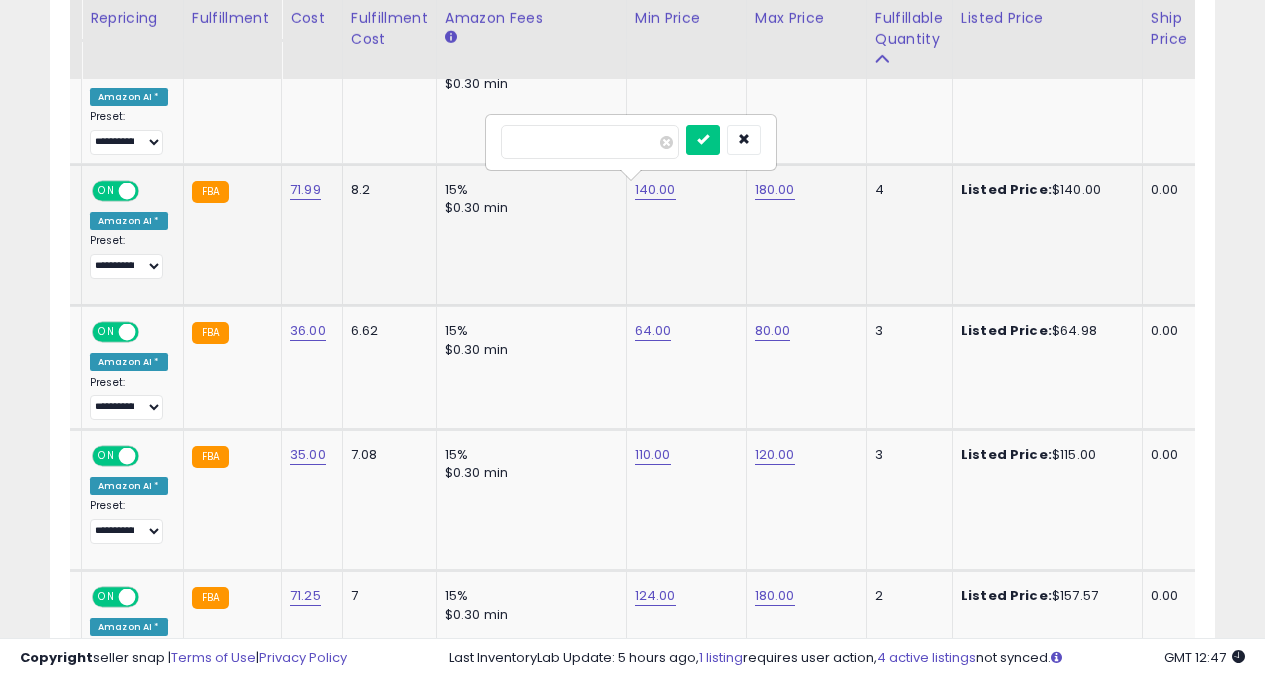 type on "*" 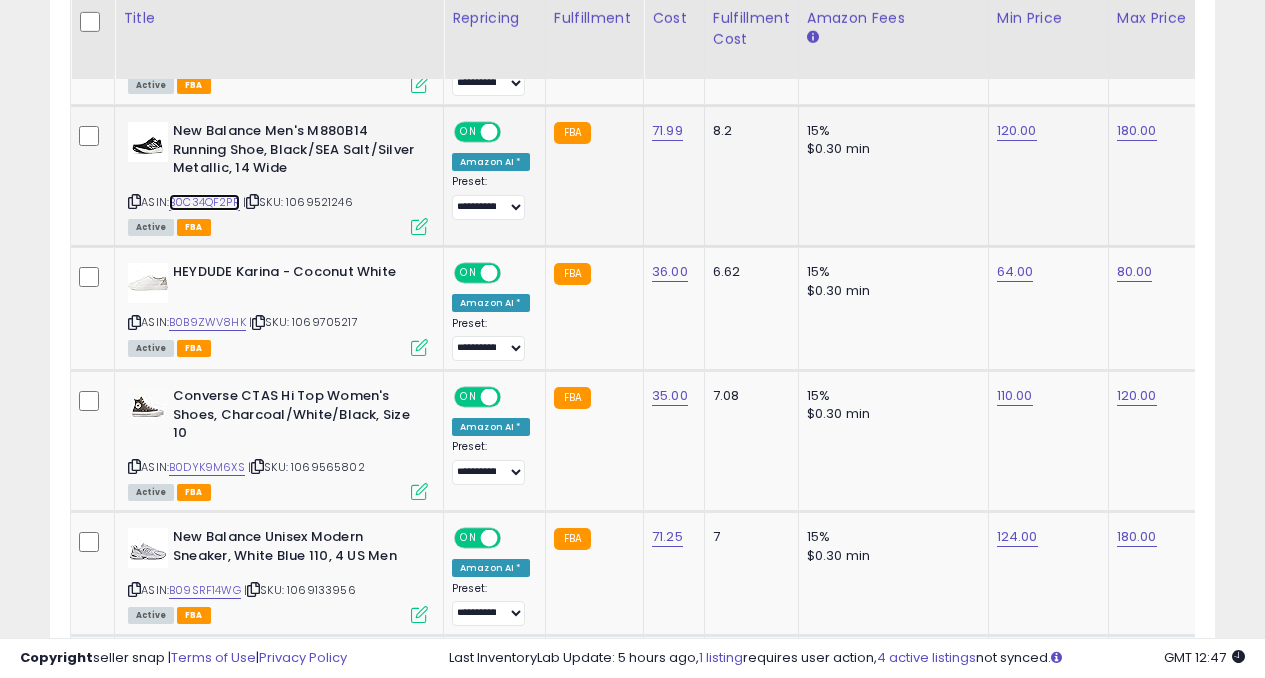 click on "B0C34QF2PR" at bounding box center (204, 202) 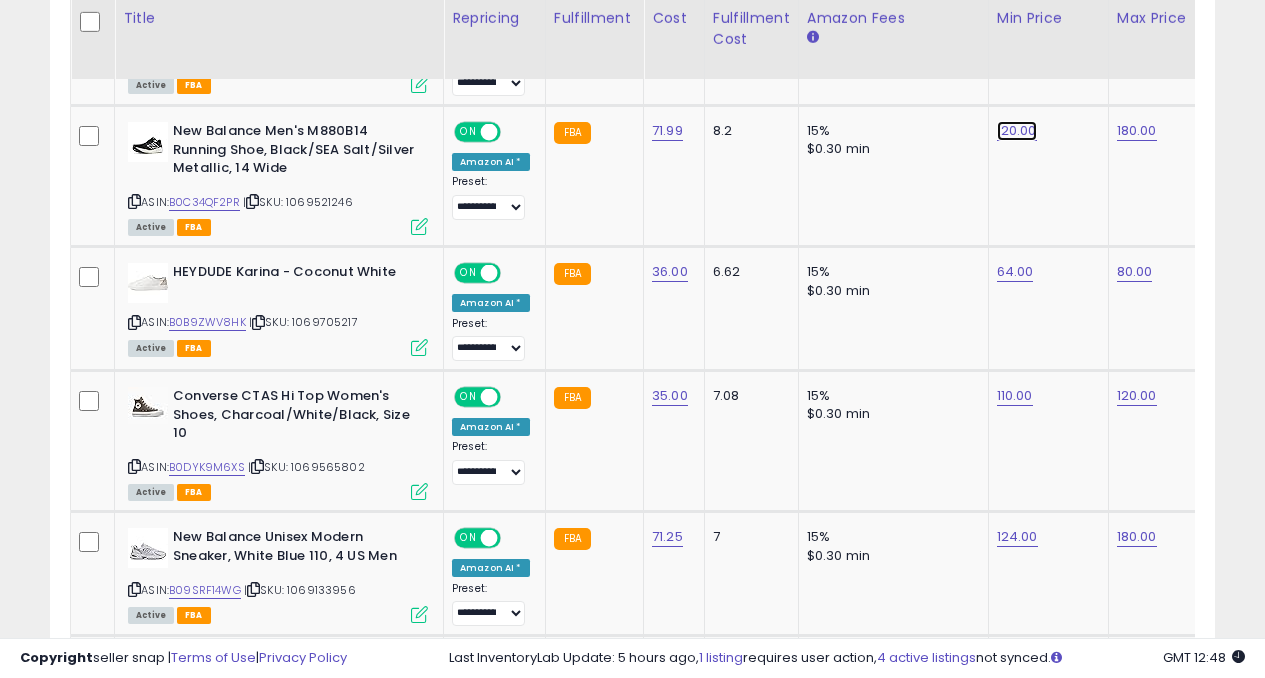 click on "120.00" at bounding box center (1015, -948) 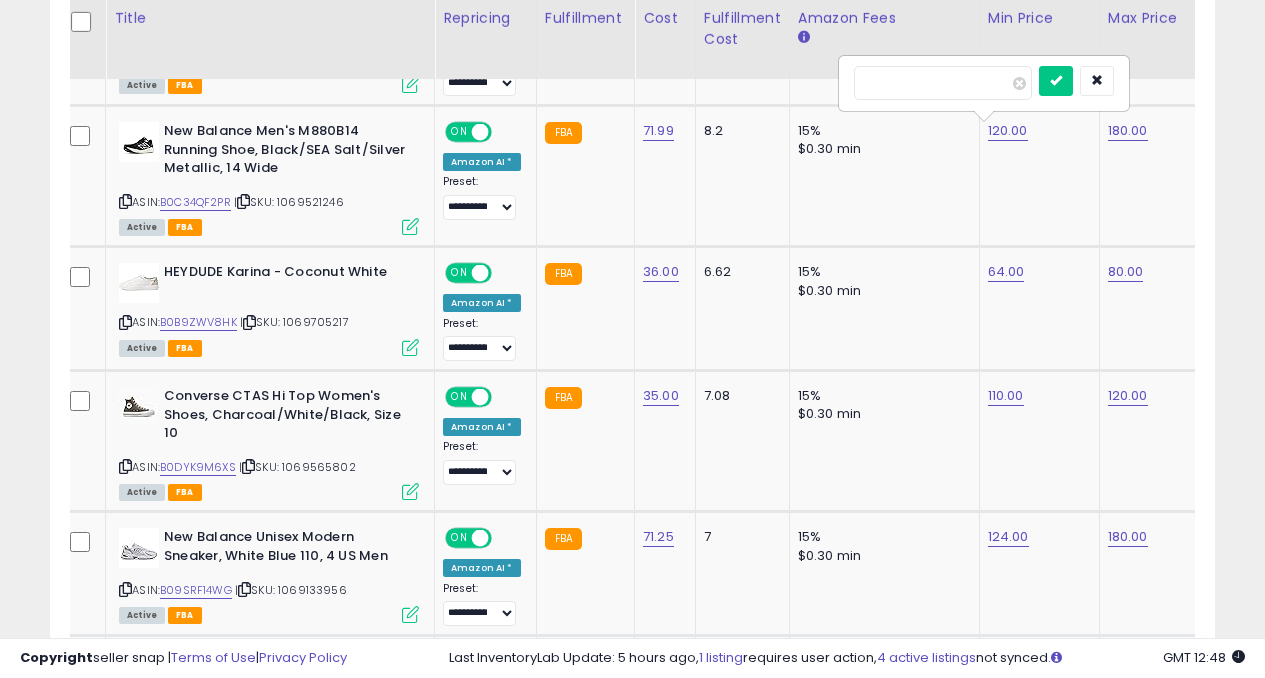 type on "*" 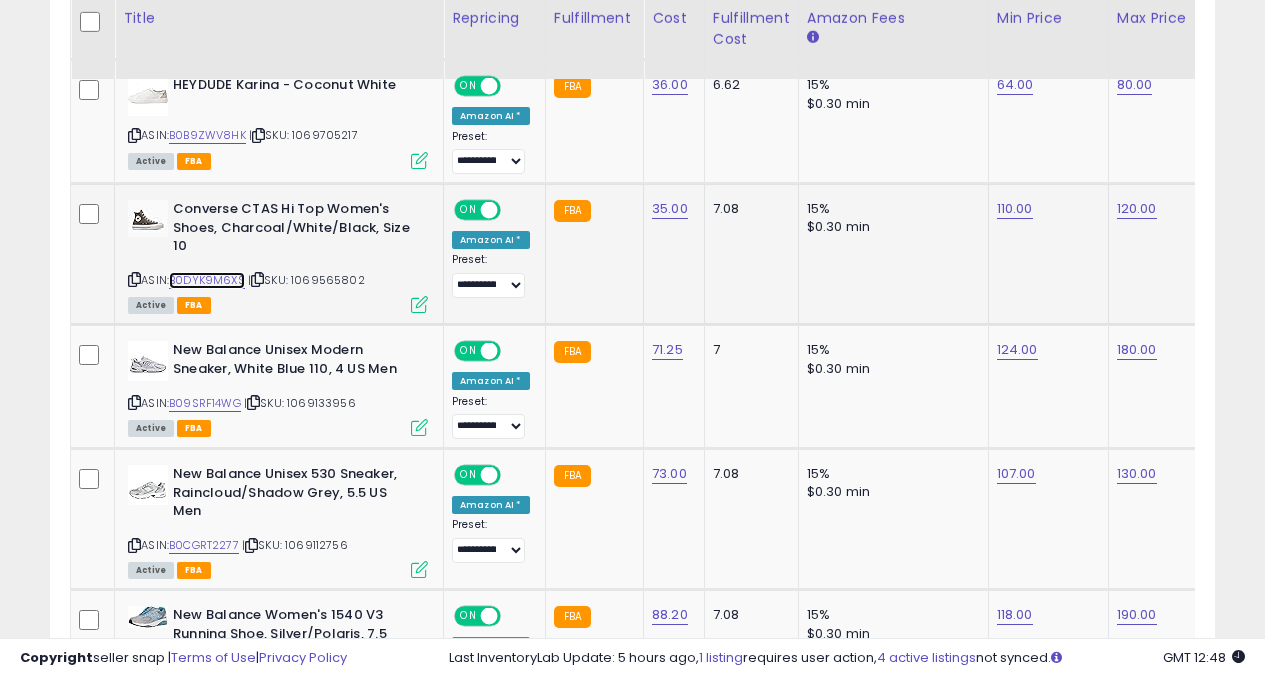 click on "B0DYK9M6XS" at bounding box center (207, 280) 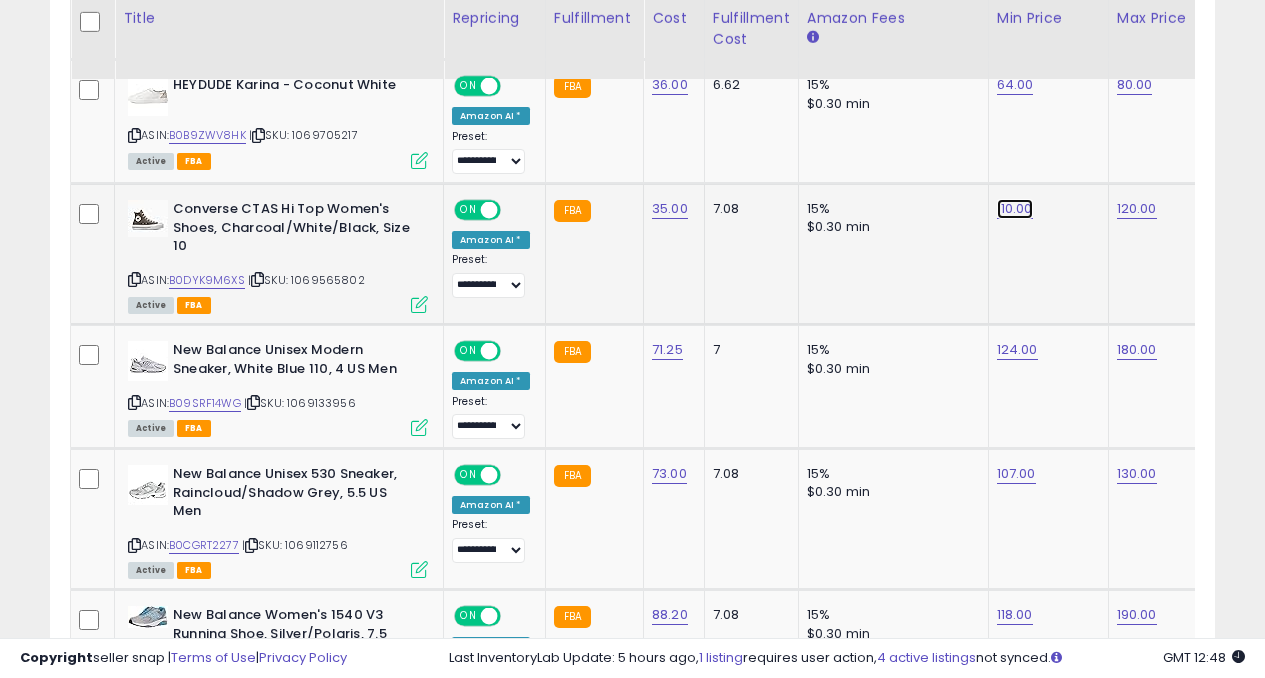 click on "110.00" at bounding box center [1015, -1135] 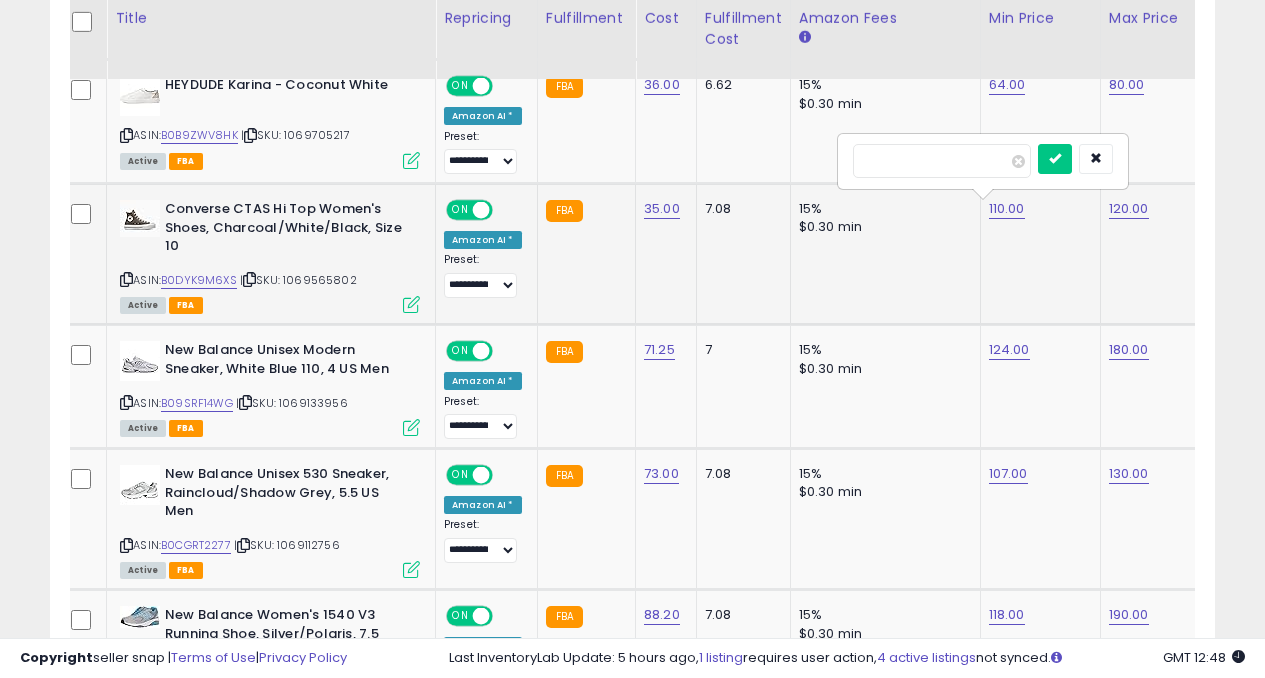 type on "*" 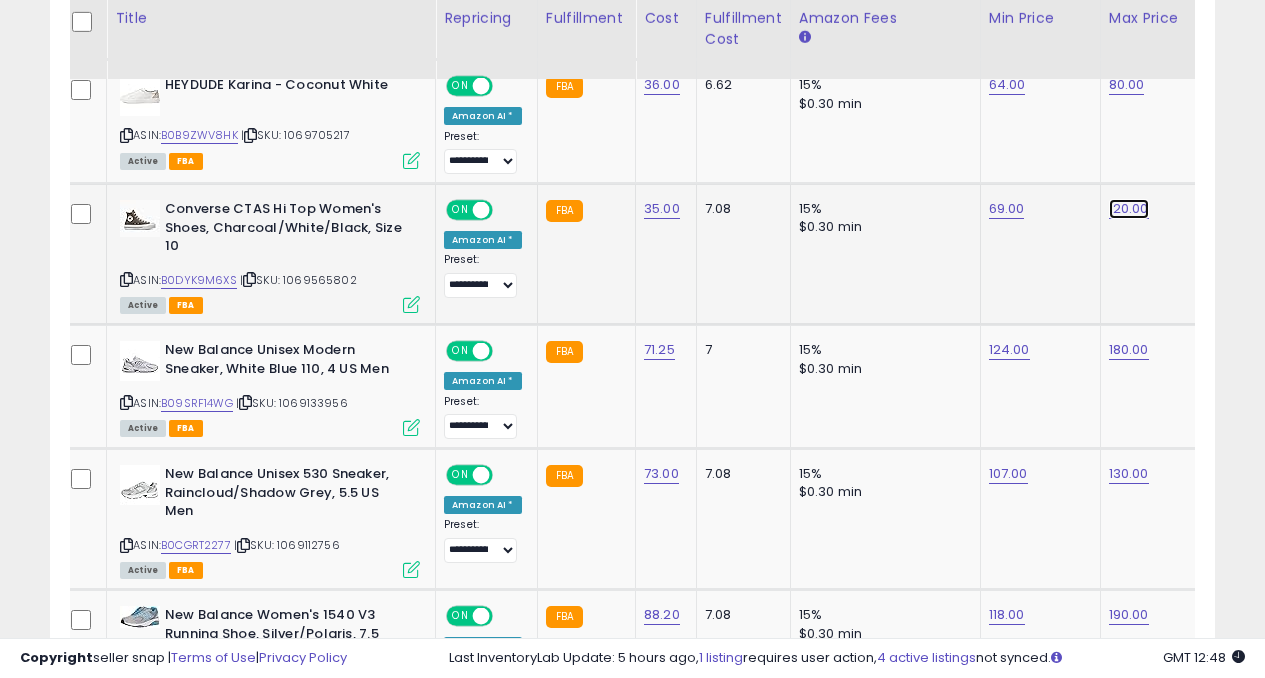 click on "120.00" at bounding box center (1127, -1135) 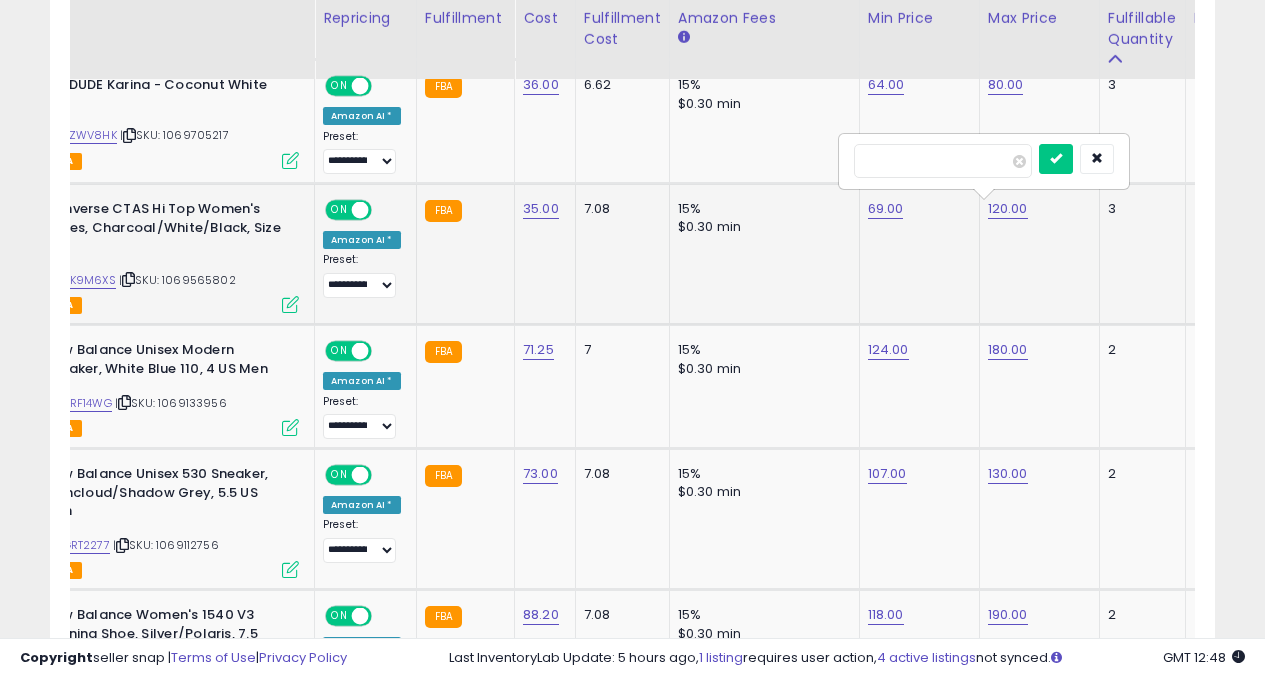 type on "*" 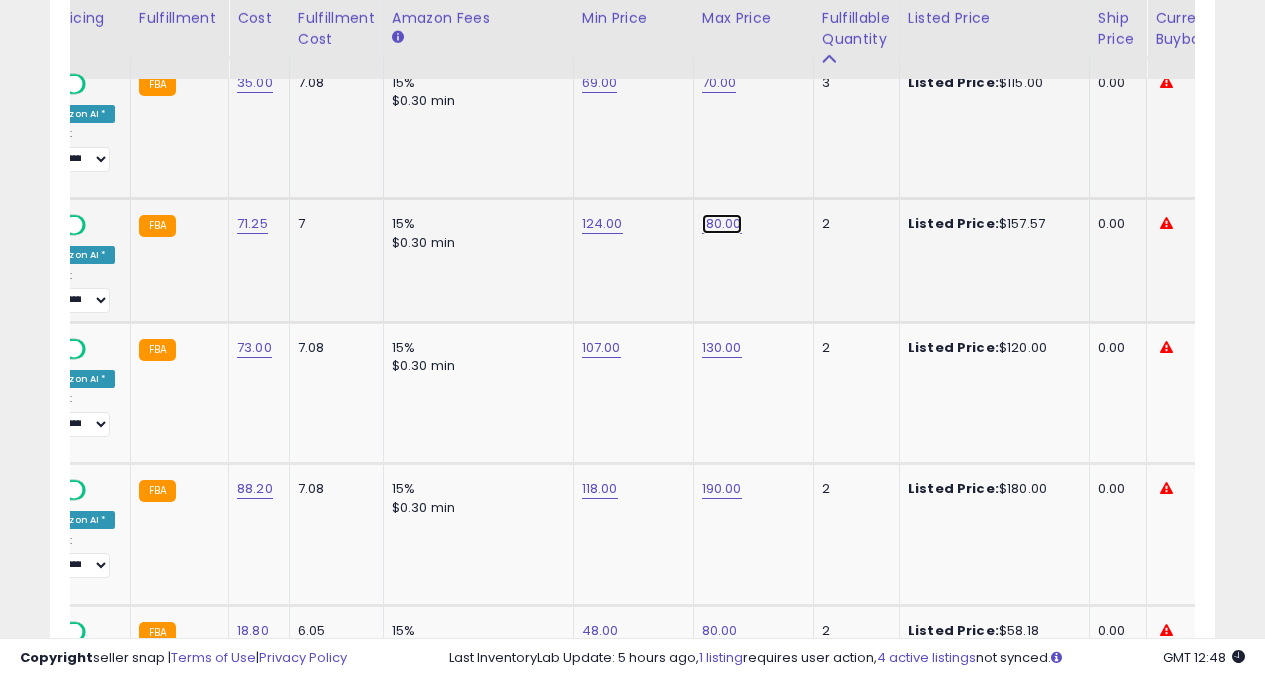 click on "180.00" at bounding box center (720, -1261) 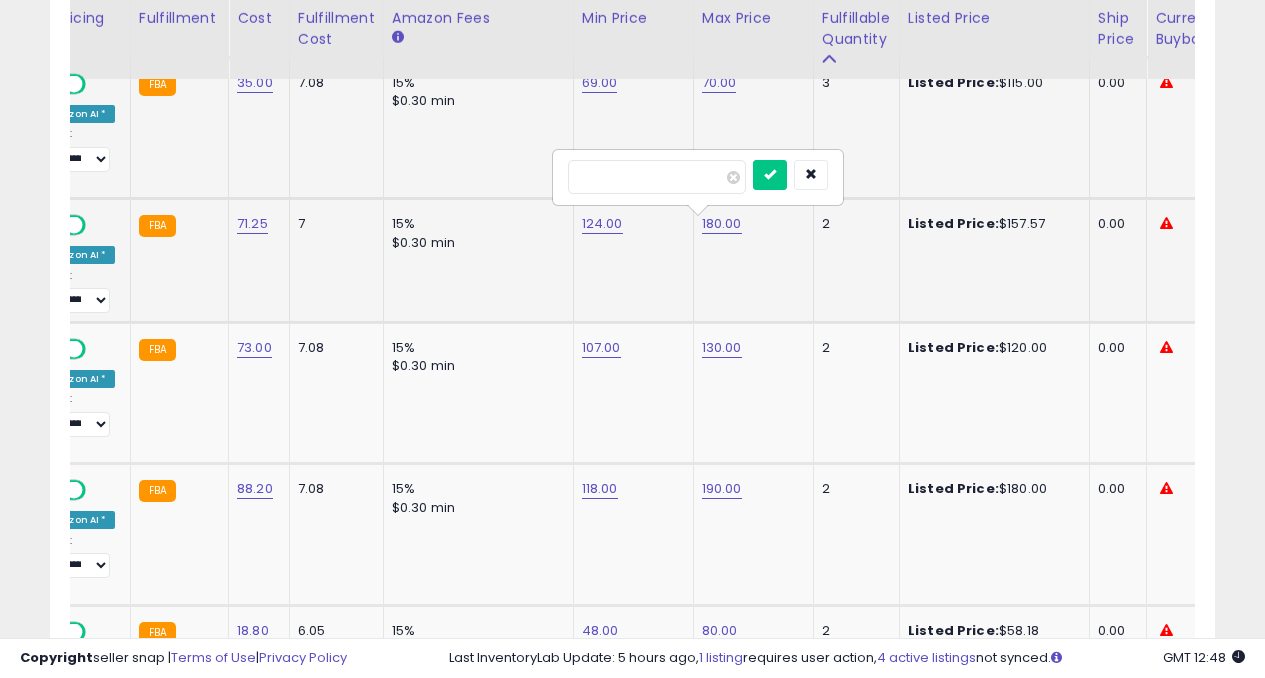 type on "*" 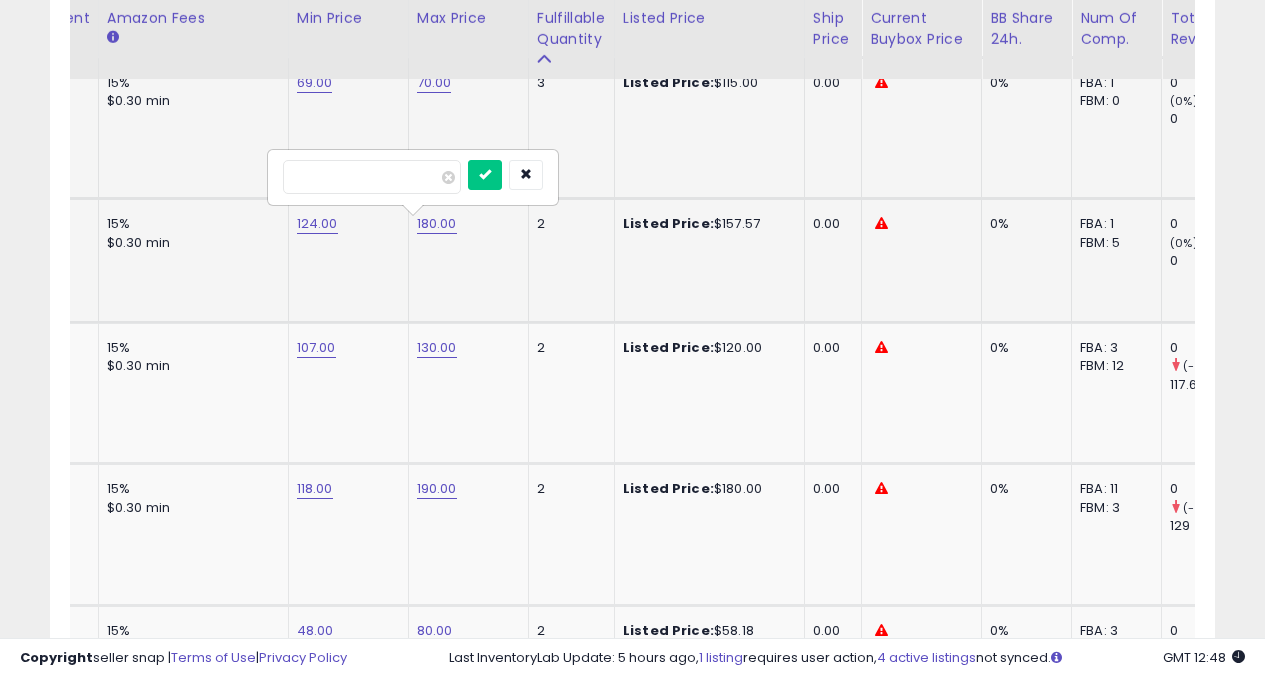type on "***" 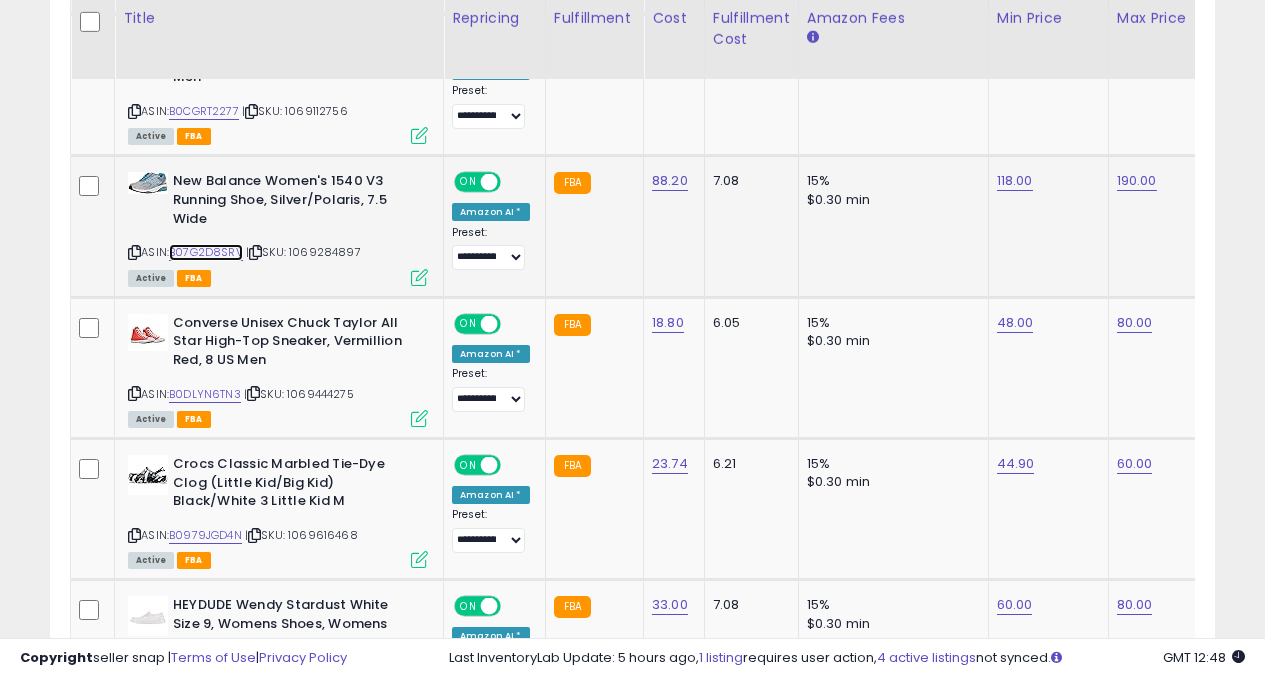 click on "B07G2D8SRV" at bounding box center (206, 252) 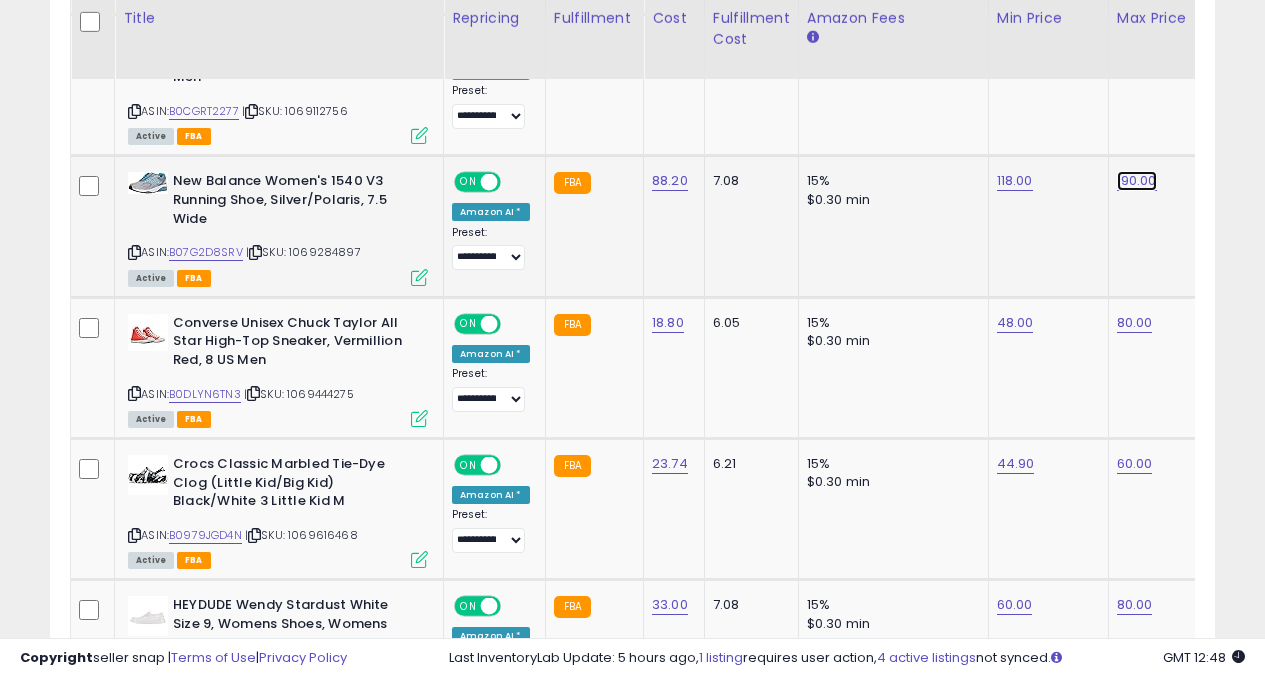click on "190.00" at bounding box center (1135, -1569) 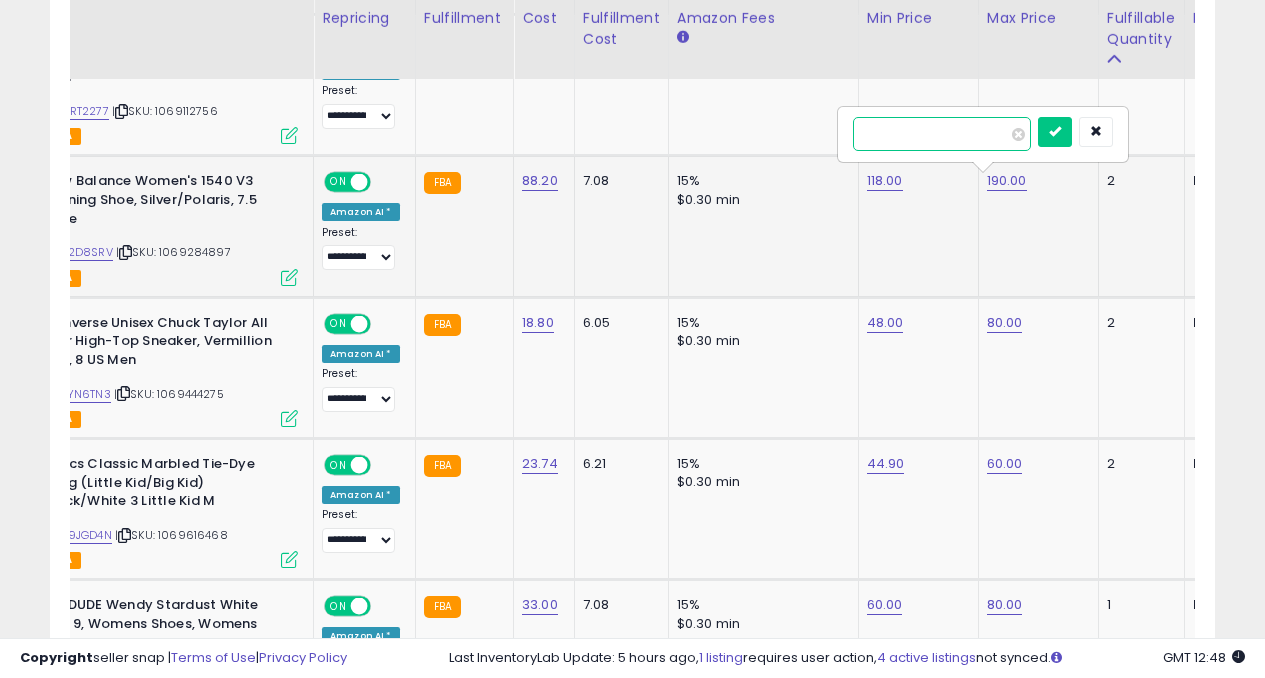 type on "*" 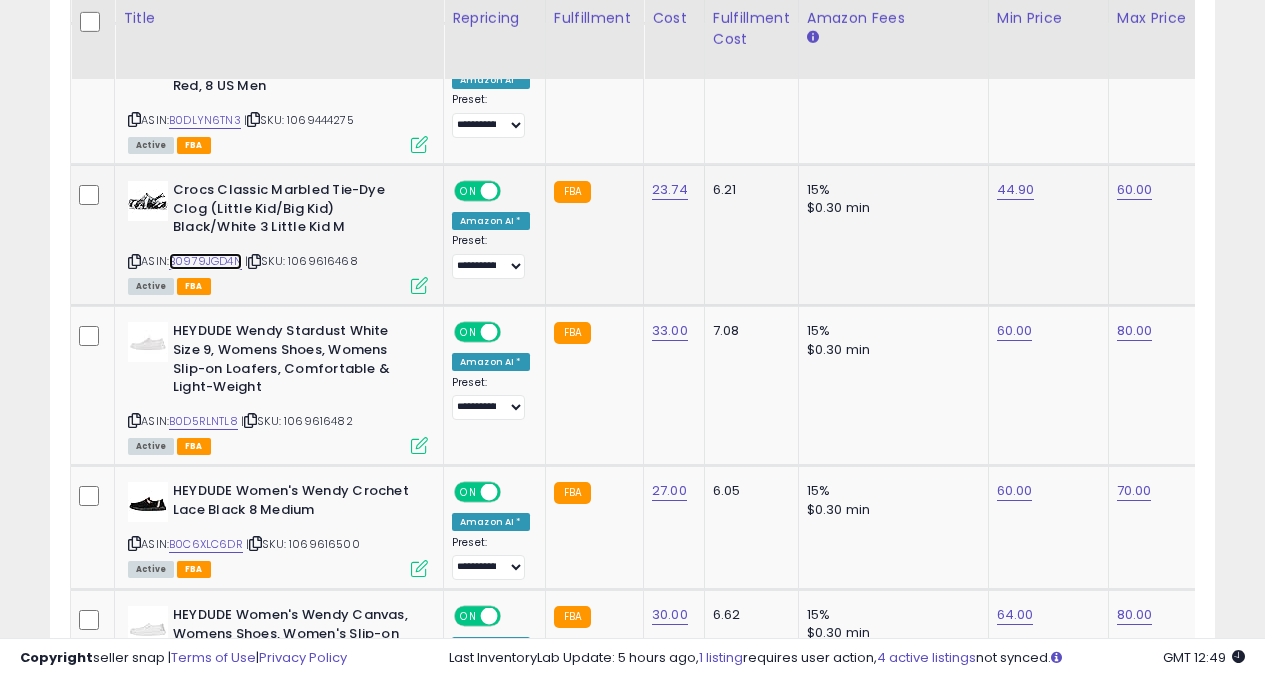 click on "B0979JGD4N" at bounding box center [205, 261] 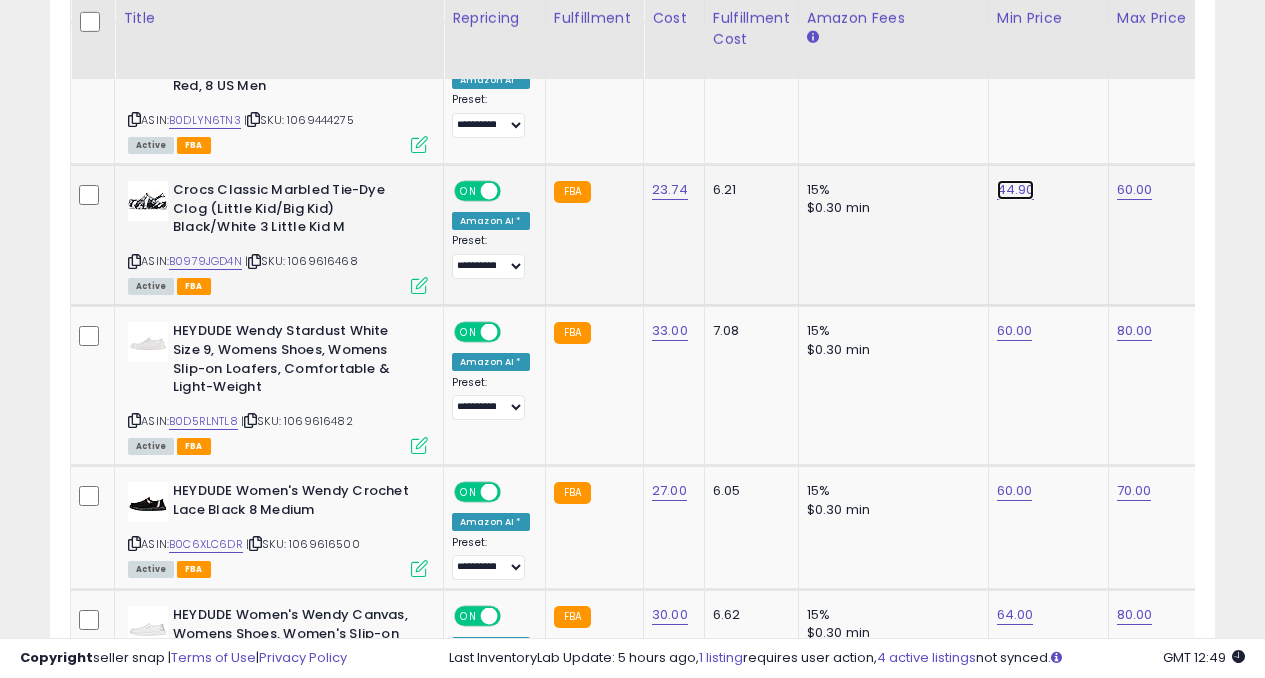 click on "44.90" at bounding box center (1015, -1843) 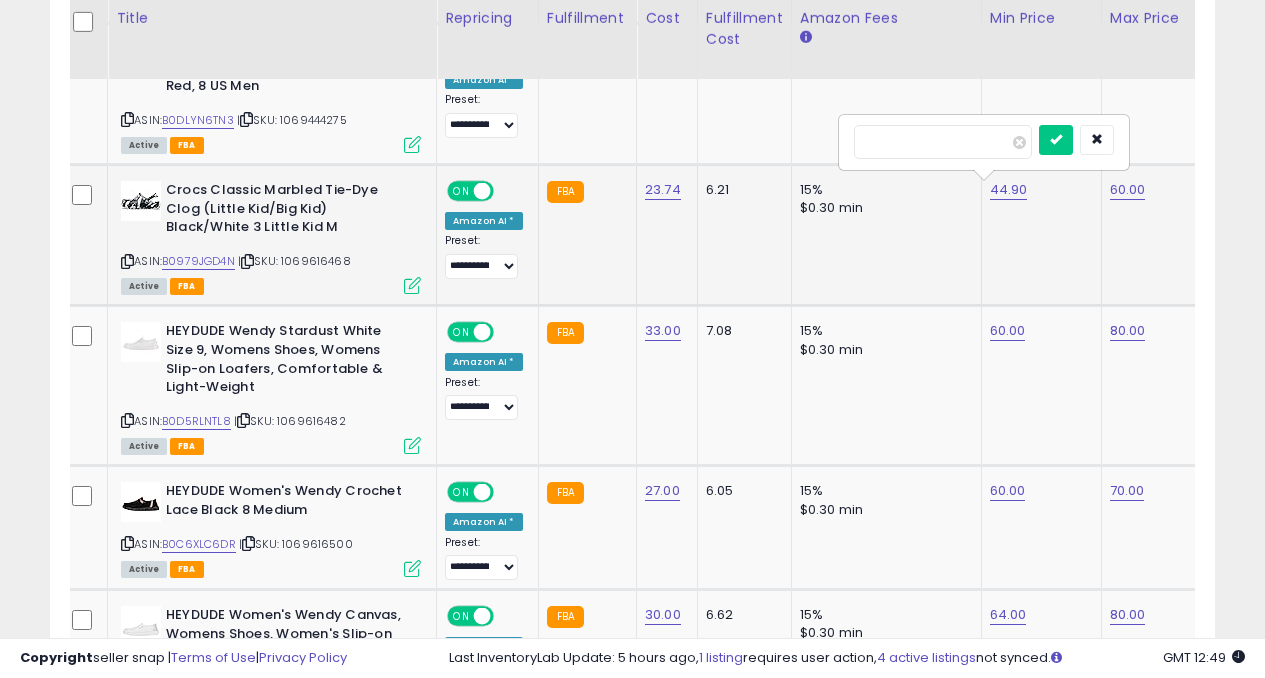 type on "*" 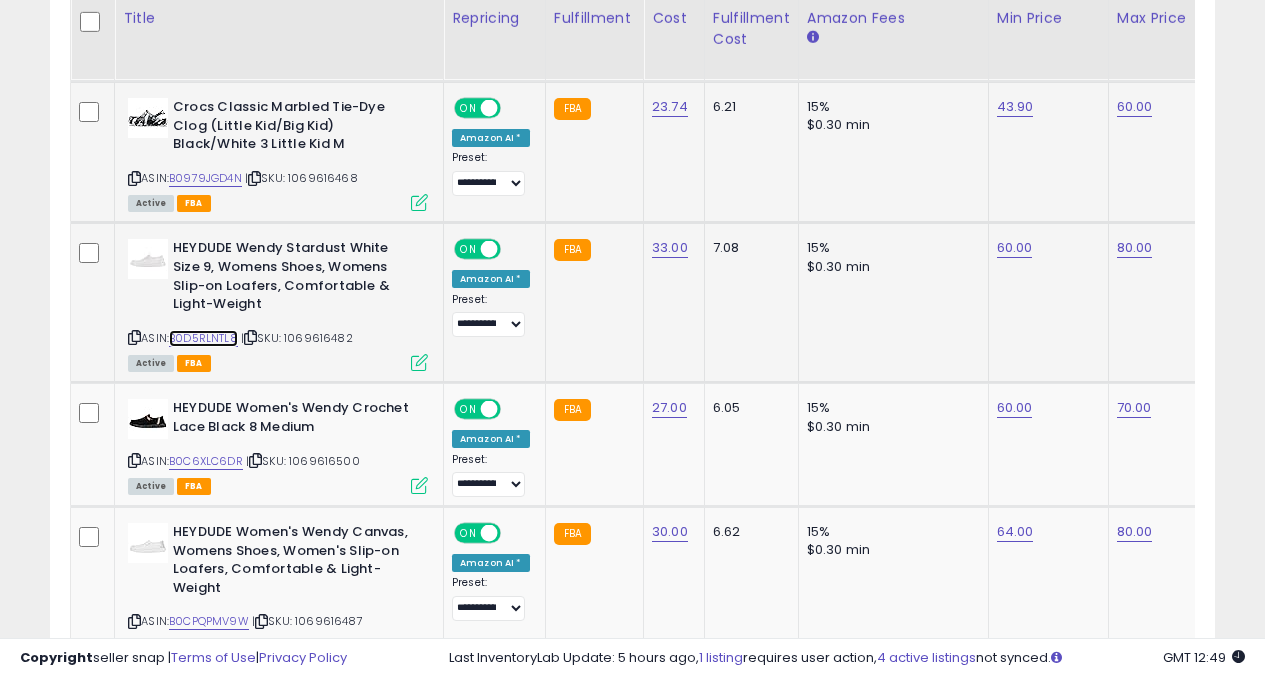 click on "B0D5RLNTL8" at bounding box center [203, 338] 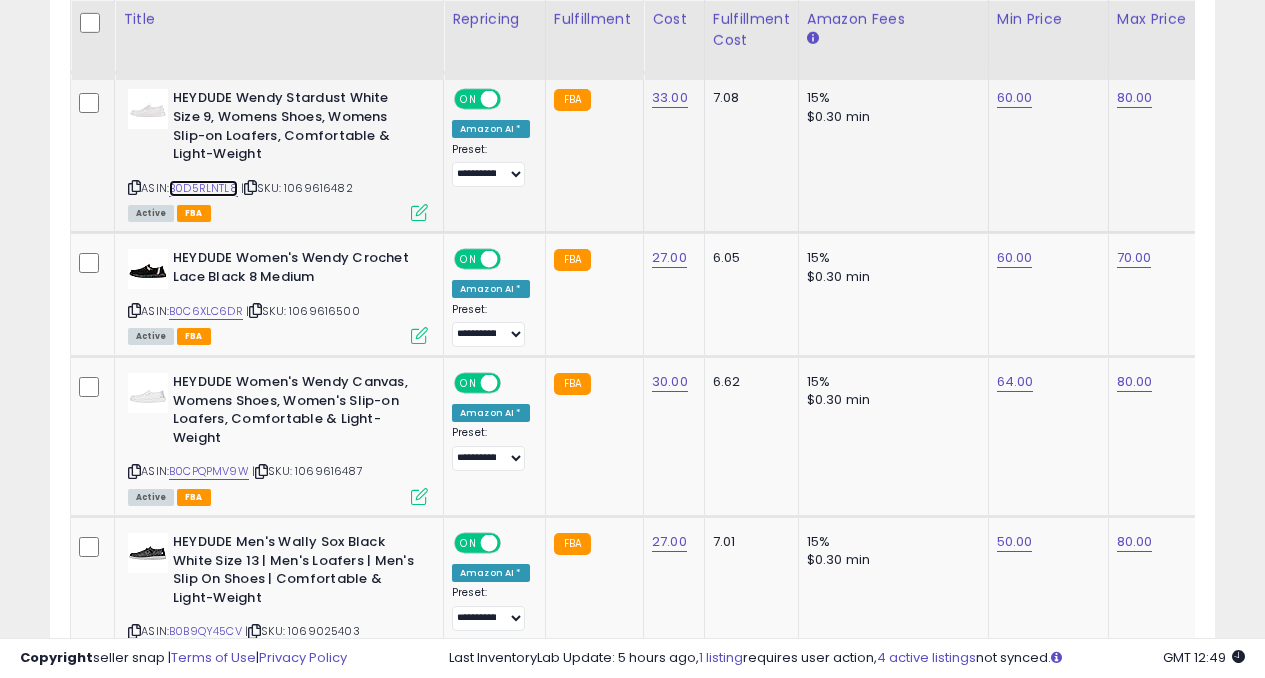 scroll, scrollTop: 3201, scrollLeft: 0, axis: vertical 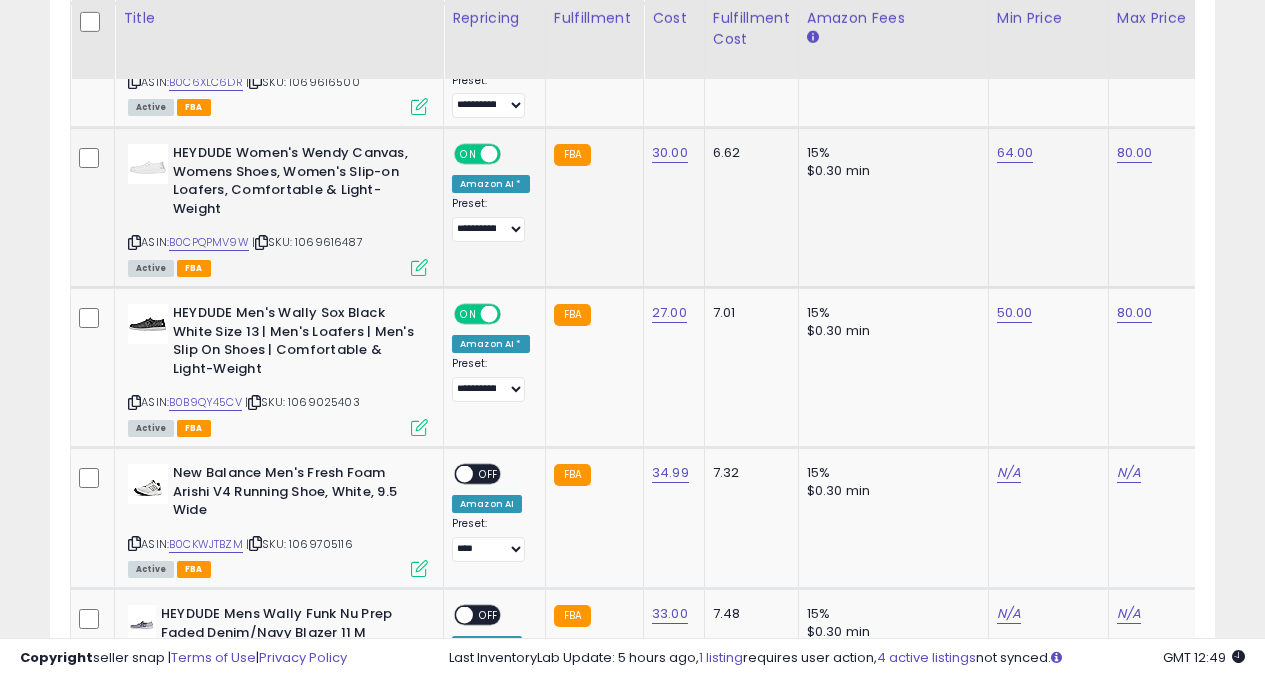 click on "ASIN:  B0CPQPMV9W    |   SKU: 1069616487 Active FBA" at bounding box center (278, 209) 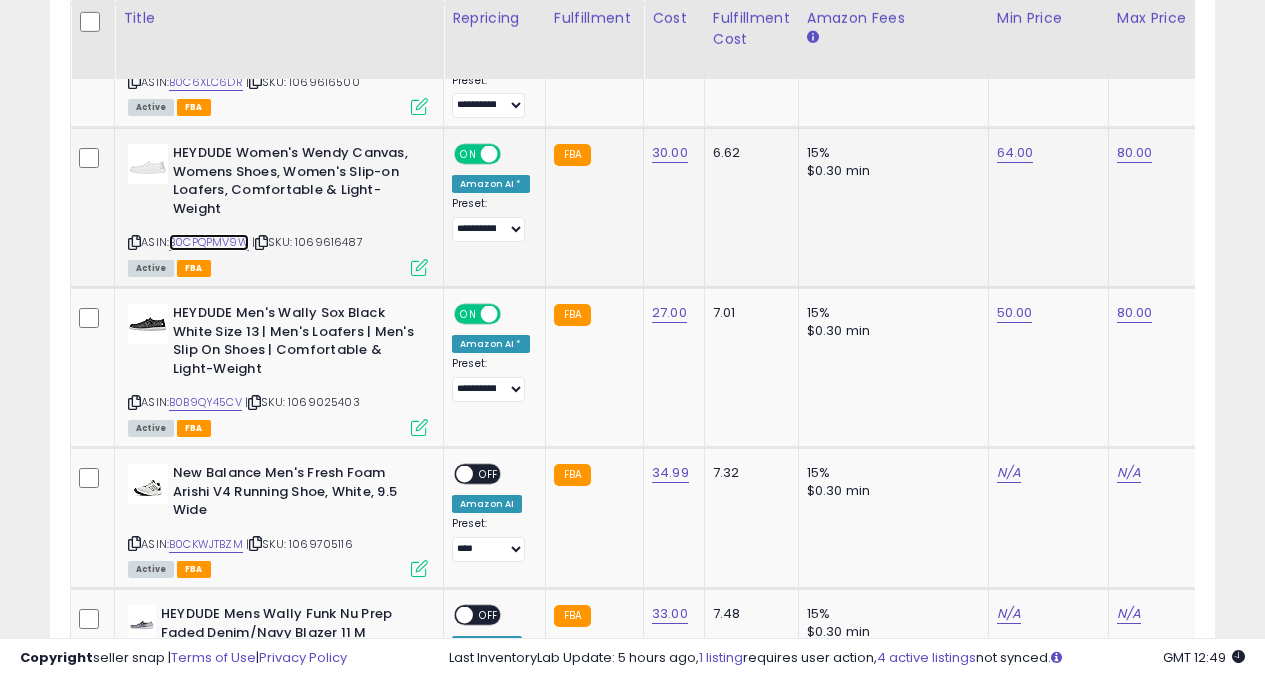 click on "B0CPQPMV9W" at bounding box center (209, 242) 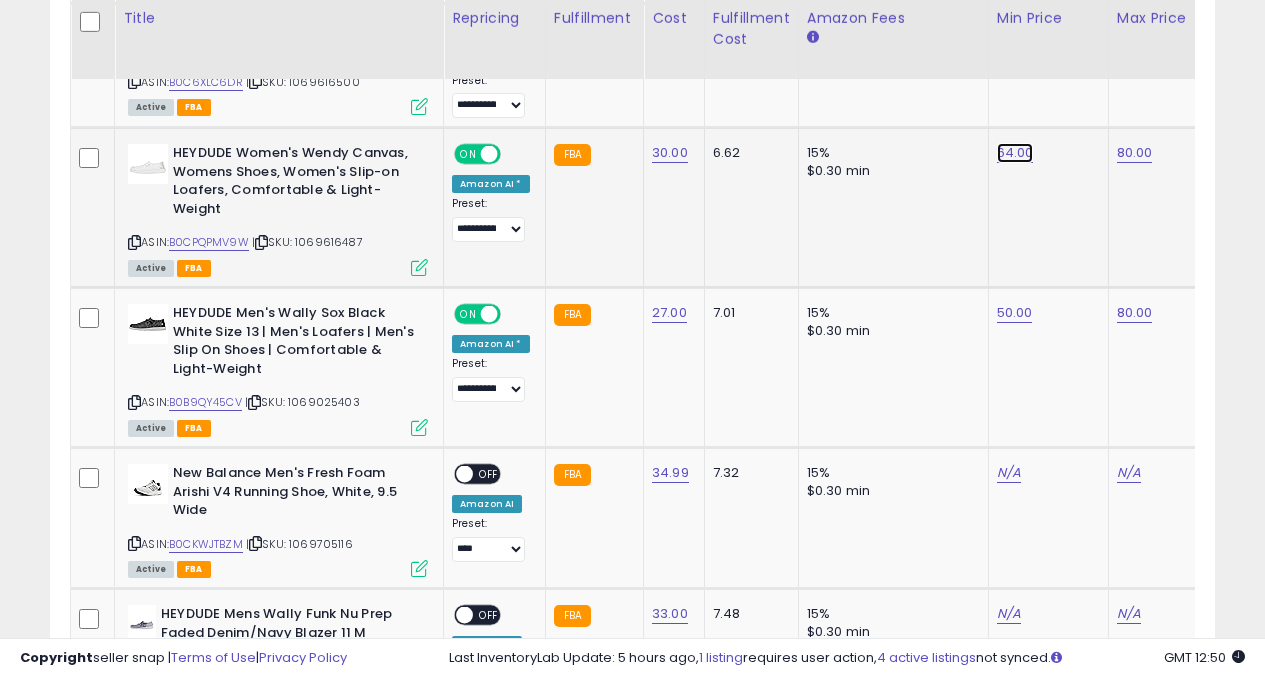 click on "64.00" at bounding box center (1015, -2305) 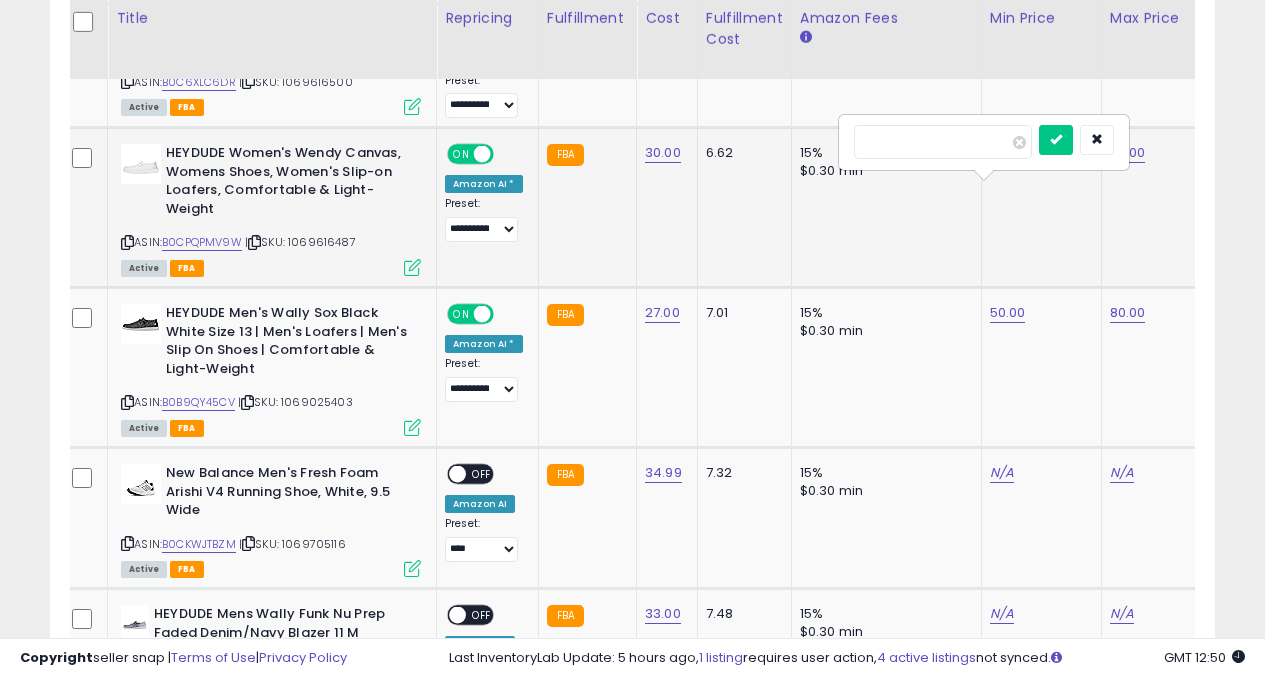 type on "*" 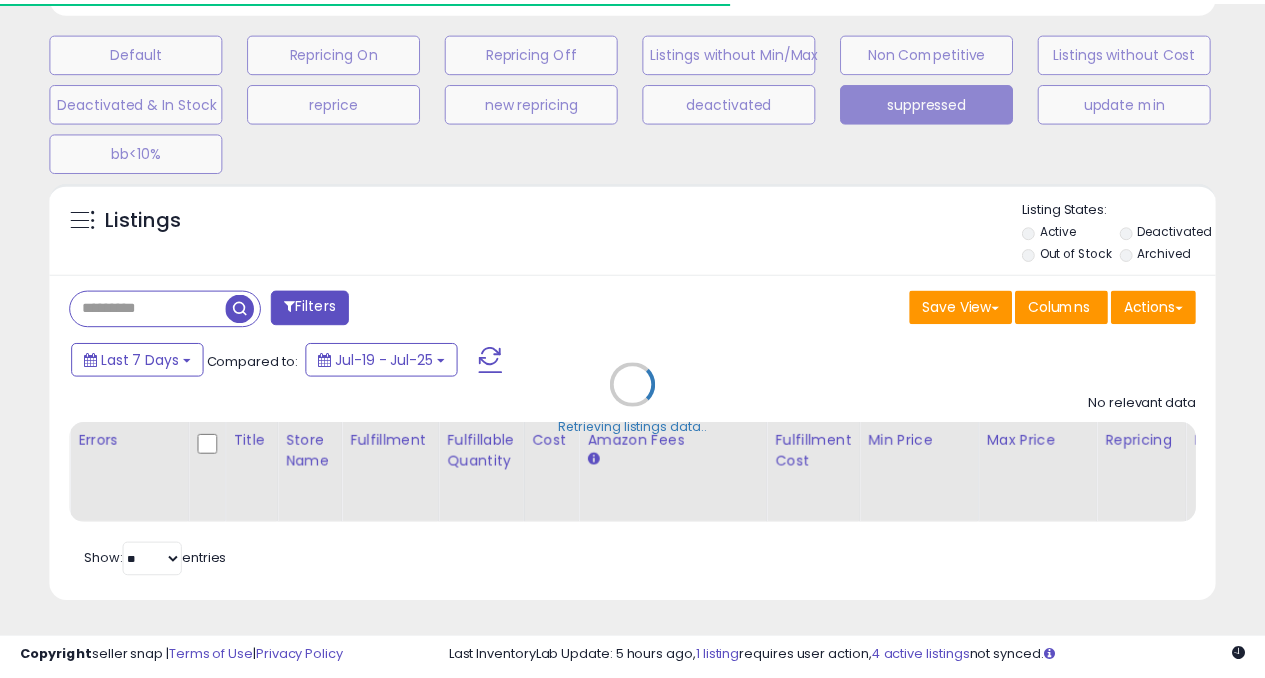 scroll, scrollTop: 613, scrollLeft: 0, axis: vertical 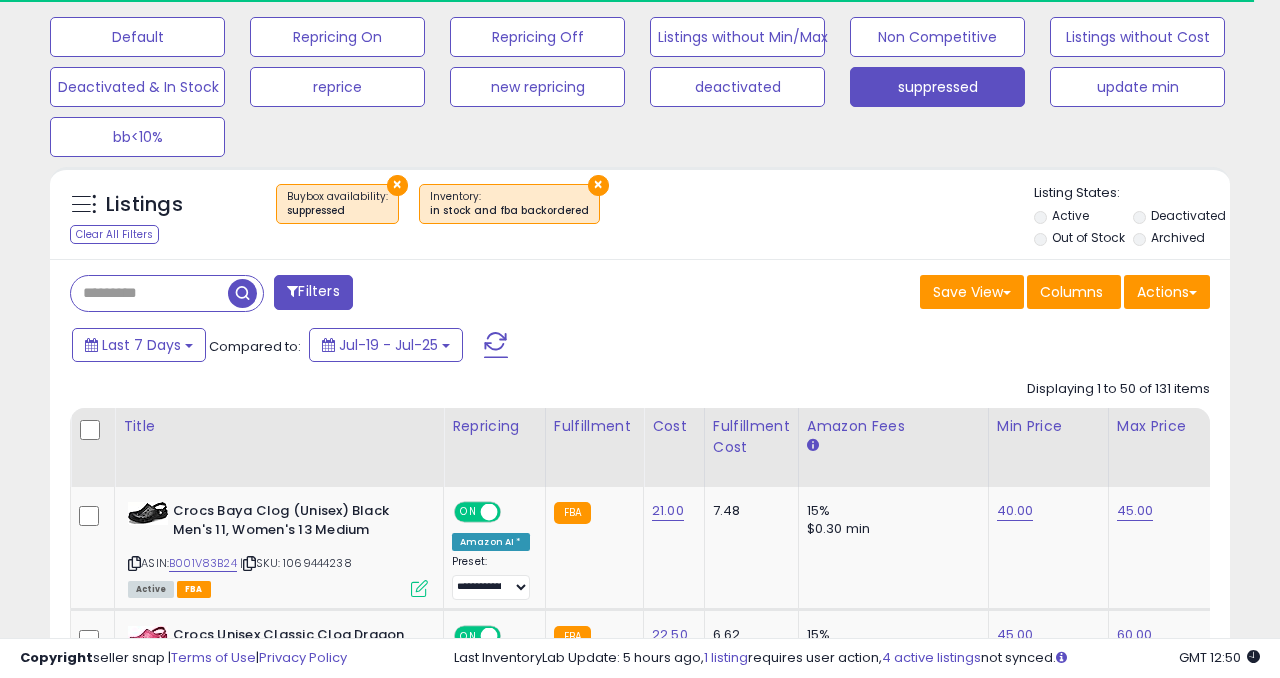 select on "**" 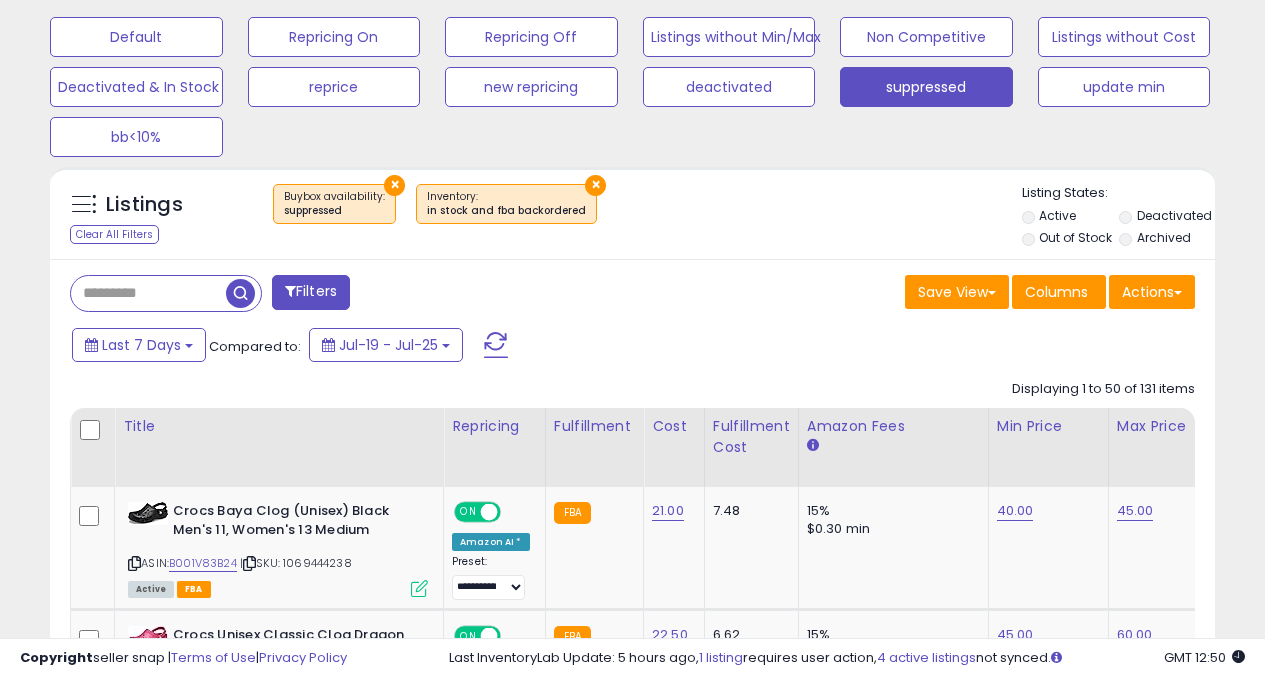 scroll, scrollTop: 999590, scrollLeft: 999326, axis: both 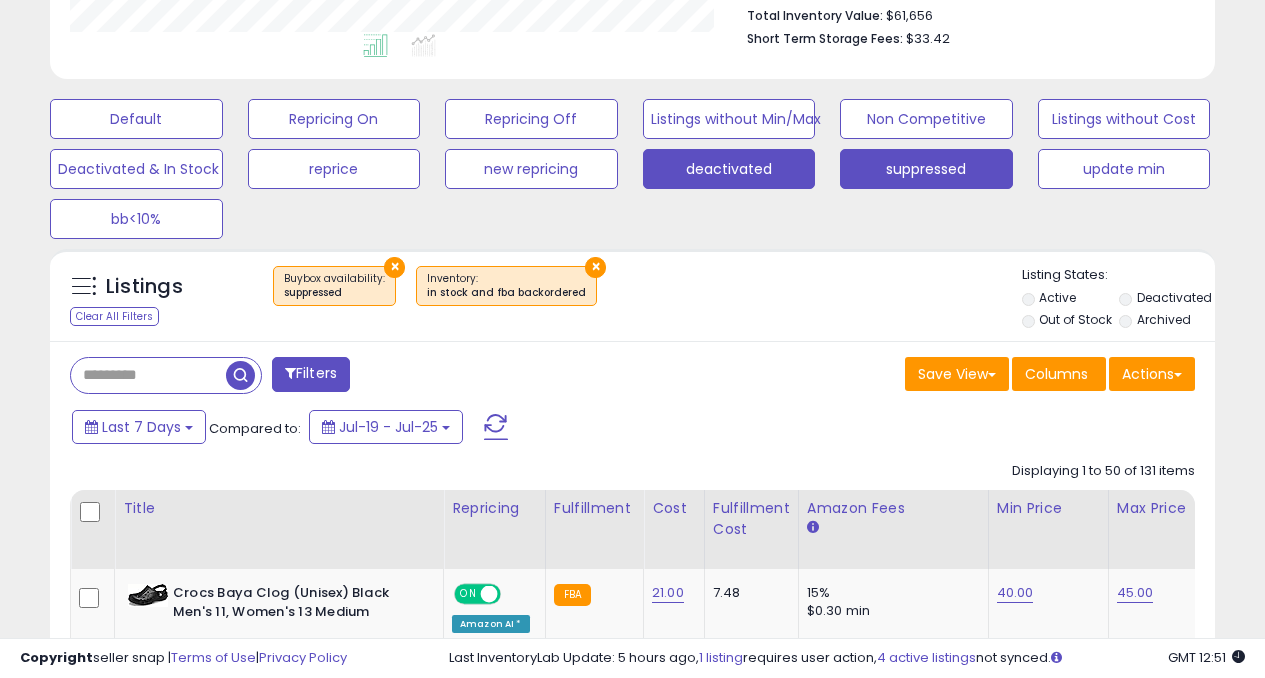 click on "deactivated" at bounding box center (136, 119) 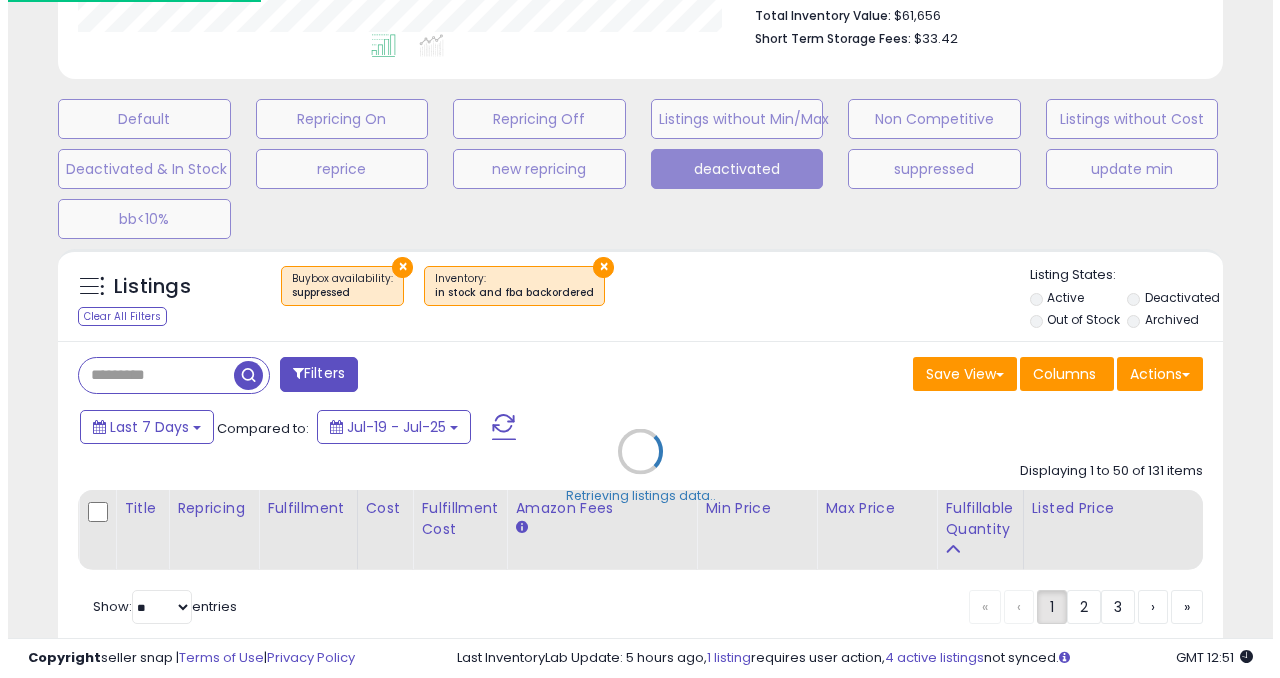 scroll, scrollTop: 999590, scrollLeft: 999317, axis: both 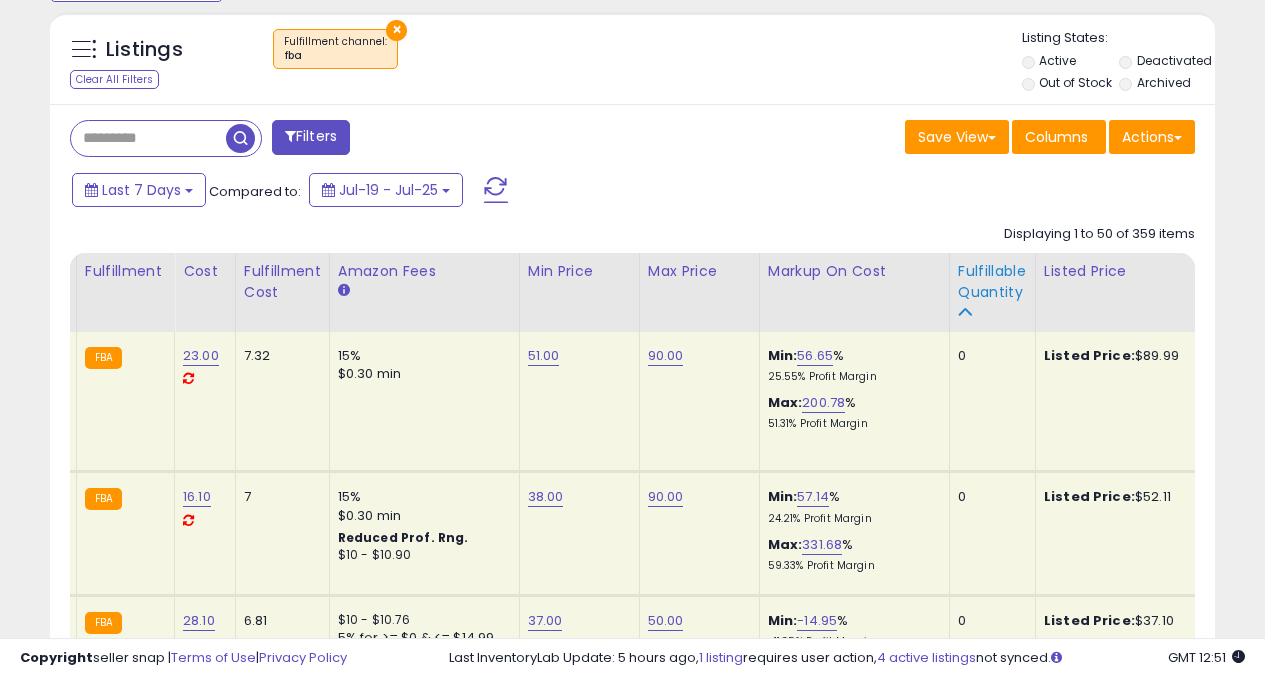 click on "Fulfillable Quantity" at bounding box center (992, 282) 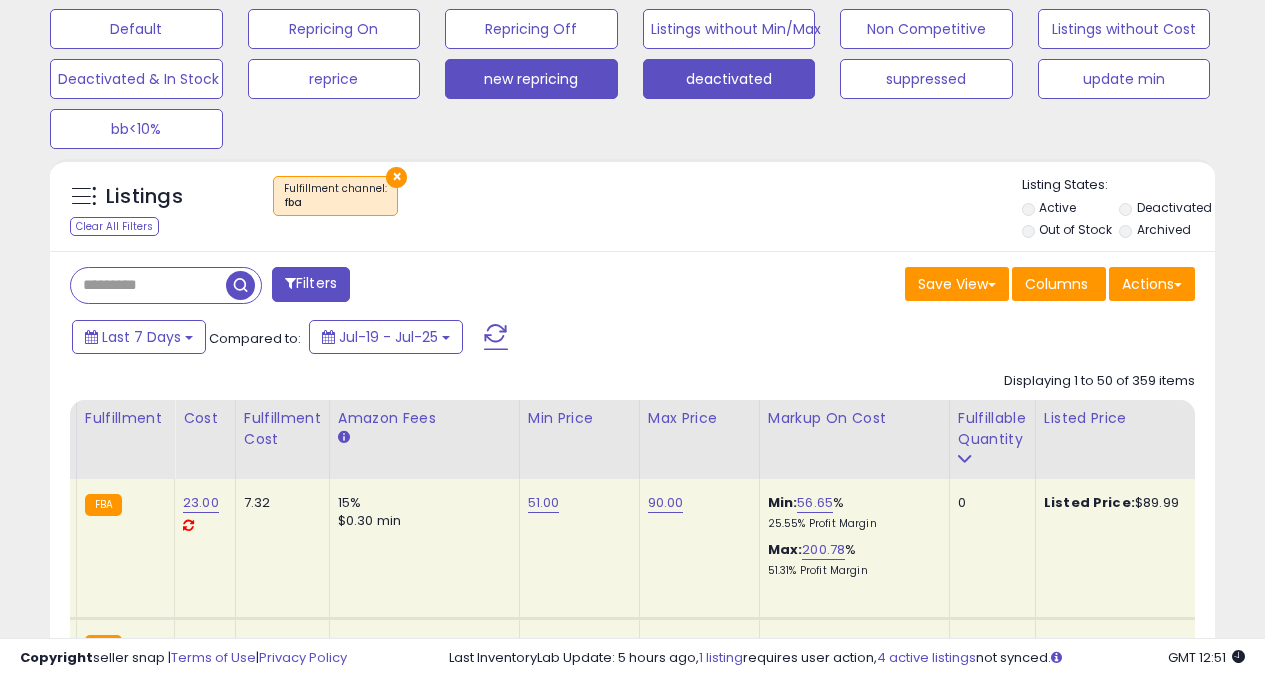 scroll, scrollTop: 620, scrollLeft: 0, axis: vertical 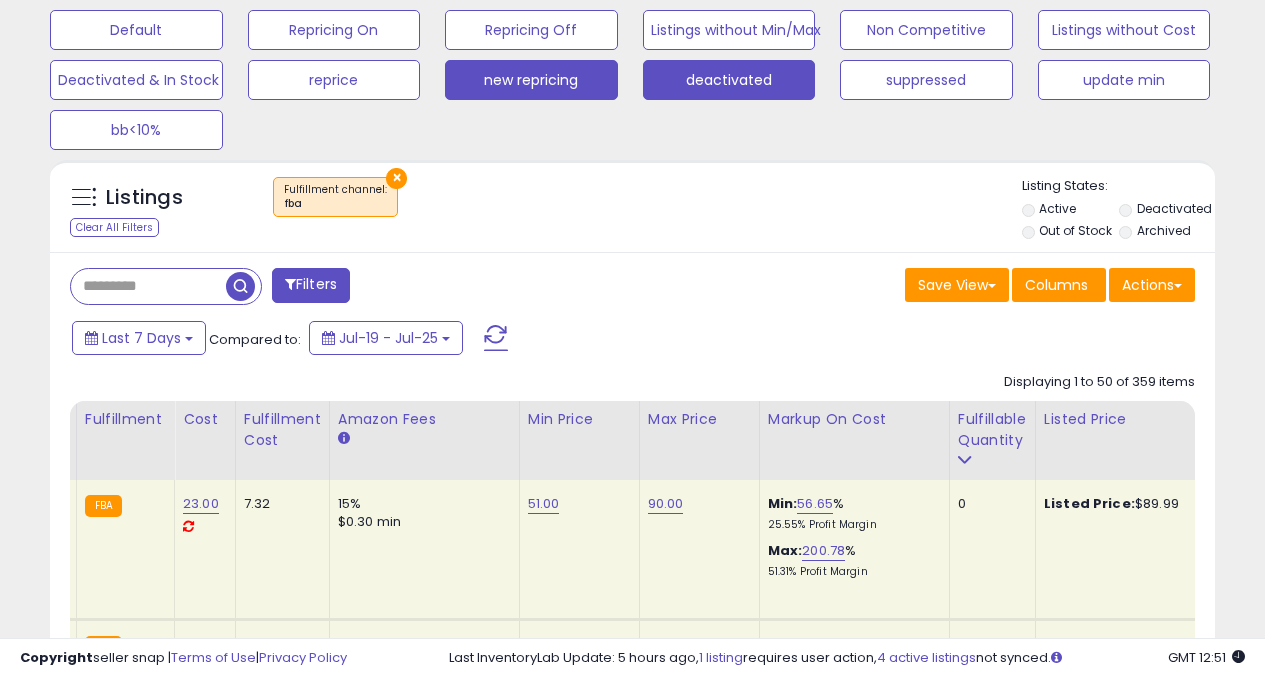 click on "new repricing" at bounding box center [136, 30] 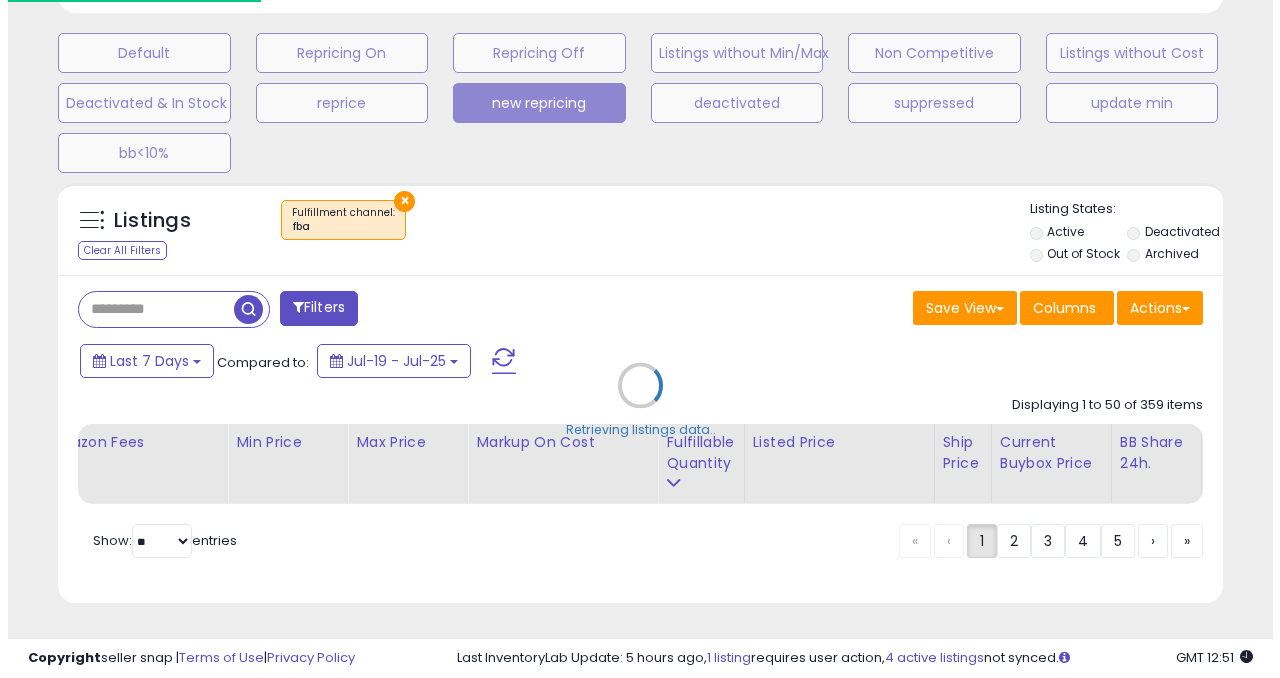 scroll, scrollTop: 612, scrollLeft: 0, axis: vertical 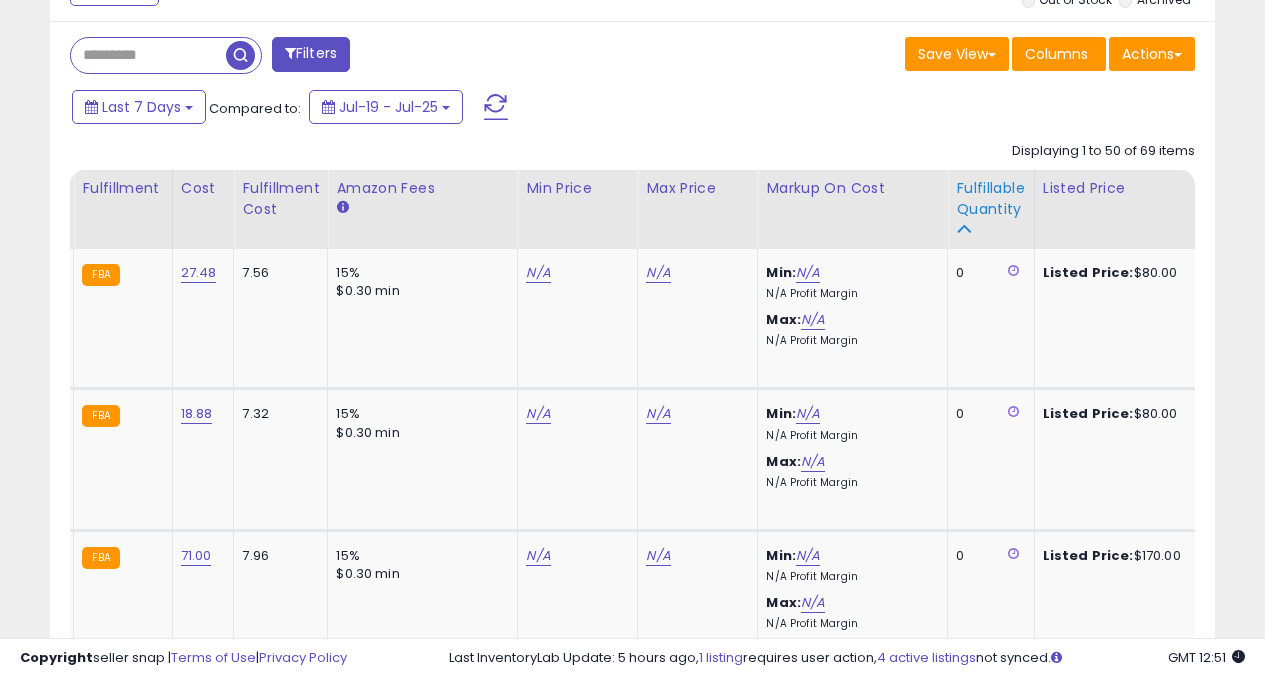 click on "Fulfillable Quantity" at bounding box center [990, 199] 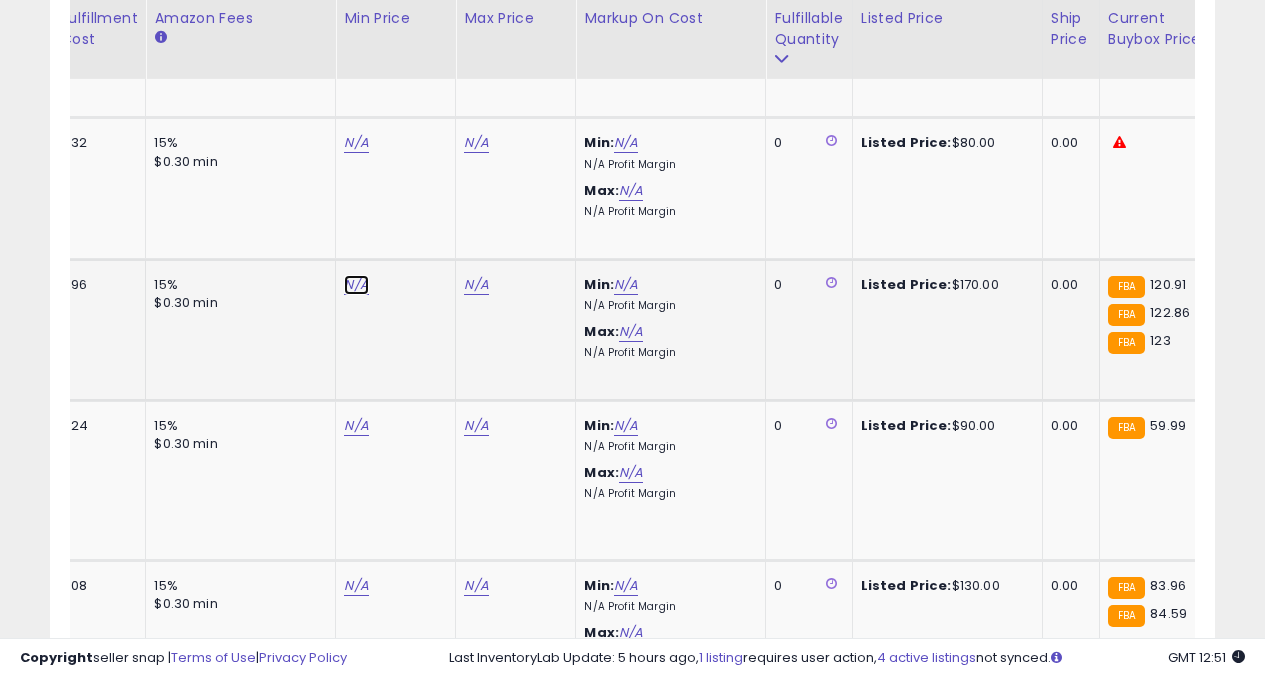 click on "N/A" at bounding box center [356, 2] 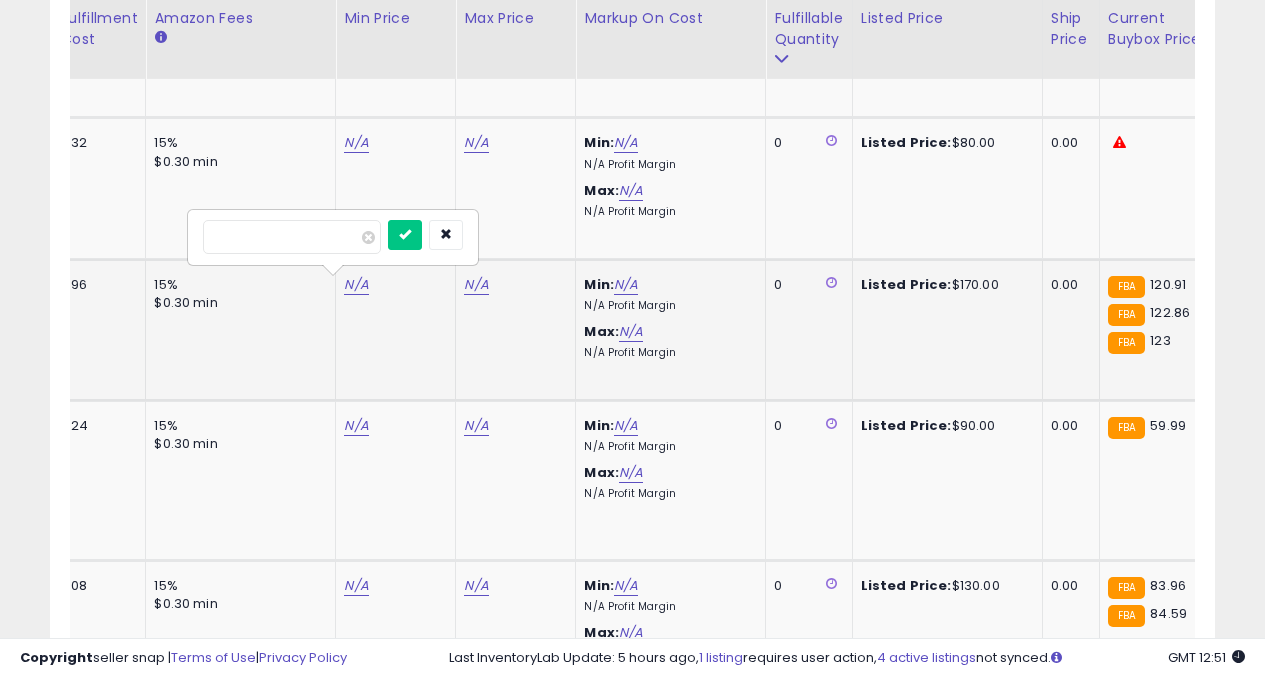 type on "***" 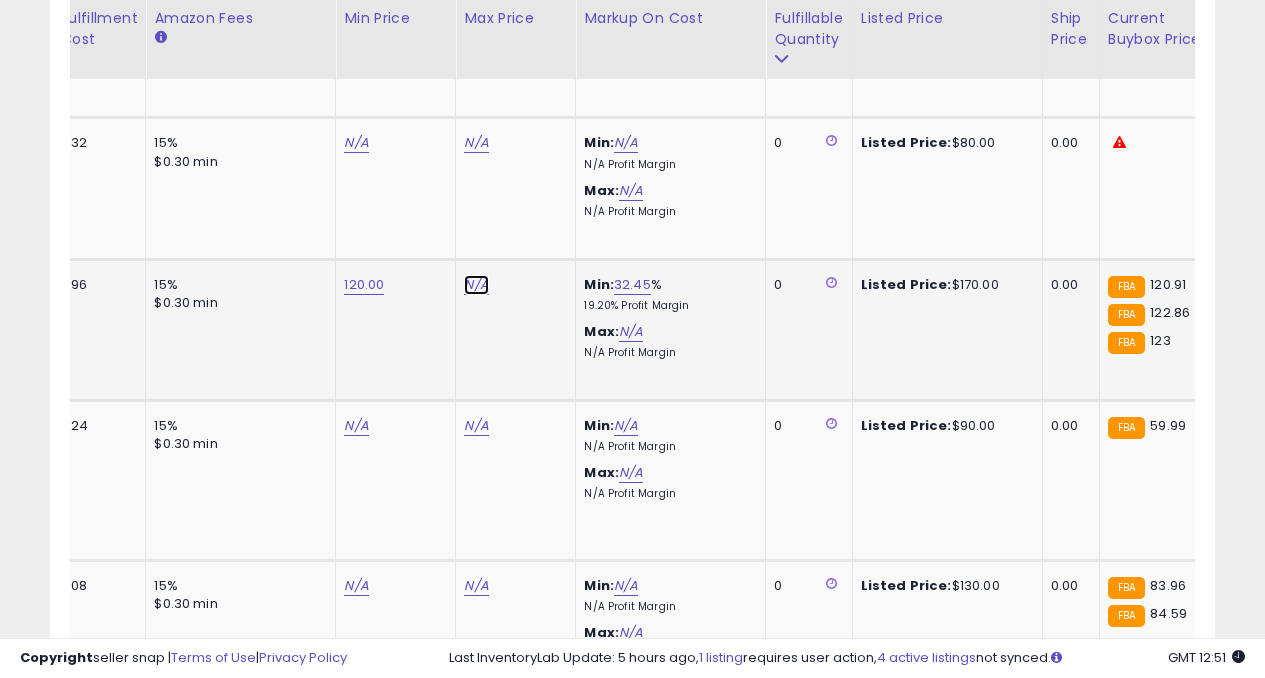 click on "N/A" at bounding box center (476, 2) 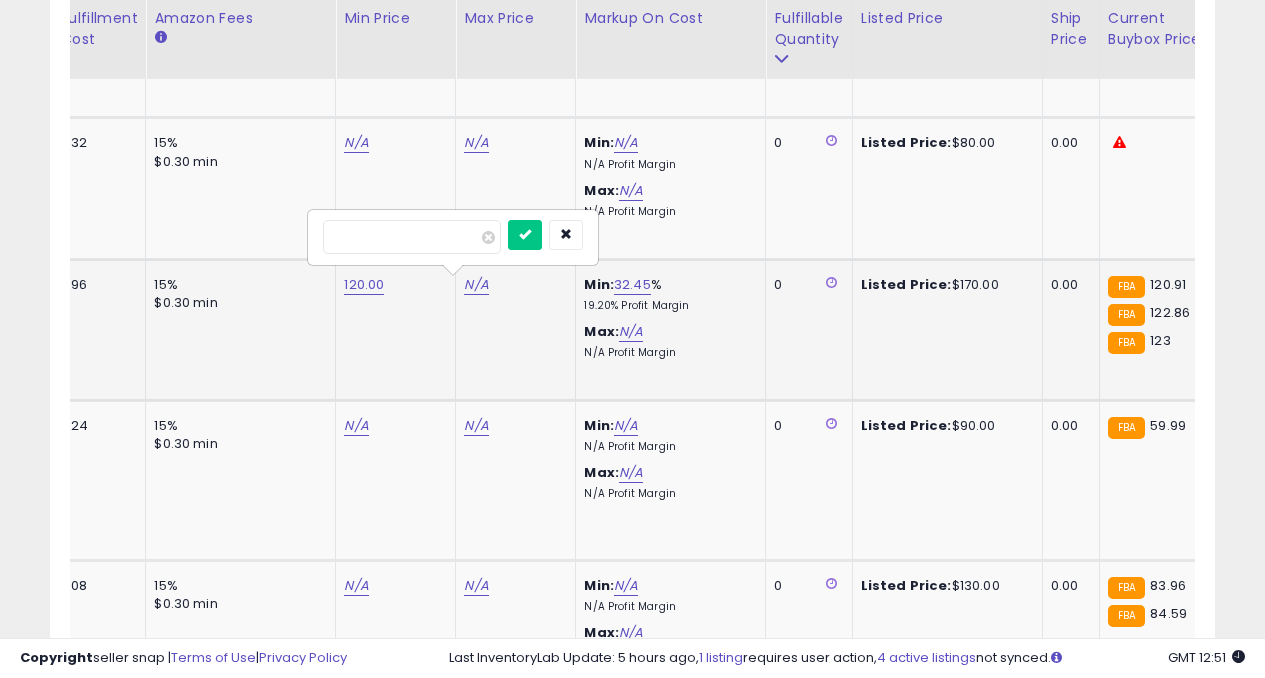 type on "***" 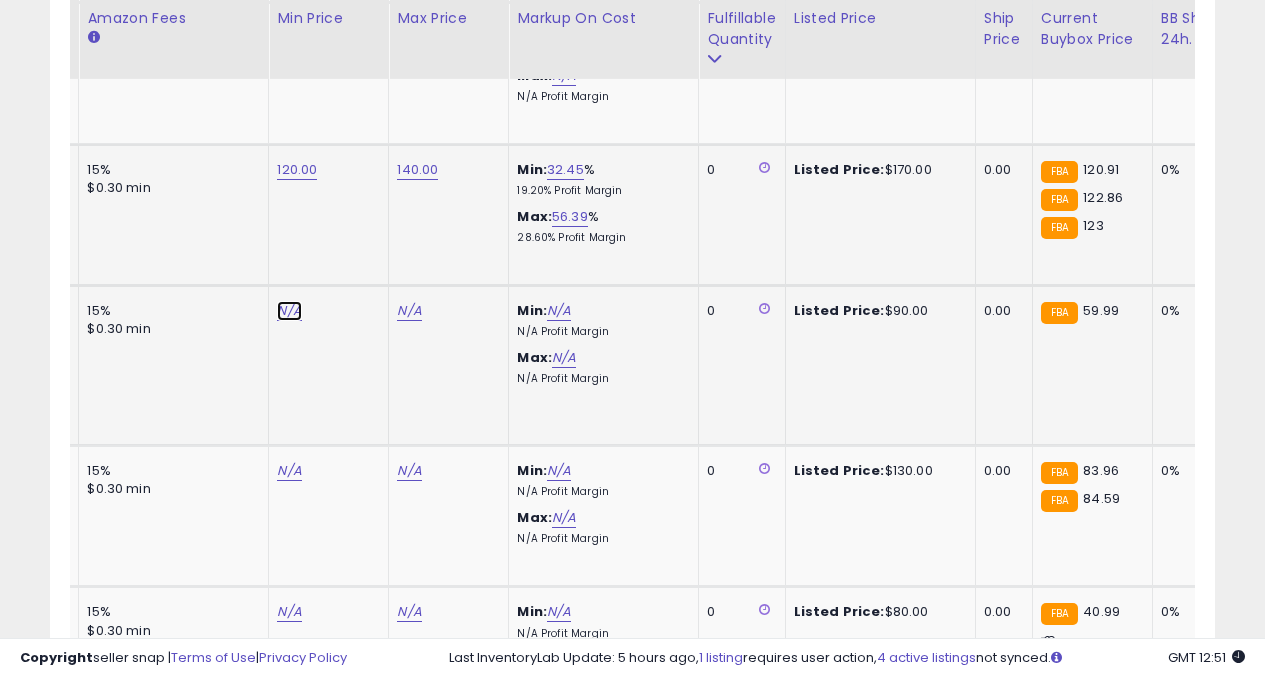 click on "N/A" at bounding box center [289, -113] 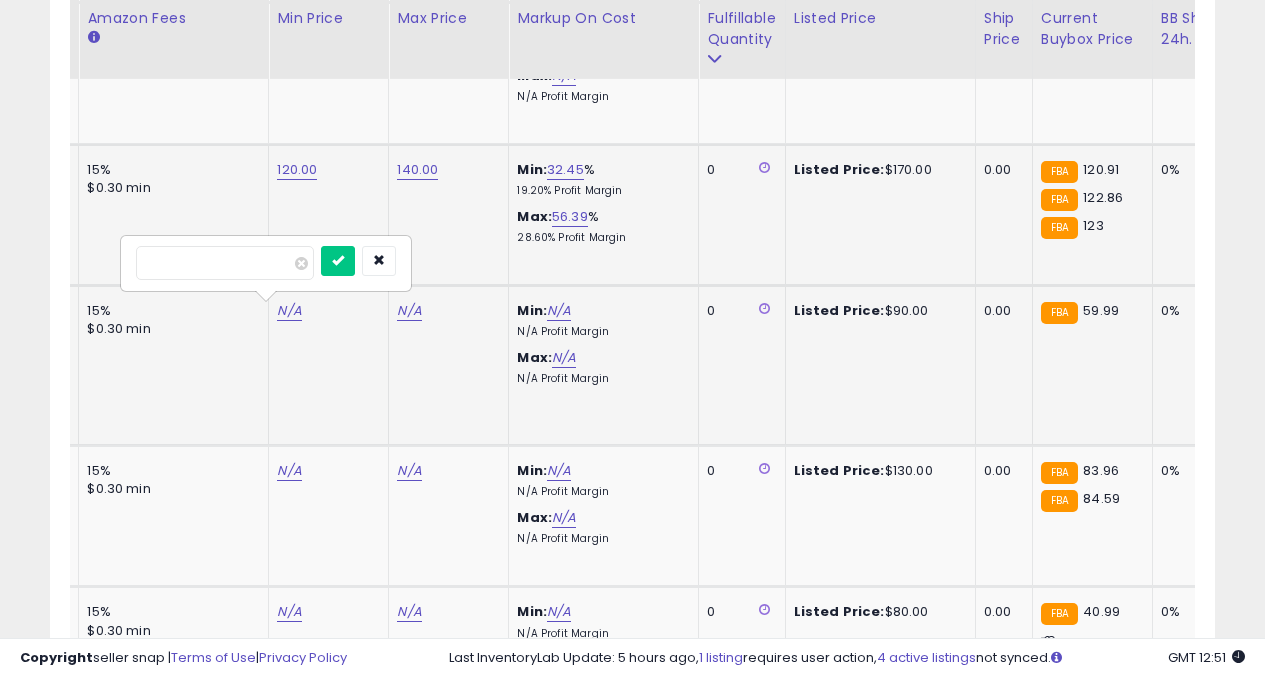 type on "**" 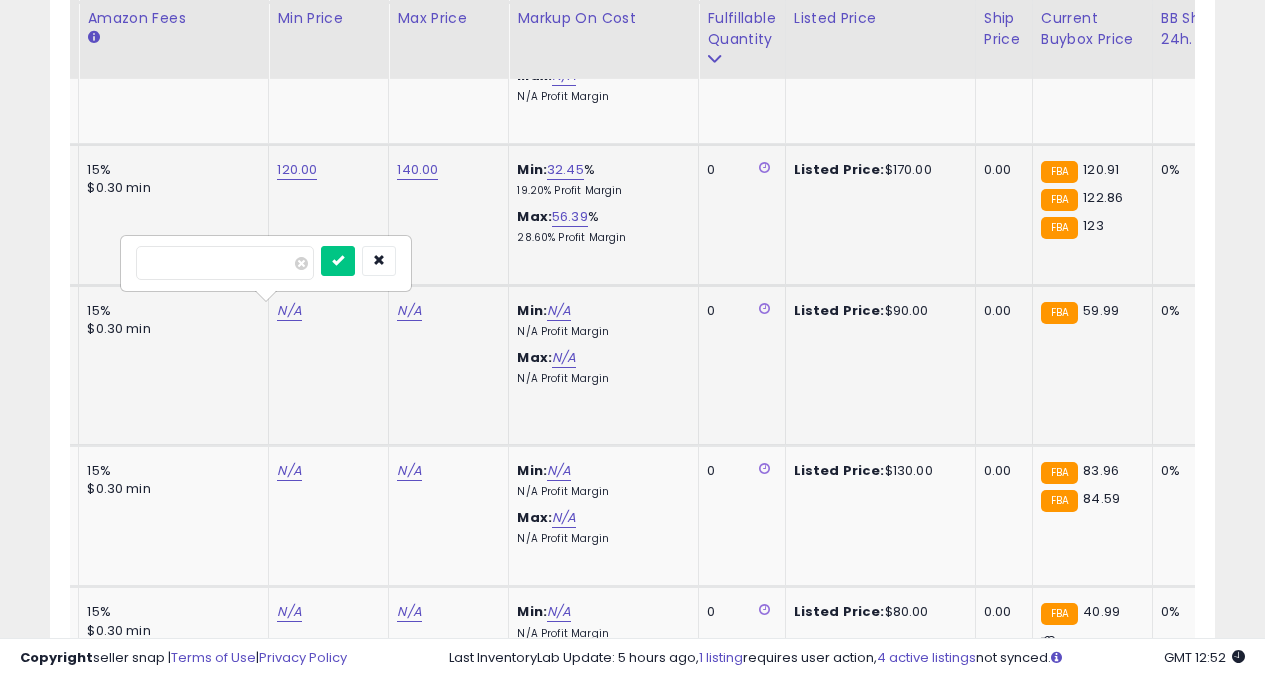 click at bounding box center [338, 261] 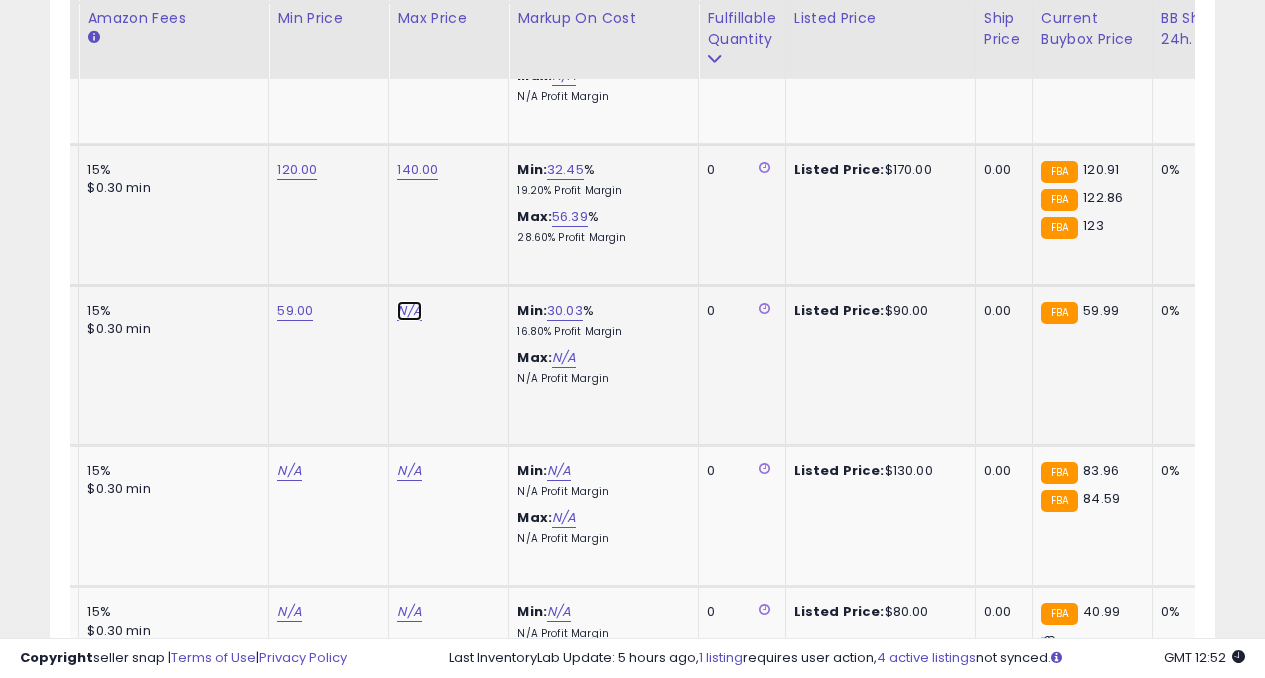 click on "N/A" at bounding box center [409, -113] 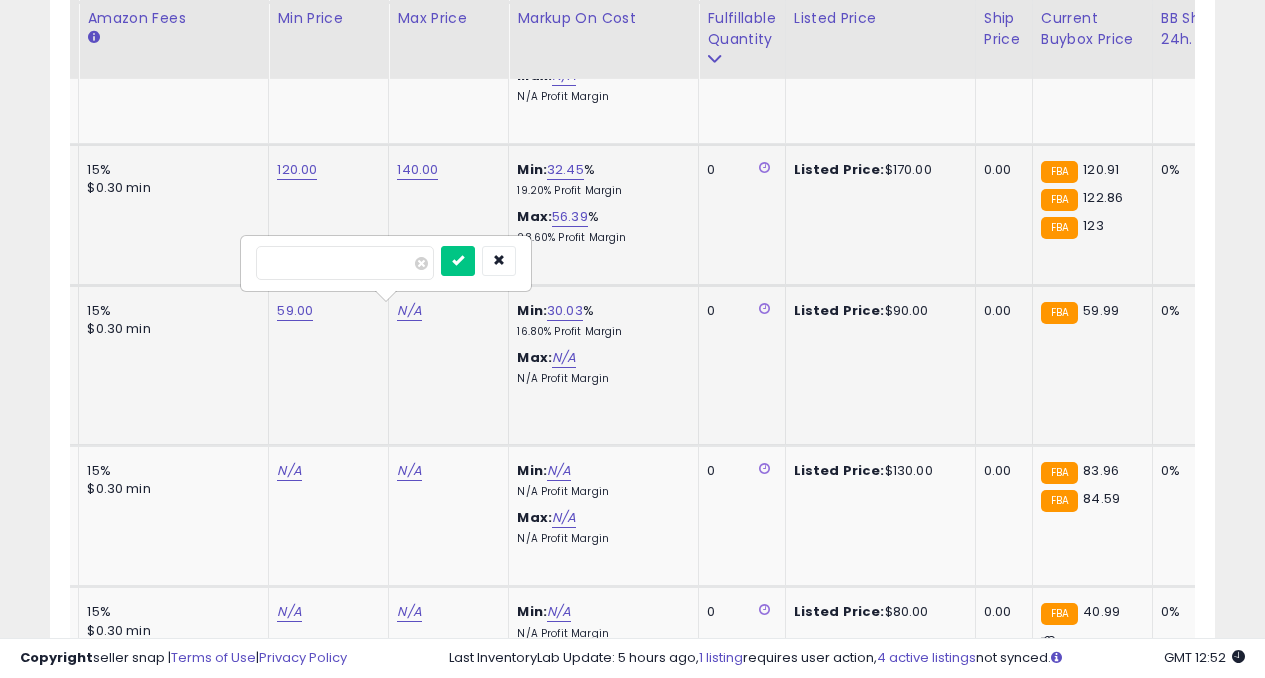 type on "**" 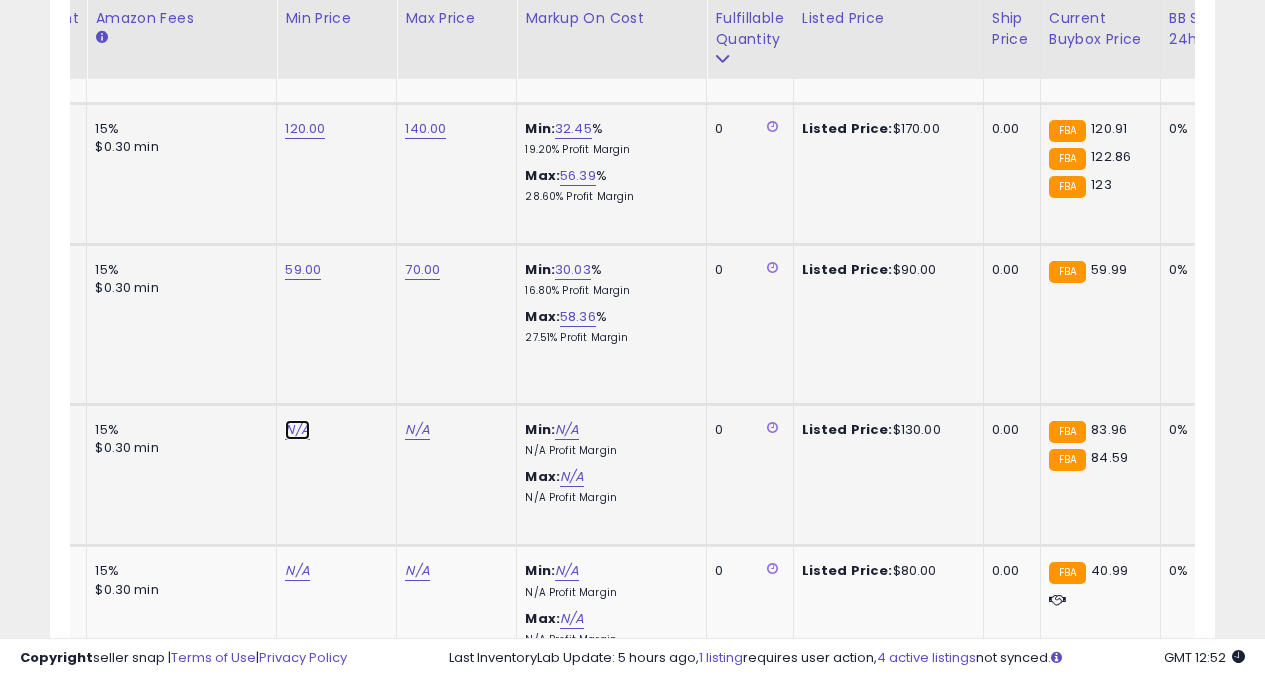 click on "N/A" at bounding box center [297, -154] 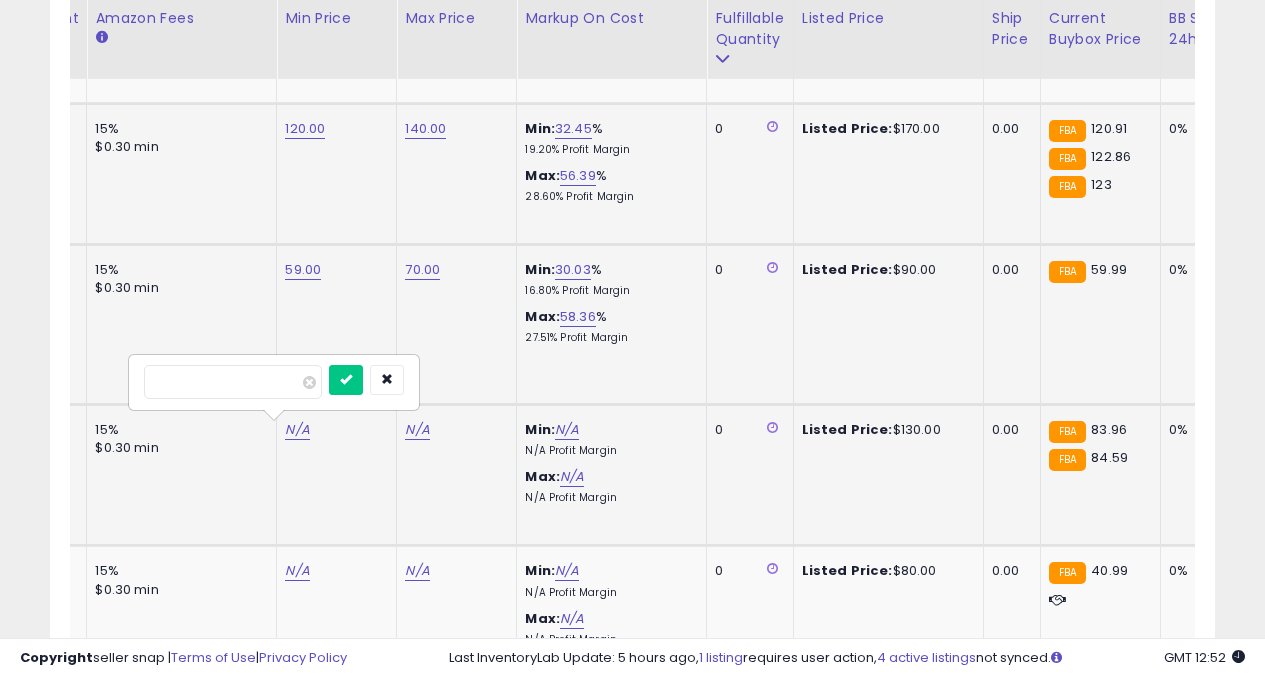 type on "****" 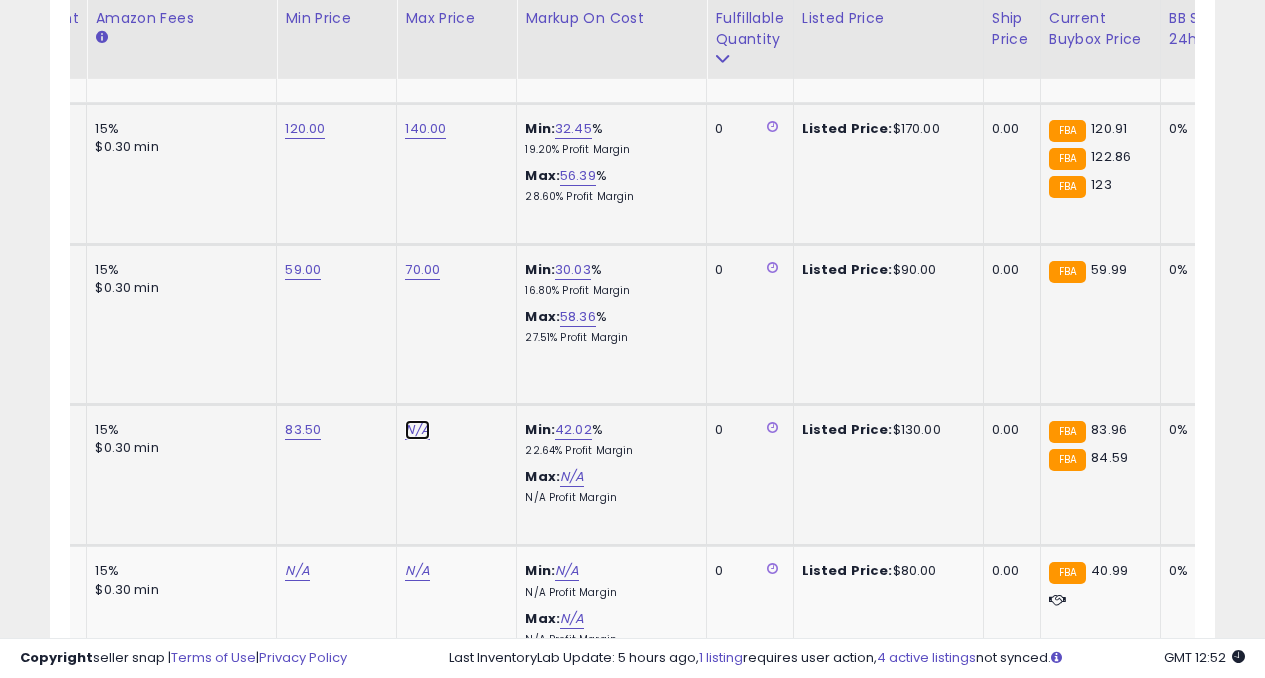 click on "N/A" at bounding box center [417, -154] 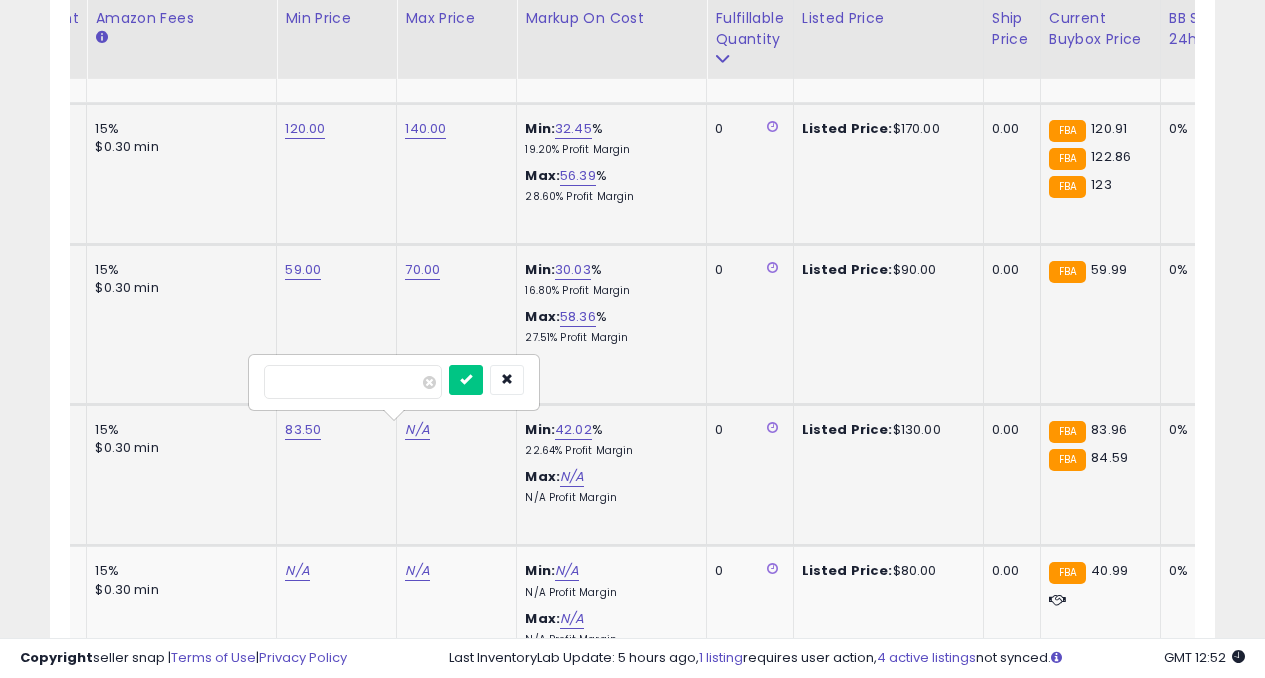 type on "***" 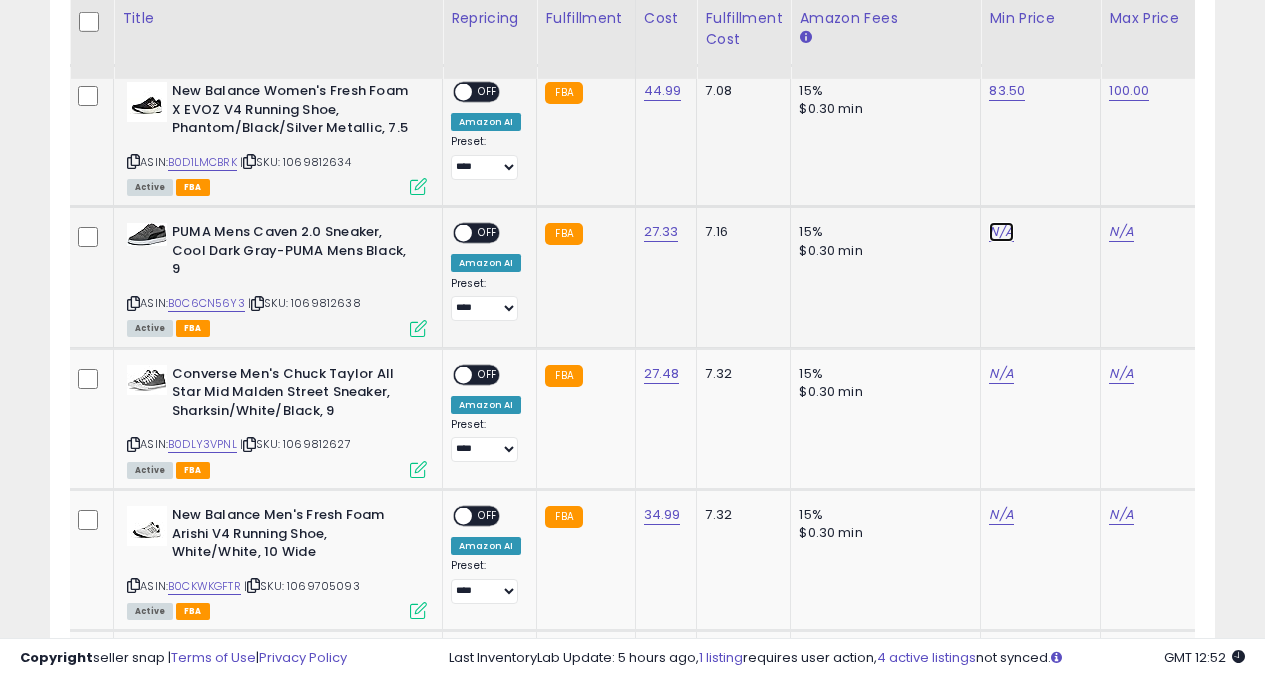 click on "N/A" at bounding box center [1001, -493] 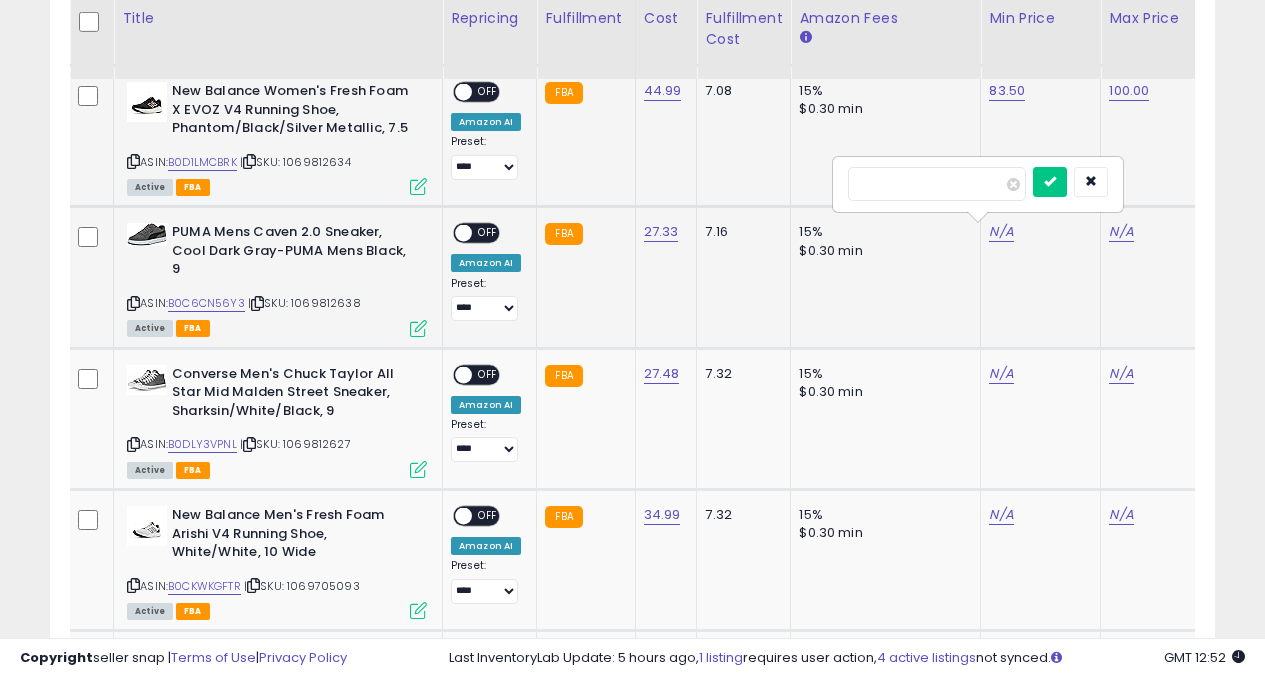 type on "*" 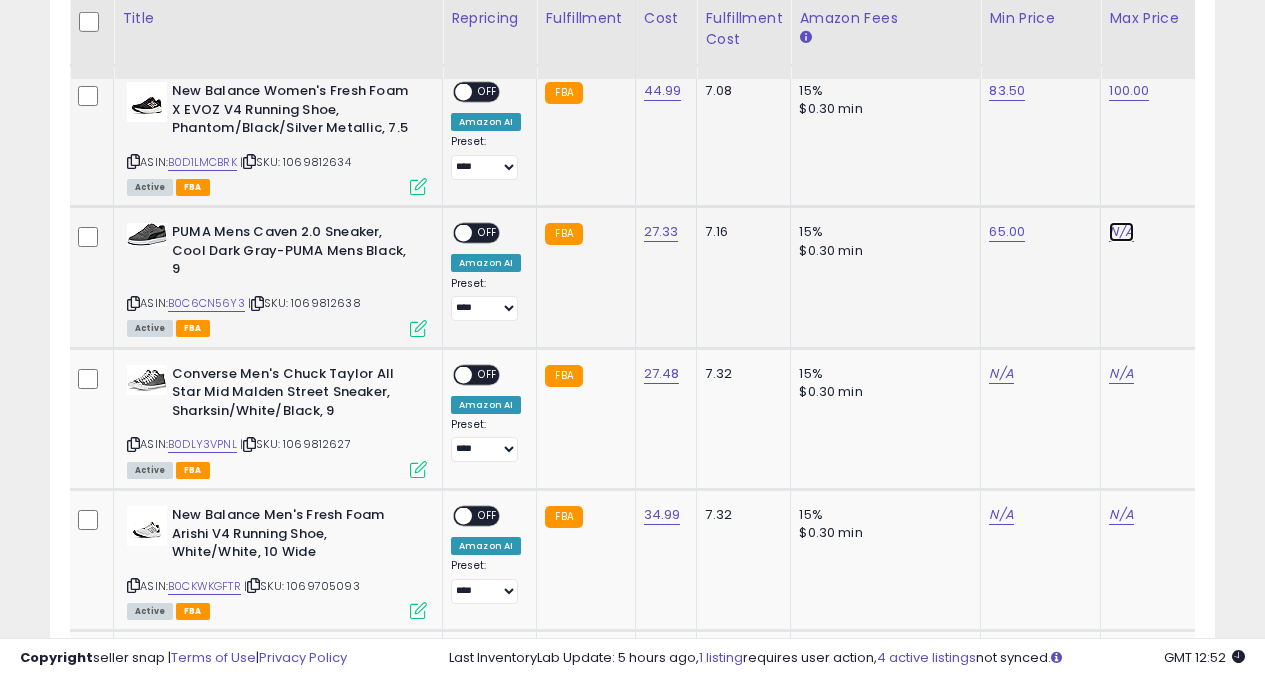 click on "N/A" at bounding box center (1121, -493) 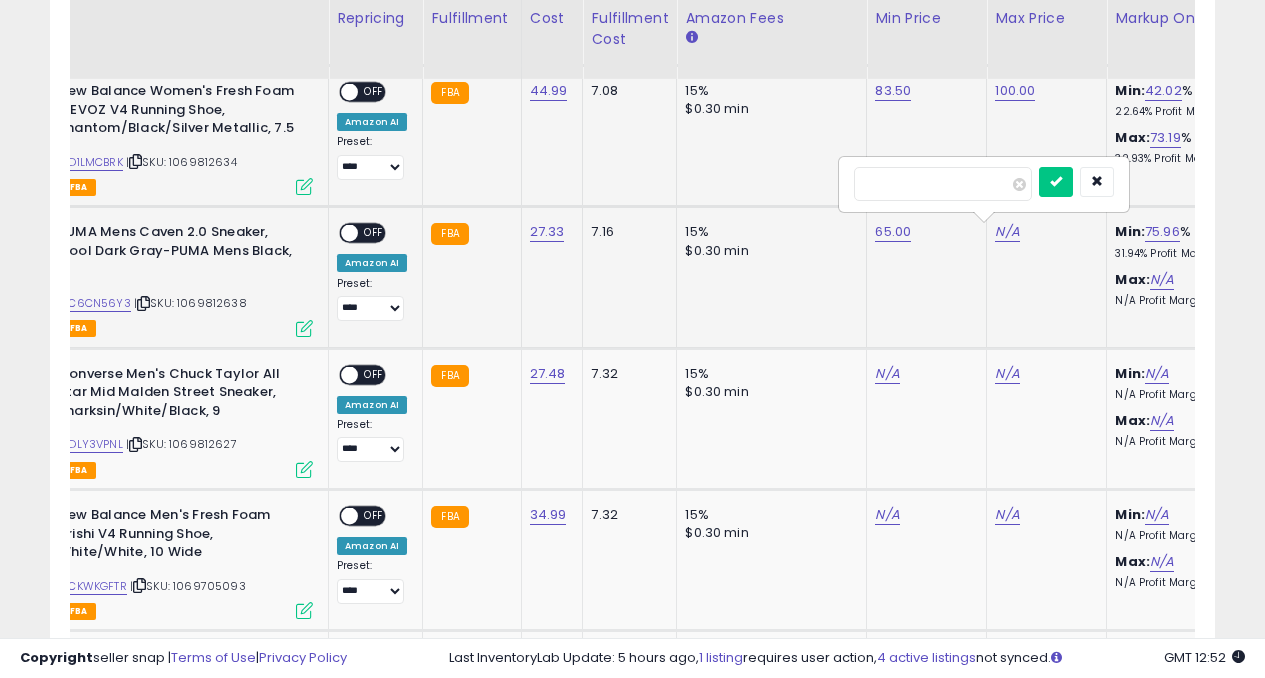 type on "**" 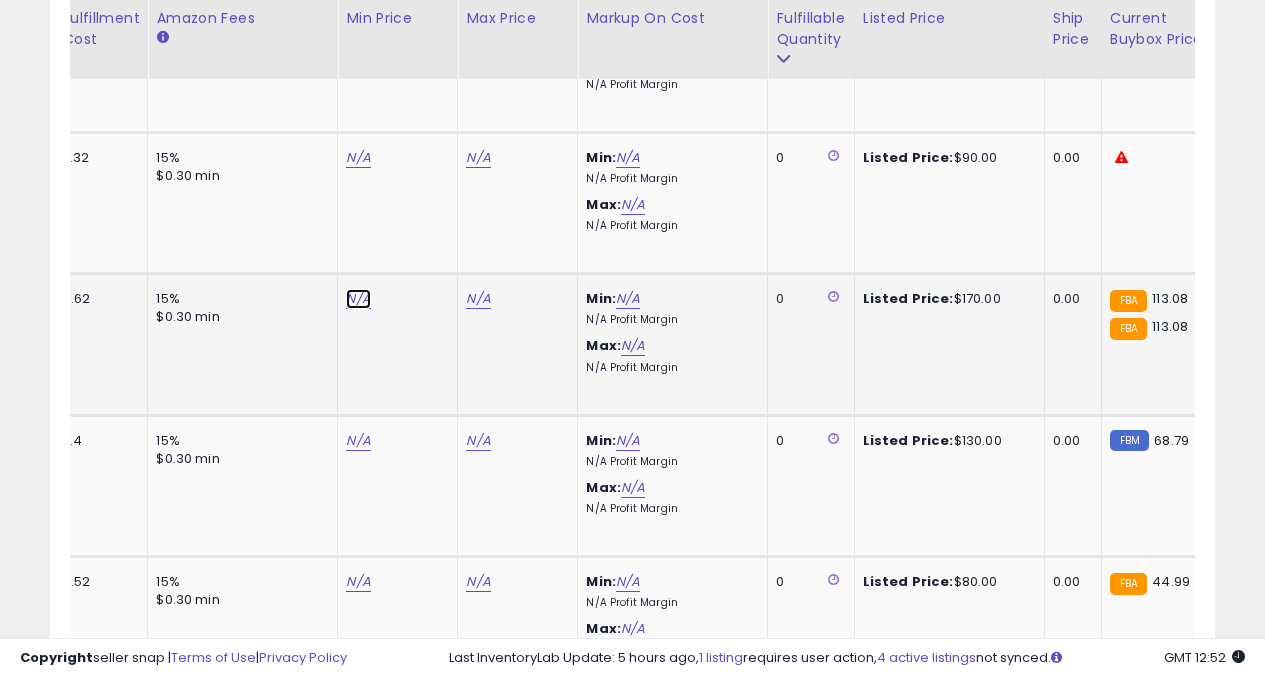 click on "N/A" at bounding box center (358, -850) 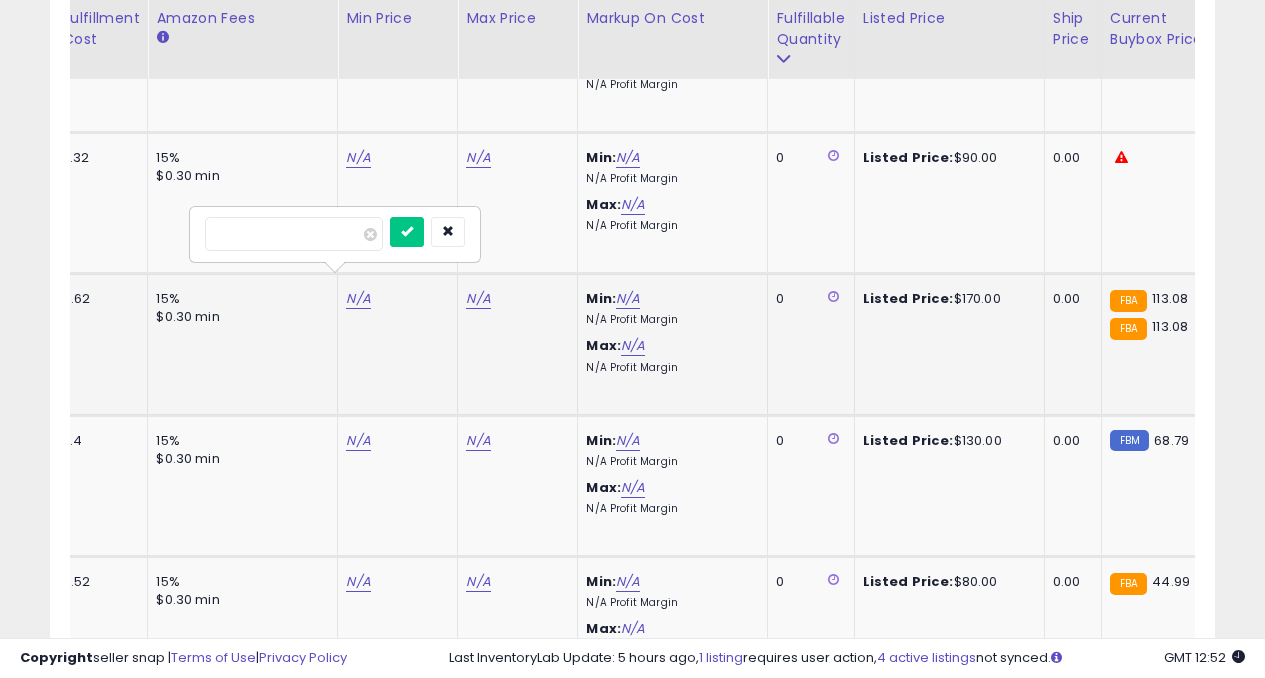 type on "***" 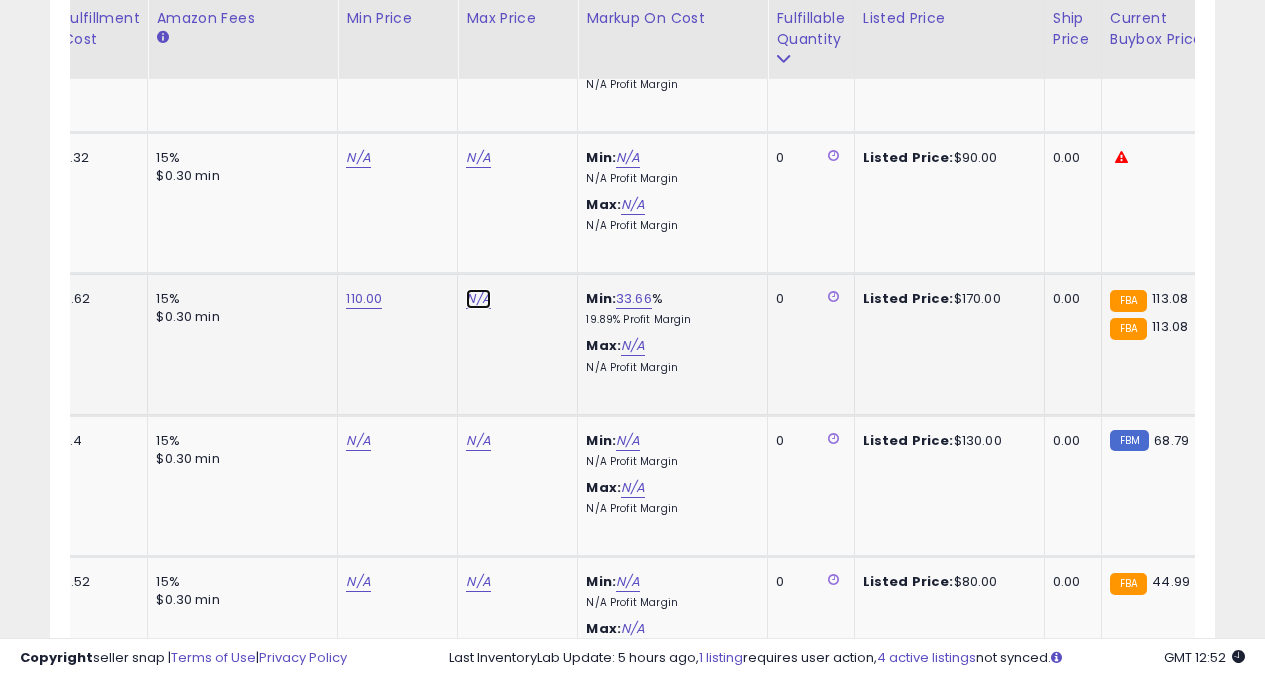 click on "N/A" at bounding box center [478, -850] 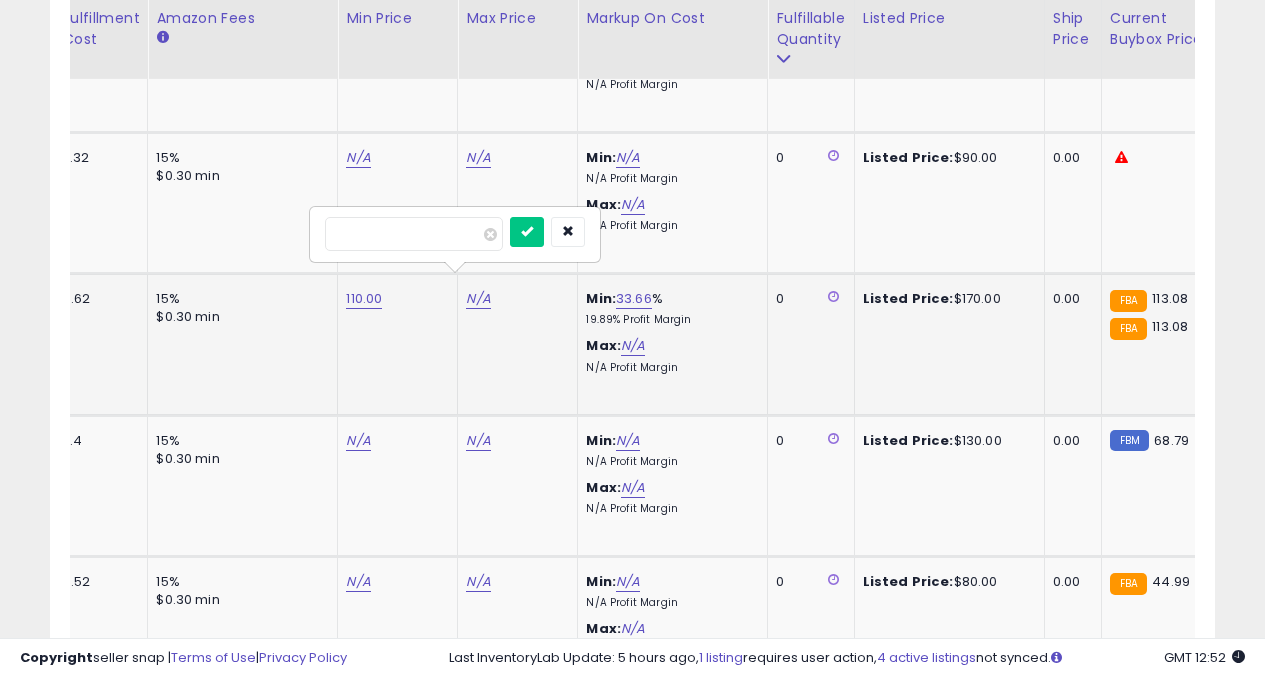 type on "***" 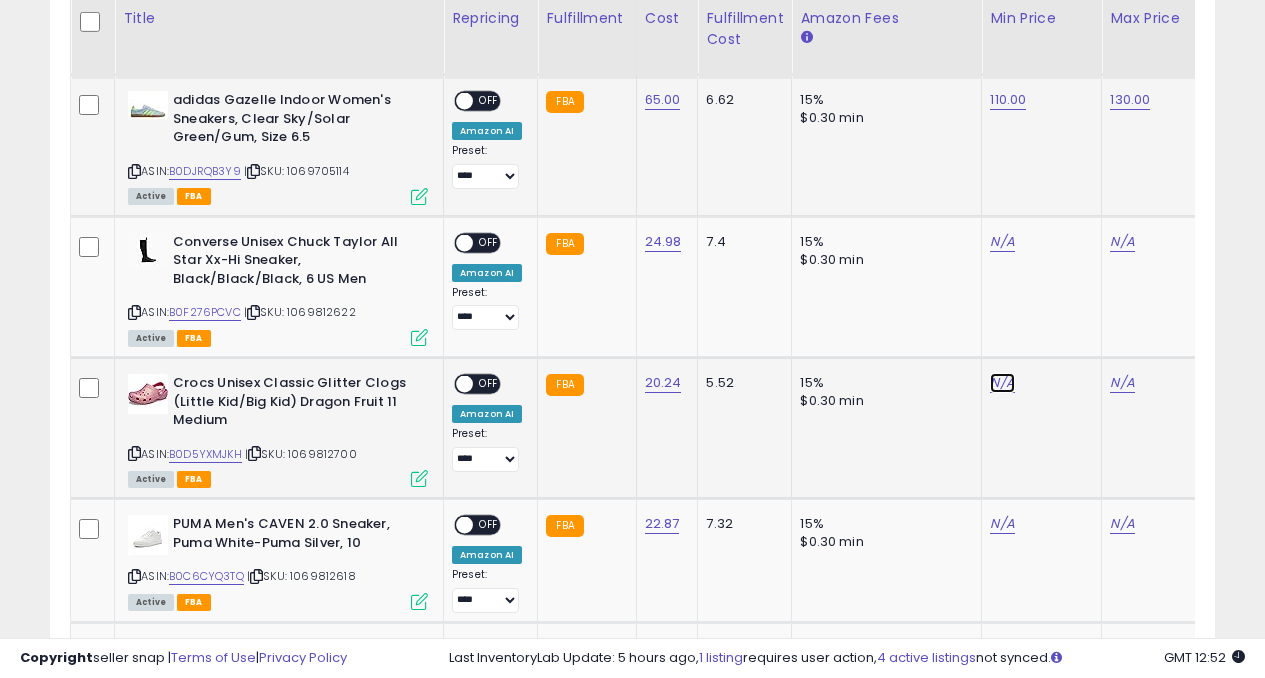 click on "N/A" at bounding box center (1002, -1049) 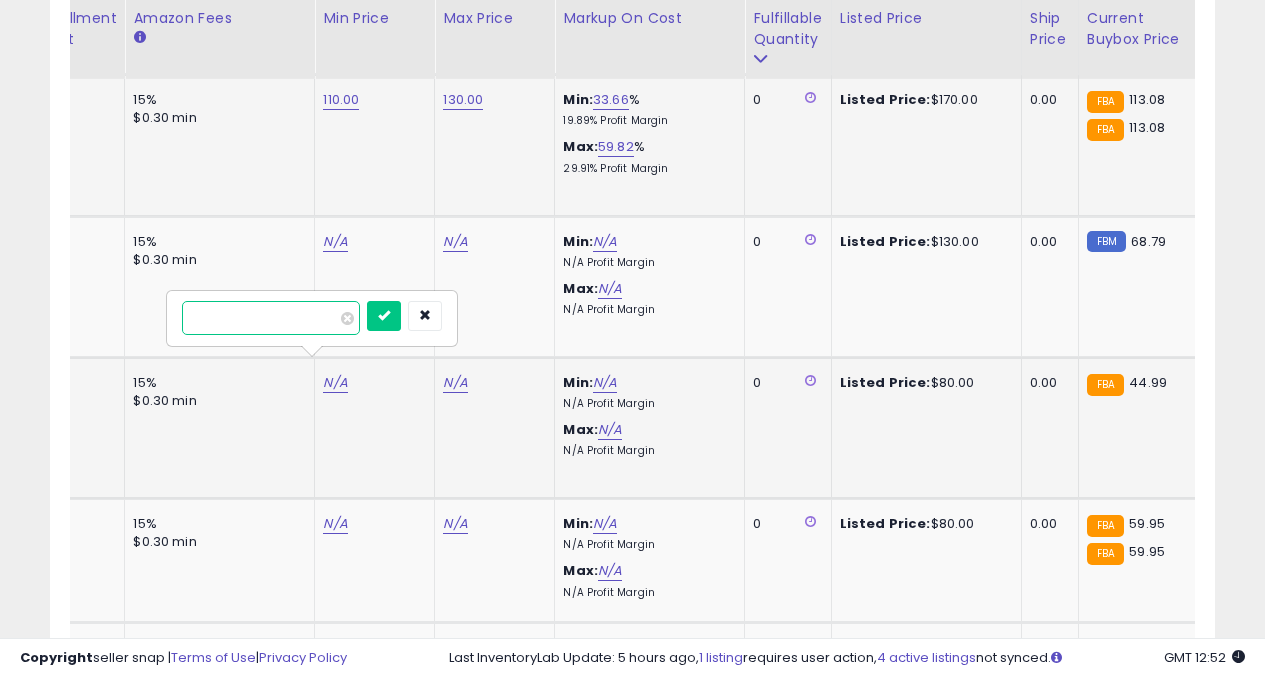 type on "****" 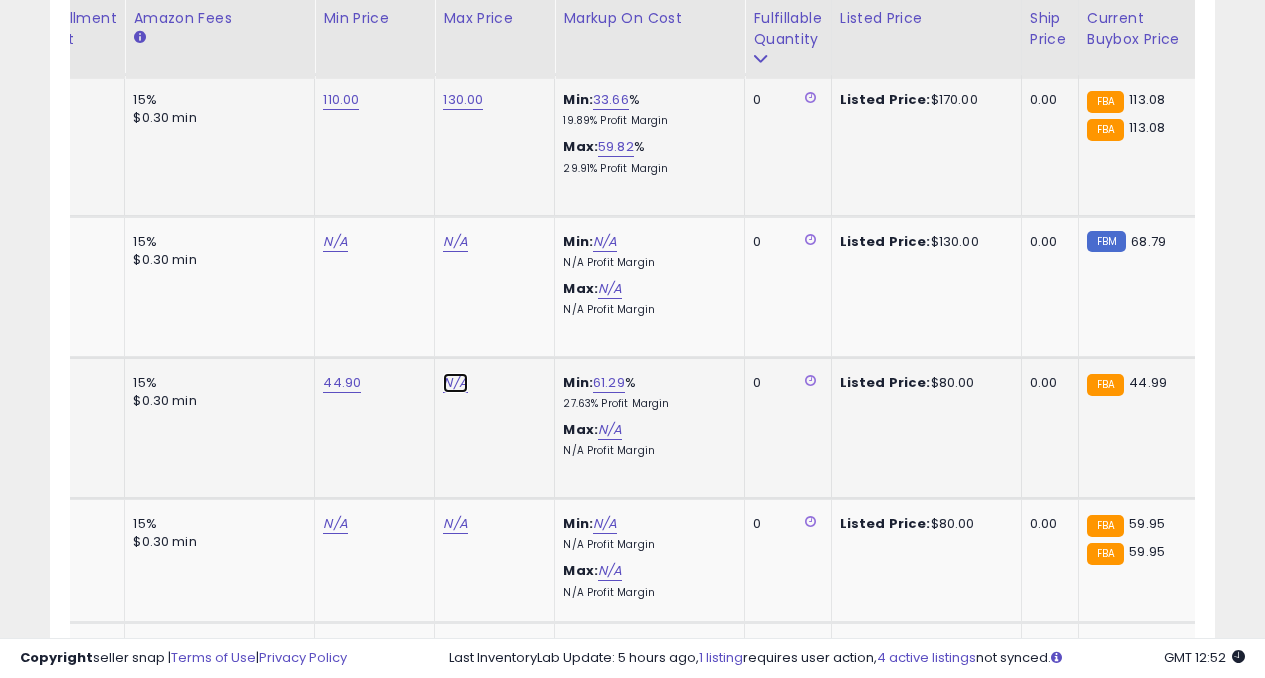 click on "N/A" at bounding box center (455, -1049) 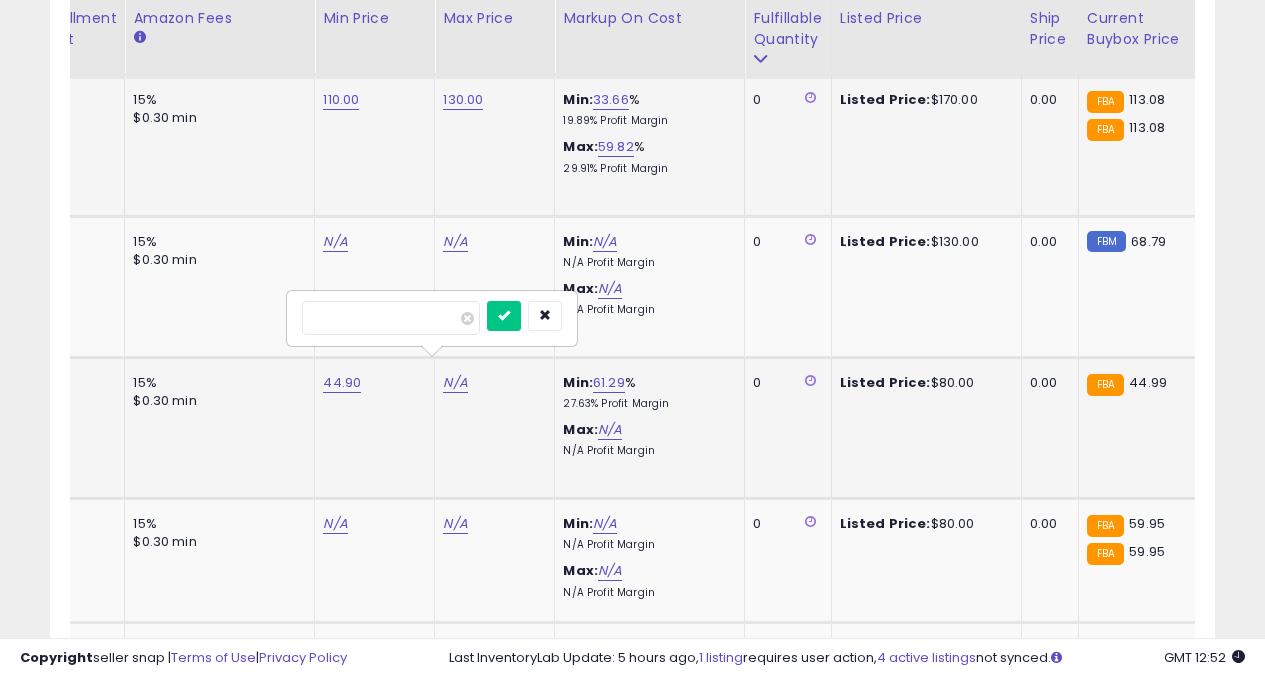 type on "**" 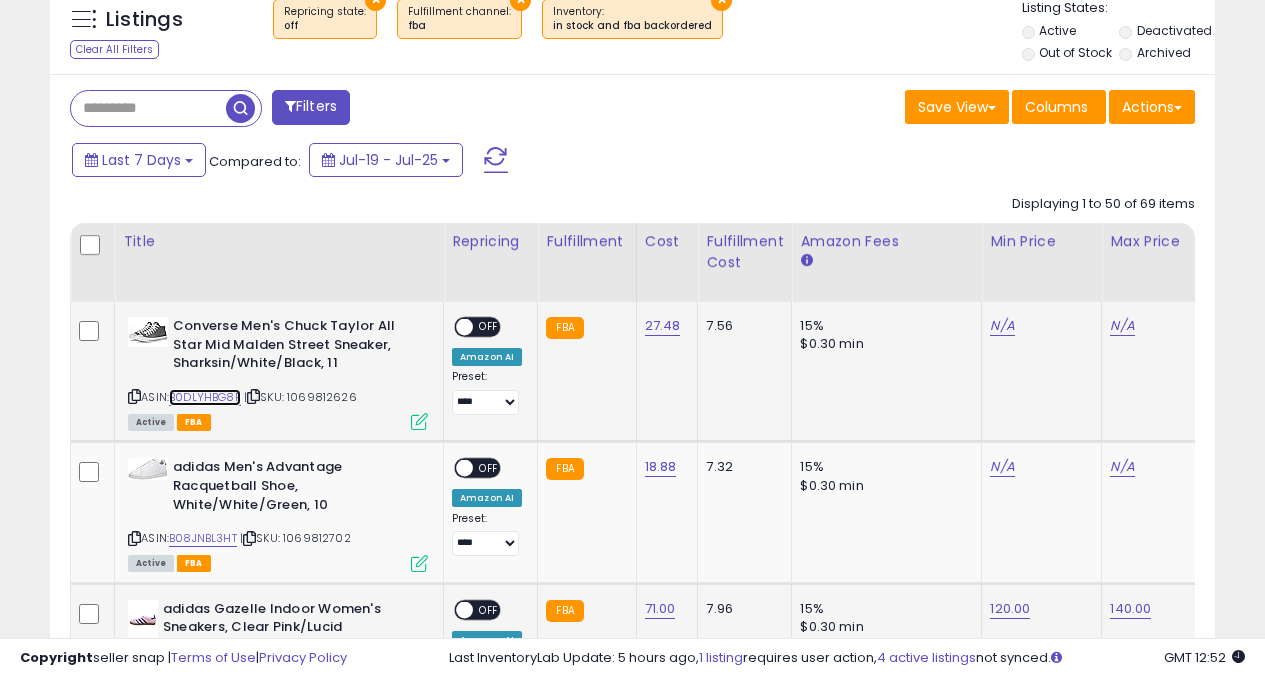 click on "B0DLYHBG8F" at bounding box center [205, 397] 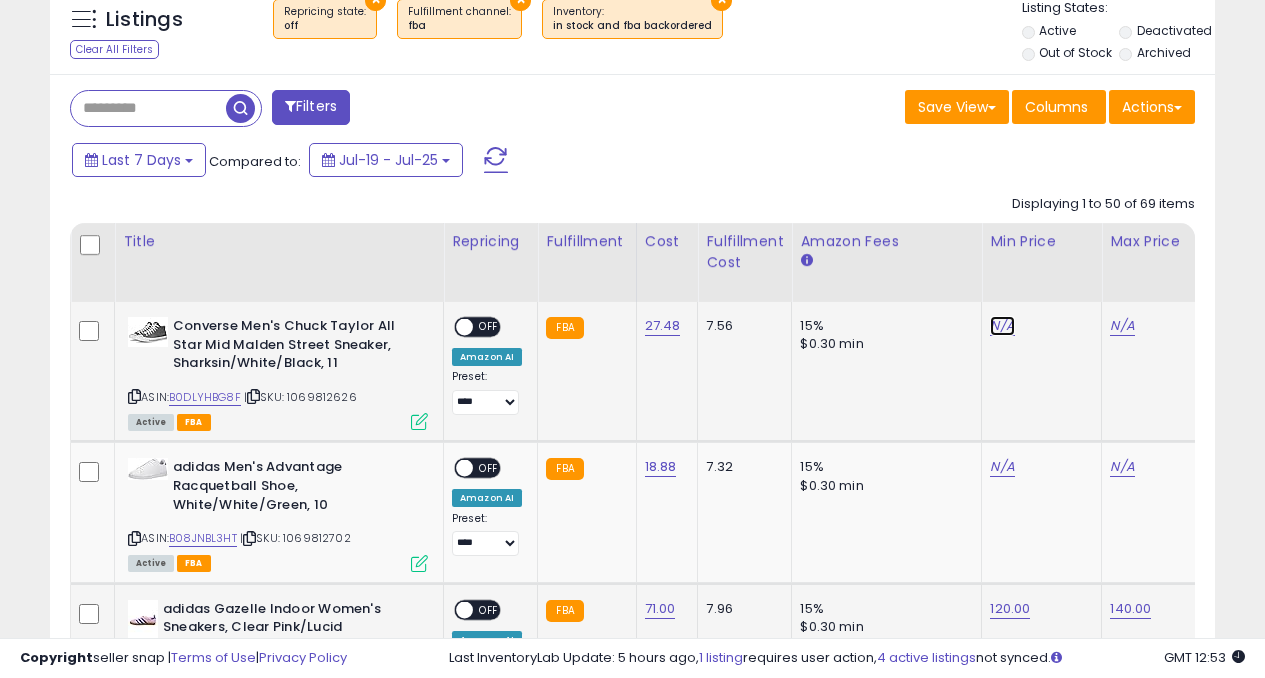 click on "N/A" at bounding box center [1002, 326] 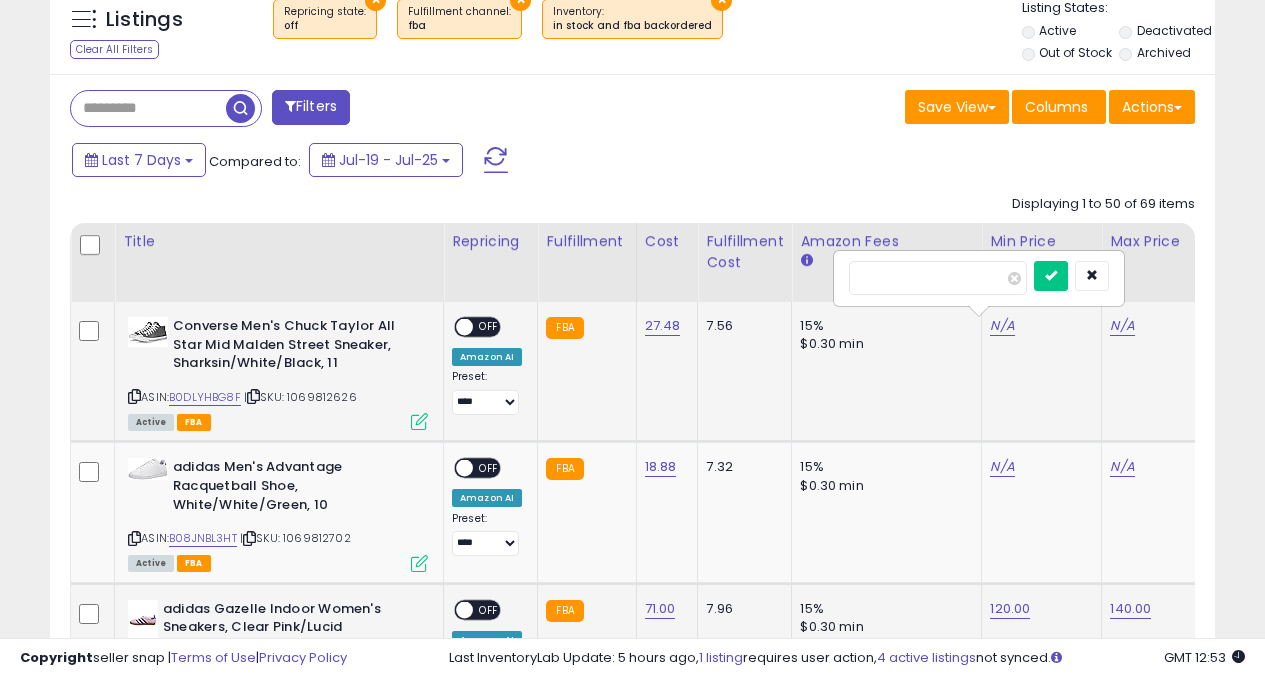 type on "**" 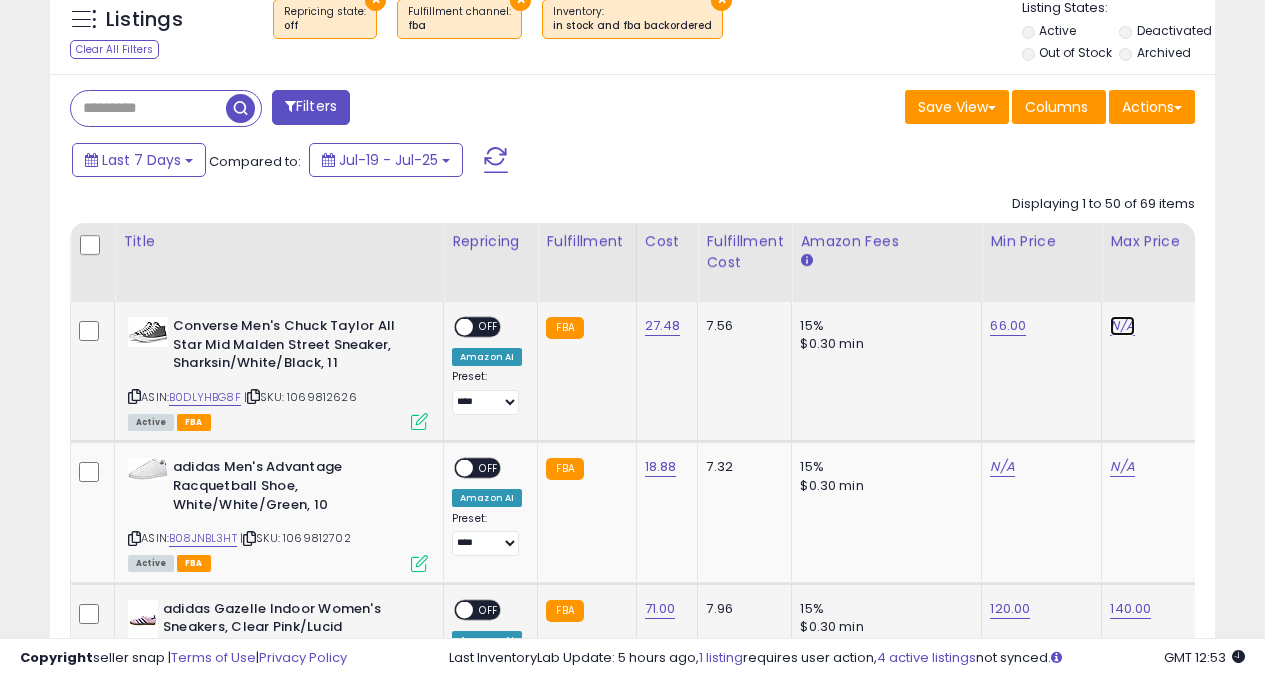 click on "N/A" at bounding box center (1122, 326) 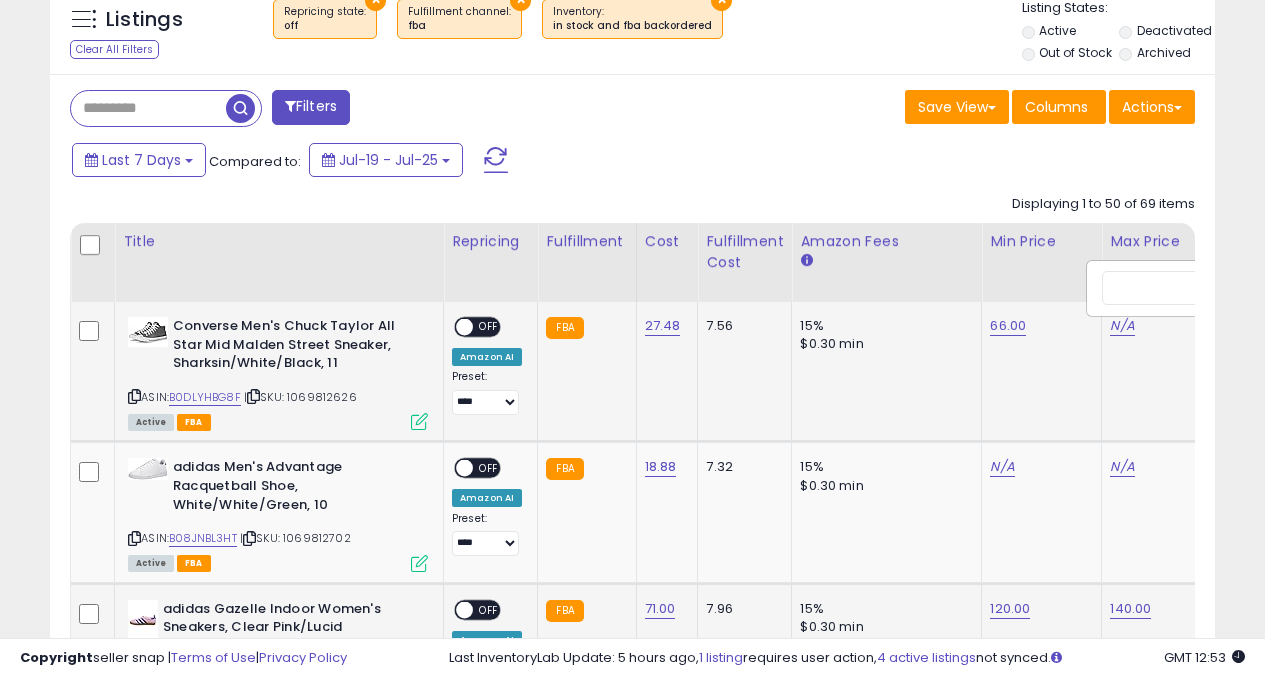 type on "**" 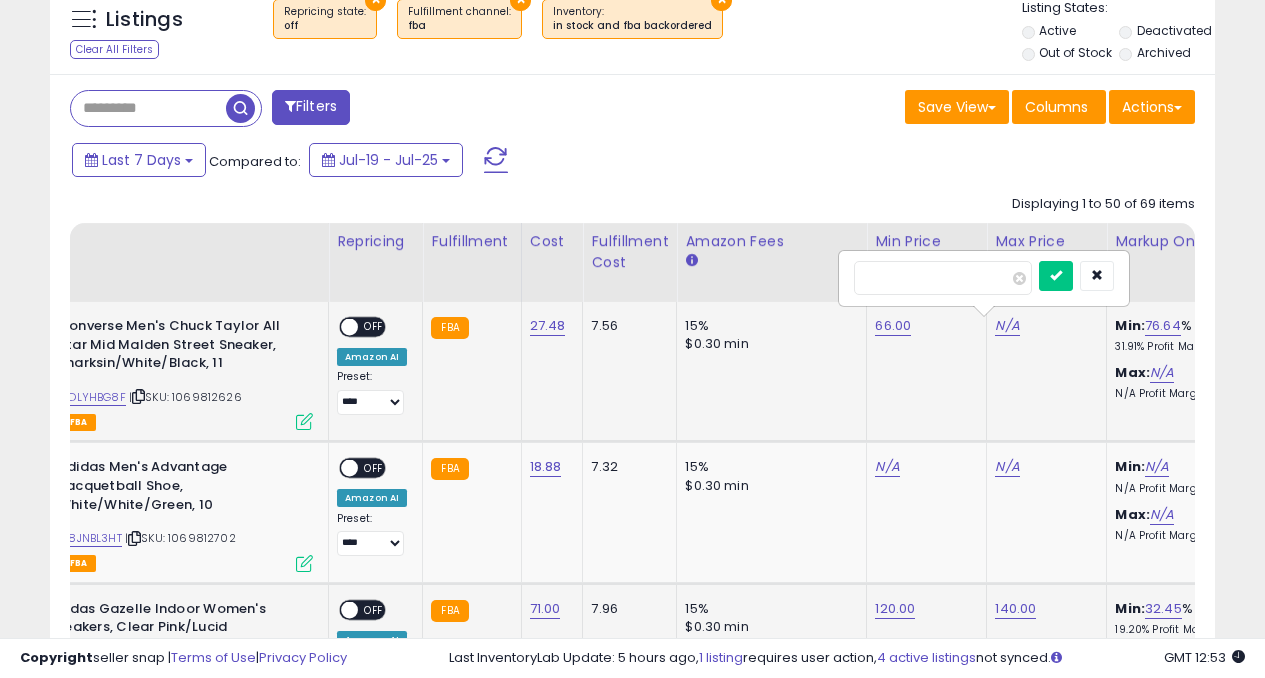click at bounding box center (1056, 276) 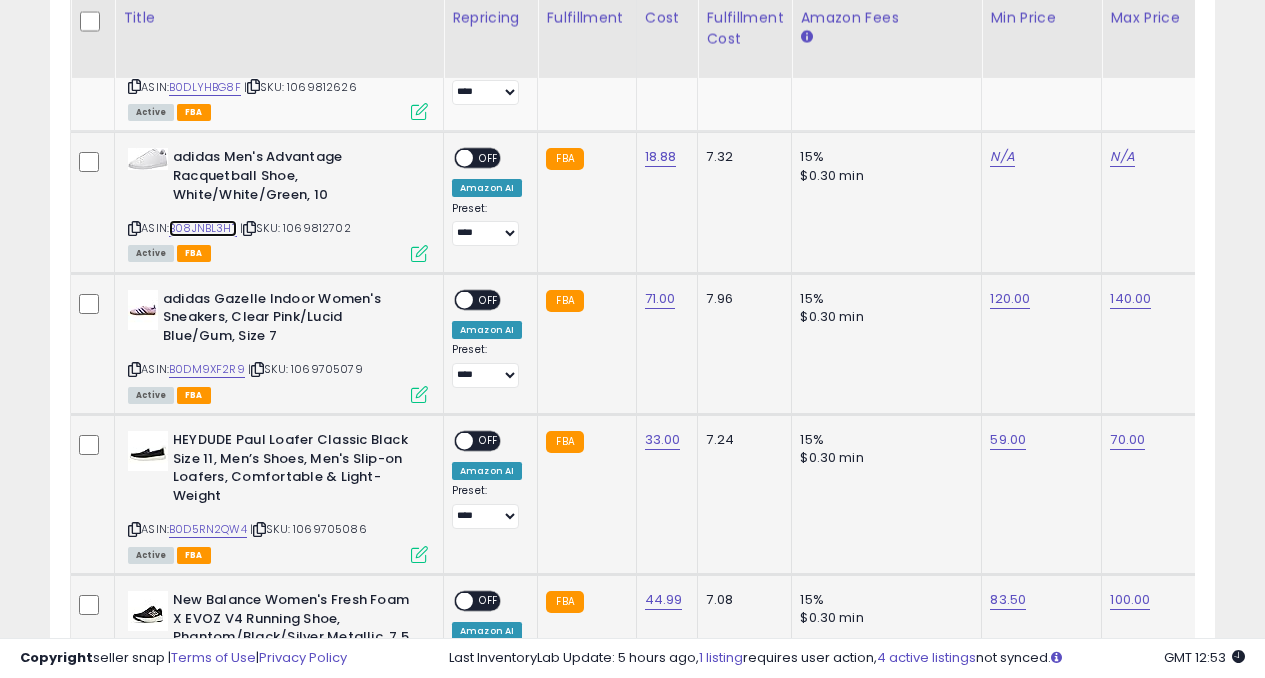 click on "B08JNBL3HT" at bounding box center [203, 228] 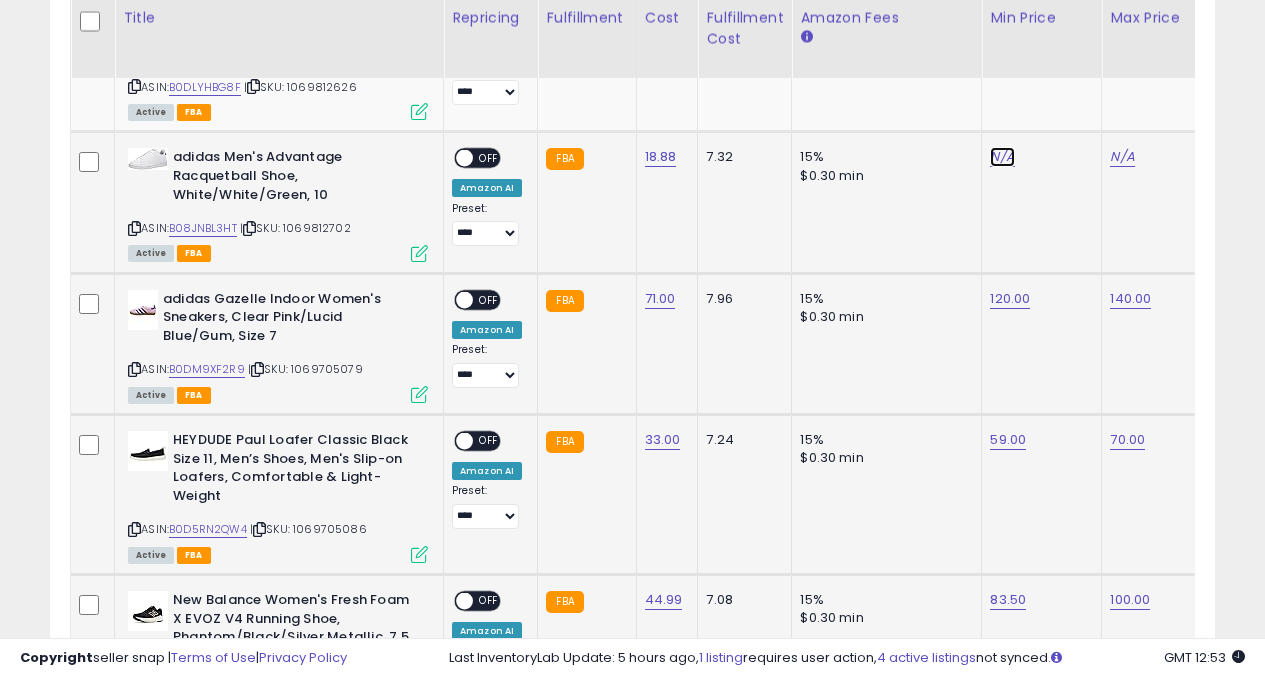 click on "N/A" at bounding box center [1002, 157] 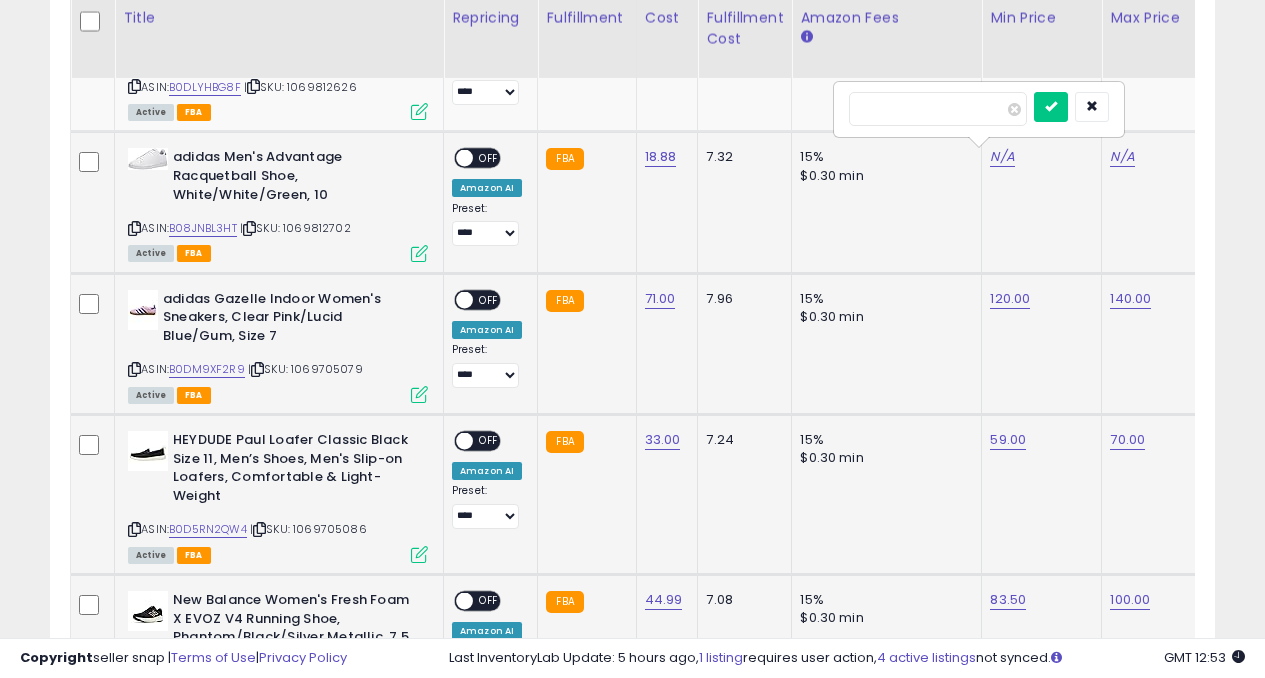 type on "**" 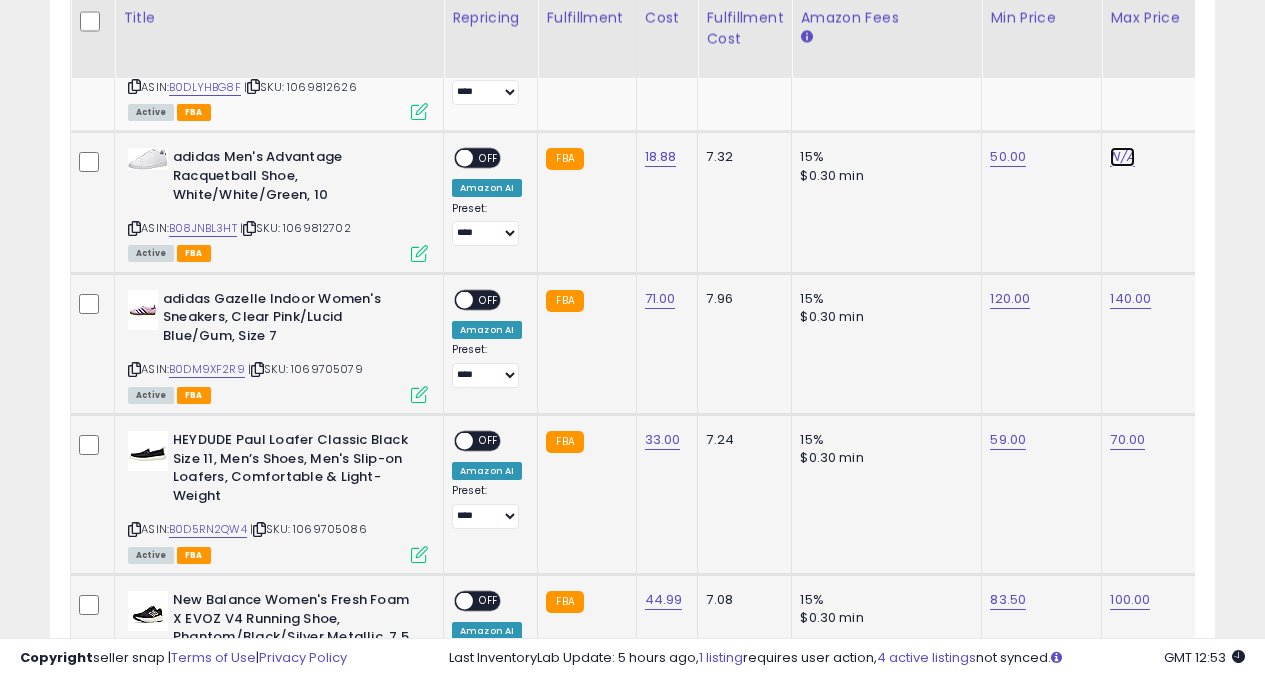 click on "N/A" at bounding box center (1122, 157) 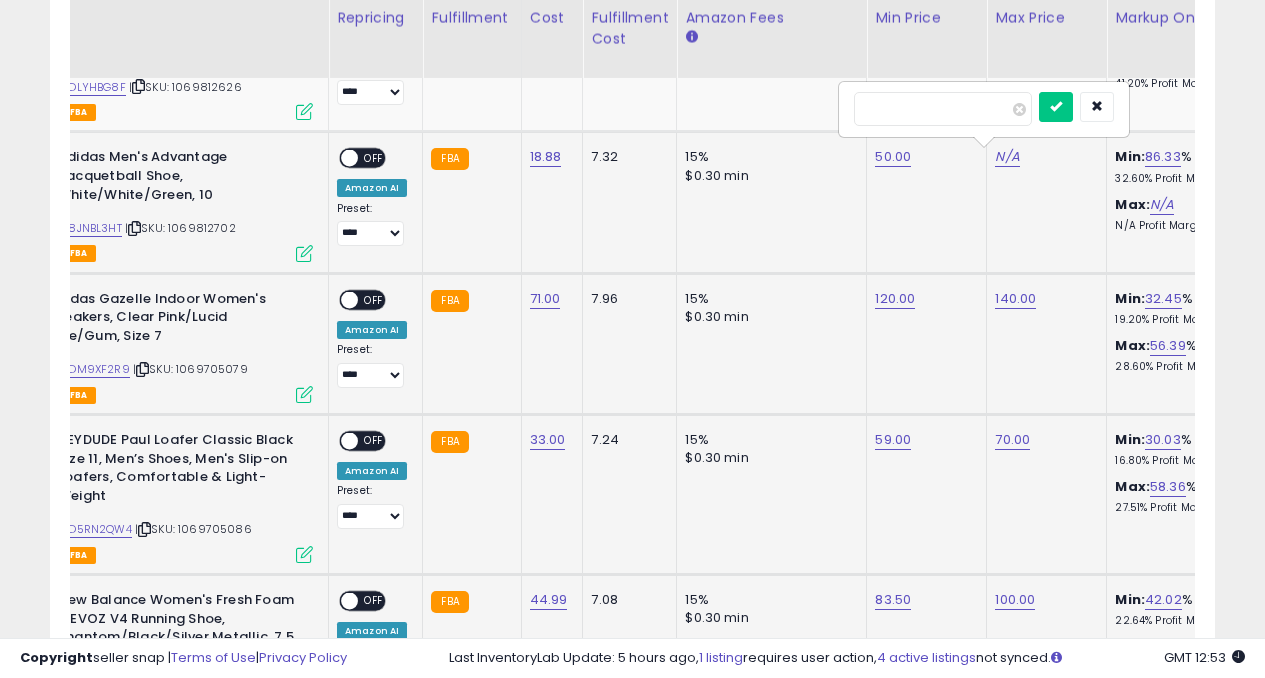 type on "**" 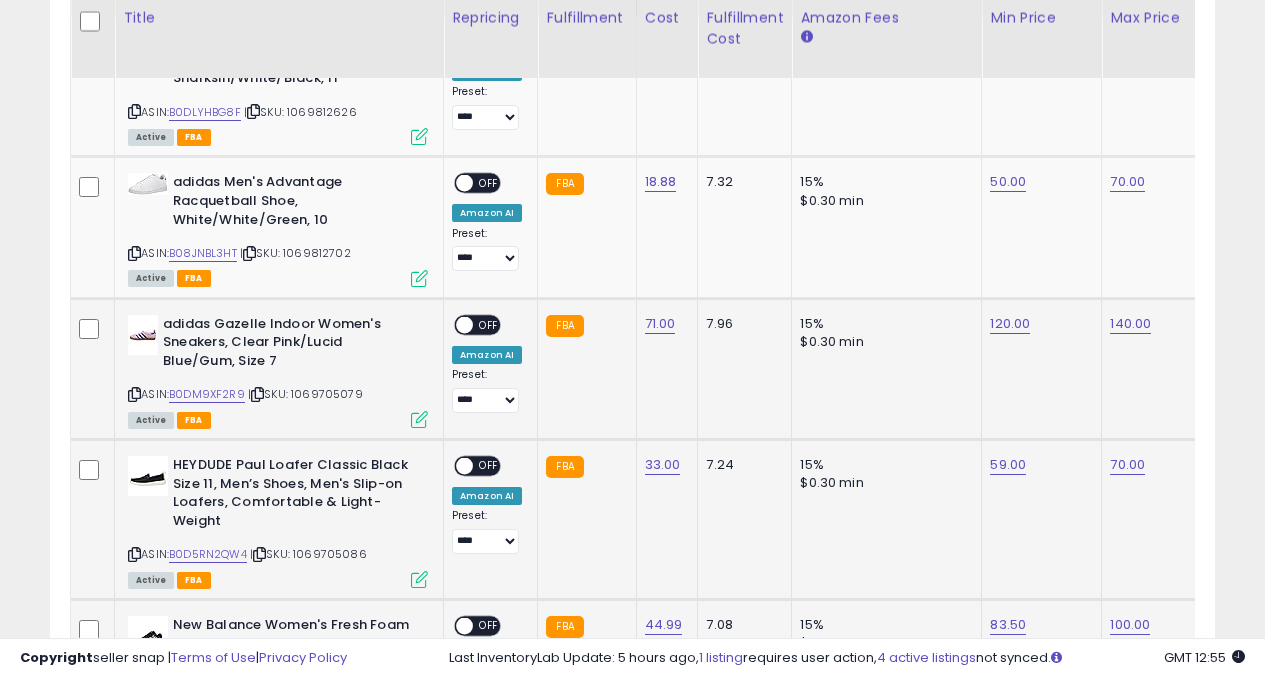 scroll, scrollTop: 0, scrollLeft: 126, axis: horizontal 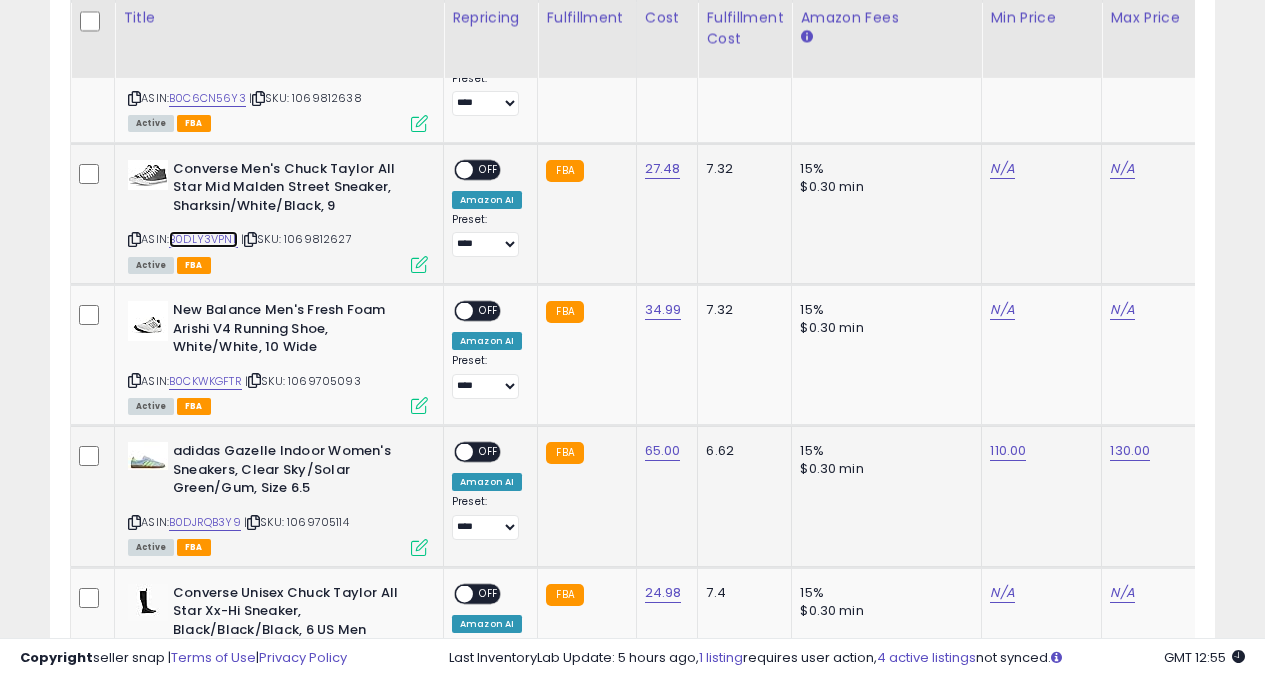 click on "B0DLY3VPNL" at bounding box center [203, 239] 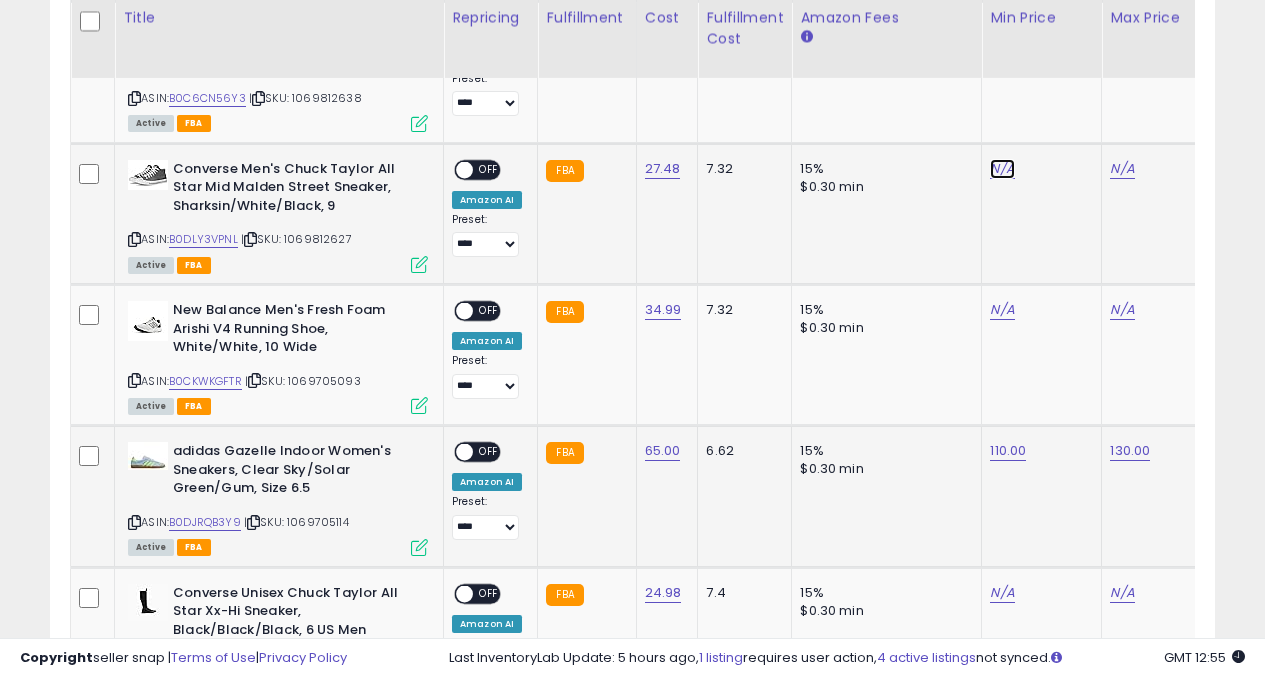 click on "N/A" at bounding box center (1002, 169) 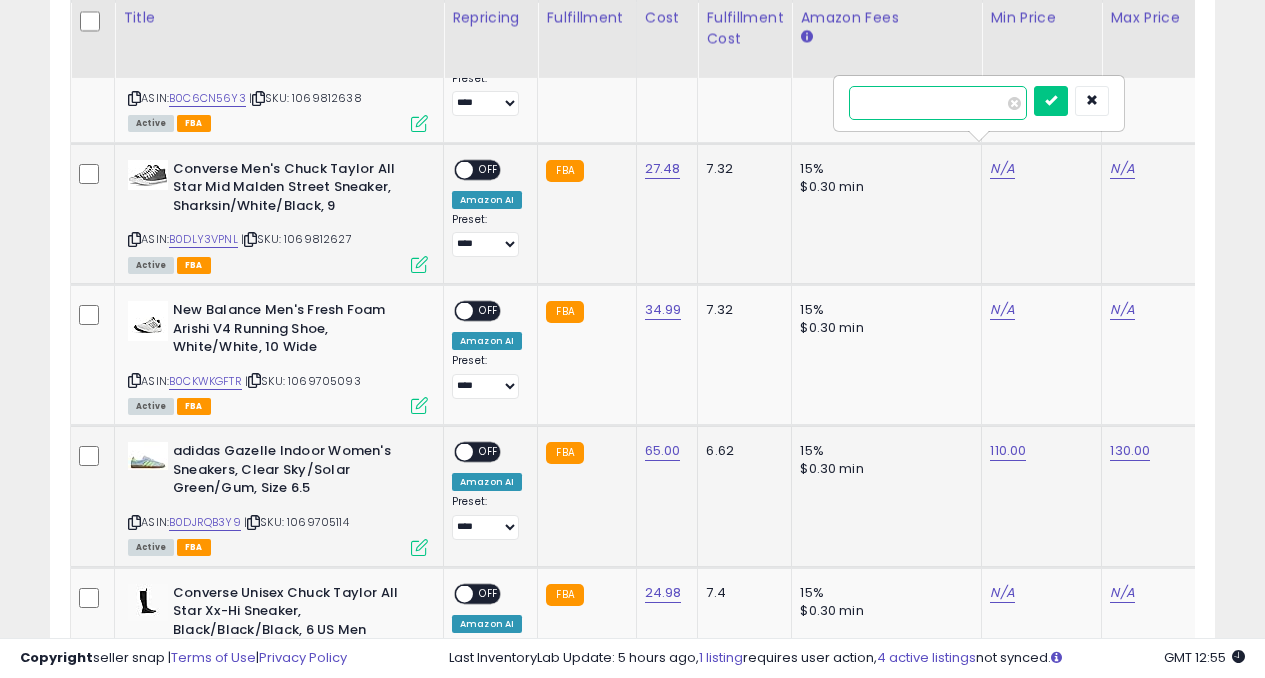 click at bounding box center (1051, 101) 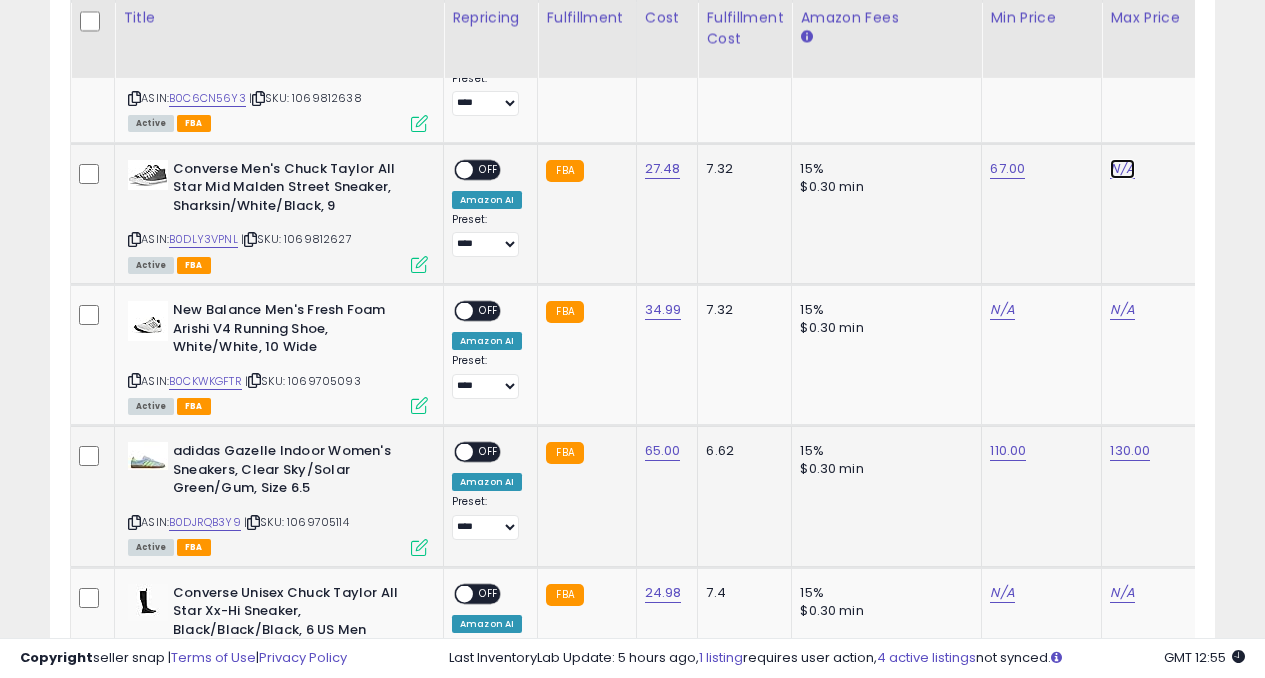 click on "N/A" at bounding box center [1122, 169] 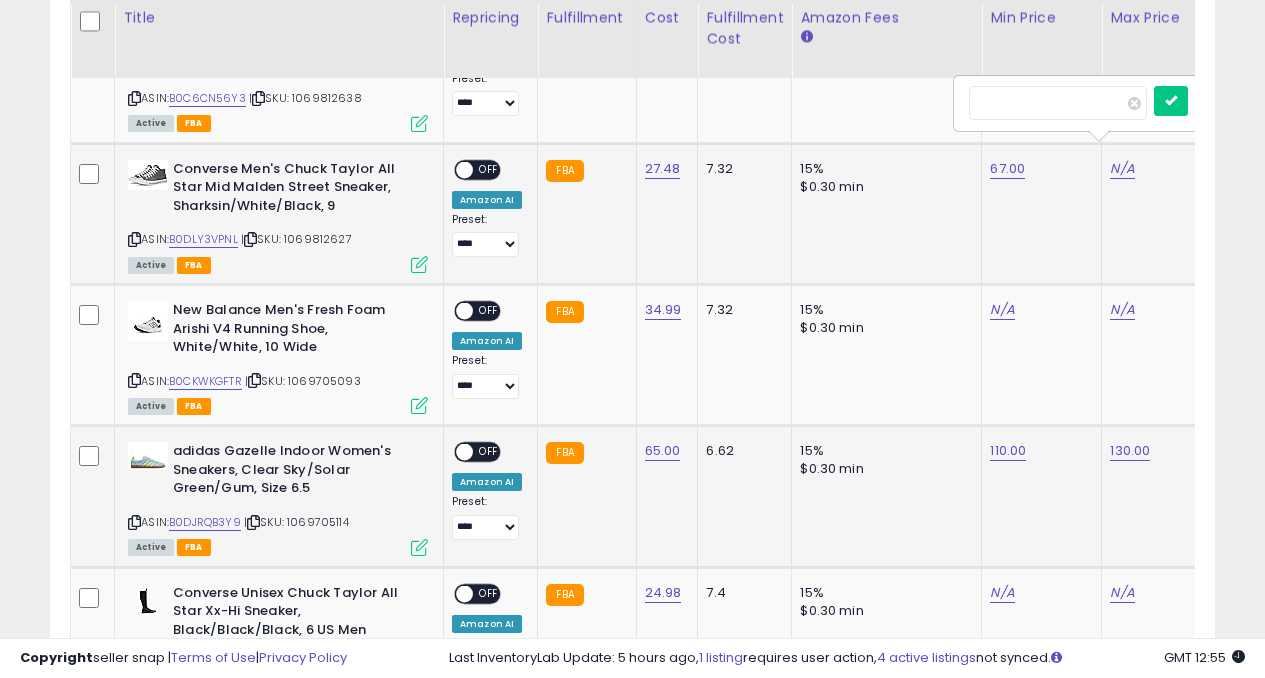 scroll, scrollTop: 0, scrollLeft: 115, axis: horizontal 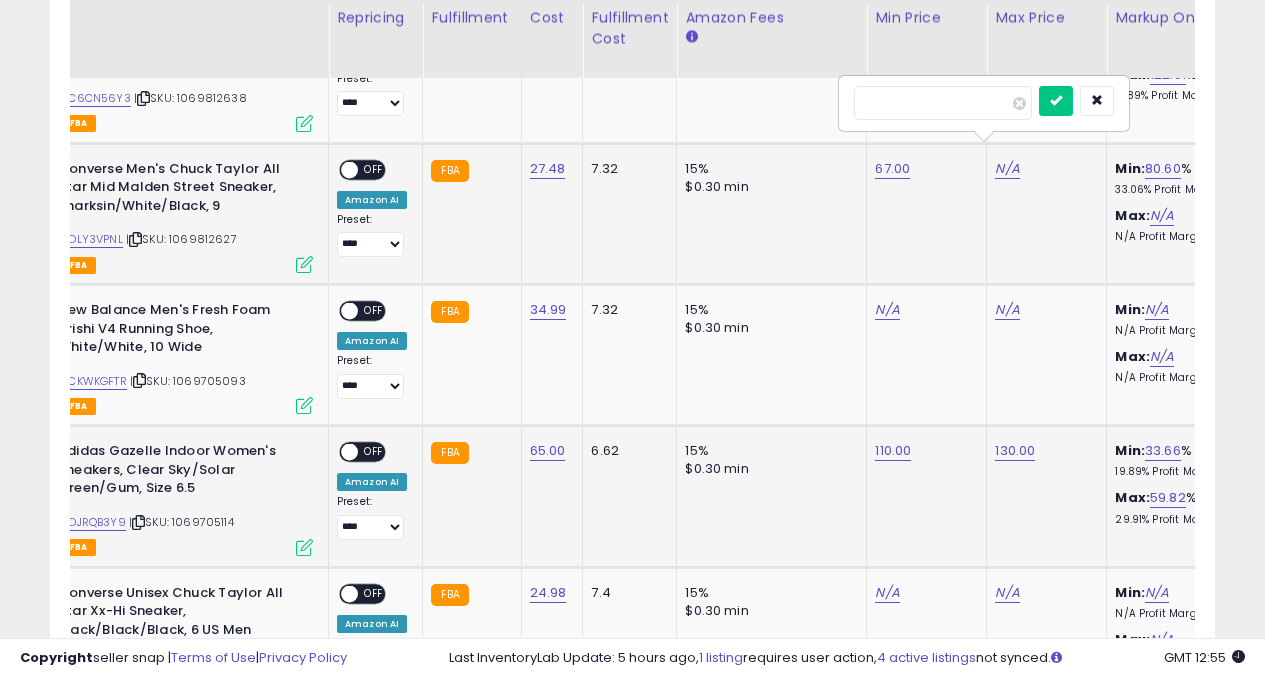 type on "**" 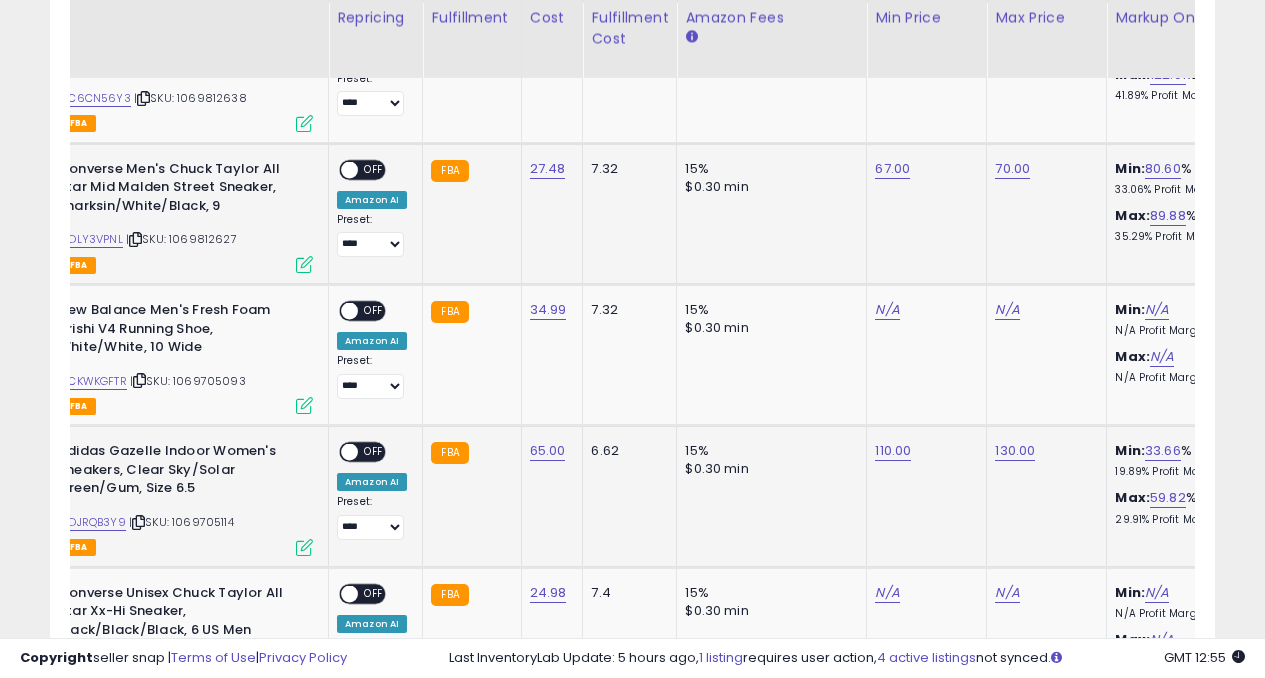 scroll, scrollTop: 0, scrollLeft: 0, axis: both 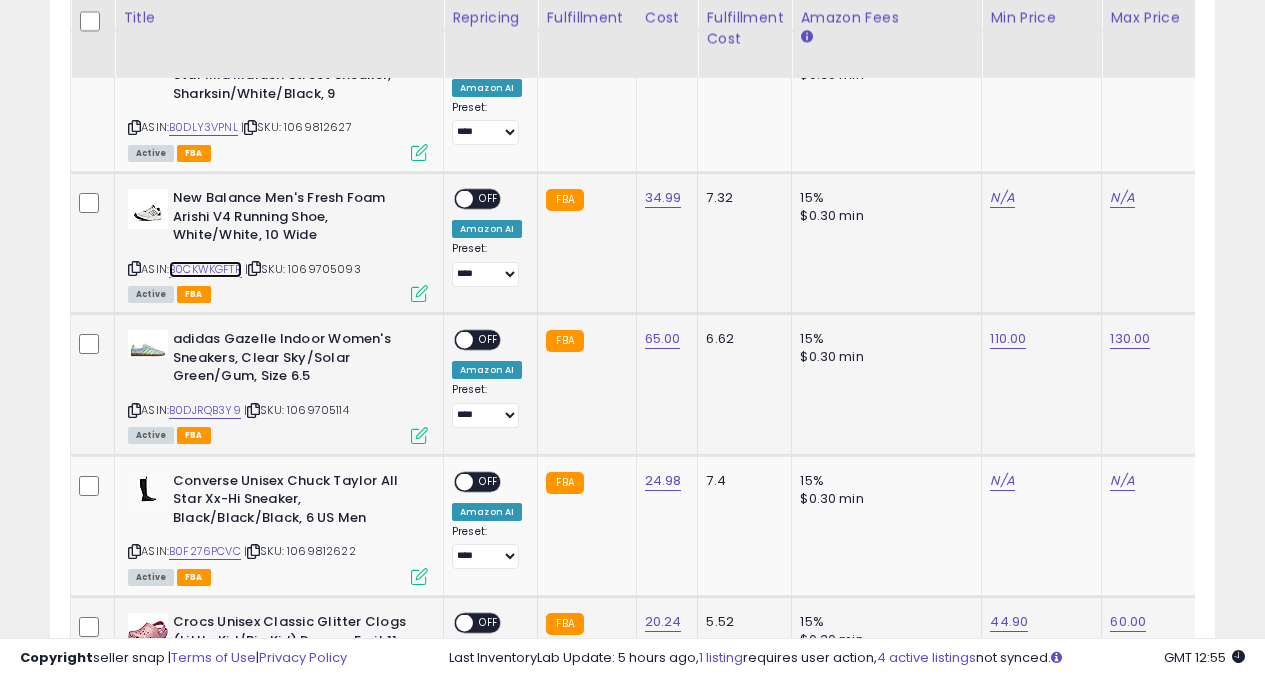 click on "B0CKWKGFTR" at bounding box center (205, 269) 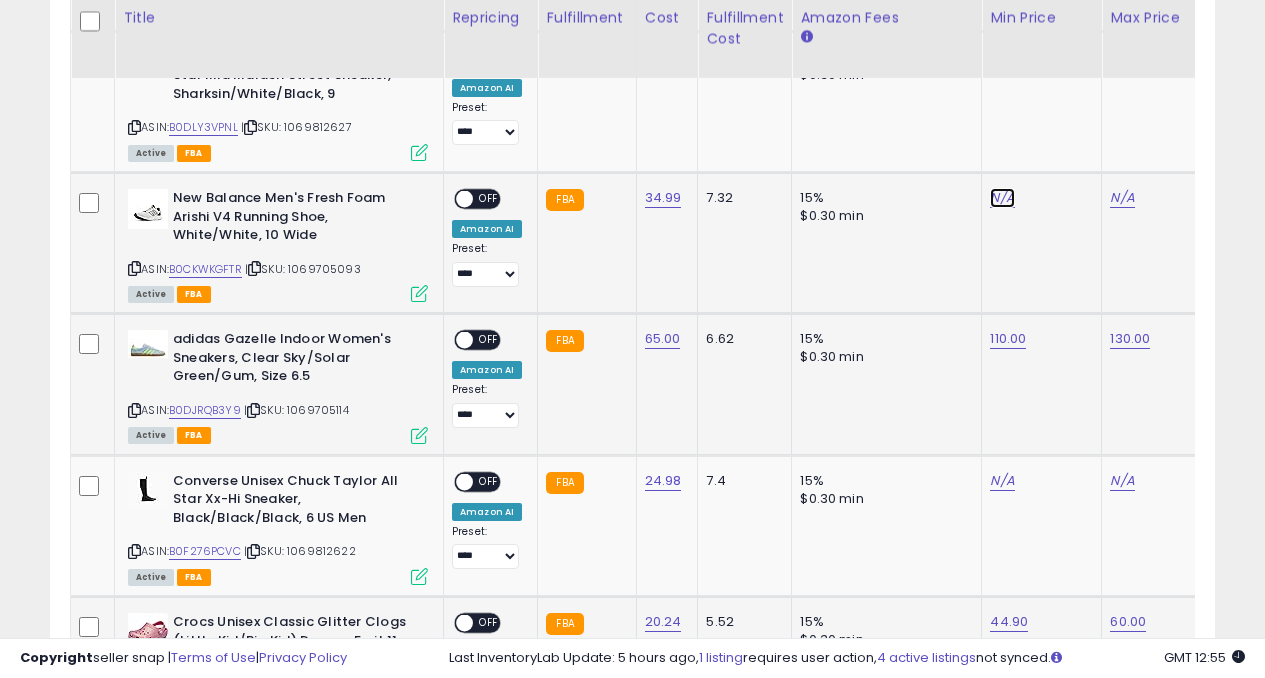 click on "N/A" at bounding box center [1002, 198] 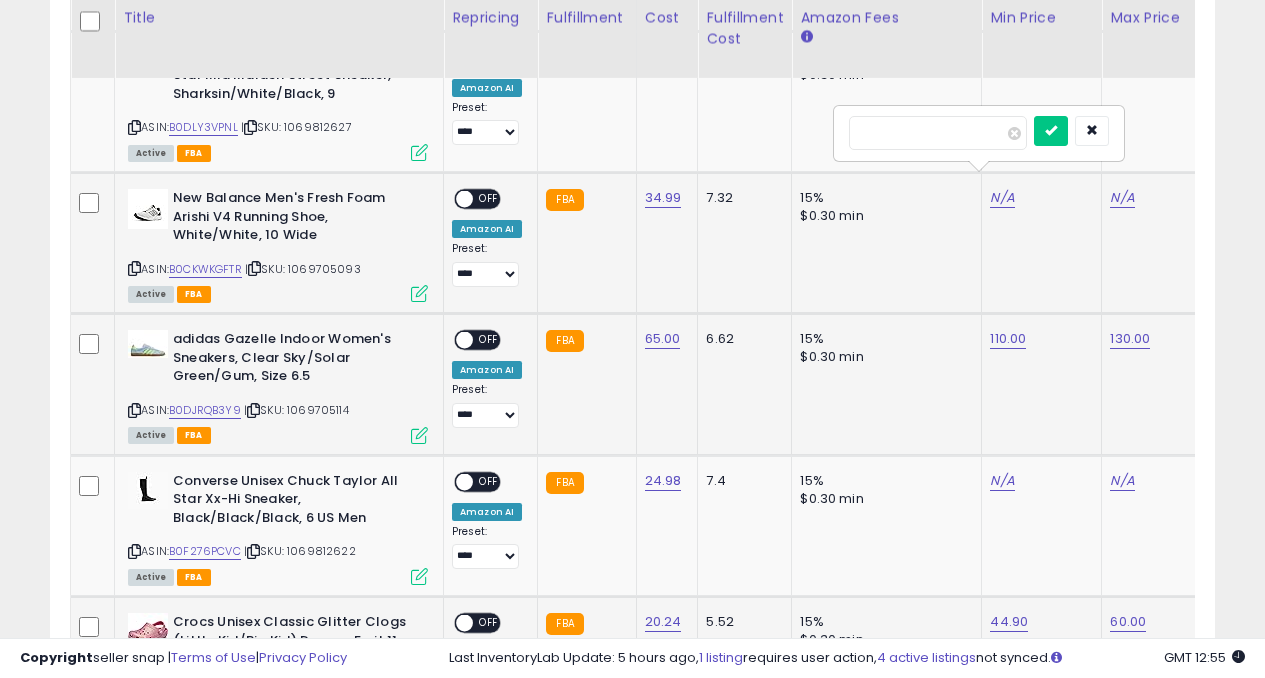 type on "**" 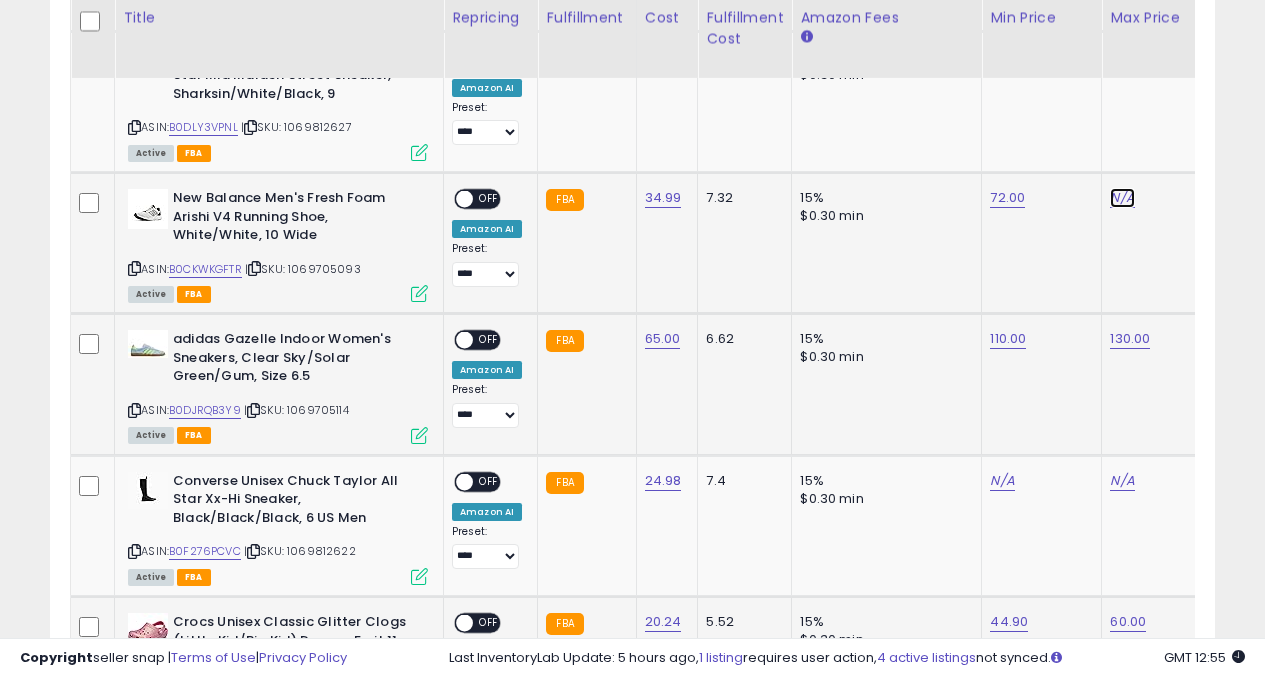 click on "N/A" at bounding box center [1122, 198] 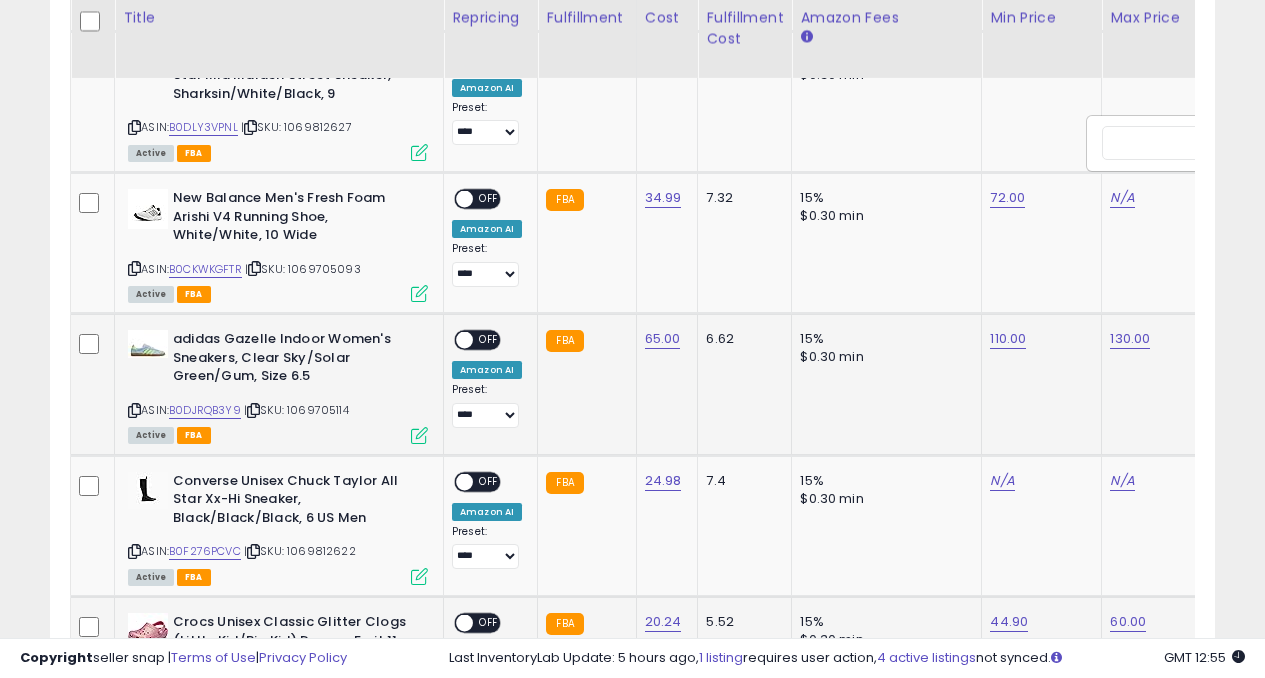 scroll, scrollTop: 0, scrollLeft: 115, axis: horizontal 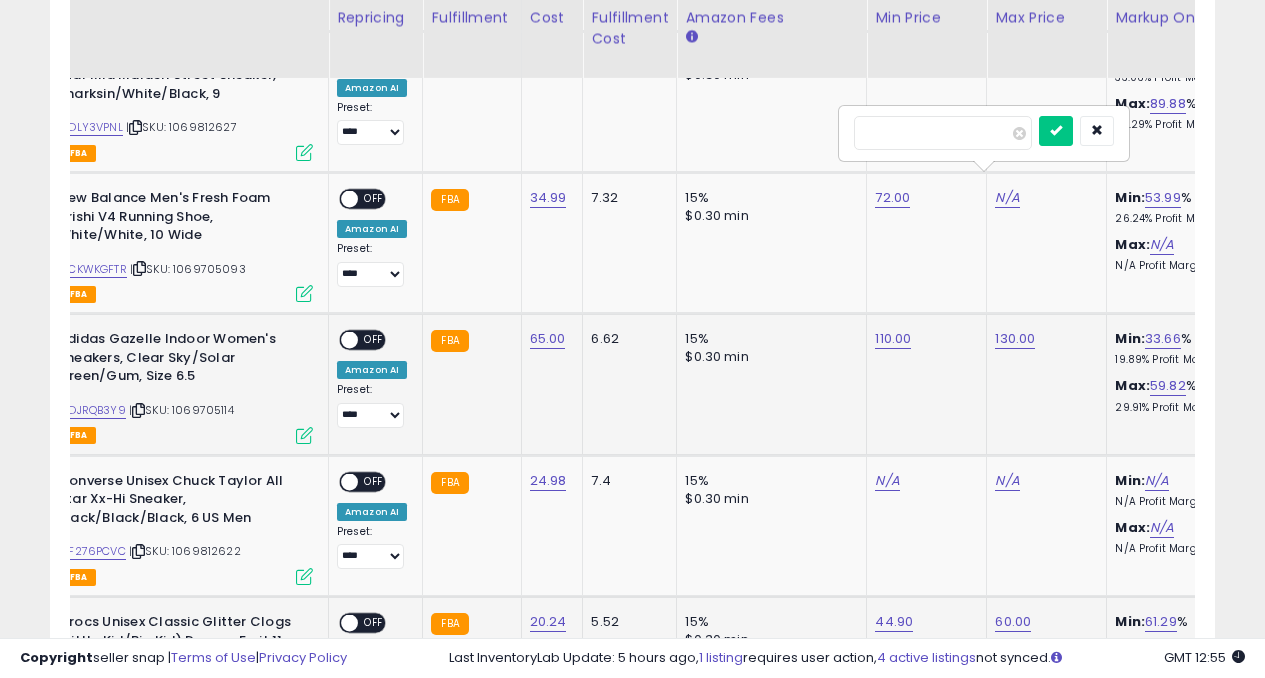 type on "**" 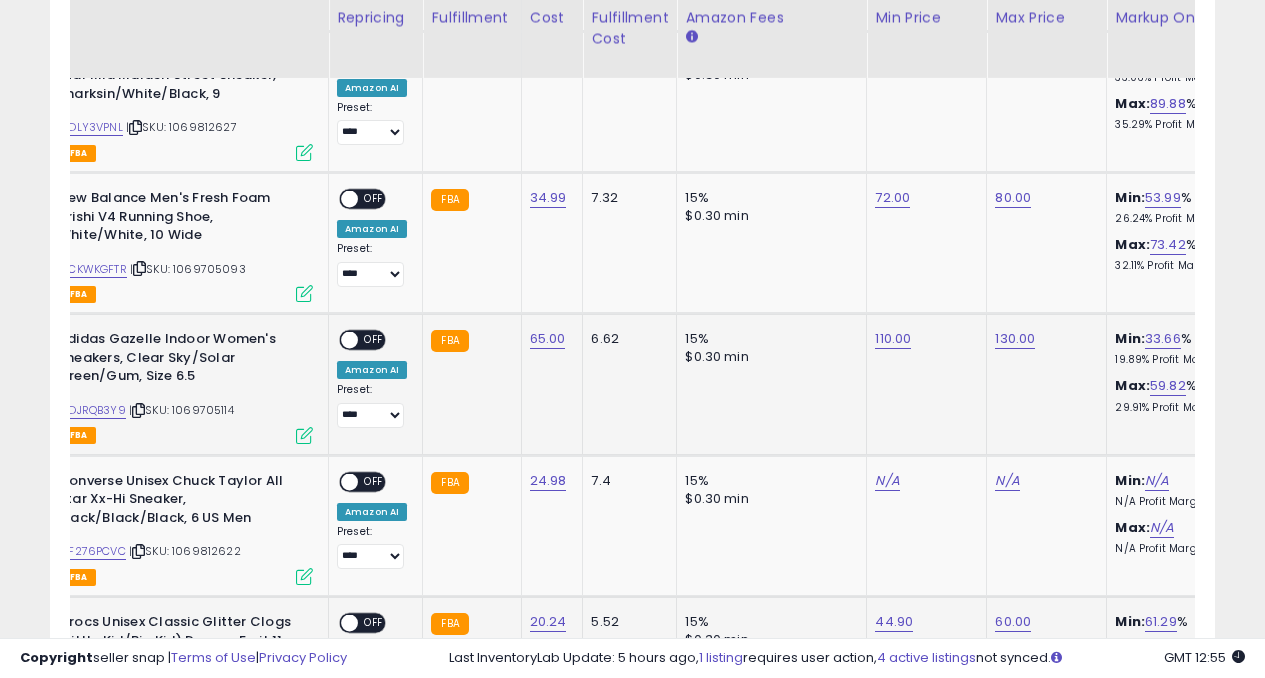 scroll, scrollTop: 0, scrollLeft: 0, axis: both 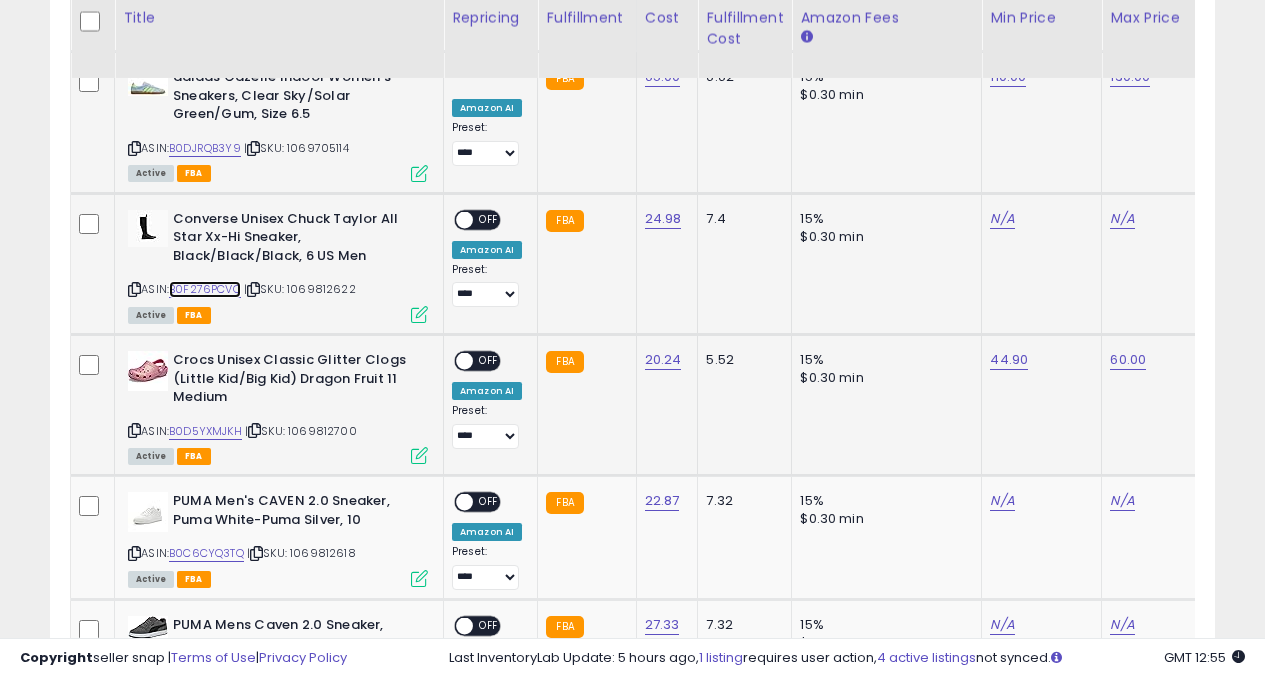click on "B0F276PCVC" at bounding box center (205, 289) 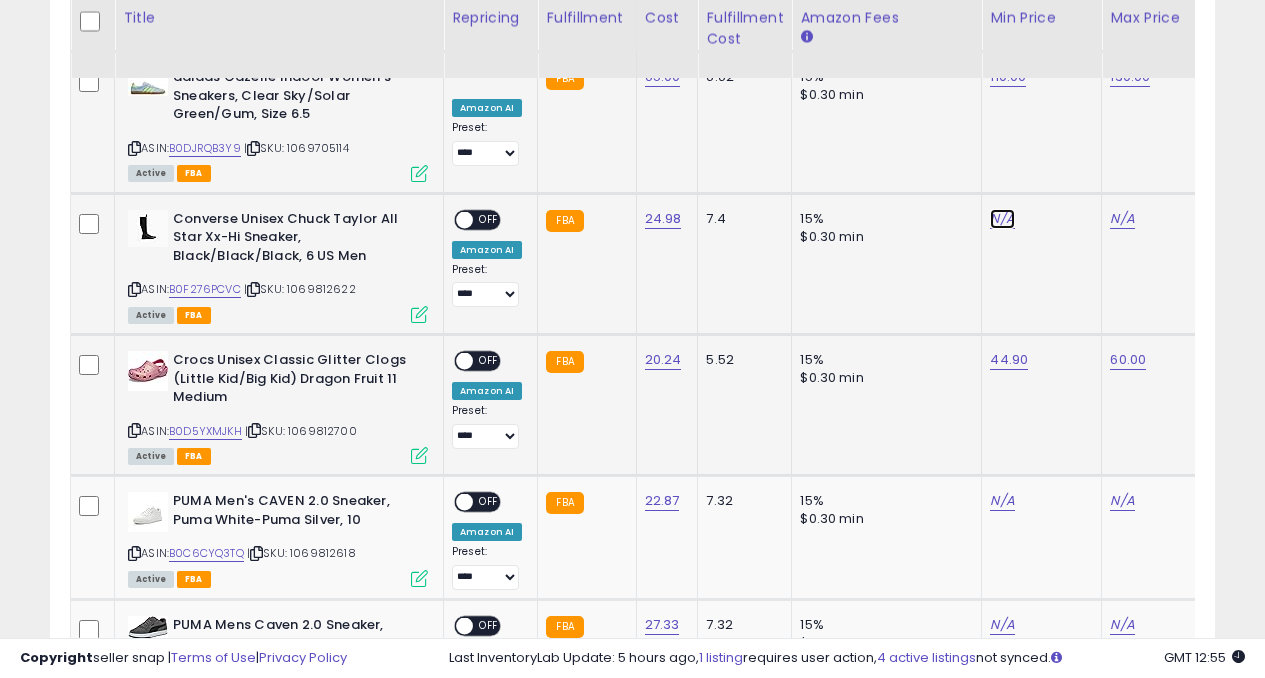 click on "N/A" at bounding box center (1002, 219) 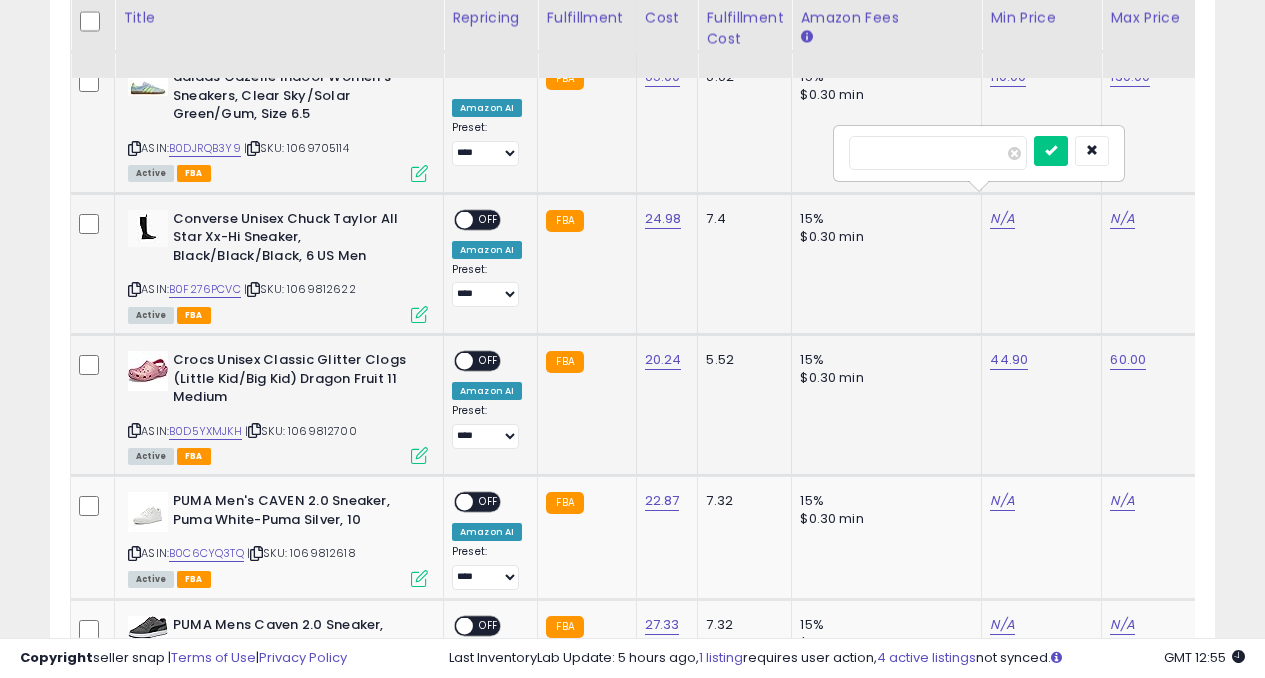 type on "**" 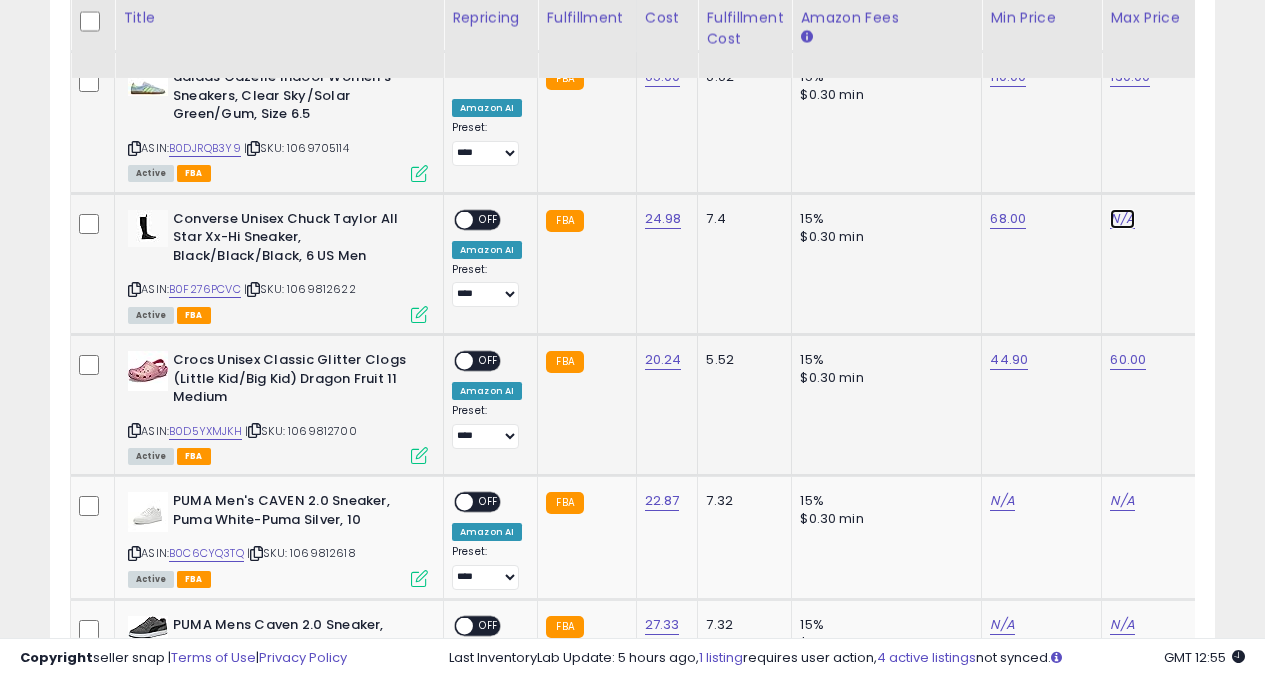 click on "N/A" at bounding box center [1122, 219] 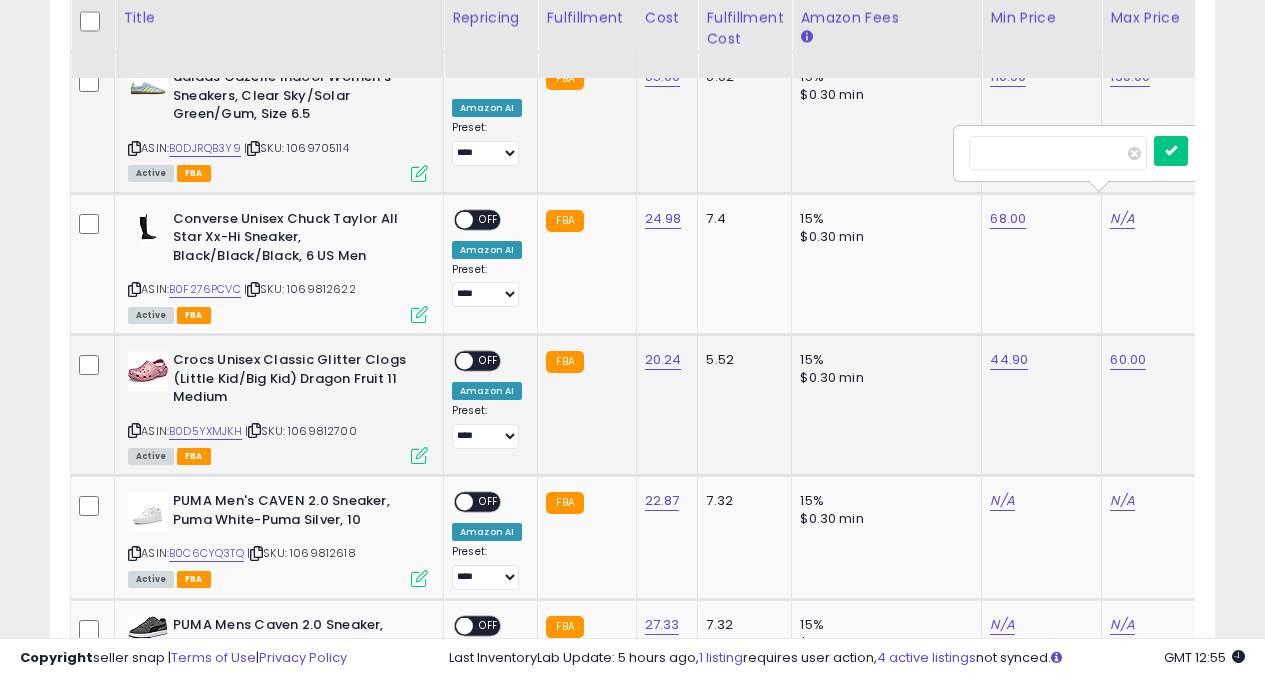 scroll, scrollTop: 0, scrollLeft: 115, axis: horizontal 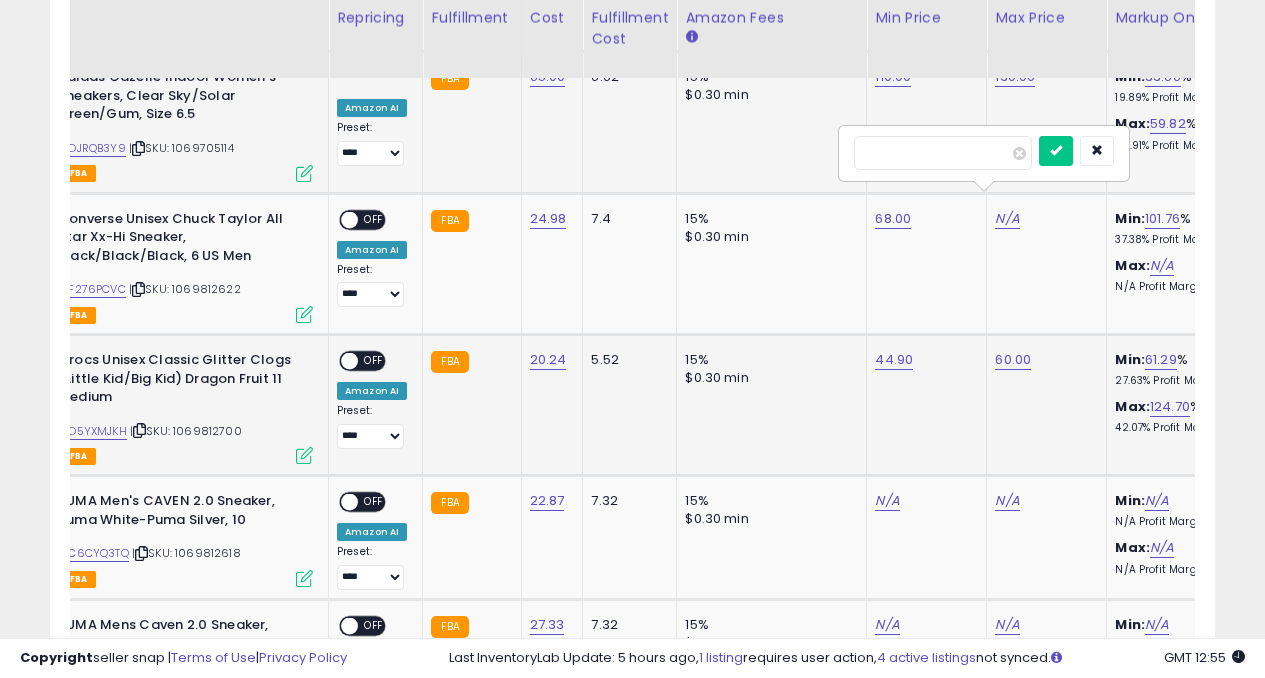 type on "**" 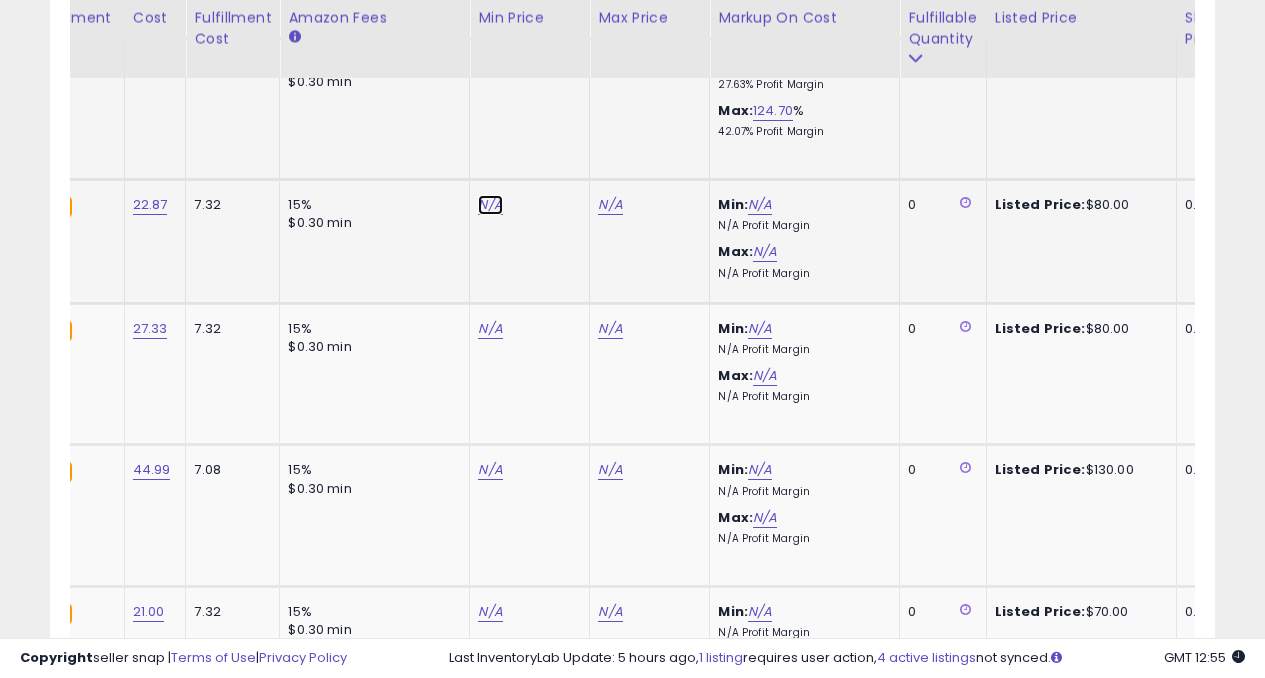 click on "N/A" at bounding box center (490, 205) 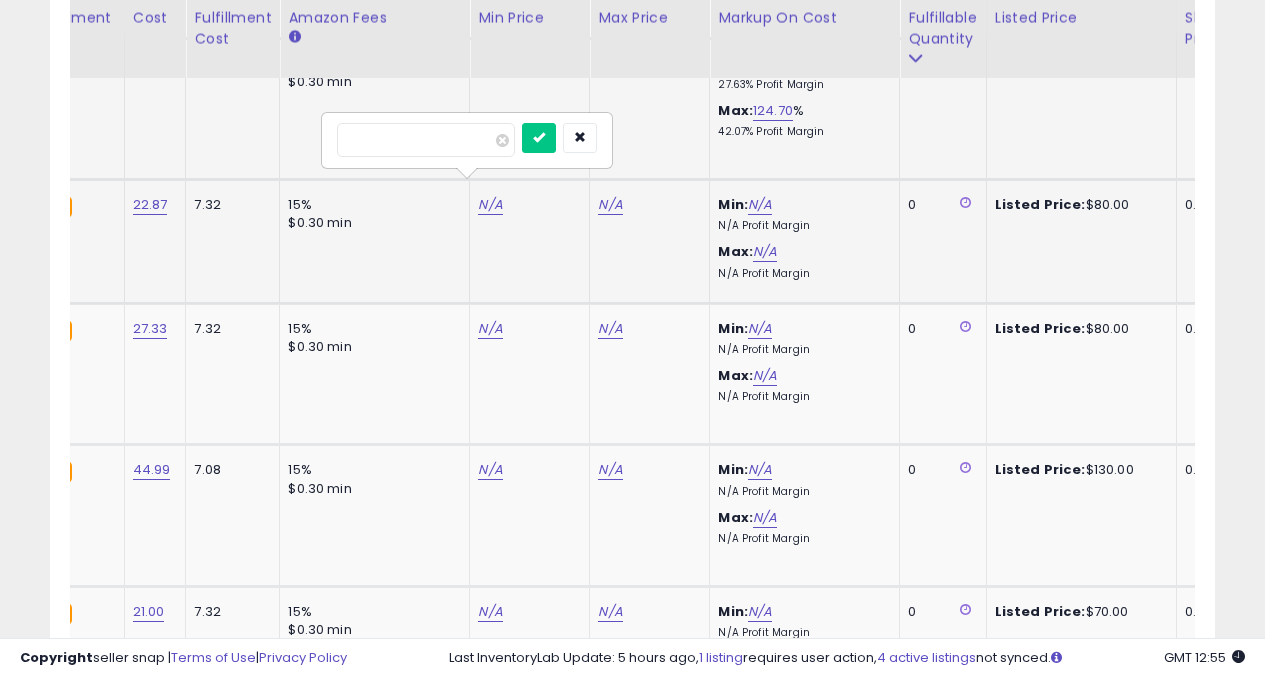 type on "**" 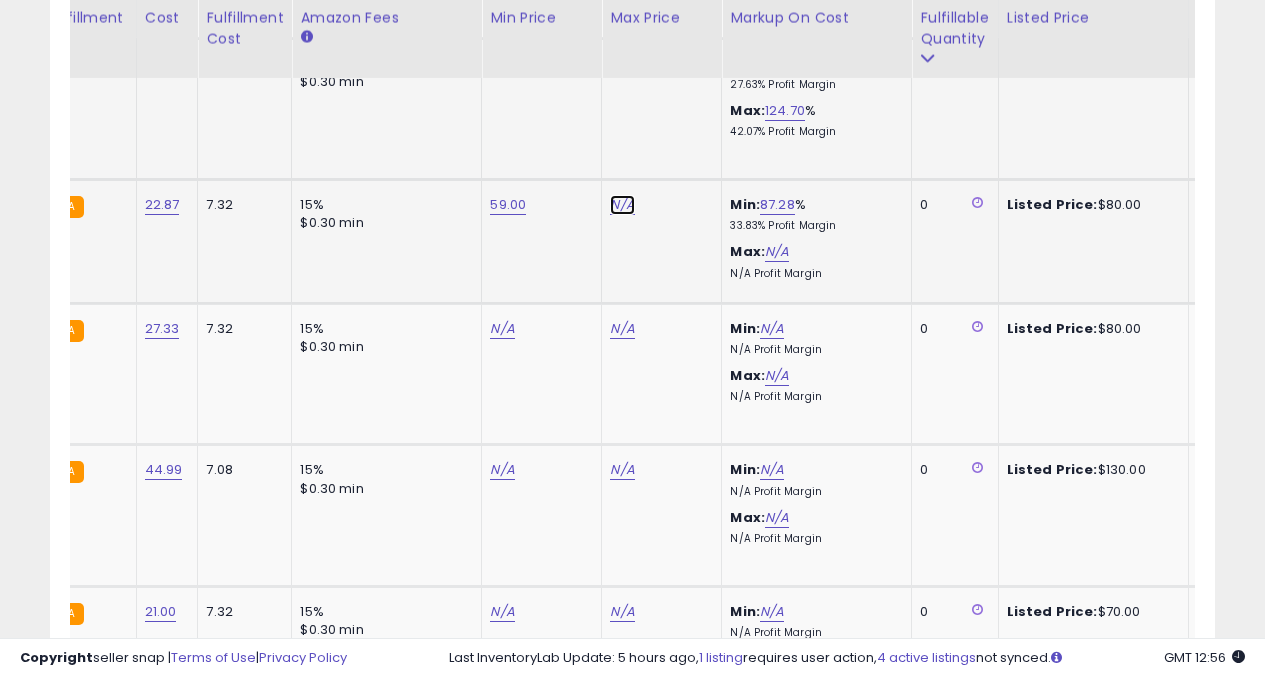 click on "N/A" at bounding box center [622, 205] 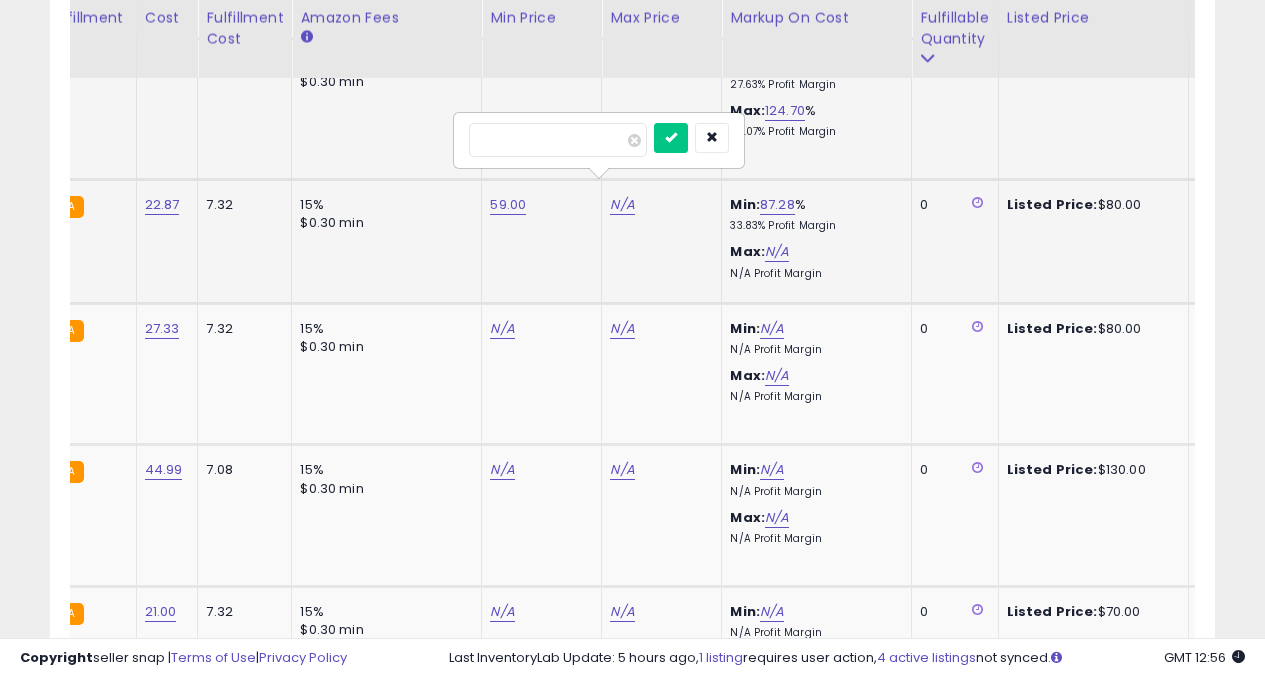 type on "**" 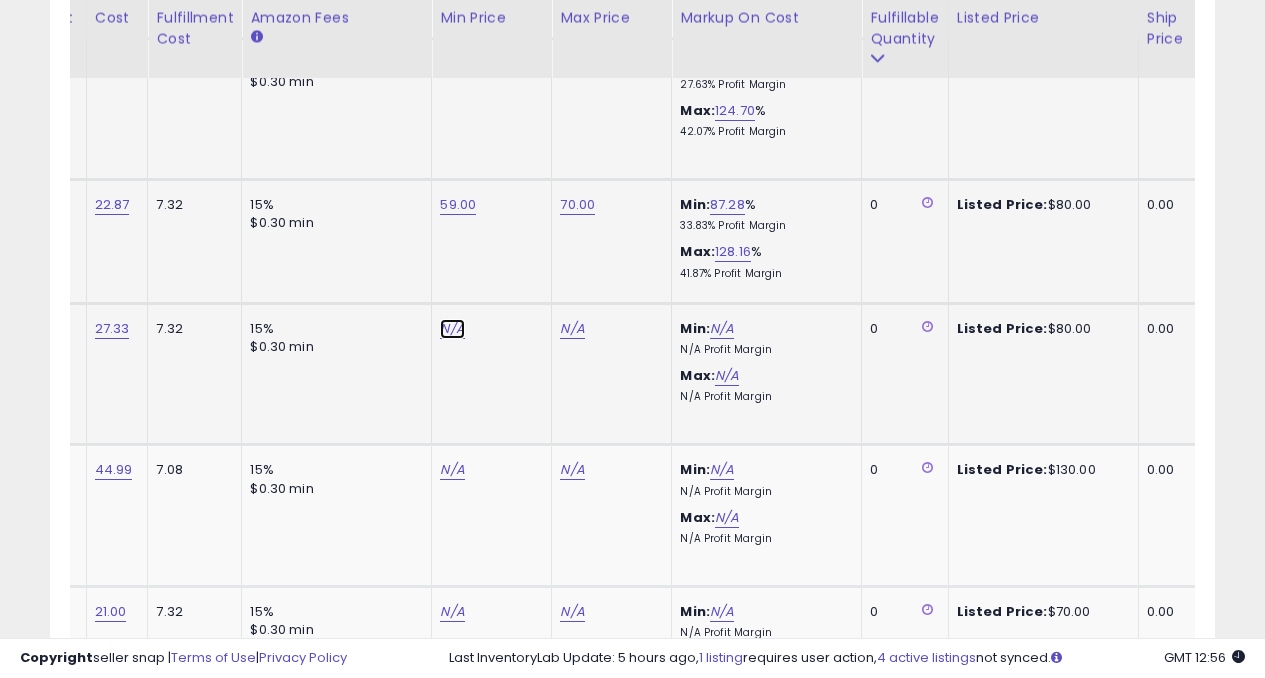 click on "N/A" at bounding box center (452, 329) 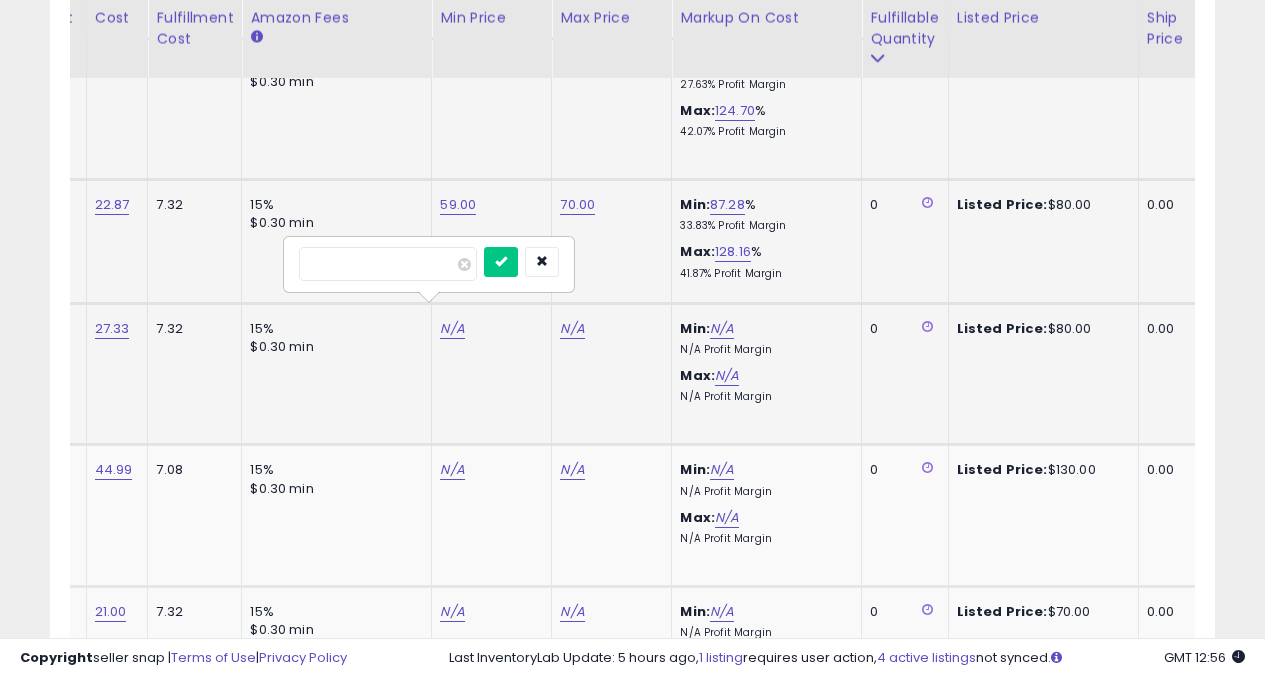 click at bounding box center (501, 262) 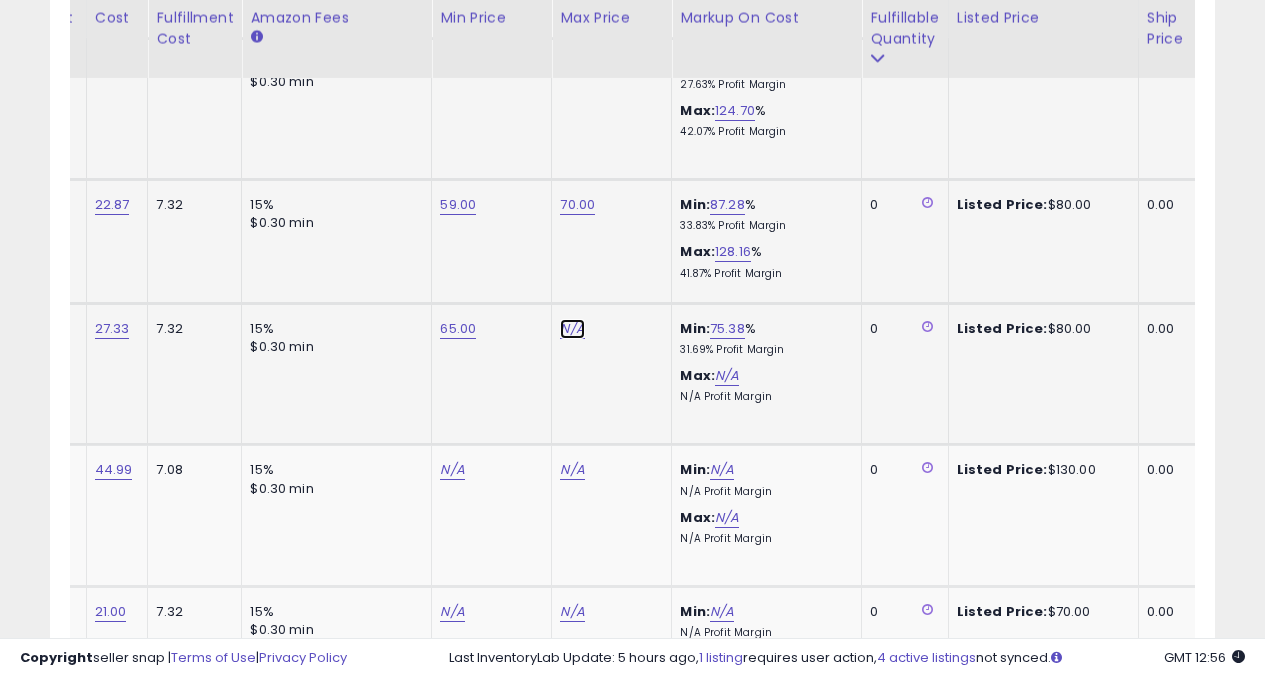 click on "N/A" at bounding box center (572, 329) 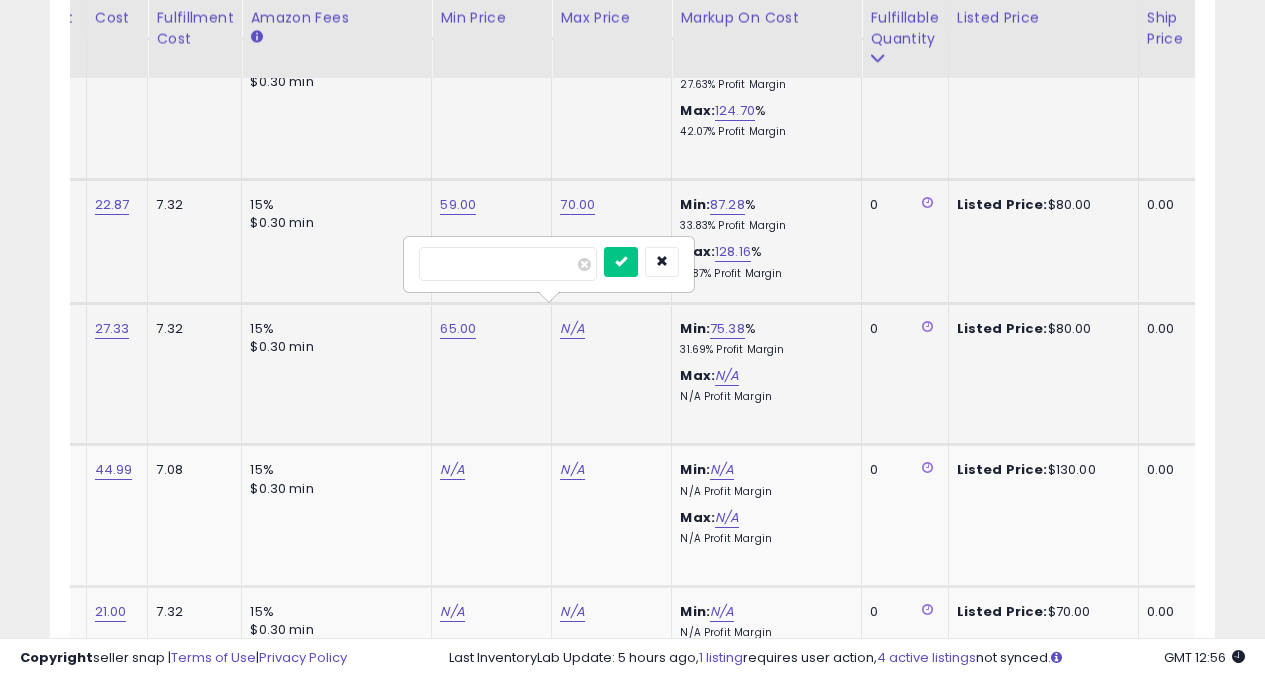 type on "**" 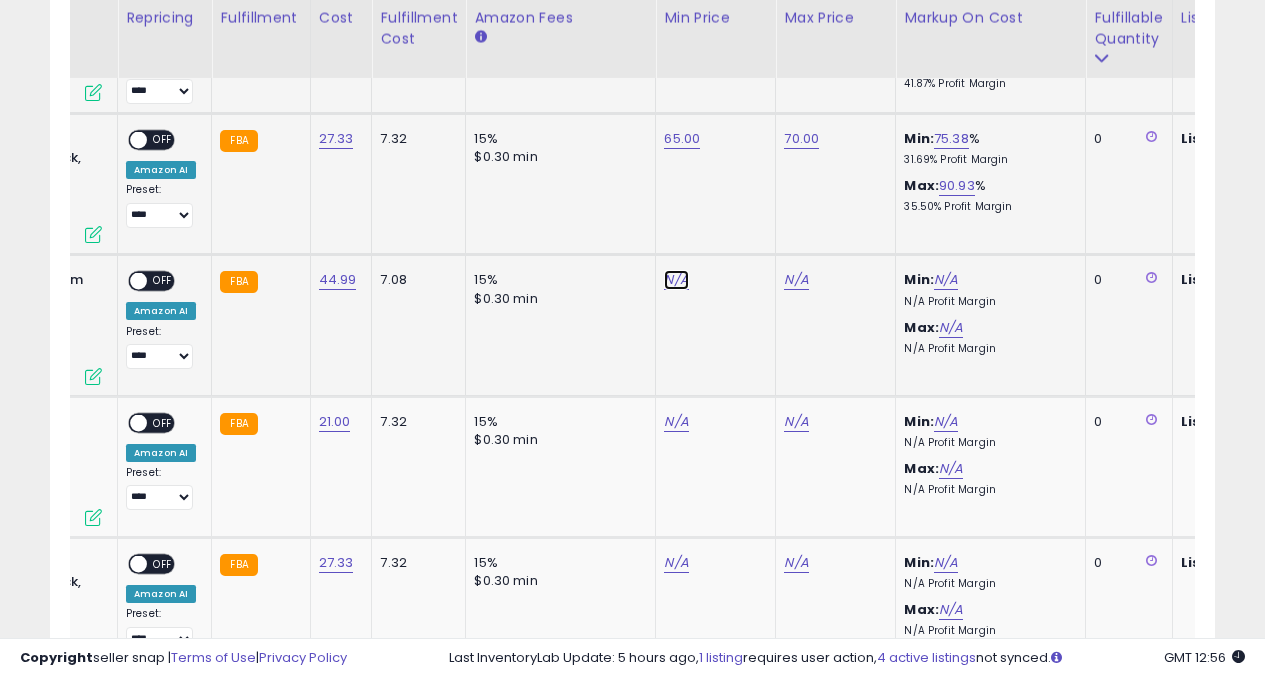 click on "N/A" at bounding box center [676, 280] 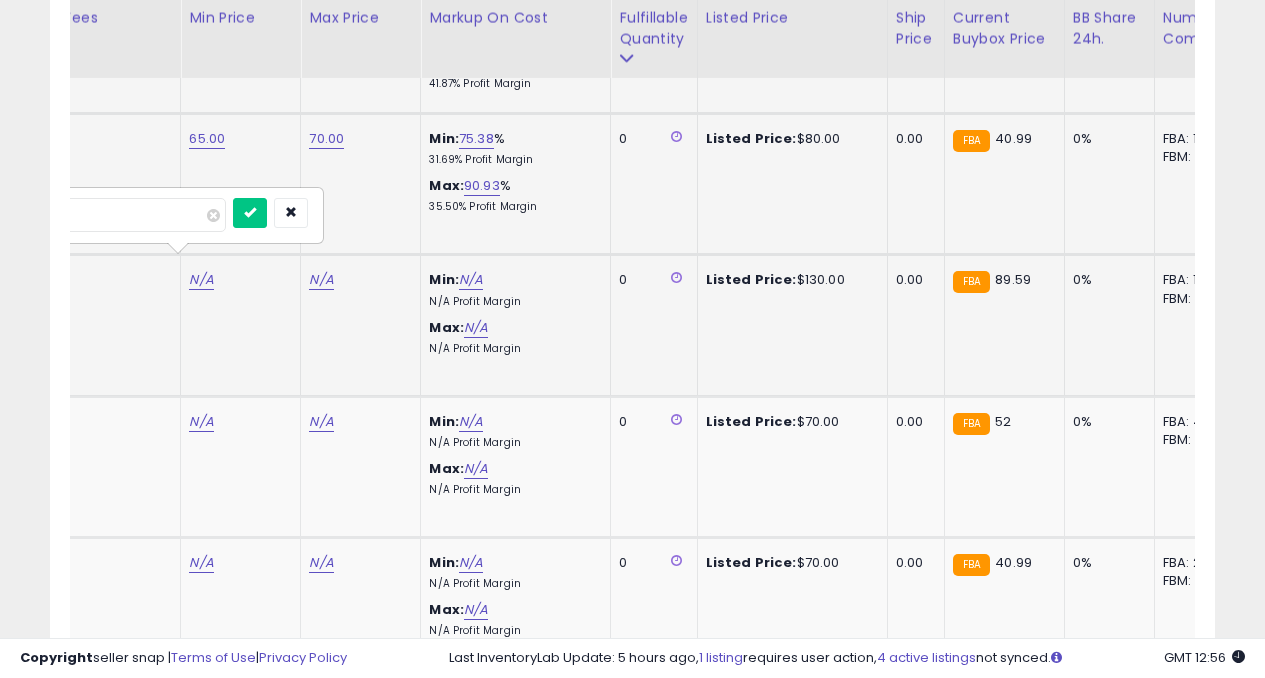 type on "**" 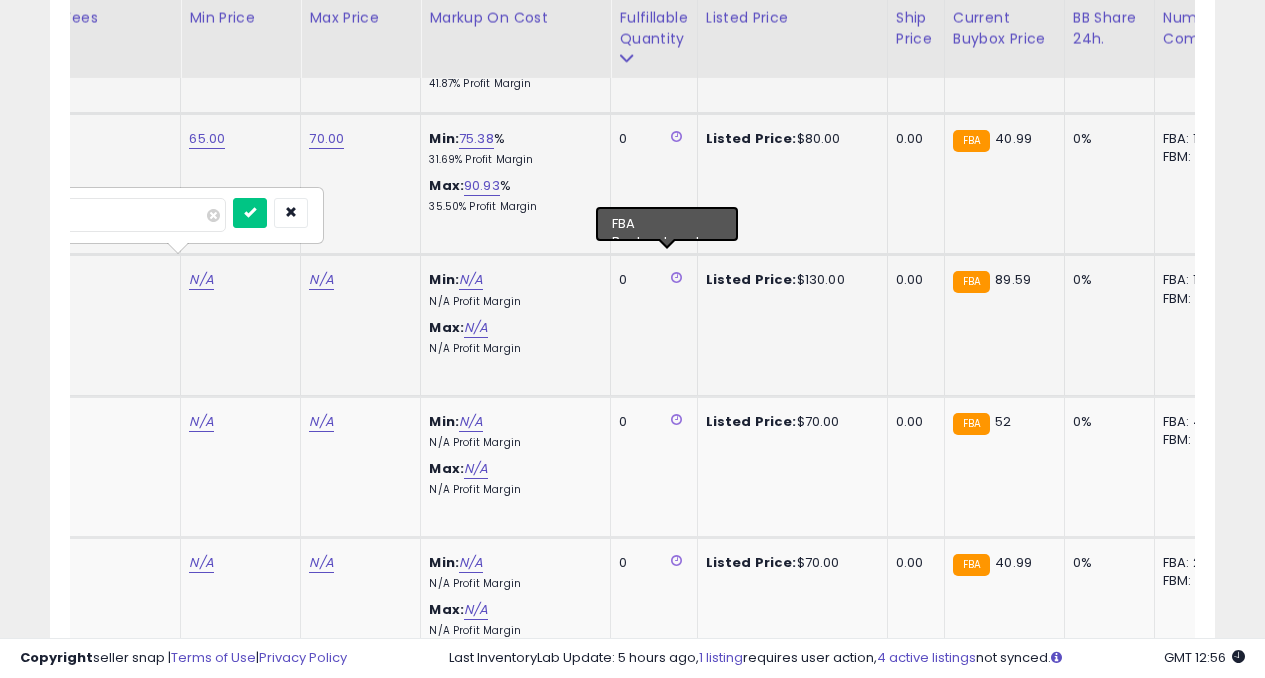 click at bounding box center [250, 213] 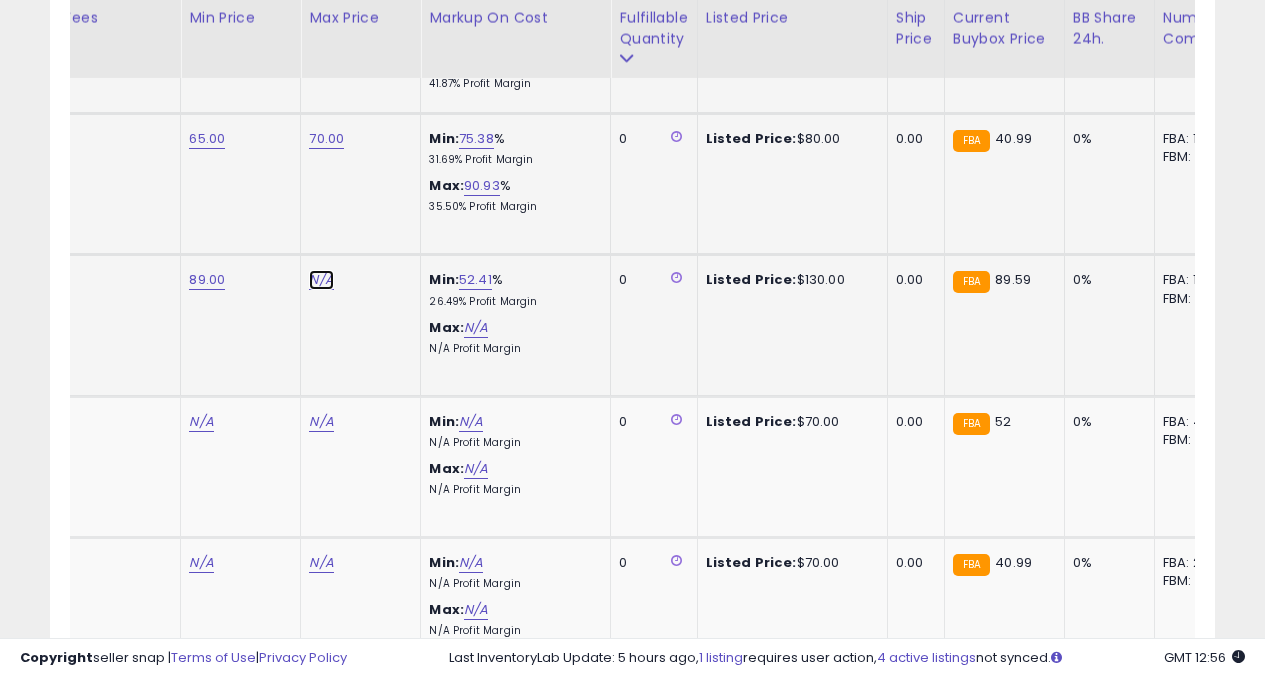 click on "N/A" at bounding box center [321, 280] 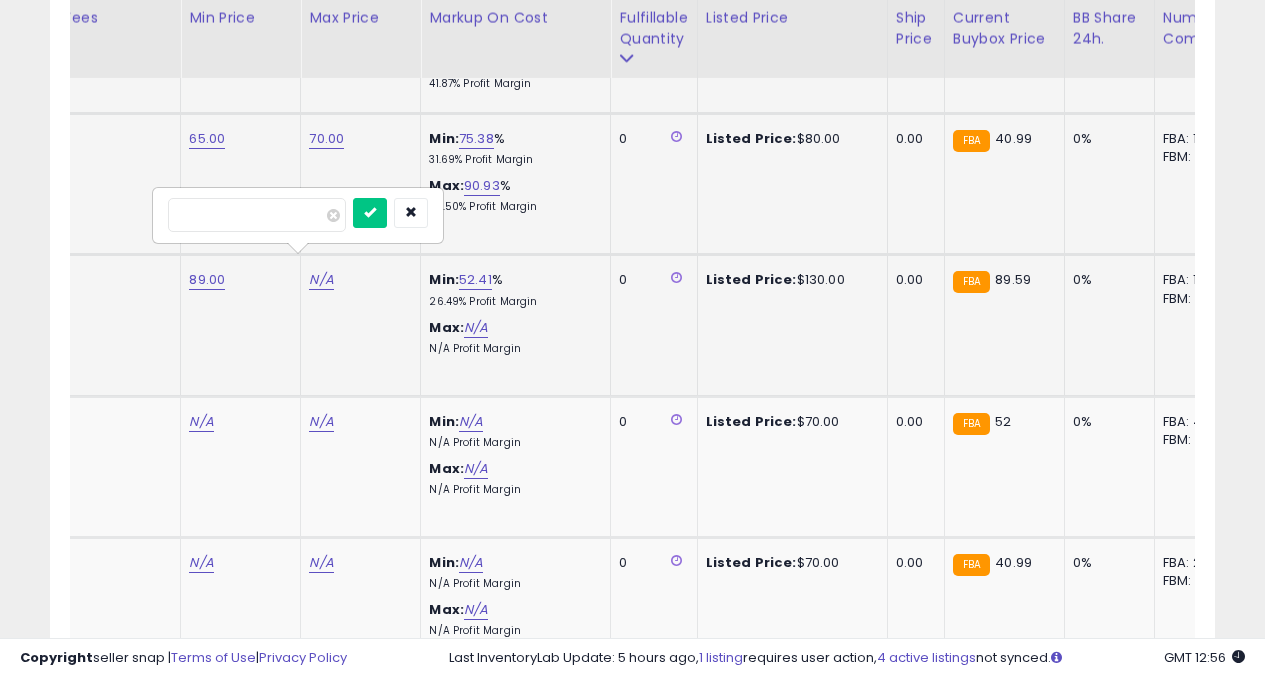 type on "*" 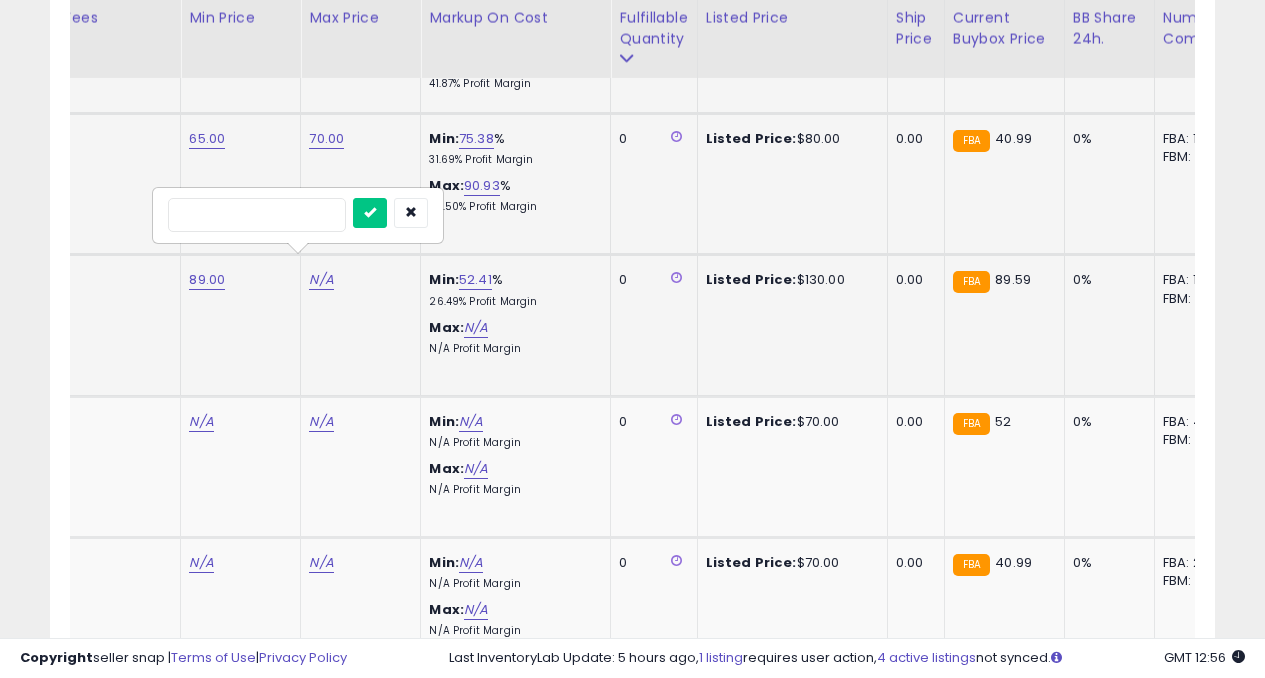 type on "***" 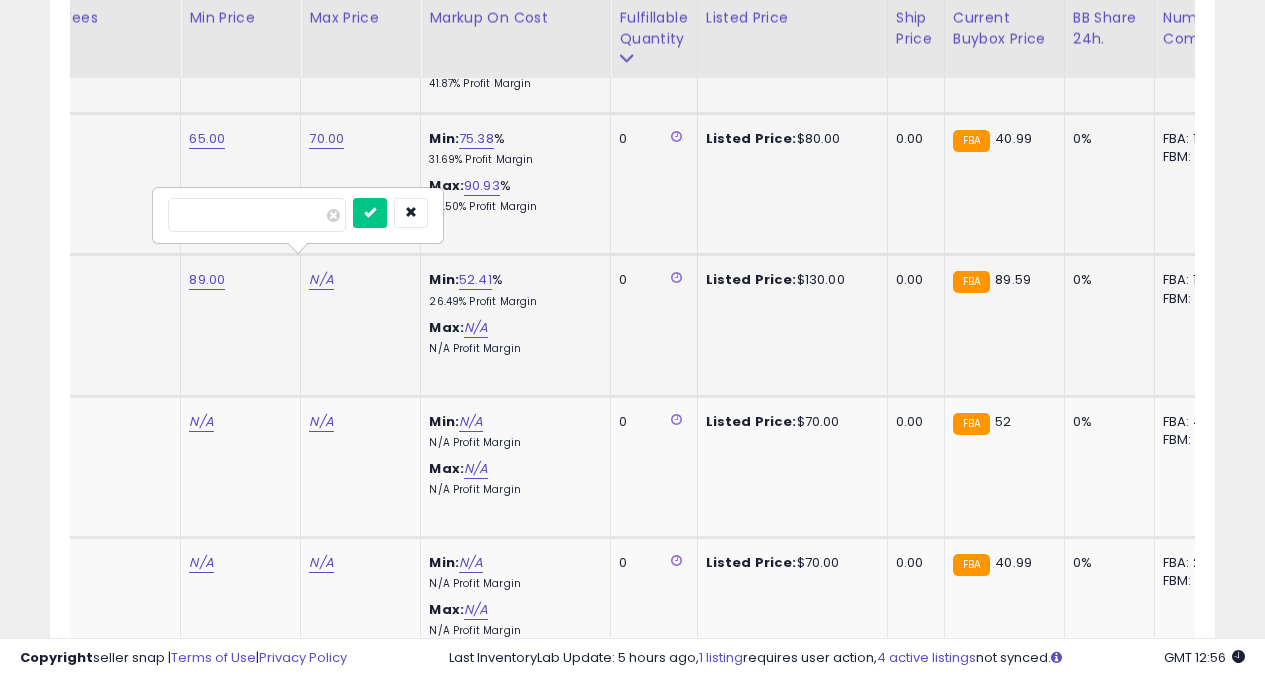 click at bounding box center [370, 213] 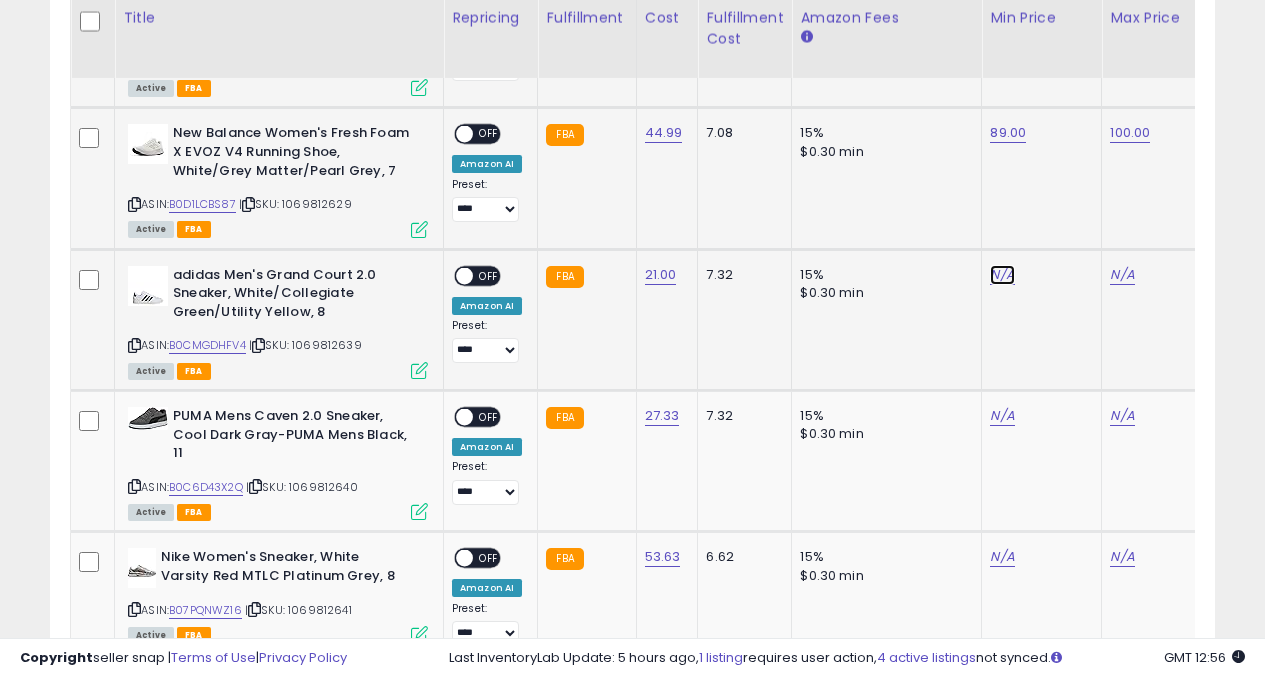 click on "N/A" at bounding box center [1002, 275] 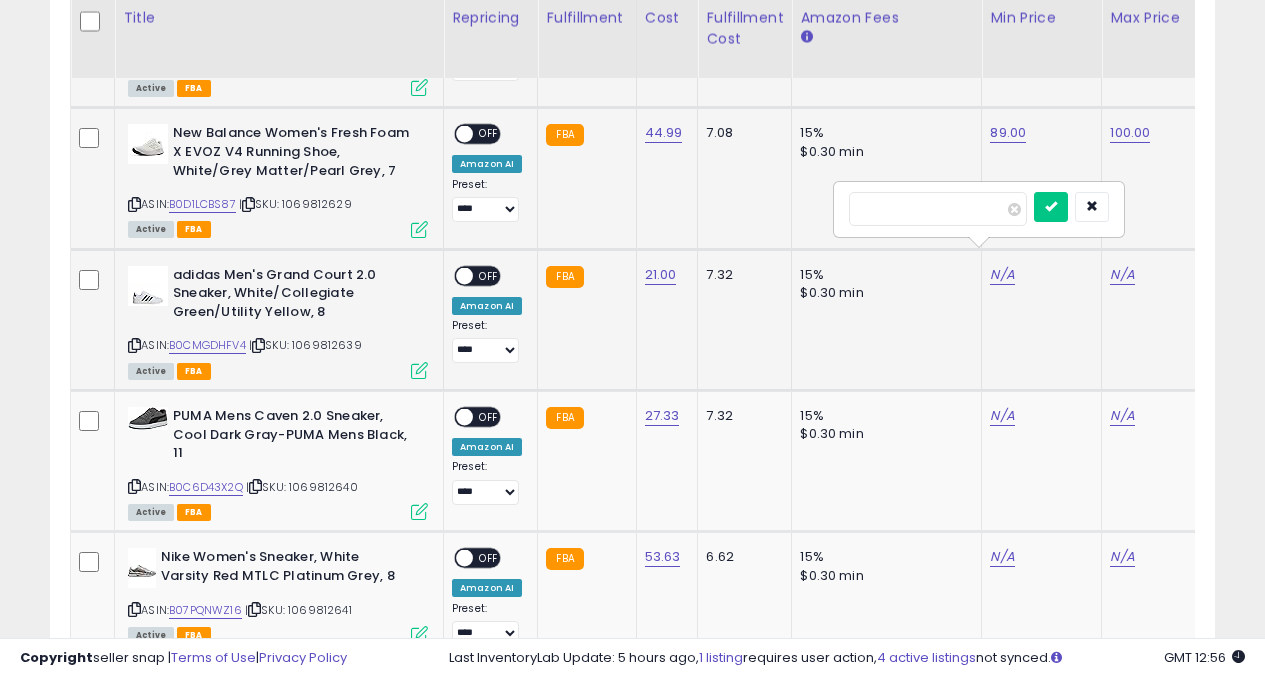 type on "**" 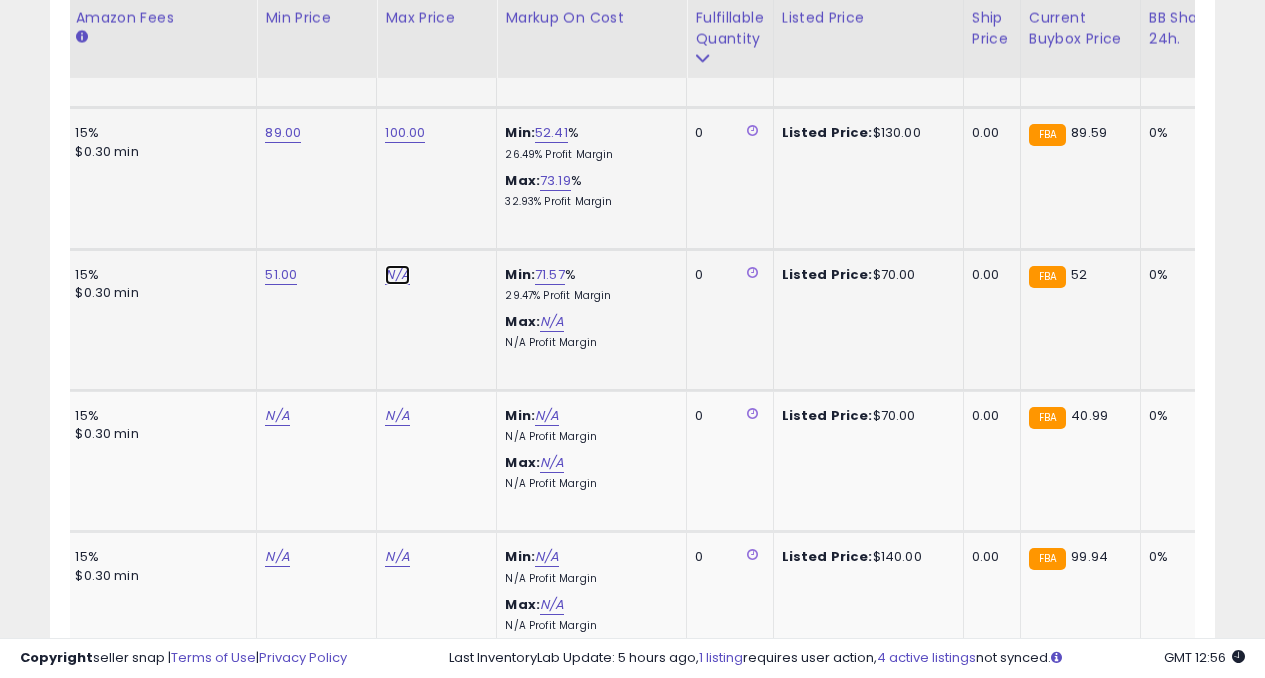 click on "N/A" at bounding box center [397, 275] 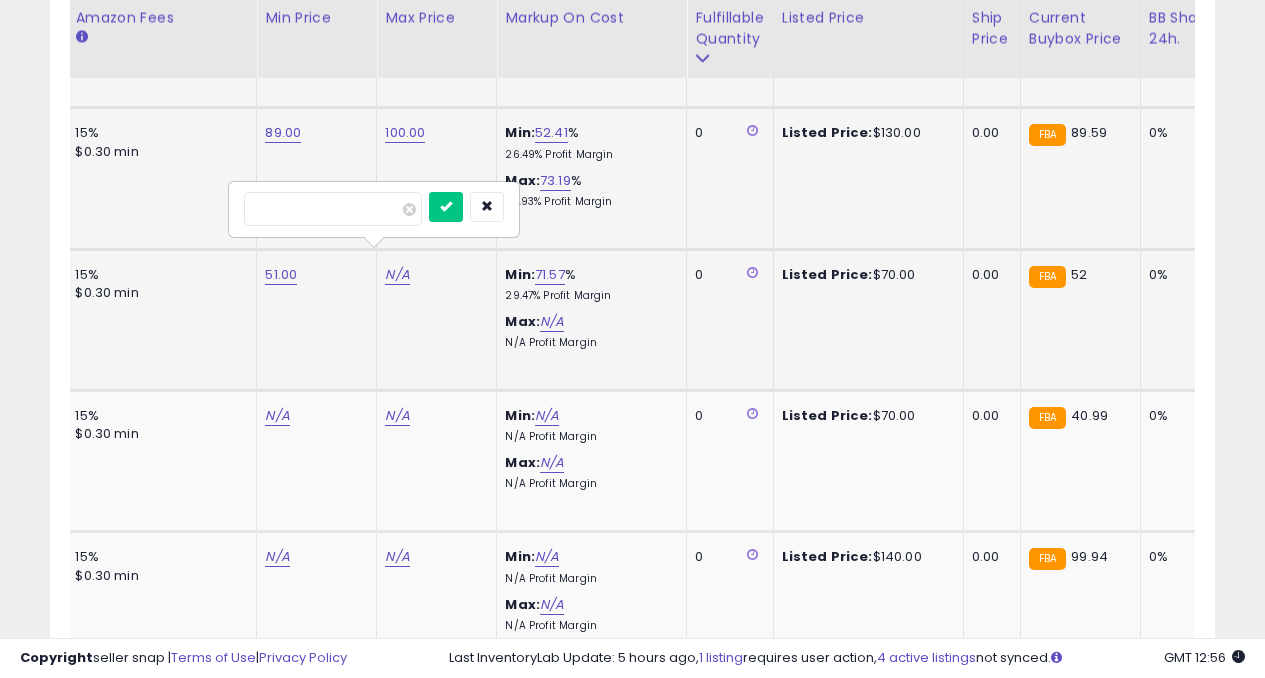 type on "**" 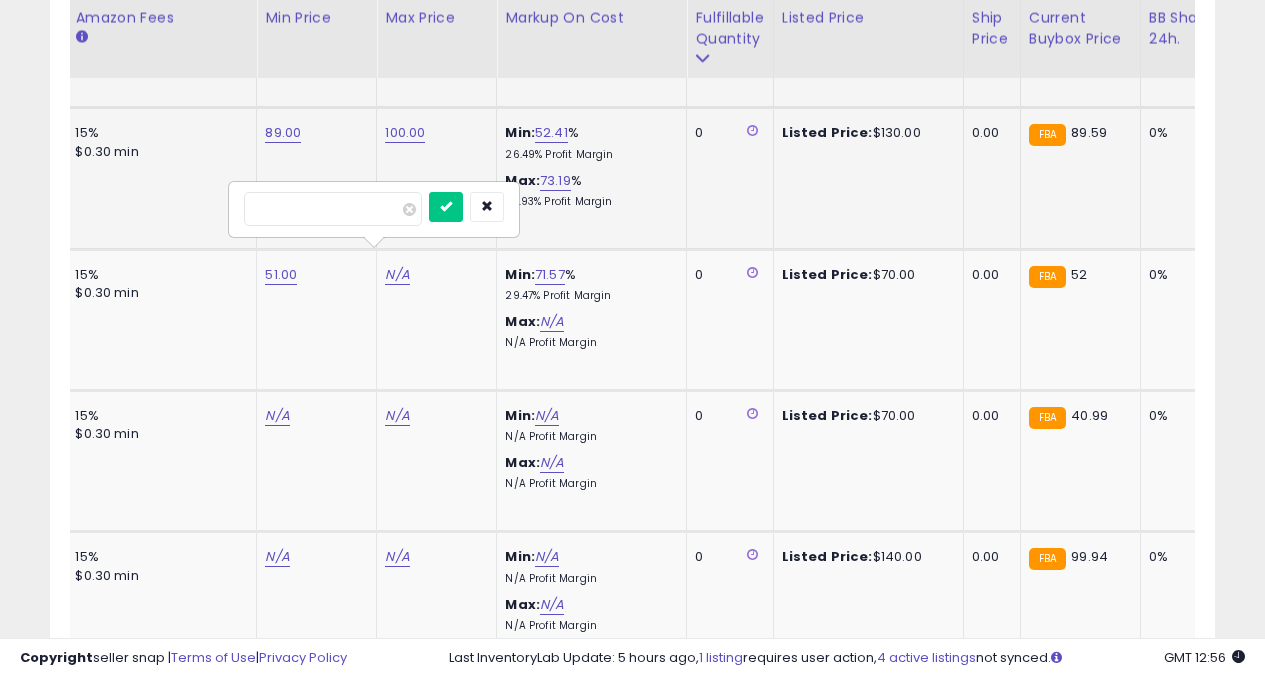 click at bounding box center (446, 207) 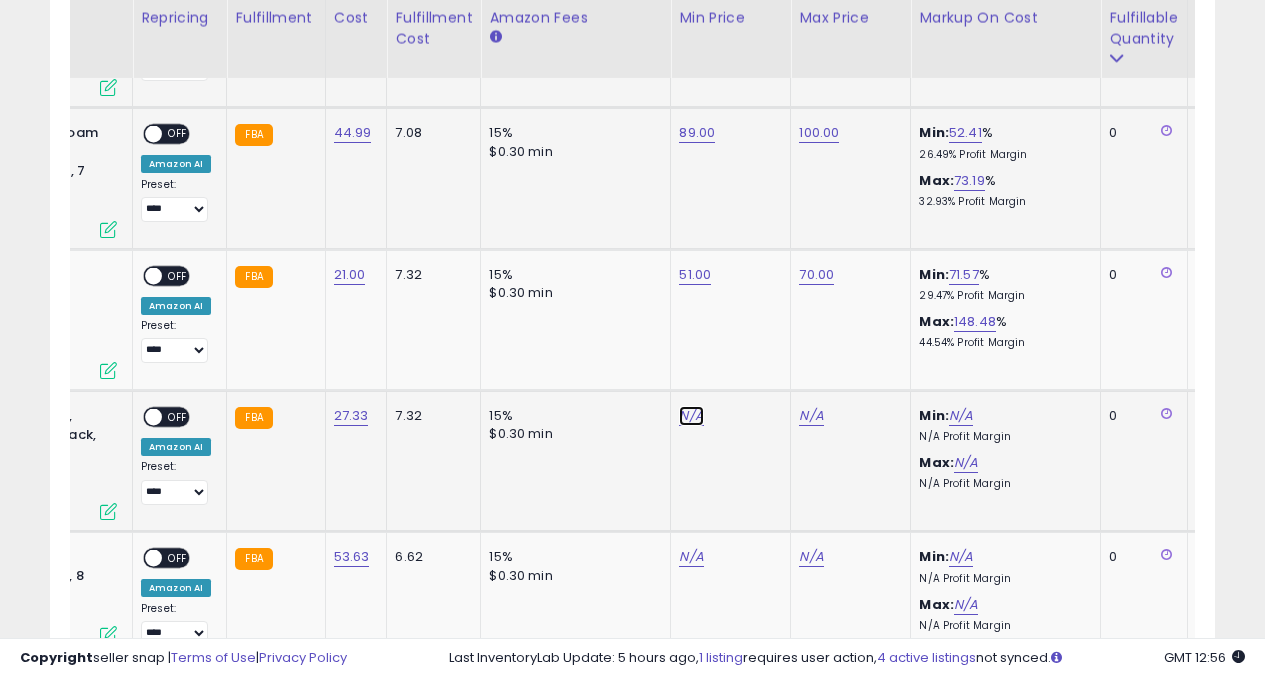 click on "N/A" at bounding box center [691, 416] 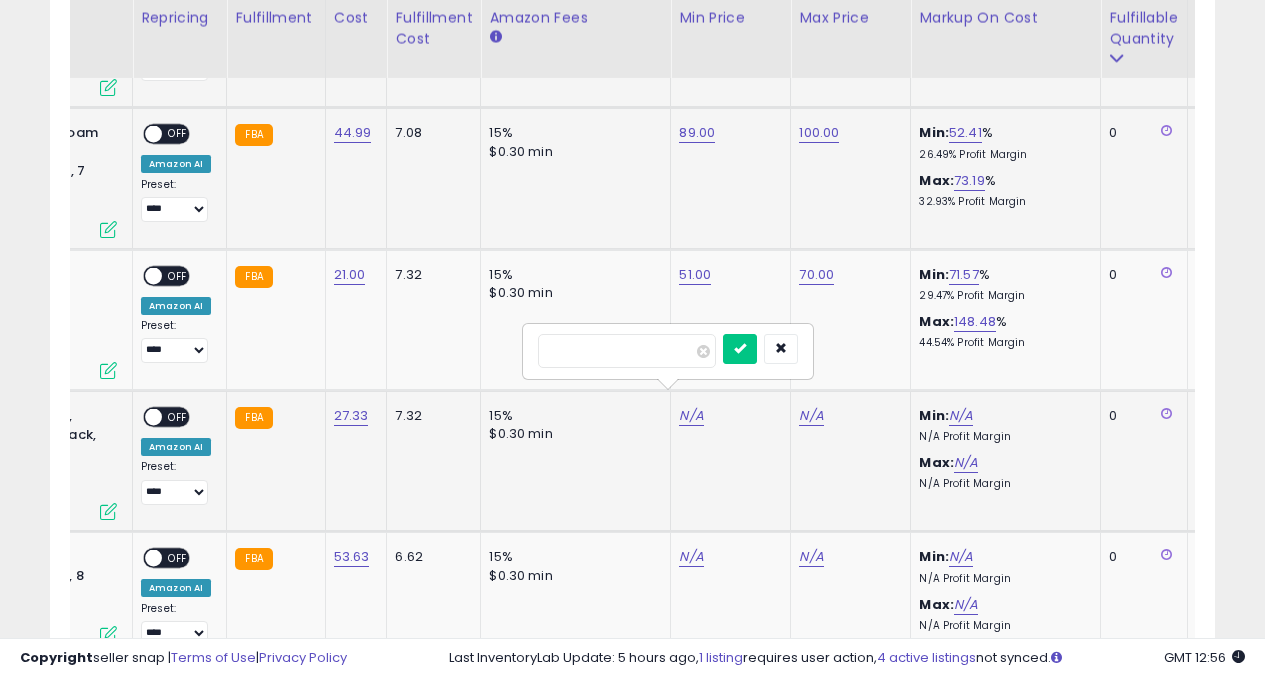 type on "**" 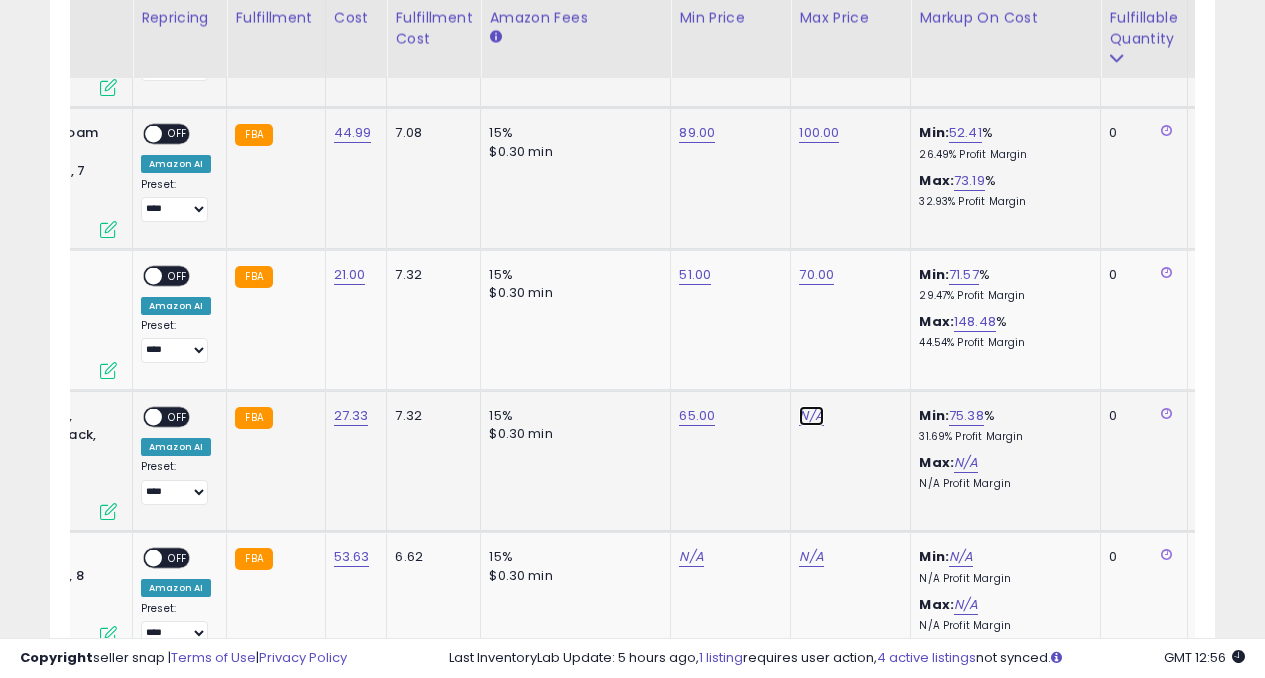click on "N/A" at bounding box center [811, 416] 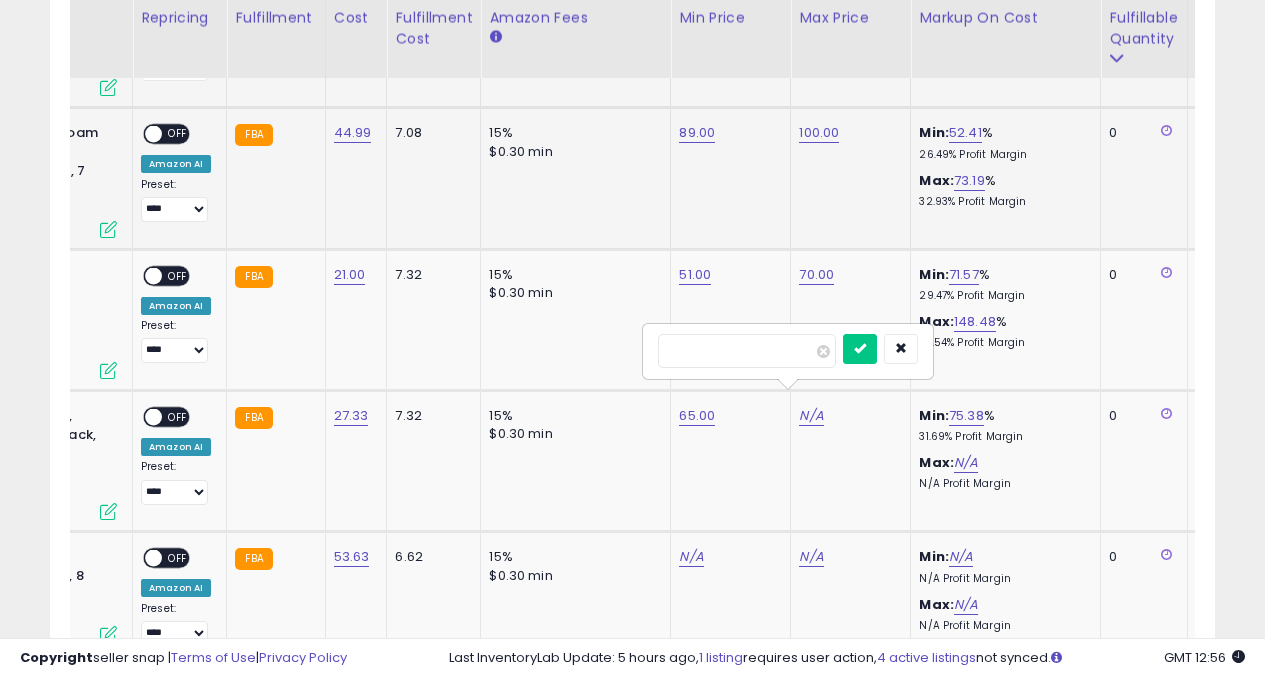 type on "**" 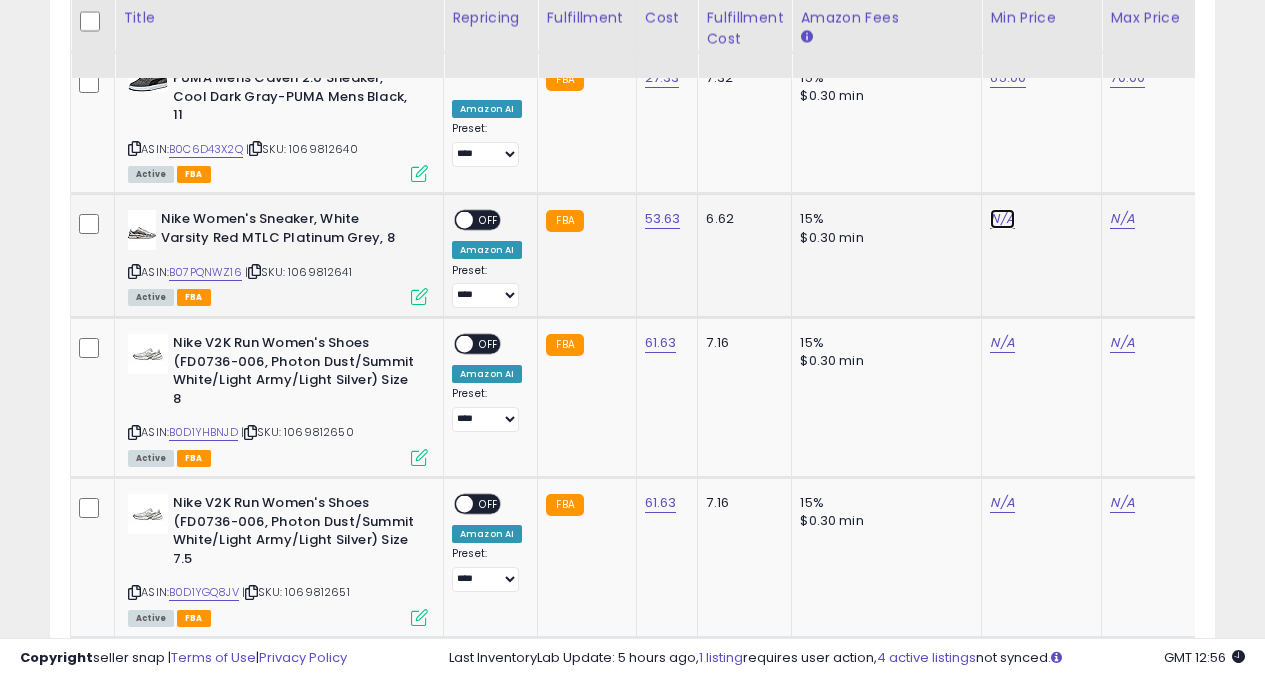 click on "N/A" at bounding box center (1002, 219) 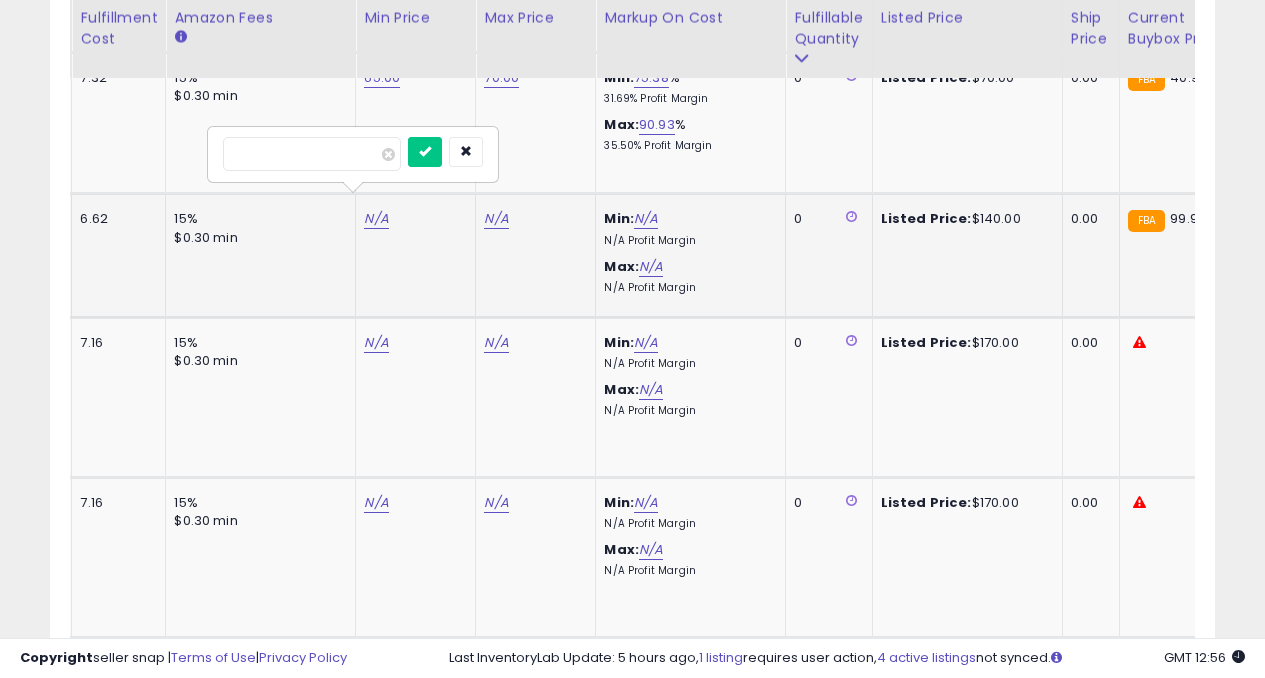 type on "**" 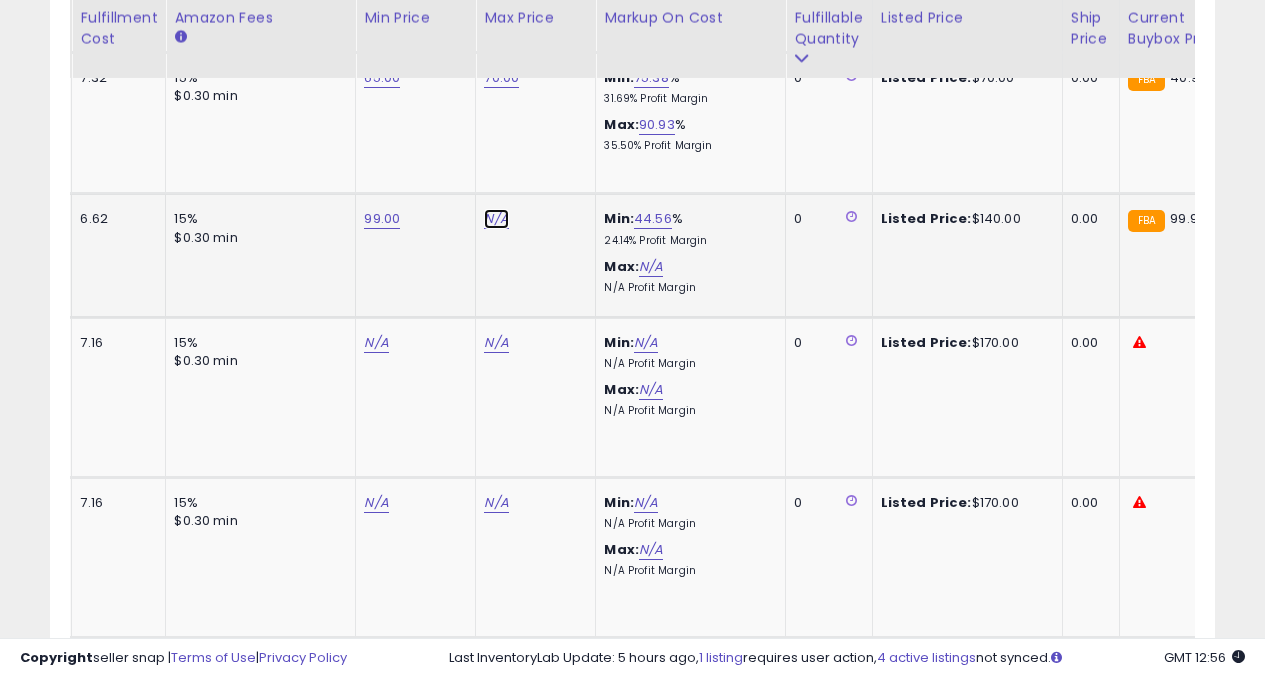 click on "N/A" at bounding box center [496, 219] 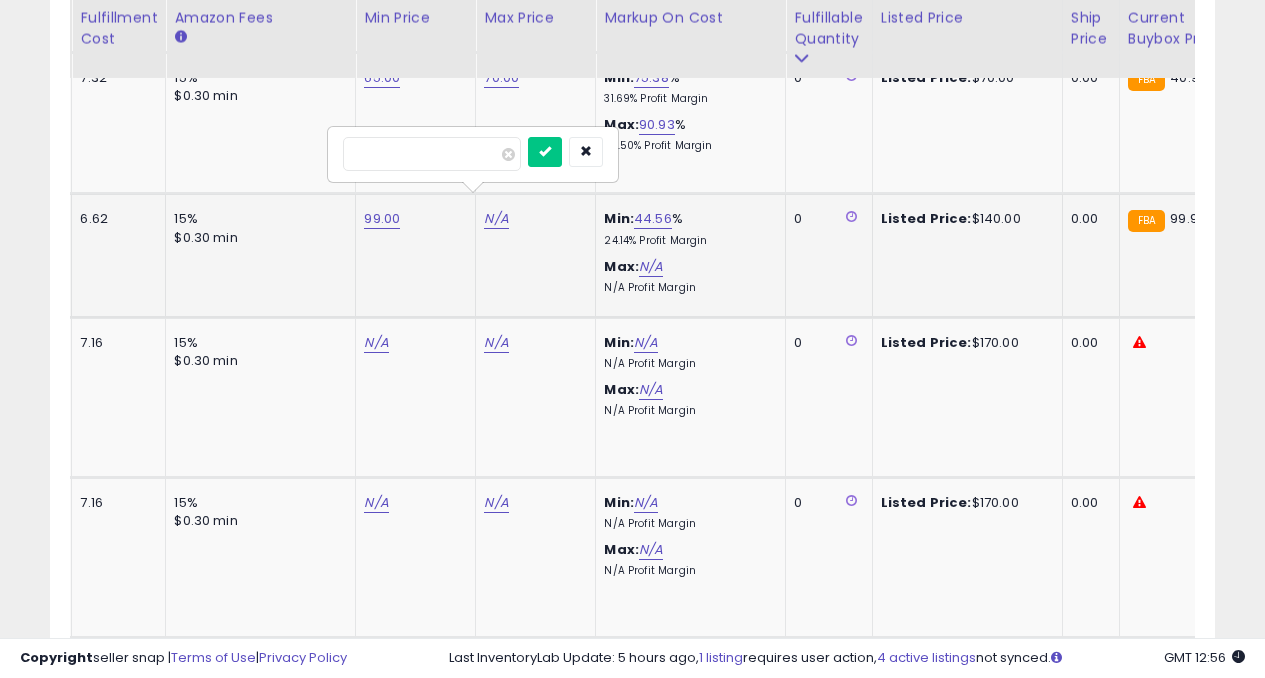 type on "***" 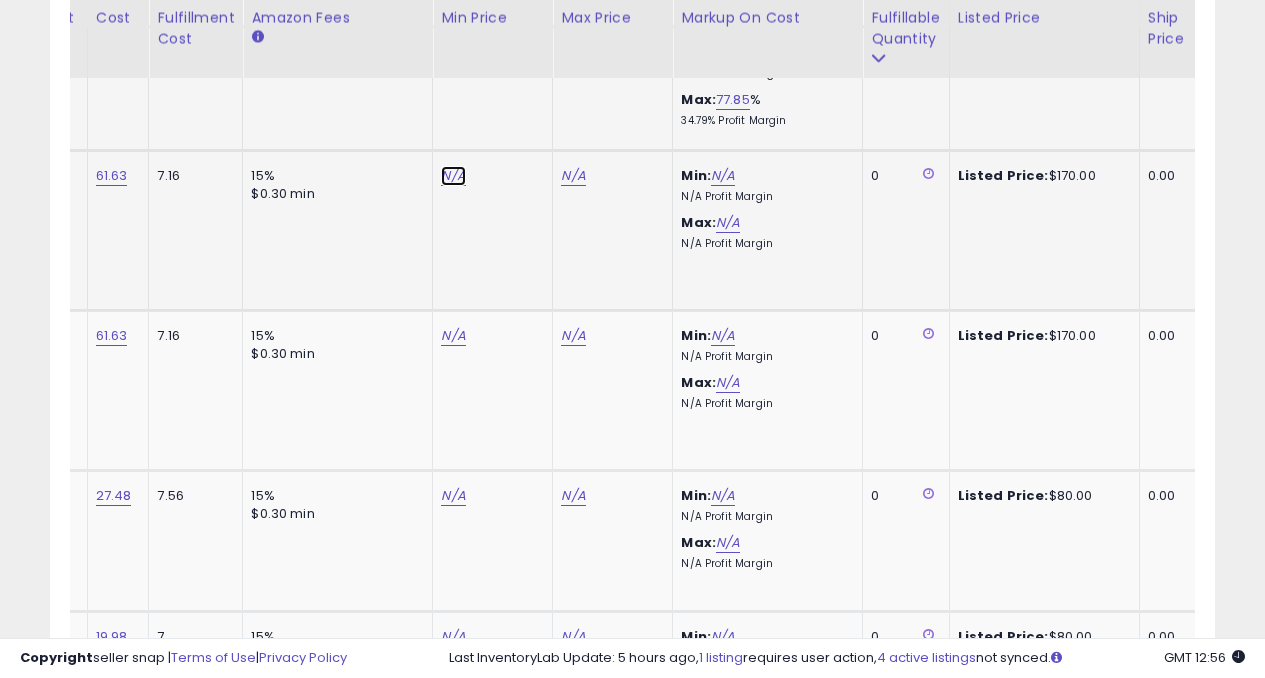 click on "N/A" at bounding box center [453, 176] 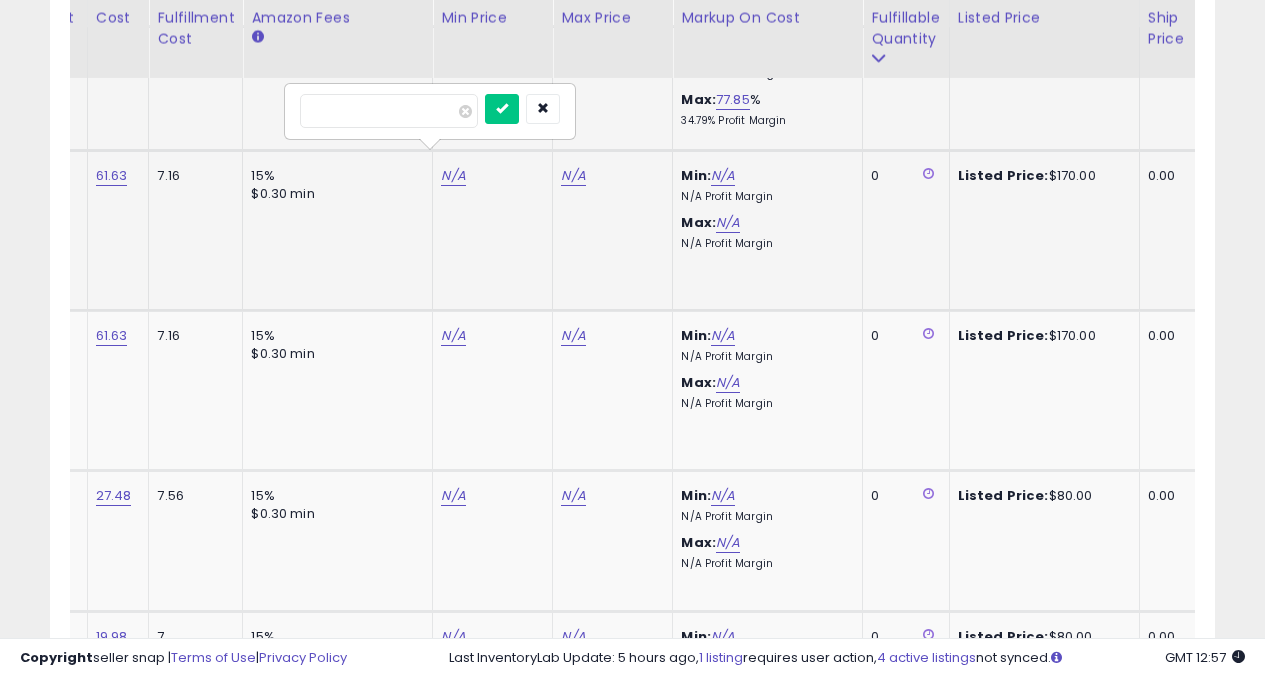 type on "***" 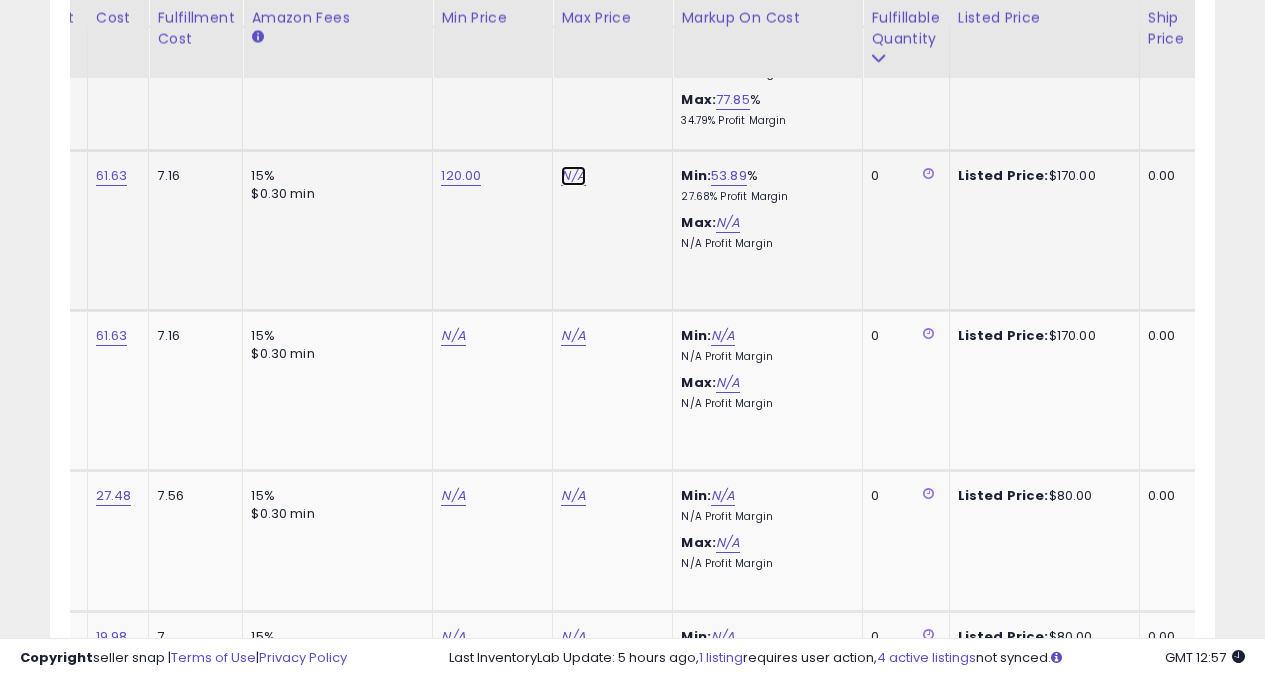 click on "N/A" at bounding box center (573, 176) 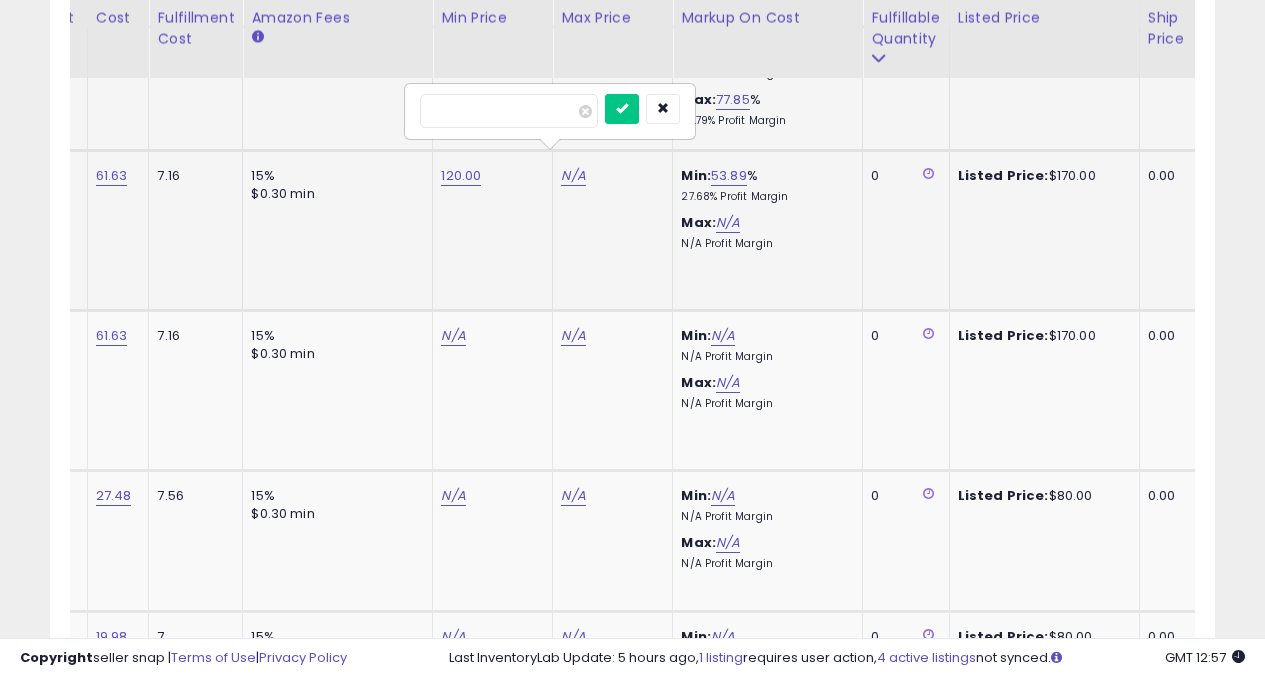 type on "***" 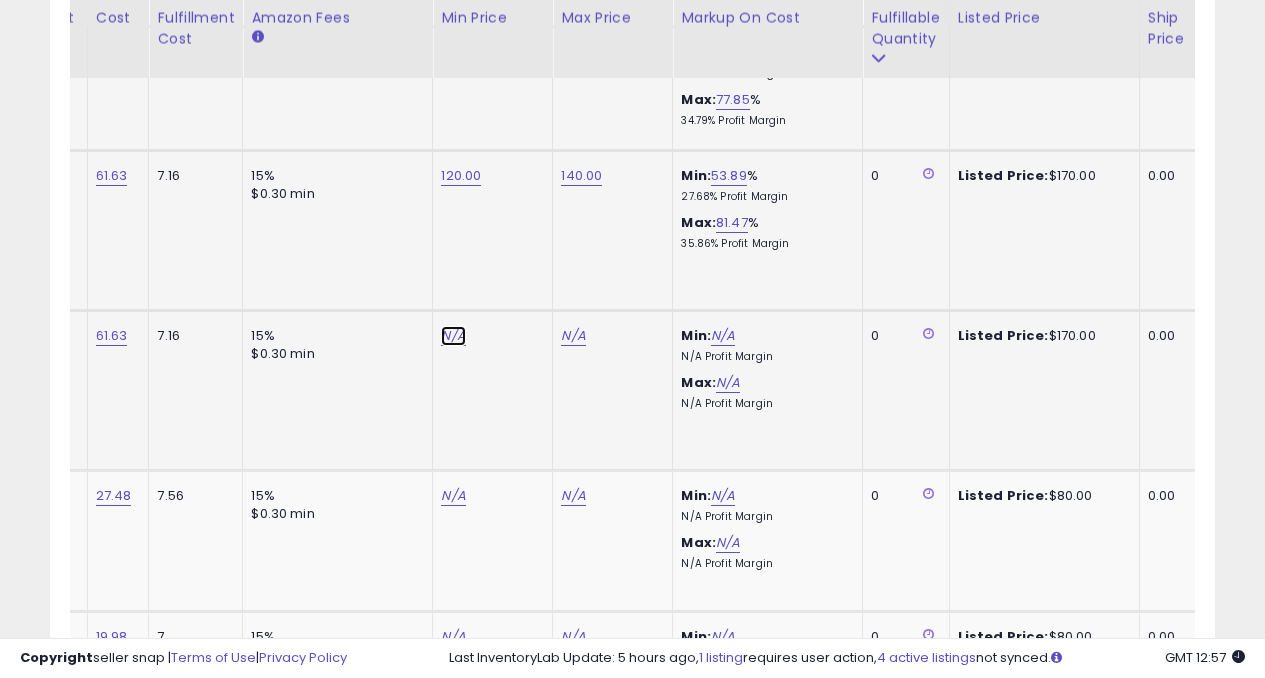 click on "N/A" at bounding box center [453, 336] 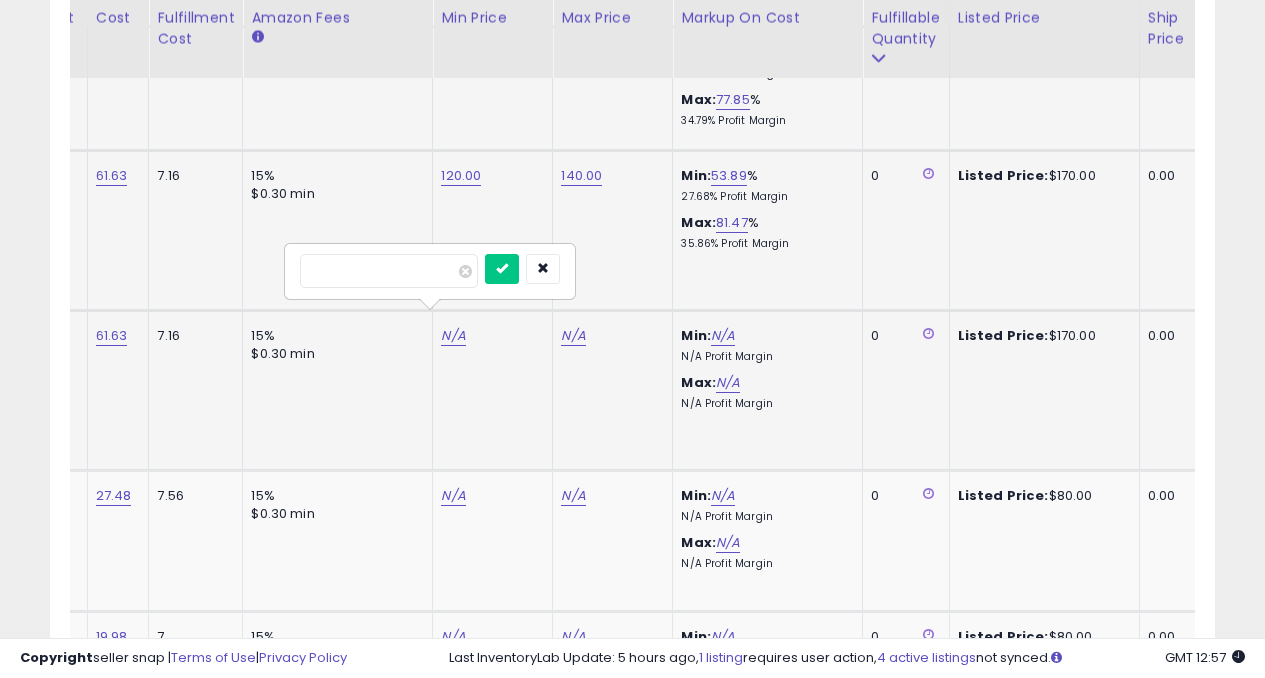 type on "***" 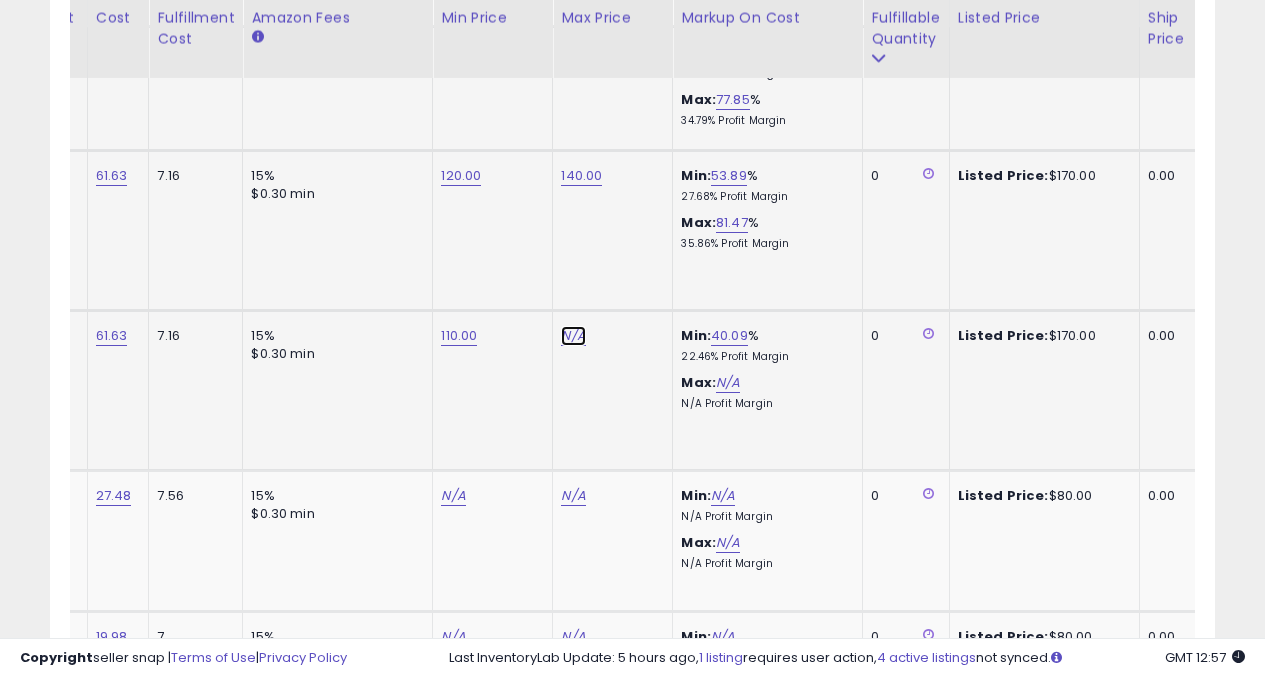 click on "N/A" at bounding box center (573, 336) 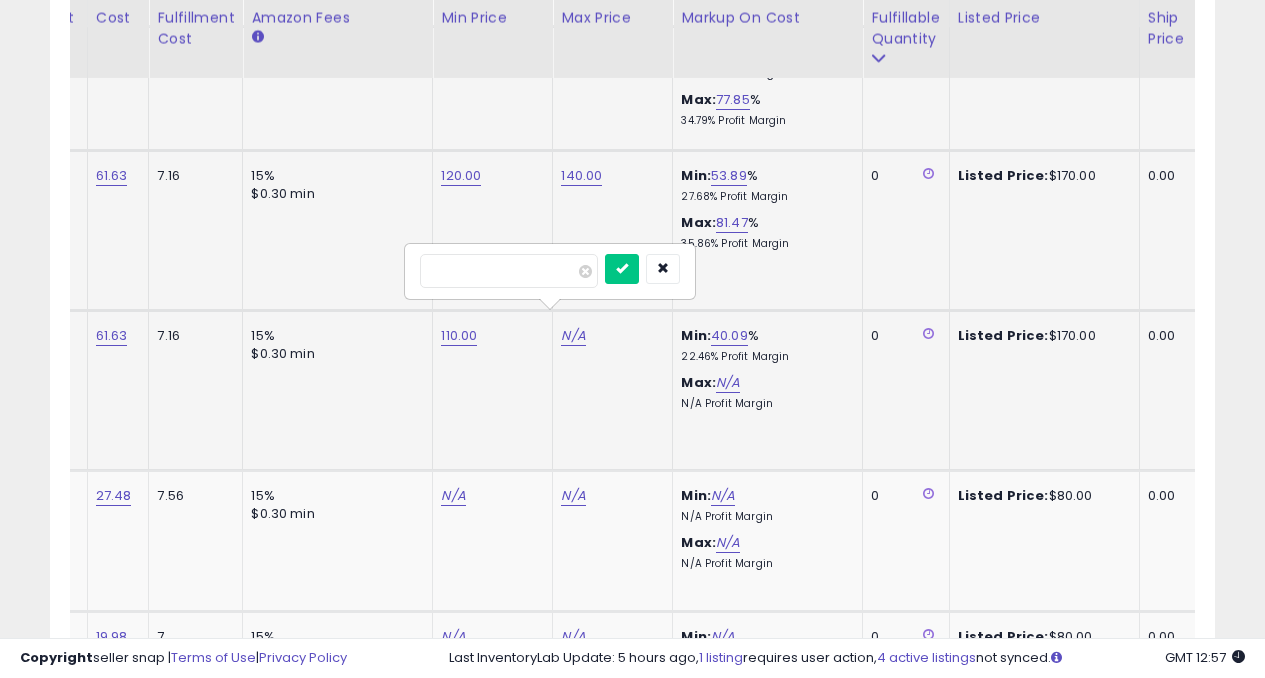 type on "***" 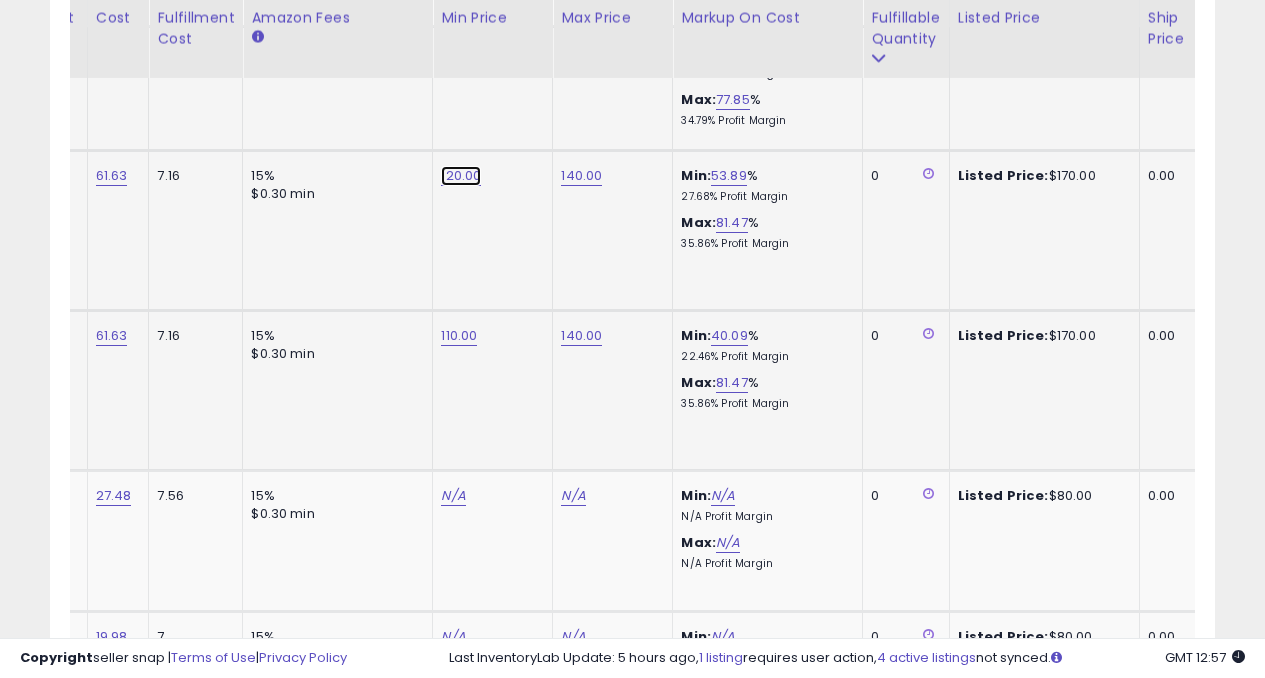 click on "120.00" at bounding box center (459, -2210) 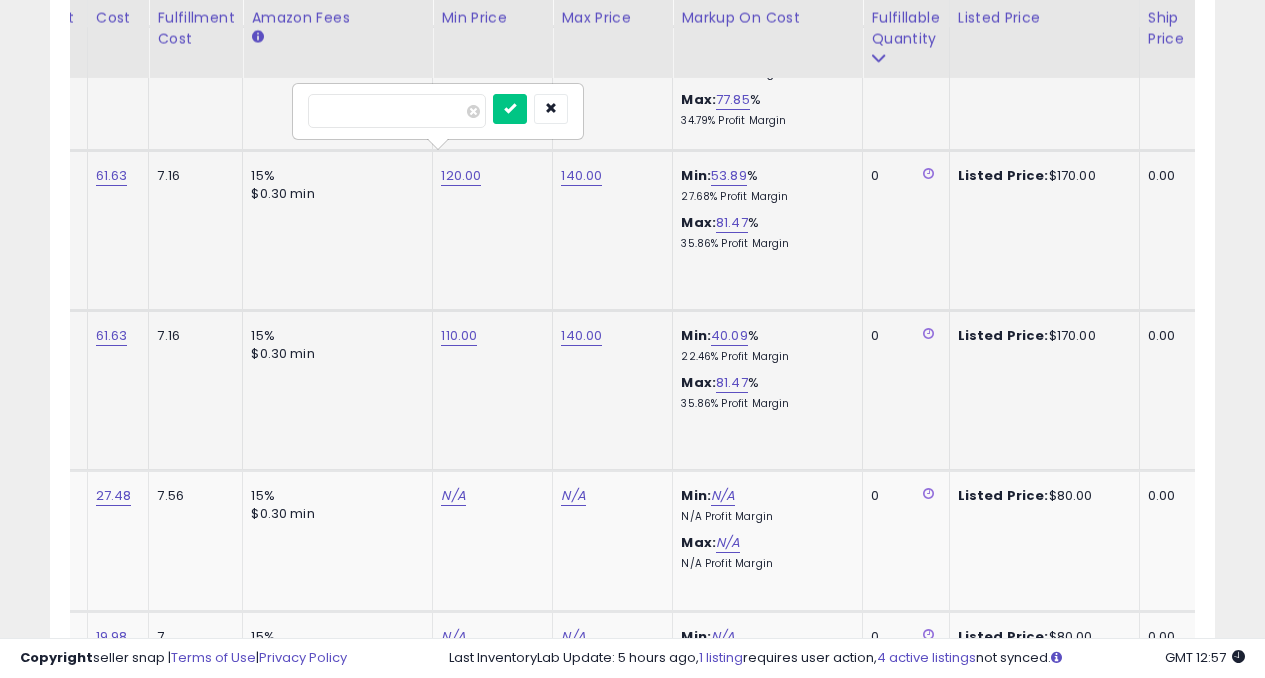 type on "*" 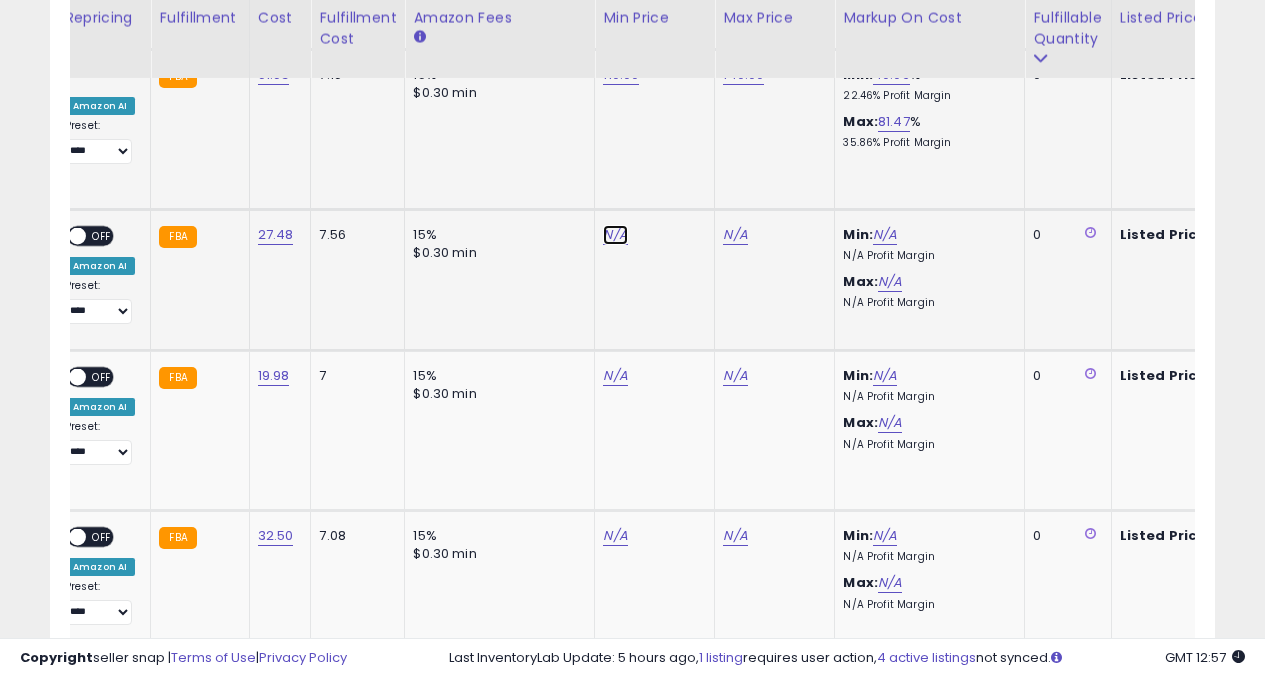click on "N/A" at bounding box center [615, 235] 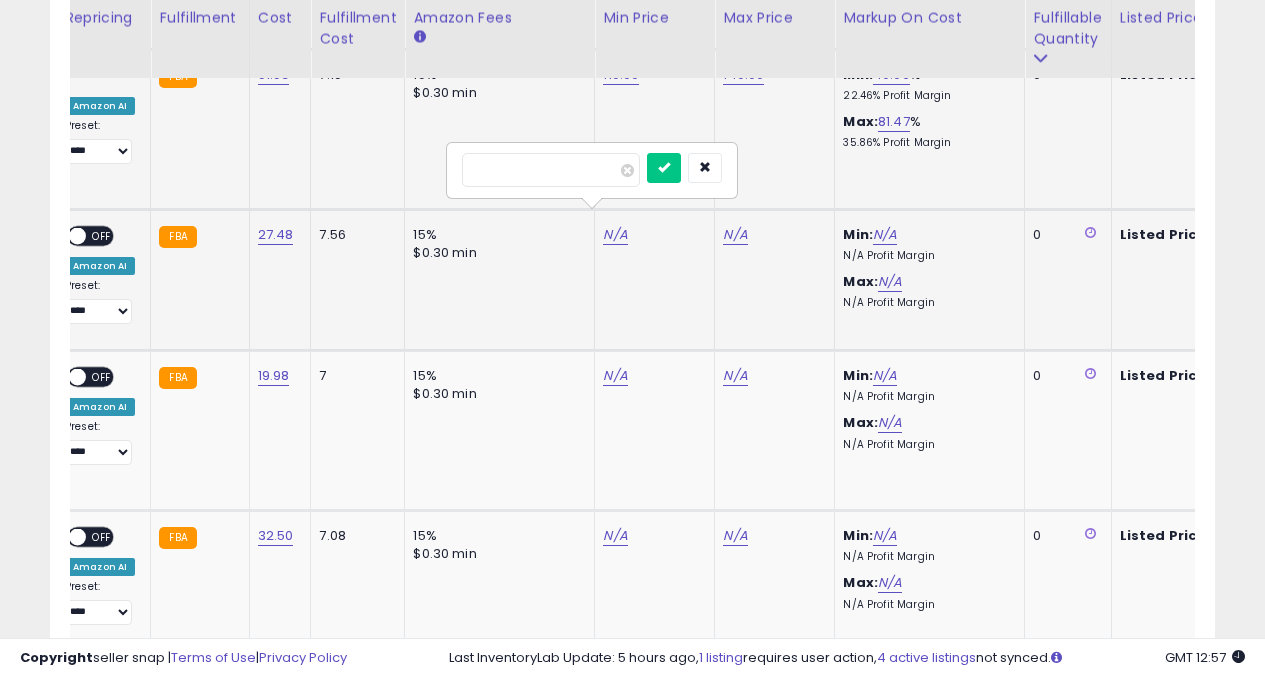 click at bounding box center [664, 168] 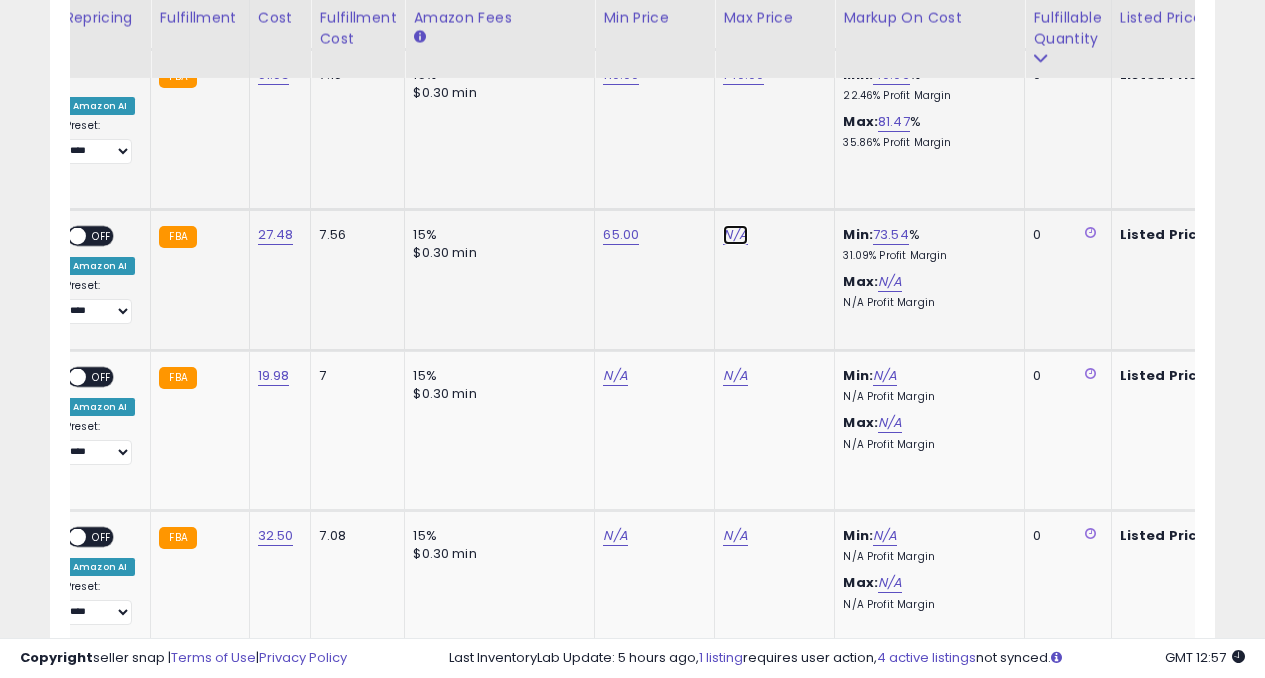 click on "N/A" at bounding box center [735, 235] 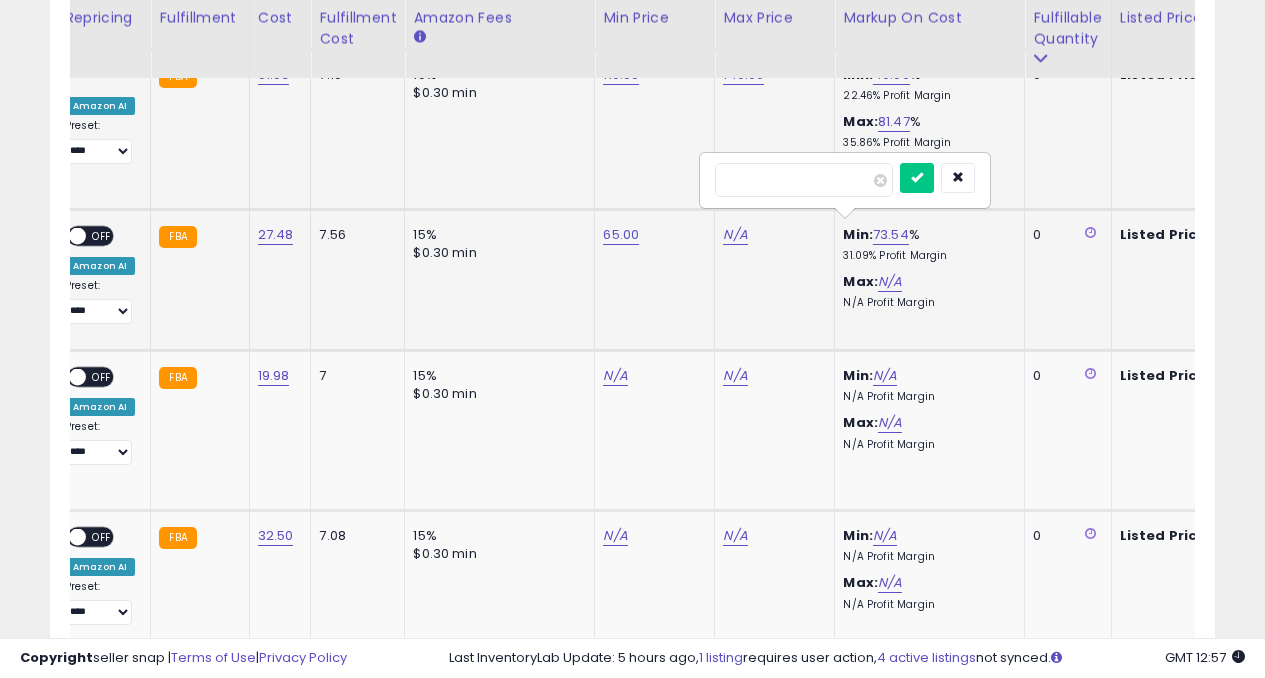 type on "**" 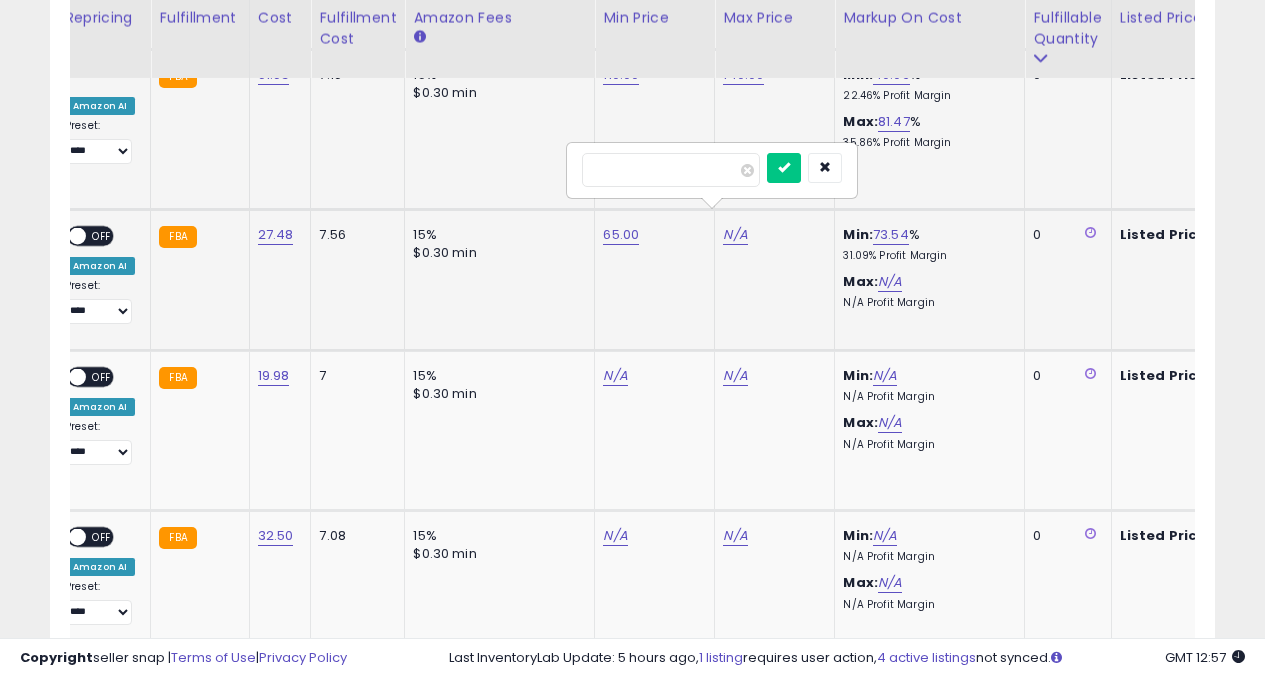 click at bounding box center [784, 168] 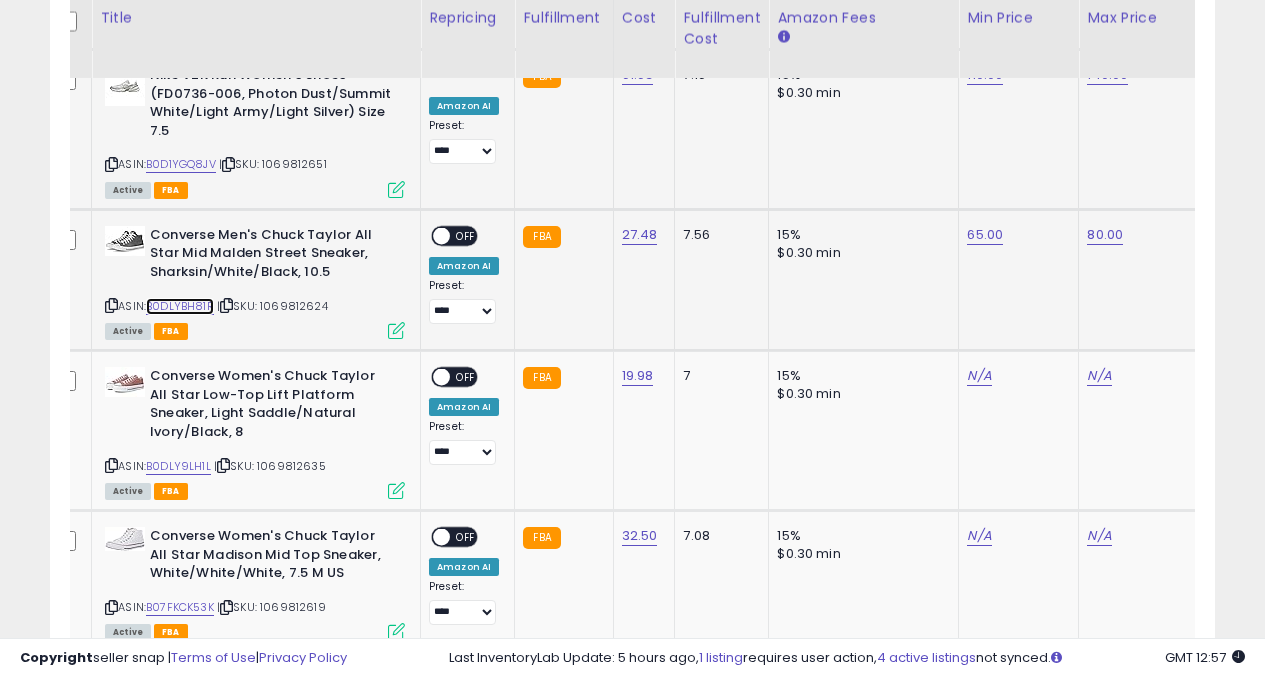 click on "B0DLYBH81R" at bounding box center (180, 306) 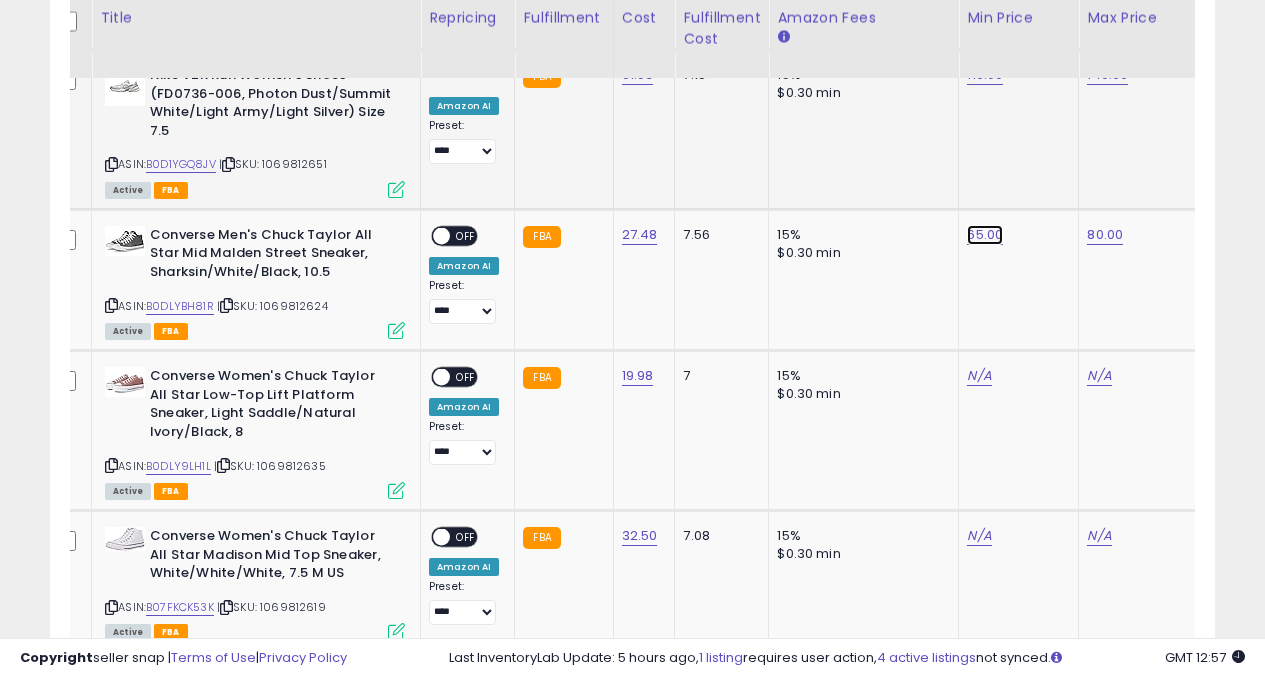 click on "65.00" at bounding box center [985, -2471] 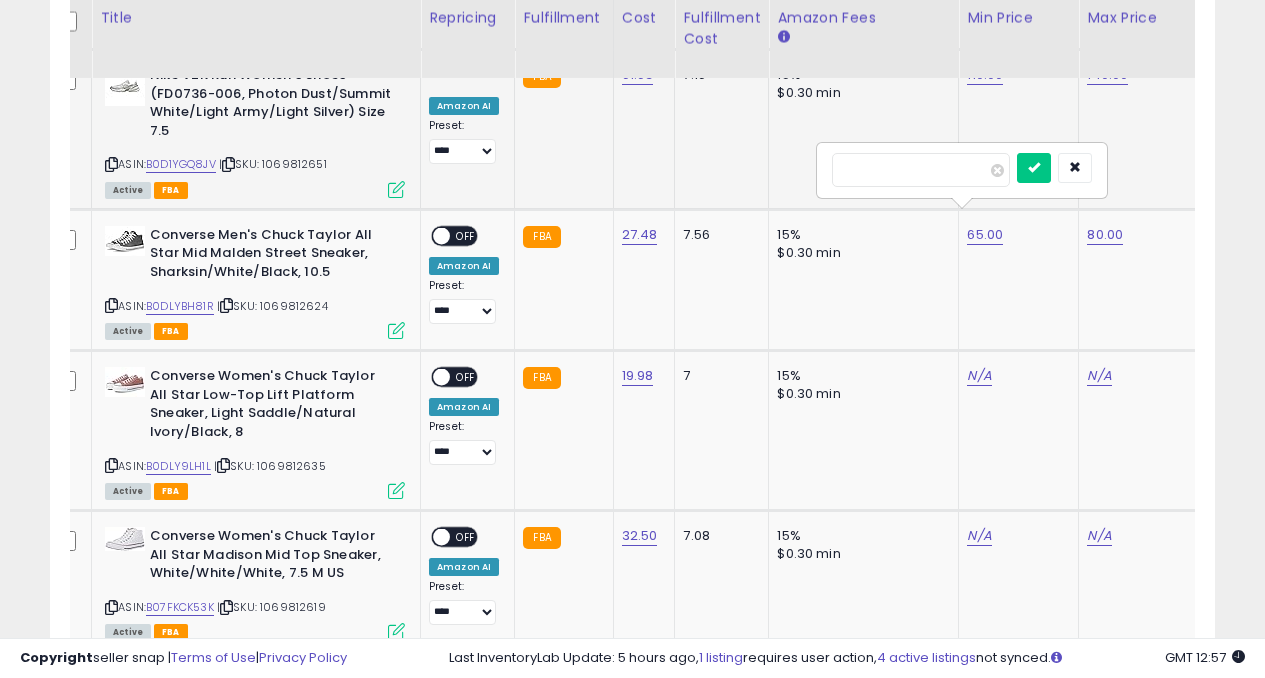 type on "*" 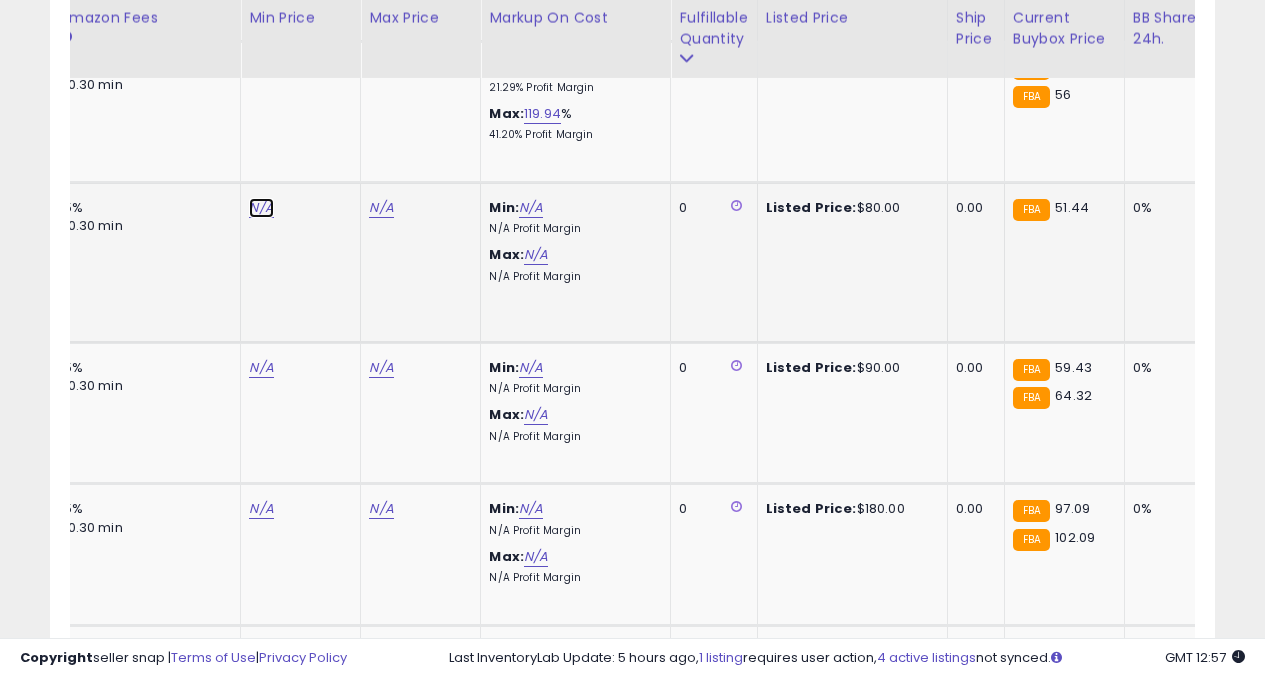 click on "N/A" at bounding box center [261, 208] 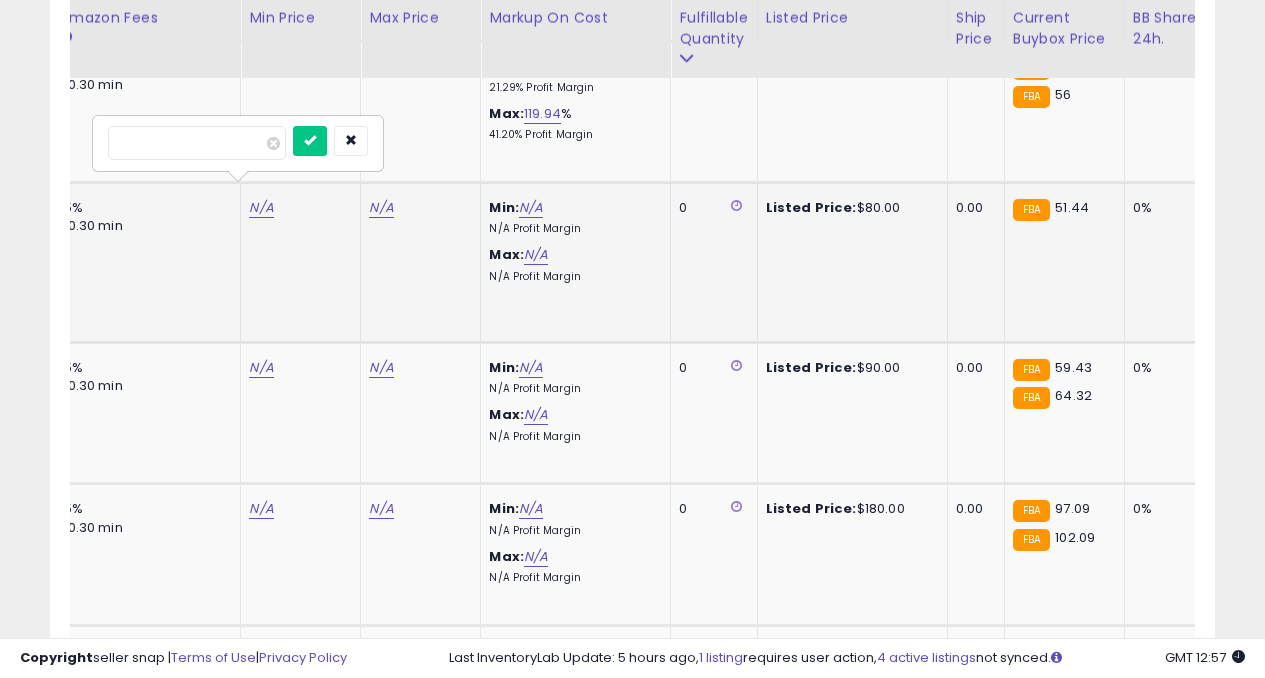 type on "**" 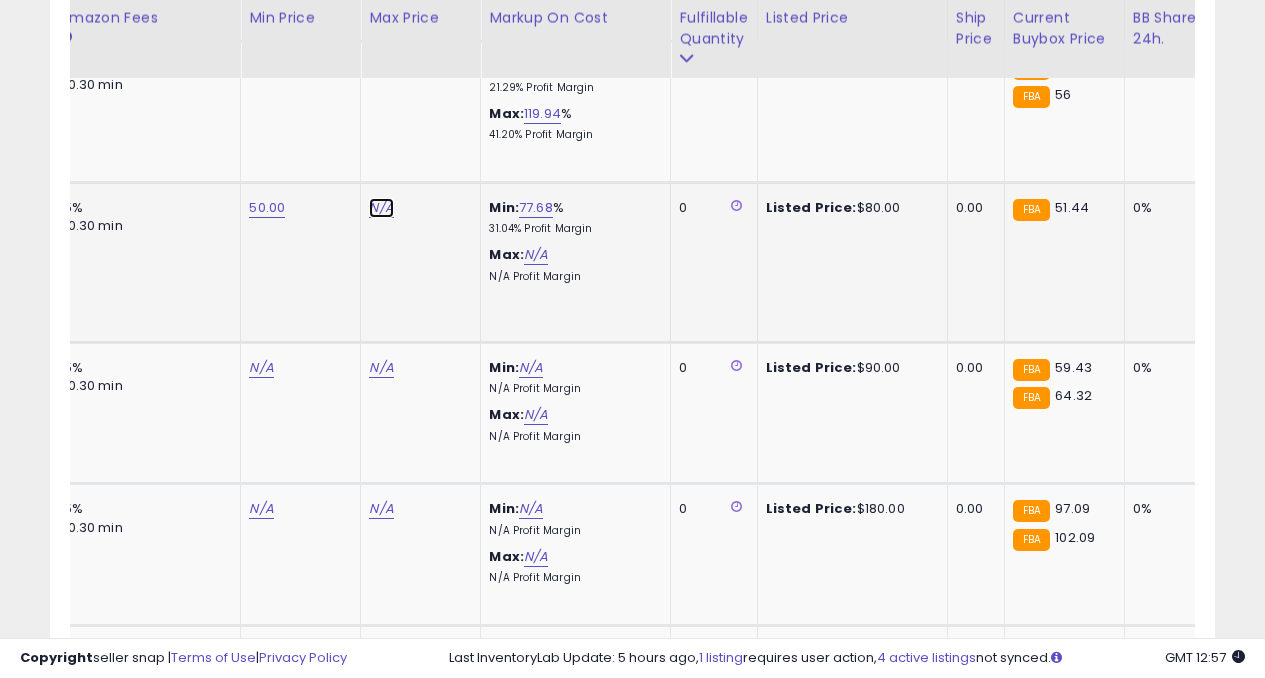 click on "N/A" at bounding box center (381, 208) 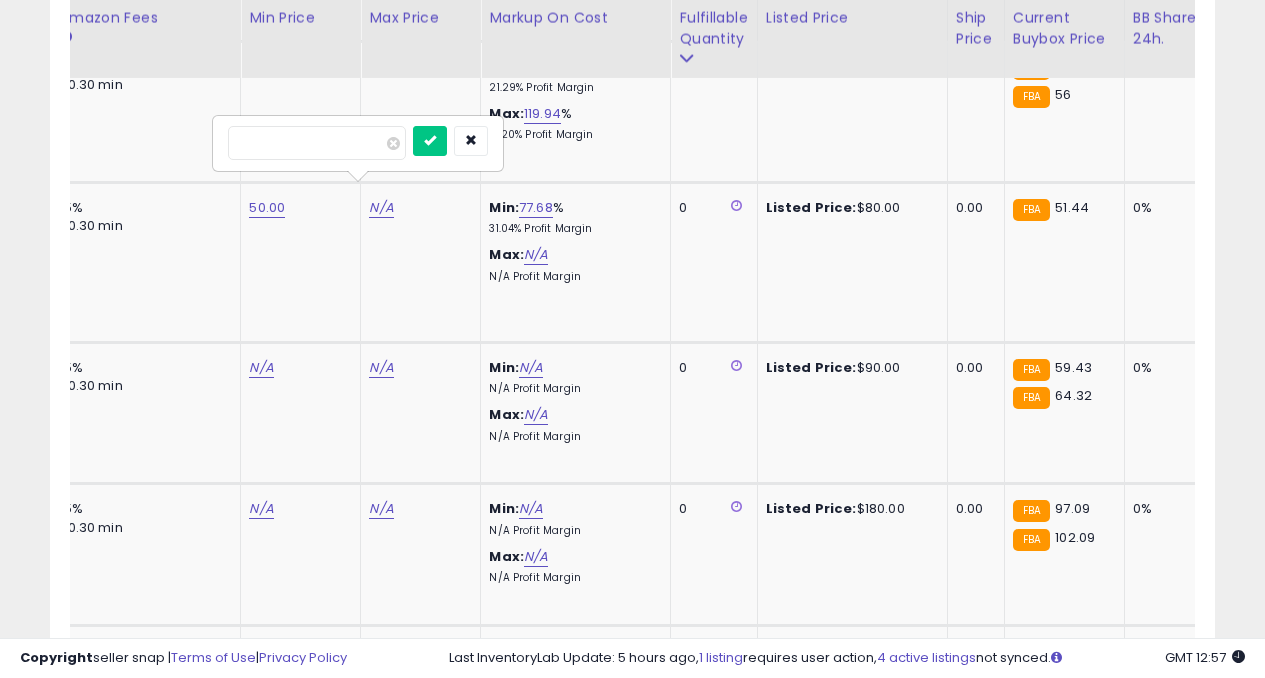 type on "*" 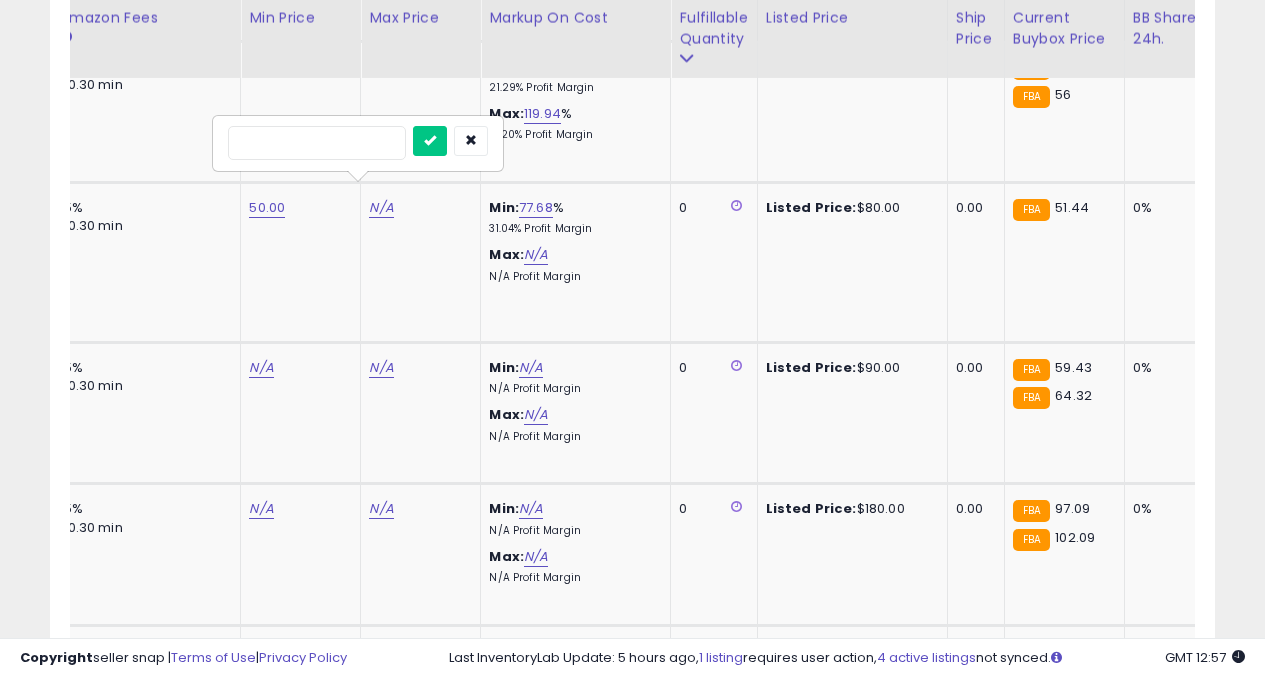 type on "**" 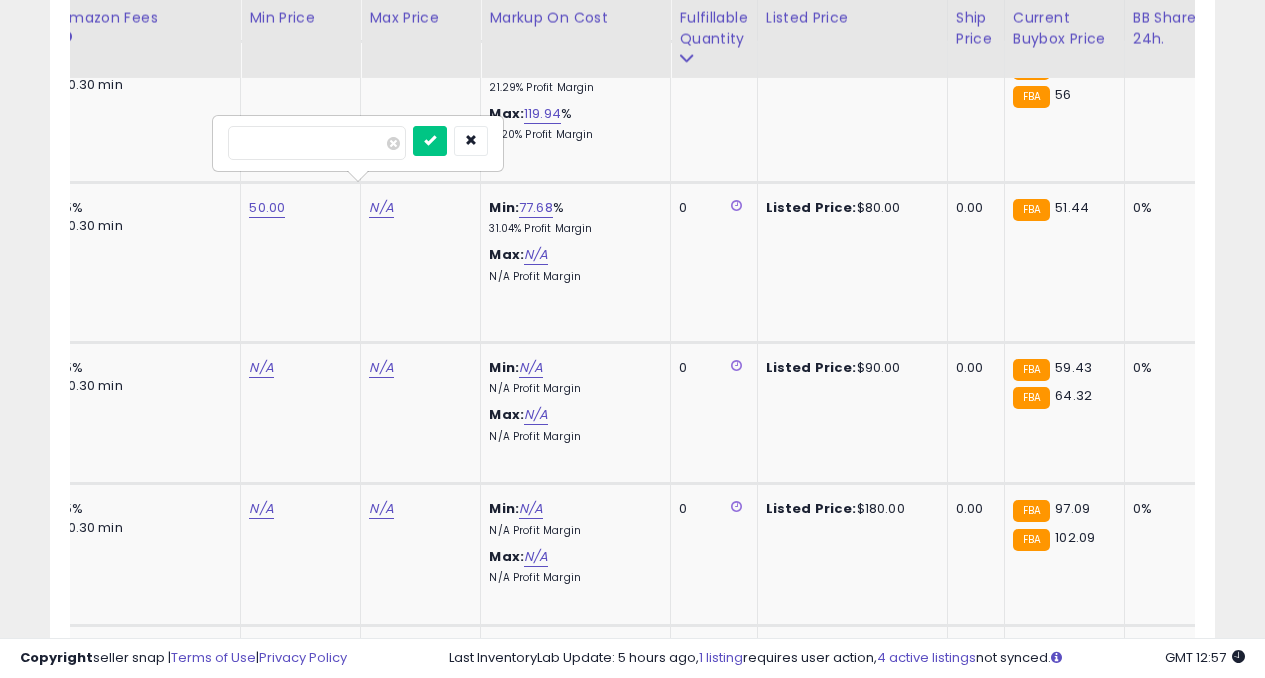 click at bounding box center (430, 141) 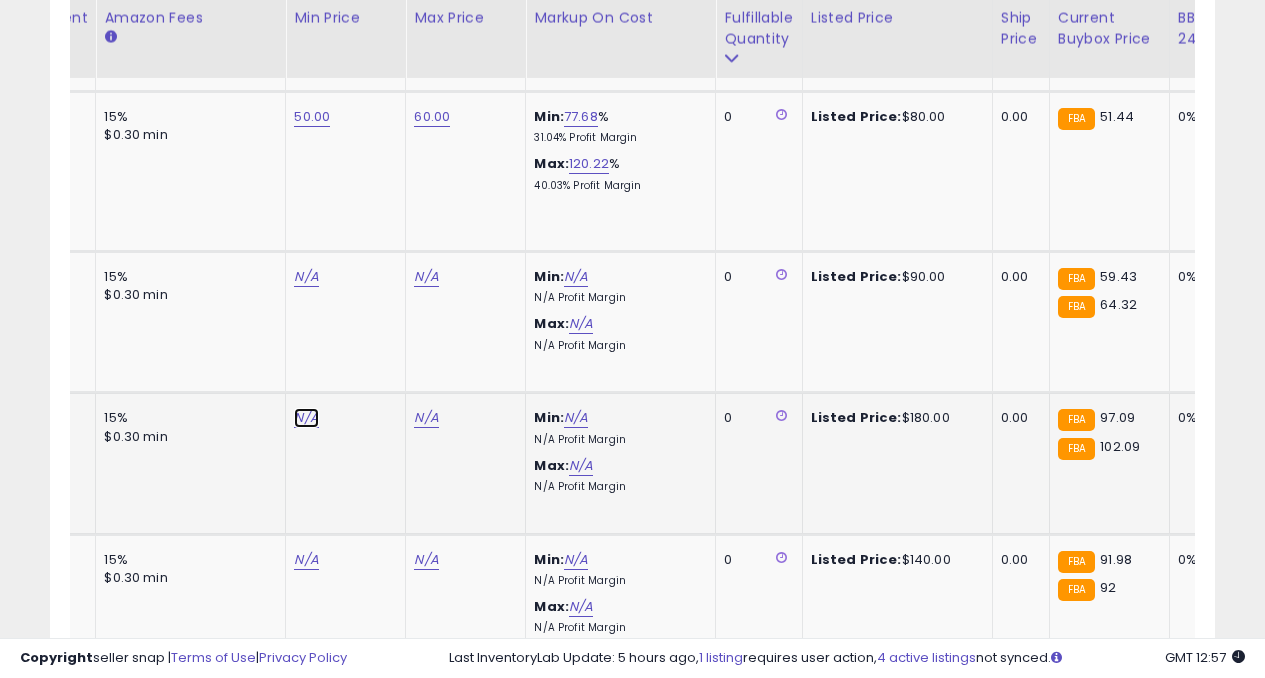 click on "N/A" at bounding box center [306, 277] 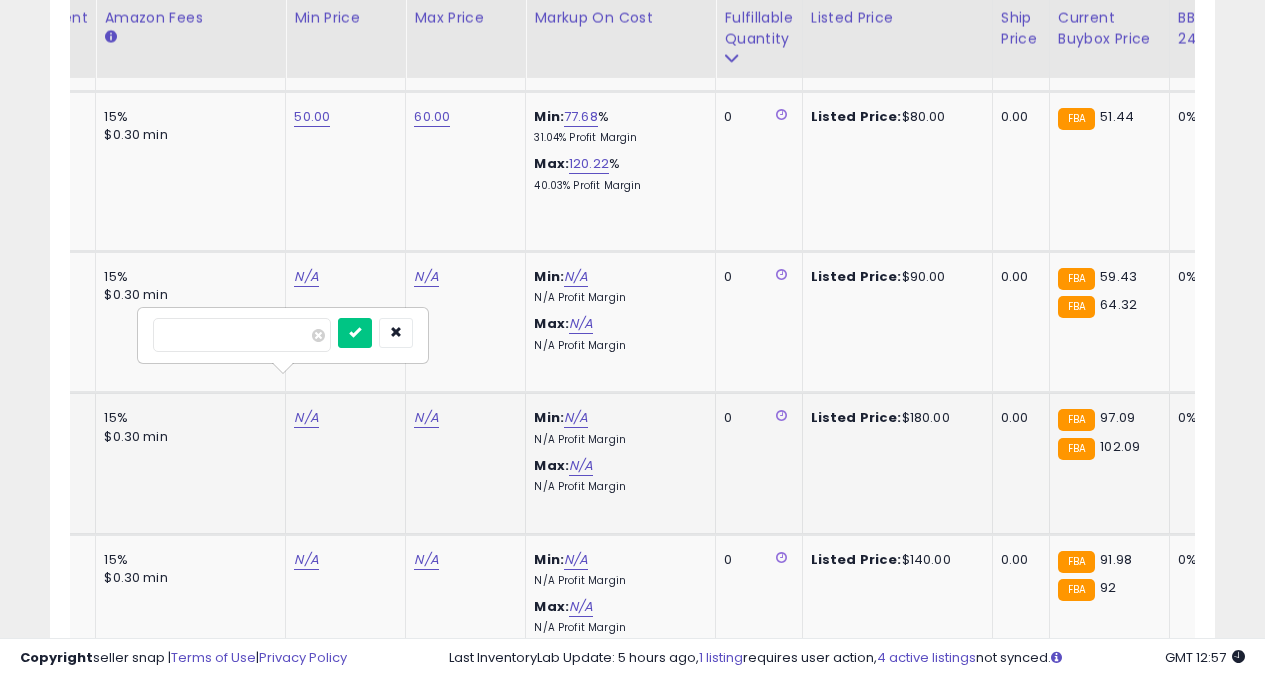 type on "**" 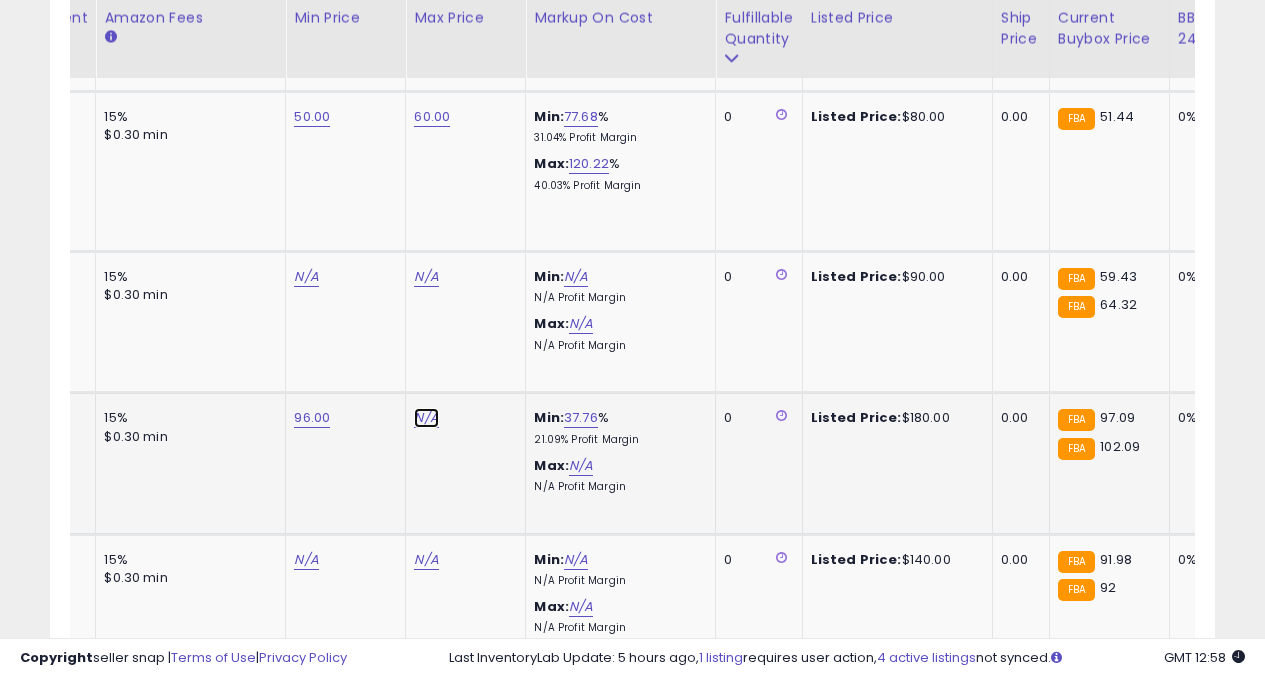 click on "N/A" at bounding box center [426, 277] 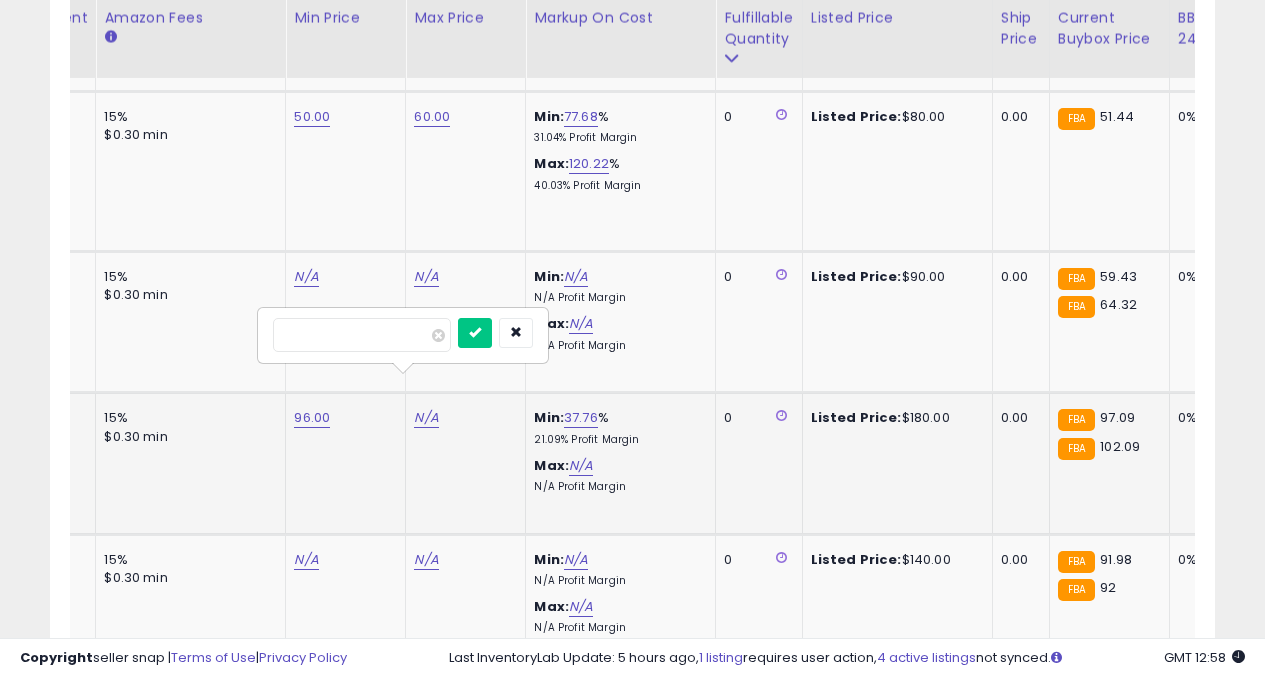 type on "***" 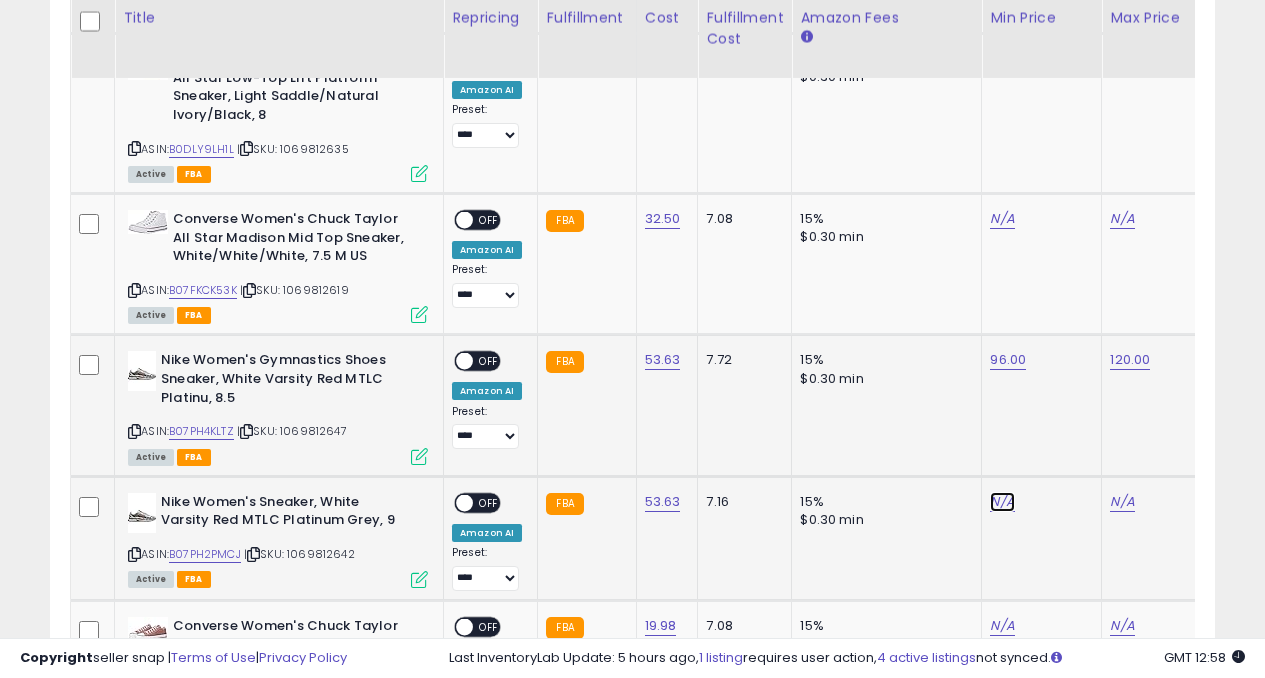 click on "N/A" at bounding box center (1002, 219) 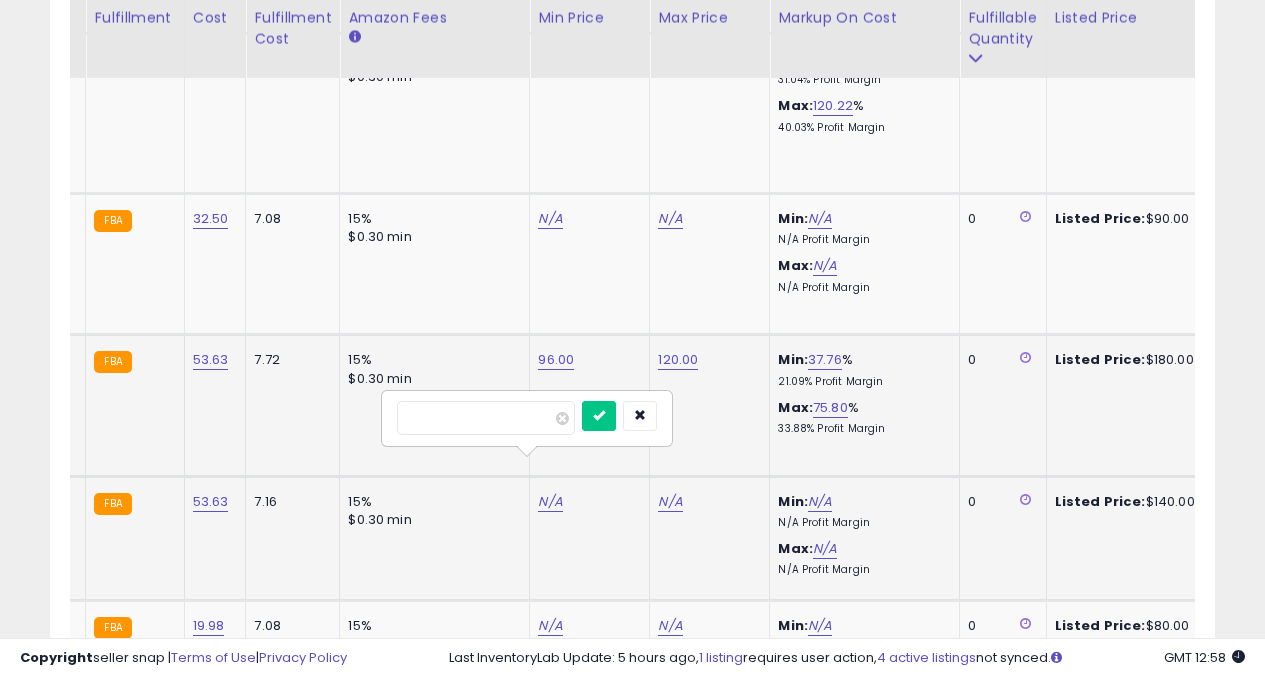 type on "**" 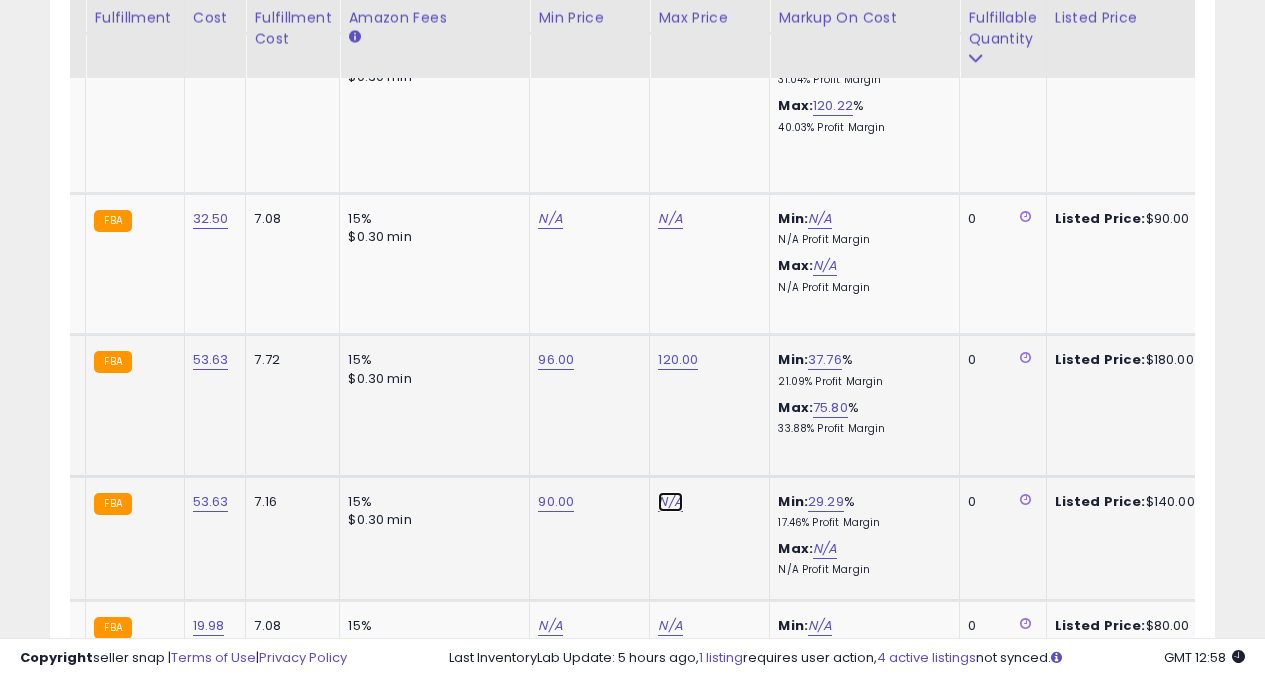click on "N/A" at bounding box center [670, 219] 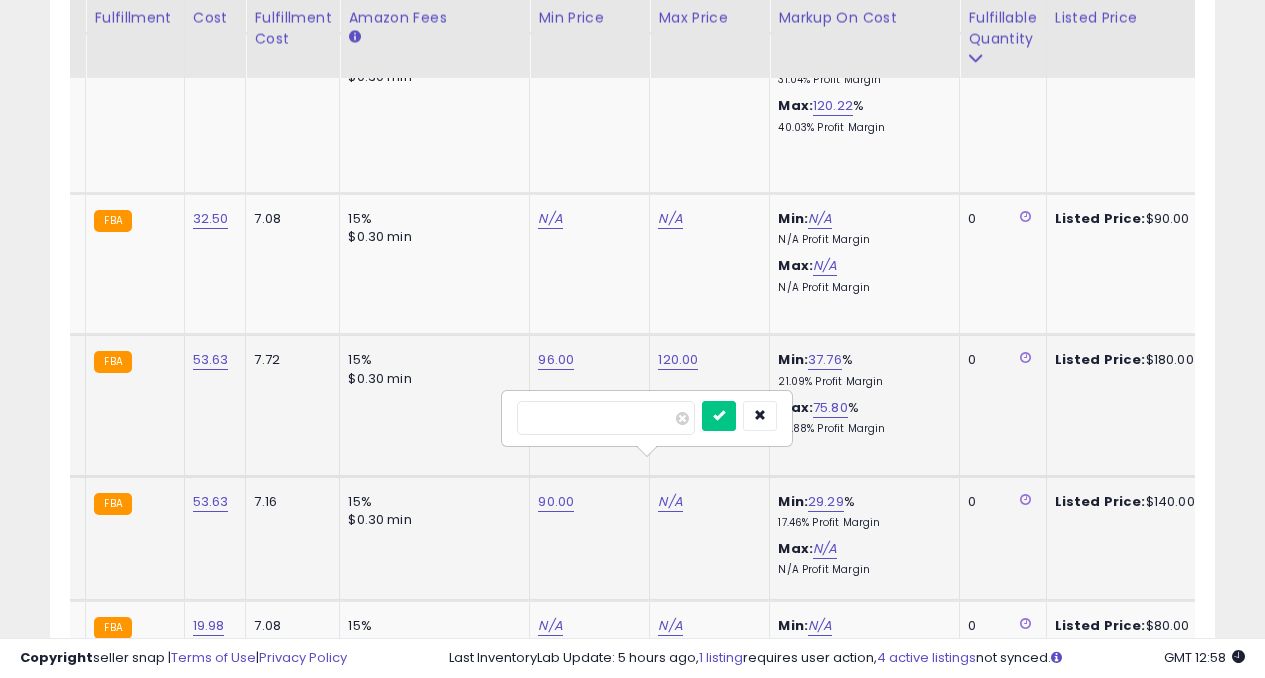 type on "***" 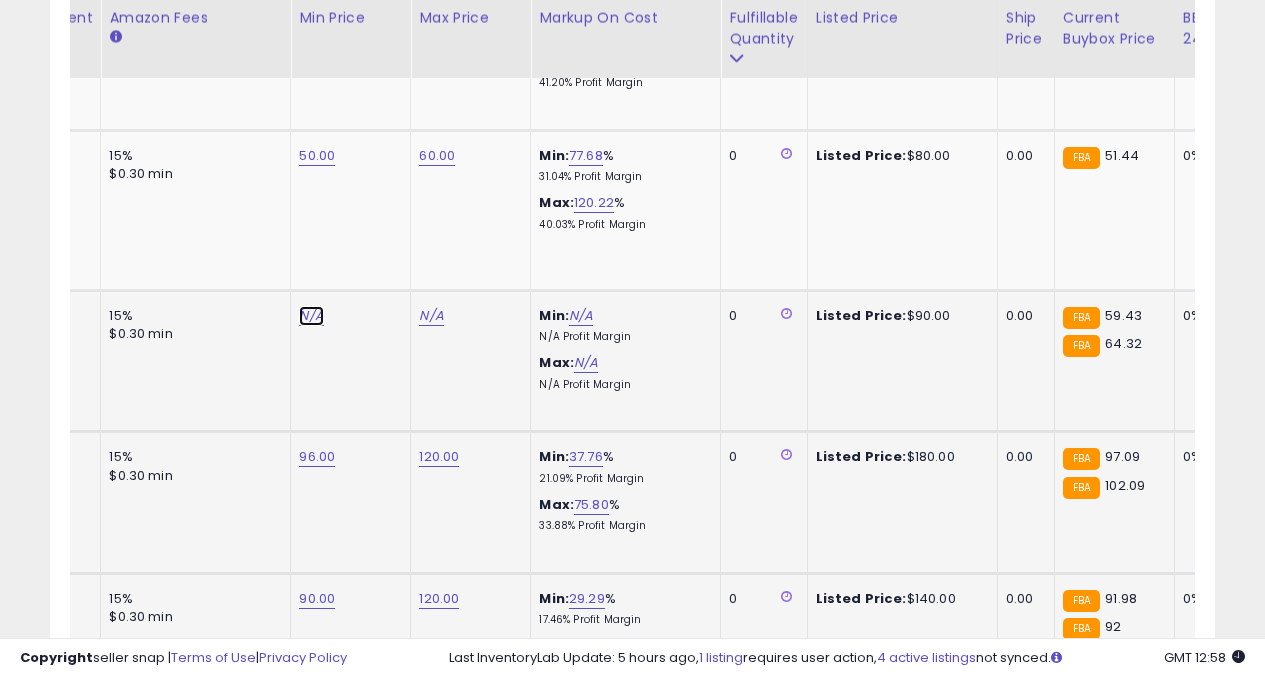 click on "N/A" at bounding box center [311, 316] 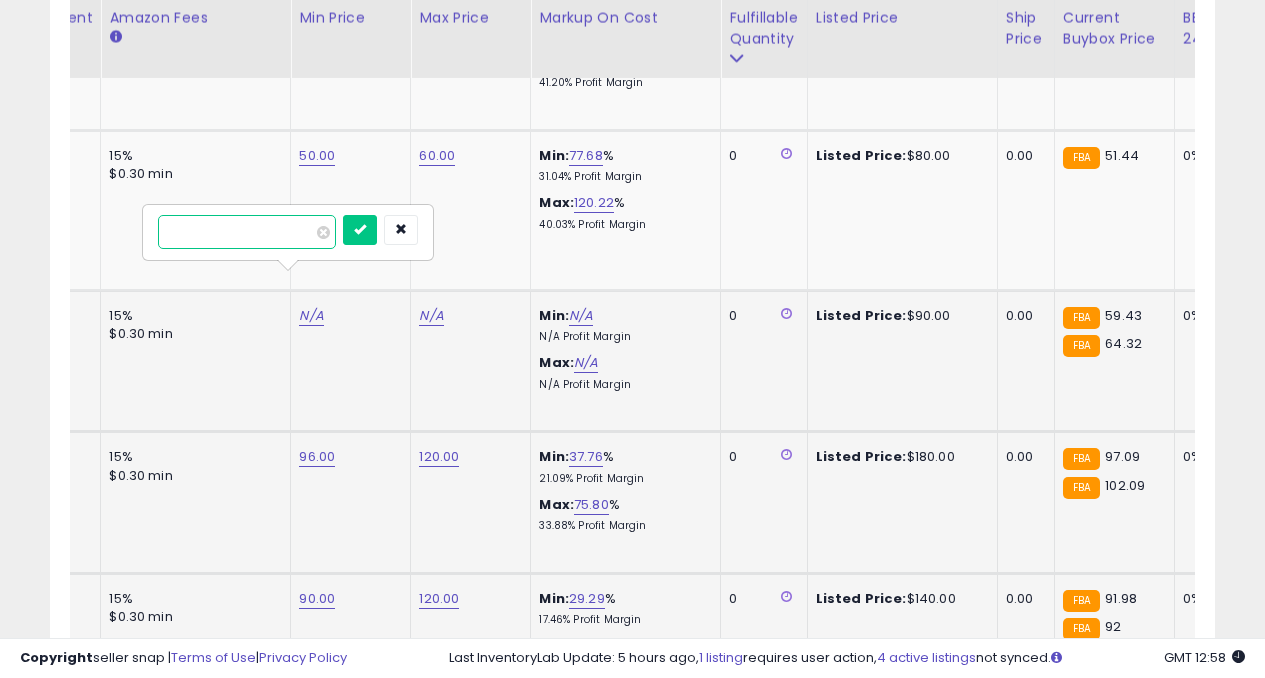 type on "**" 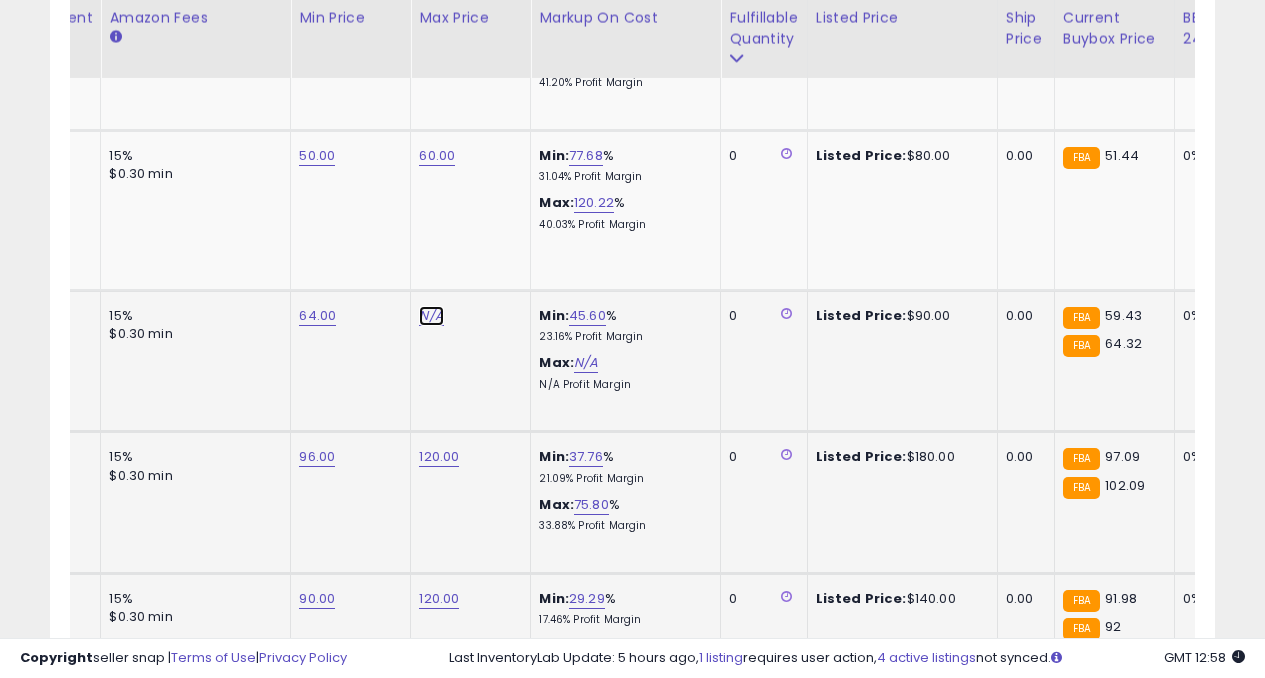 click on "N/A" at bounding box center (431, 316) 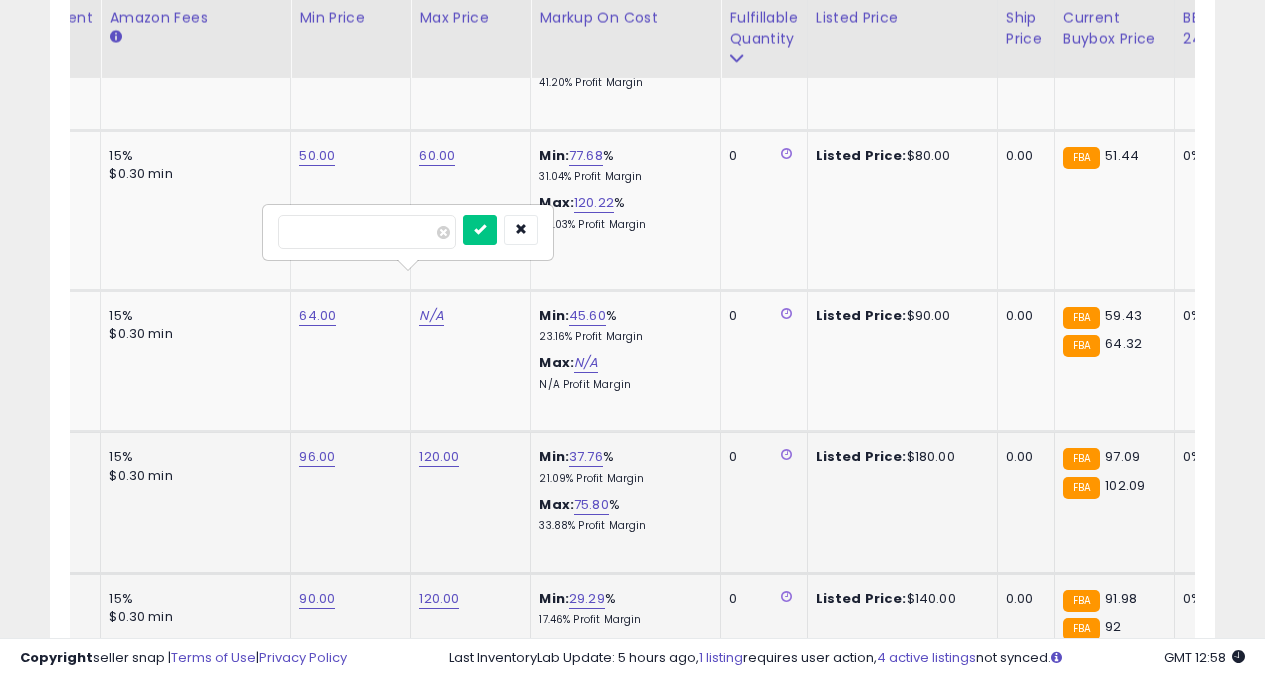 type on "**" 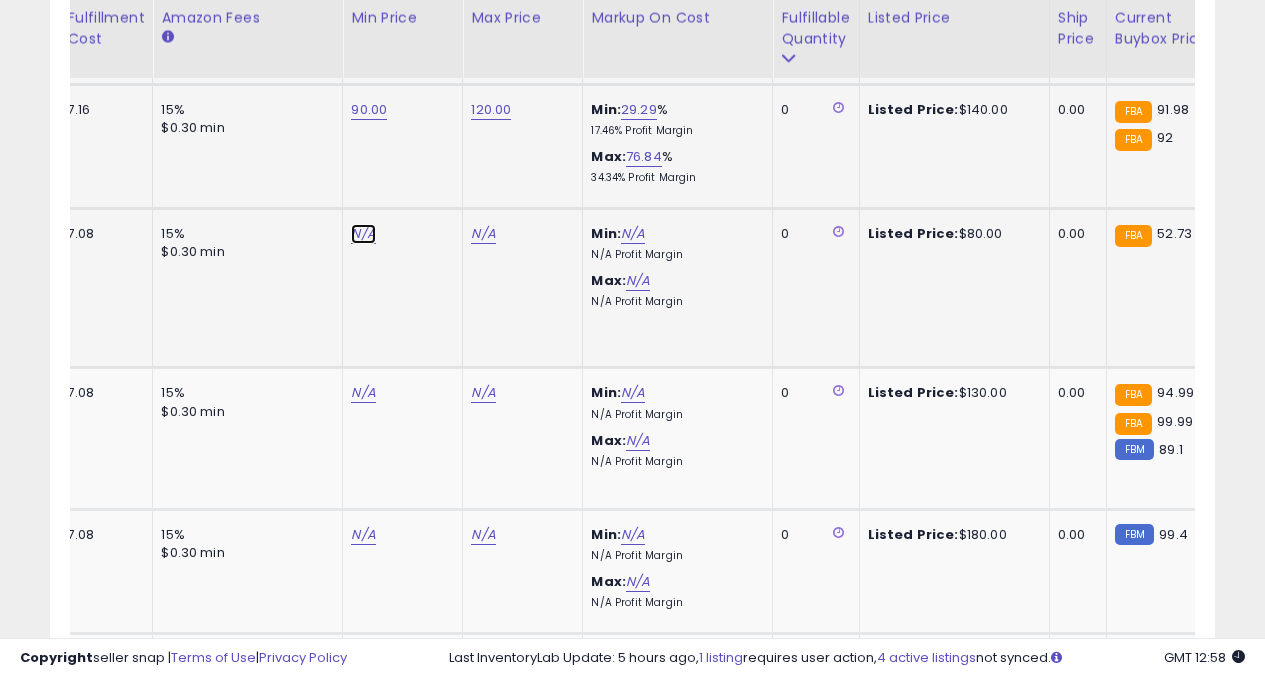 click on "N/A" at bounding box center [363, 234] 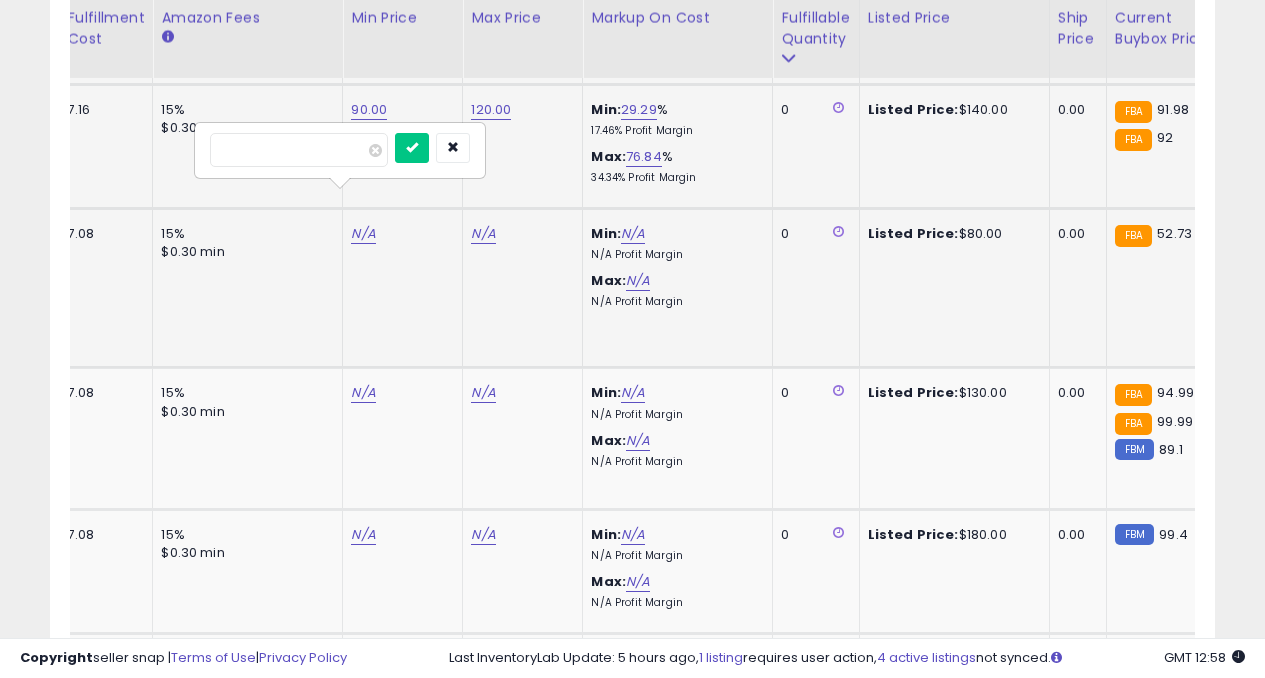 type on "*" 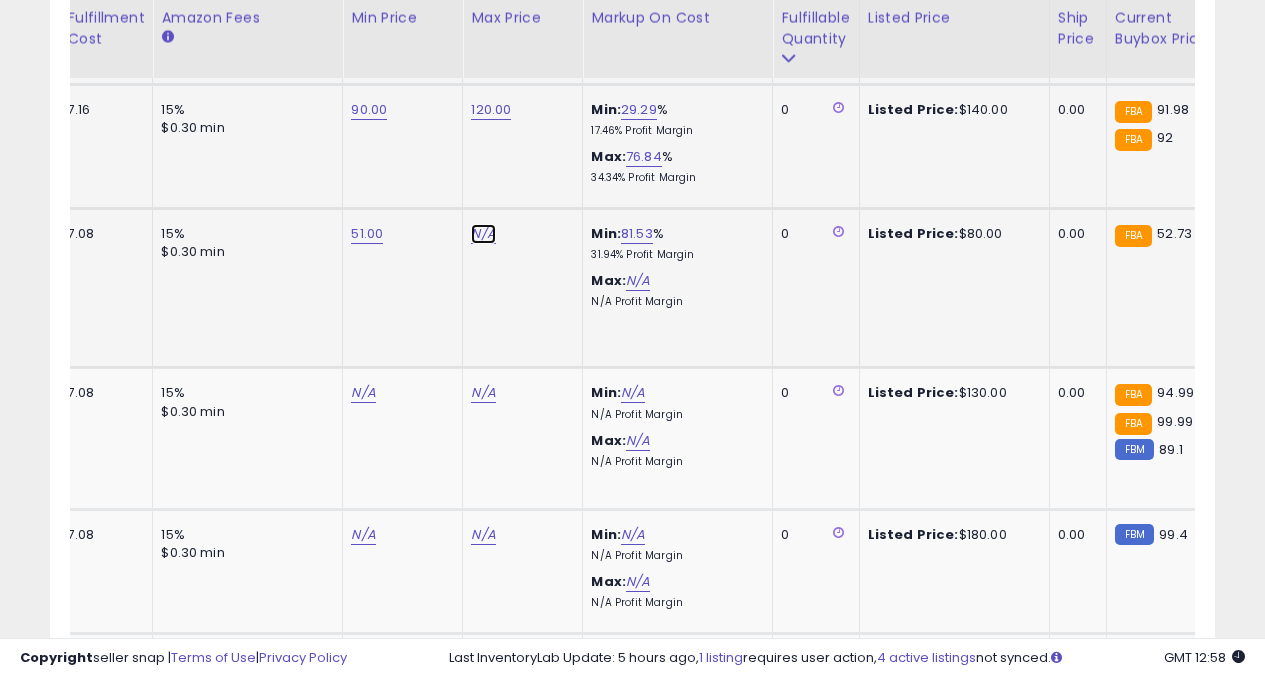 click on "N/A" at bounding box center [483, 234] 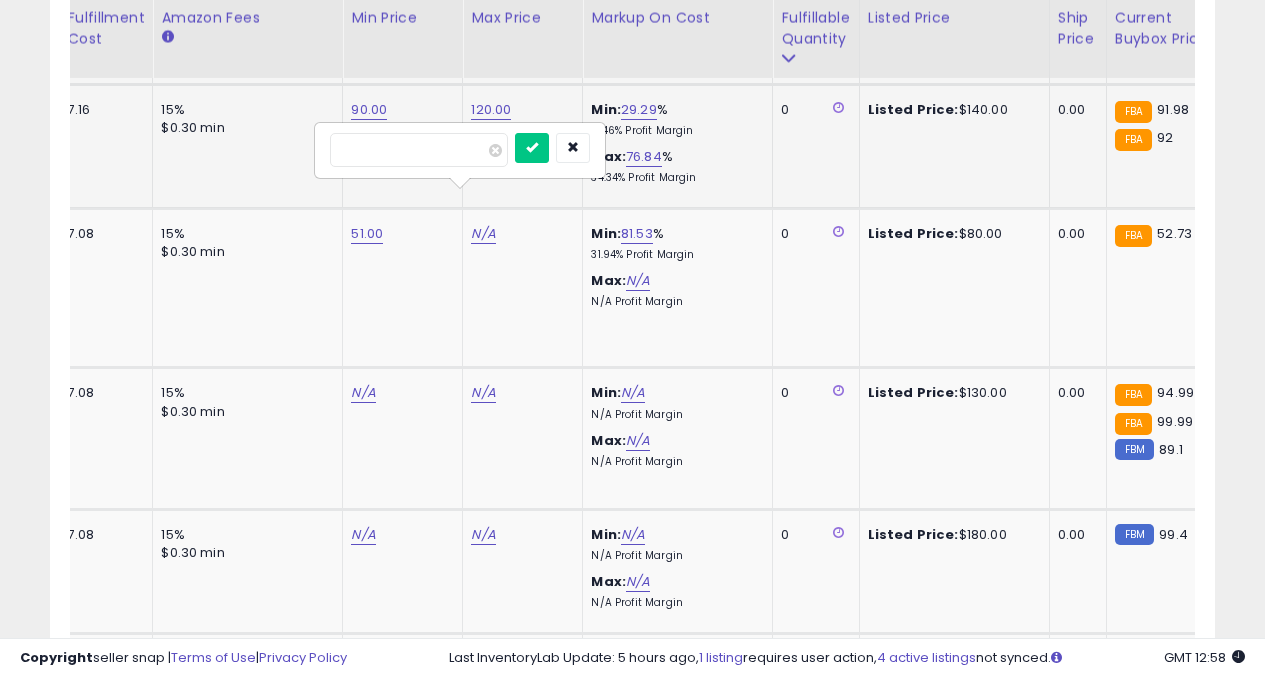 type on "**" 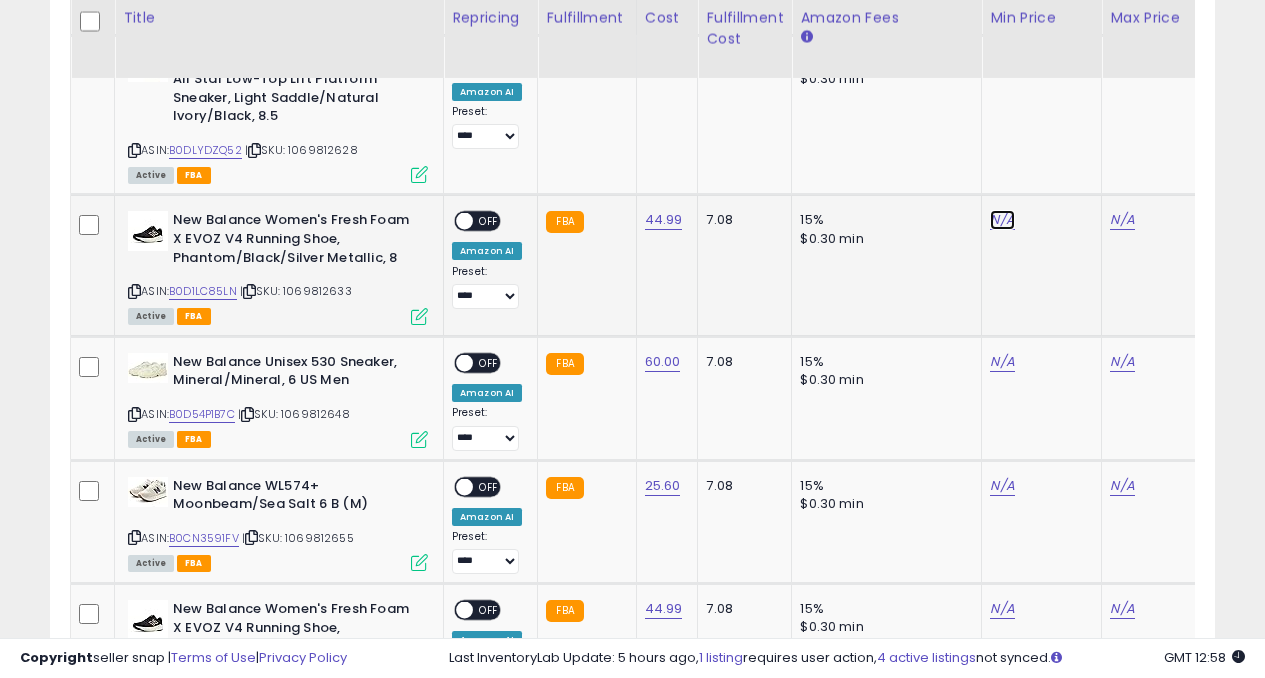 click on "N/A" at bounding box center [1002, 220] 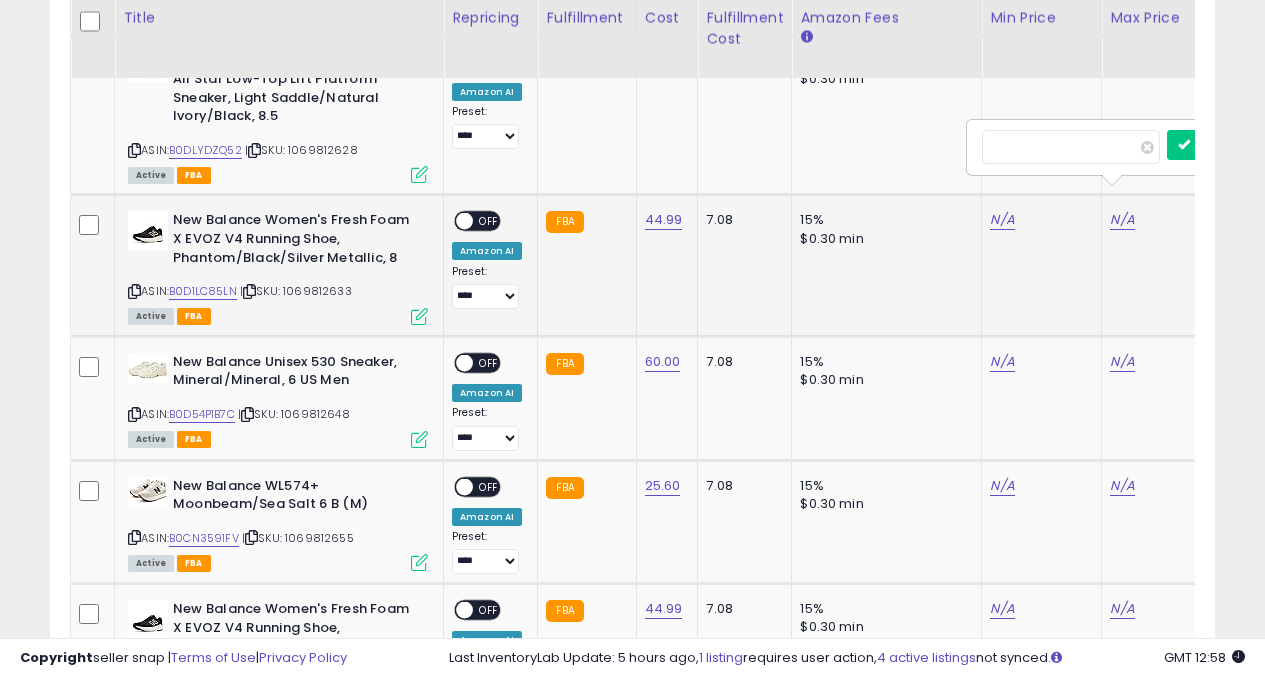 type on "**" 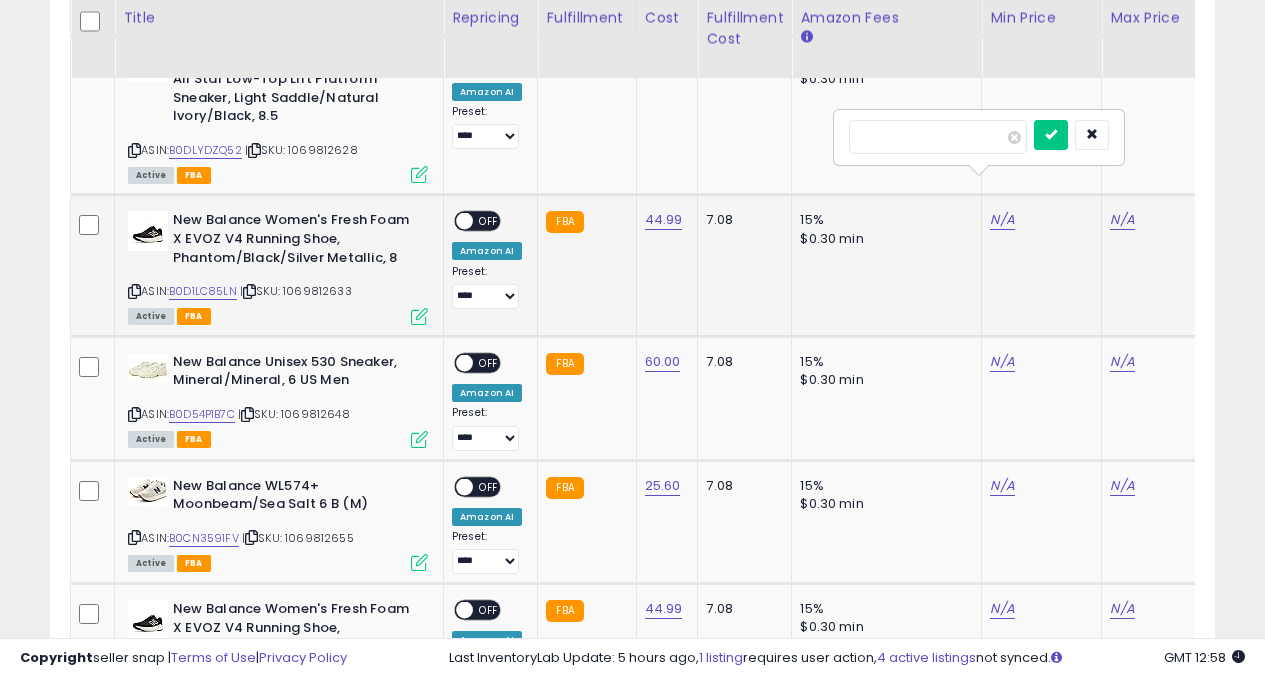click at bounding box center [1051, 135] 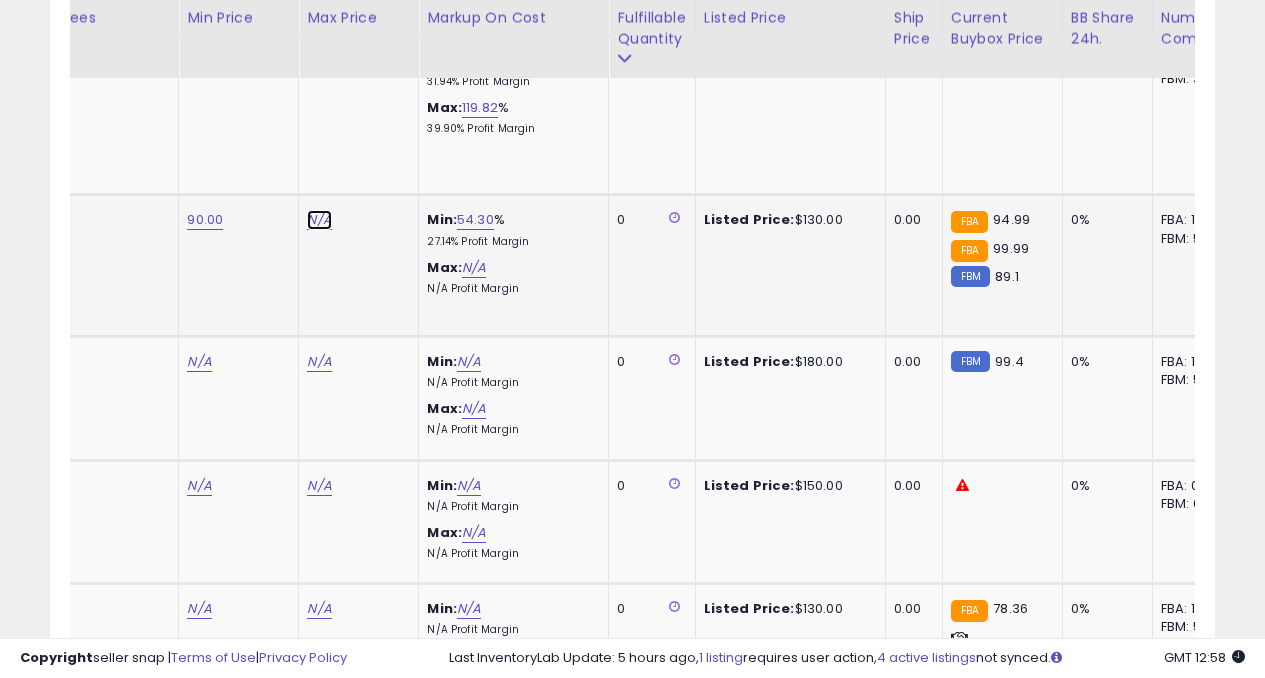 click on "N/A" at bounding box center (319, 220) 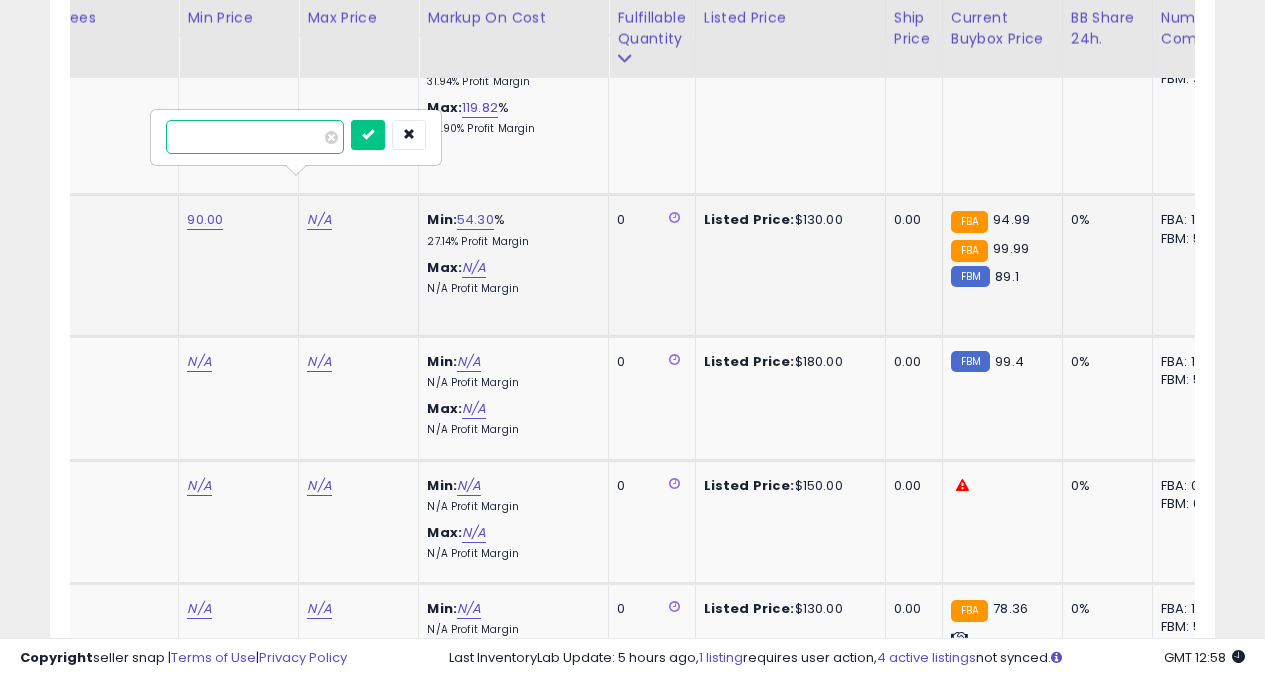 type on "***" 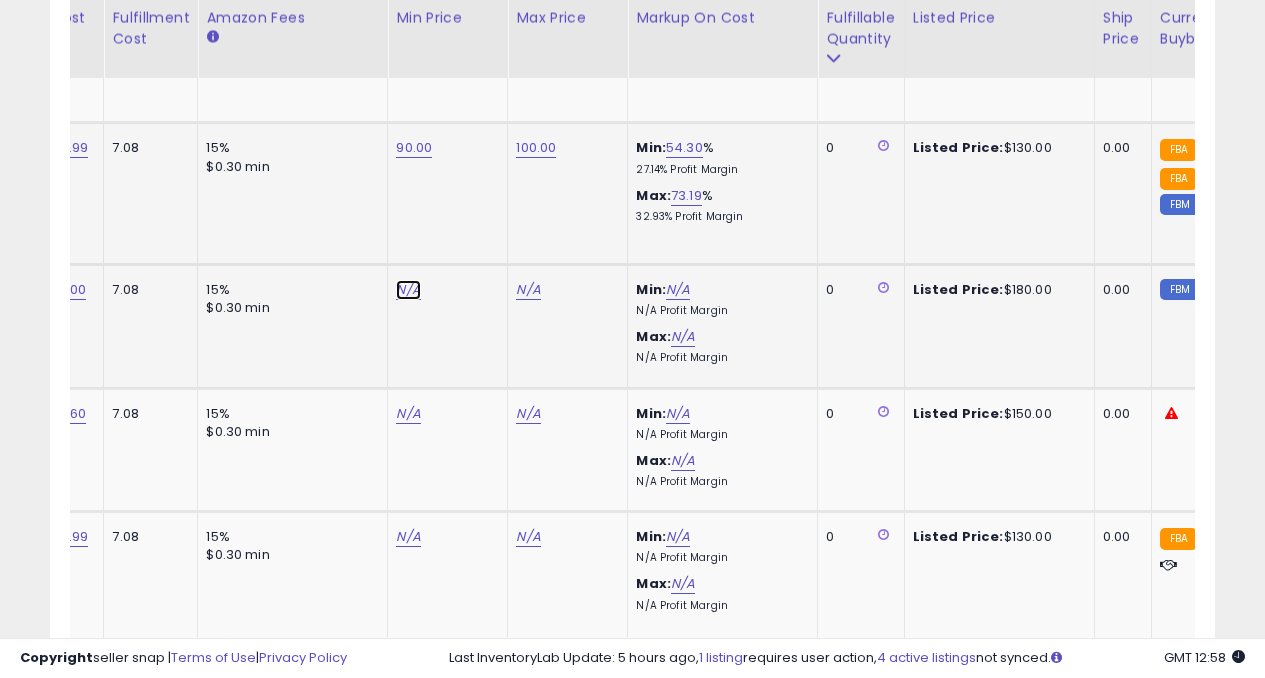 click on "N/A" at bounding box center (408, 290) 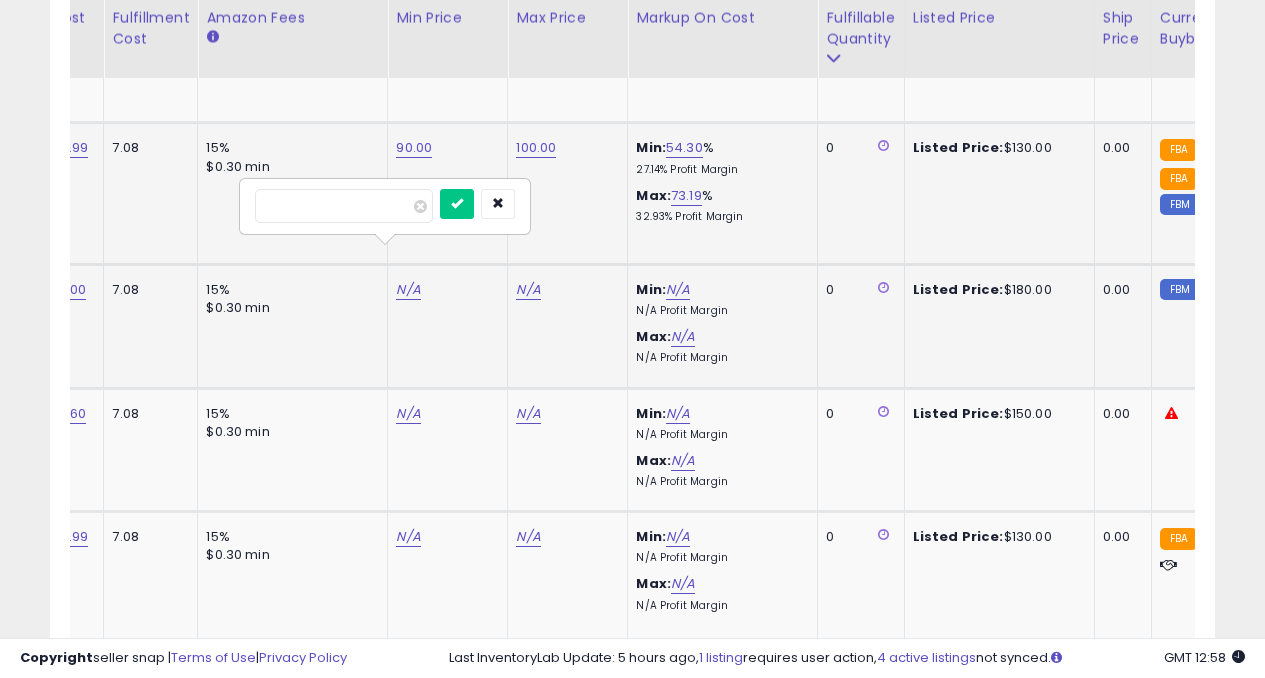 type on "***" 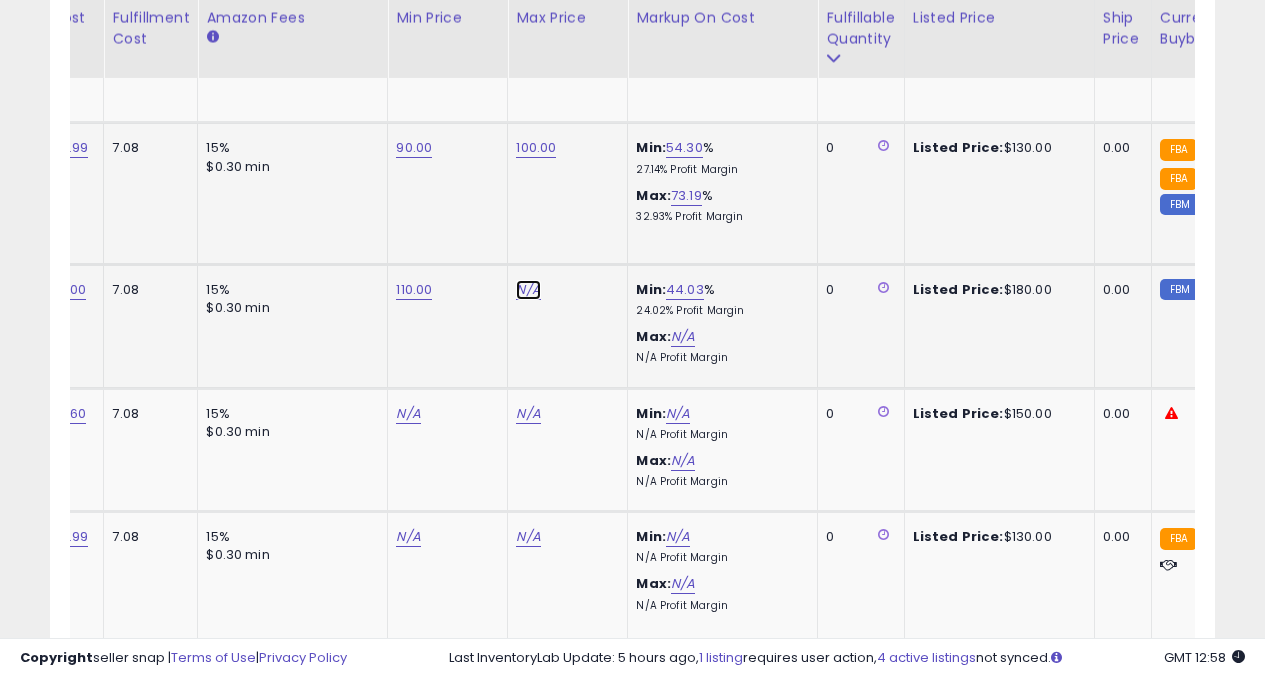 click on "N/A" at bounding box center (528, 290) 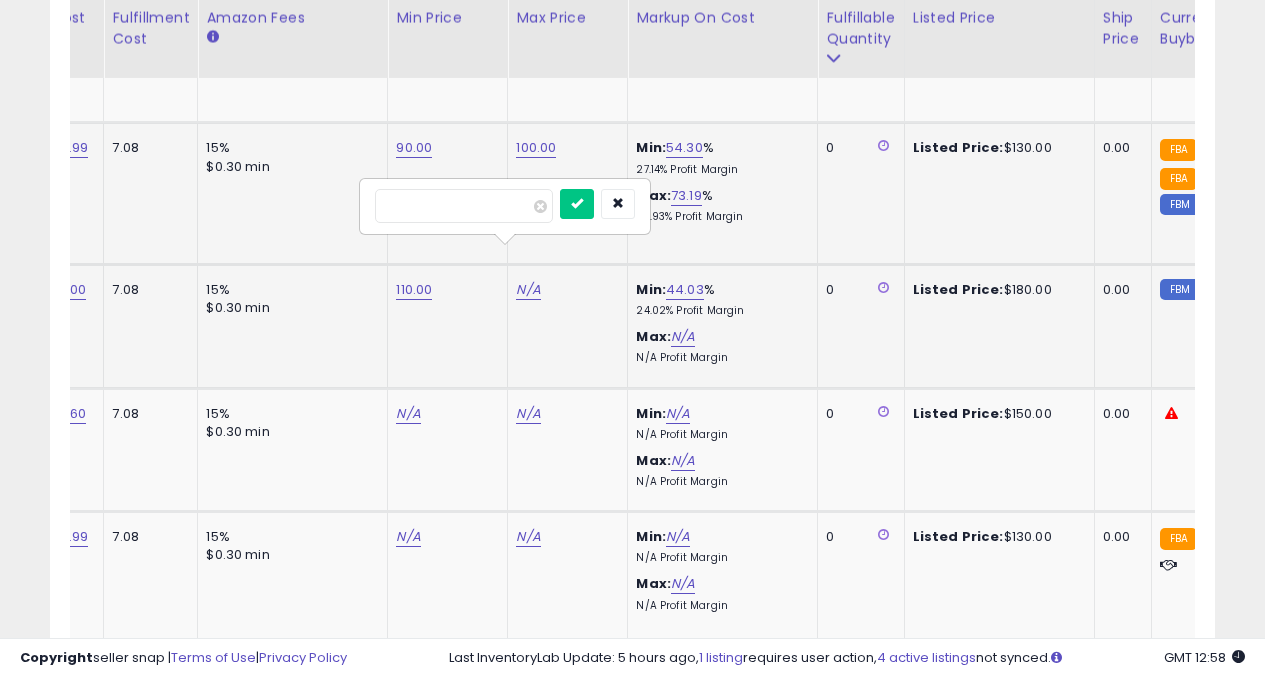 type on "***" 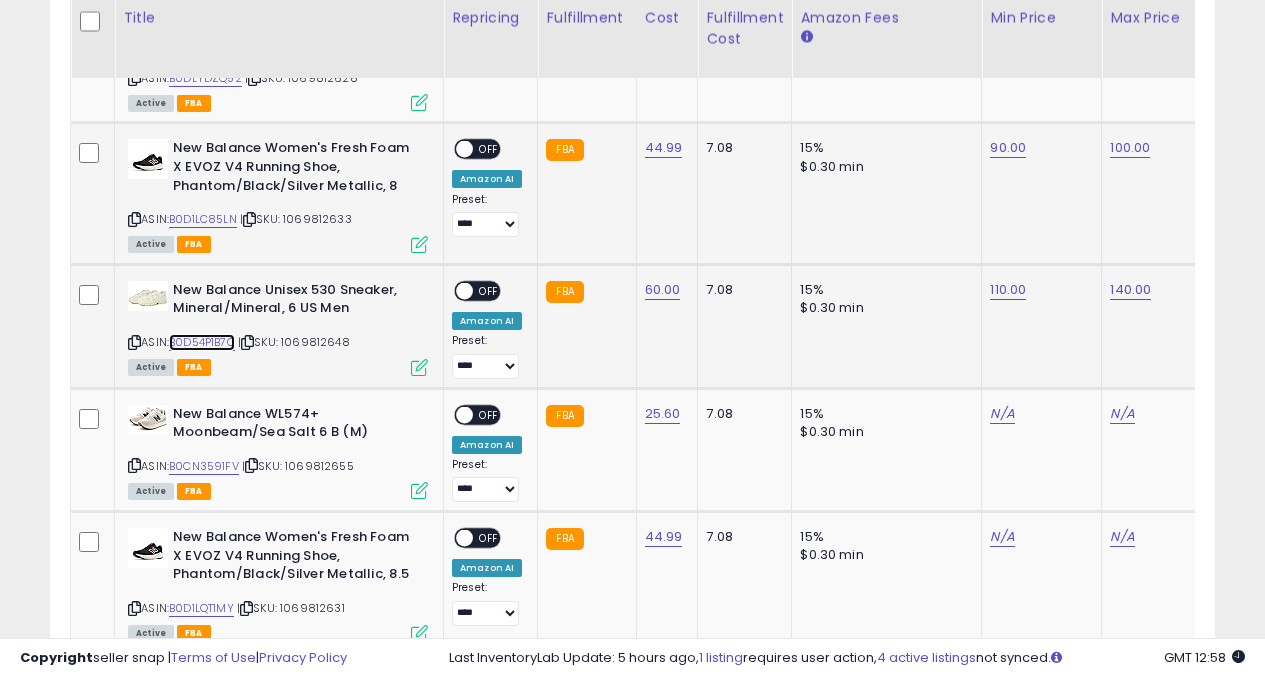 click on "B0D54P1B7C" at bounding box center [202, 342] 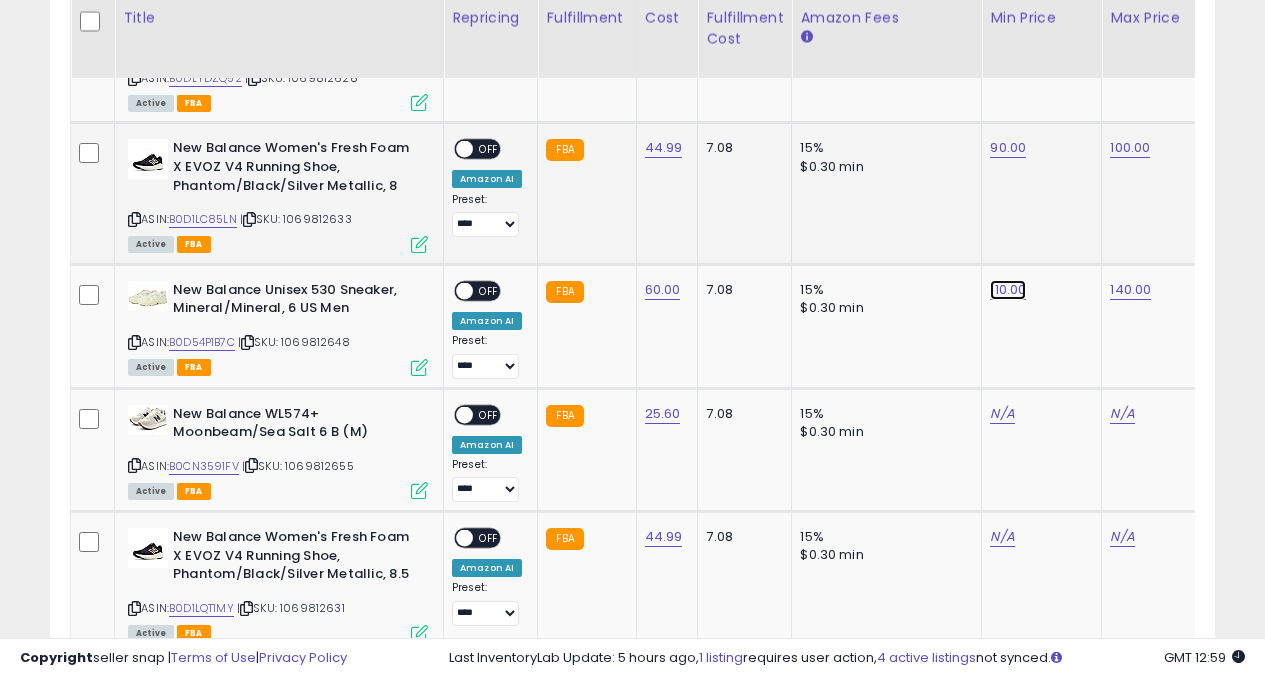 click on "110.00" at bounding box center [1008, -3425] 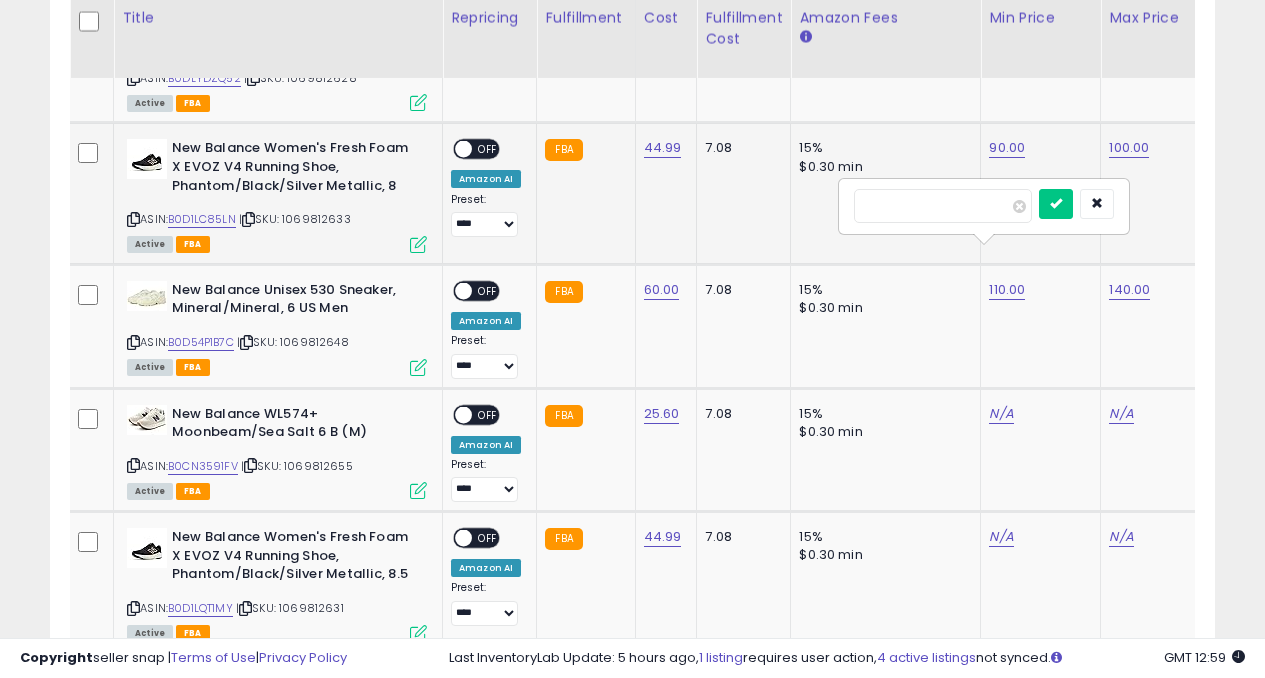 type on "*" 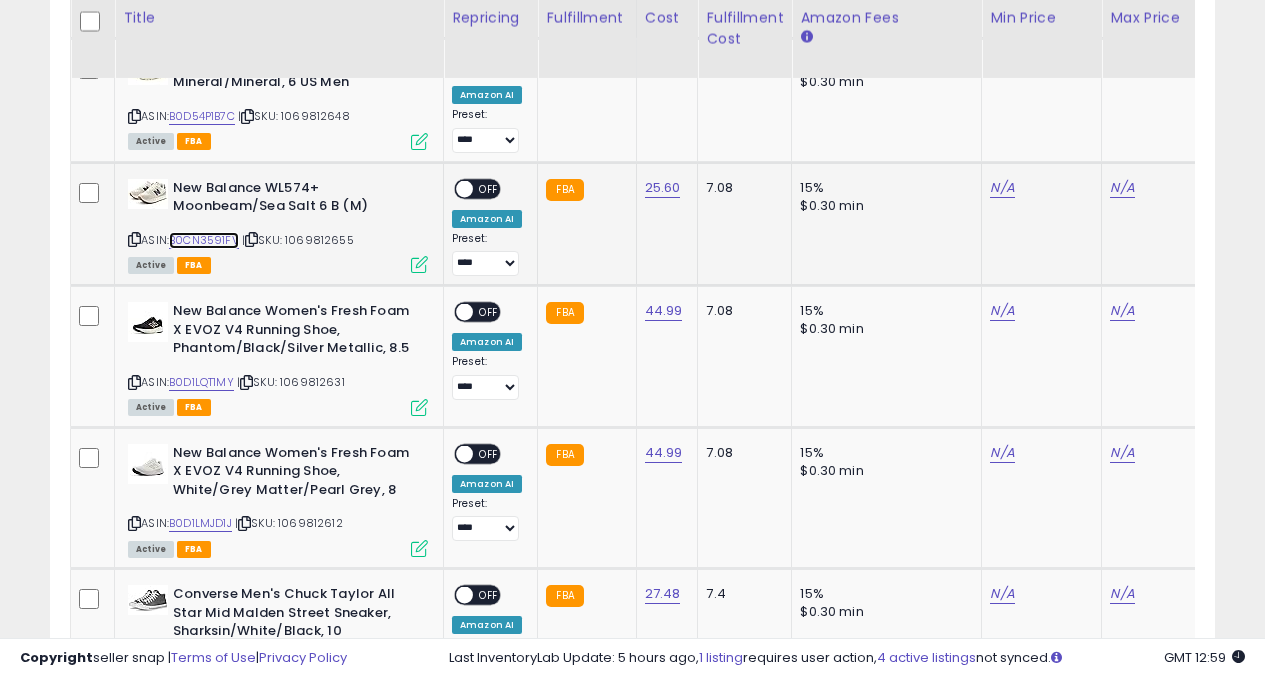 click on "B0CN3591FV" at bounding box center [204, 240] 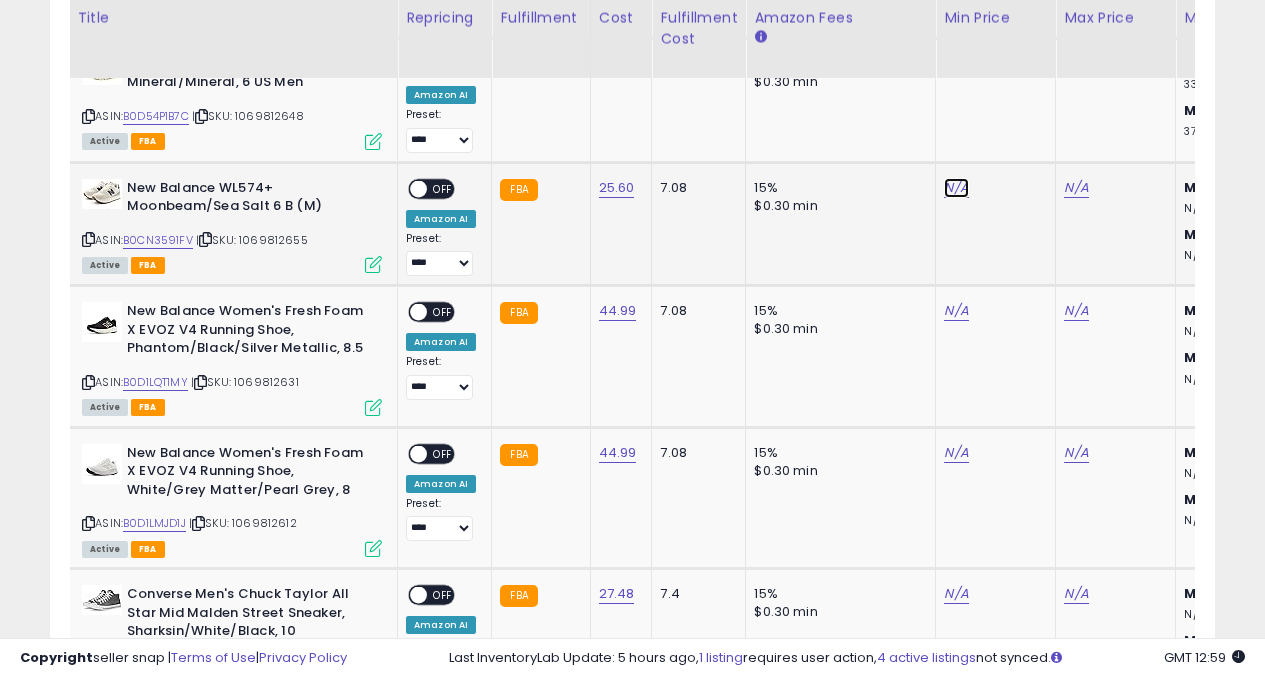 click on "N/A" at bounding box center [956, 188] 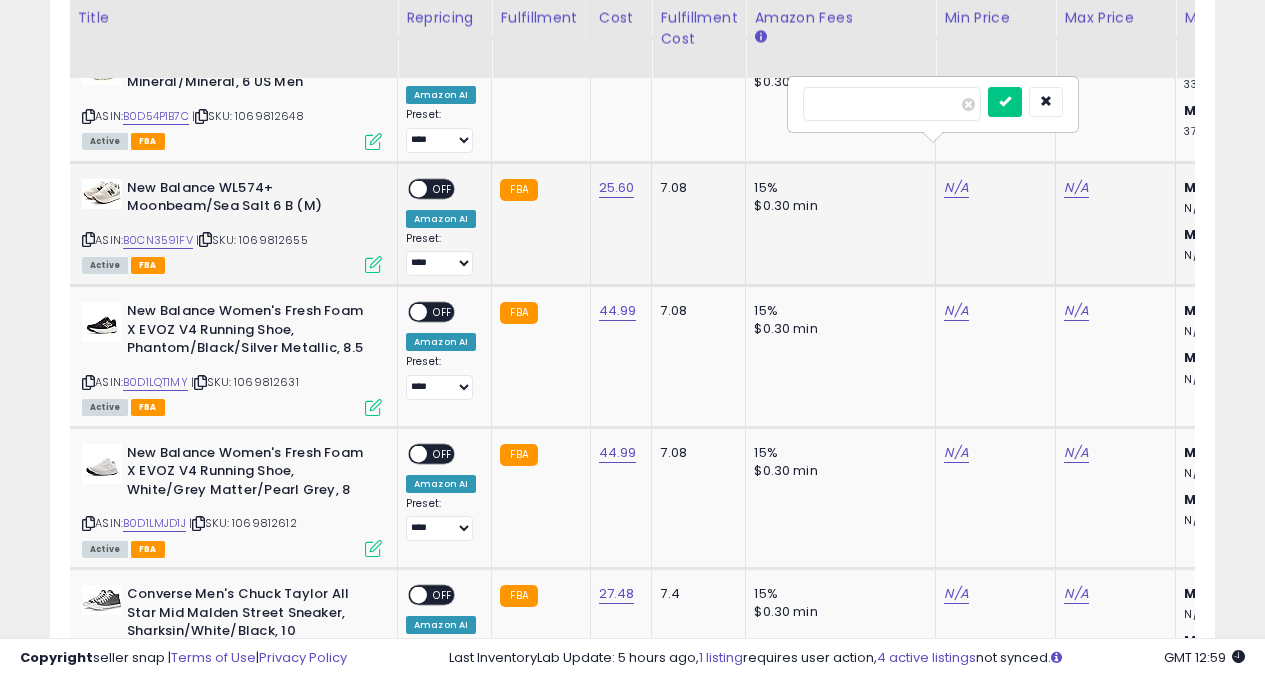 type on "***" 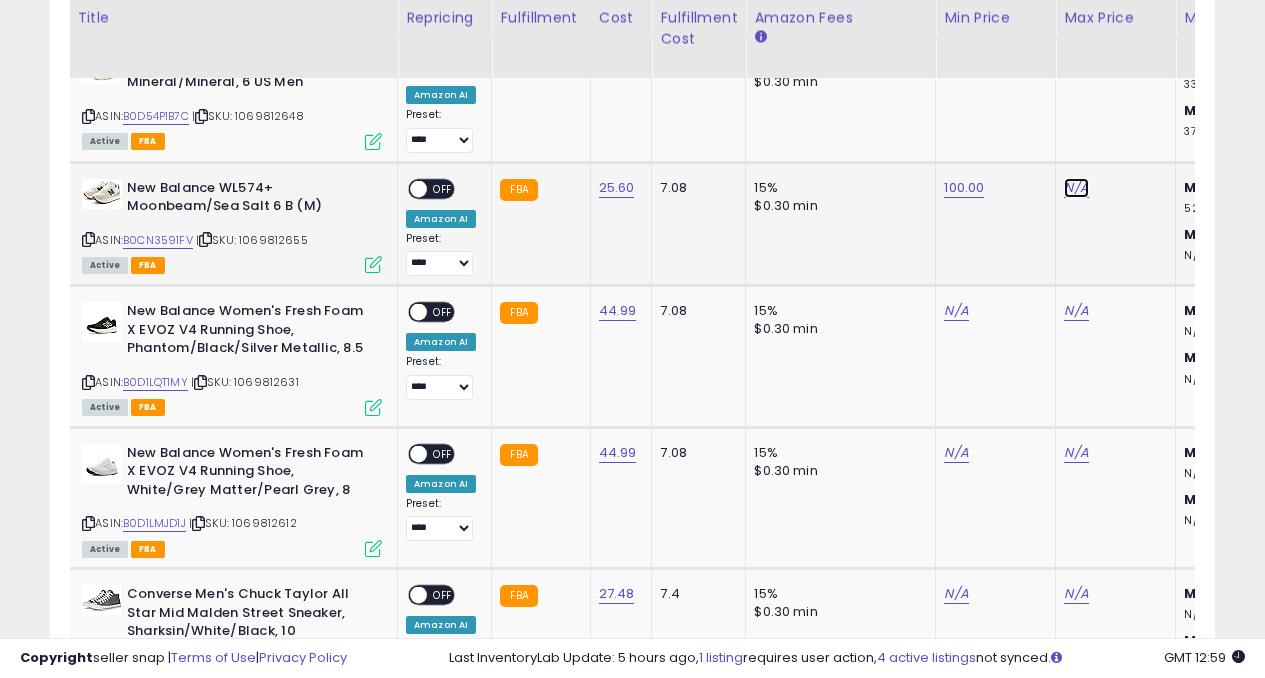 click on "N/A" at bounding box center [1076, 188] 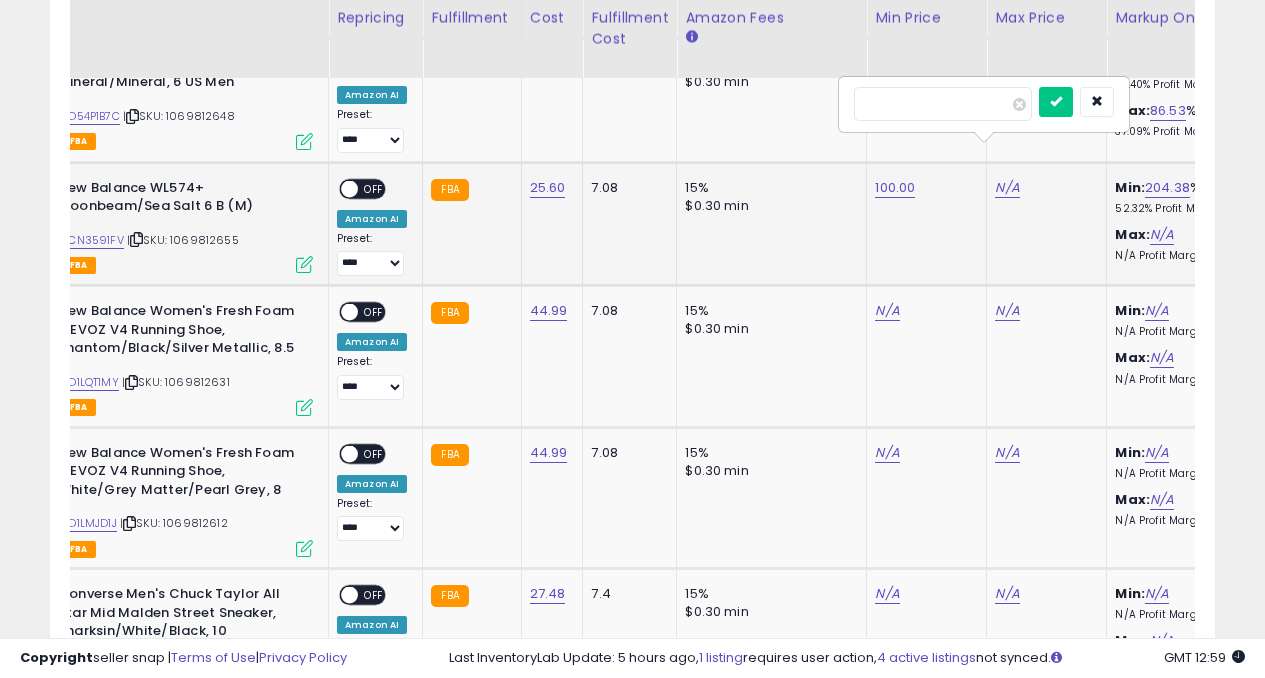 type on "***" 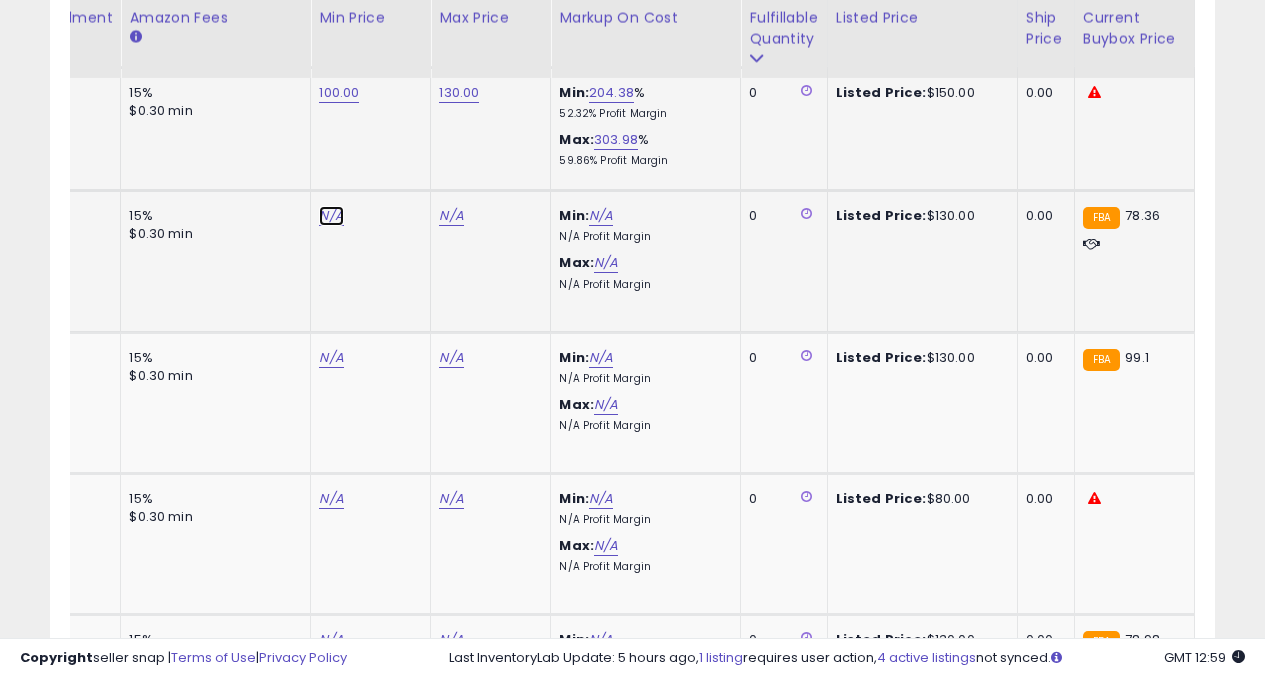 click on "N/A" at bounding box center [331, 216] 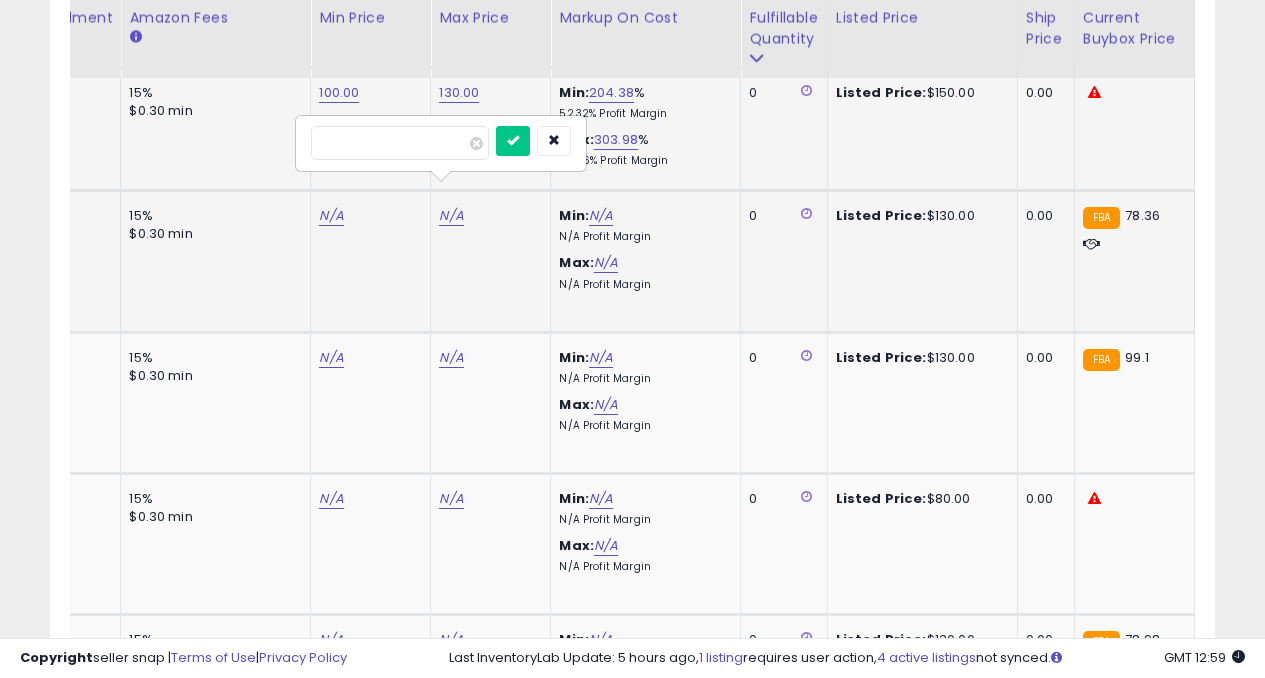 type on "**" 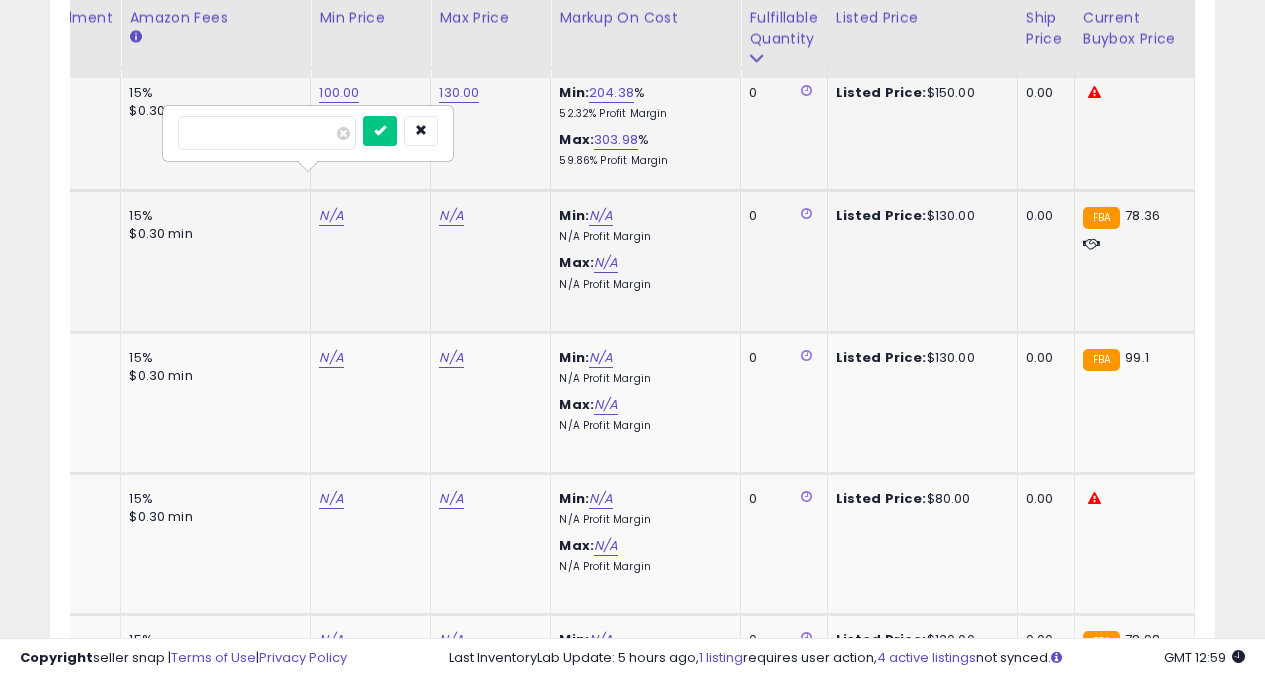 click at bounding box center [380, 131] 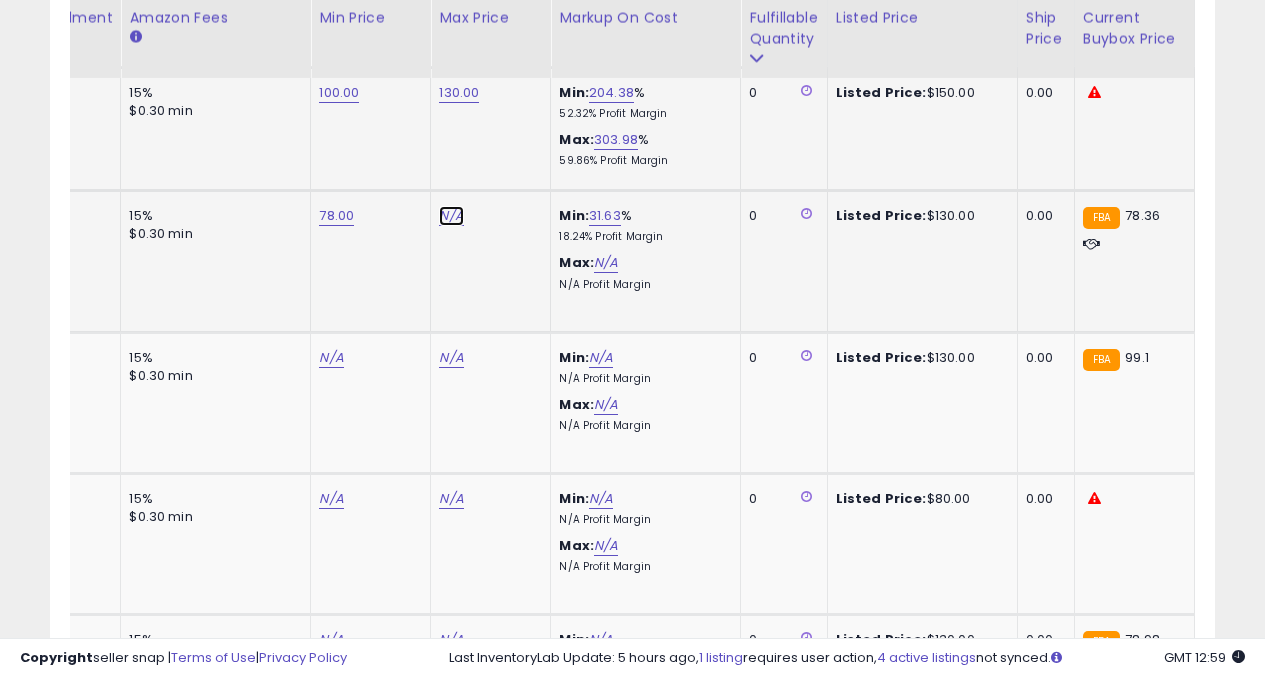 click on "N/A" at bounding box center (451, 216) 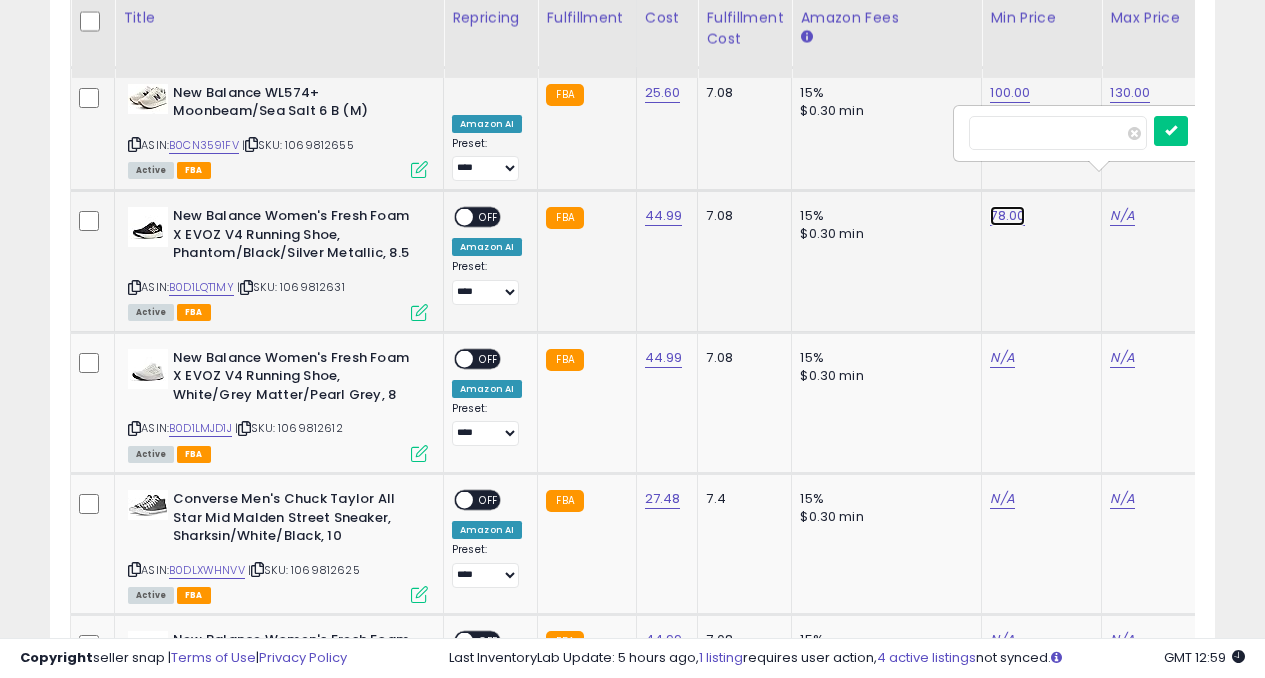 click on "78.00" at bounding box center [1008, -3746] 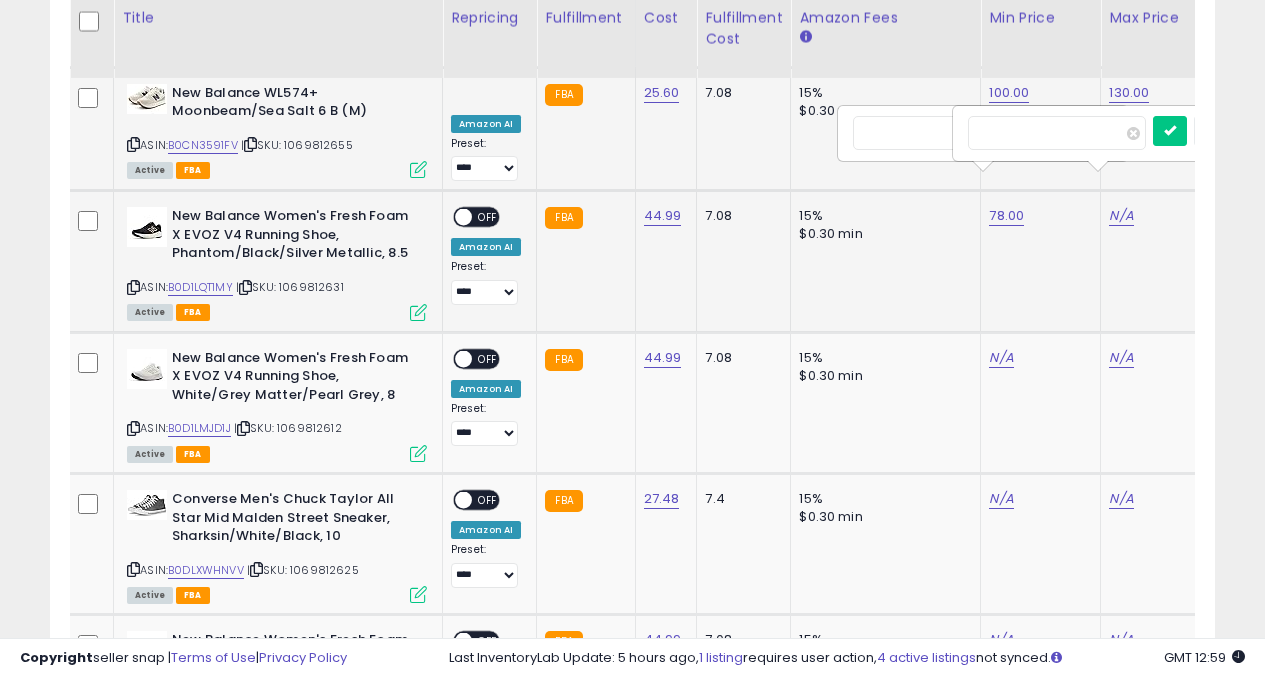 type on "*" 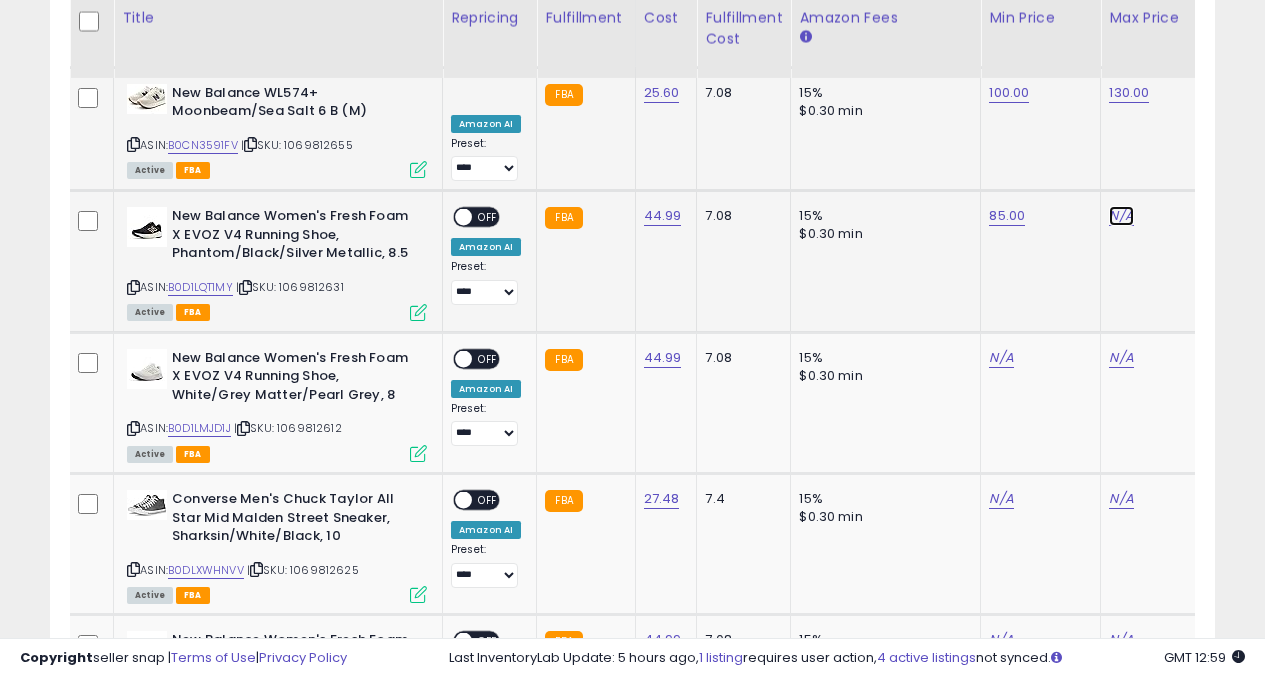 click on "N/A" at bounding box center (1121, 216) 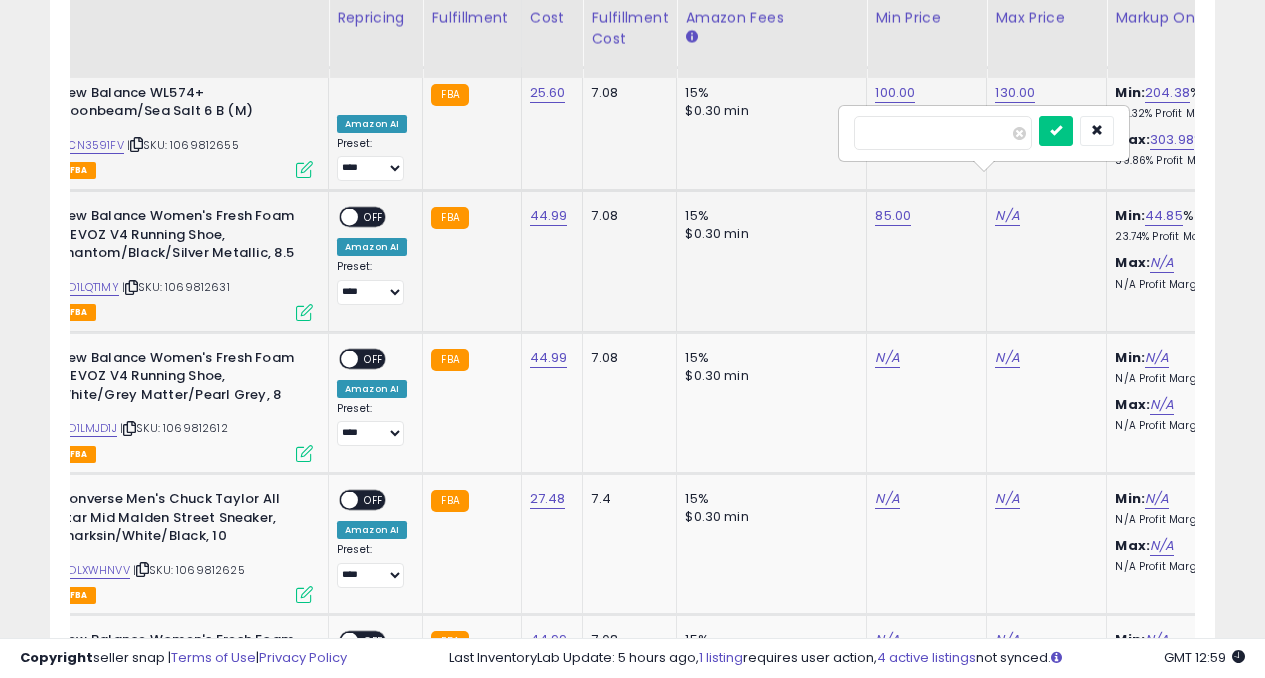 type on "***" 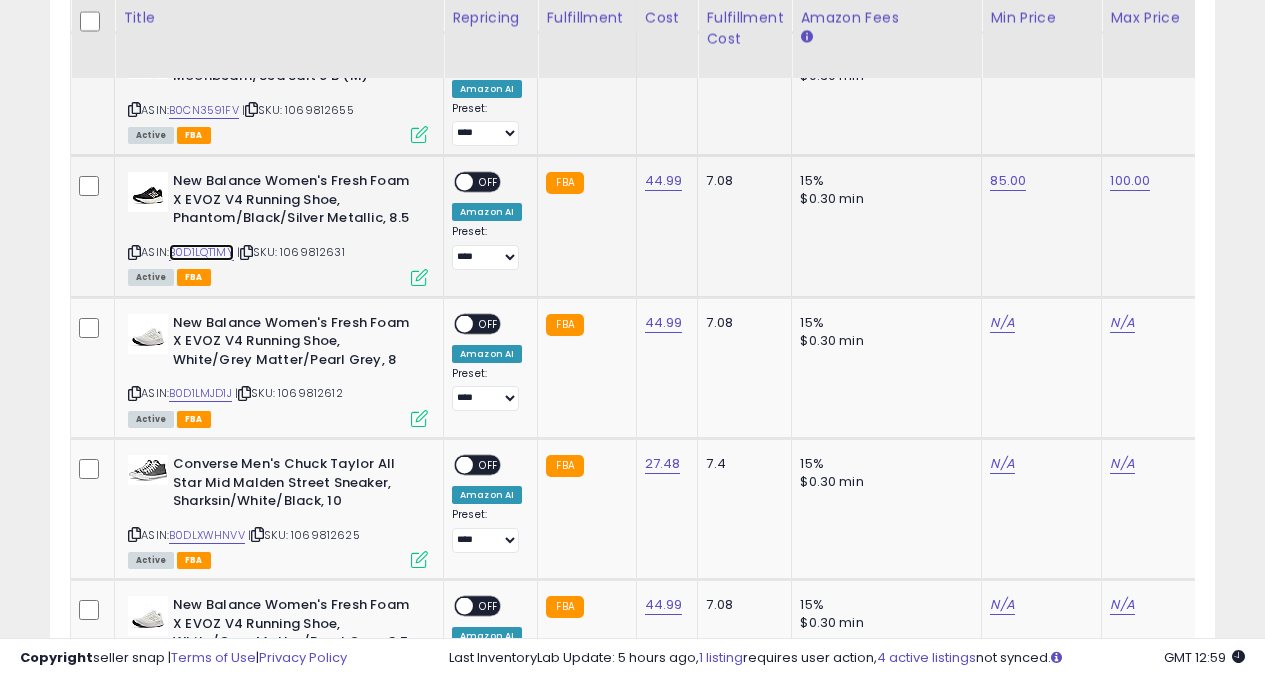 click on "B0D1LQT1MY" at bounding box center [201, 252] 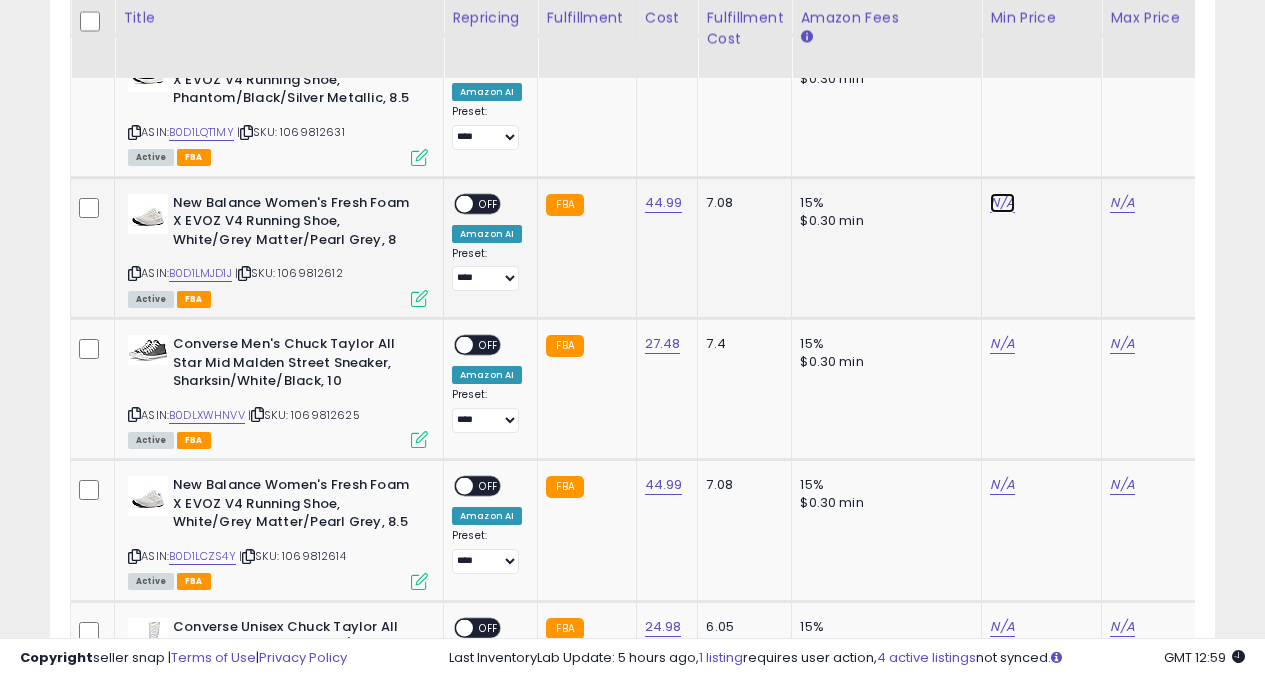click on "N/A" at bounding box center (1002, 203) 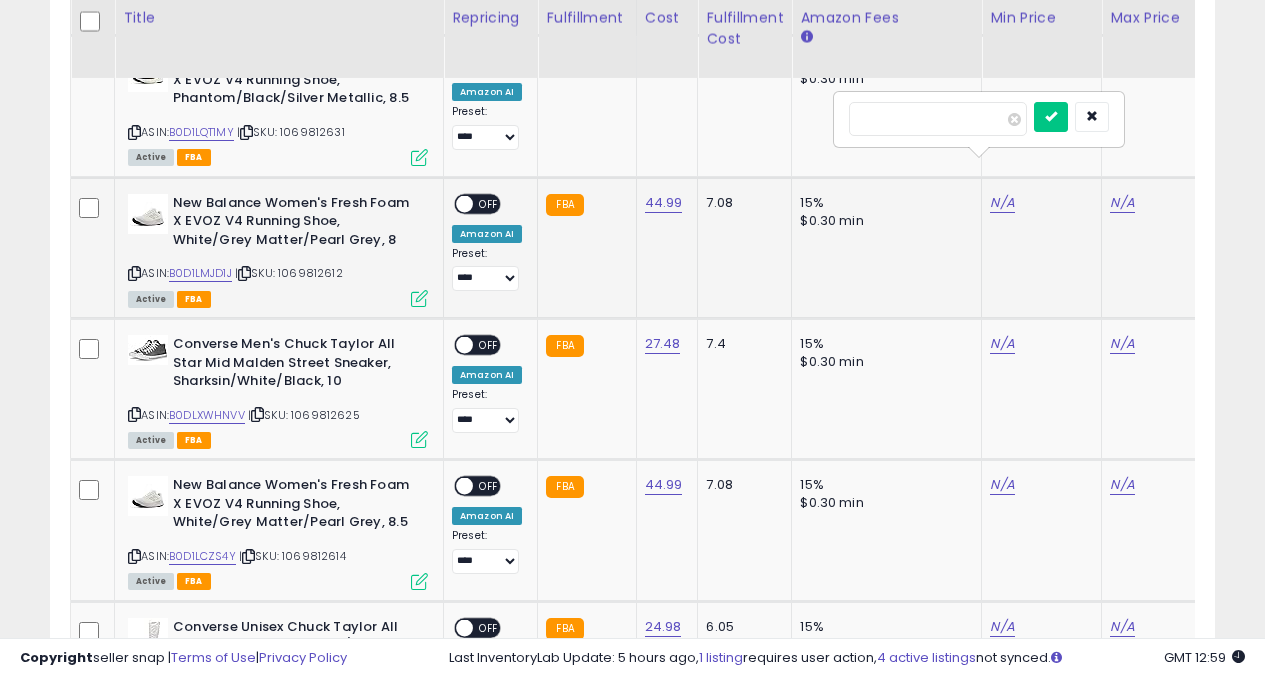 type on "**" 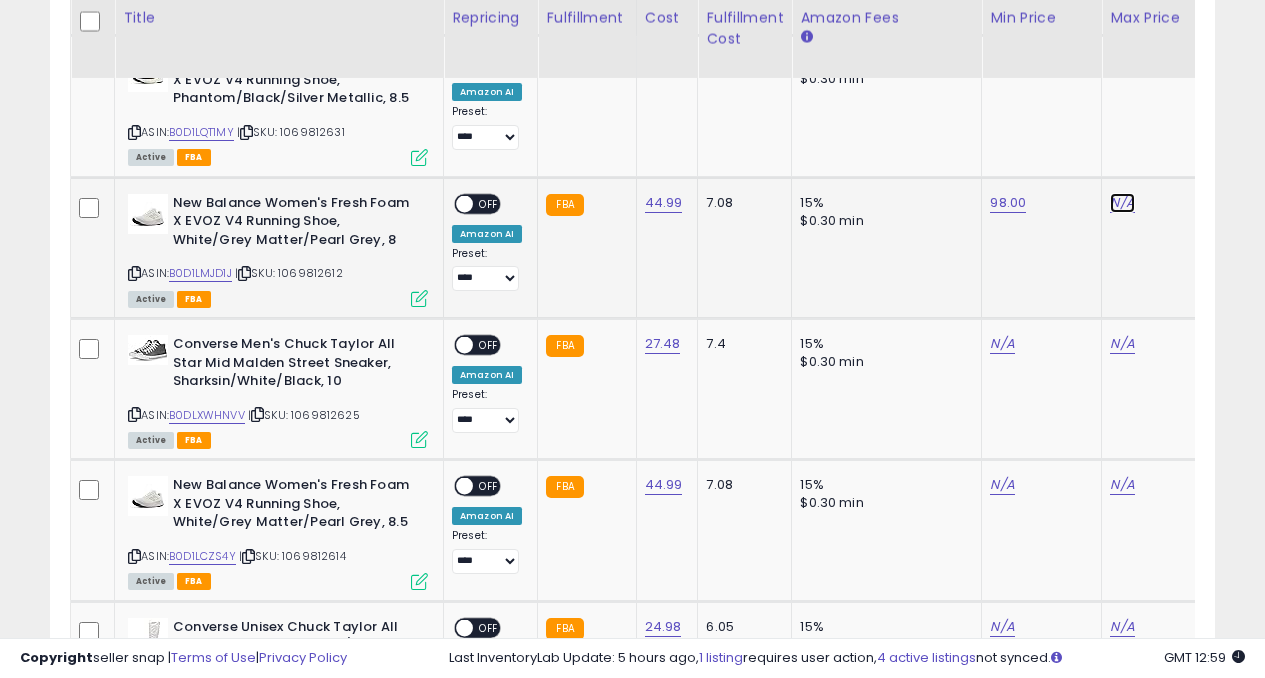 click on "N/A" at bounding box center (1122, 203) 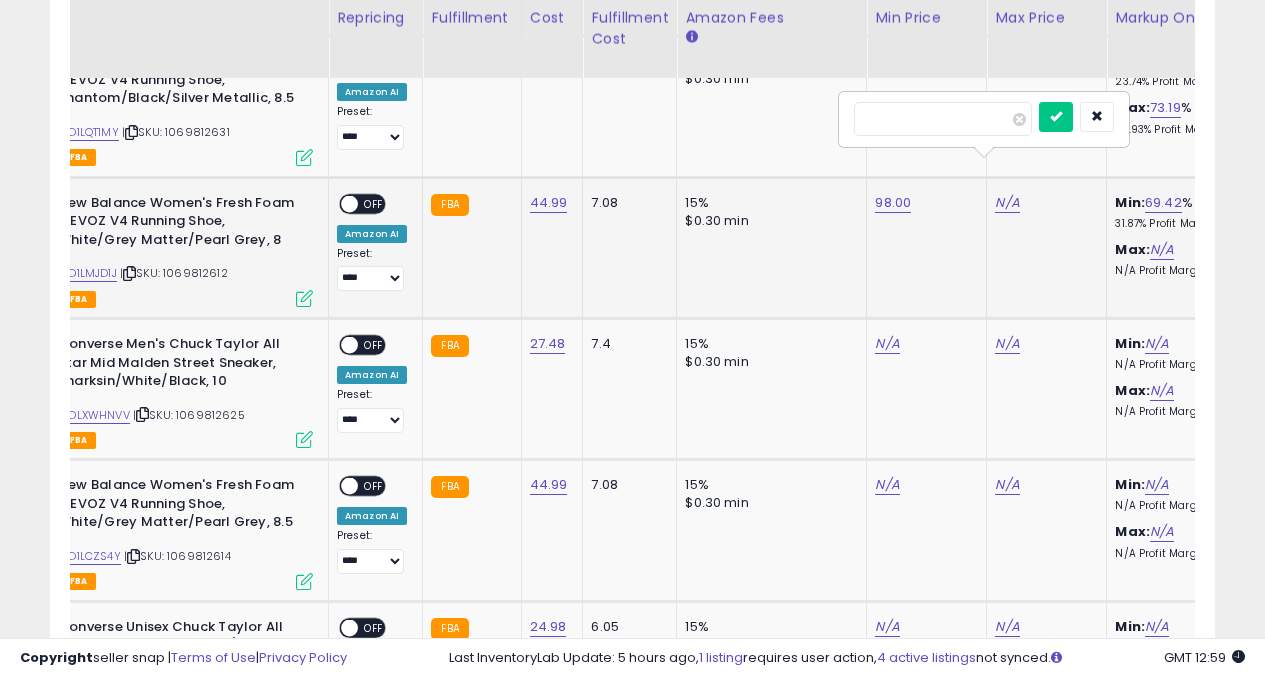 type on "***" 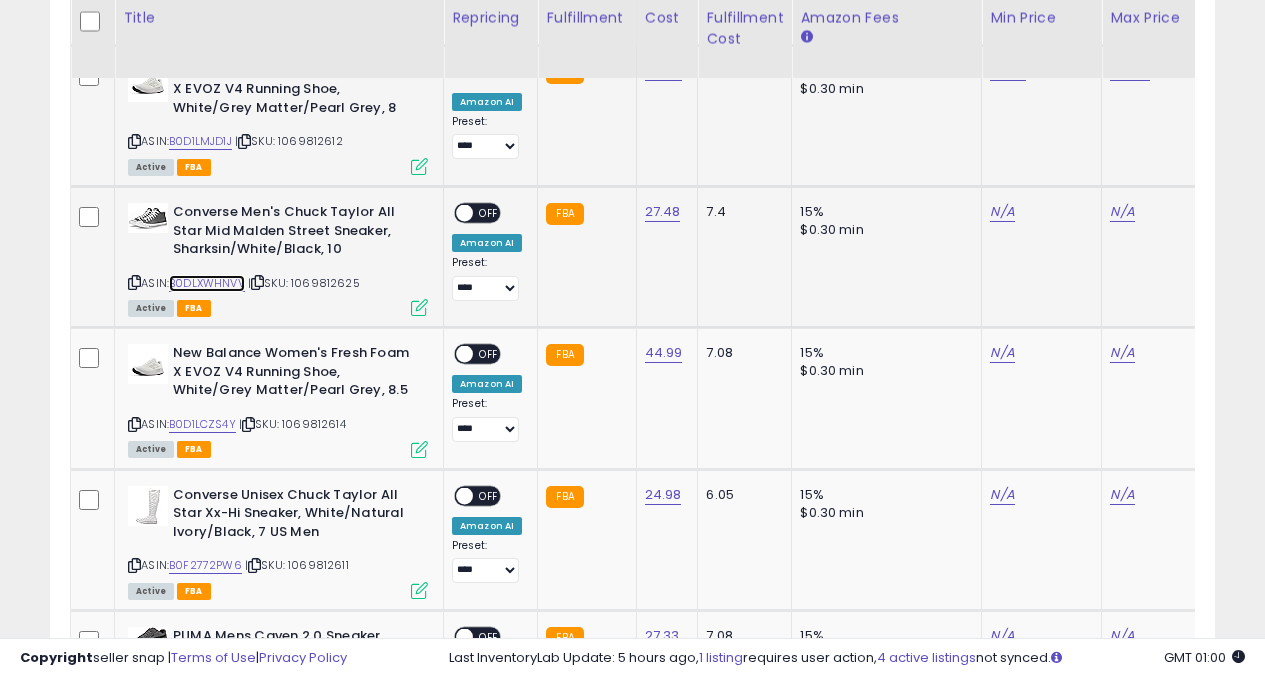 click on "B0DLXWHNVV" at bounding box center (207, 283) 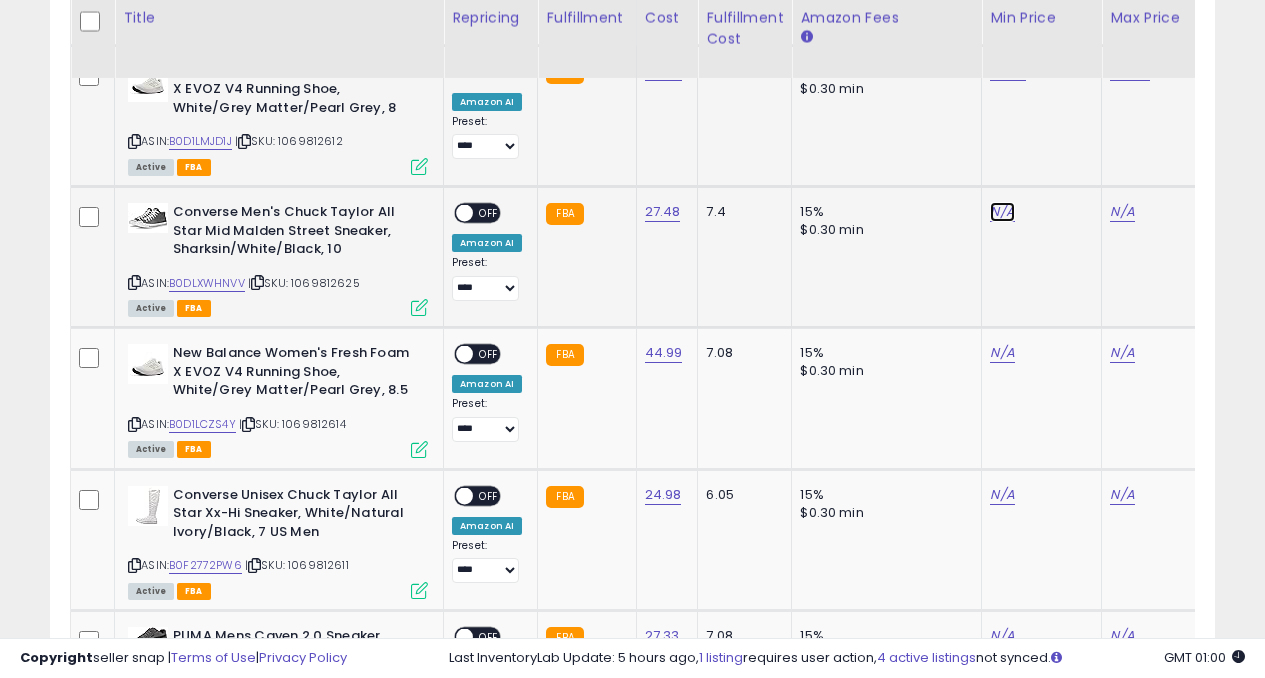 click on "N/A" at bounding box center [1002, 212] 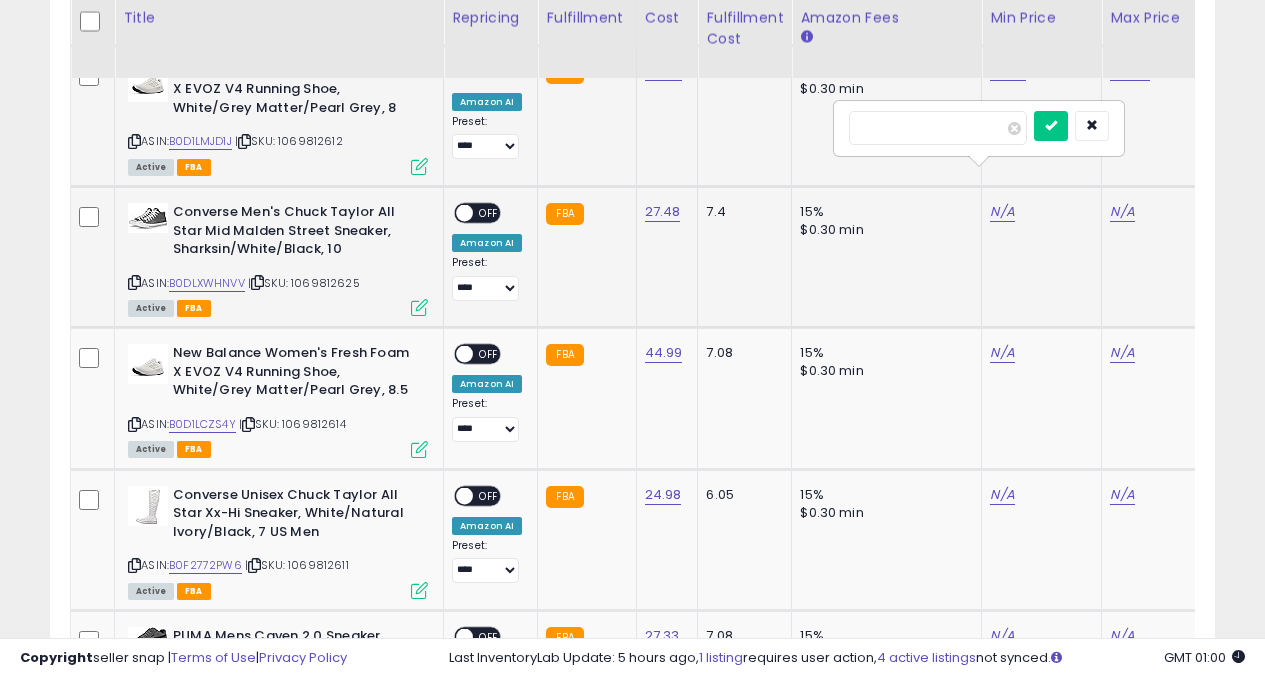 type on "**" 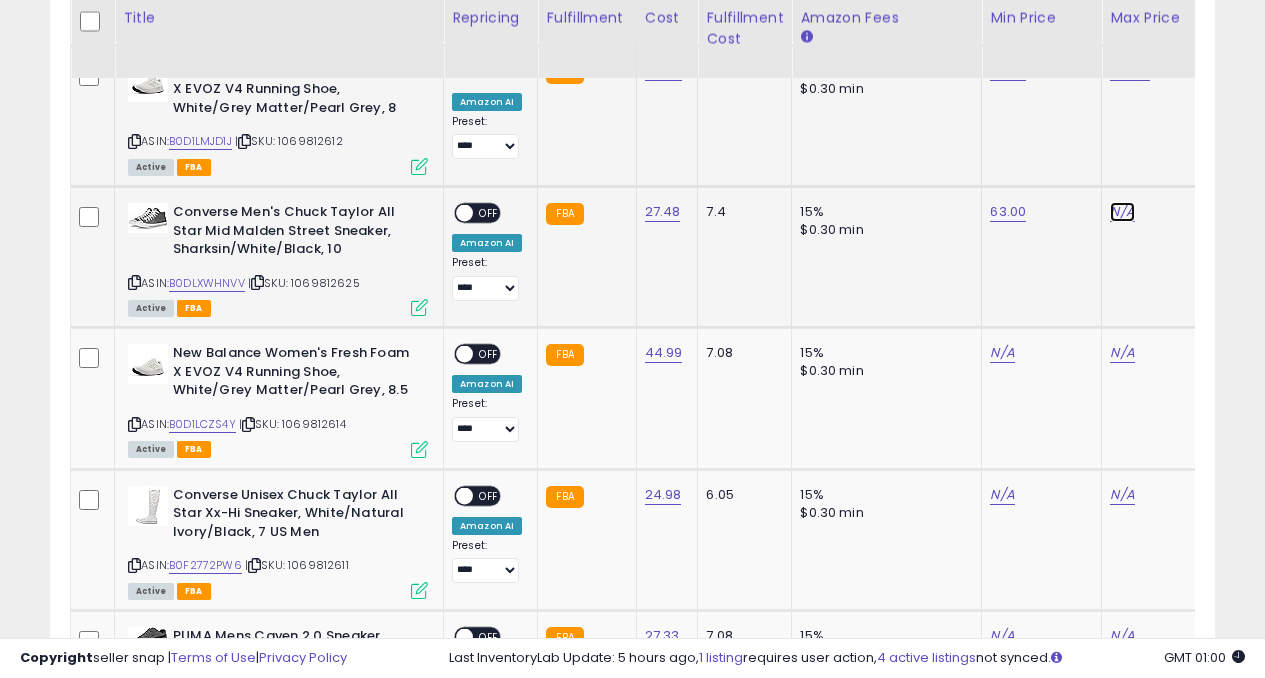 click on "N/A" at bounding box center (1122, 212) 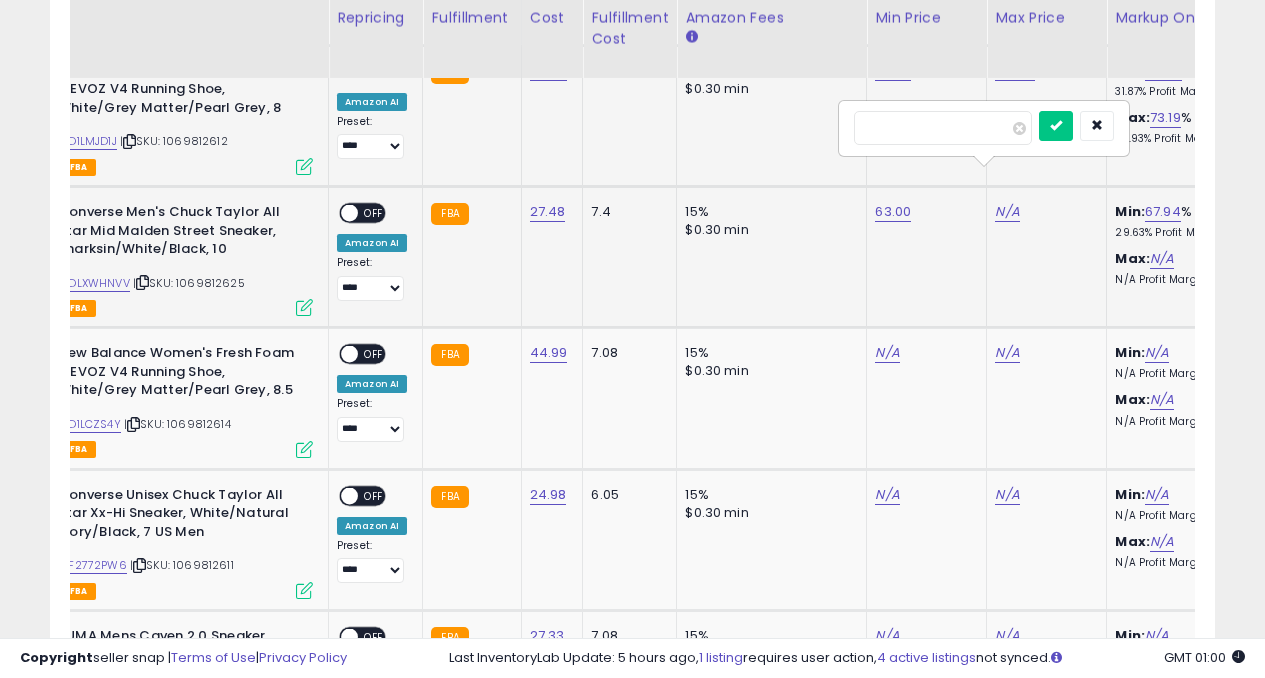 type on "**" 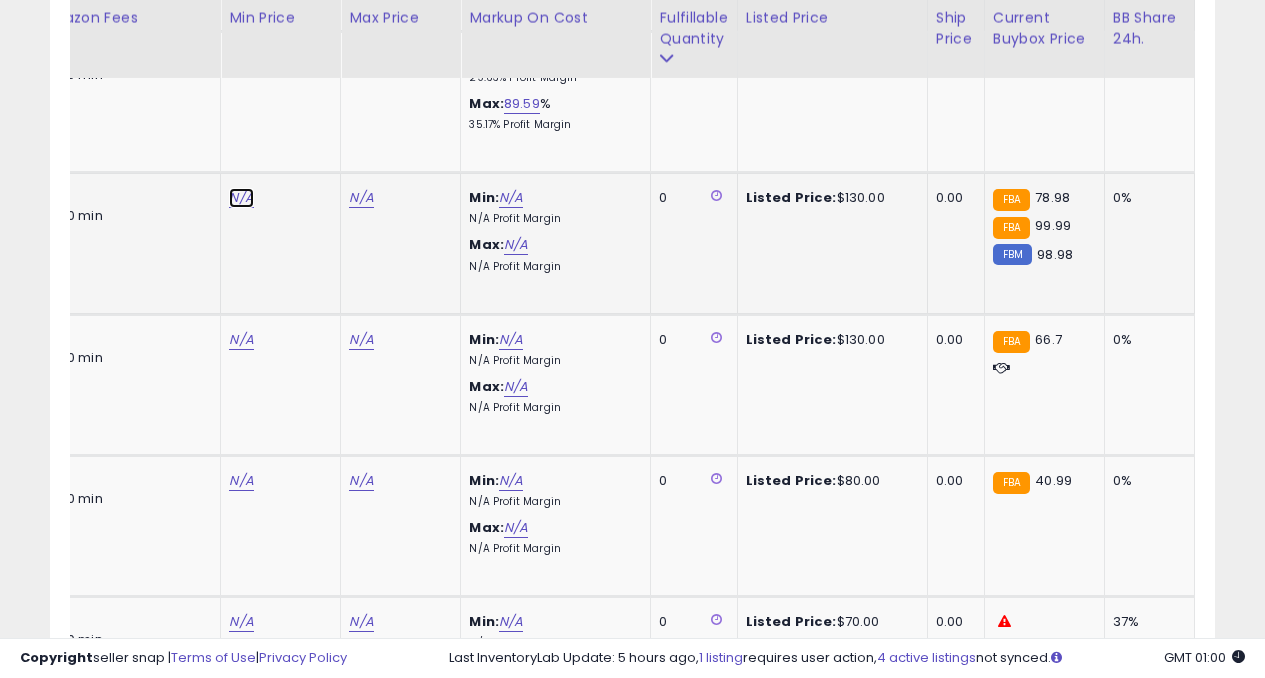 click on "N/A" at bounding box center [241, 198] 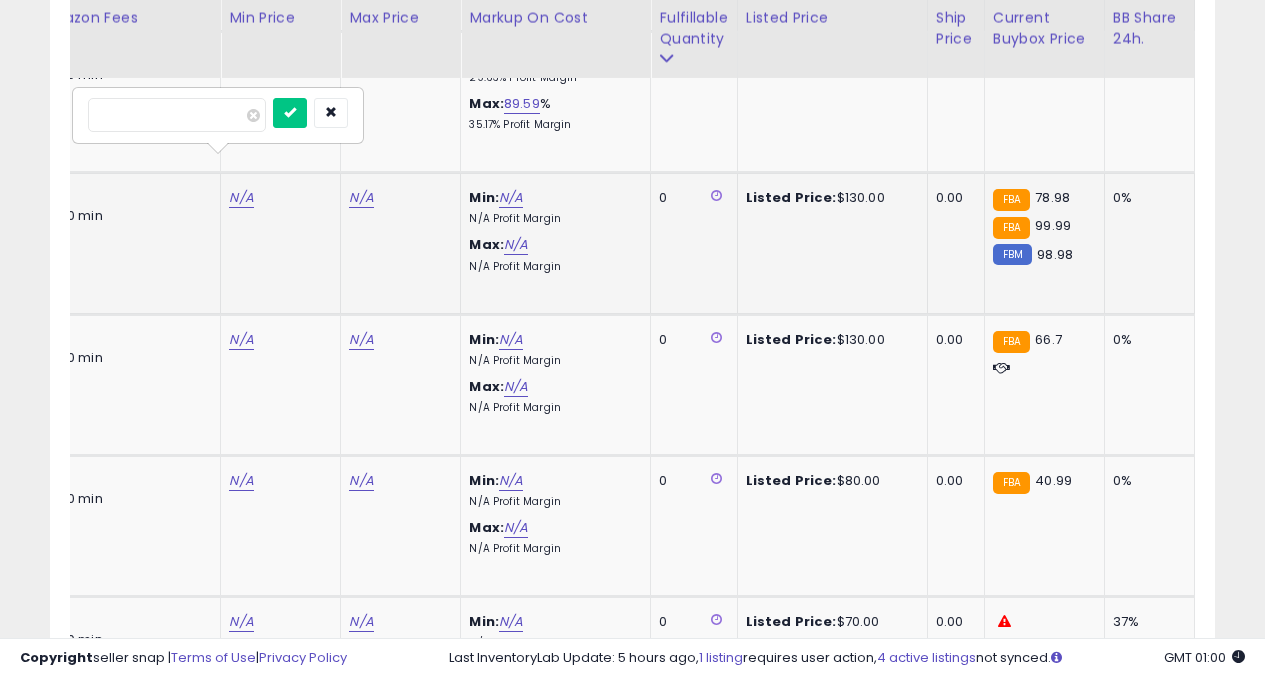 click at bounding box center (290, 113) 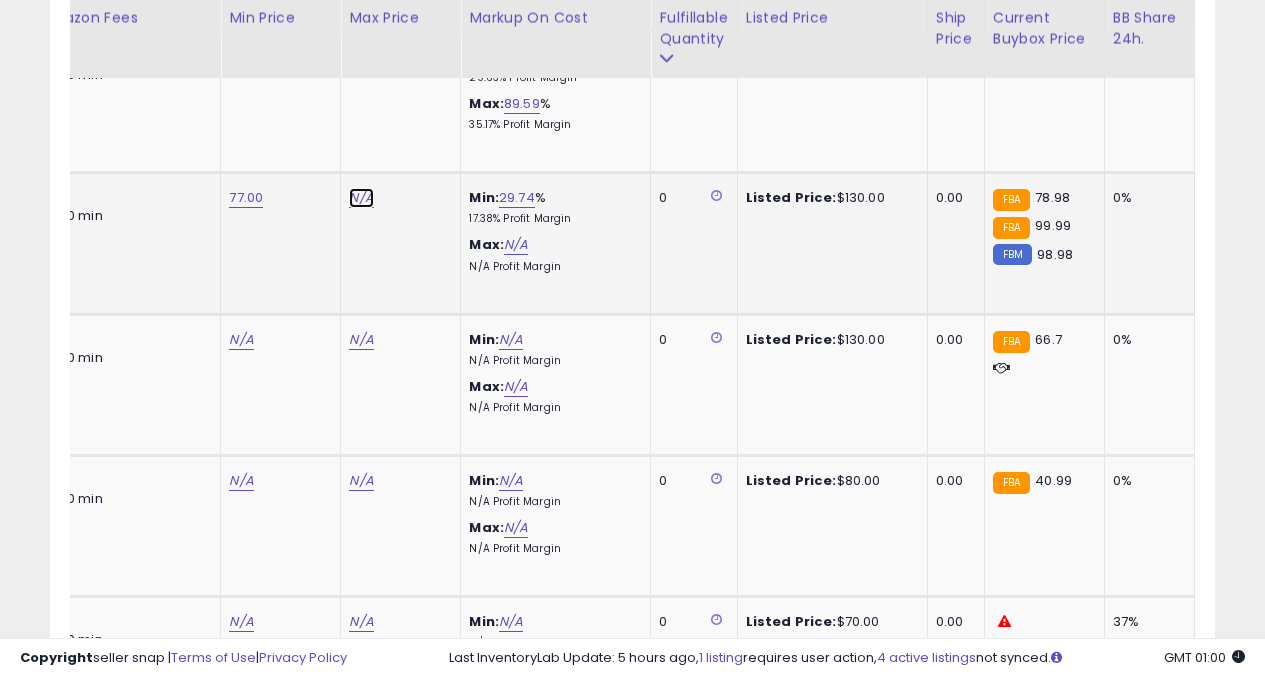 click on "N/A" at bounding box center (361, 198) 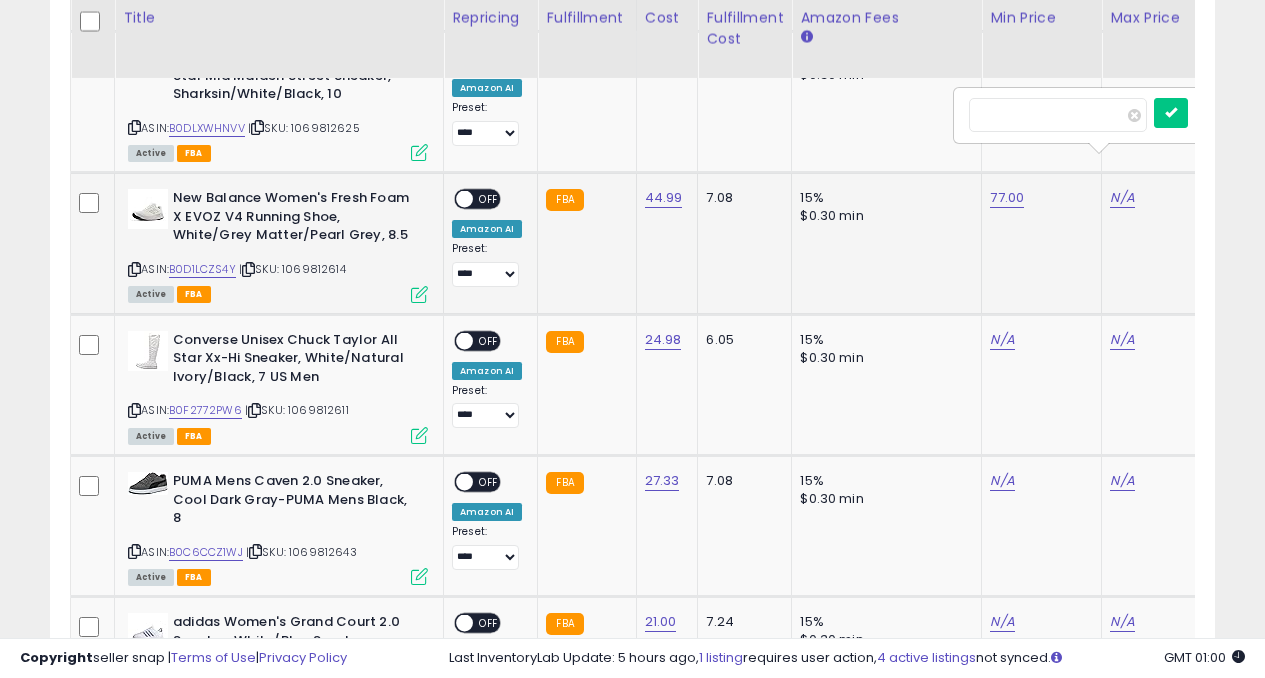 type on "***" 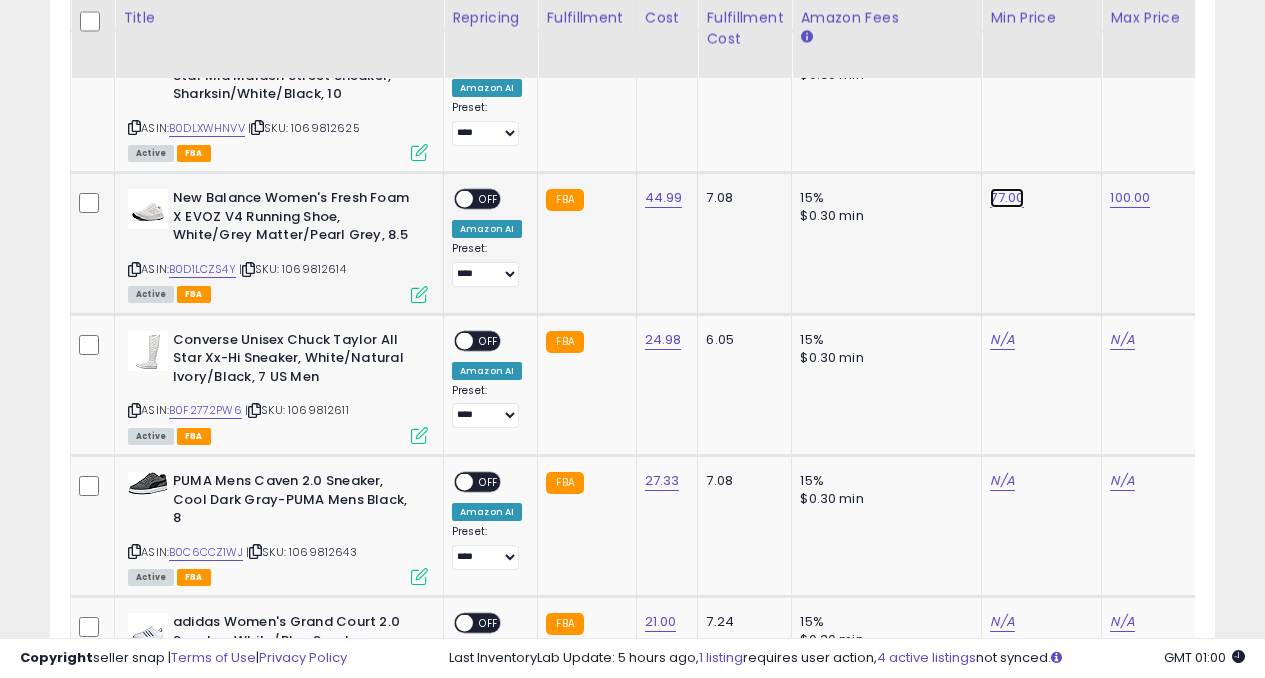 click on "77.00" at bounding box center (1008, -4188) 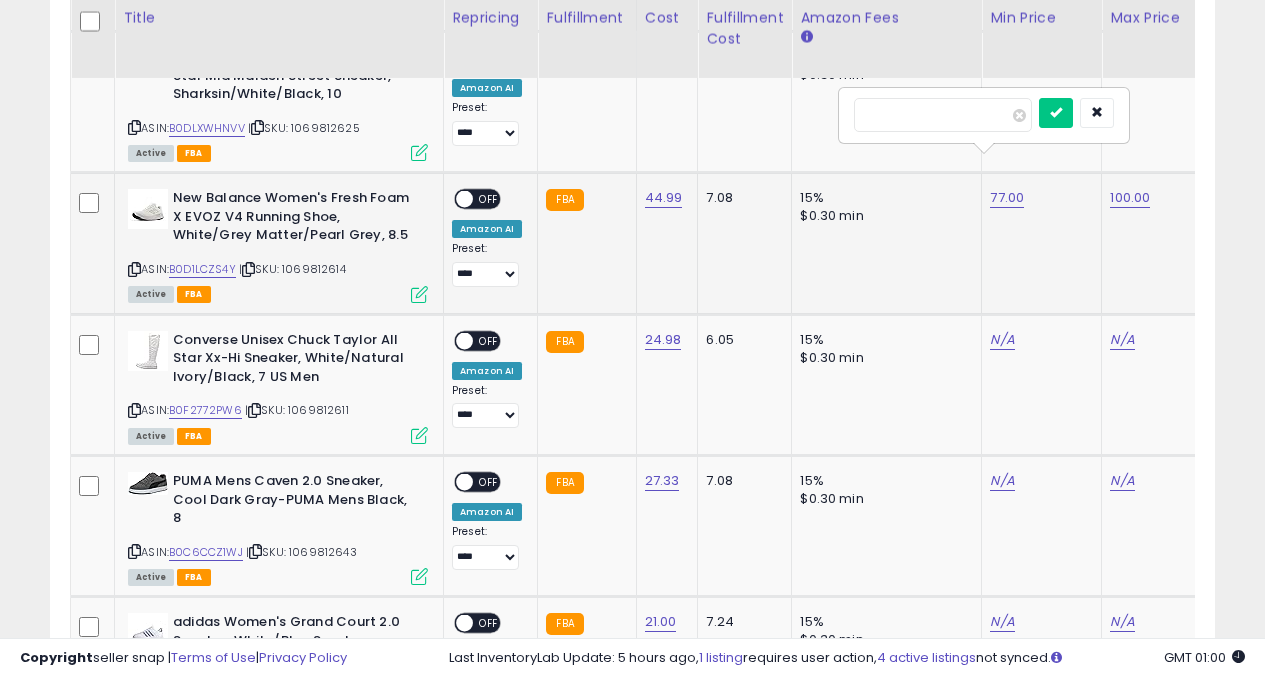 type on "*" 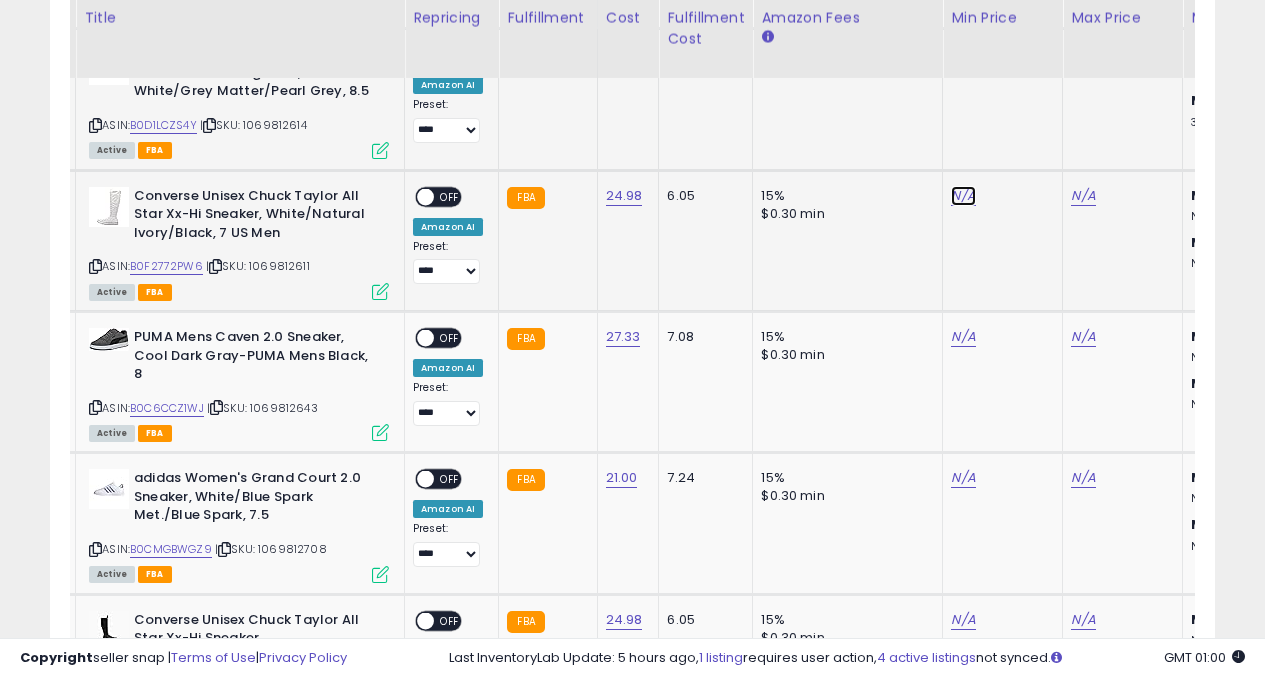 click on "N/A" at bounding box center [963, 196] 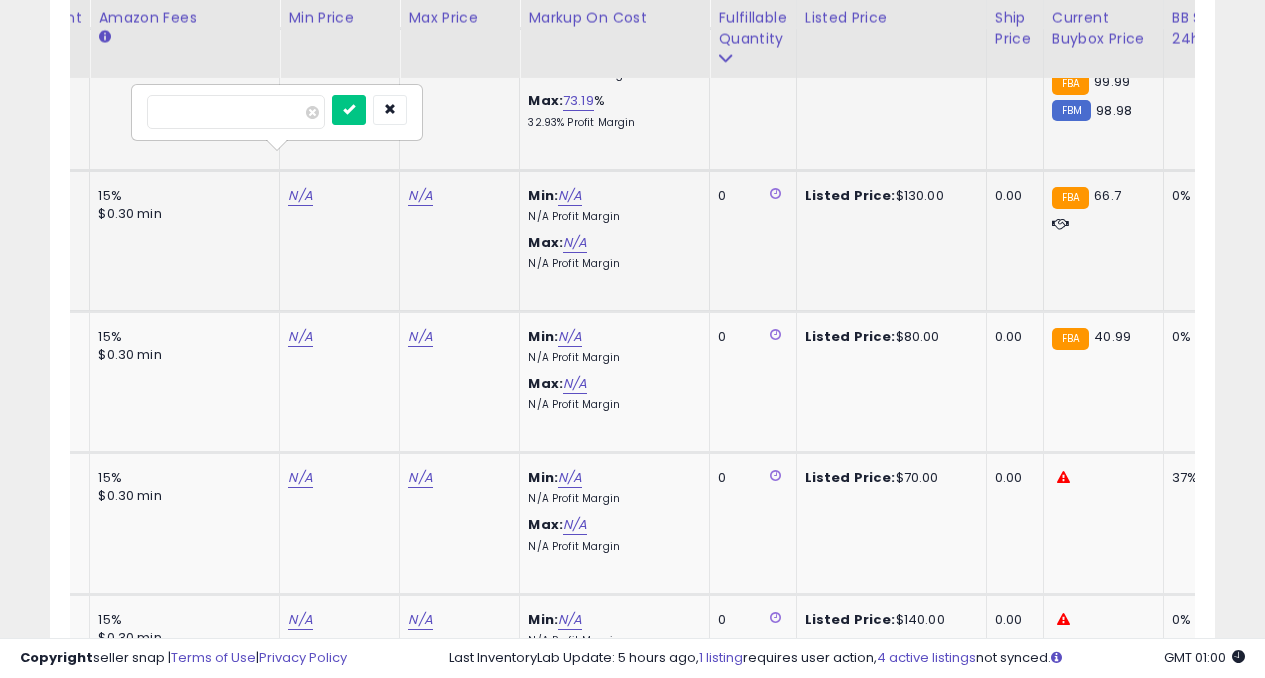 type on "**" 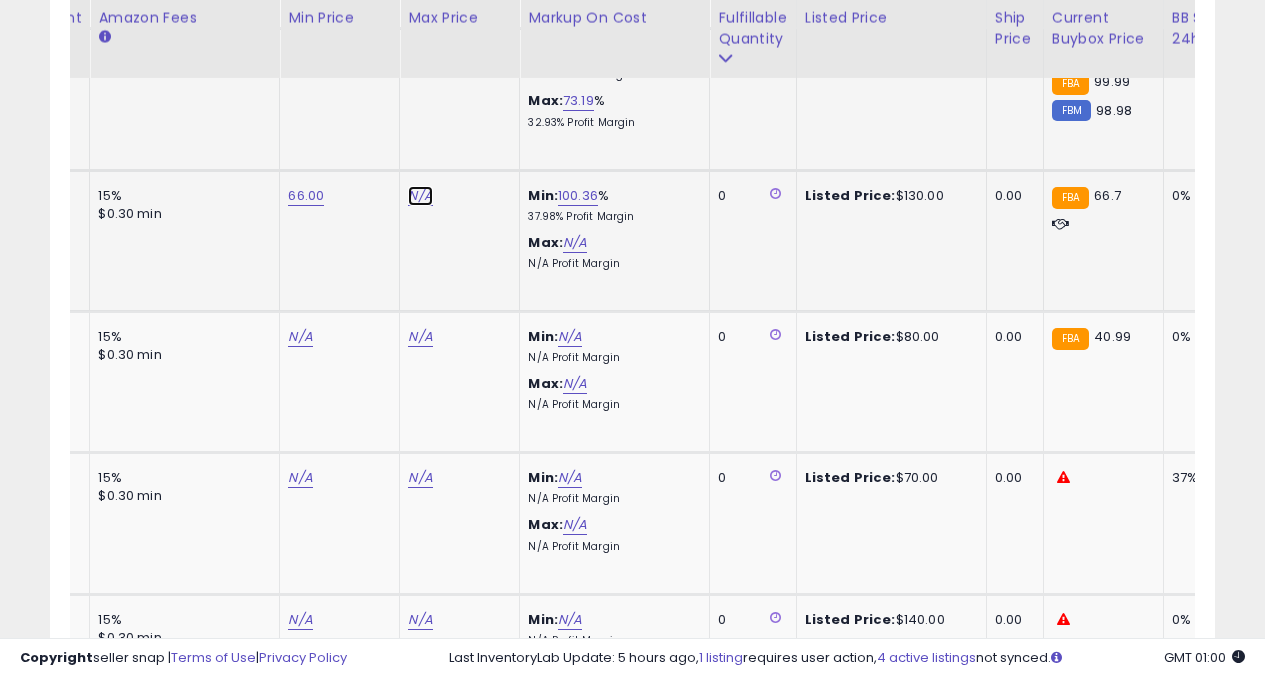 click on "N/A" at bounding box center (420, 196) 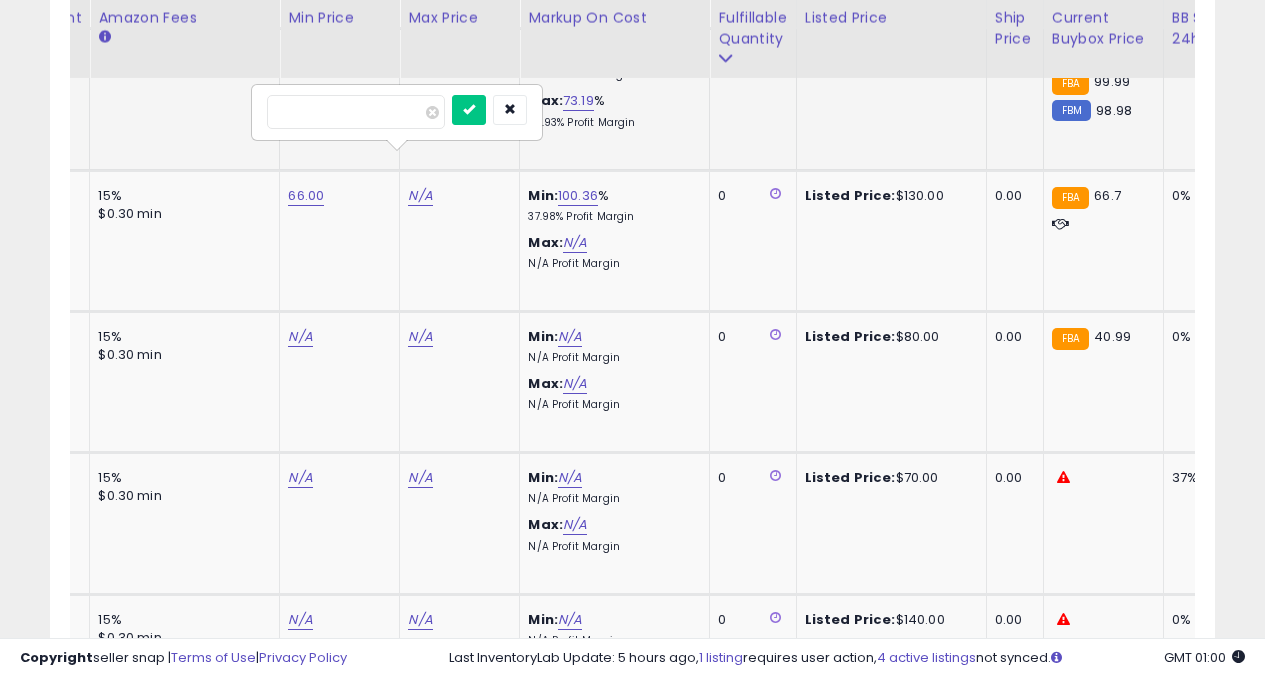 type on "**" 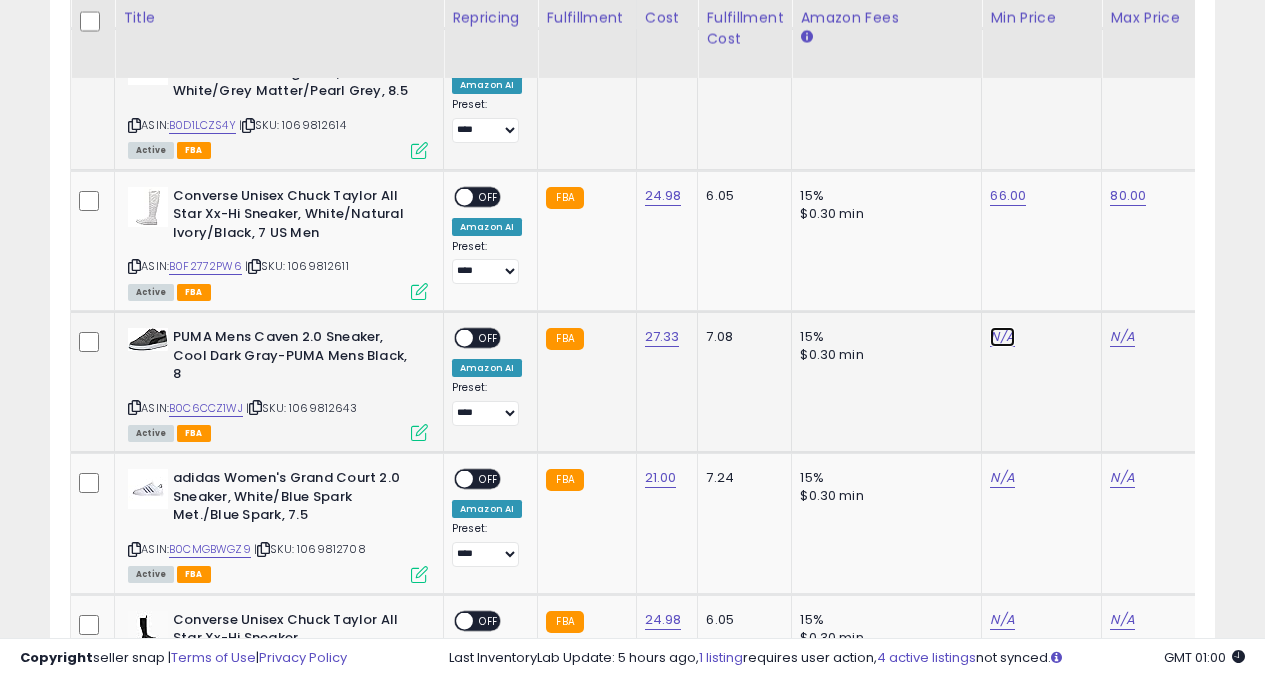 click on "N/A" at bounding box center [1002, 337] 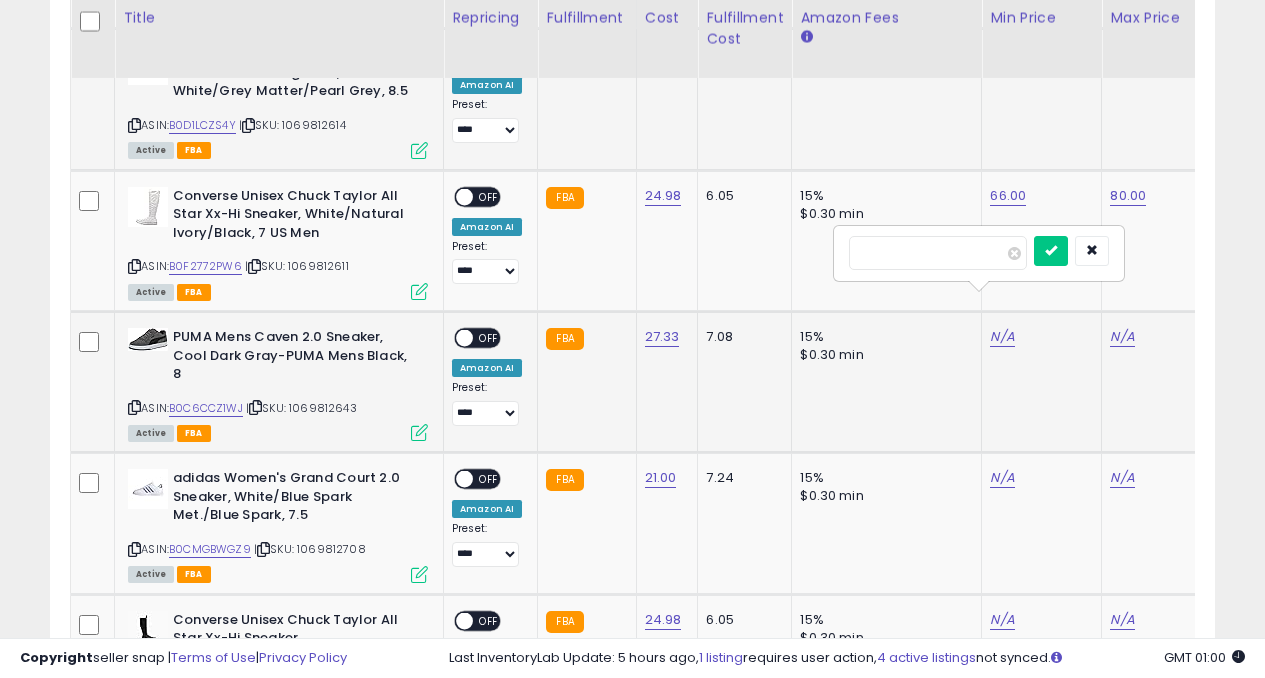 type on "*" 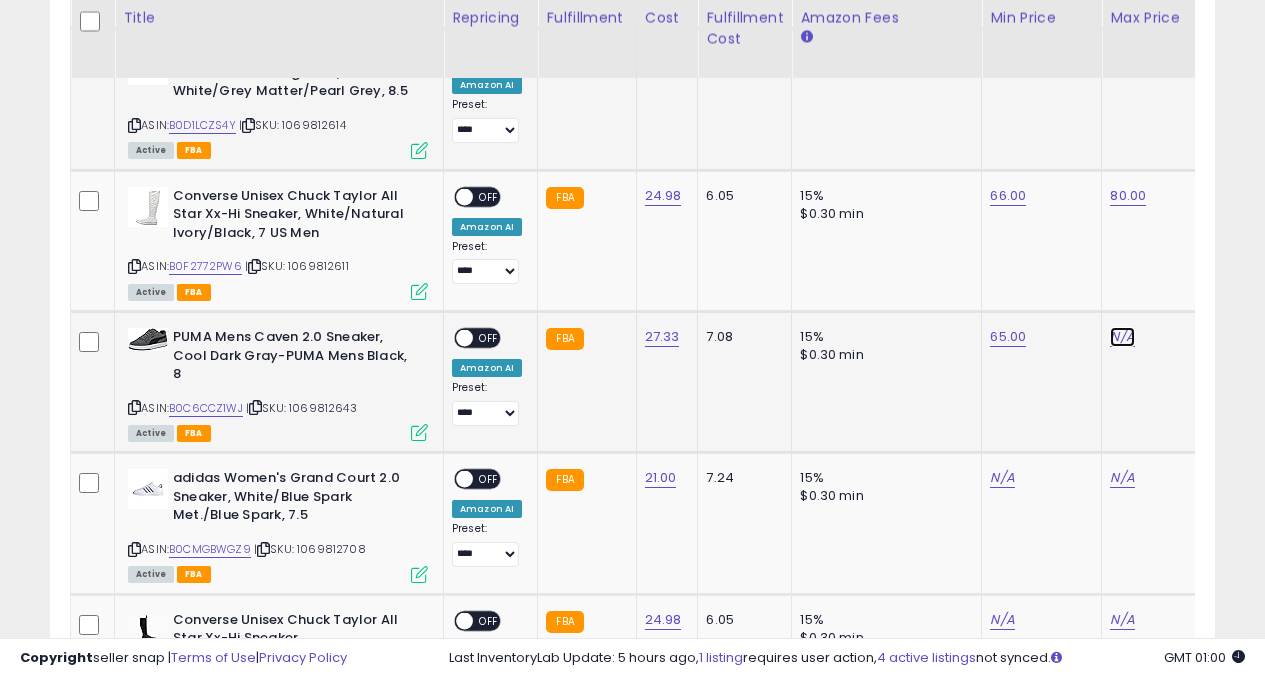 click on "N/A" at bounding box center [1122, 337] 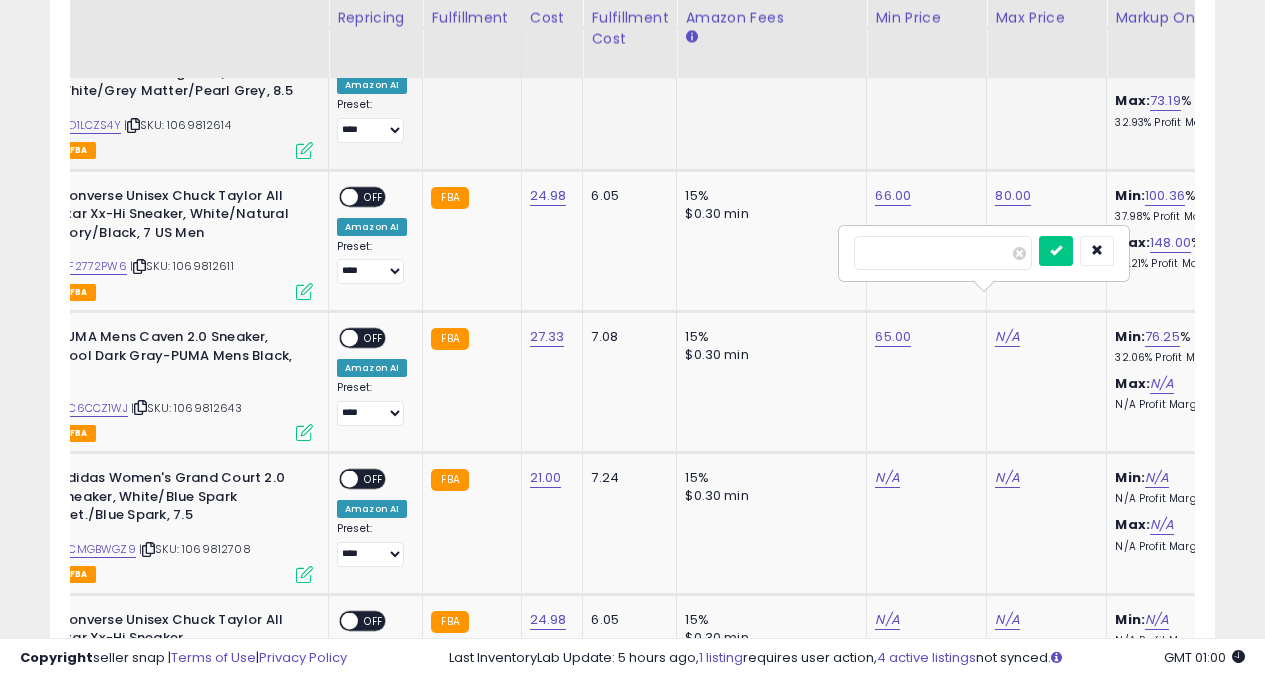 type on "**" 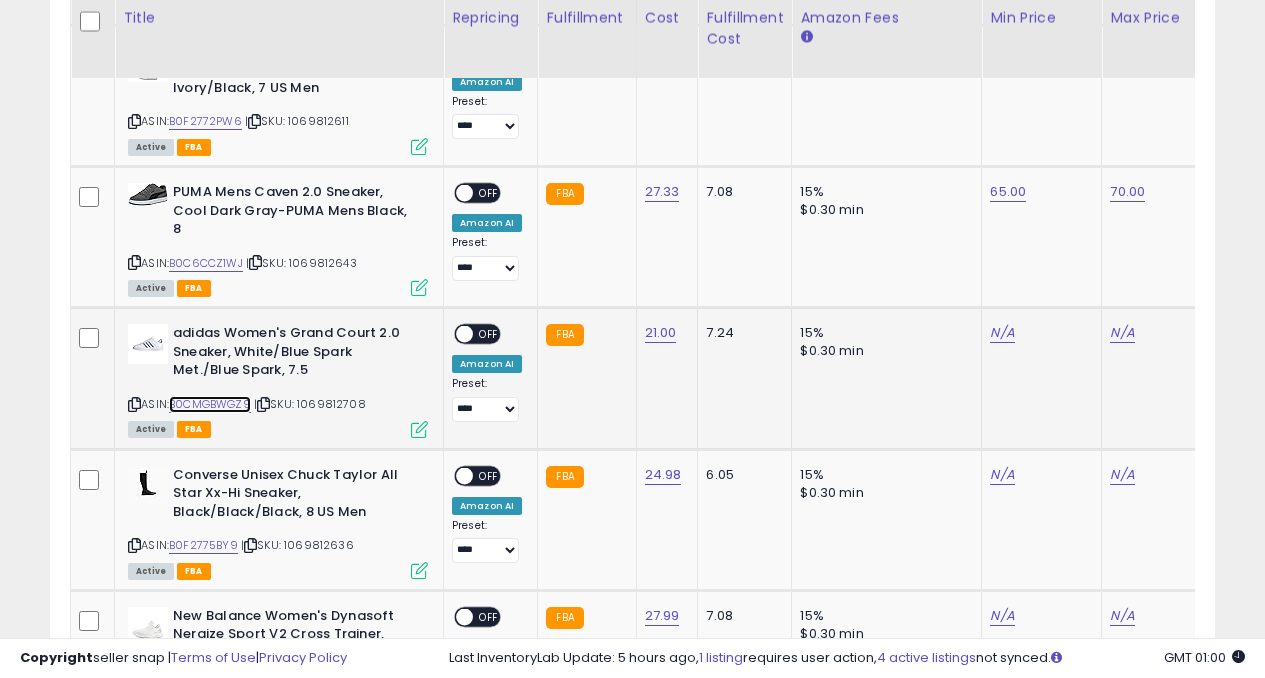click on "B0CMGBWGZ9" at bounding box center [210, 404] 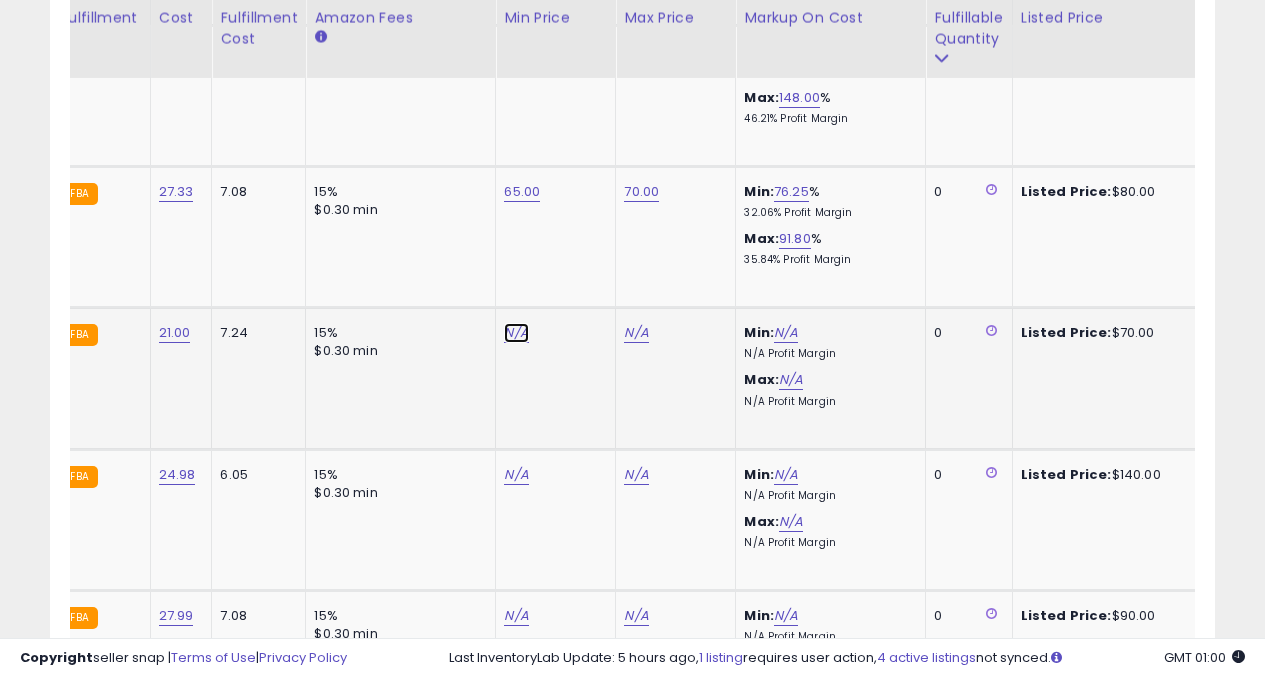 click on "N/A" at bounding box center [516, 333] 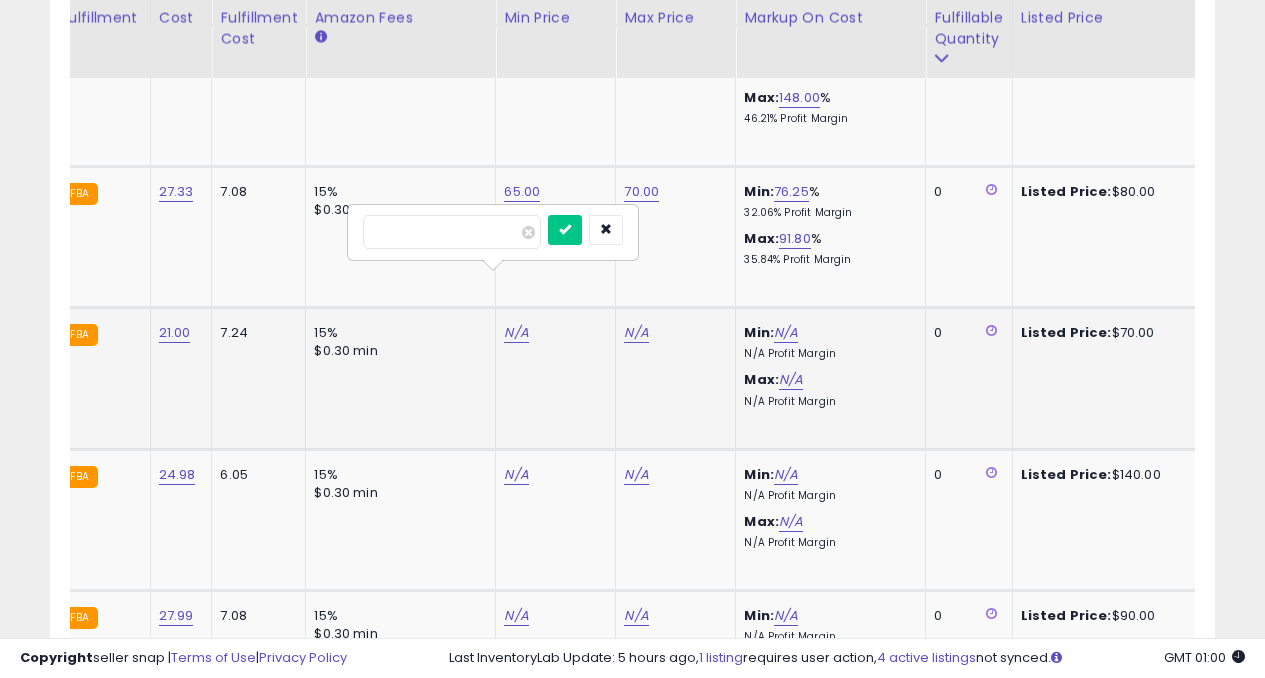 type on "**" 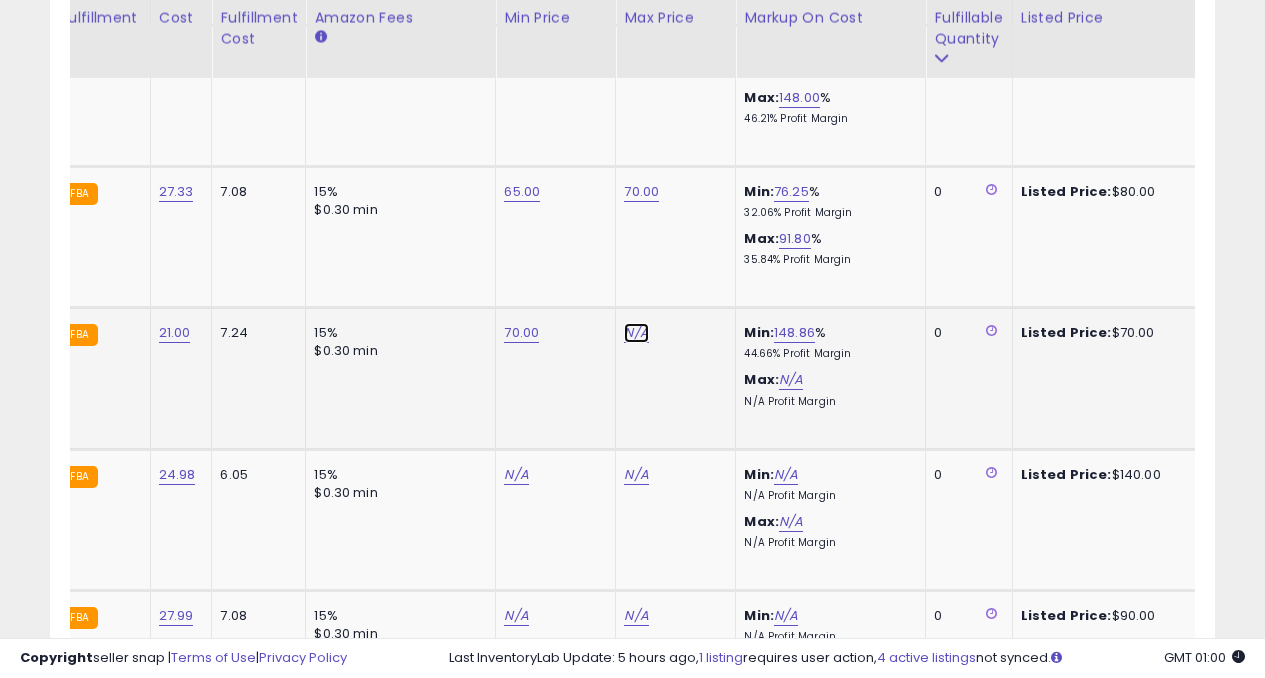 click on "N/A" at bounding box center [636, 333] 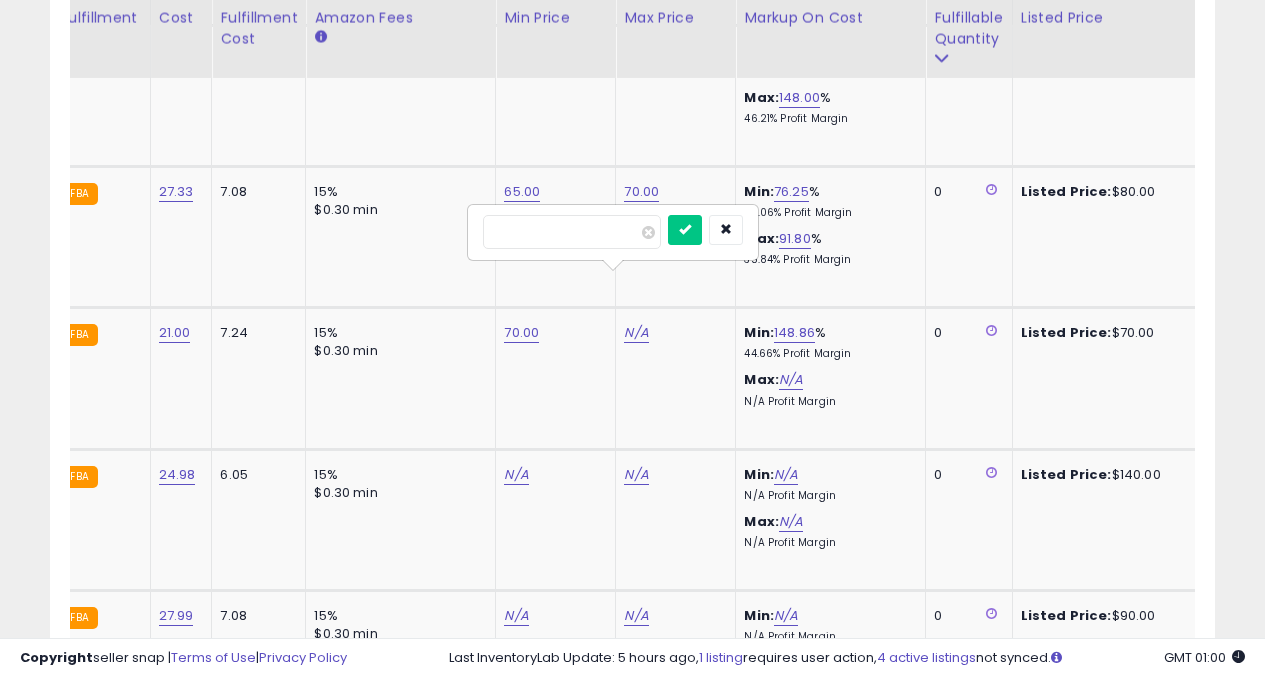 type on "**" 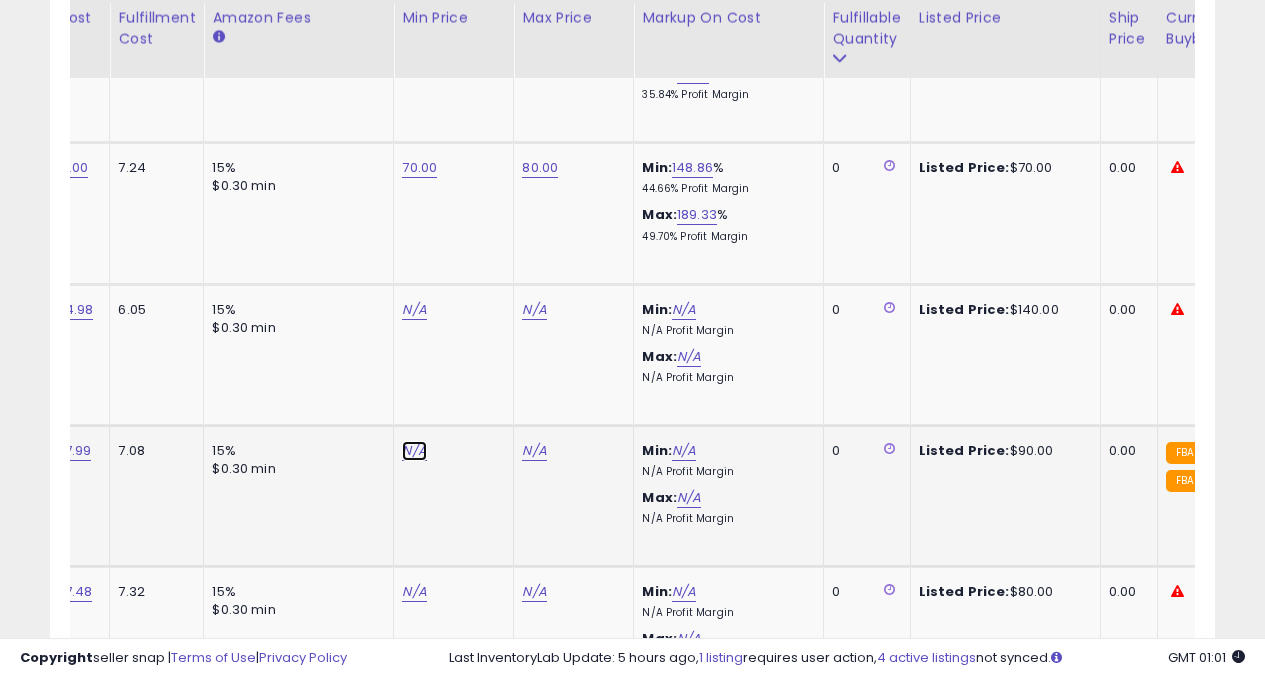 click on "N/A" at bounding box center (414, 310) 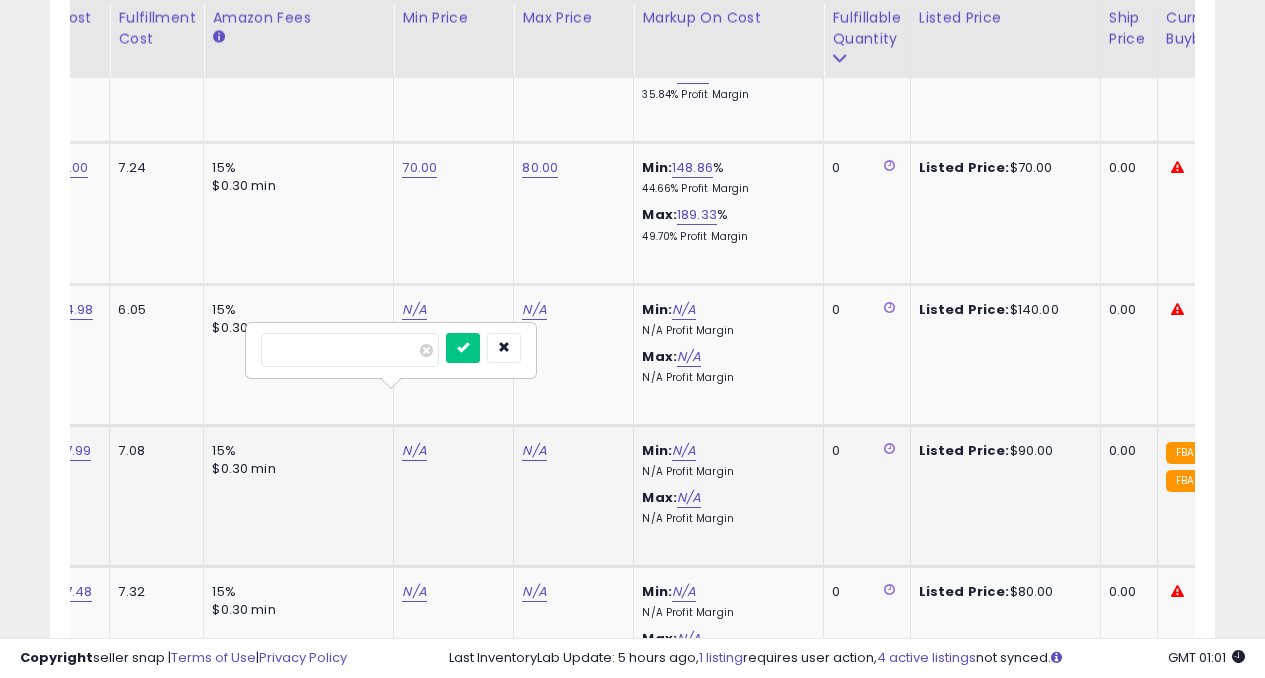 type on "**" 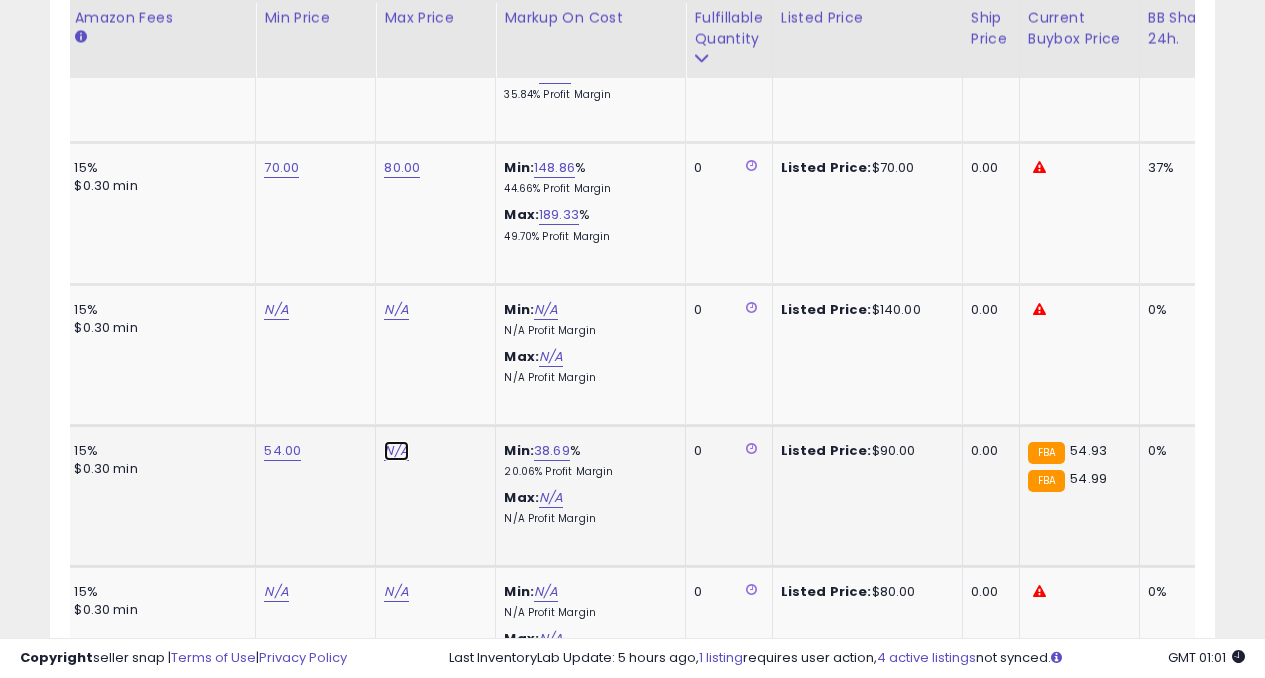 click on "N/A" at bounding box center (396, 310) 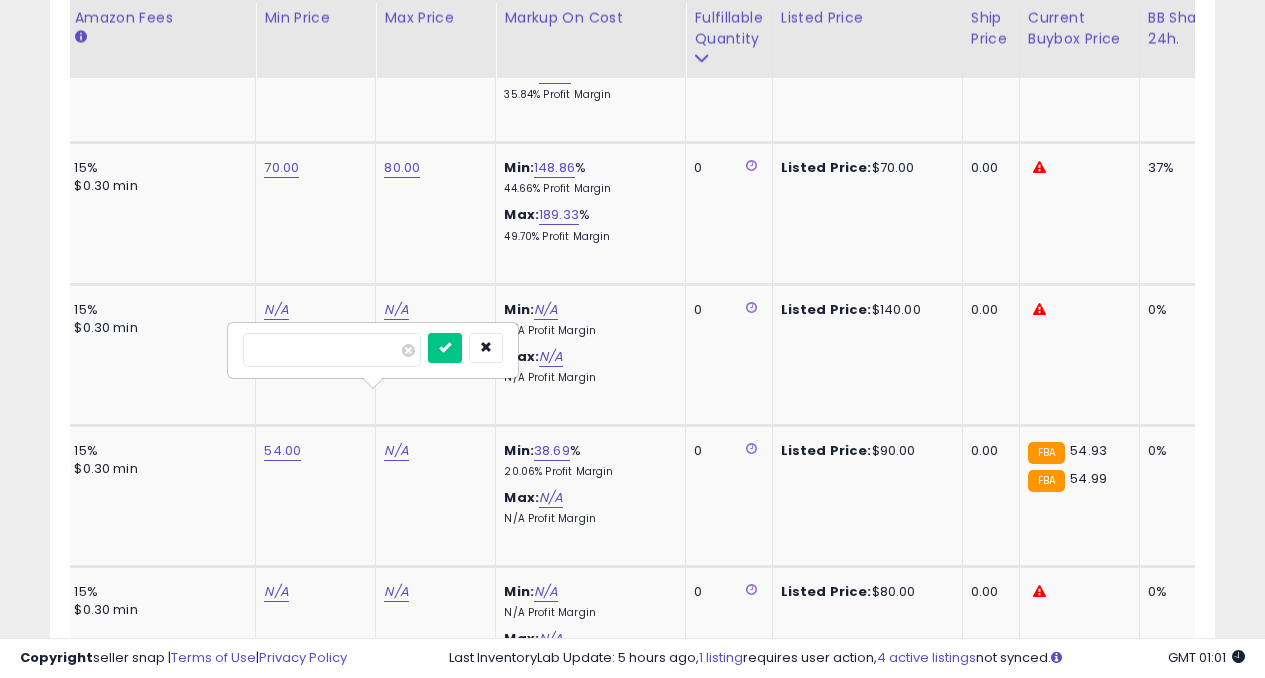 type on "**" 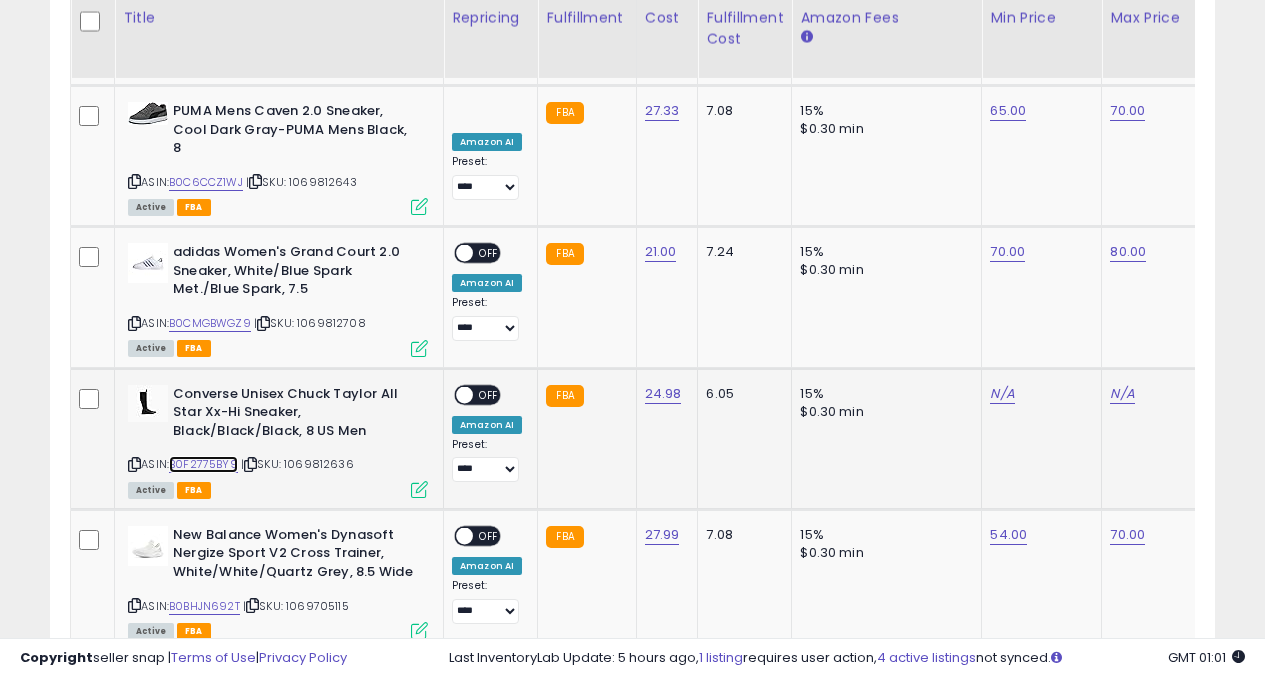 click on "B0F2775BY9" at bounding box center (203, 464) 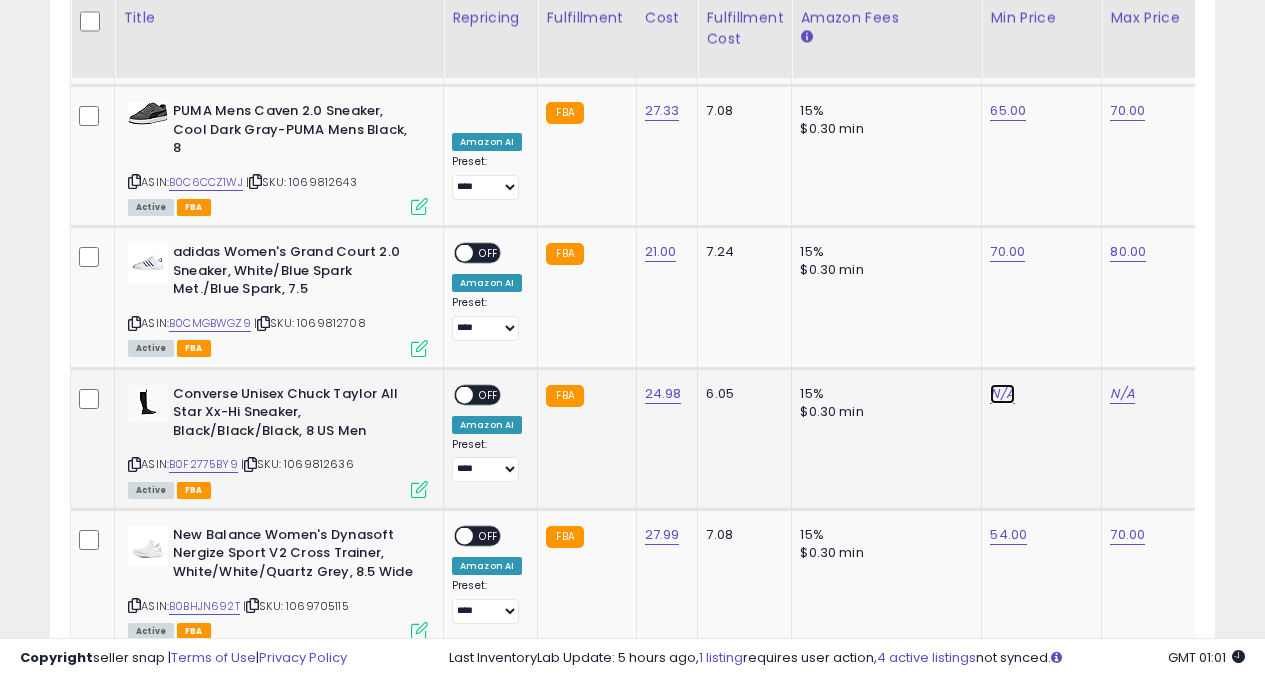 click on "N/A" at bounding box center (1002, 394) 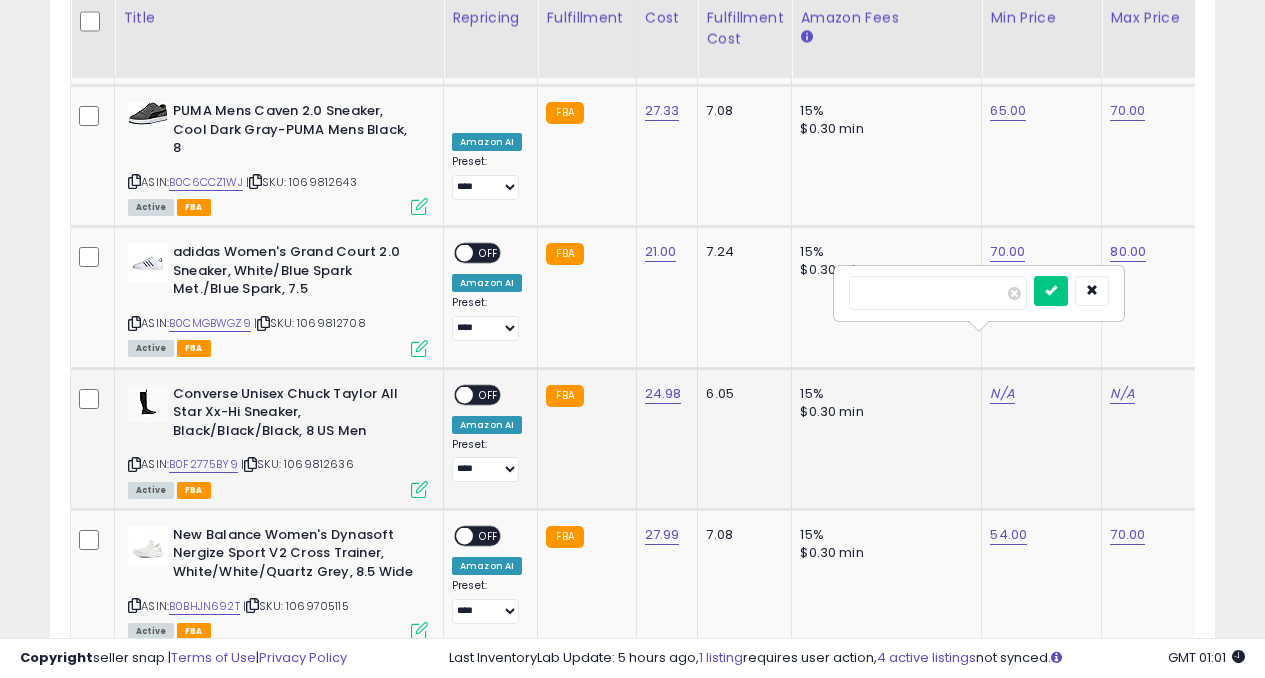 type on "**" 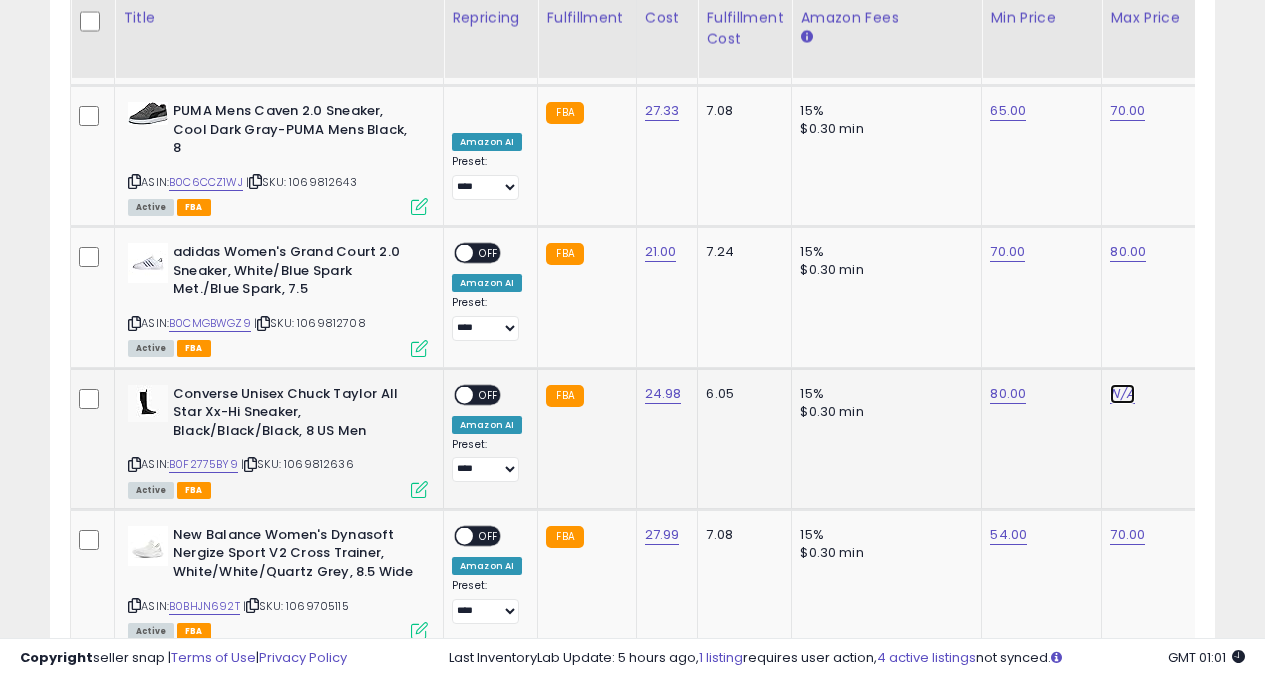 click on "N/A" at bounding box center [1122, 394] 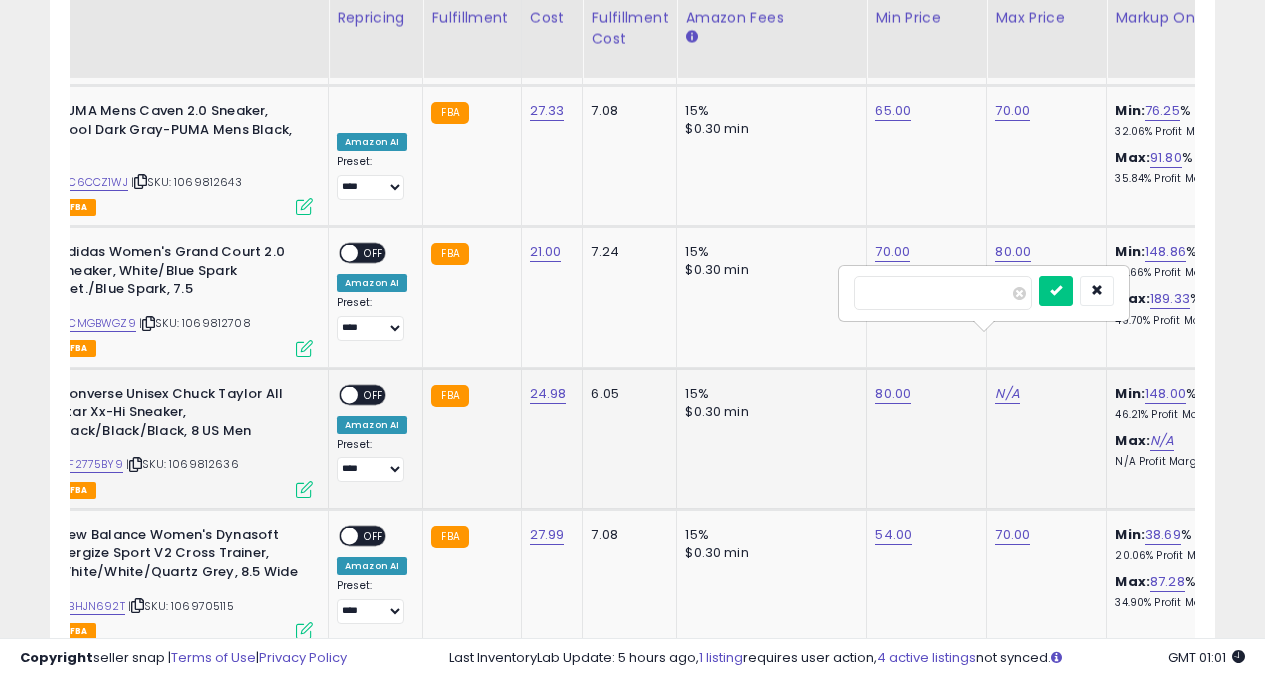 type on "*" 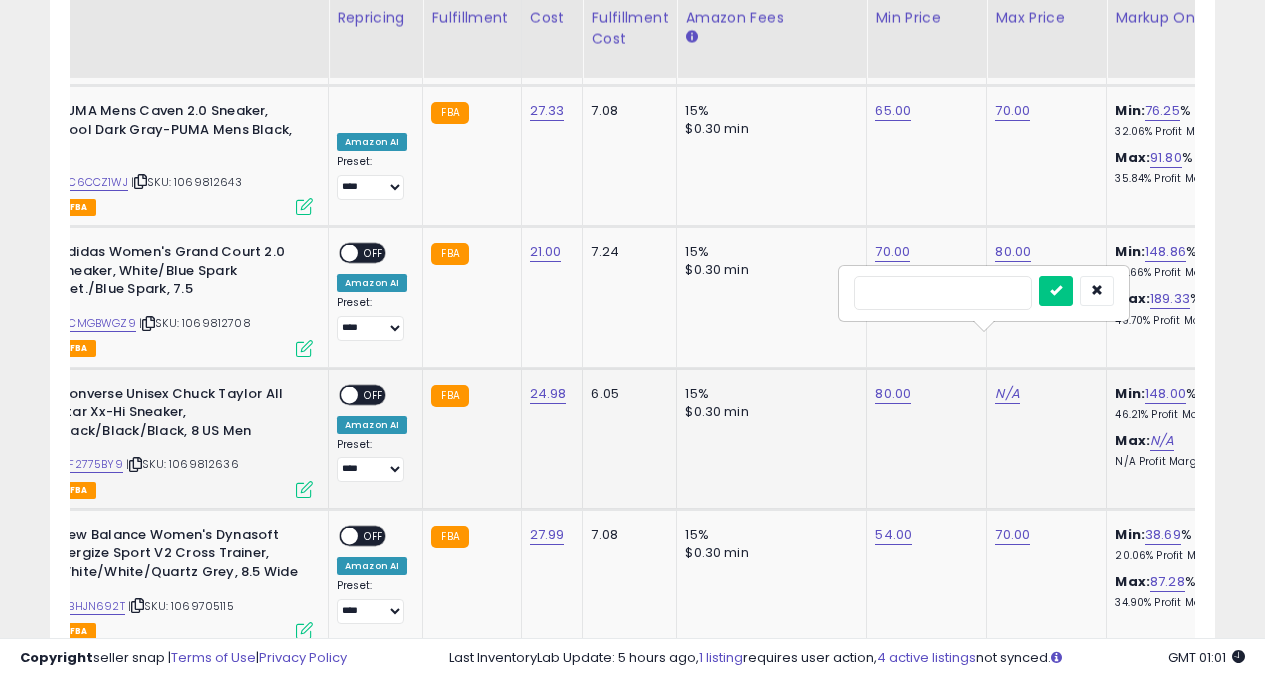 click at bounding box center (1056, 291) 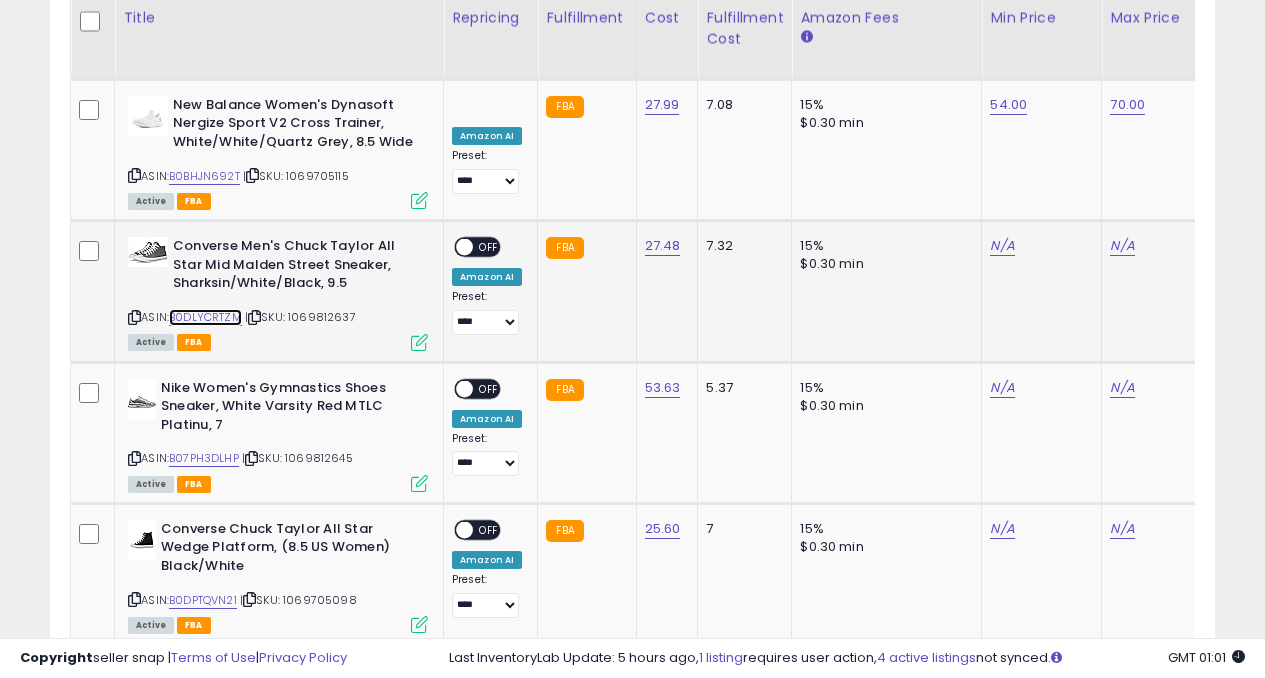 click on "B0DLYCRTZM" at bounding box center [205, 317] 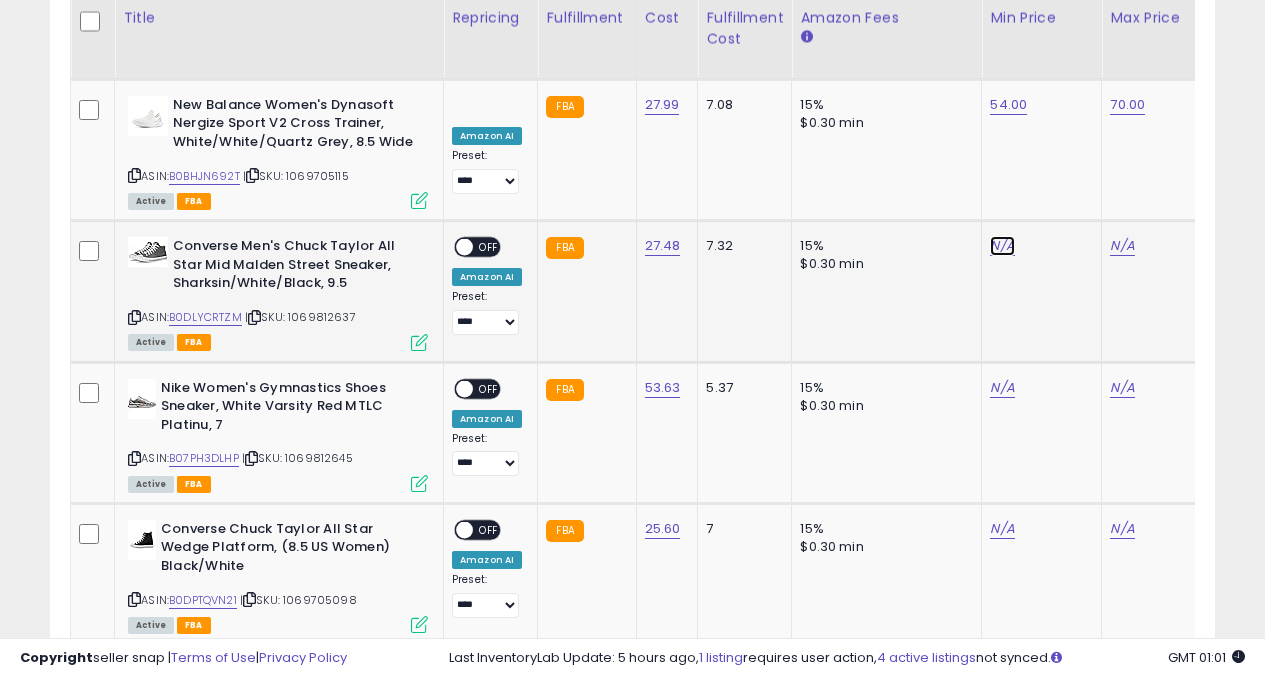 click on "N/A" at bounding box center (1002, 246) 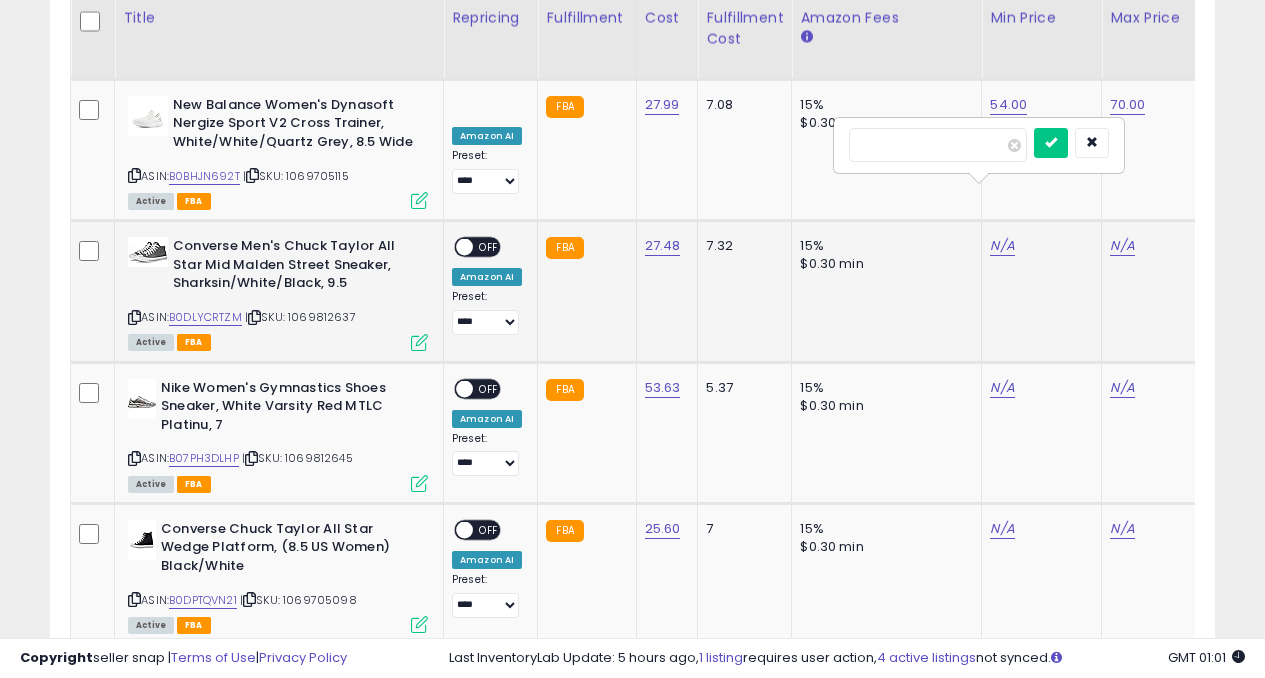 type on "**" 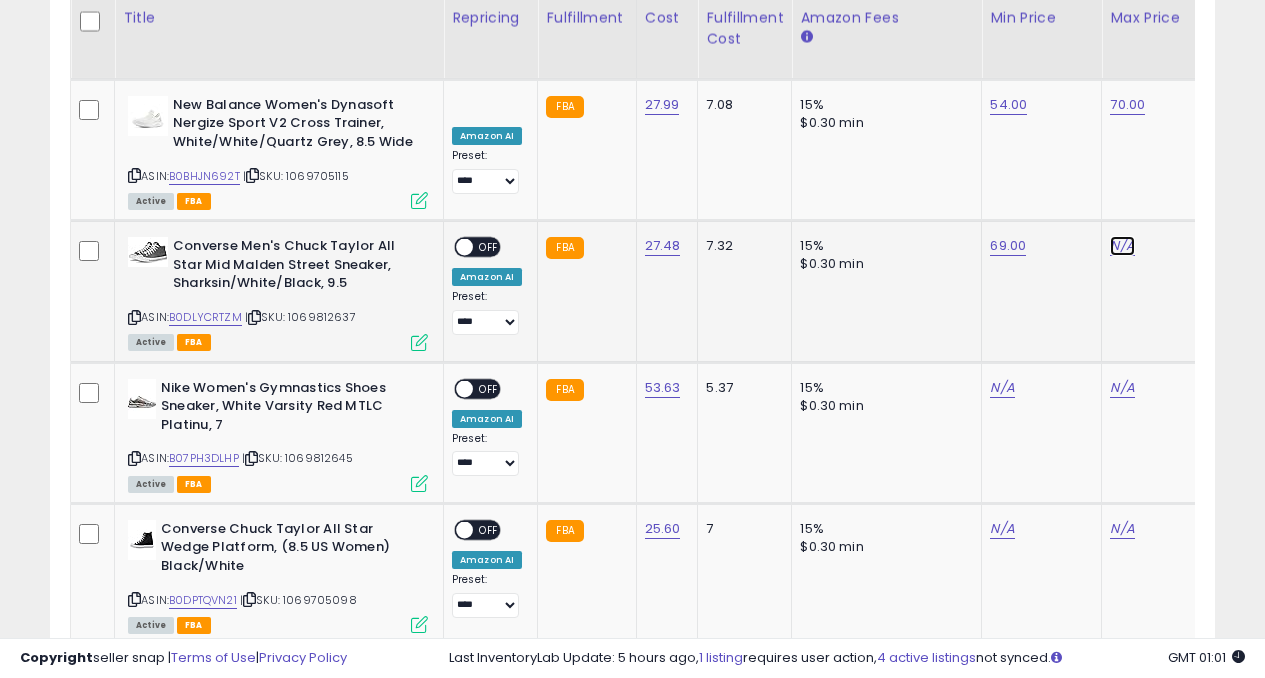 click on "N/A" at bounding box center [1122, 246] 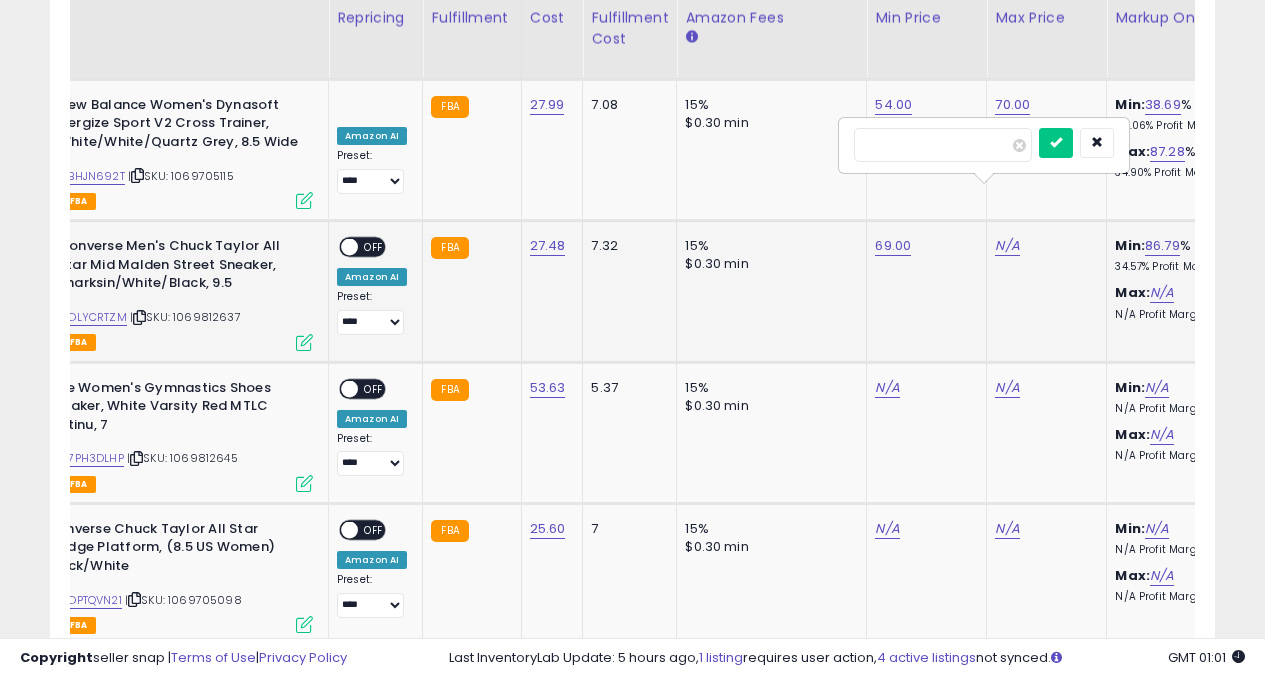 type on "**" 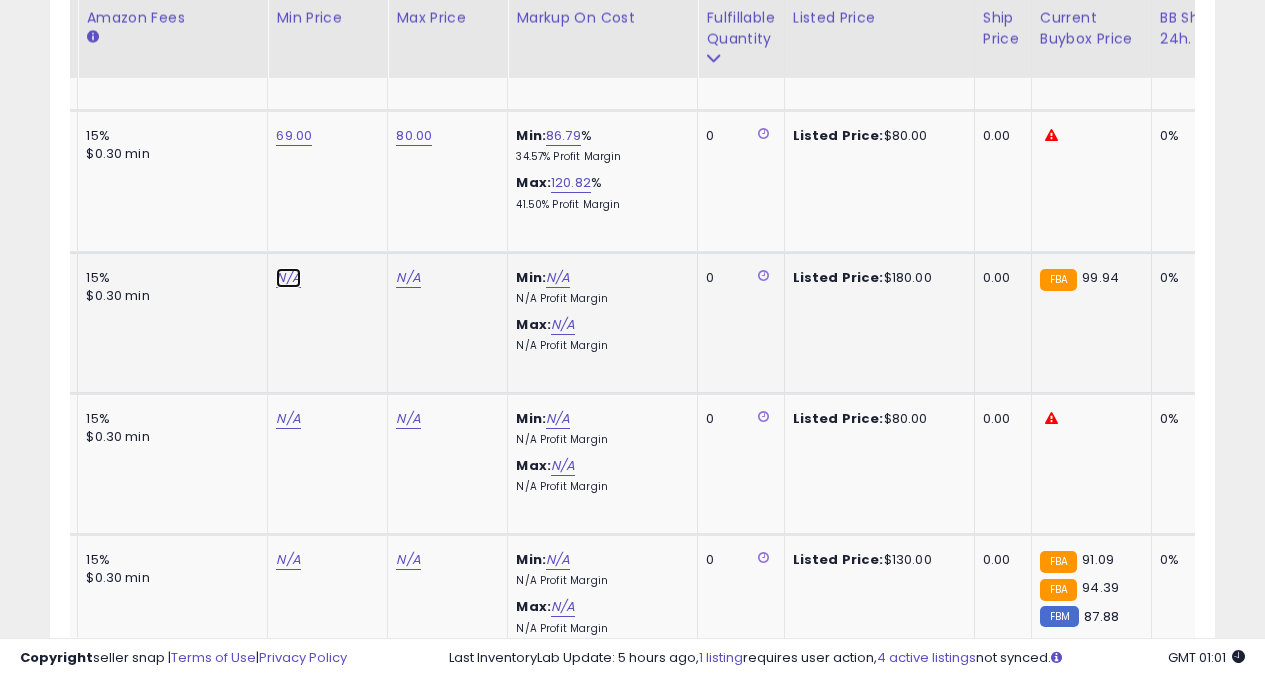 click on "N/A" at bounding box center [288, 278] 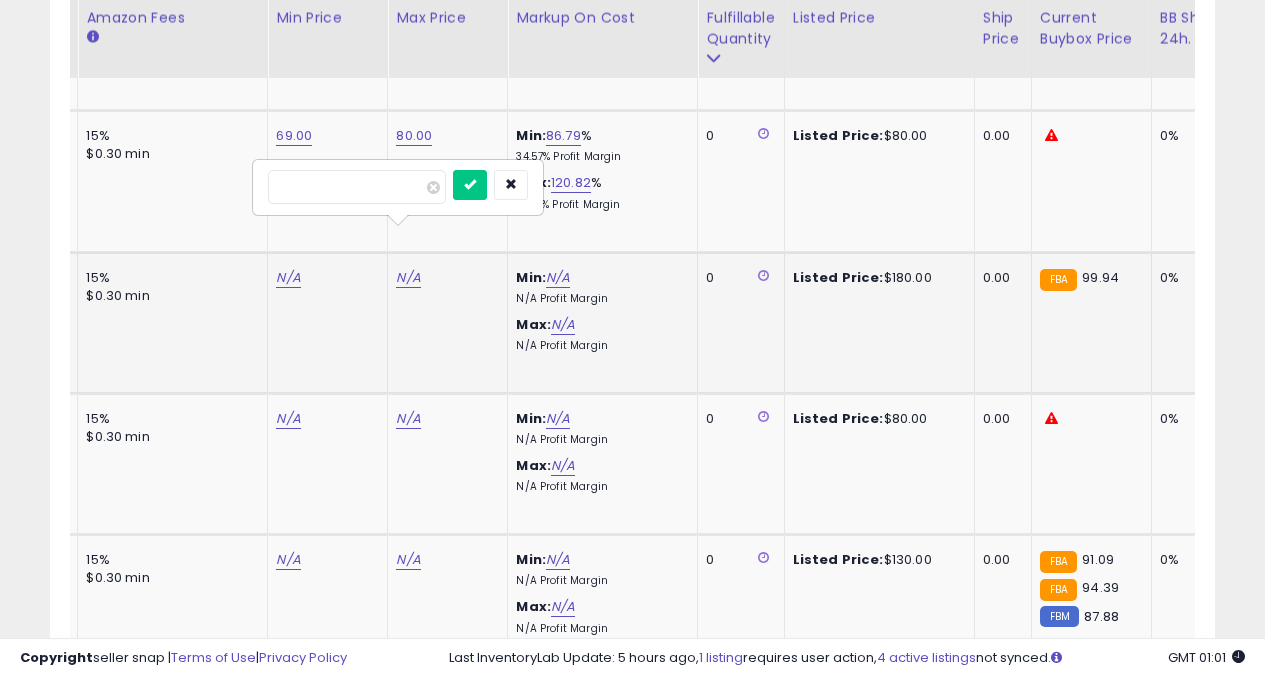 type on "**" 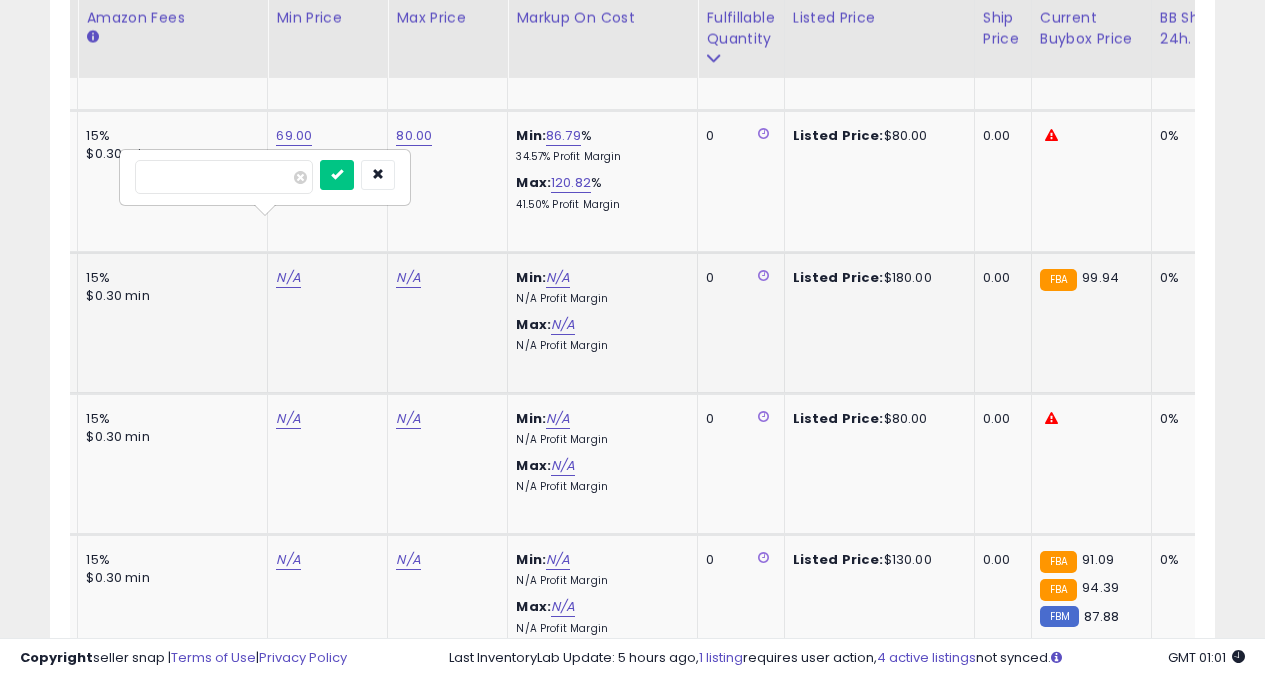 click at bounding box center [337, 175] 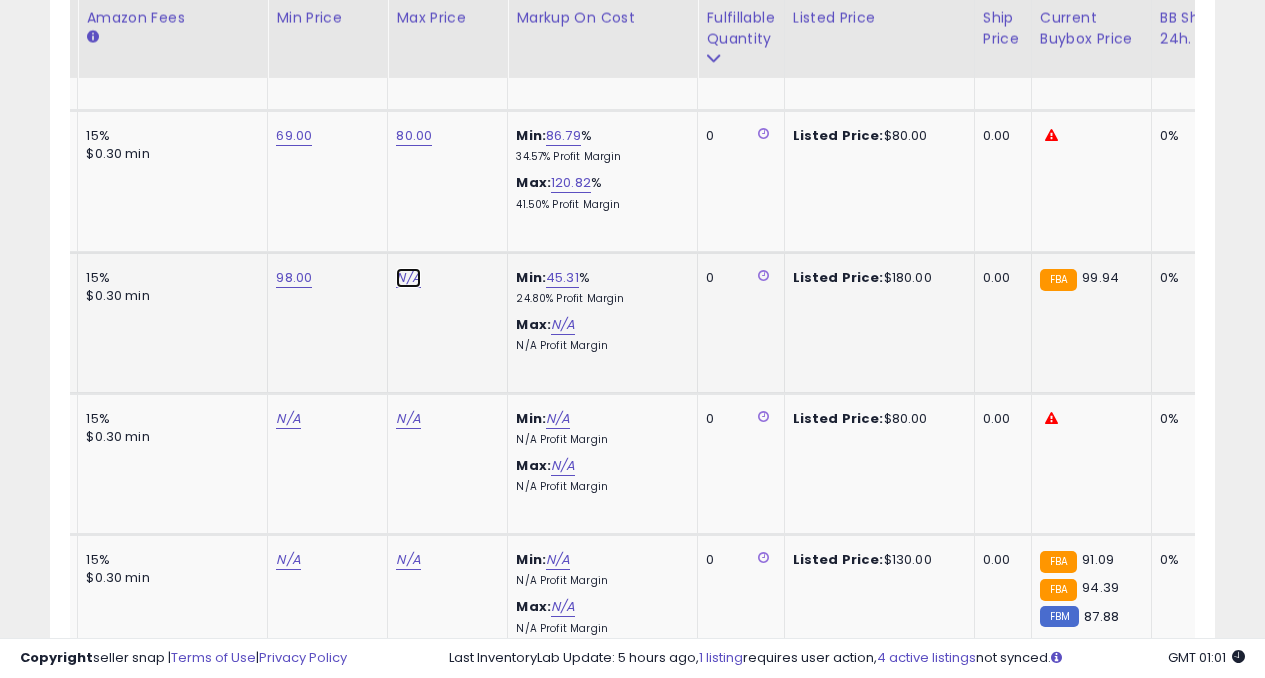 click on "N/A" at bounding box center [408, 278] 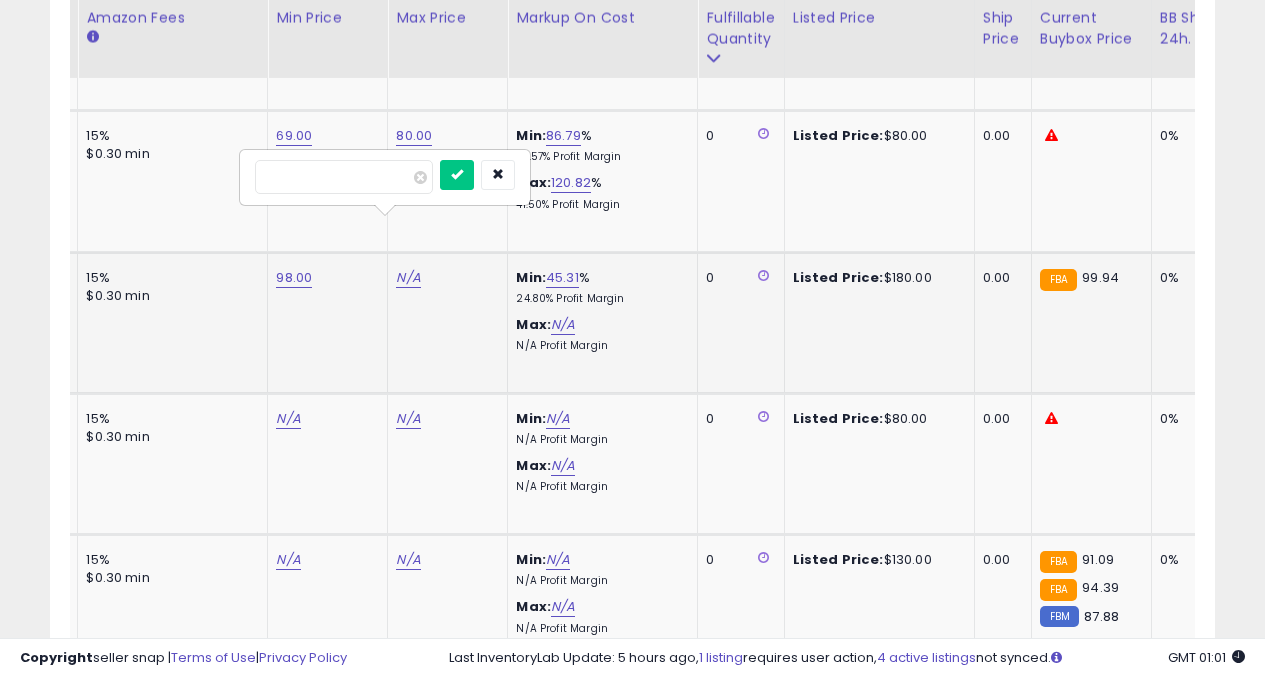 type on "***" 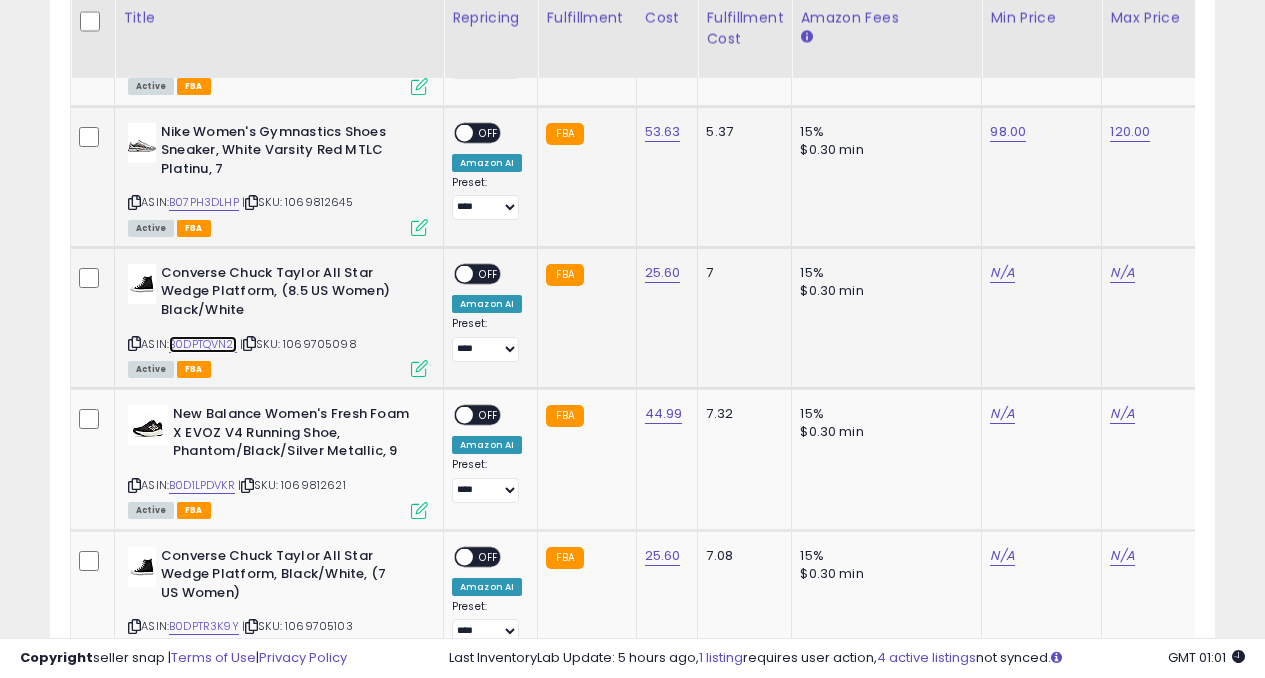 click on "B0DPTQVN21" at bounding box center [203, 344] 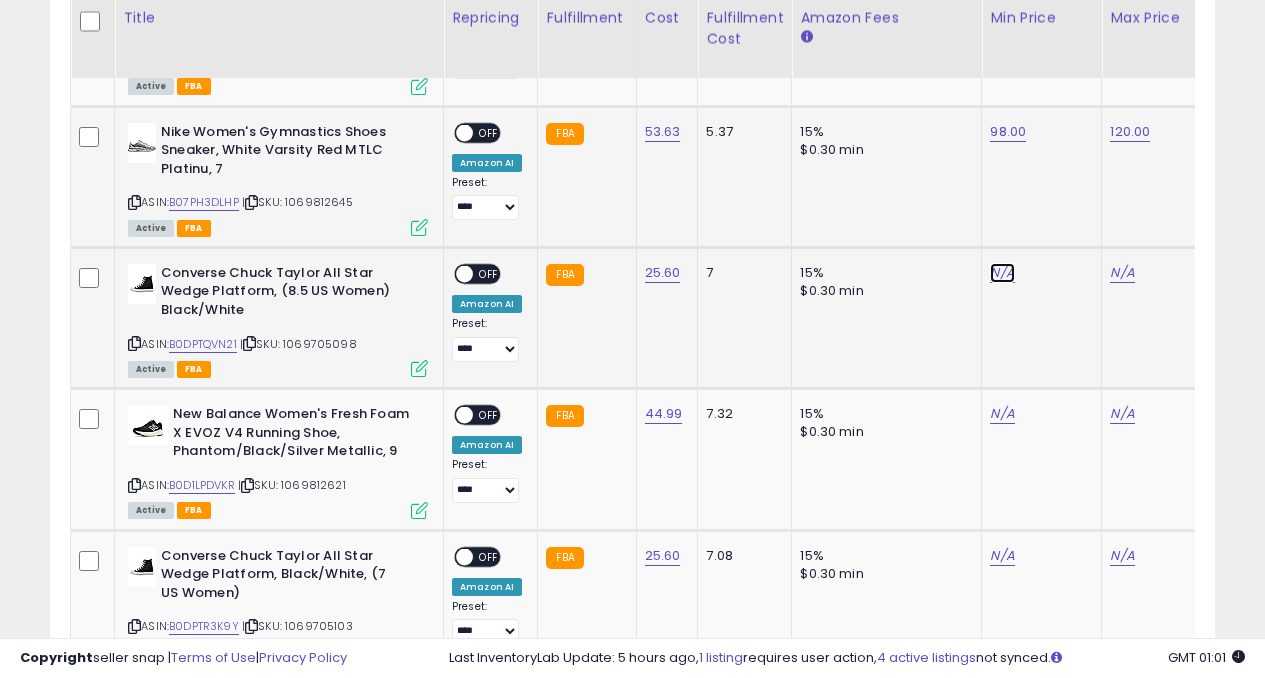 click on "N/A" at bounding box center [1002, 273] 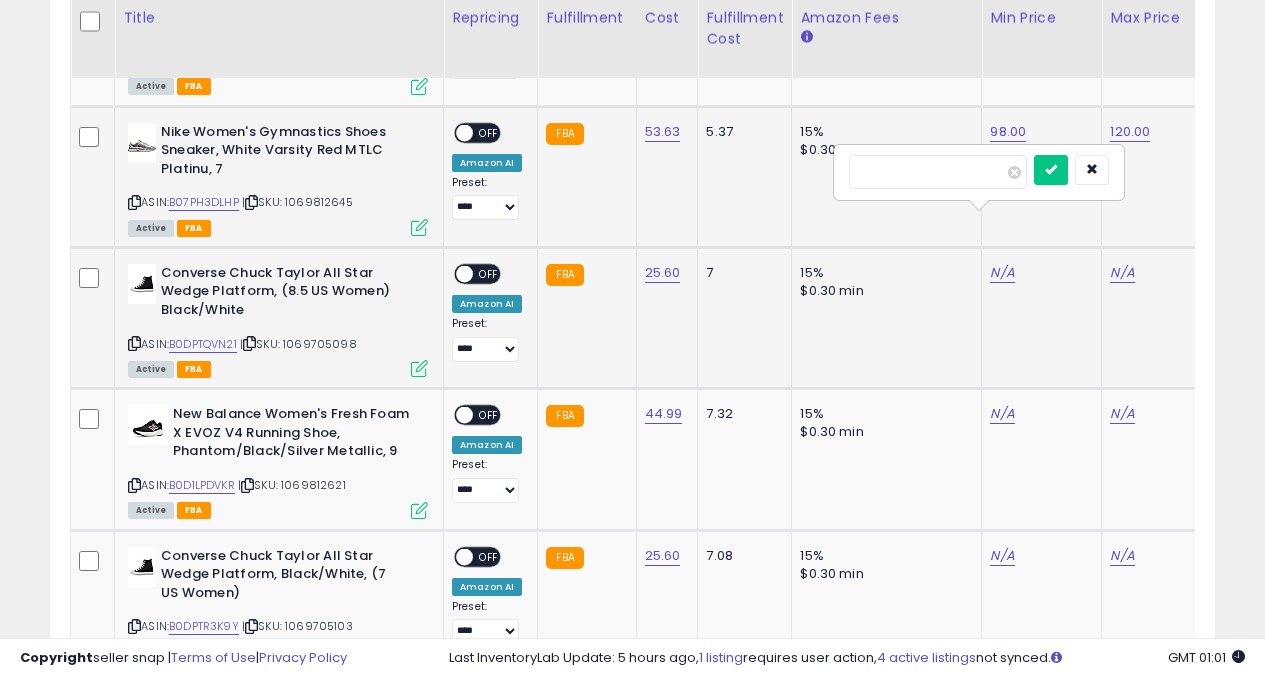 type on "**" 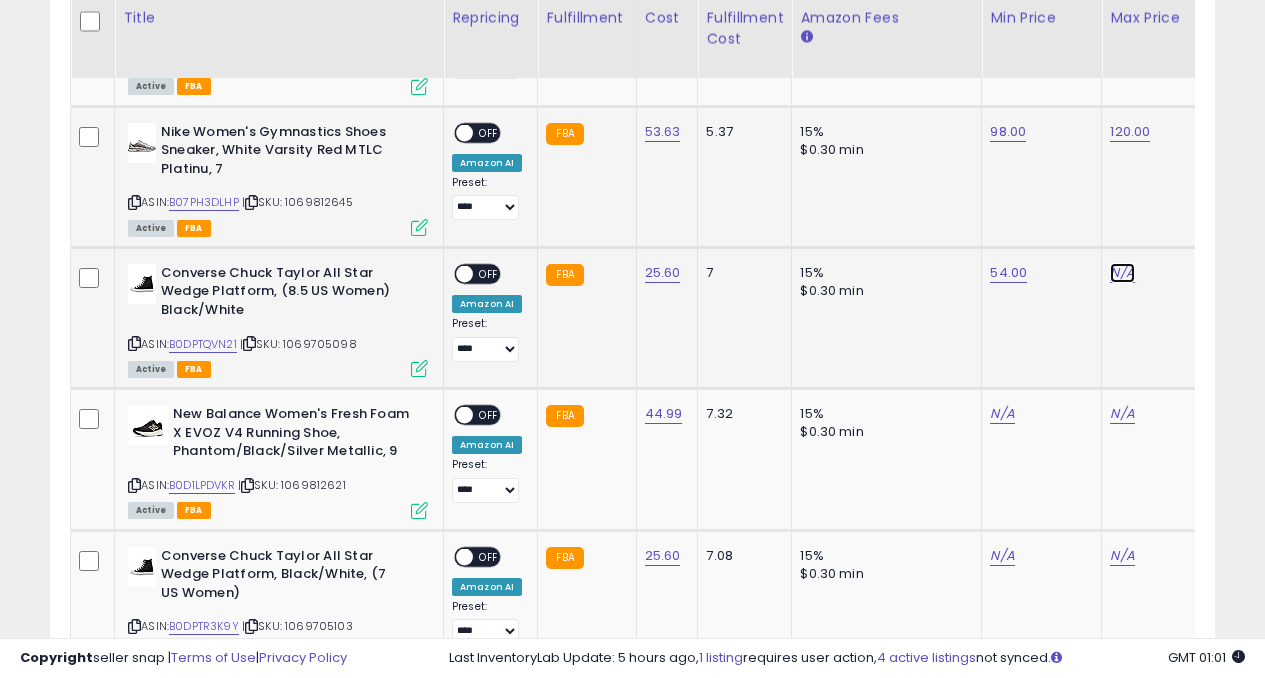 click on "N/A" at bounding box center (1122, 273) 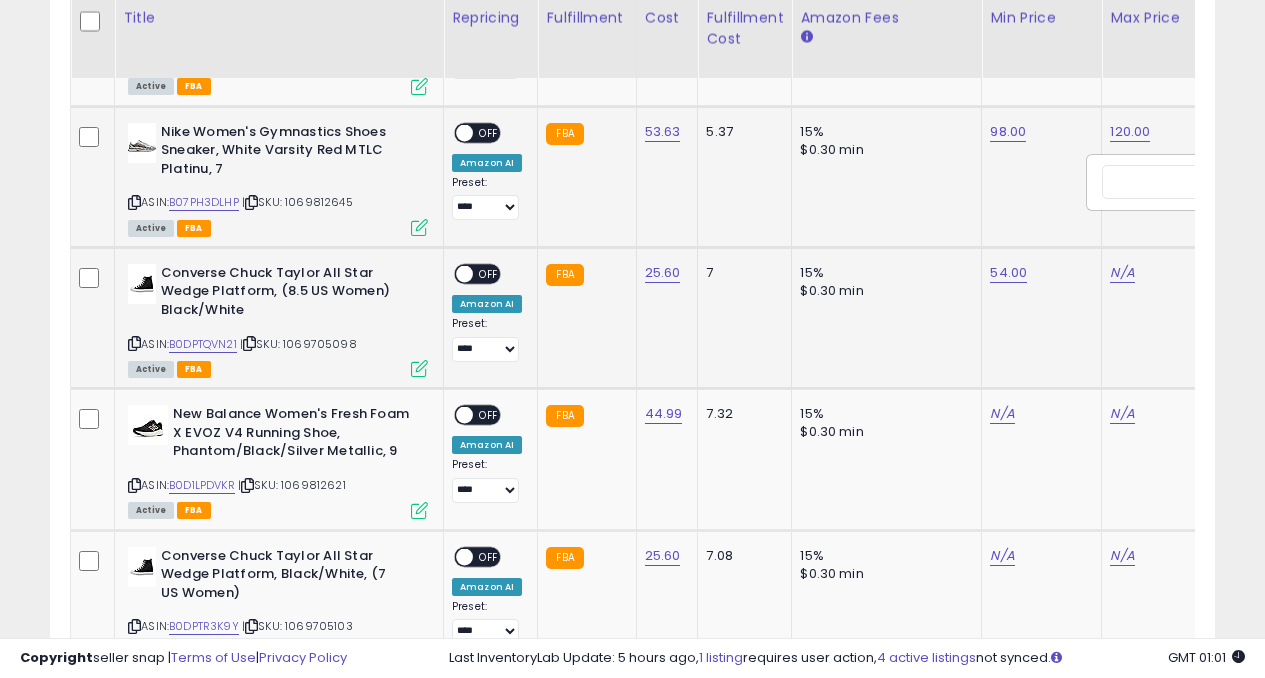 type on "**" 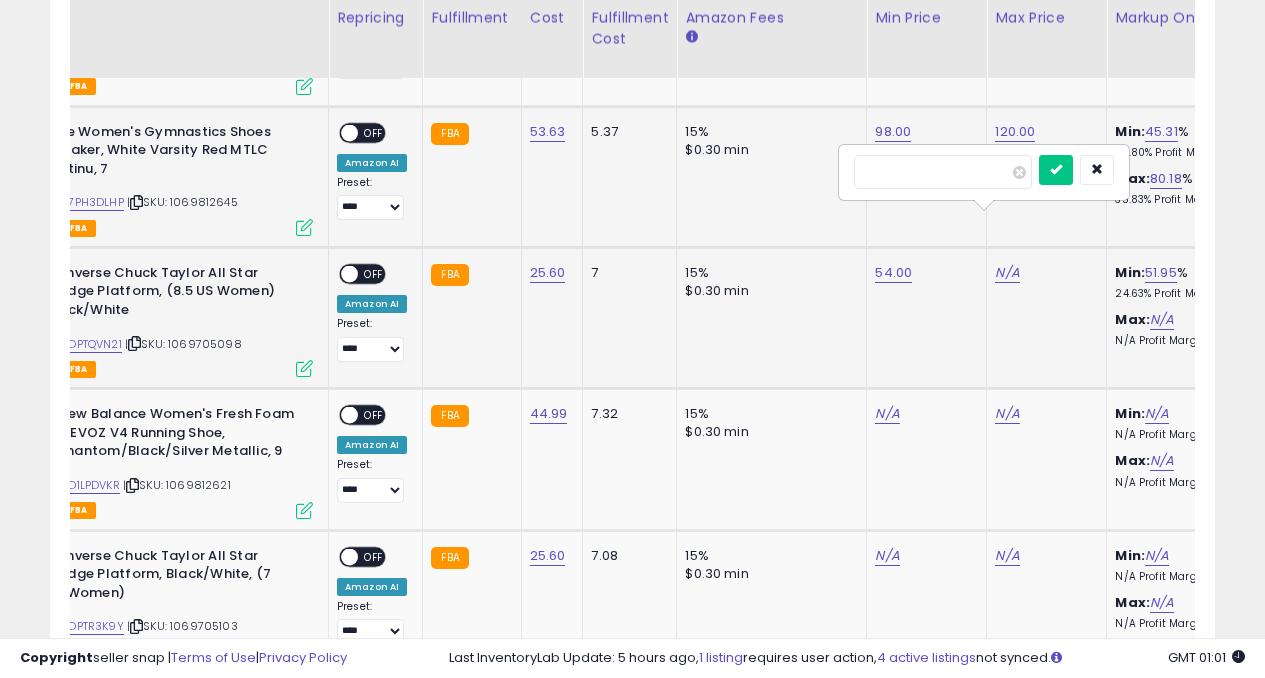 click at bounding box center [1056, 170] 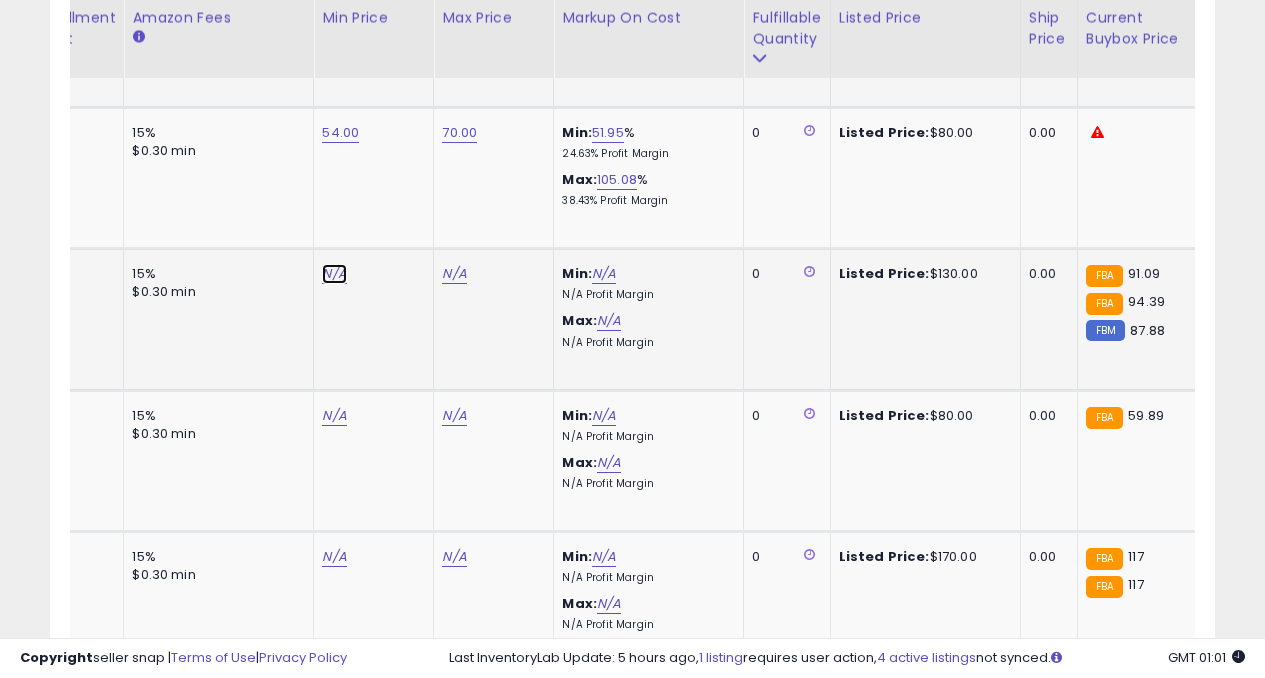 click on "N/A" at bounding box center (334, 274) 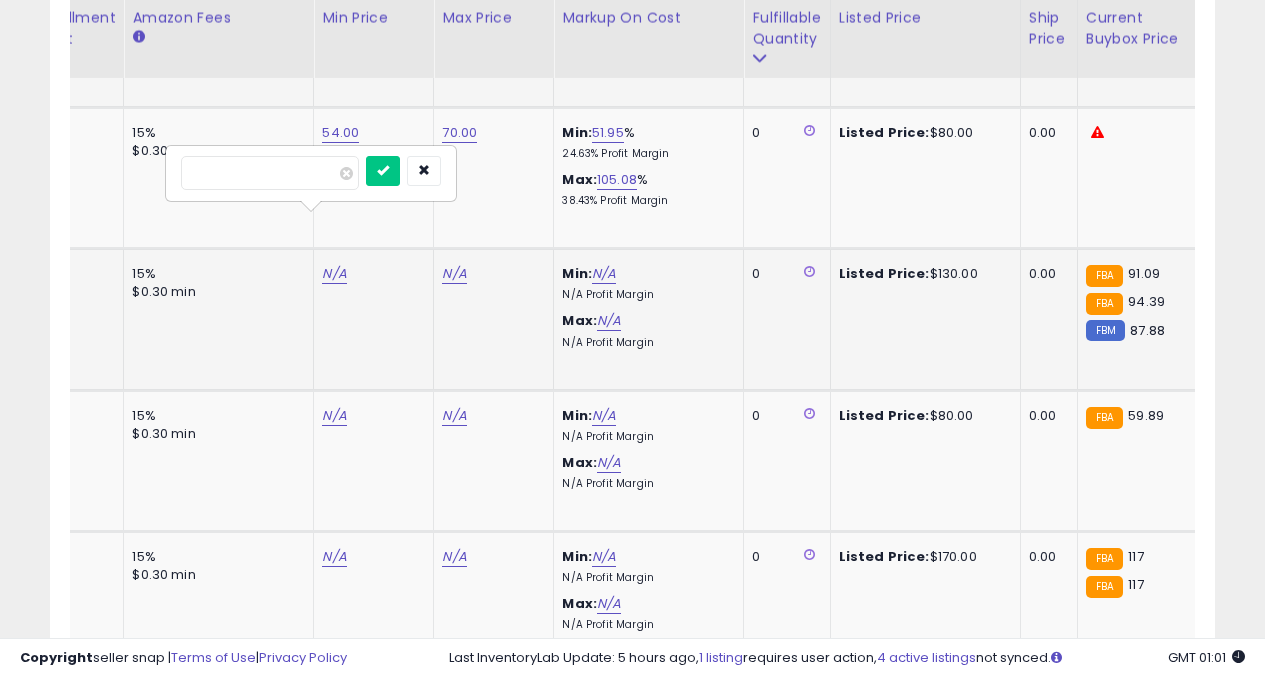 type on "**" 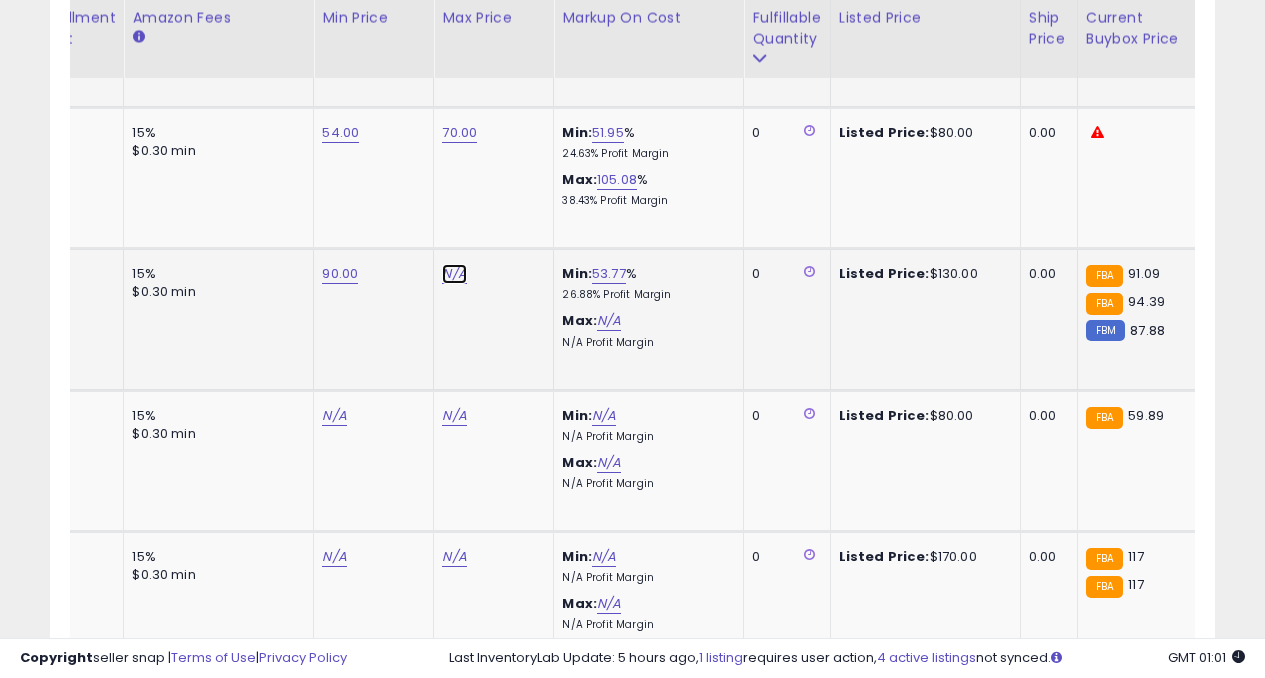 click on "N/A" at bounding box center [454, 274] 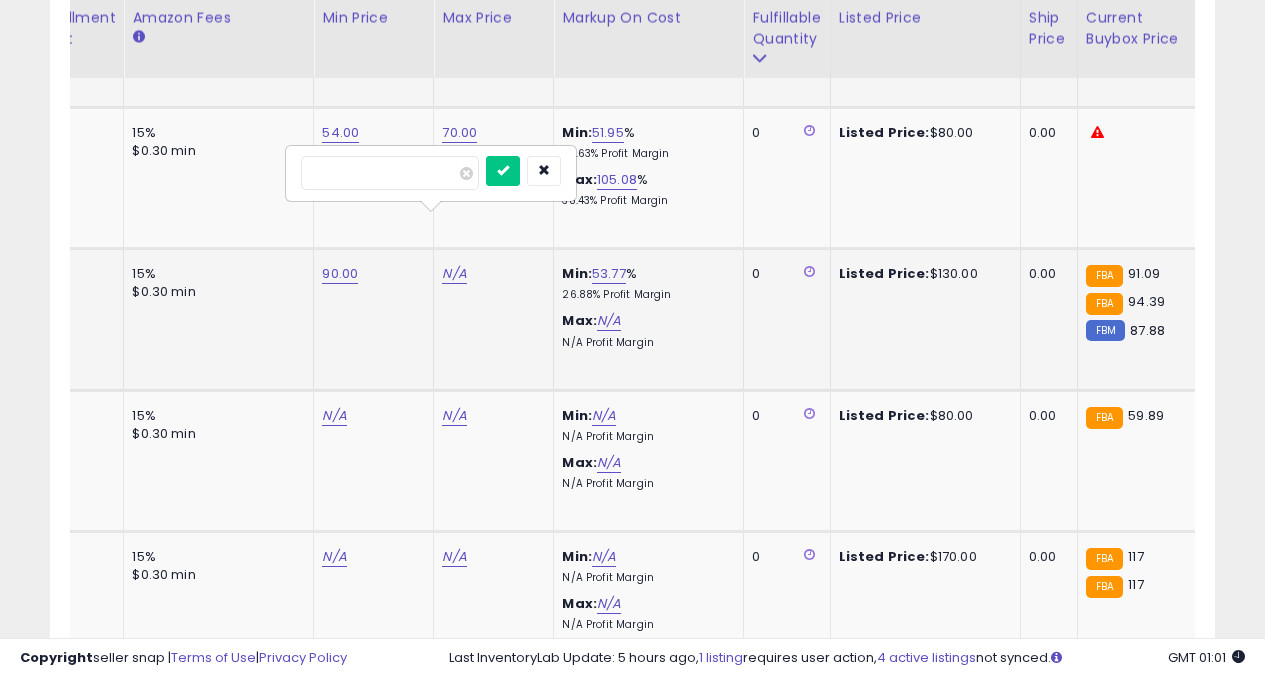 type on "***" 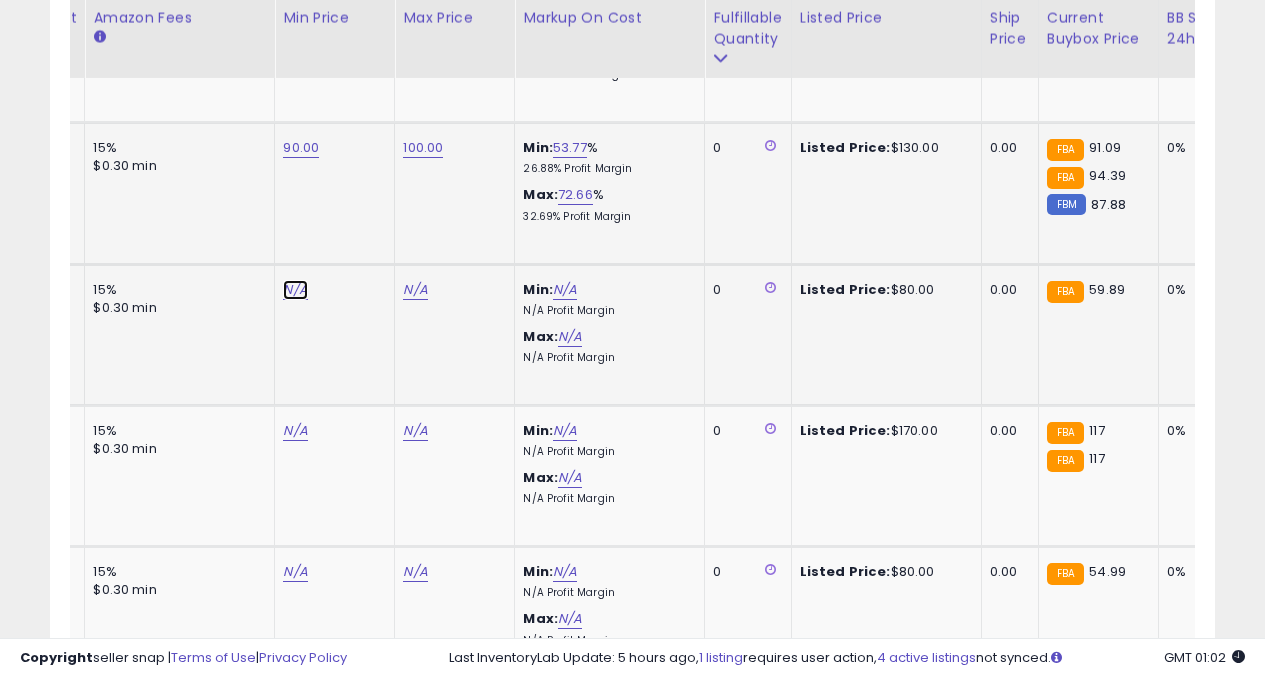 click on "N/A" at bounding box center [295, 290] 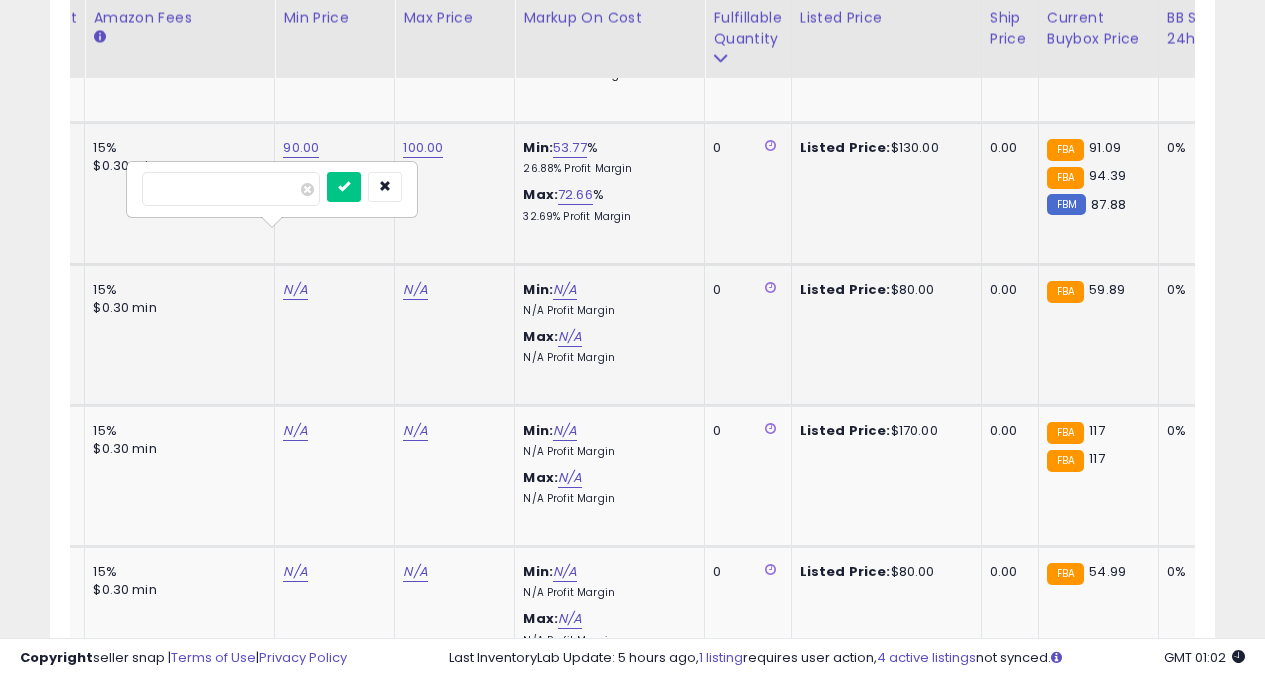 type on "**" 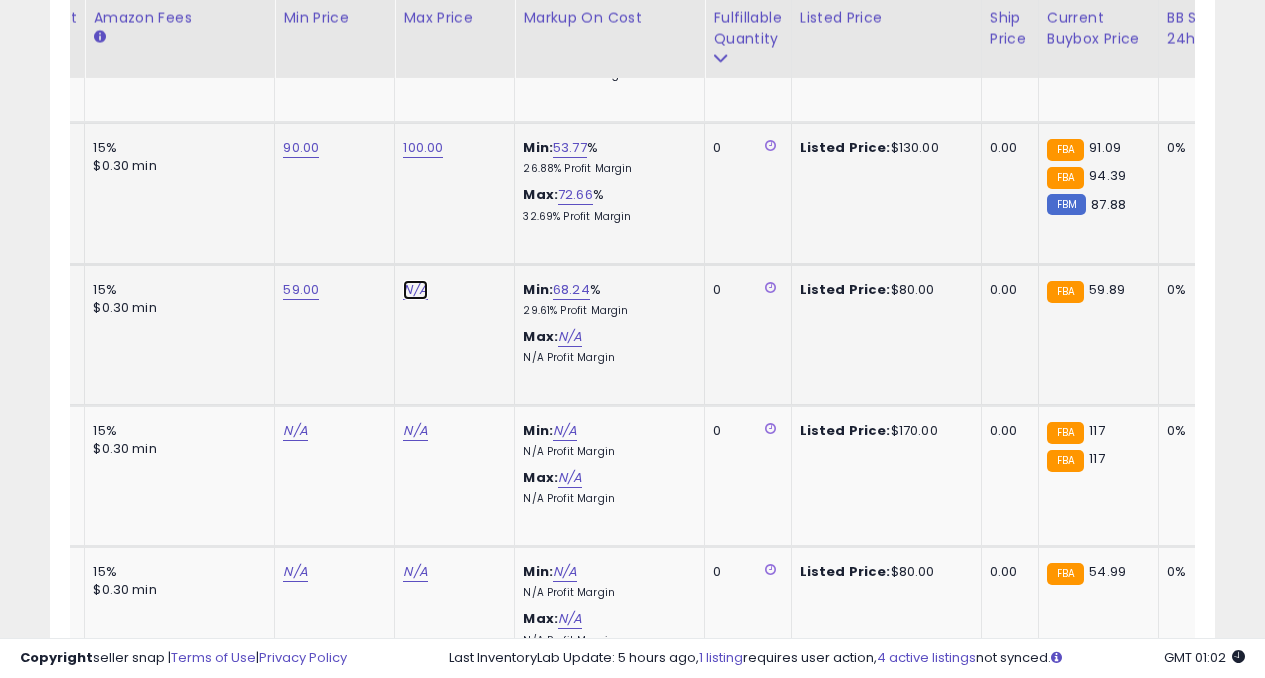 click on "N/A" at bounding box center [415, 290] 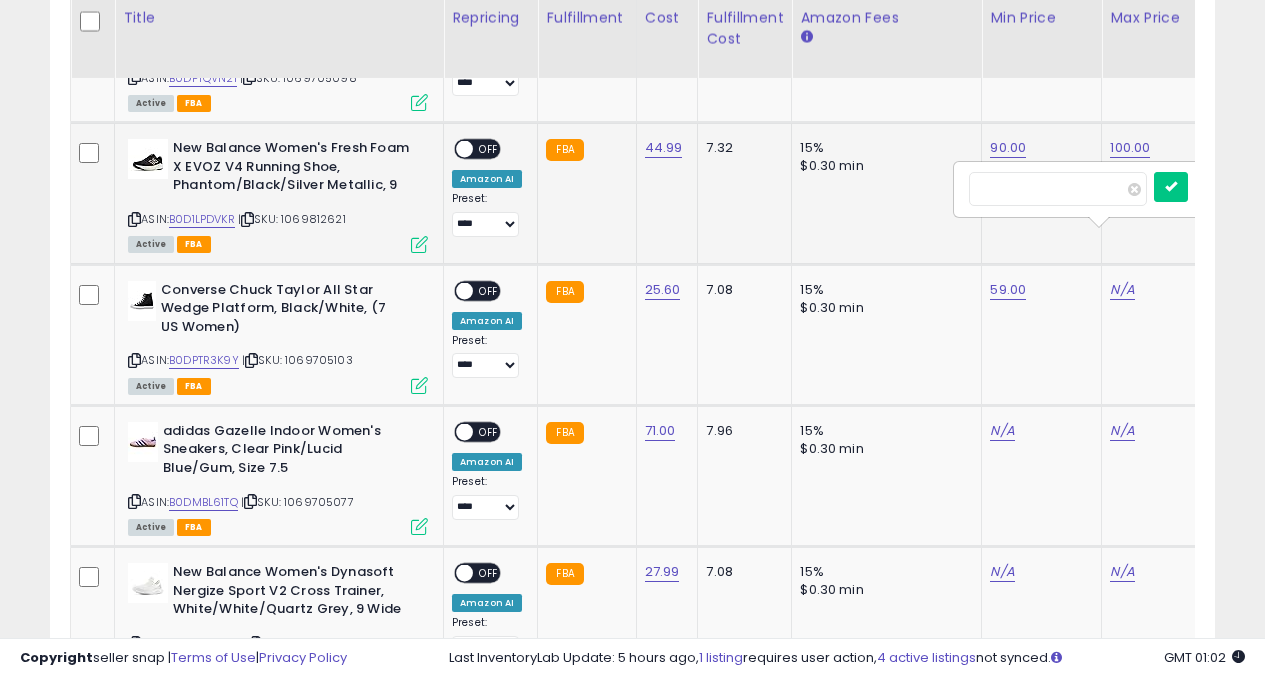 type on "**" 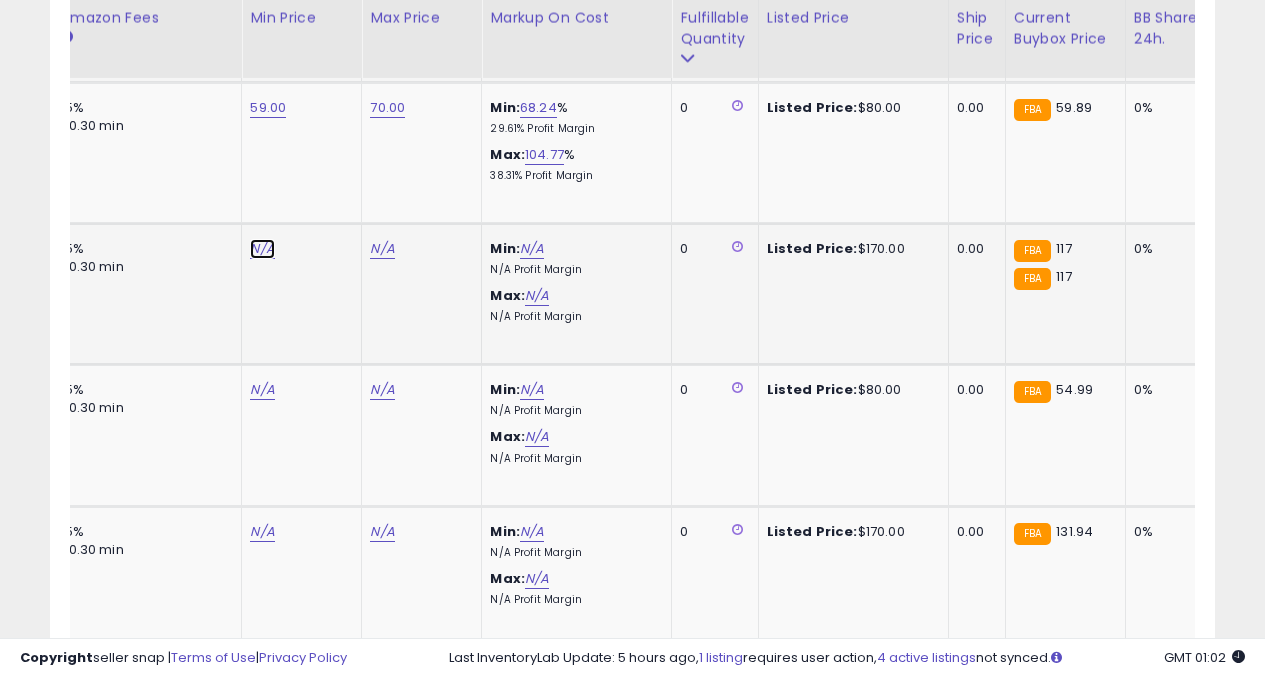 click on "N/A" at bounding box center [262, 249] 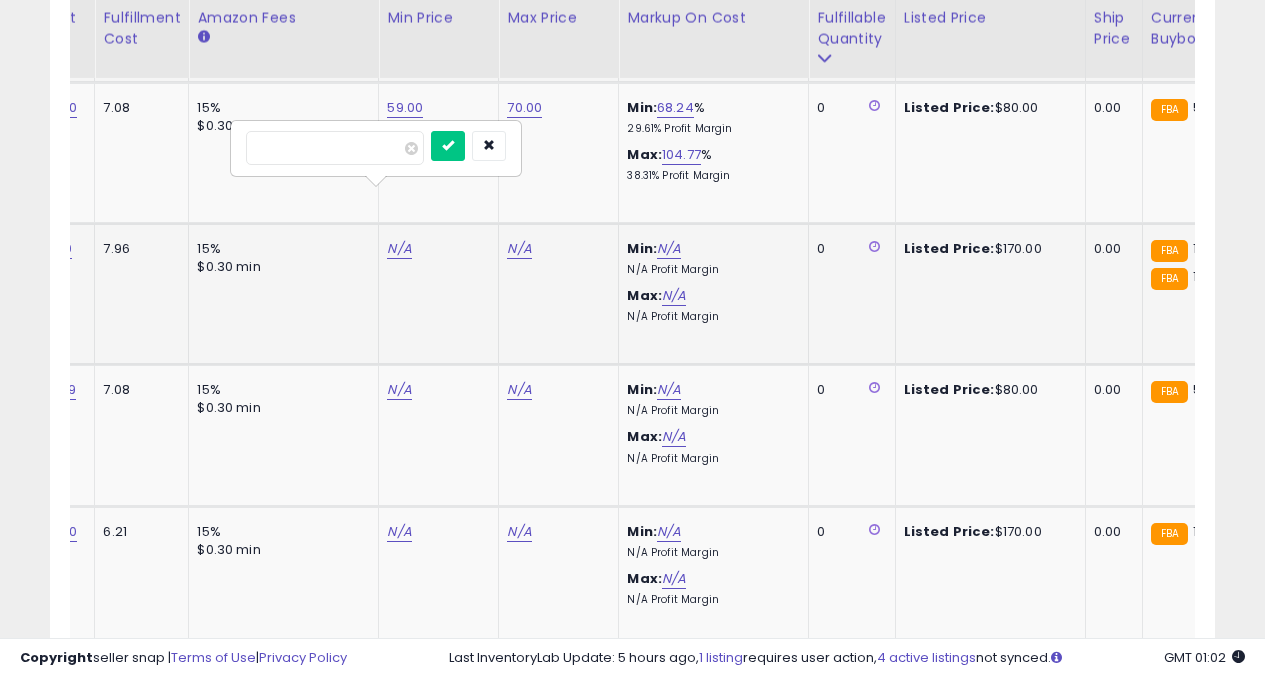 type on "***" 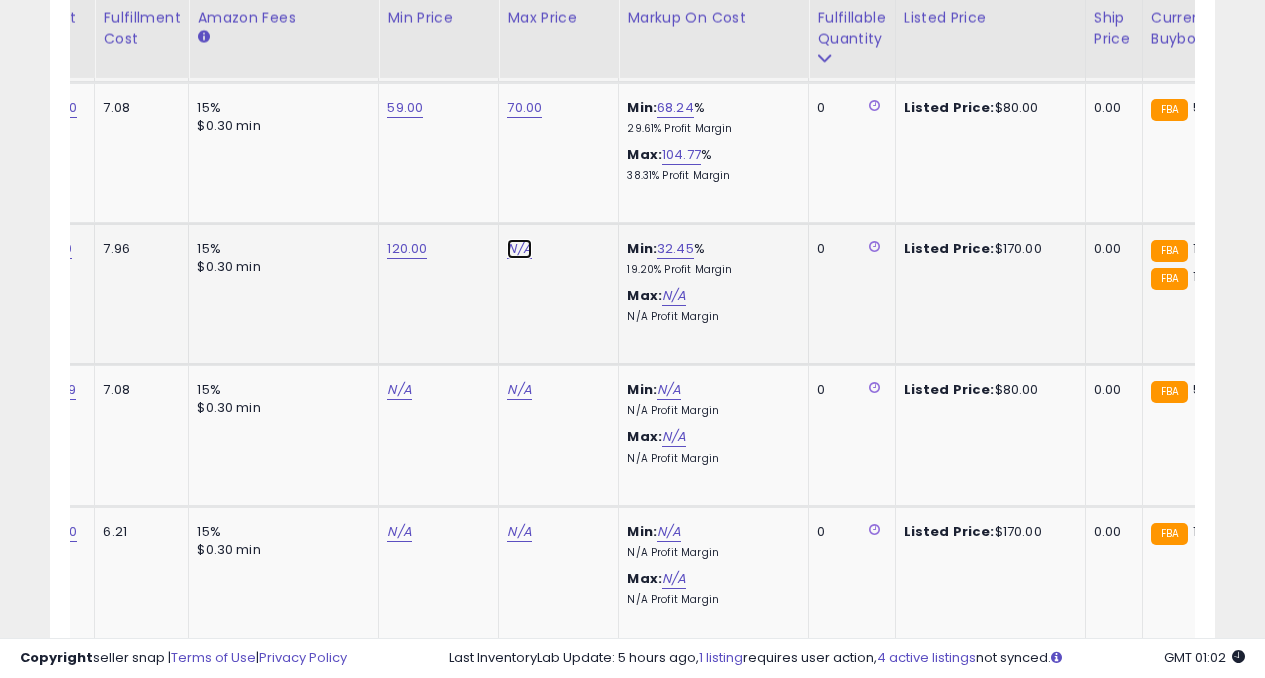 click on "N/A" at bounding box center (519, 249) 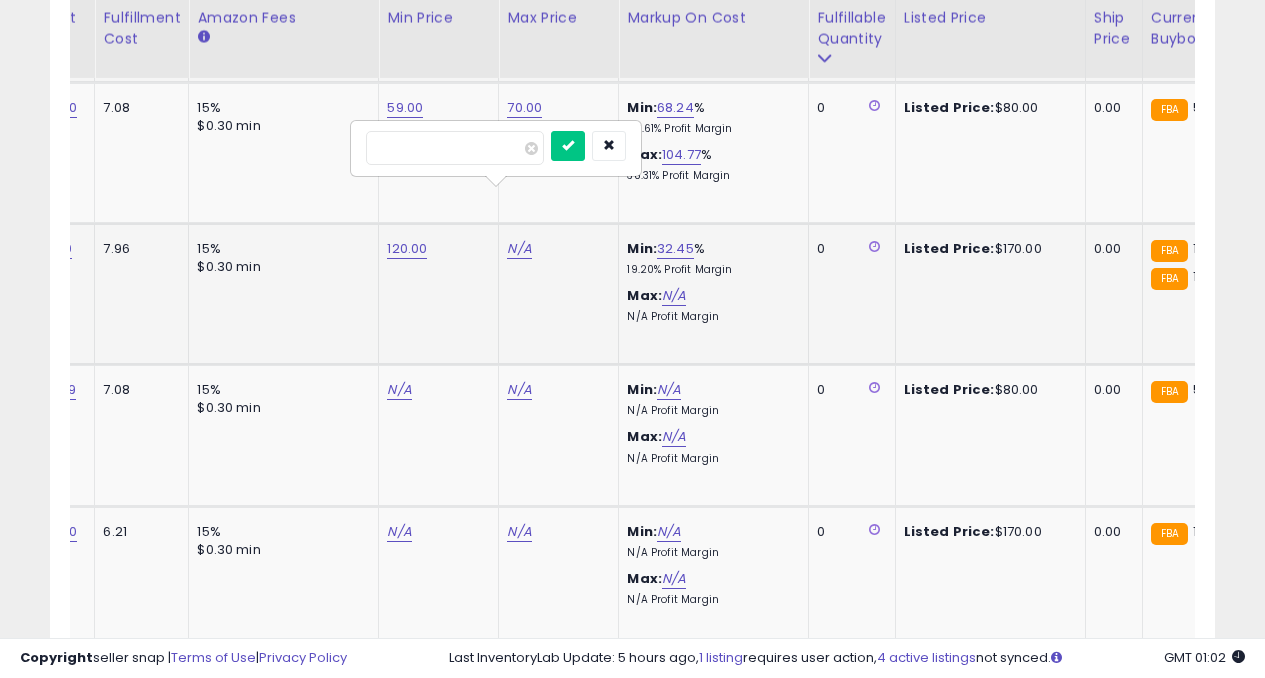 type on "***" 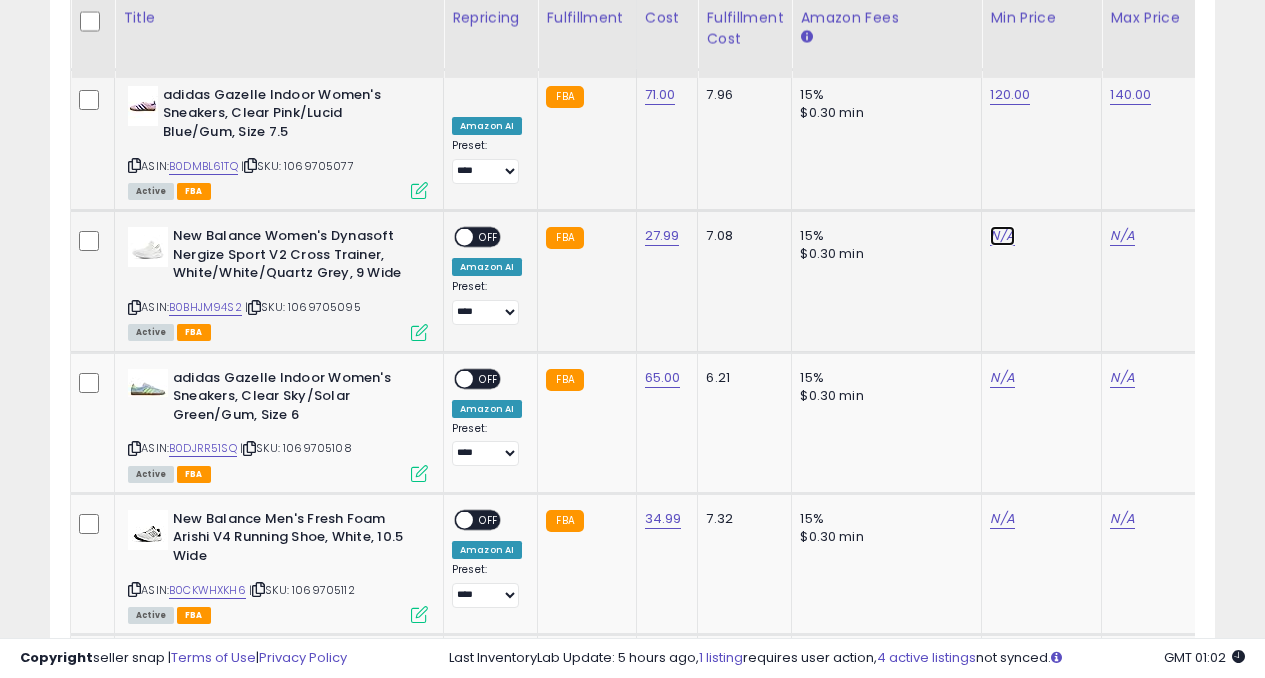 click on "N/A" at bounding box center (1002, 236) 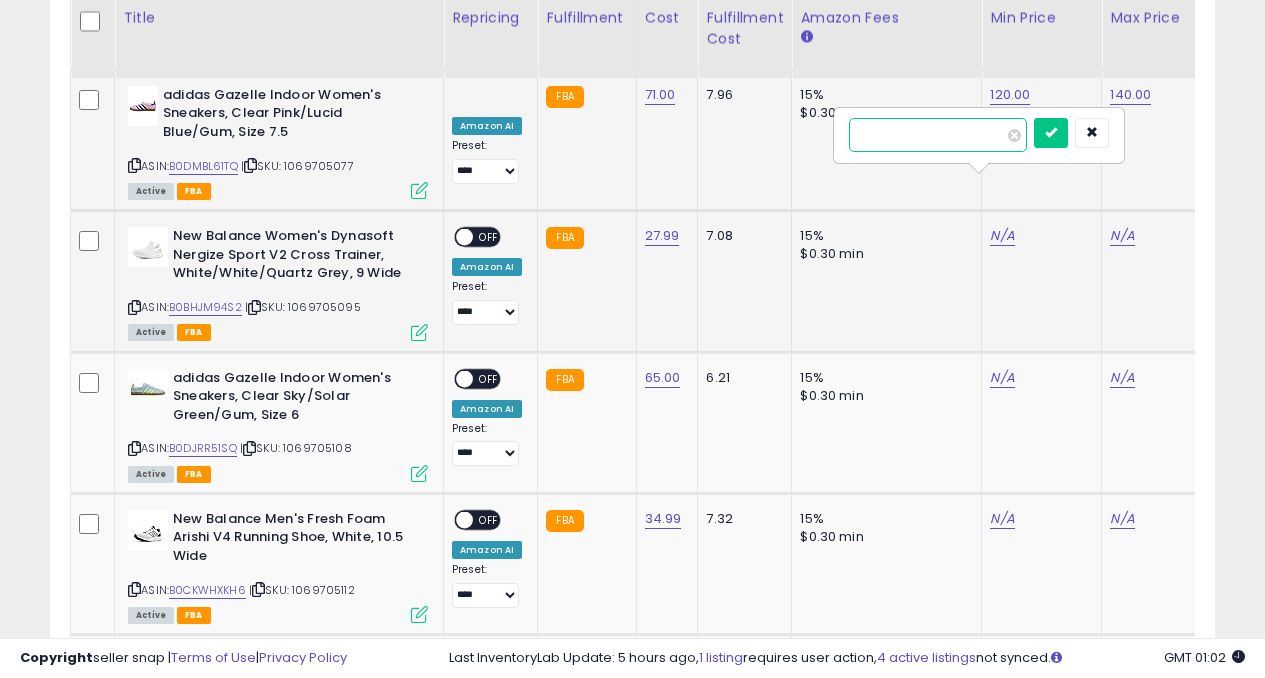 type on "**" 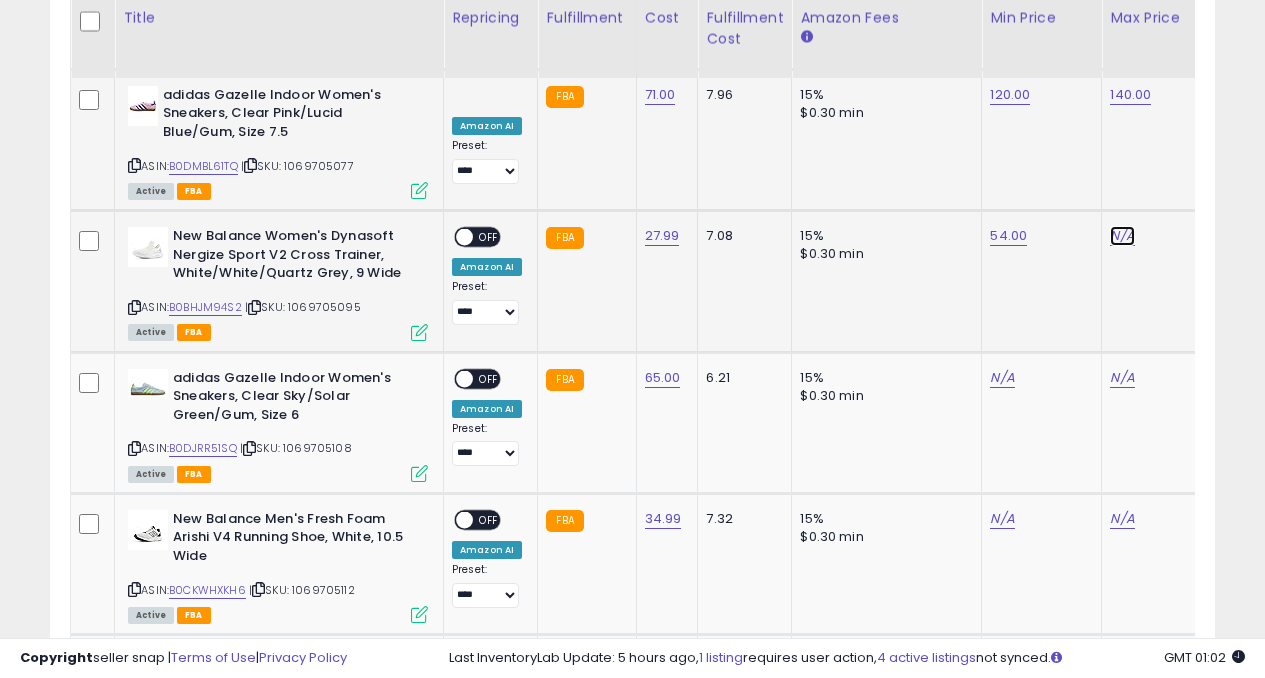 click on "N/A" at bounding box center [1122, 236] 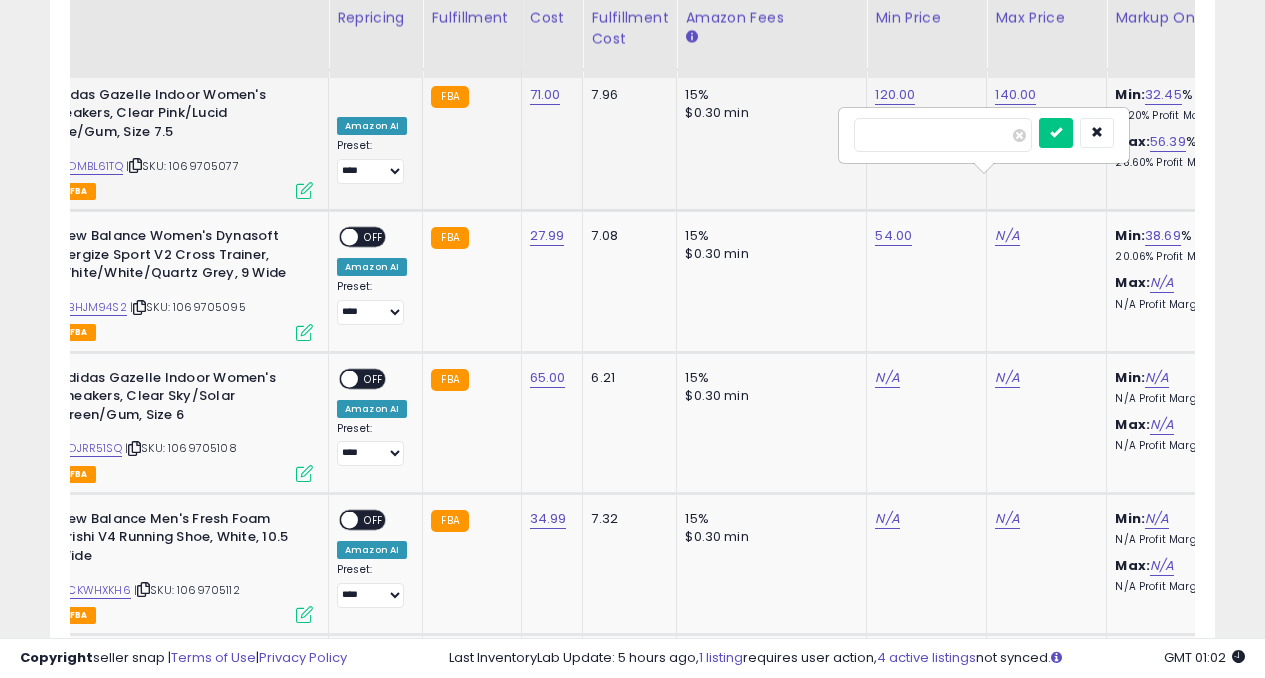 type on "*" 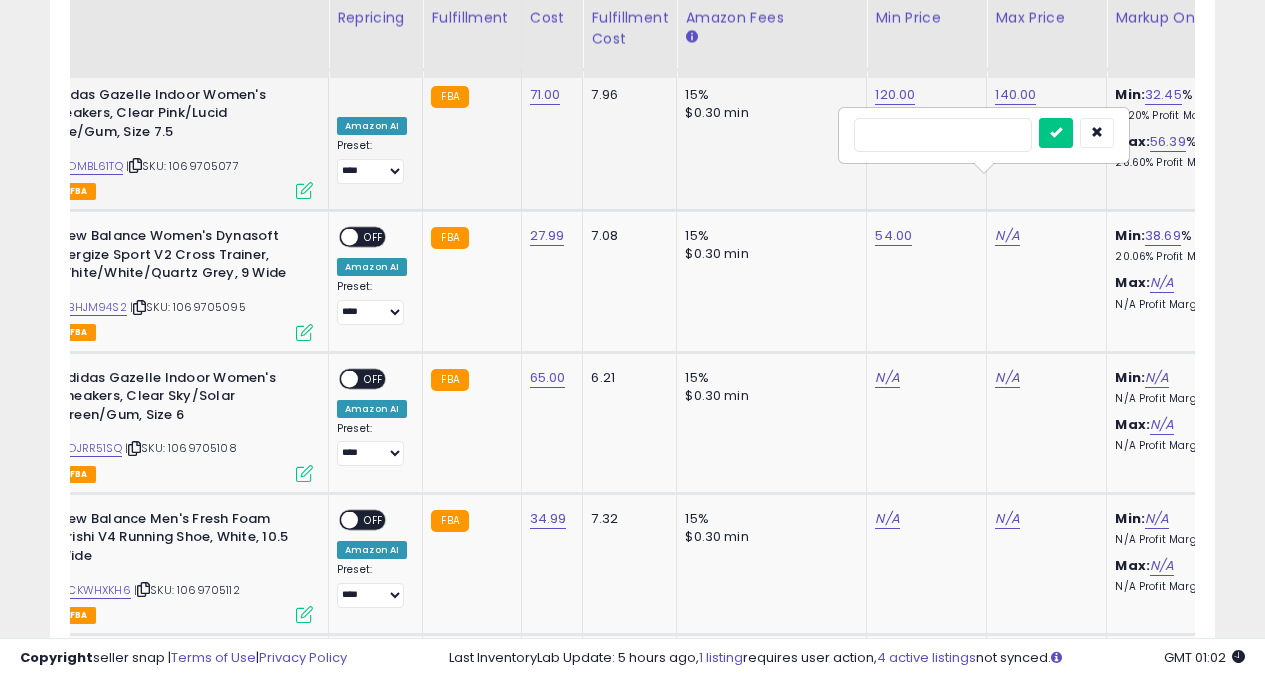 type on "**" 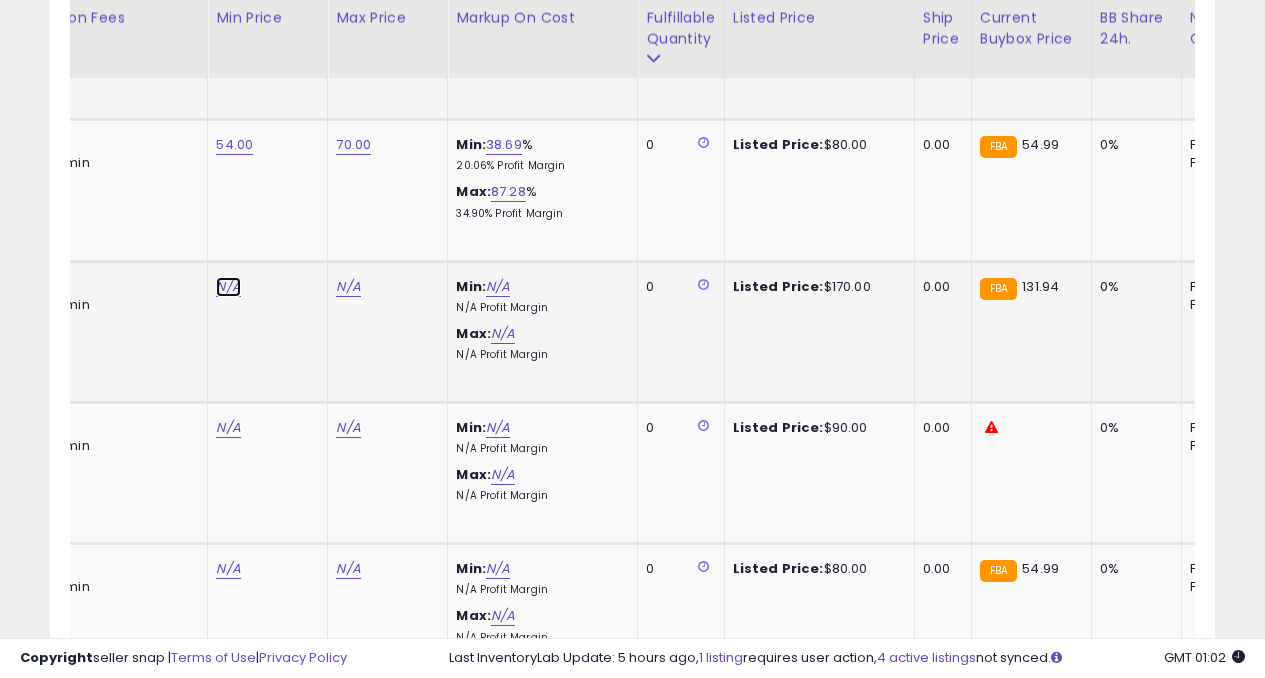 click on "N/A" at bounding box center [228, 287] 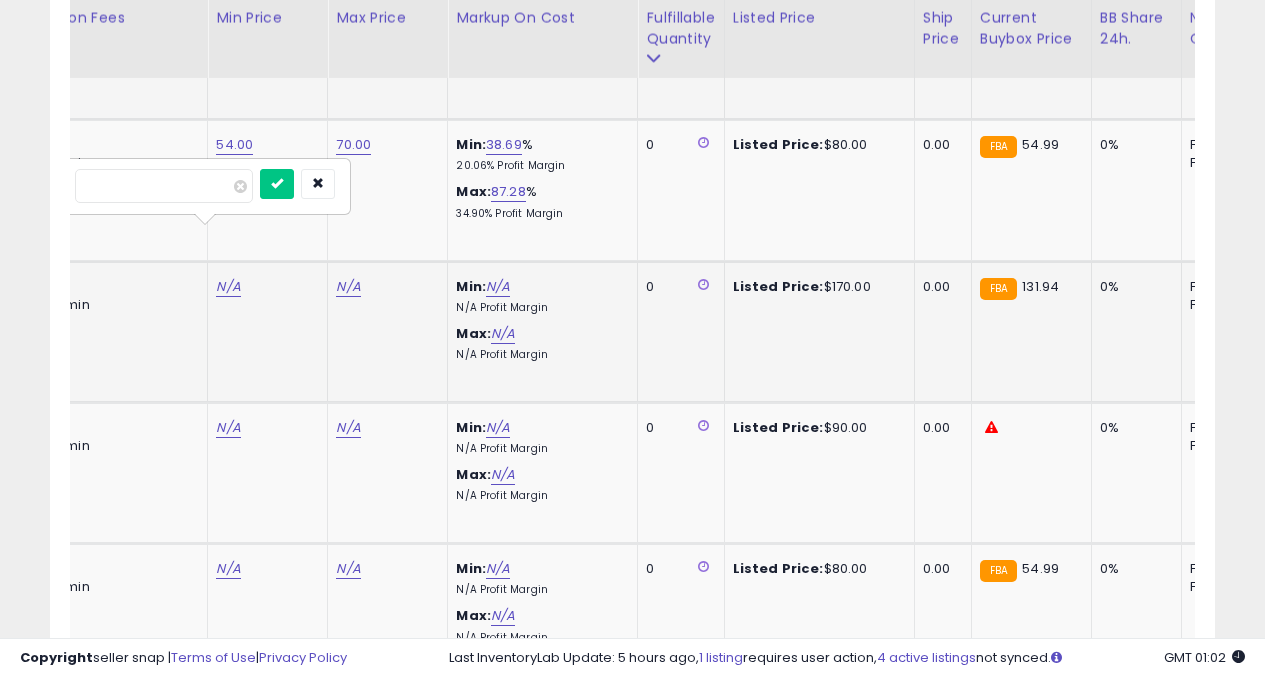 type on "***" 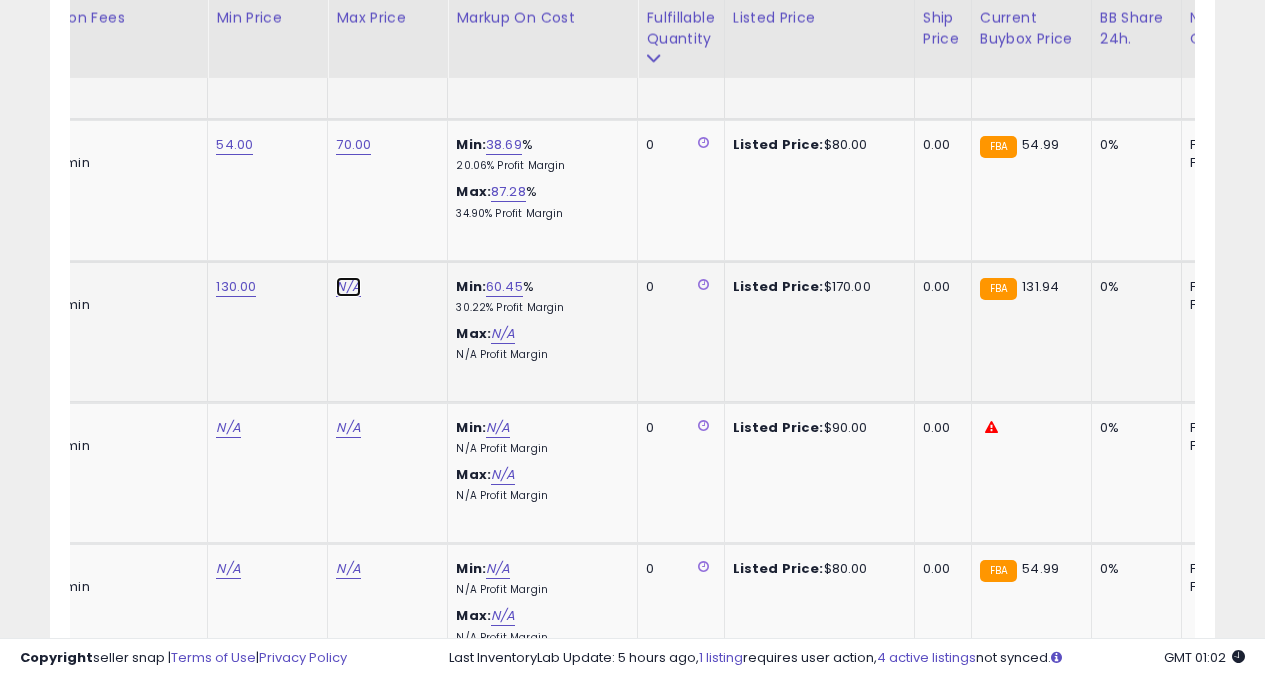 click on "N/A" at bounding box center [348, 287] 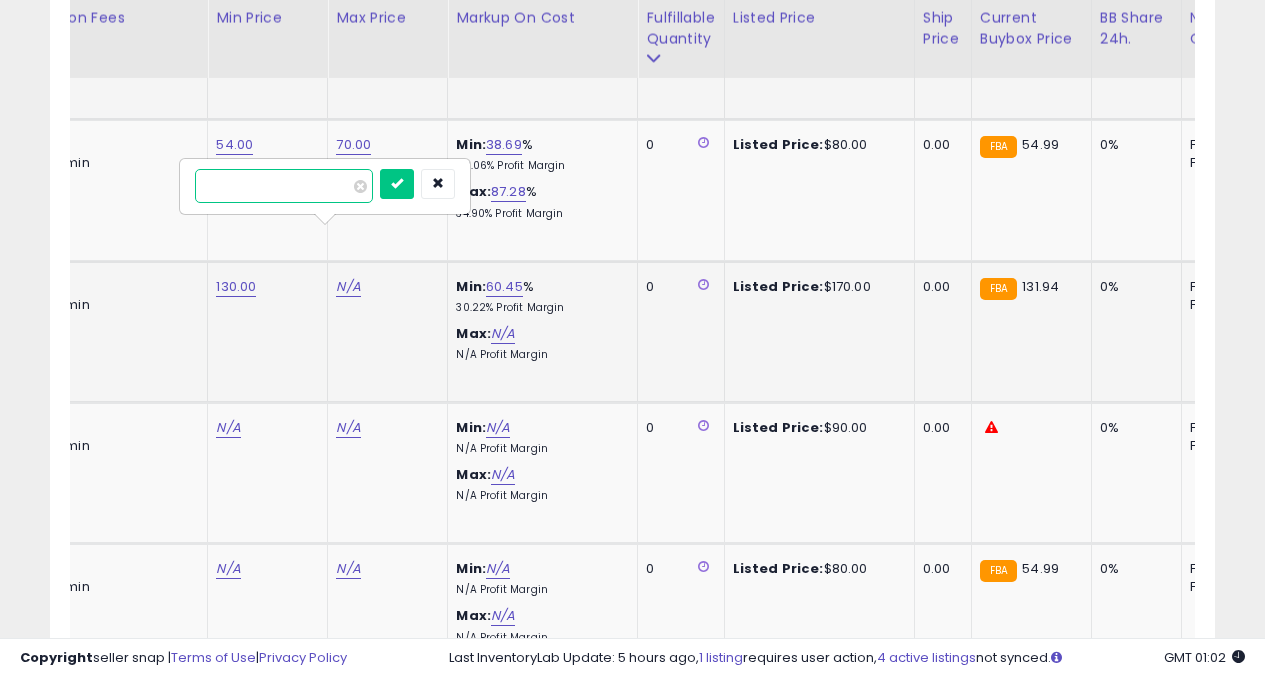 type on "***" 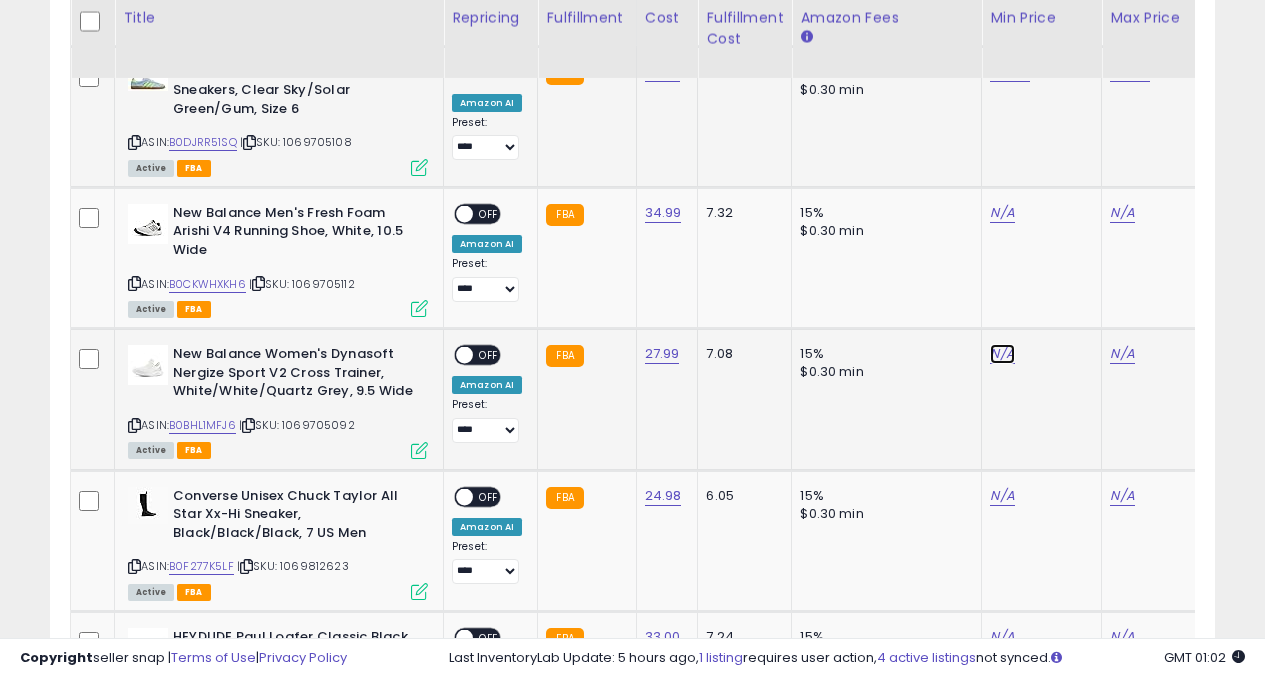 click on "N/A" at bounding box center [1002, 213] 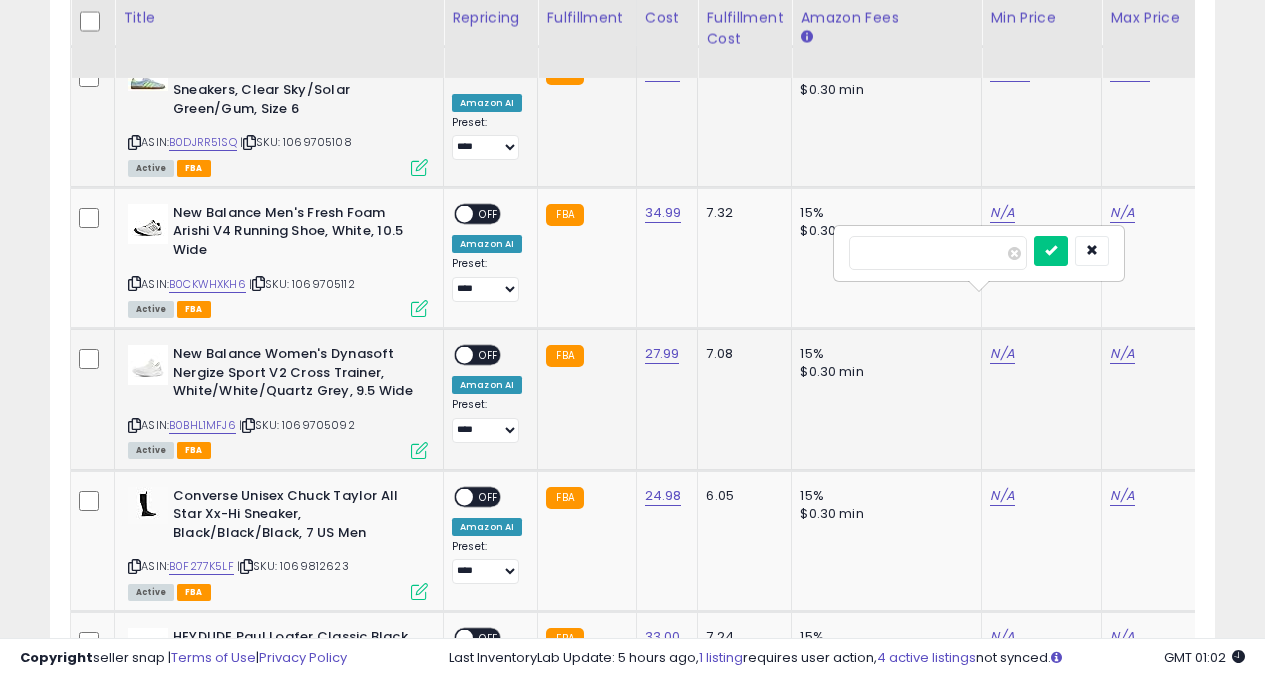 click at bounding box center [1051, 251] 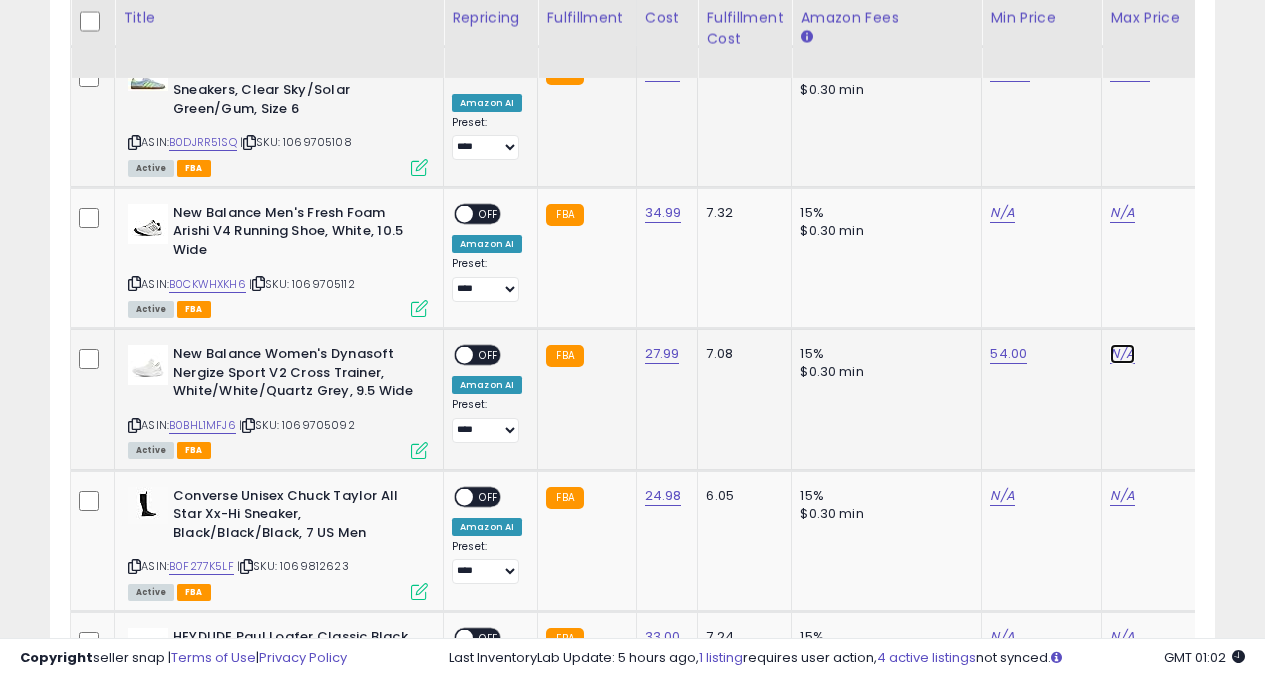 click on "N/A" at bounding box center (1122, 213) 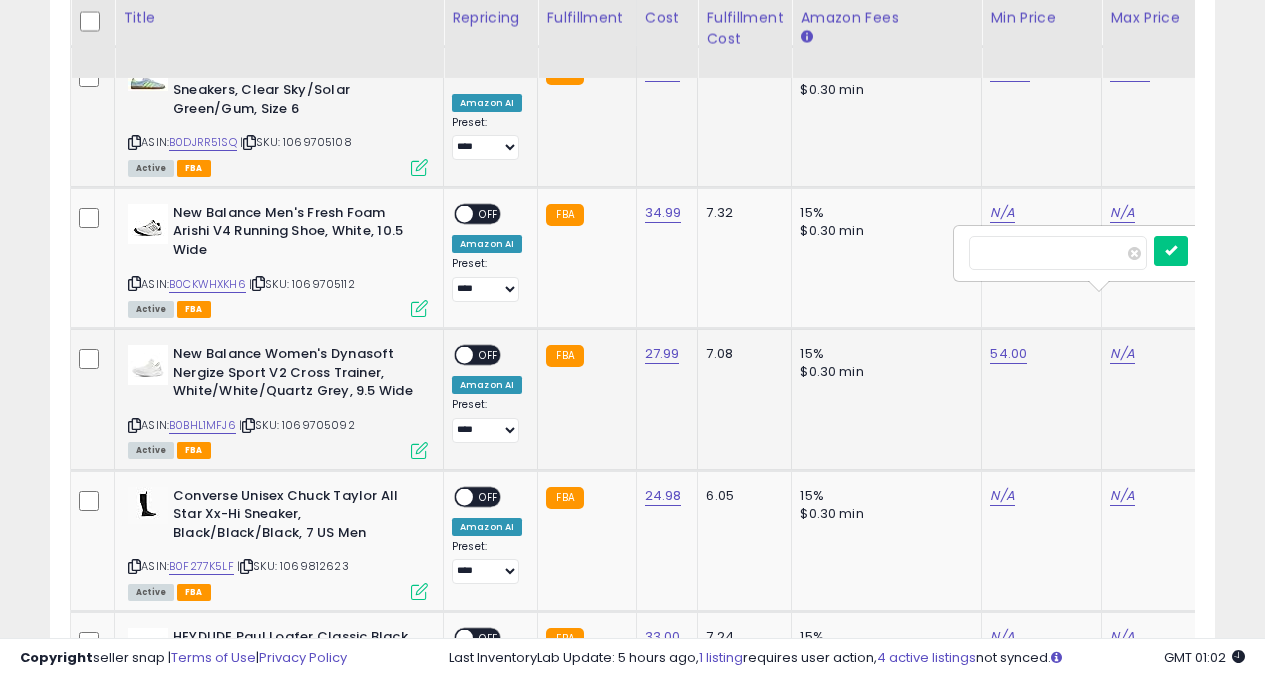 type on "**" 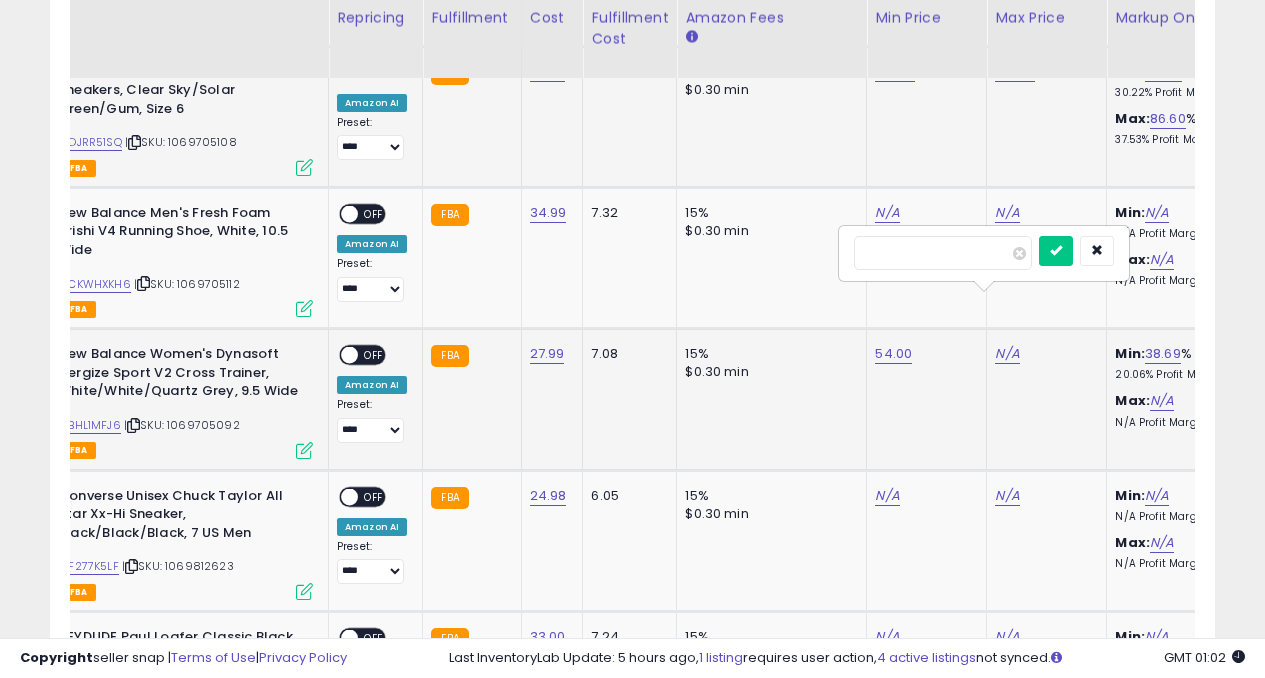 click at bounding box center (1056, 251) 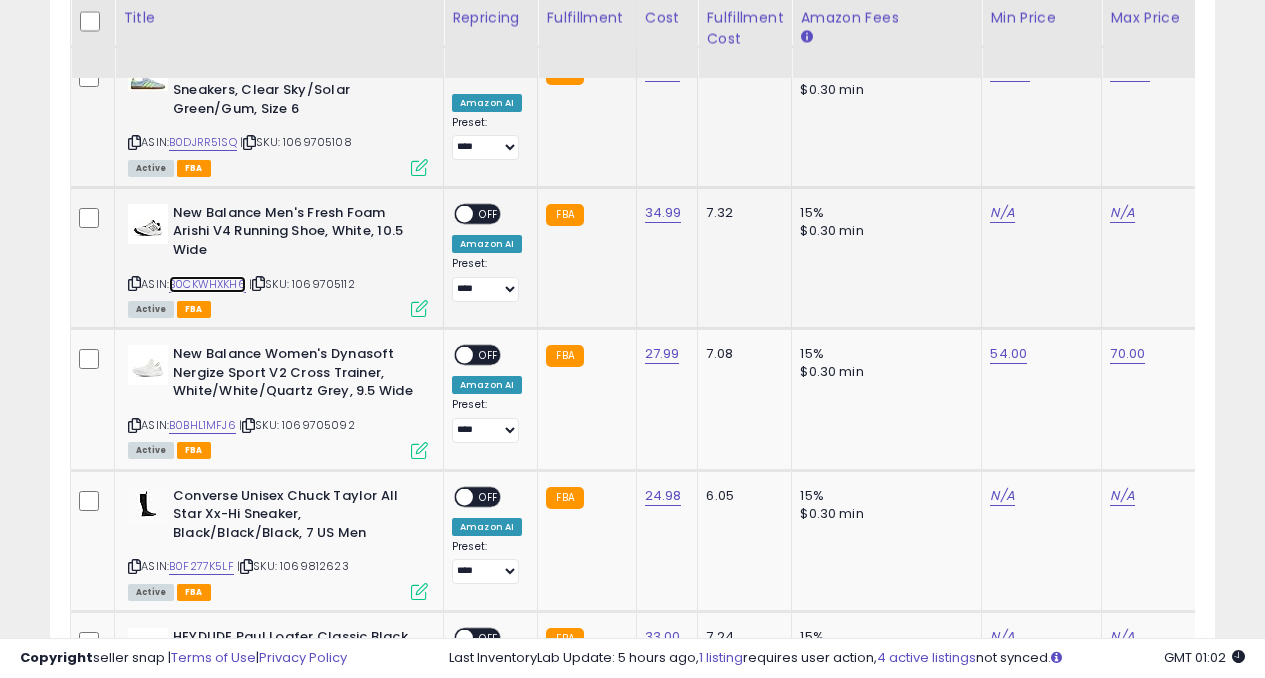 click on "B0CKWHXKH6" at bounding box center [207, 284] 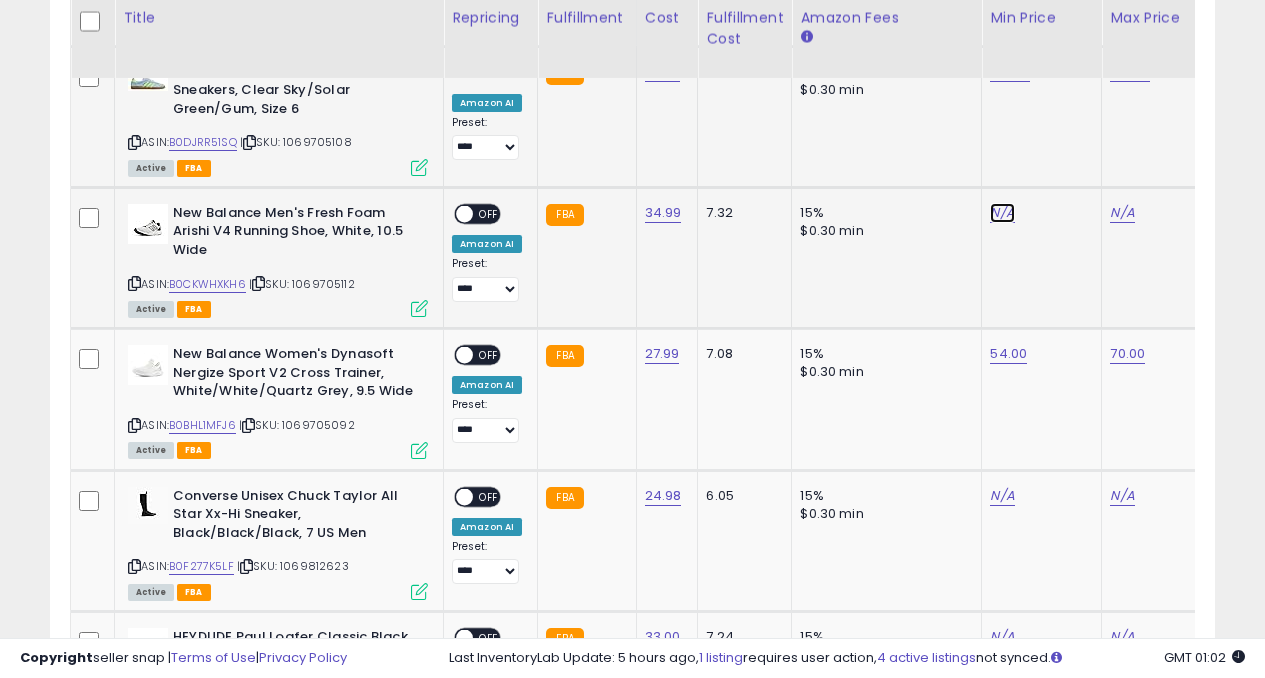 click on "N/A" at bounding box center (1002, 213) 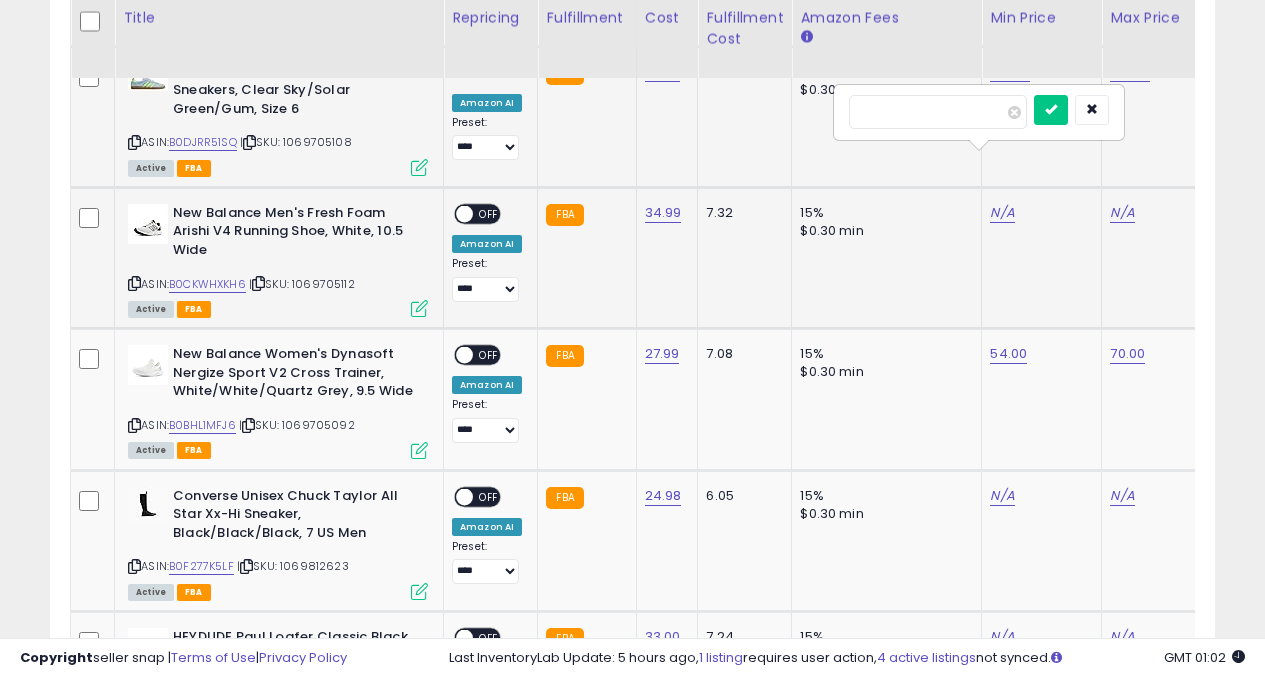 type on "**" 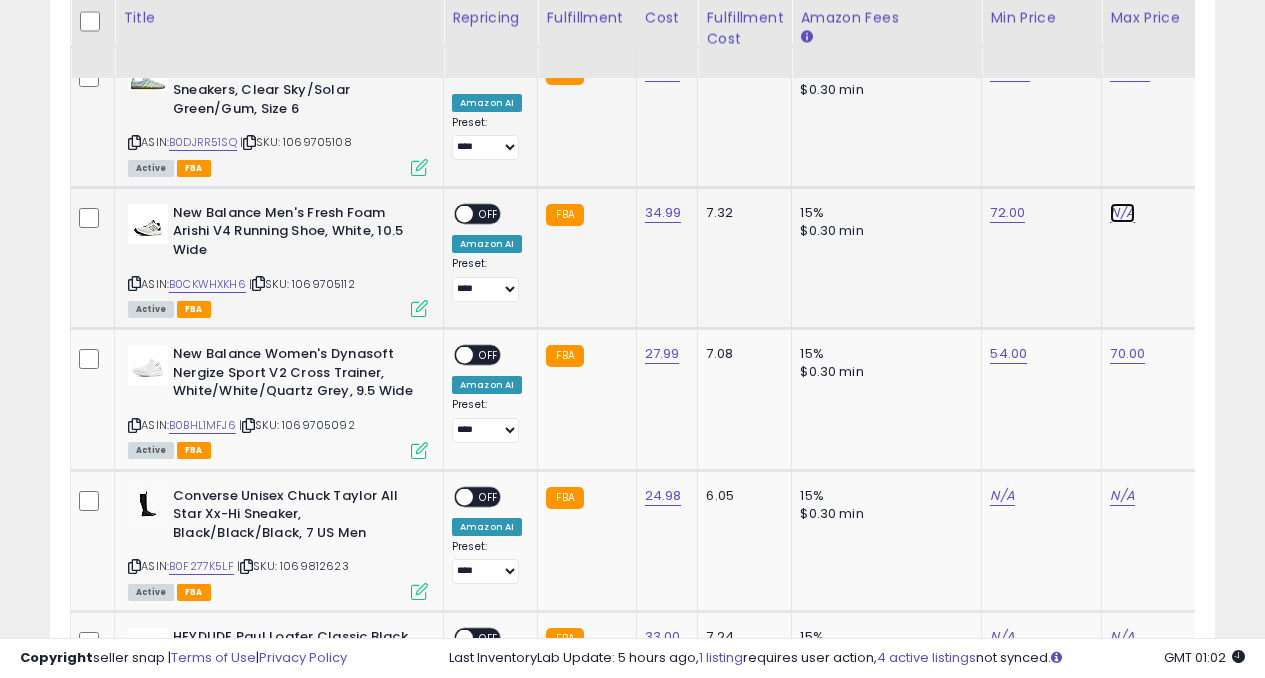 click on "N/A" at bounding box center [1122, 213] 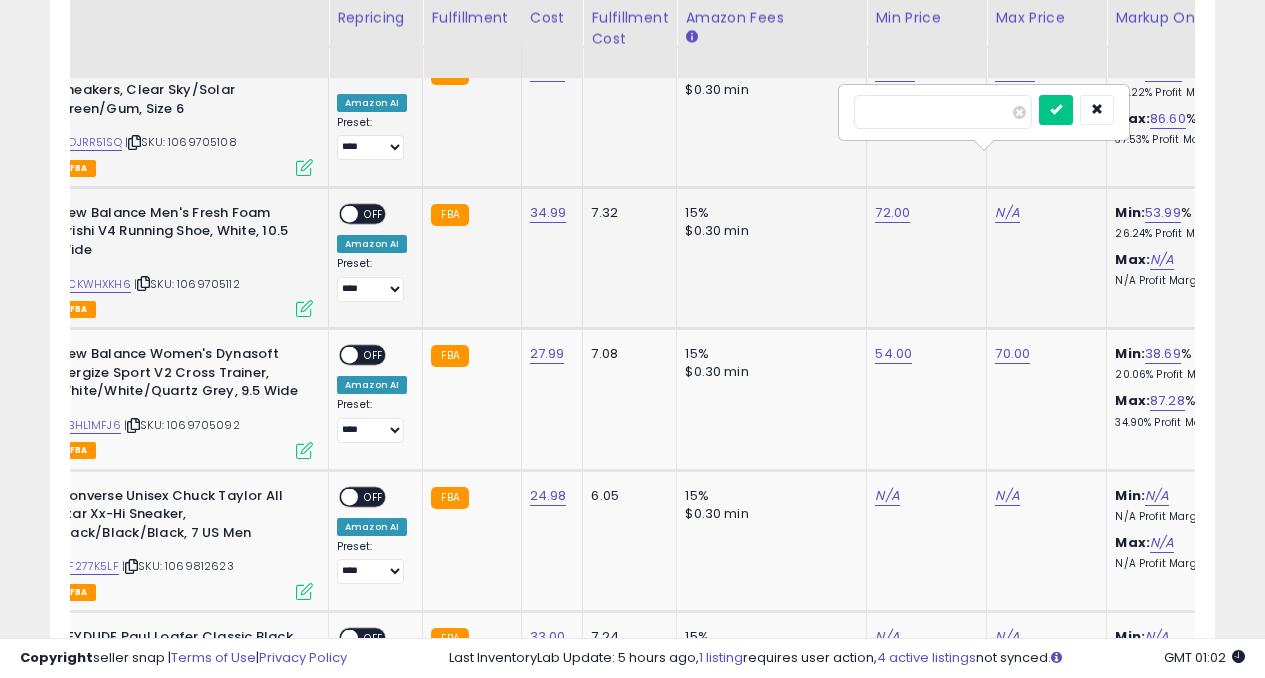type on "**" 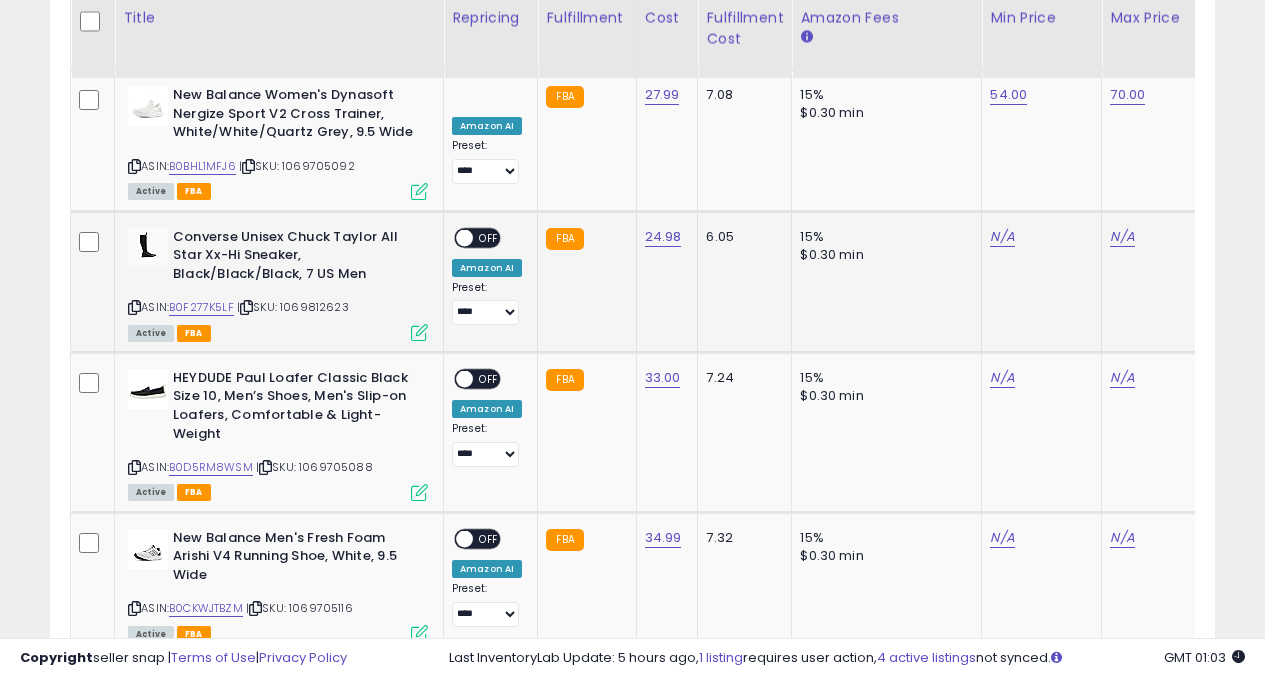 click on "ASIN:  B0F277K5LF    |   SKU: 1069812623 Active FBA" at bounding box center [278, 283] 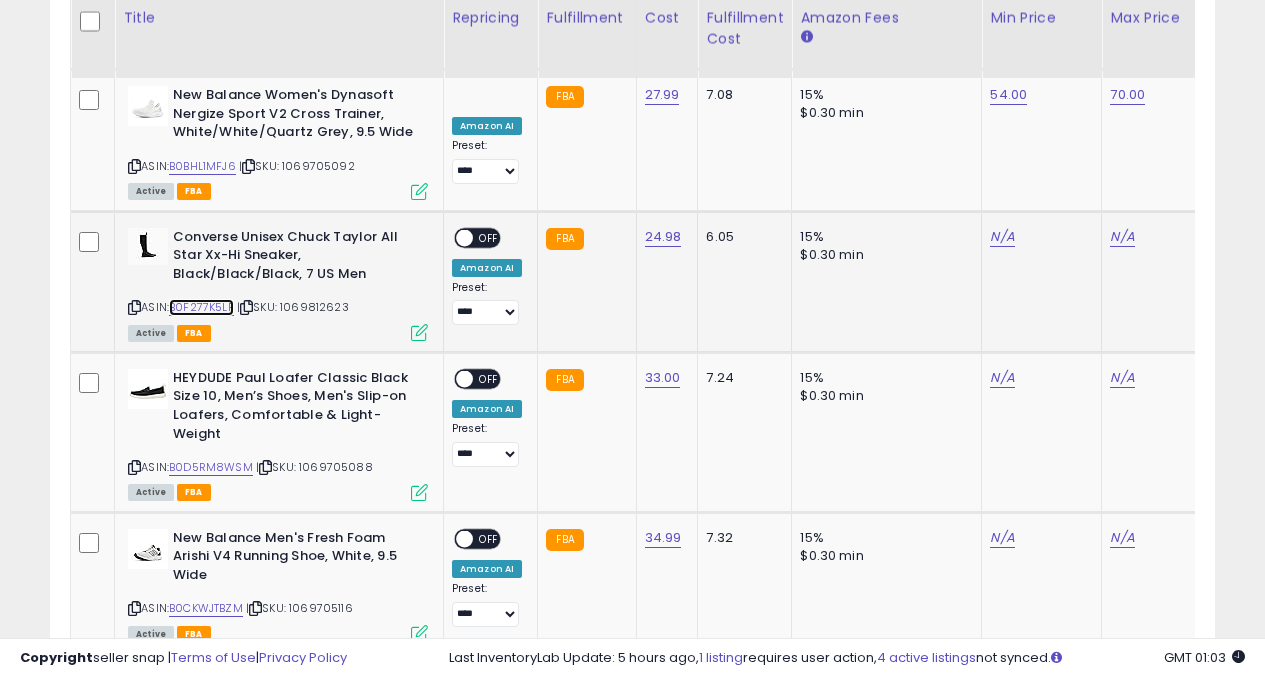 click on "B0F277K5LF" at bounding box center [201, 307] 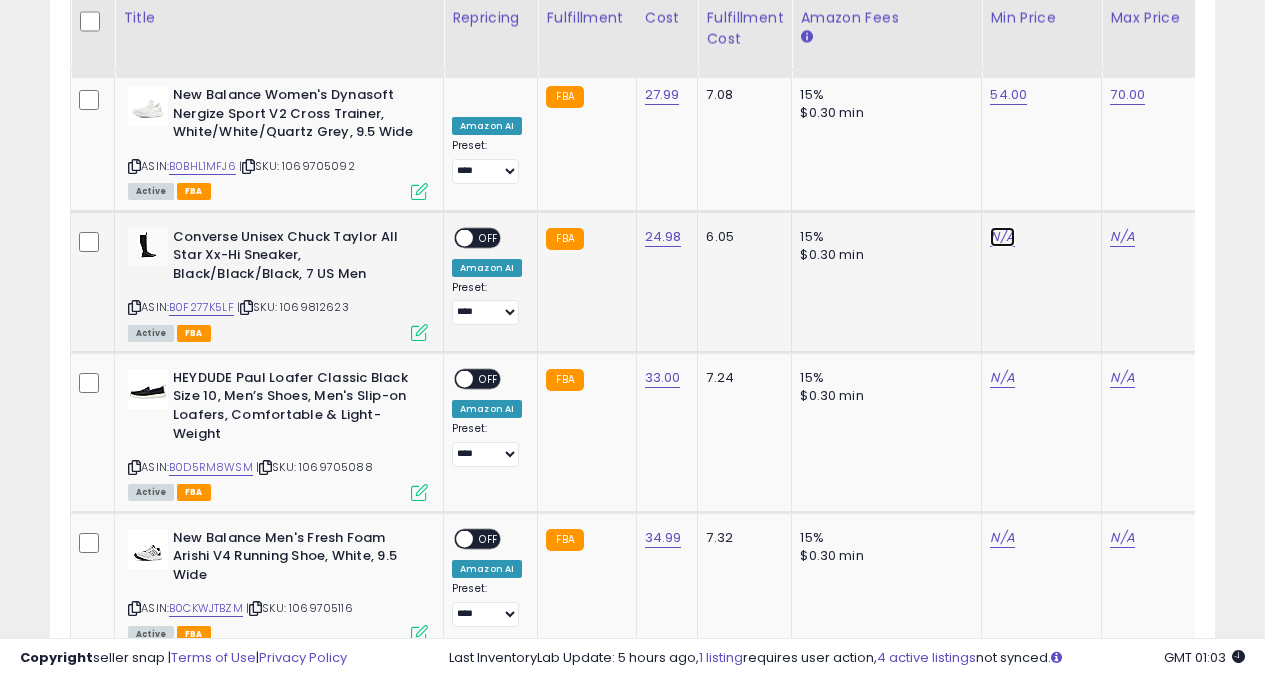 click on "N/A" at bounding box center (1002, 237) 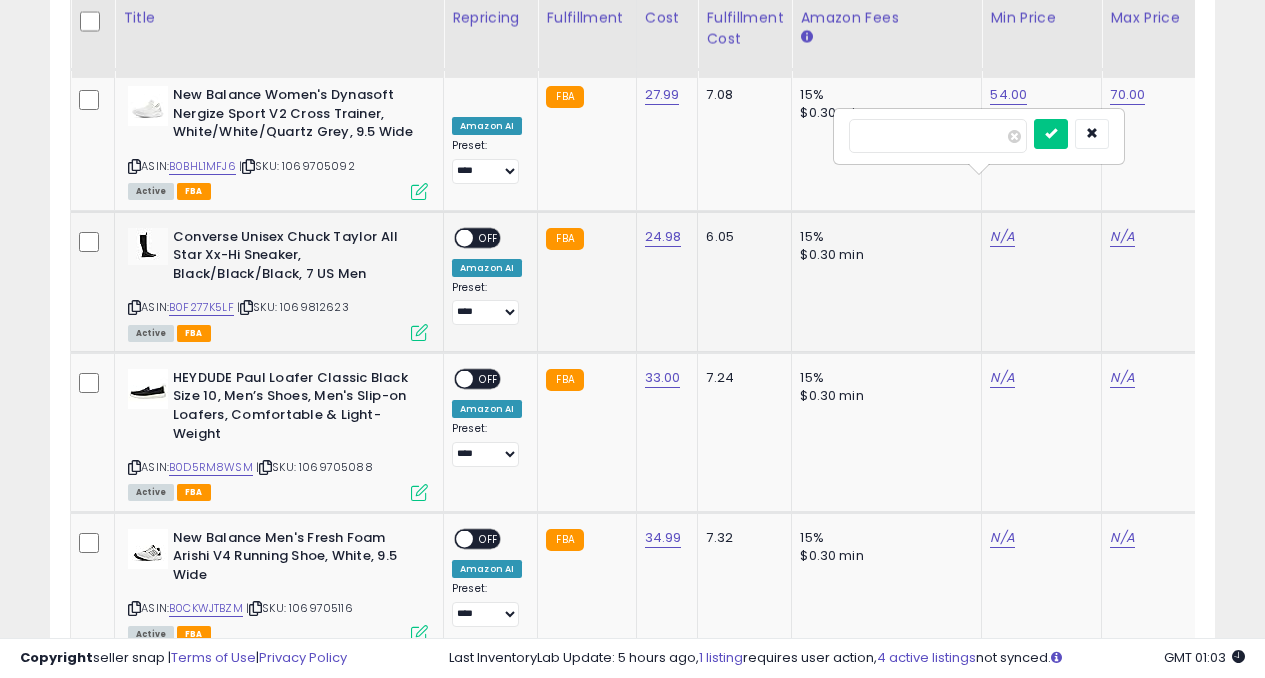 type on "*" 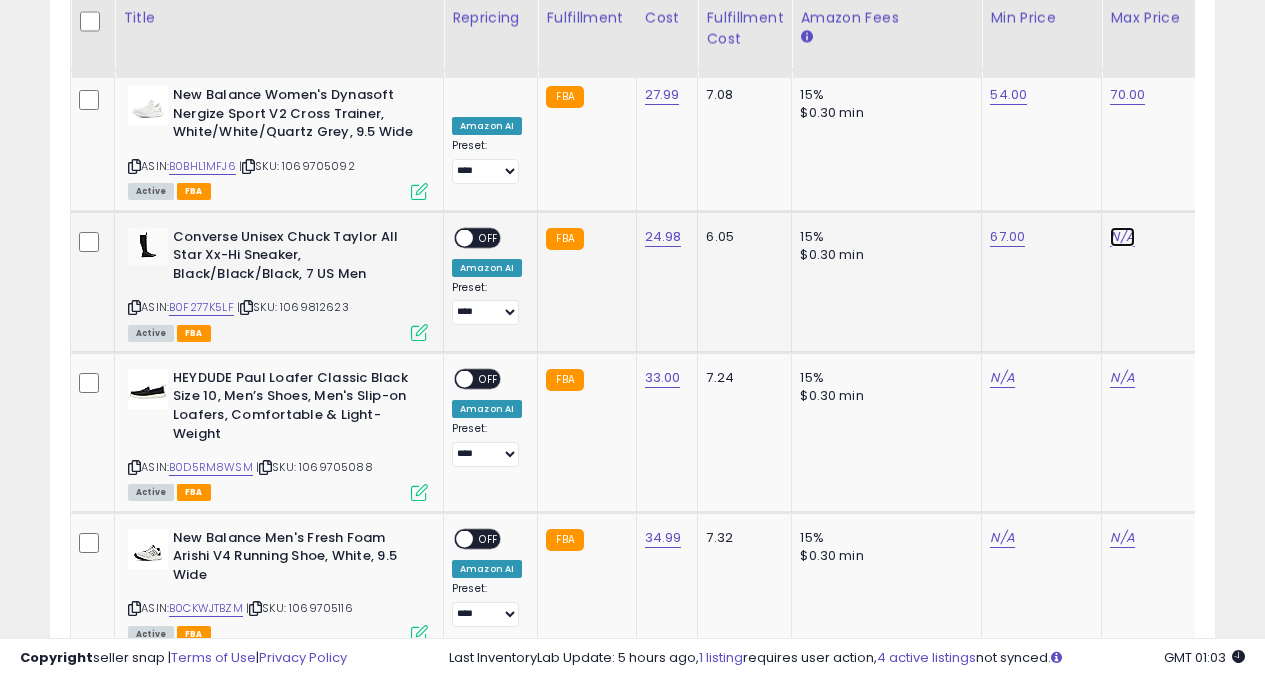 click on "N/A" at bounding box center [1122, 237] 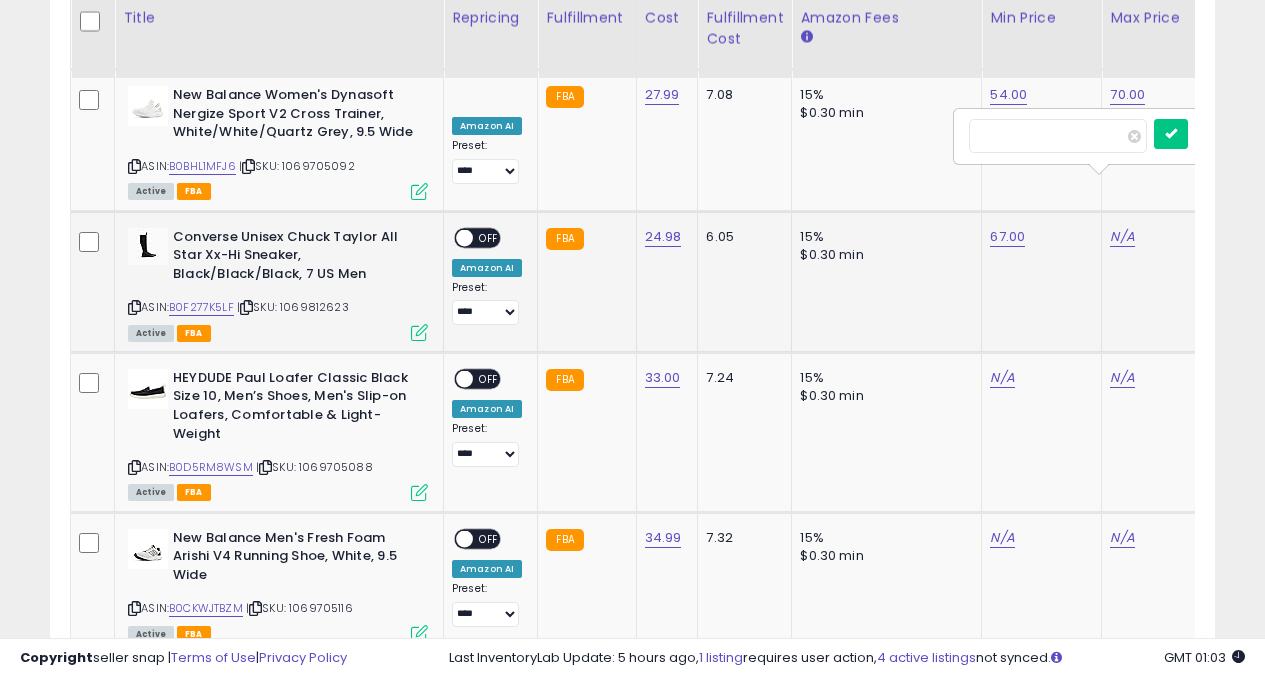 type on "***" 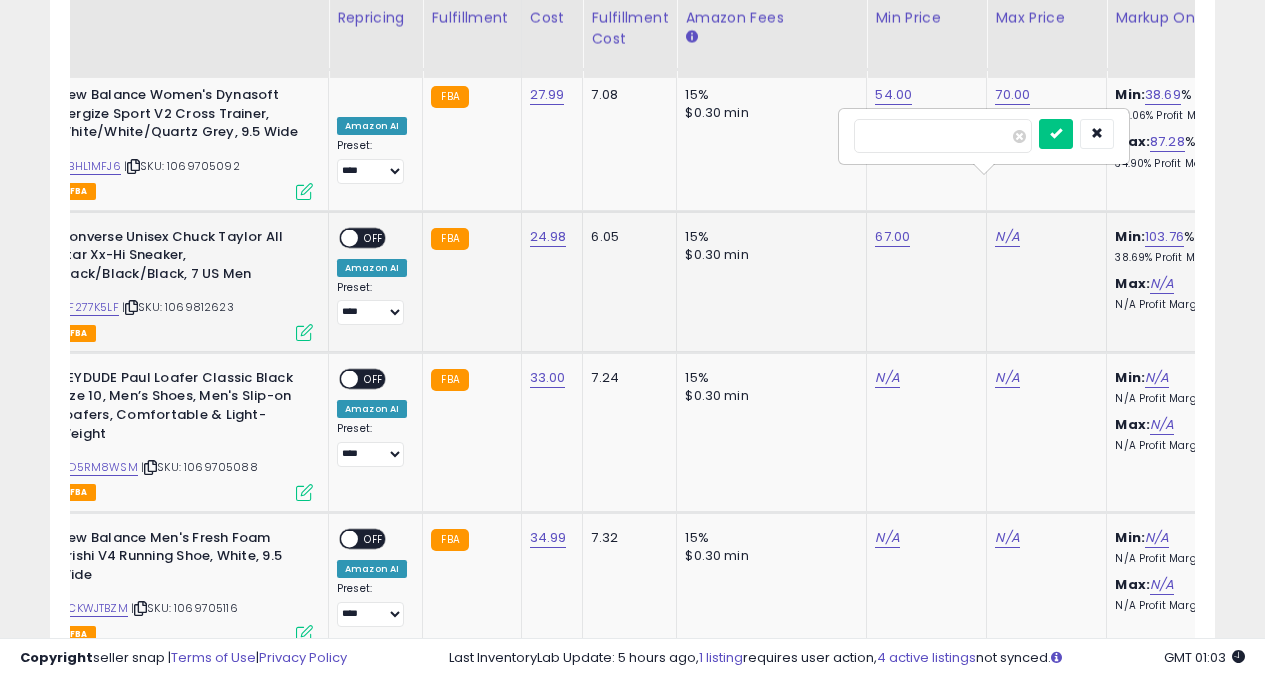 click at bounding box center [1056, 134] 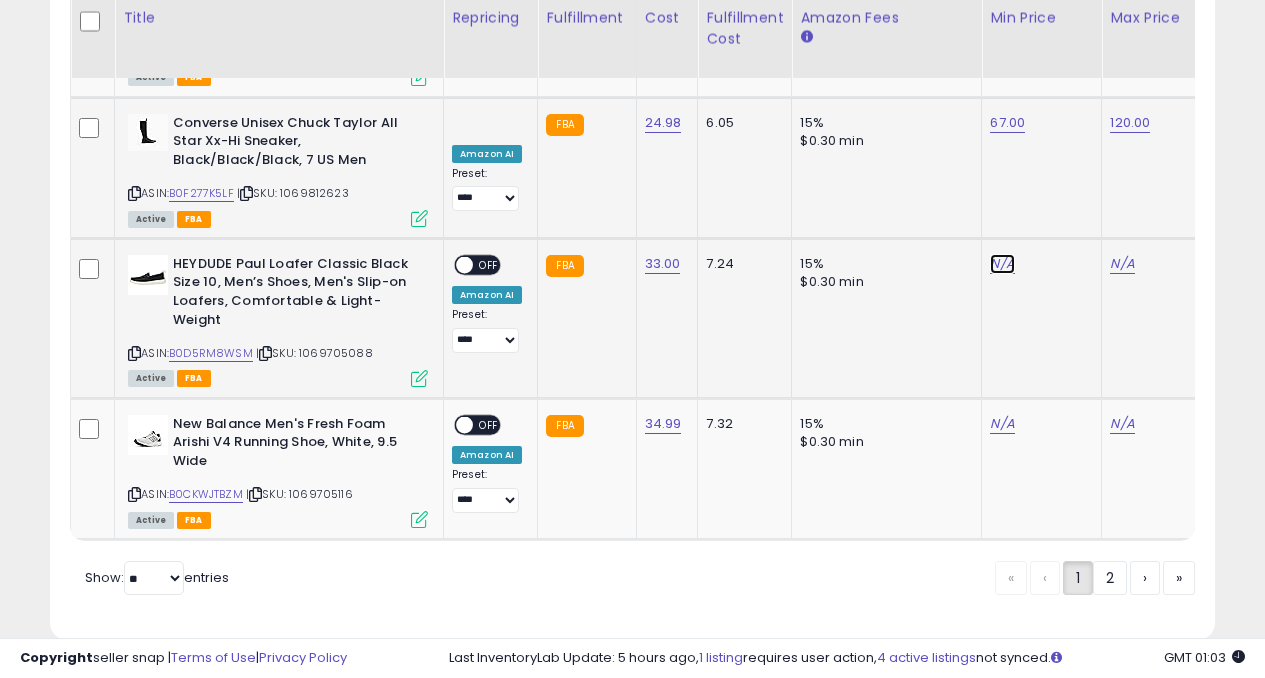 click on "N/A" at bounding box center (1002, 264) 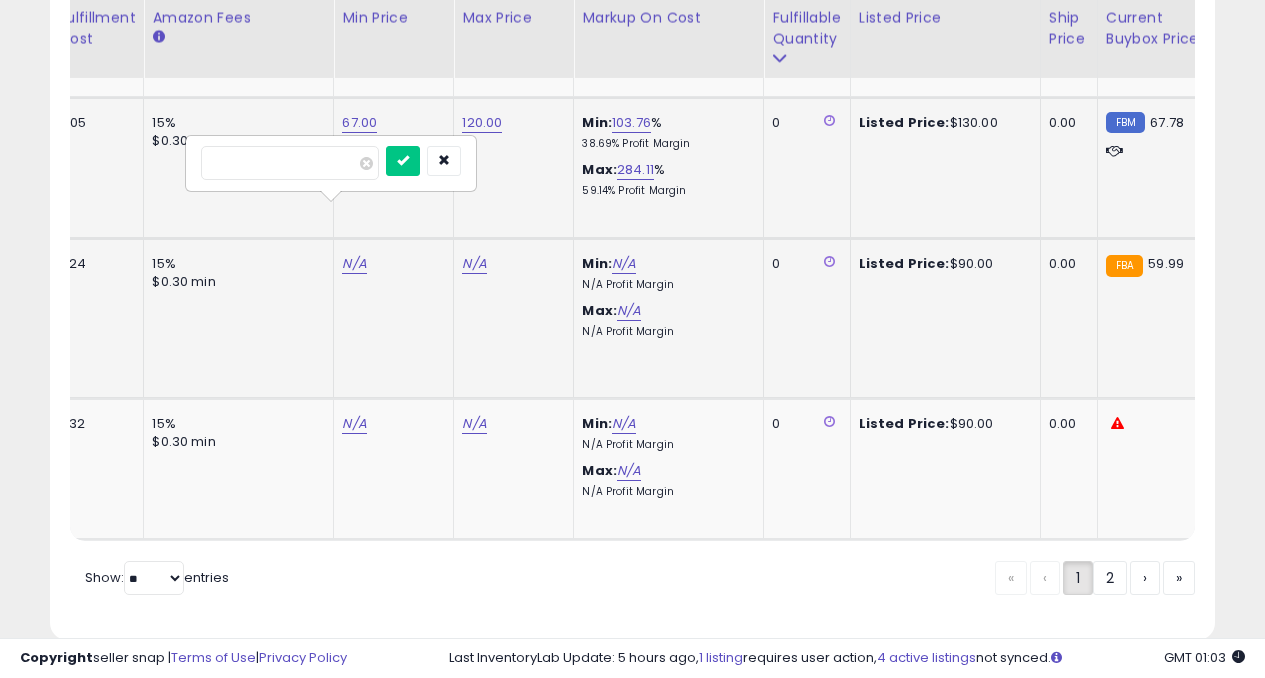 type on "**" 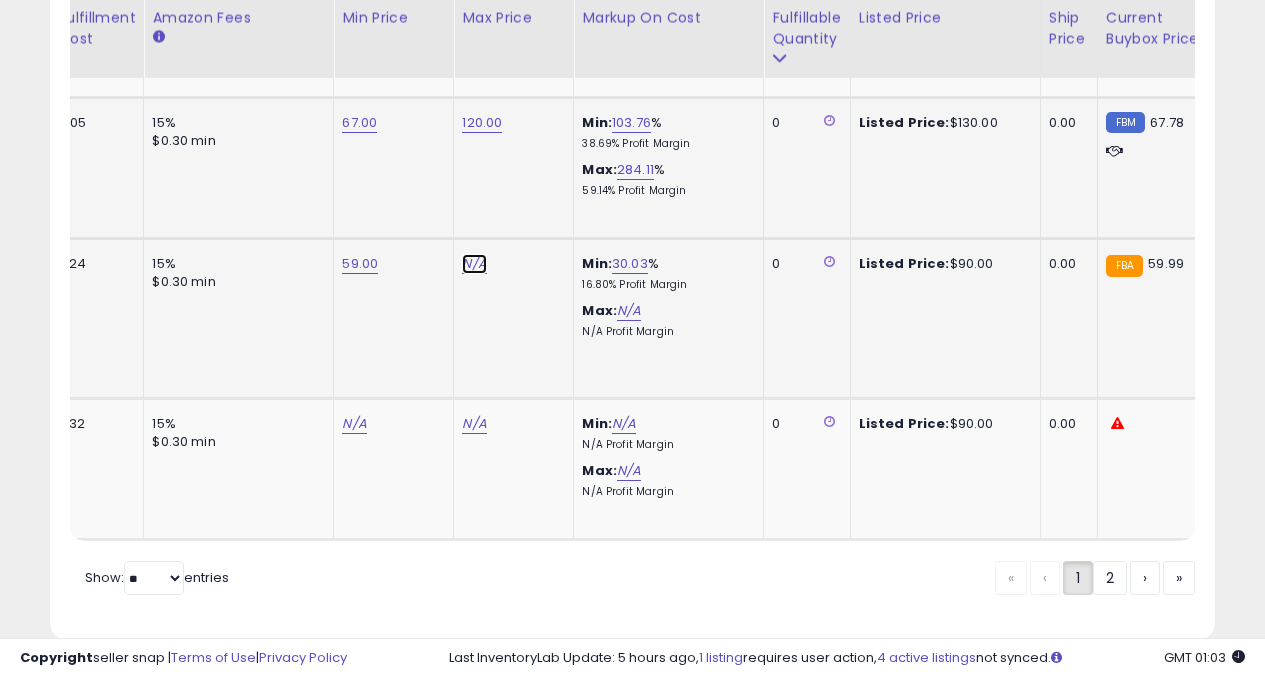 click on "N/A" at bounding box center [474, 264] 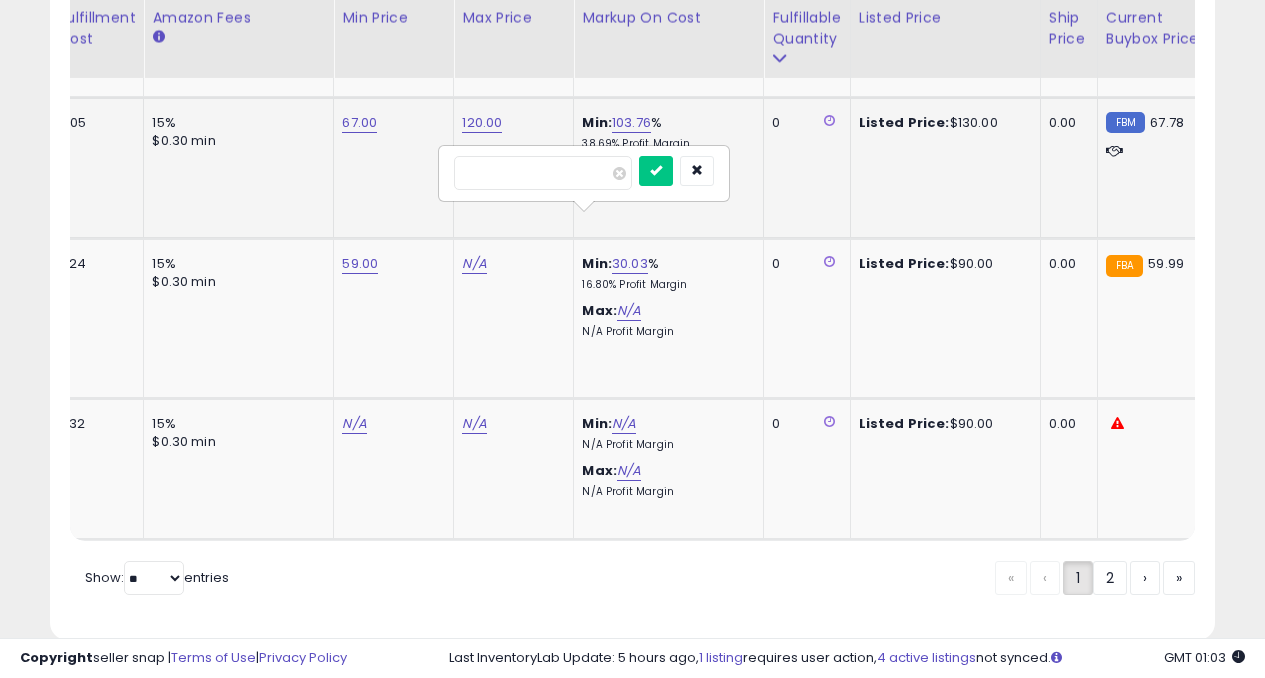 type on "**" 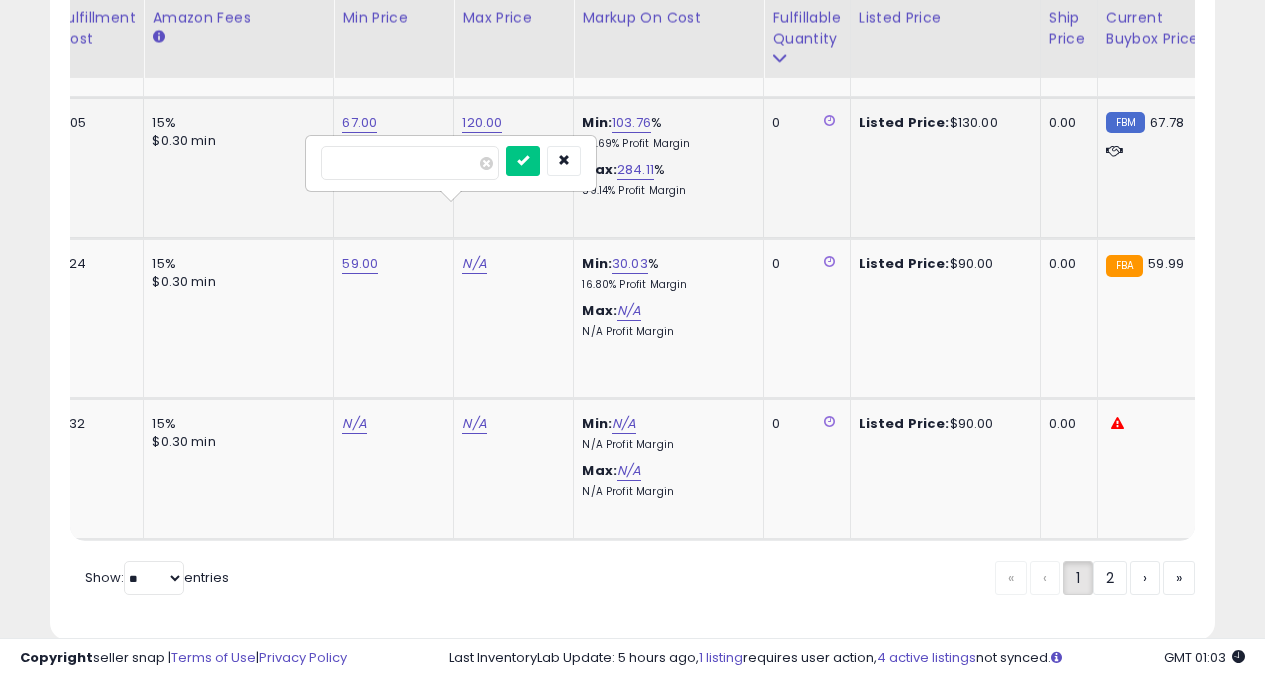 click at bounding box center [523, 161] 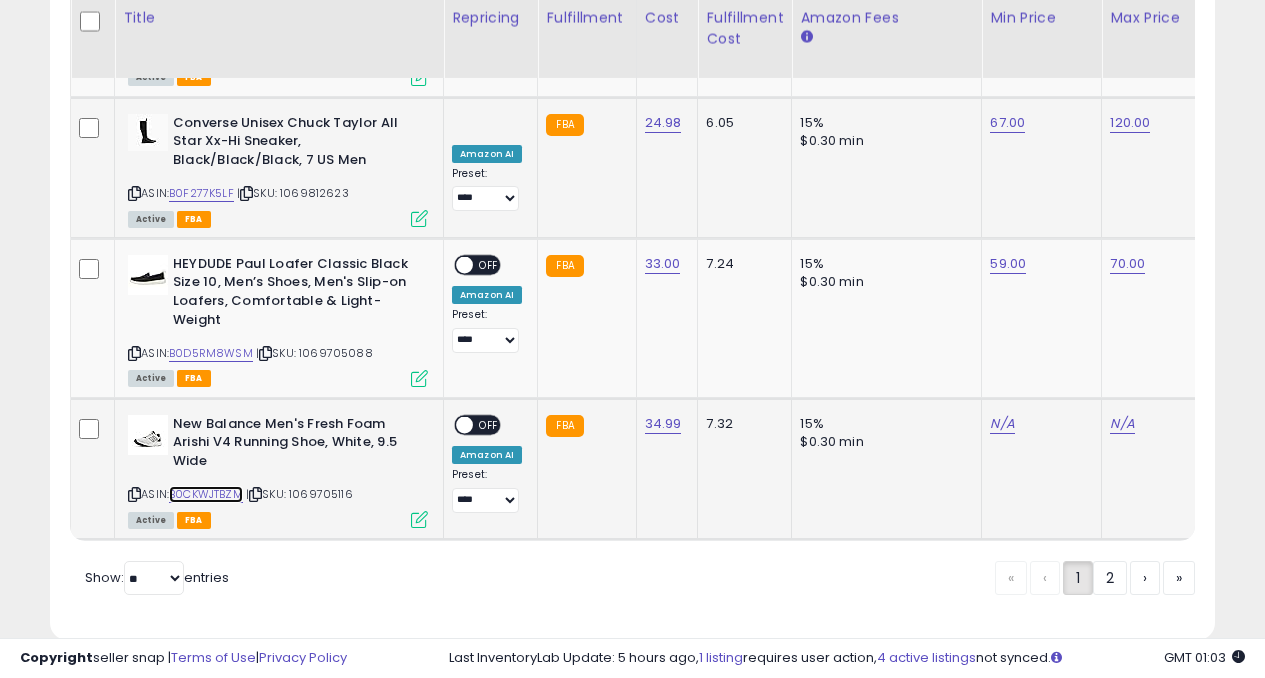 click on "B0CKWJTBZM" at bounding box center (206, 494) 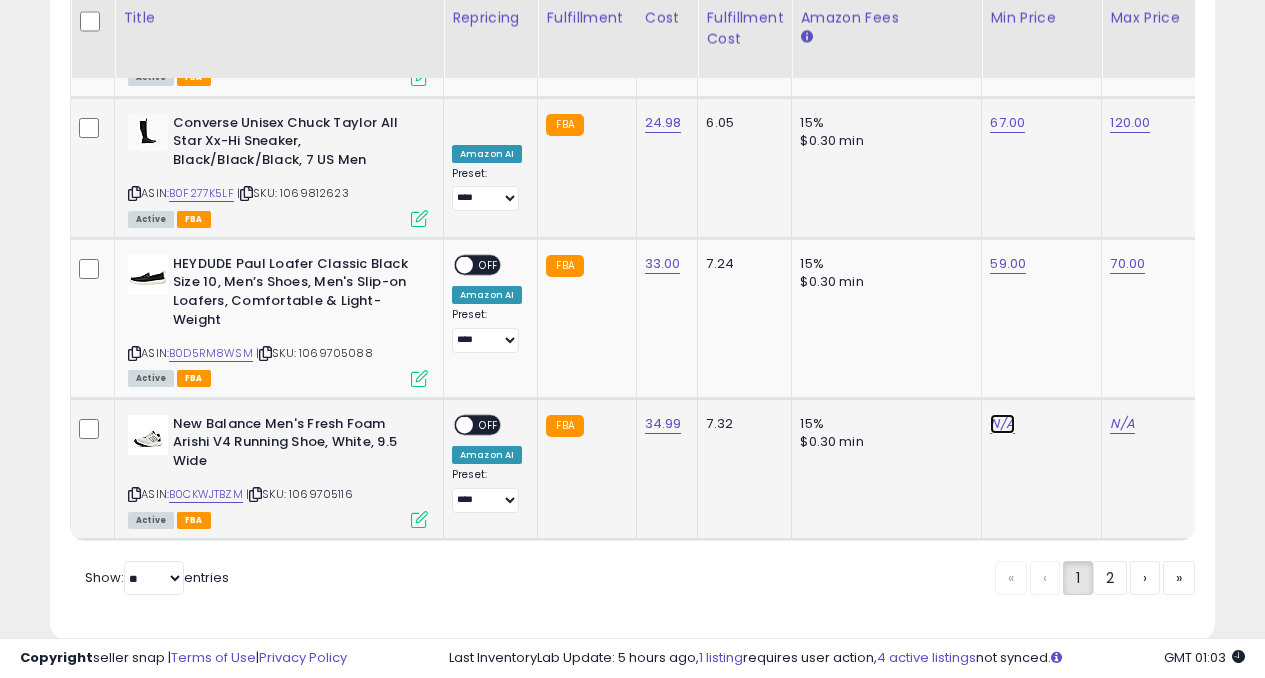 click on "N/A" at bounding box center [1002, 424] 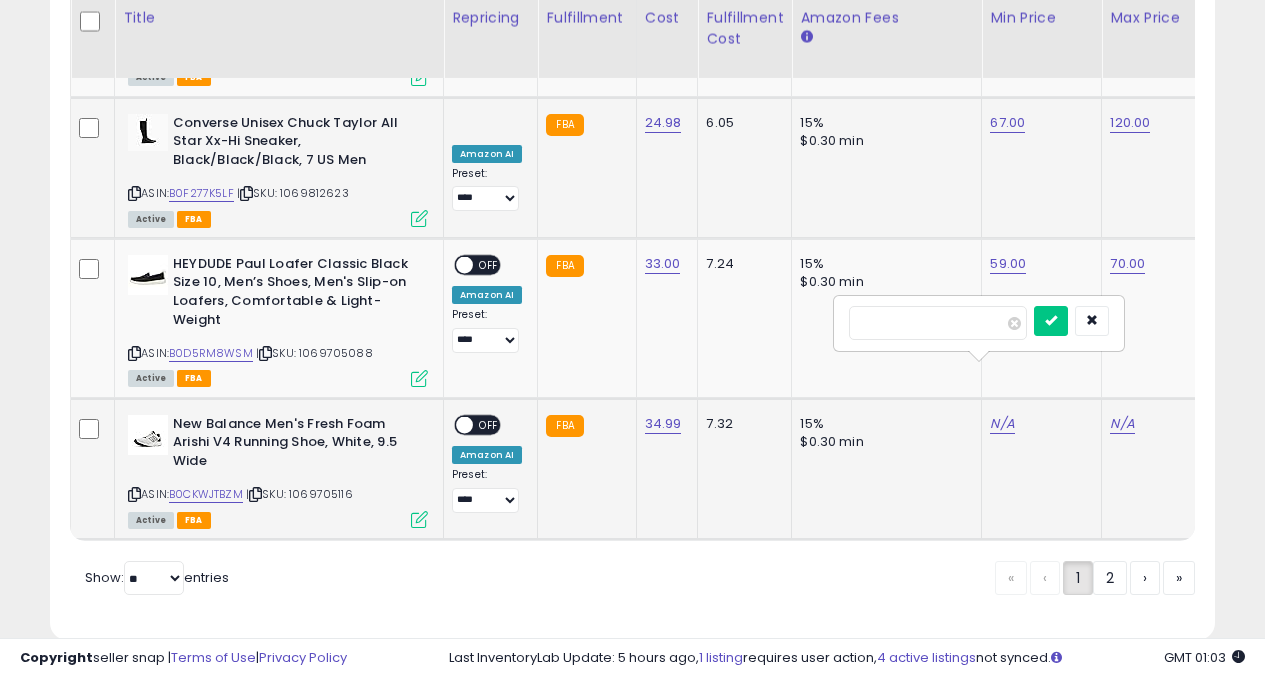 type on "**" 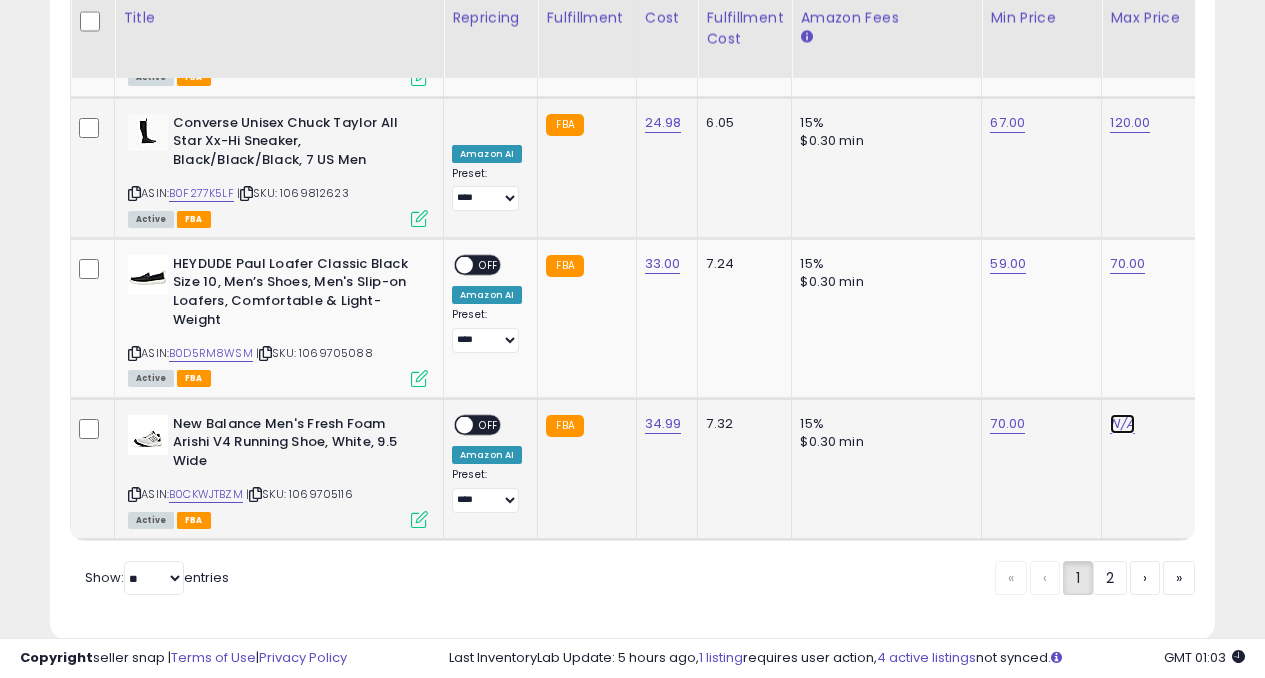 click on "N/A" at bounding box center [1122, 424] 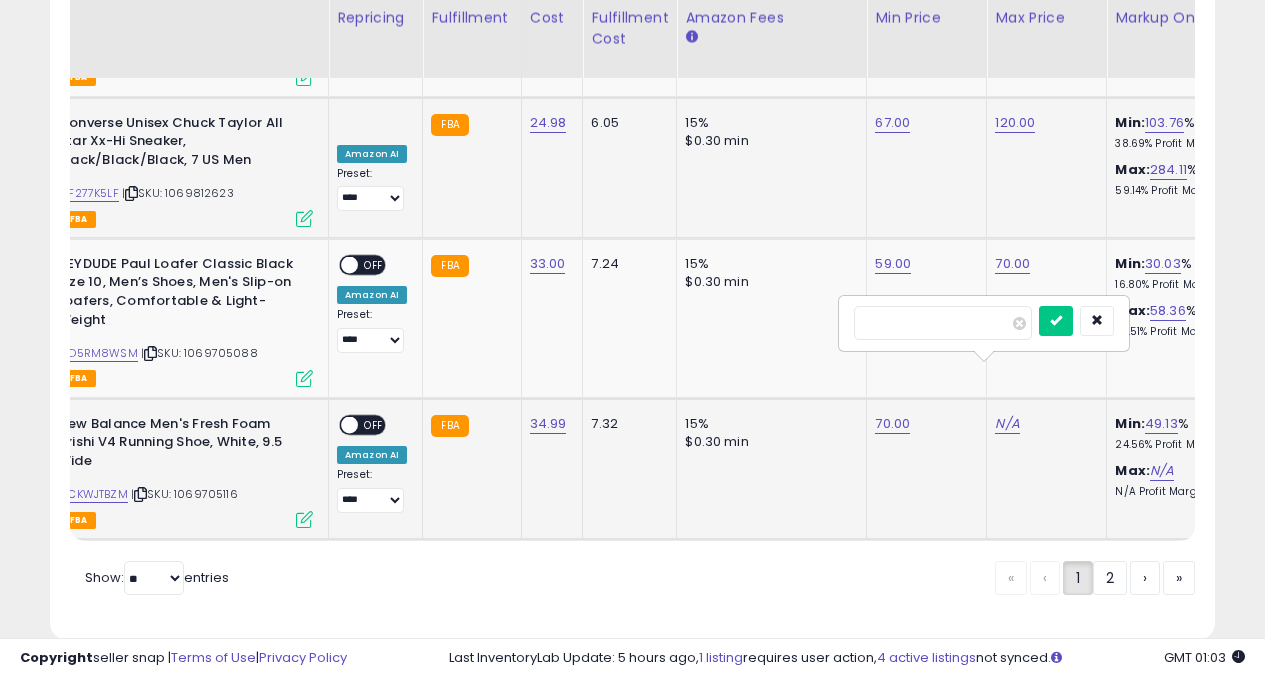 type on "**" 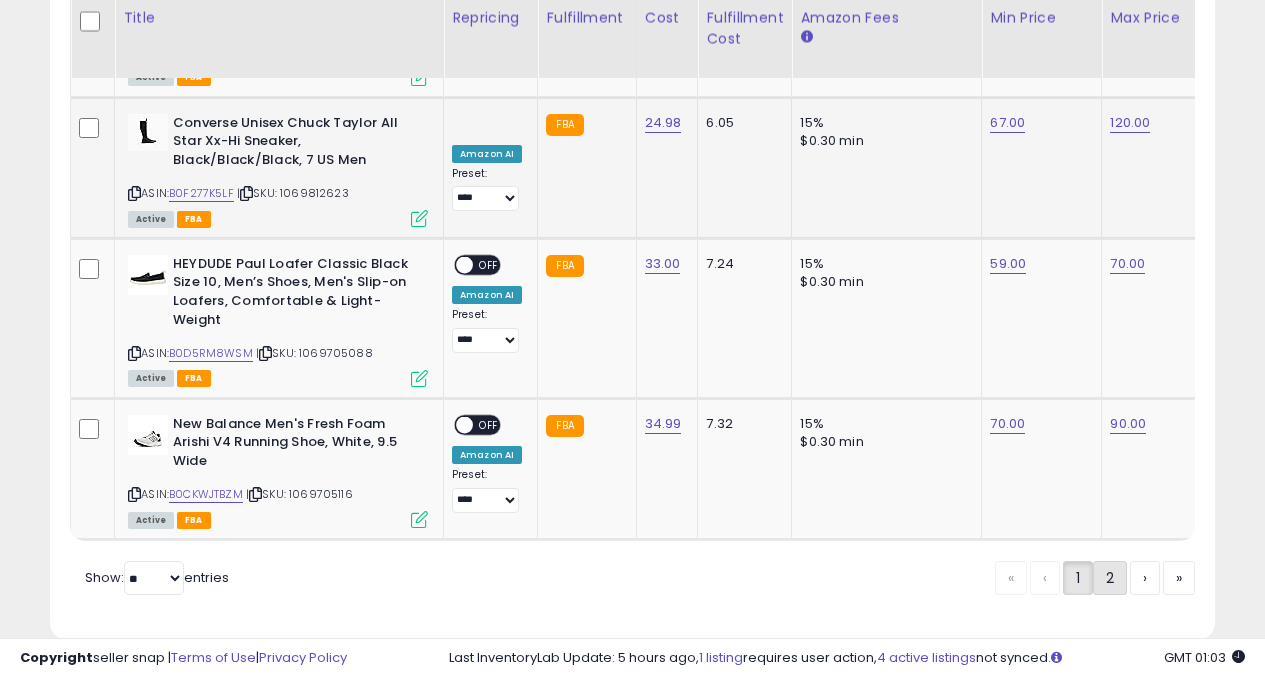 click on "2" 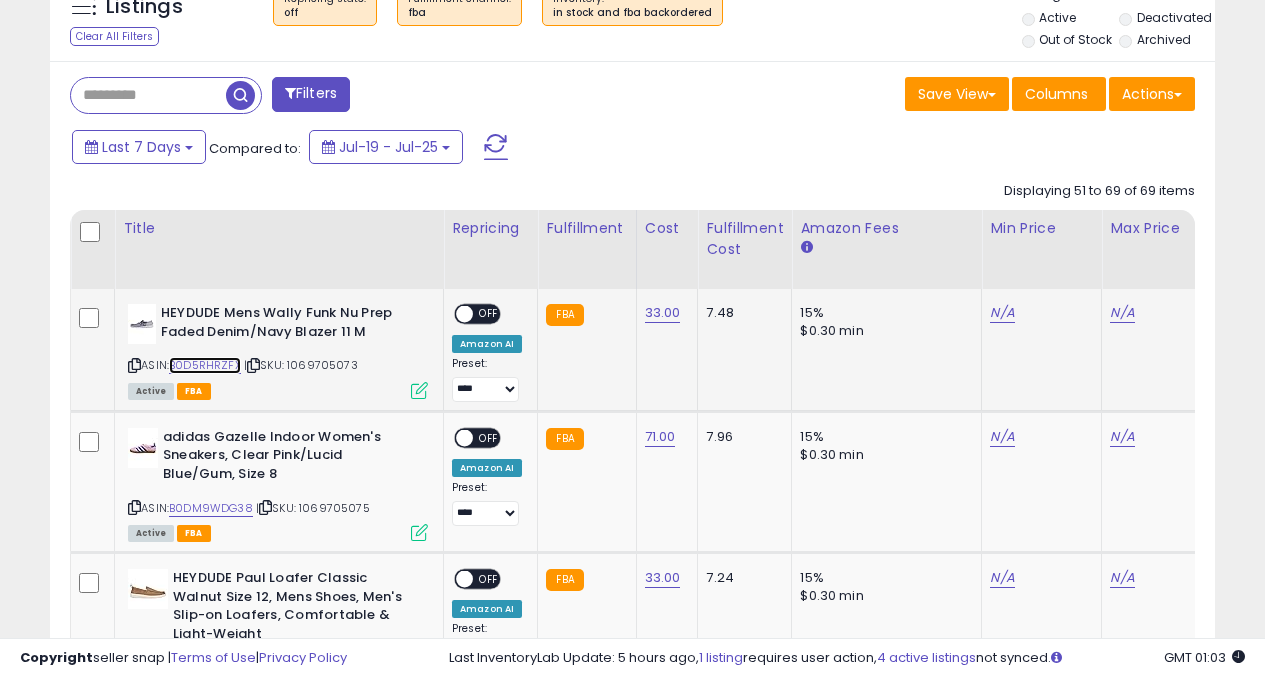 click on "B0D5RHRZFX" at bounding box center [205, 365] 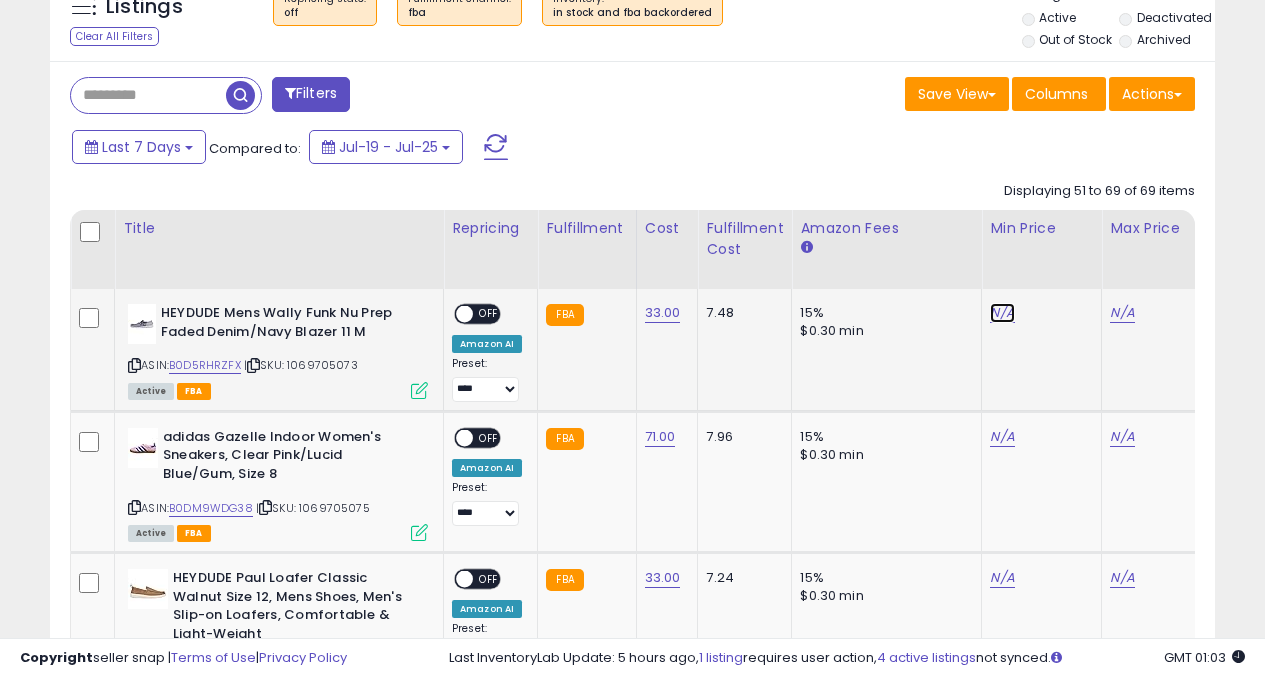 click on "N/A" at bounding box center [1002, 313] 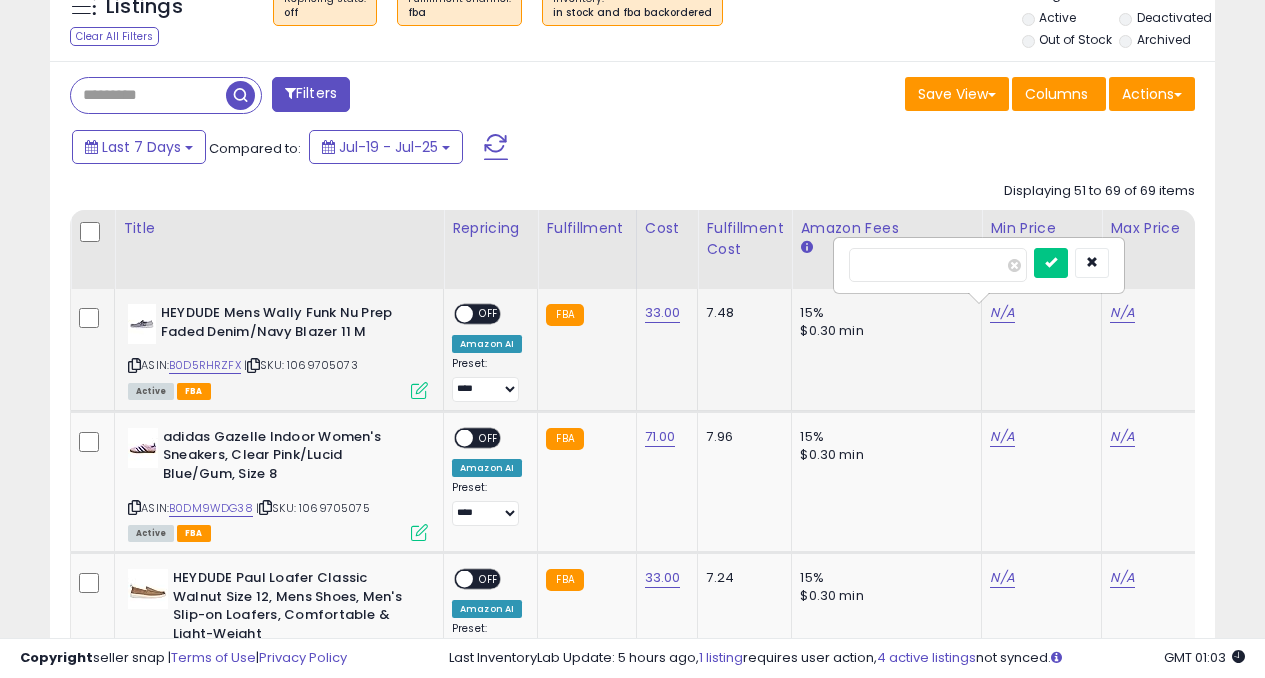 type on "****" 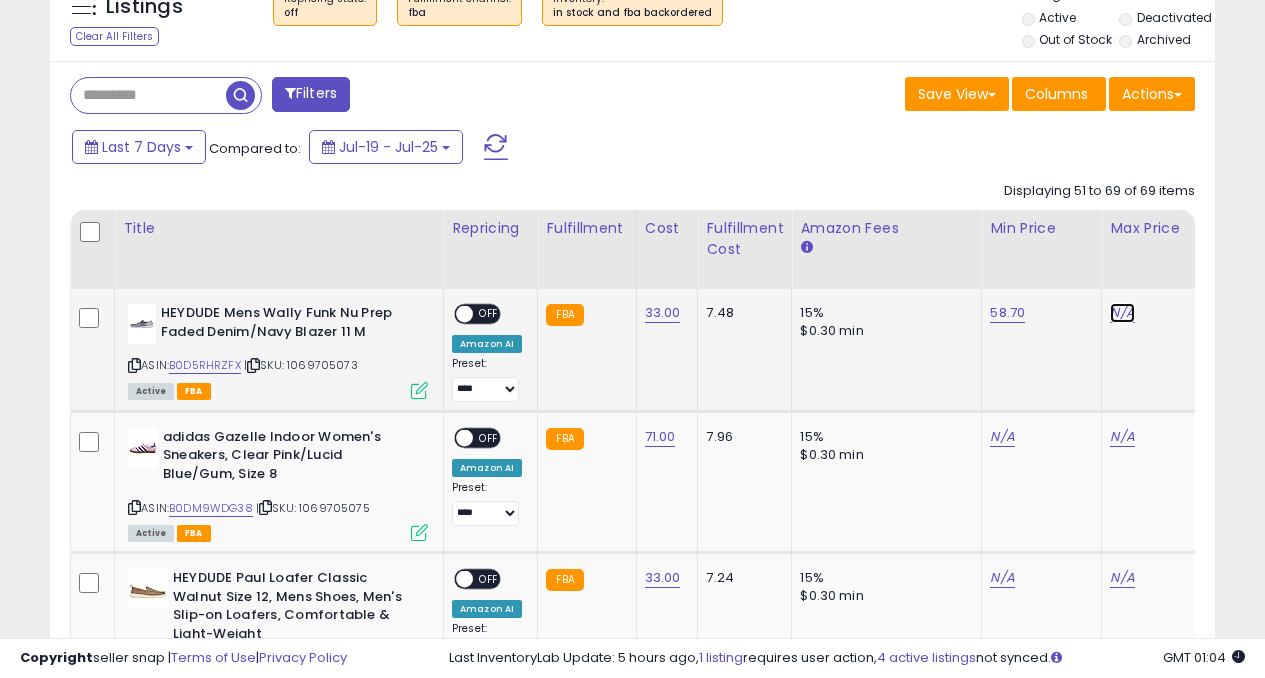 click on "N/A" at bounding box center [1122, 313] 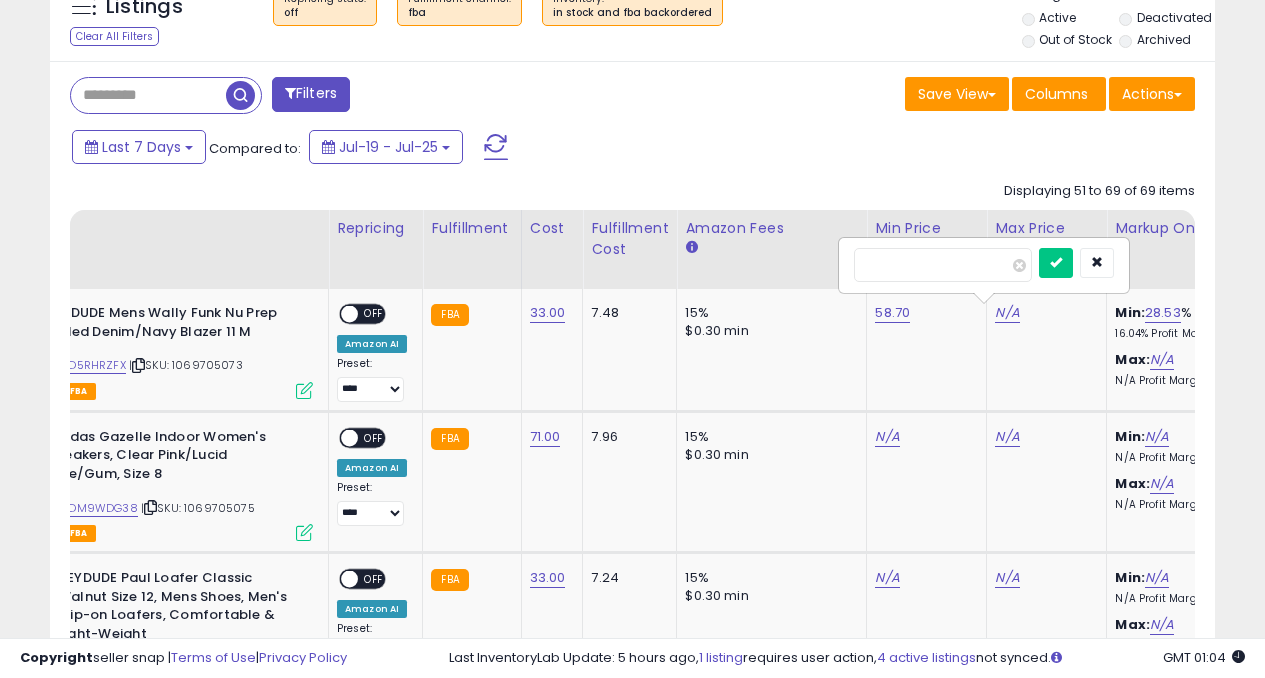 type on "**" 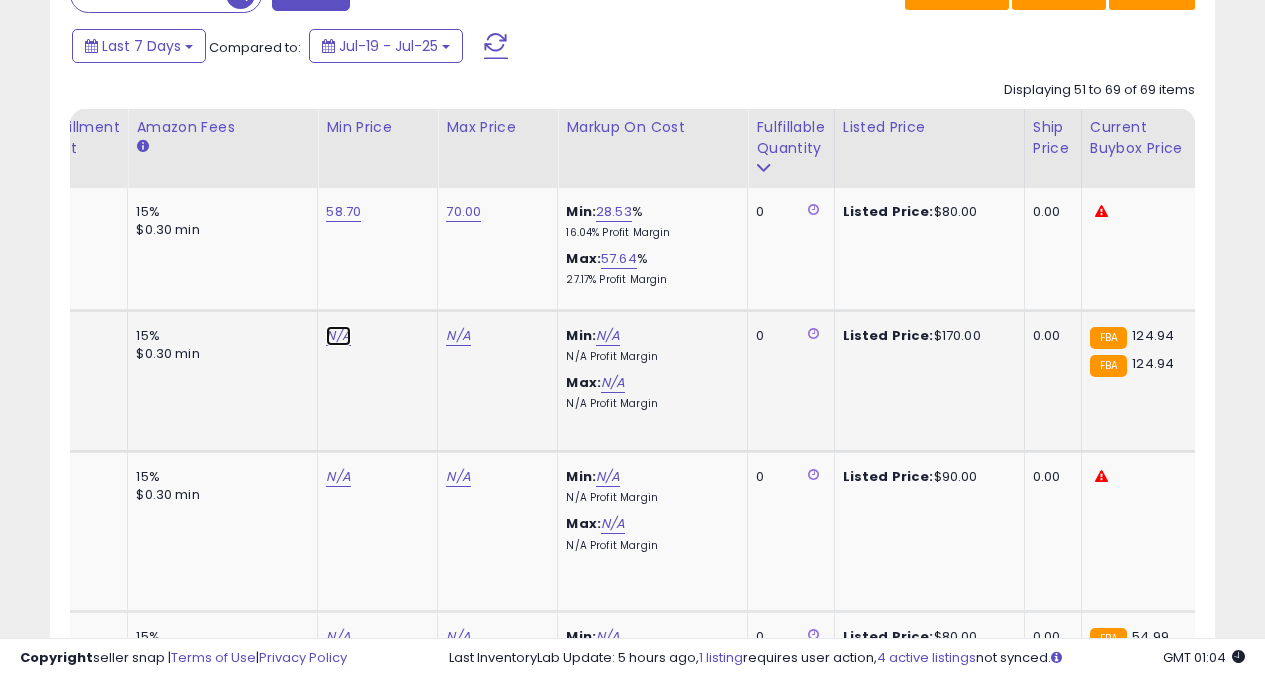 click on "N/A" at bounding box center (338, 336) 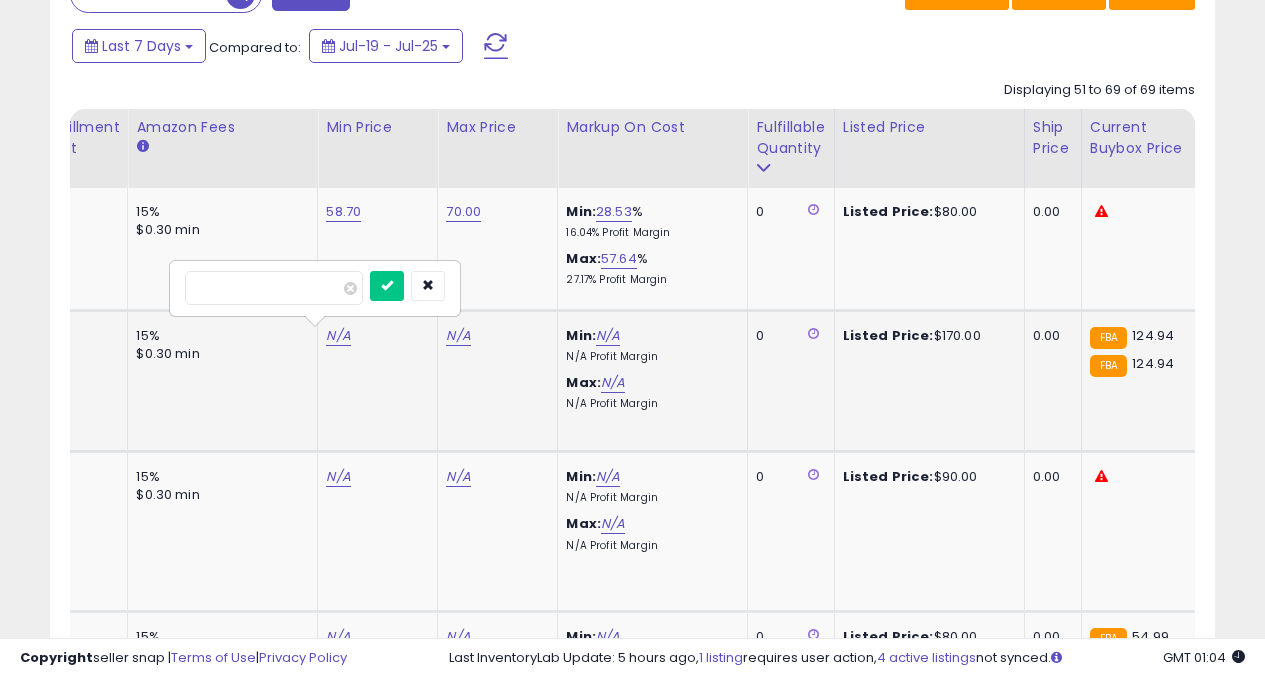 type on "***" 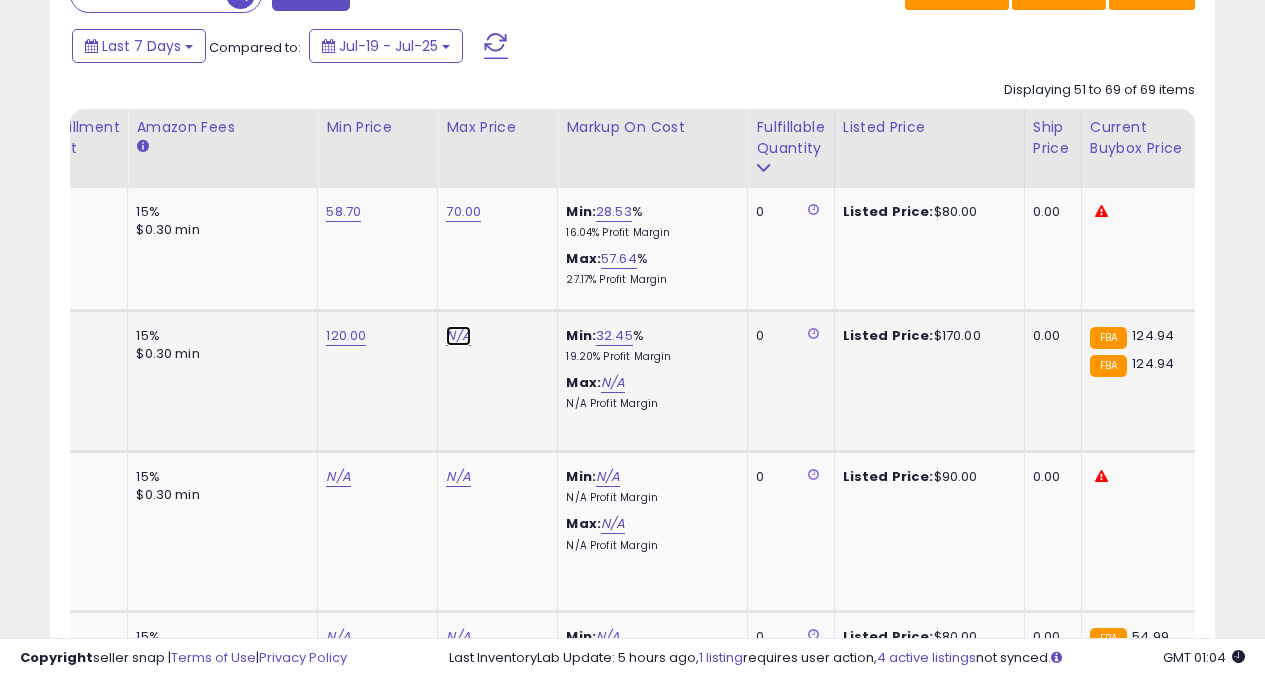 click on "N/A" at bounding box center [458, 336] 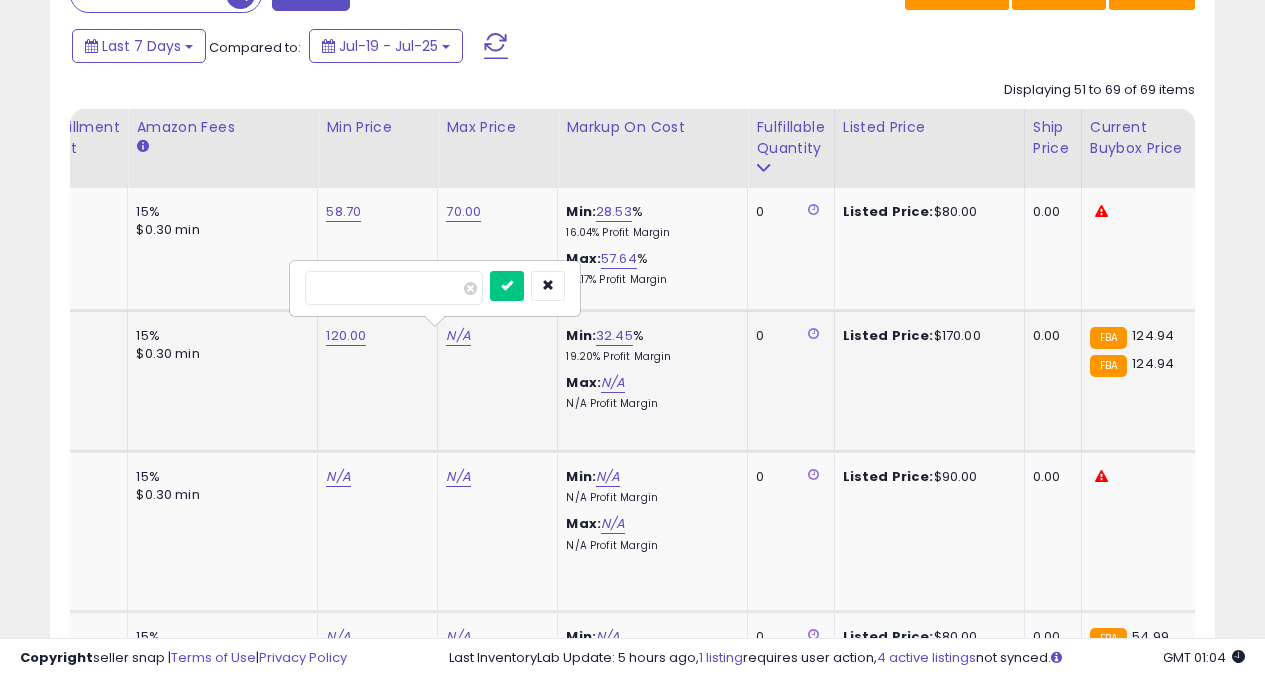 type on "***" 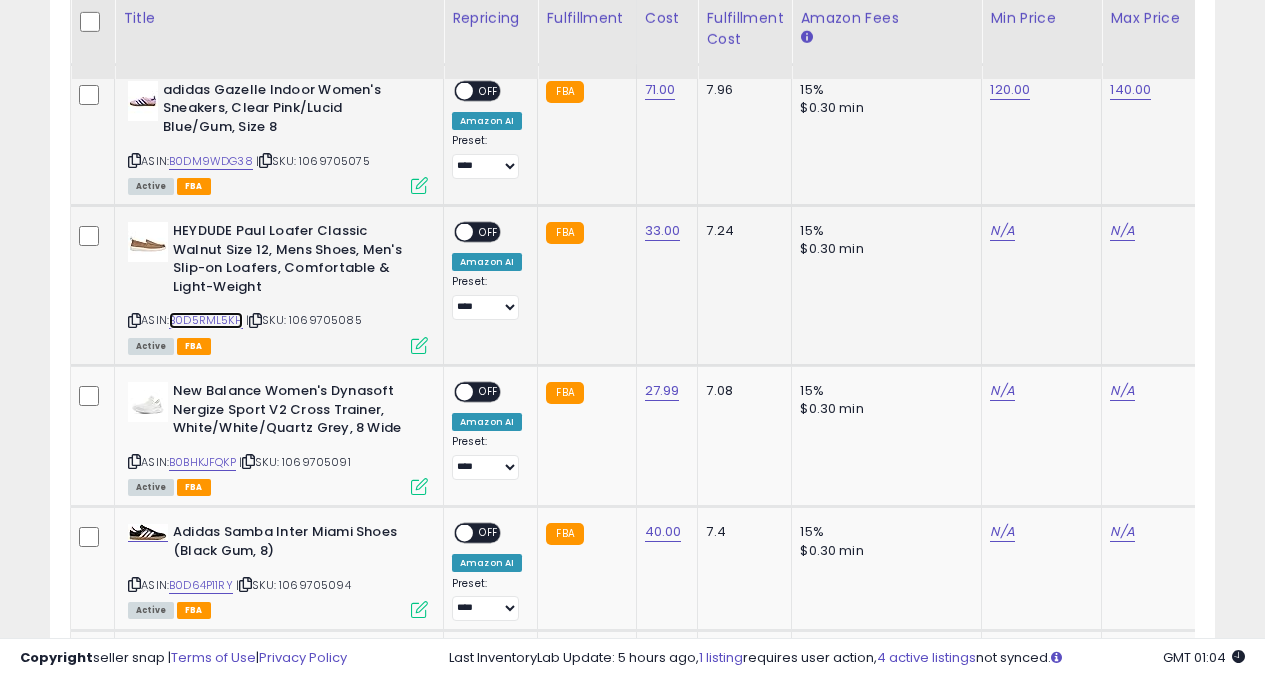click on "B0D5RML5KH" at bounding box center [206, 320] 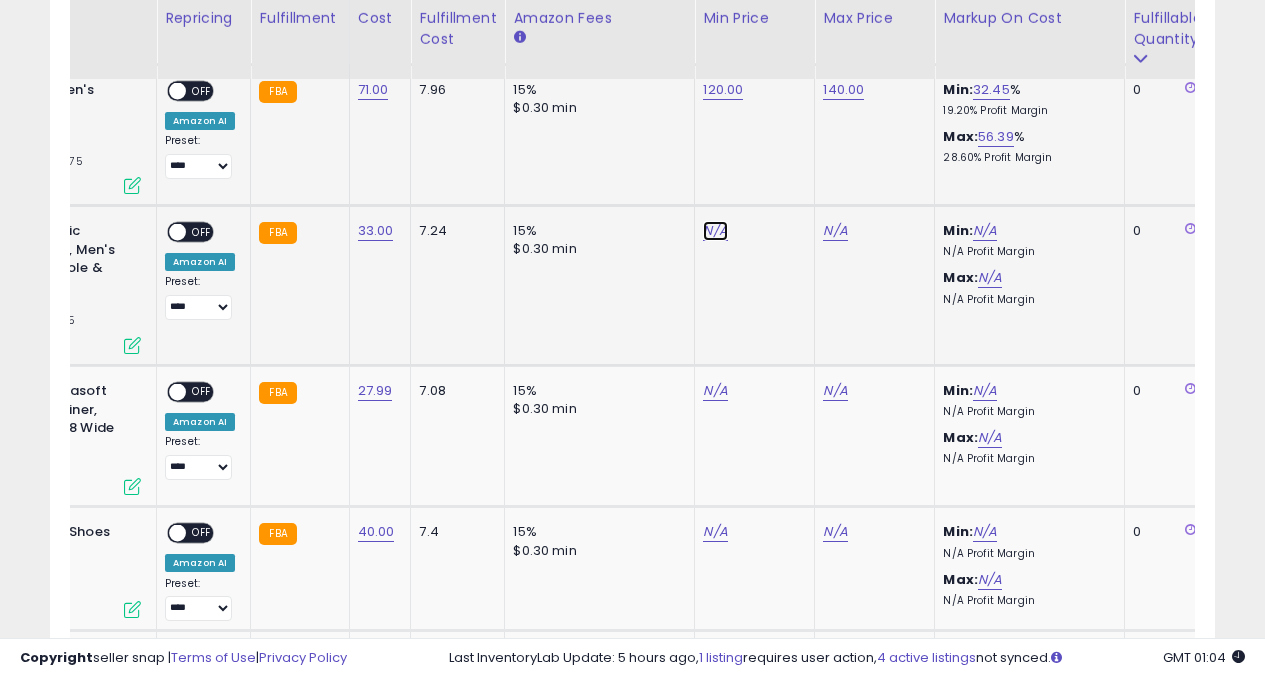 click on "N/A" at bounding box center [715, 231] 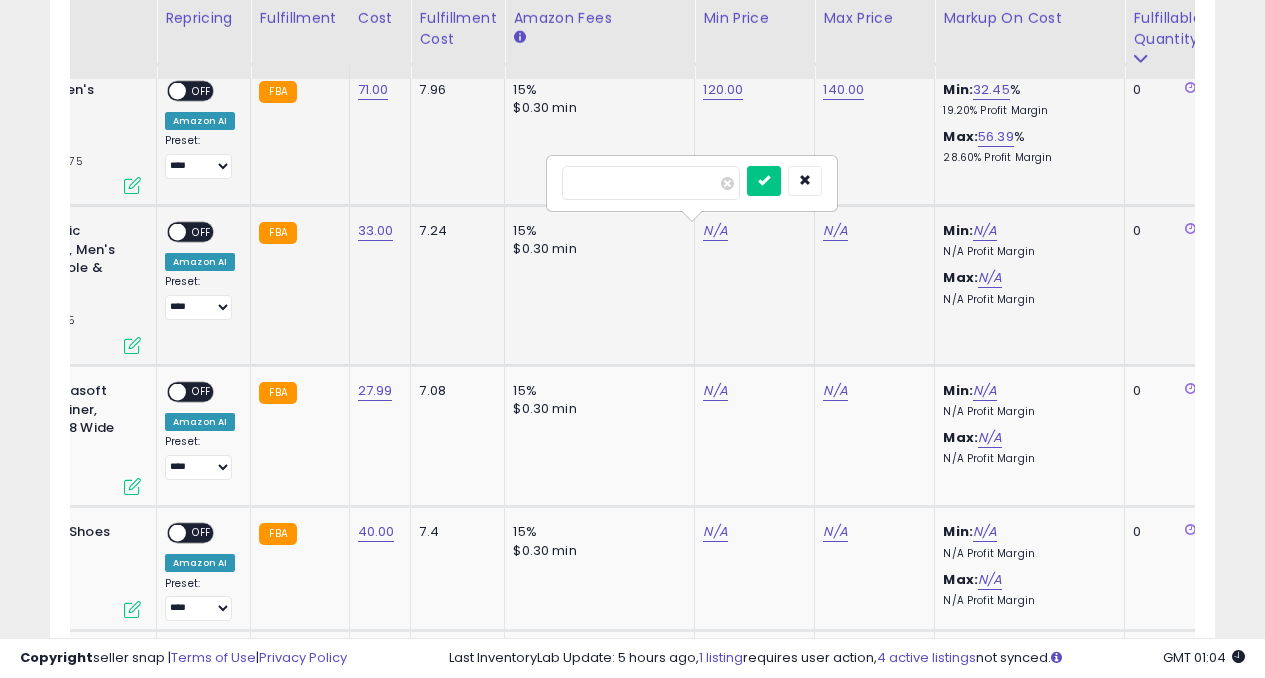 type on "**" 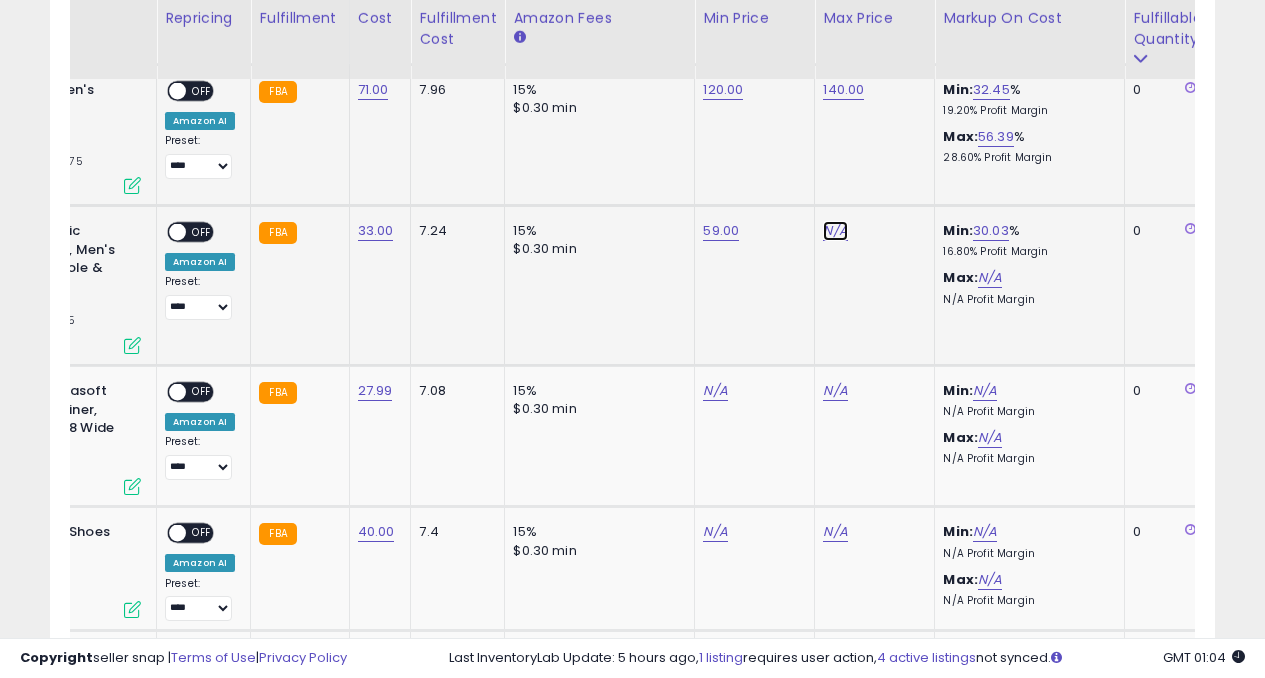 click on "N/A" at bounding box center [835, 231] 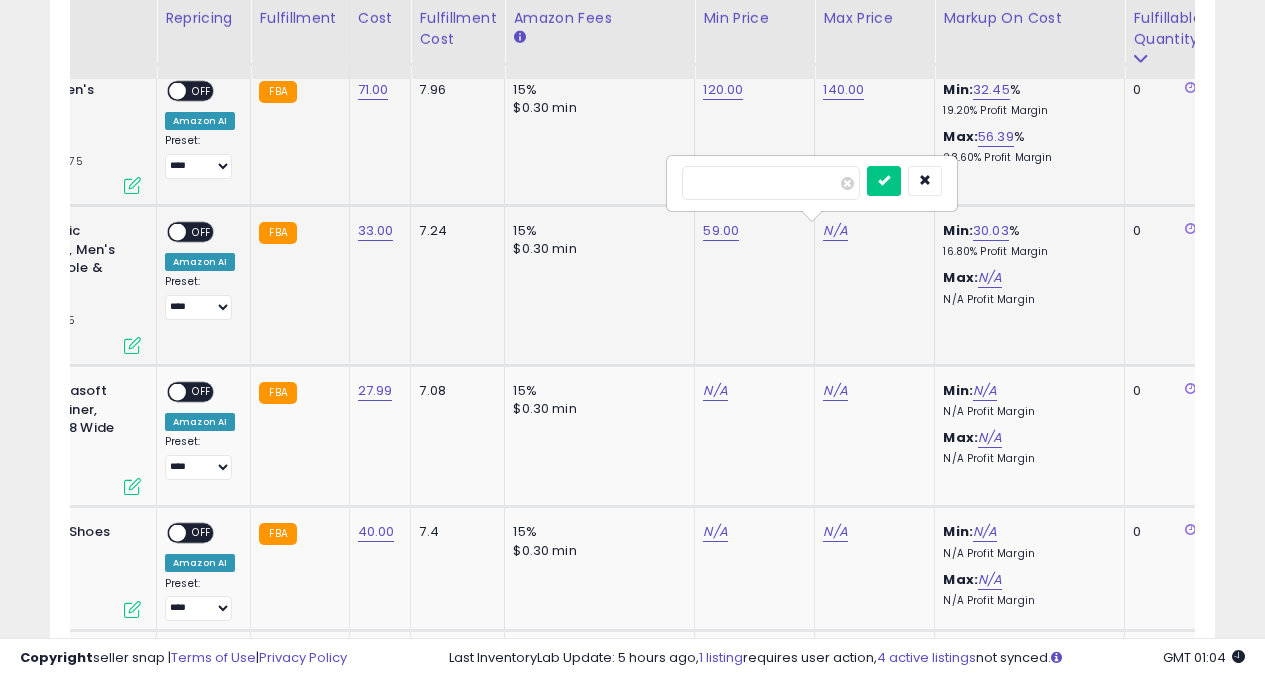 type on "**" 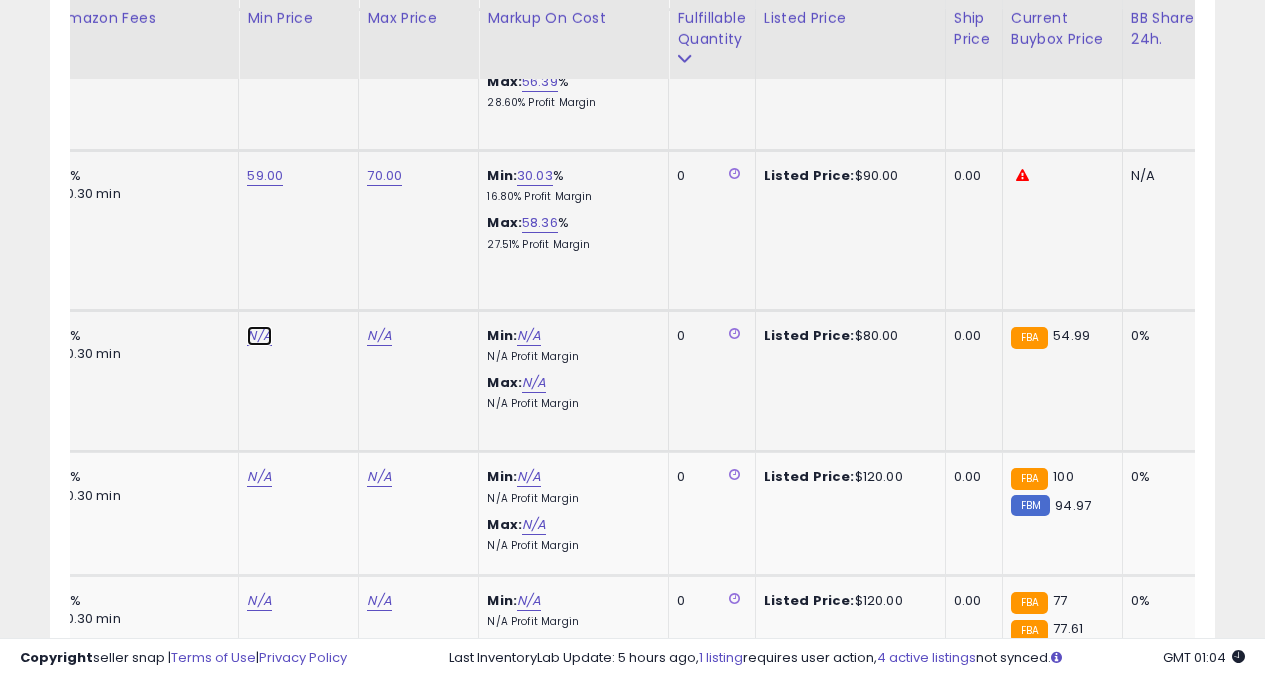 click on "N/A" at bounding box center (259, 336) 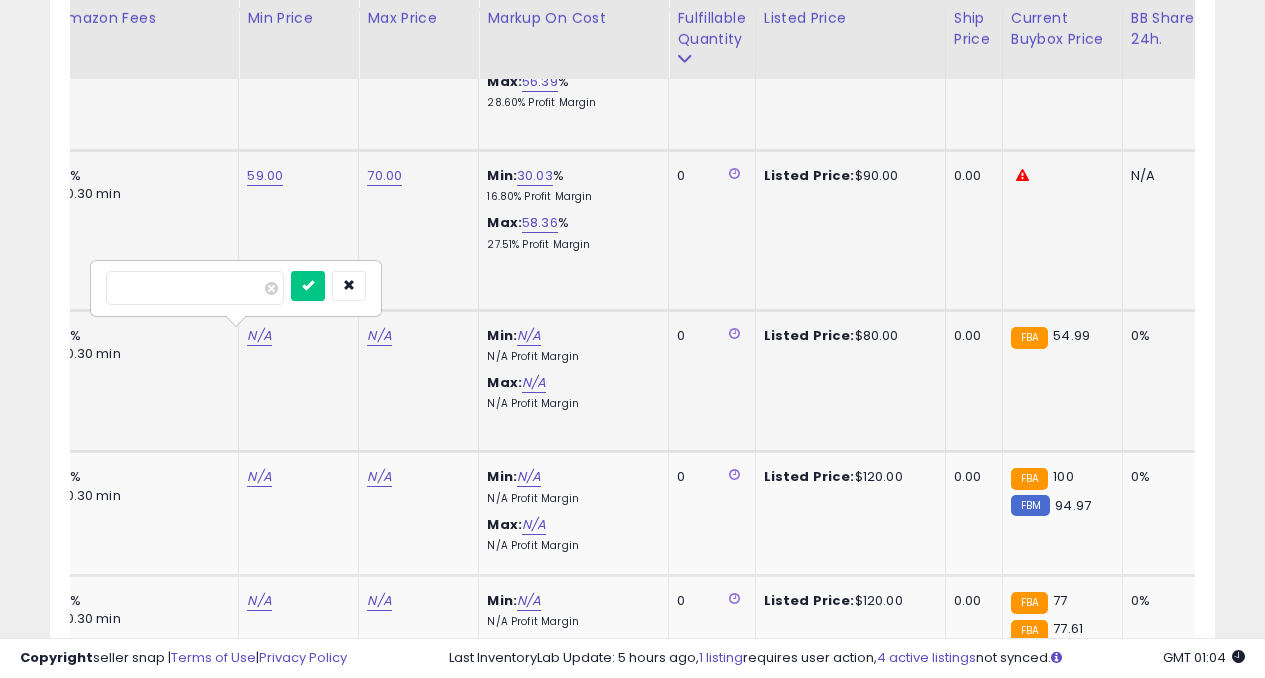 type on "**" 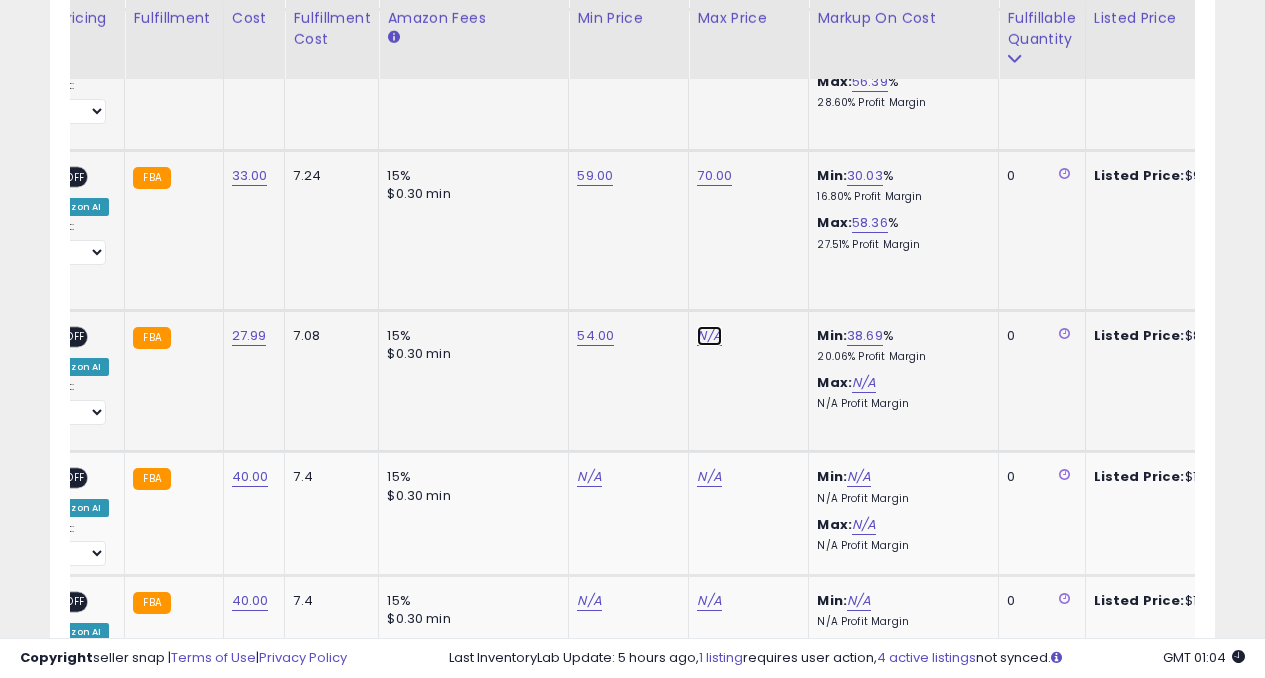 click on "N/A" at bounding box center [709, 336] 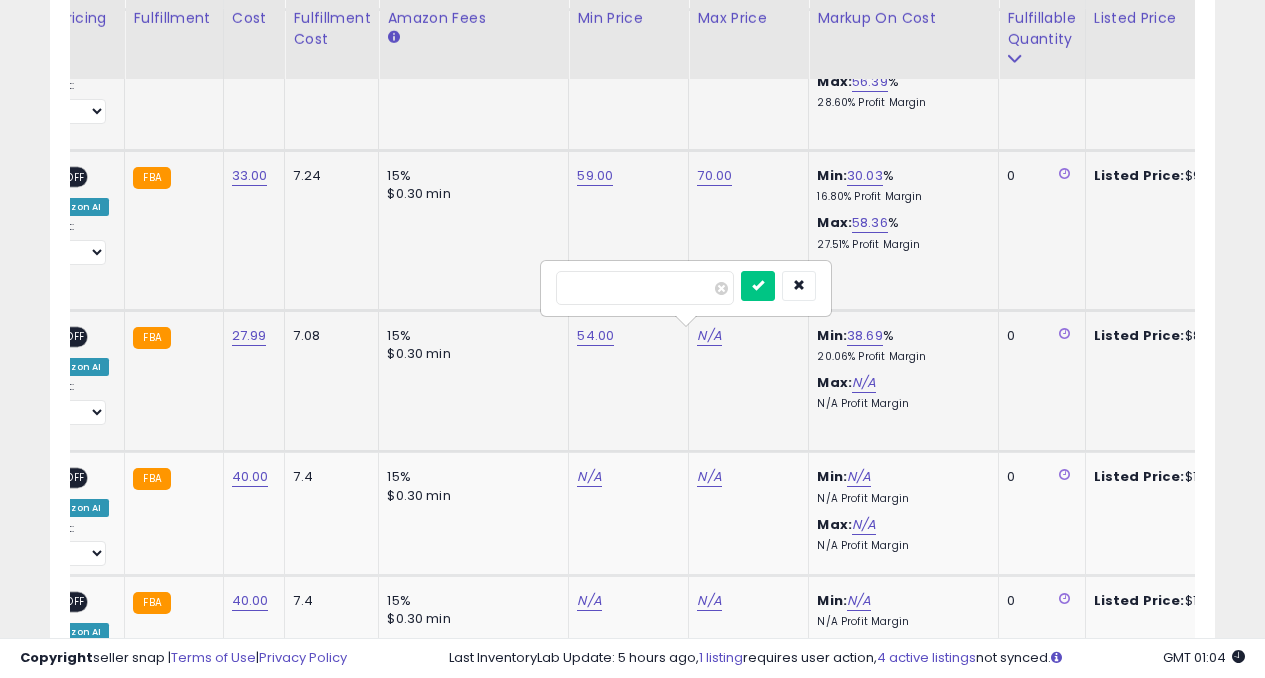 type on "**" 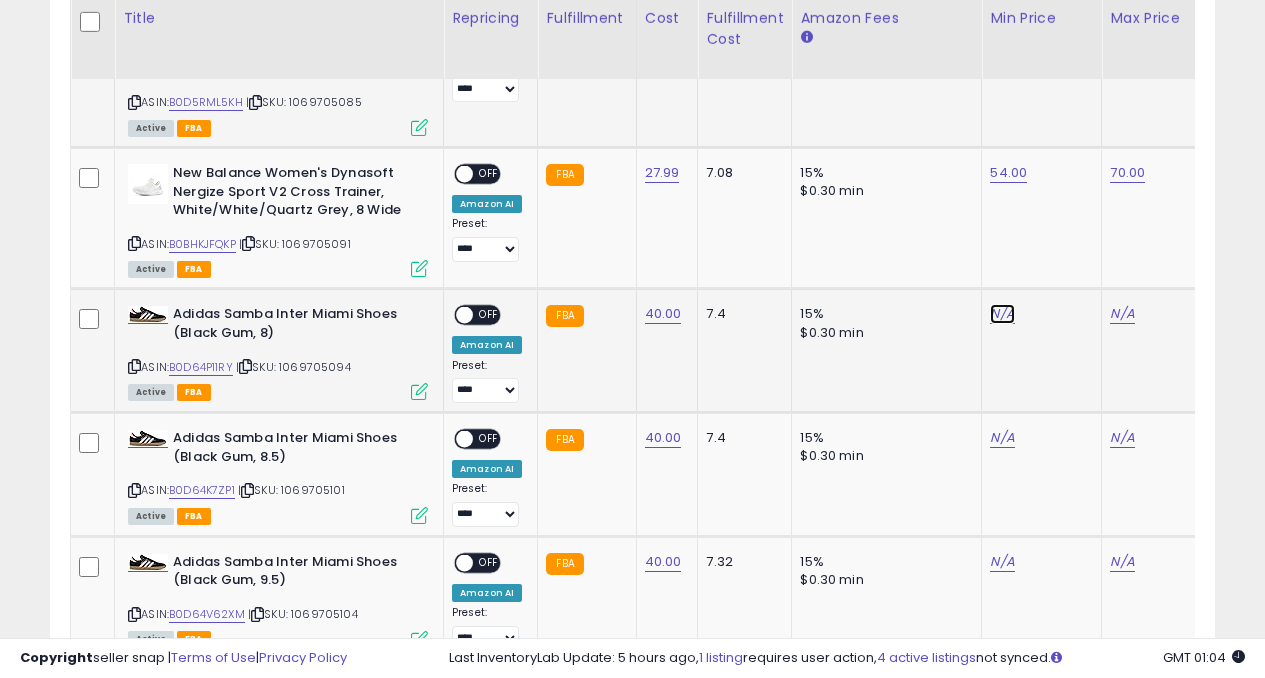 click on "N/A" at bounding box center (1002, 314) 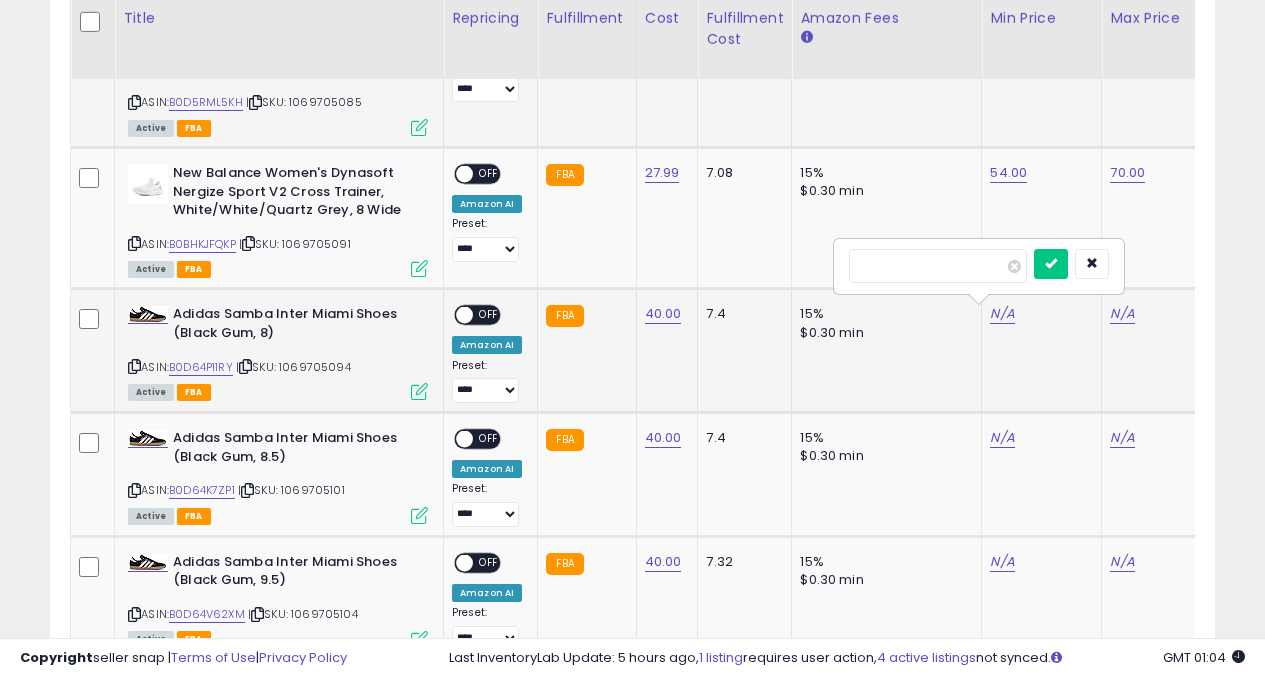 type on "**" 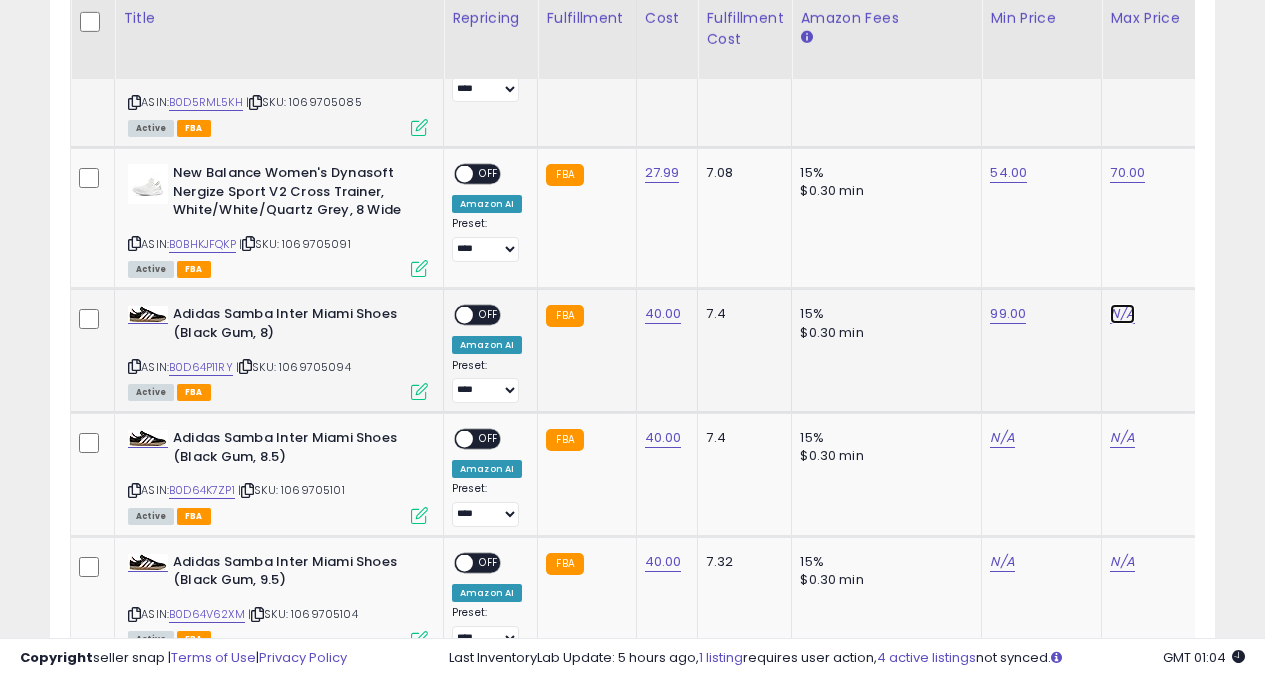 click on "N/A" at bounding box center (1122, 314) 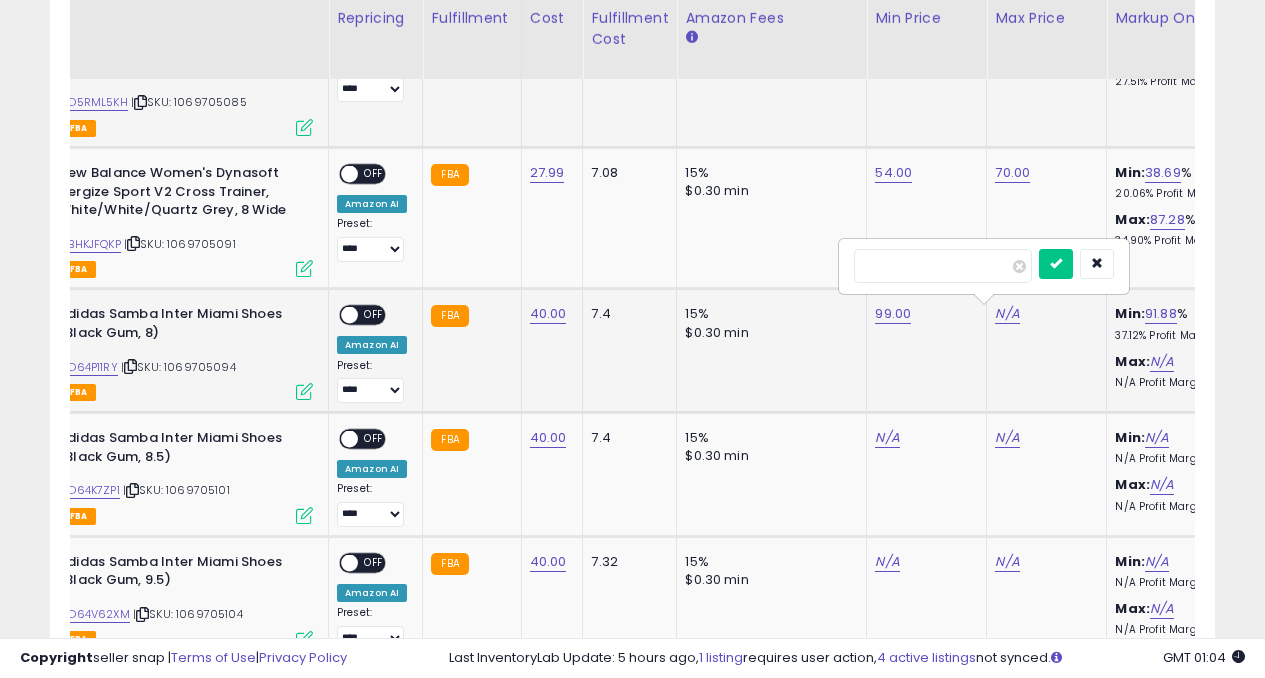 type on "***" 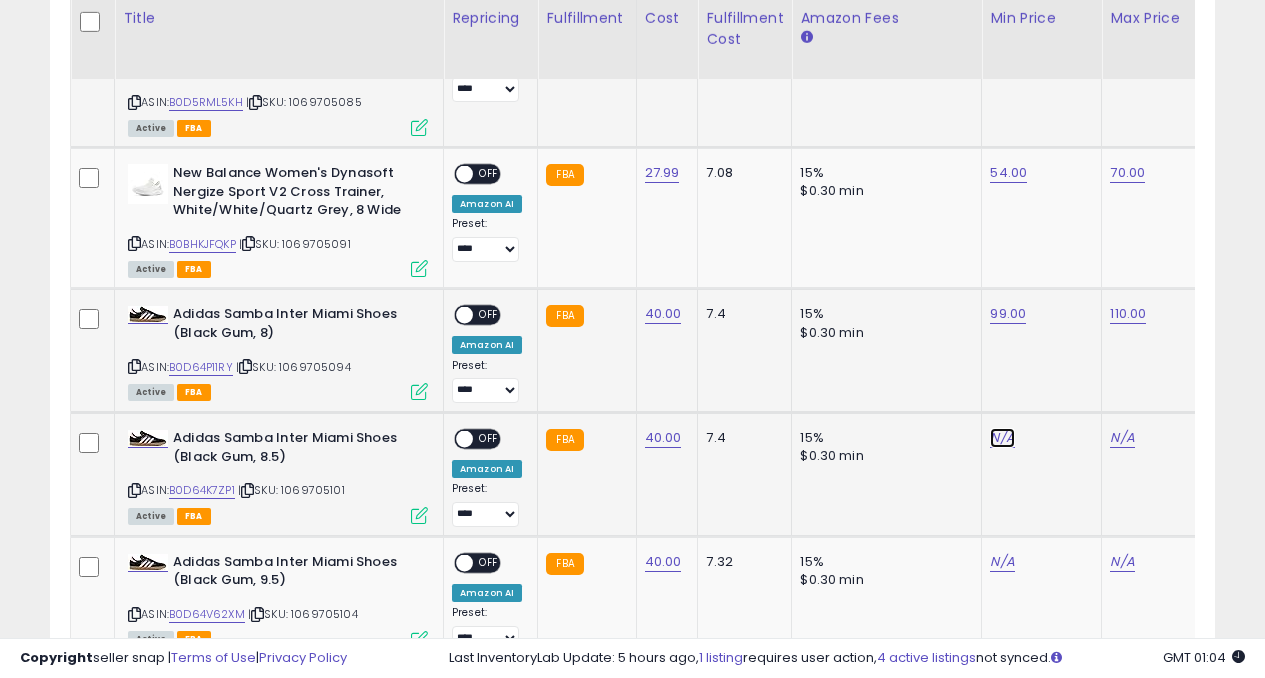 click on "N/A" at bounding box center [1002, 438] 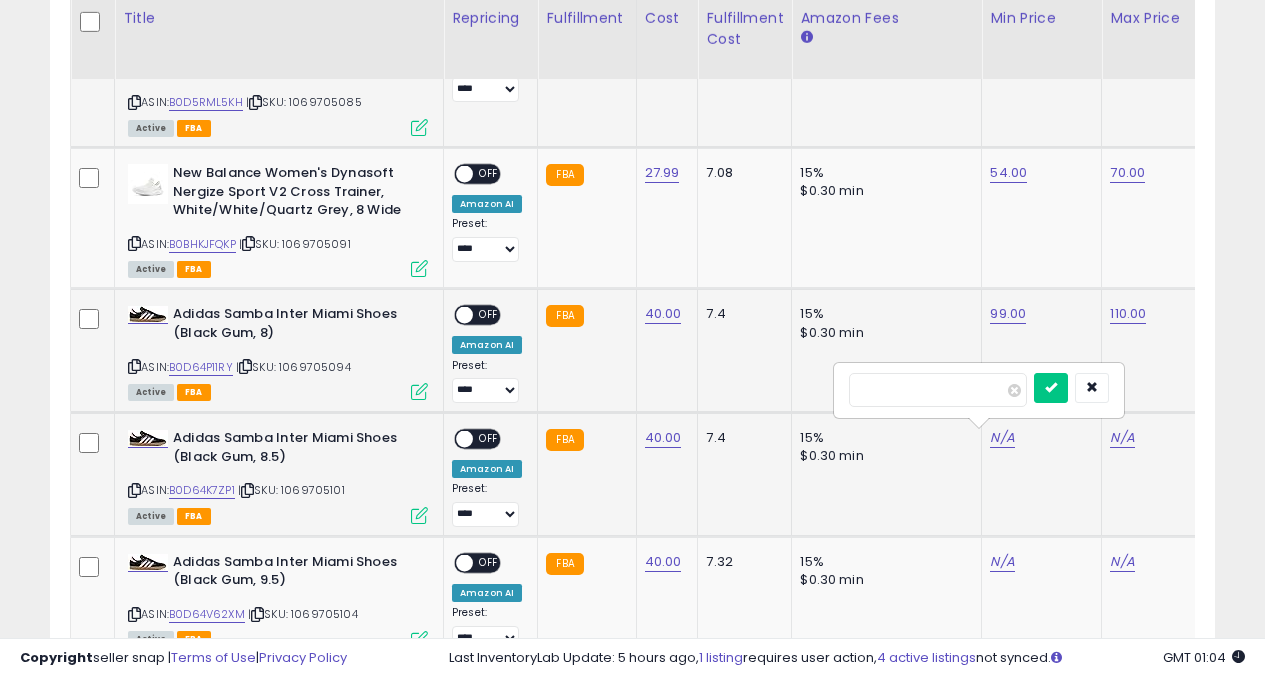 type on "**" 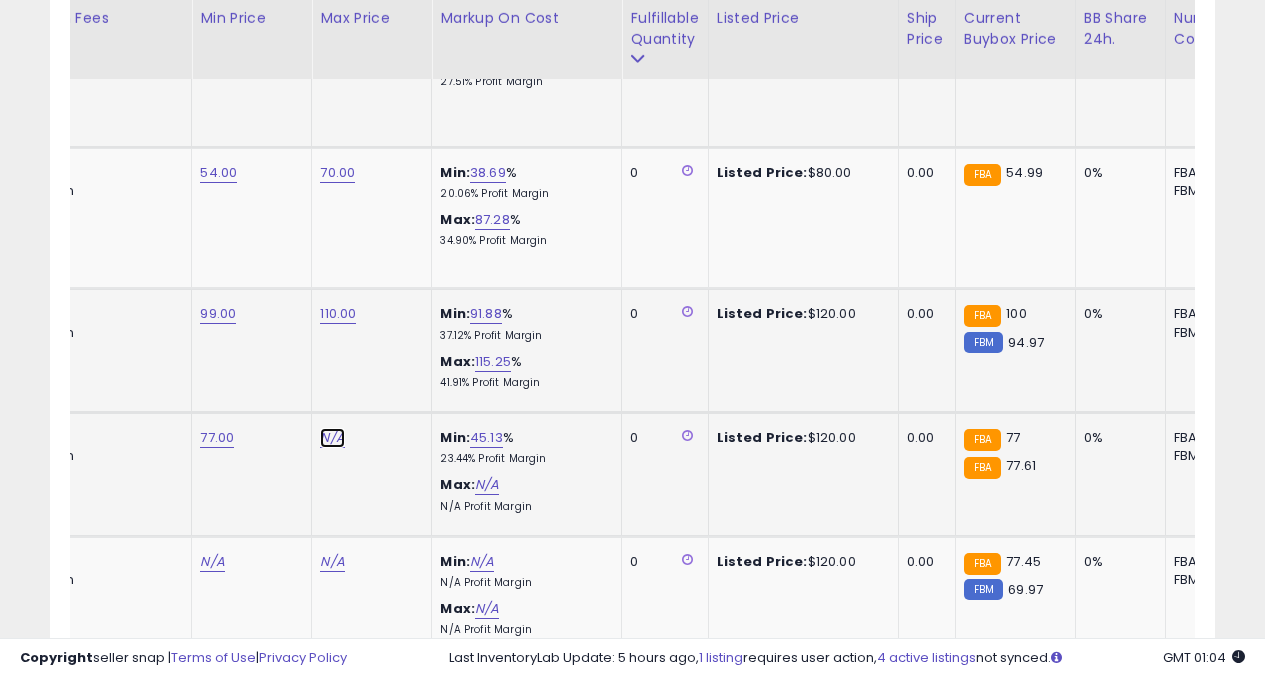 click on "N/A" at bounding box center (332, 438) 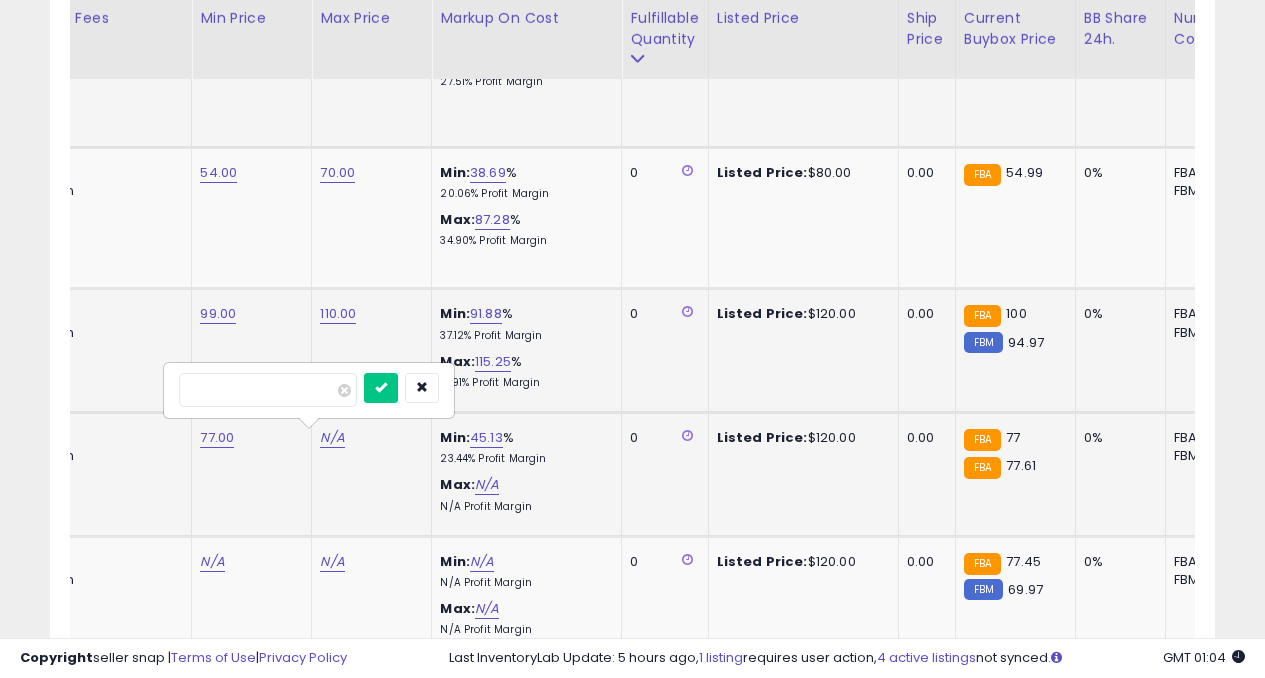 type on "***" 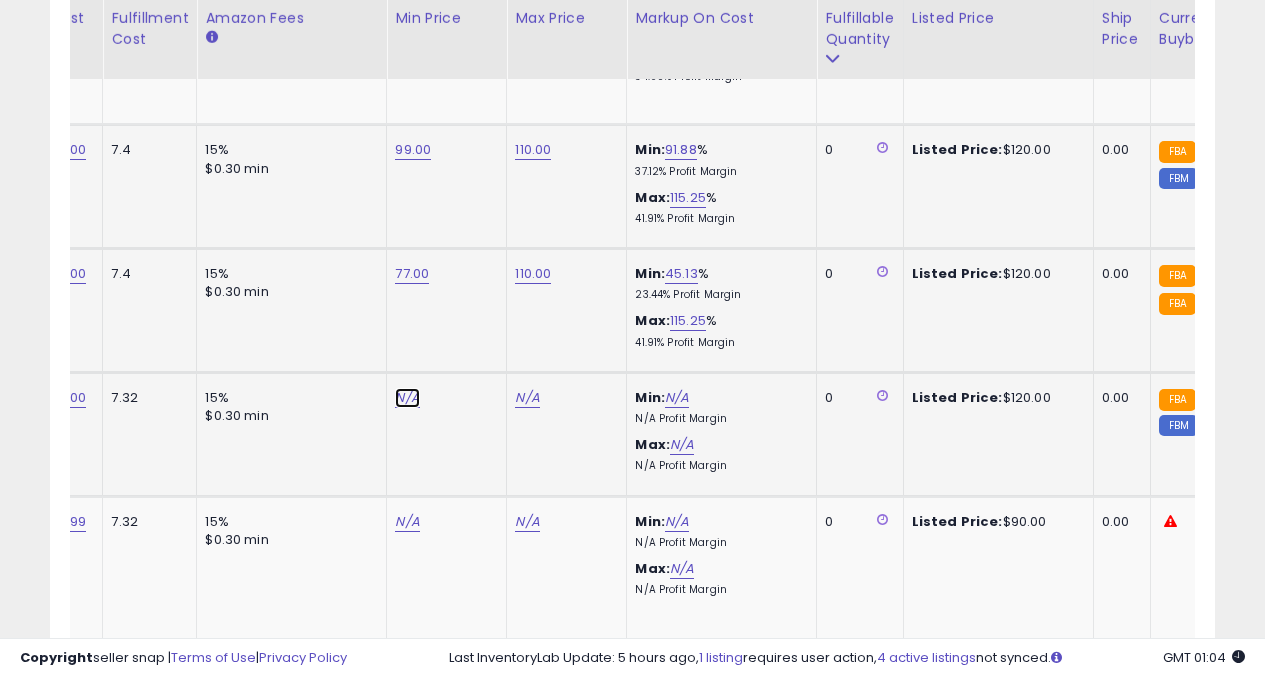 click on "N/A" at bounding box center (407, 398) 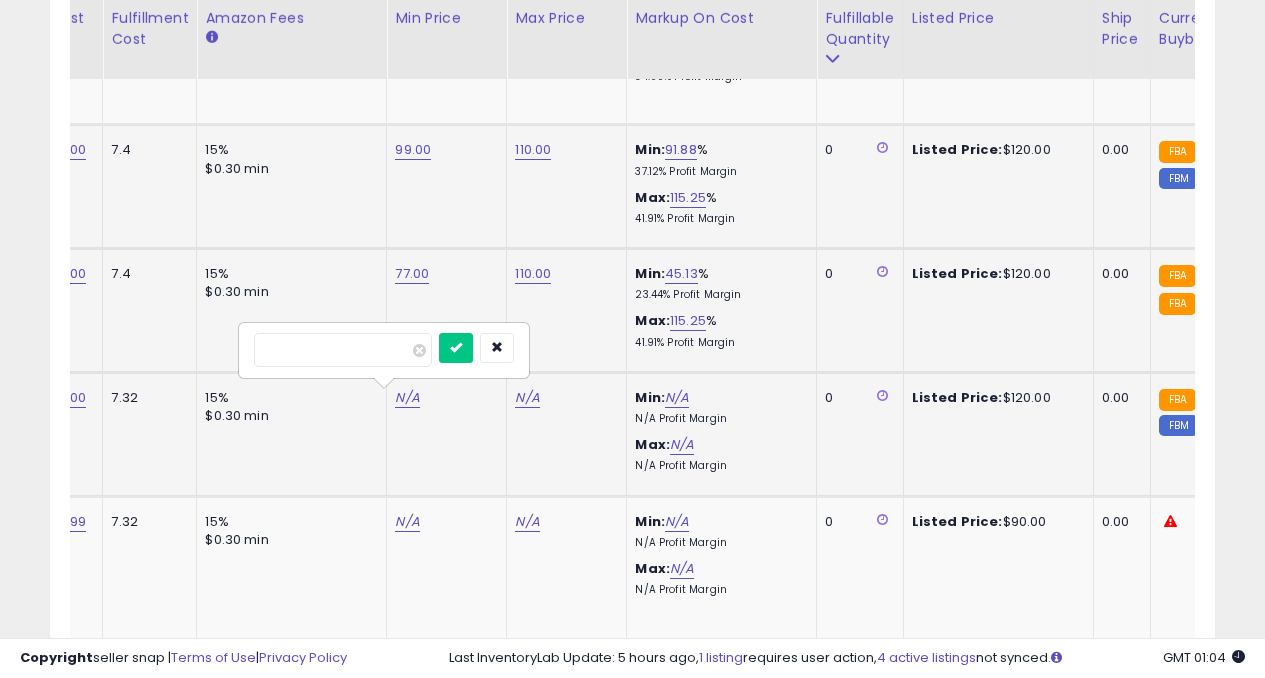 type on "**" 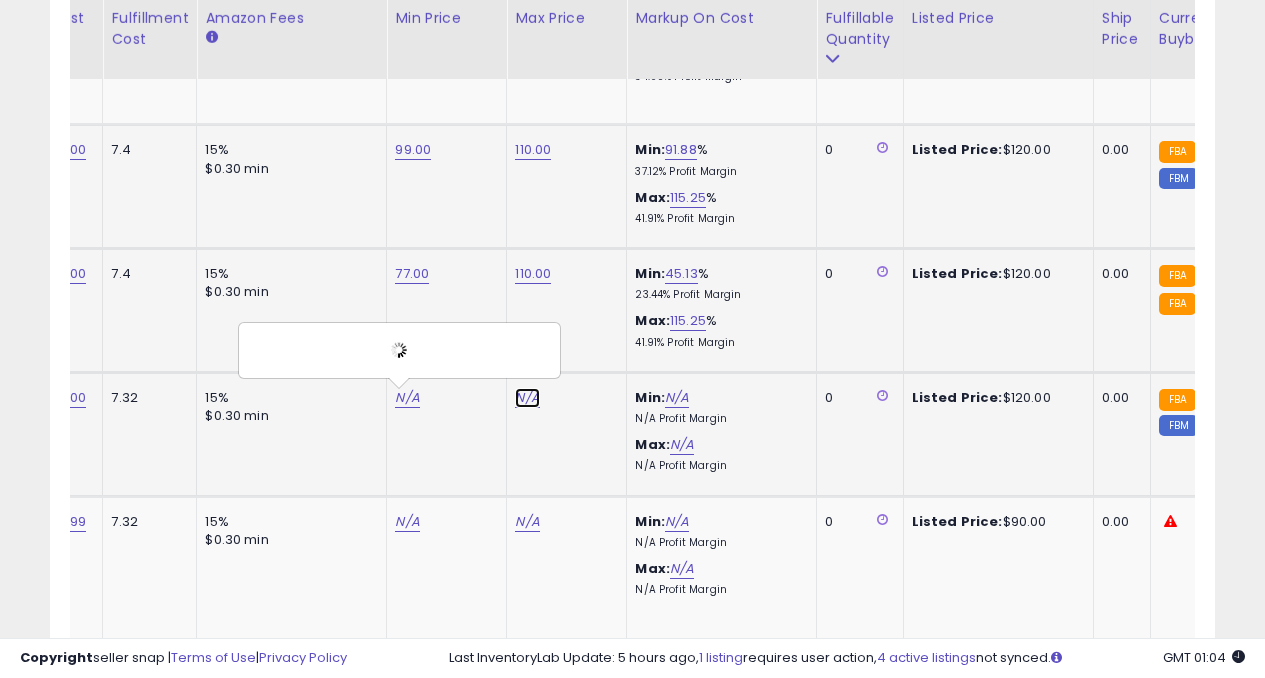 click on "N/A" at bounding box center (527, 398) 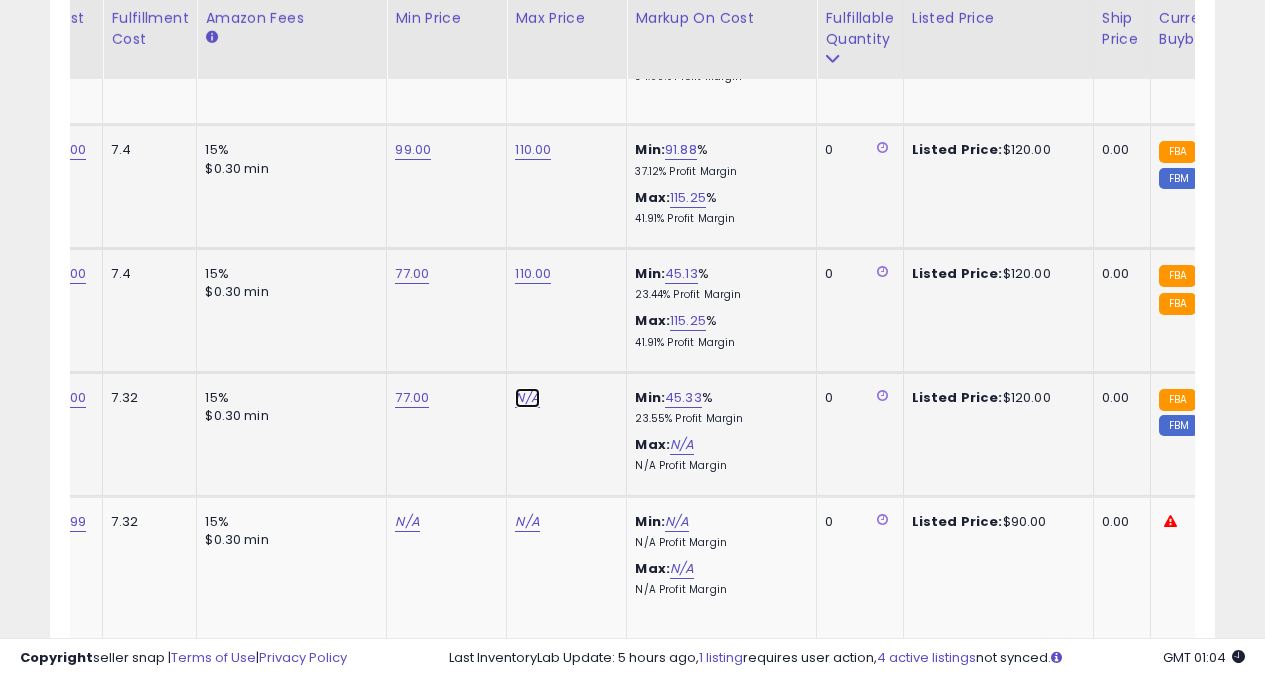 click on "N/A" at bounding box center (527, 398) 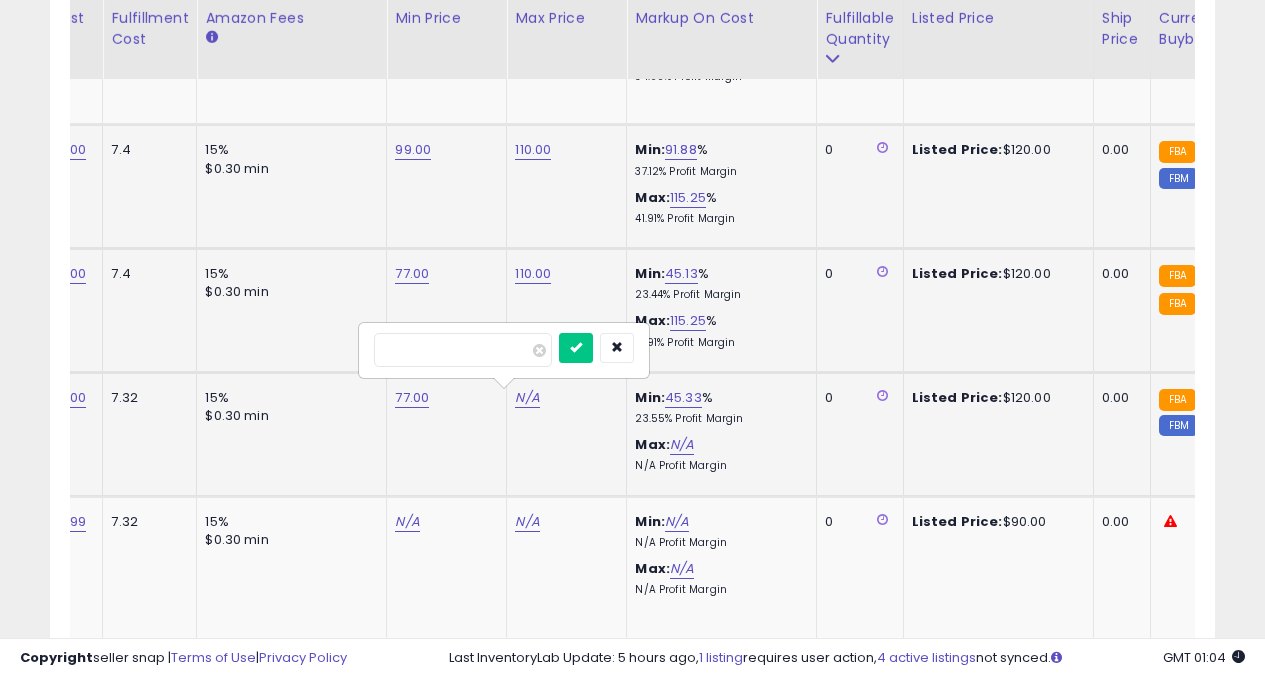 type on "***" 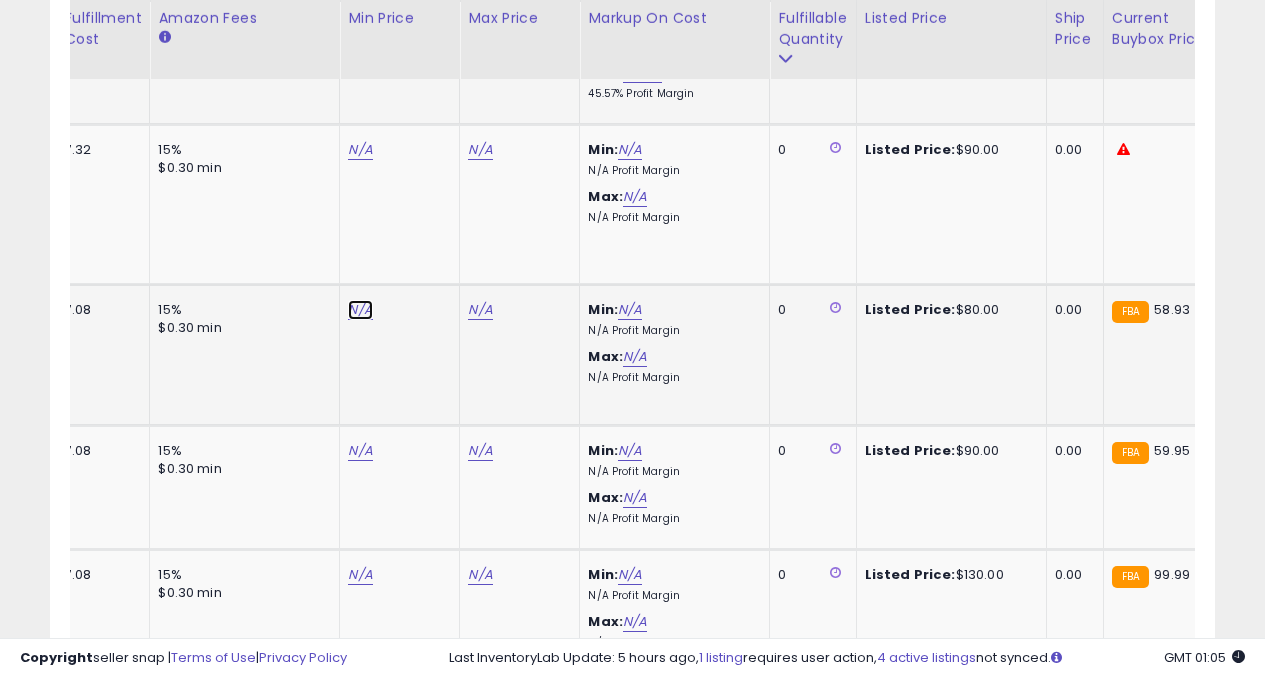 click on "N/A" at bounding box center [360, 150] 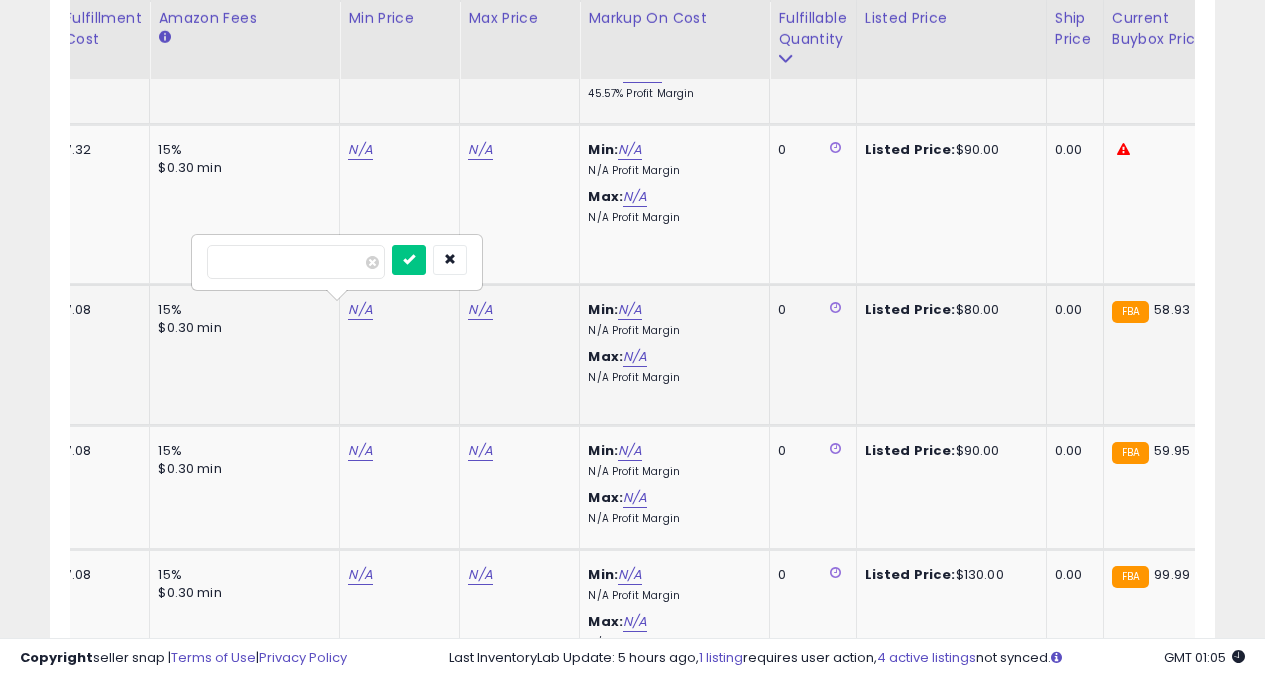 type on "**" 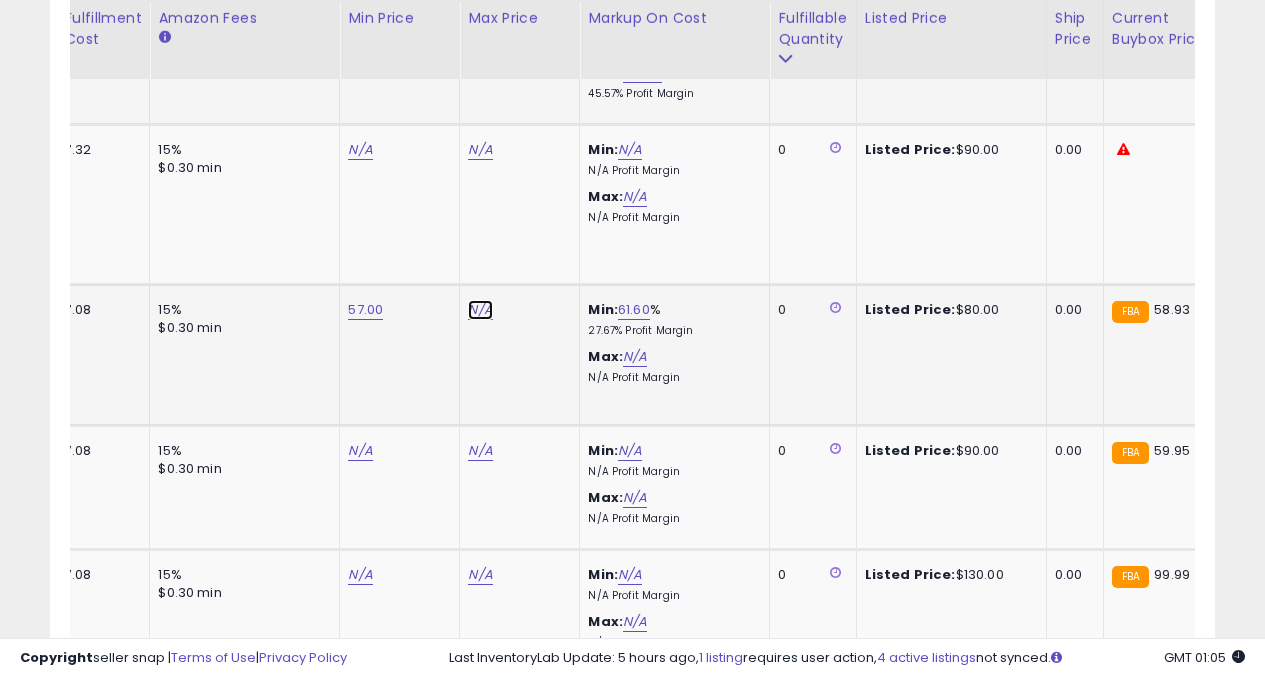 click on "N/A" at bounding box center (480, 150) 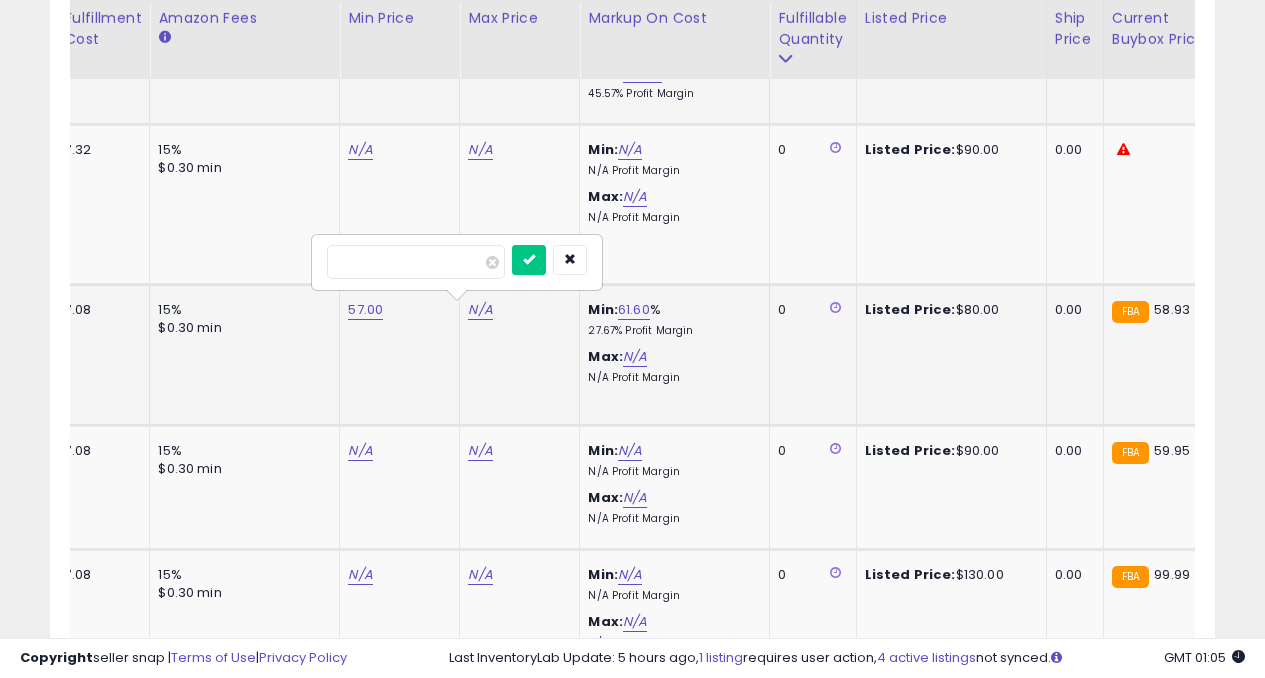 type on "**" 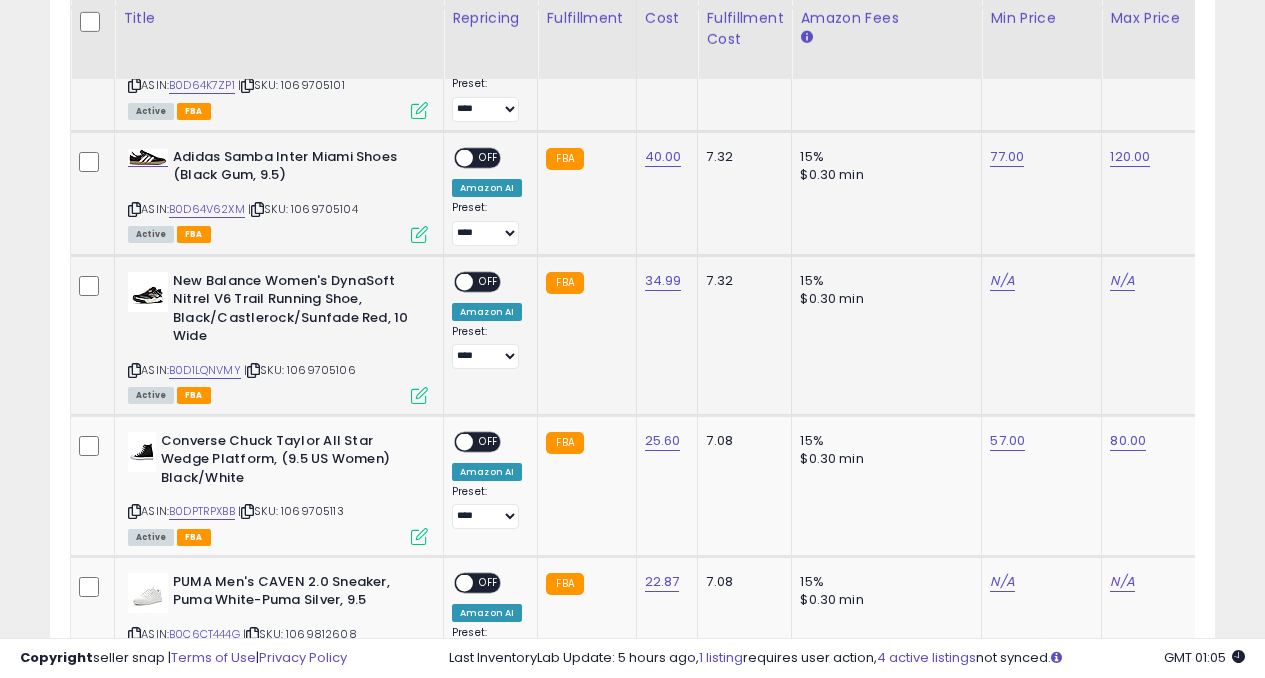 click on "ASIN:  B0D1LQNVMY    |   SKU: 1069705106 Active FBA" at bounding box center (278, 337) 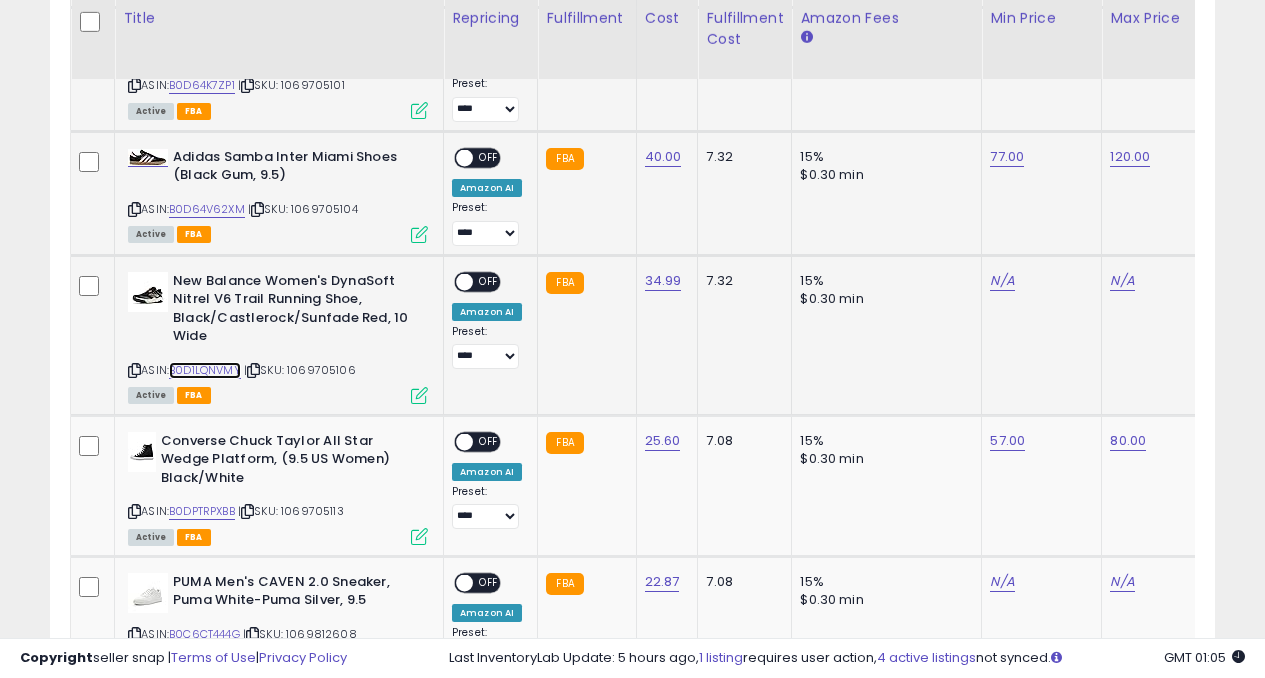 click on "B0D1LQNVMY" at bounding box center (205, 370) 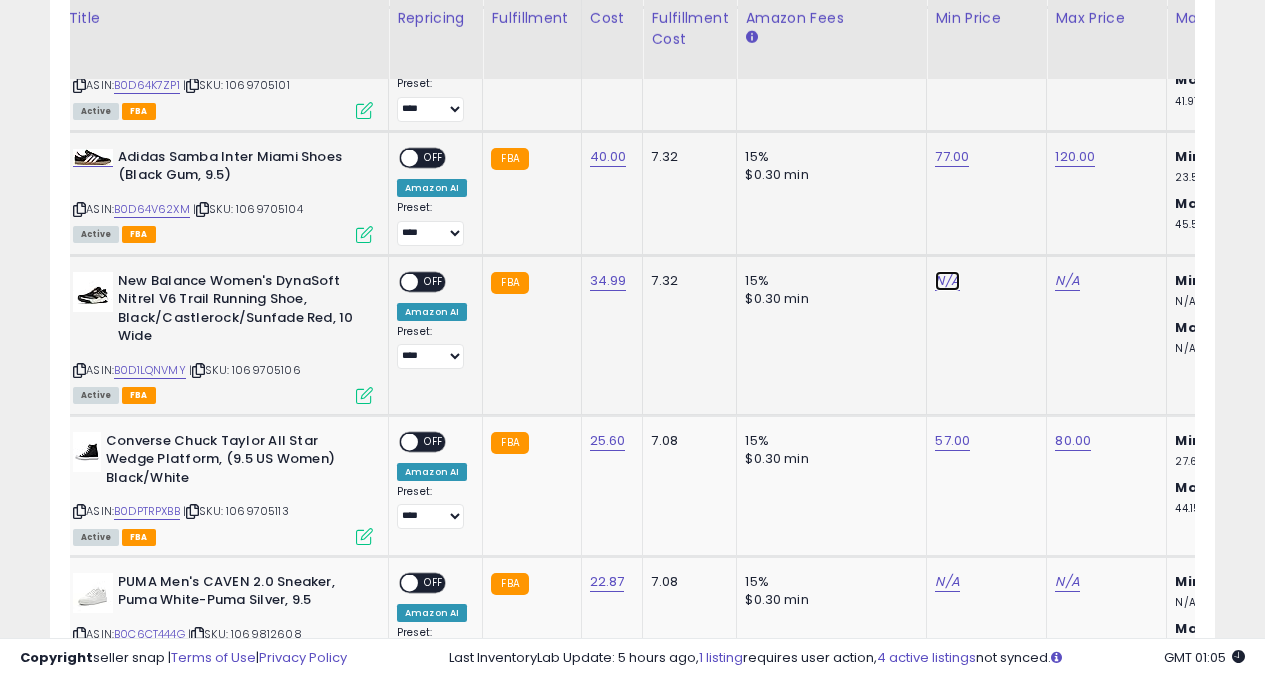 click on "N/A" at bounding box center (947, 281) 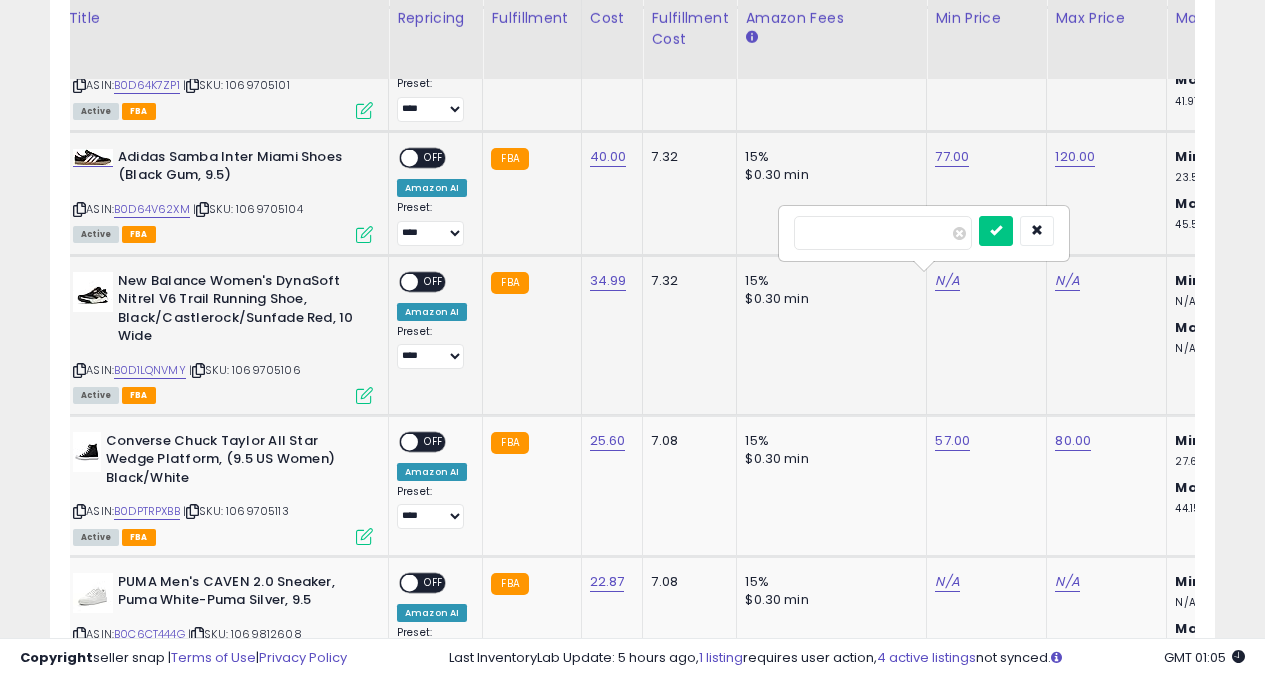 type on "**" 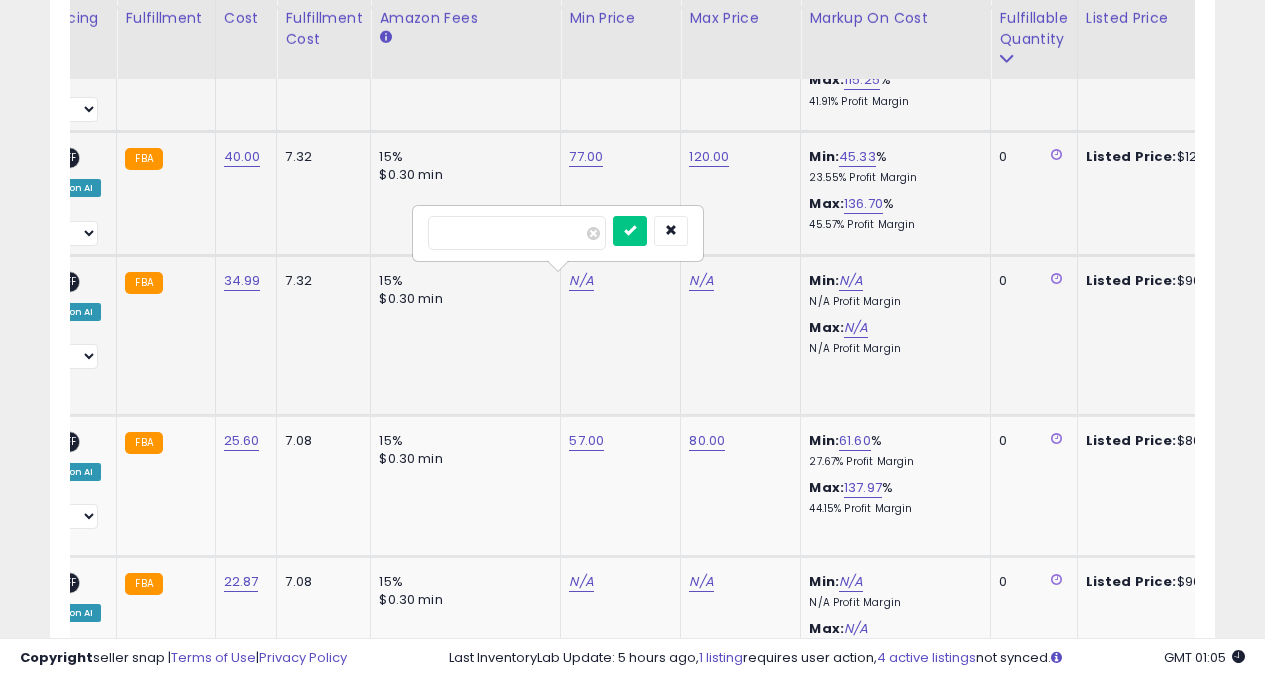 click at bounding box center (630, 231) 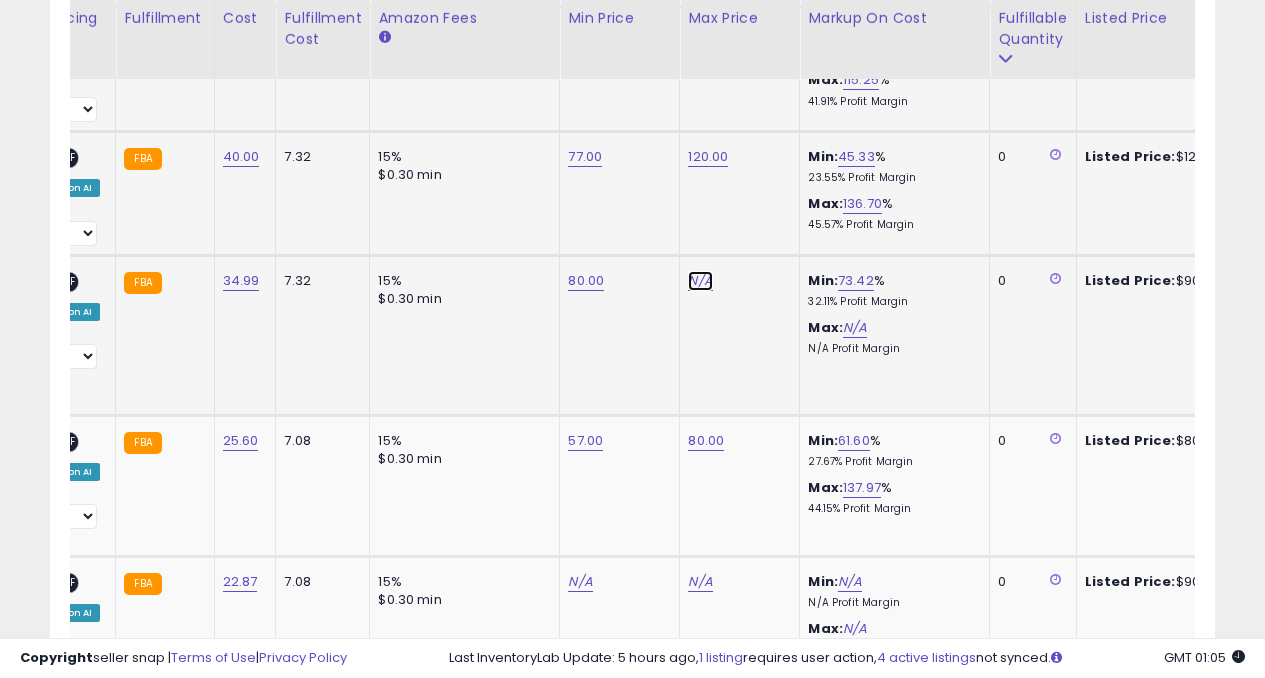 click on "N/A" at bounding box center (700, 281) 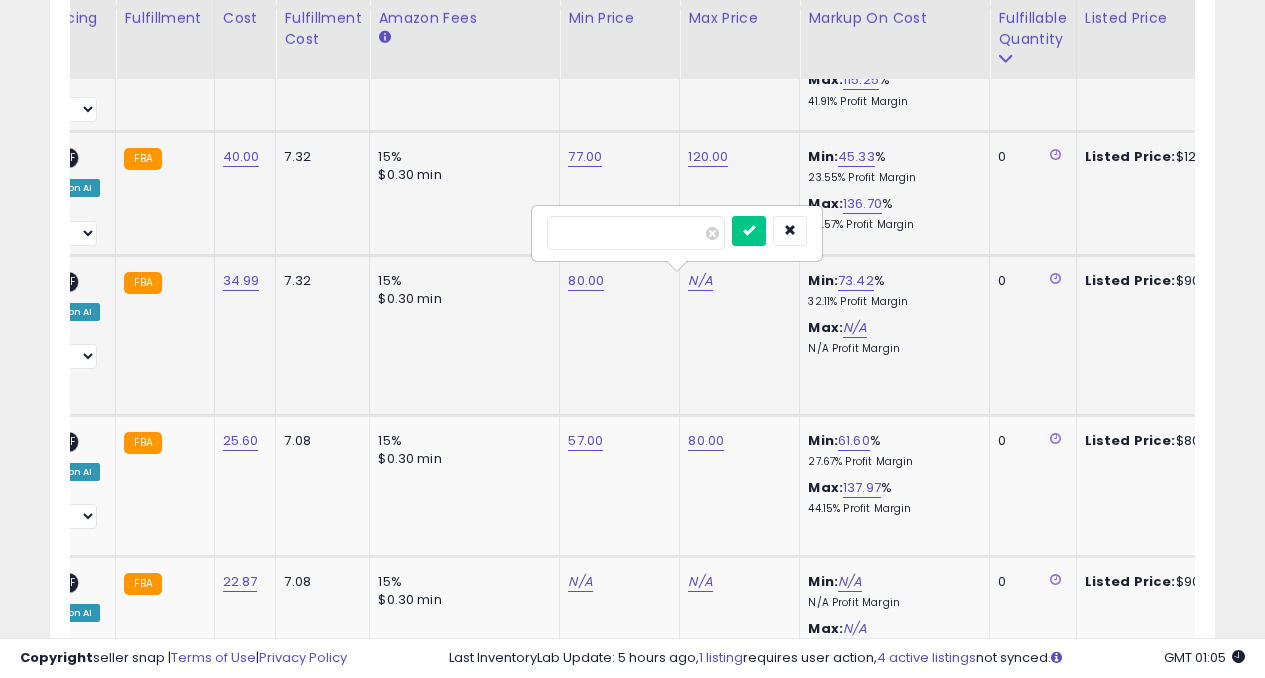 type on "**" 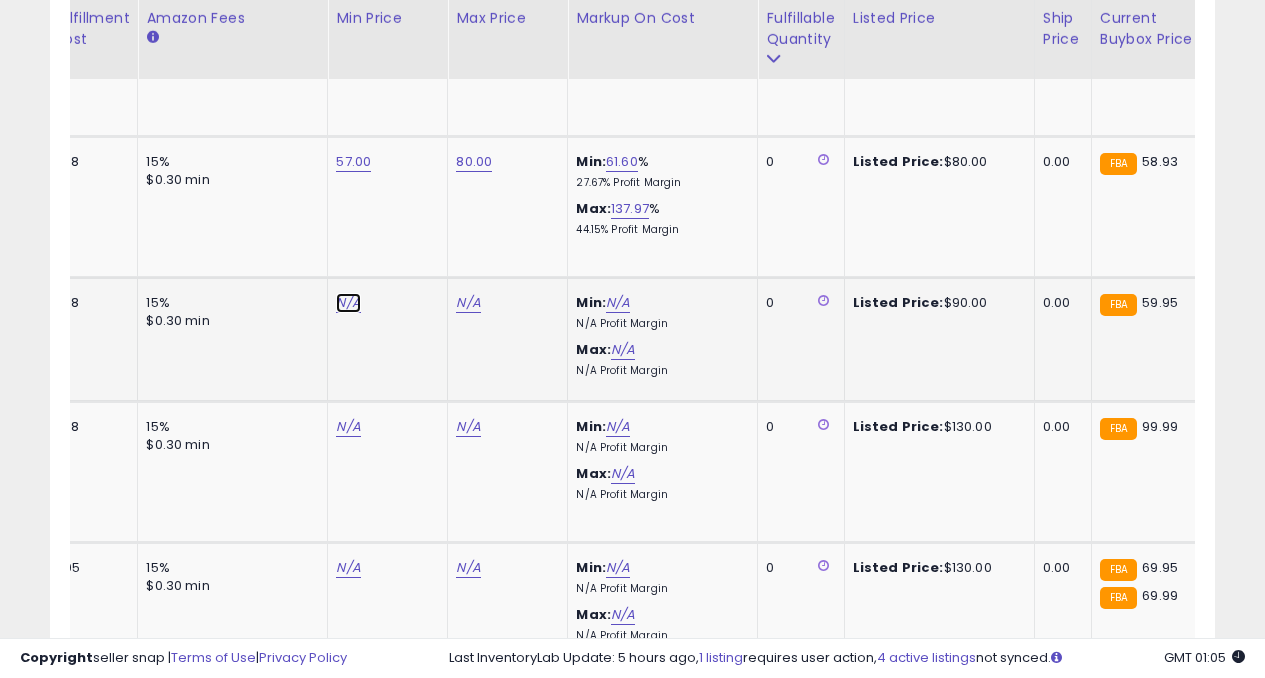 click on "N/A" at bounding box center (348, 303) 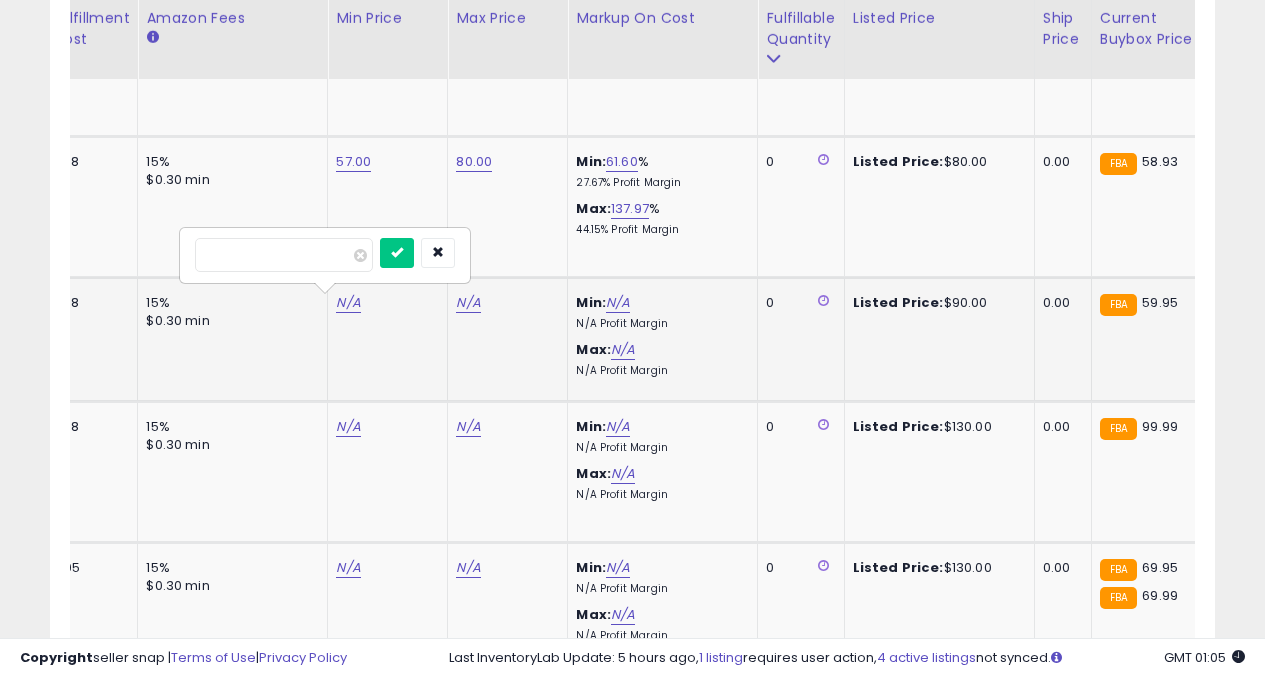 type on "**" 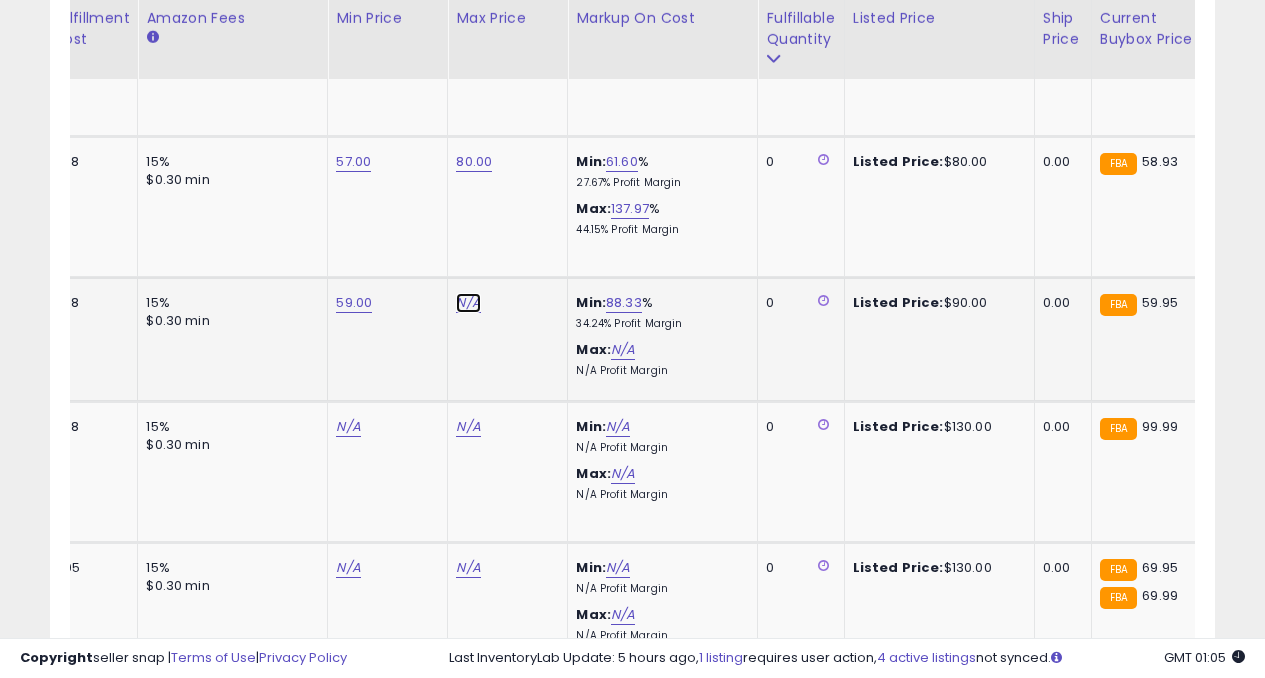 click on "N/A" at bounding box center [468, 303] 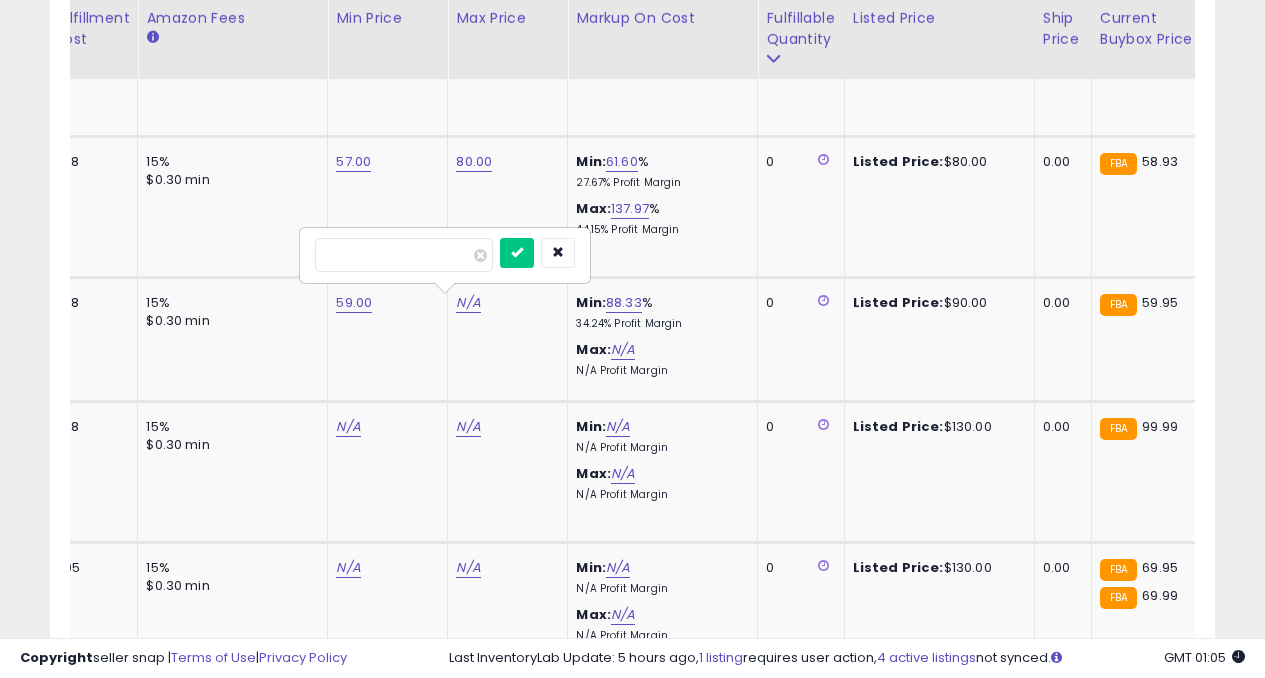 type on "**" 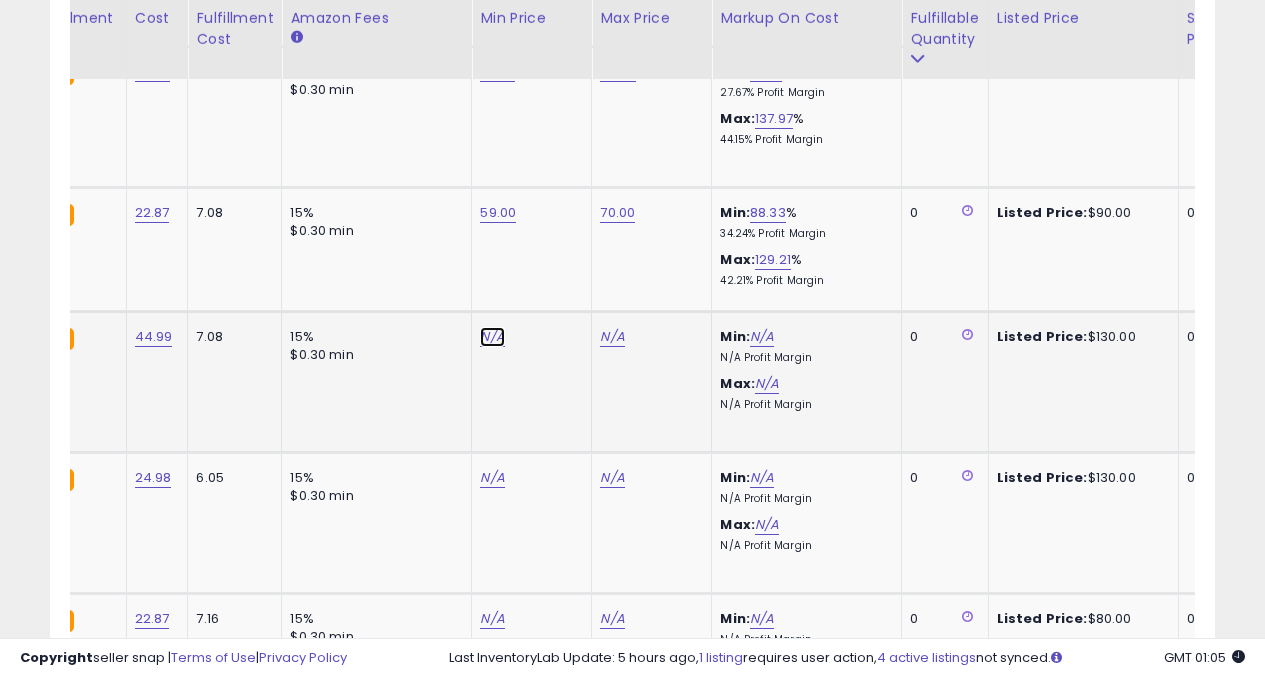 click on "N/A" at bounding box center [492, 337] 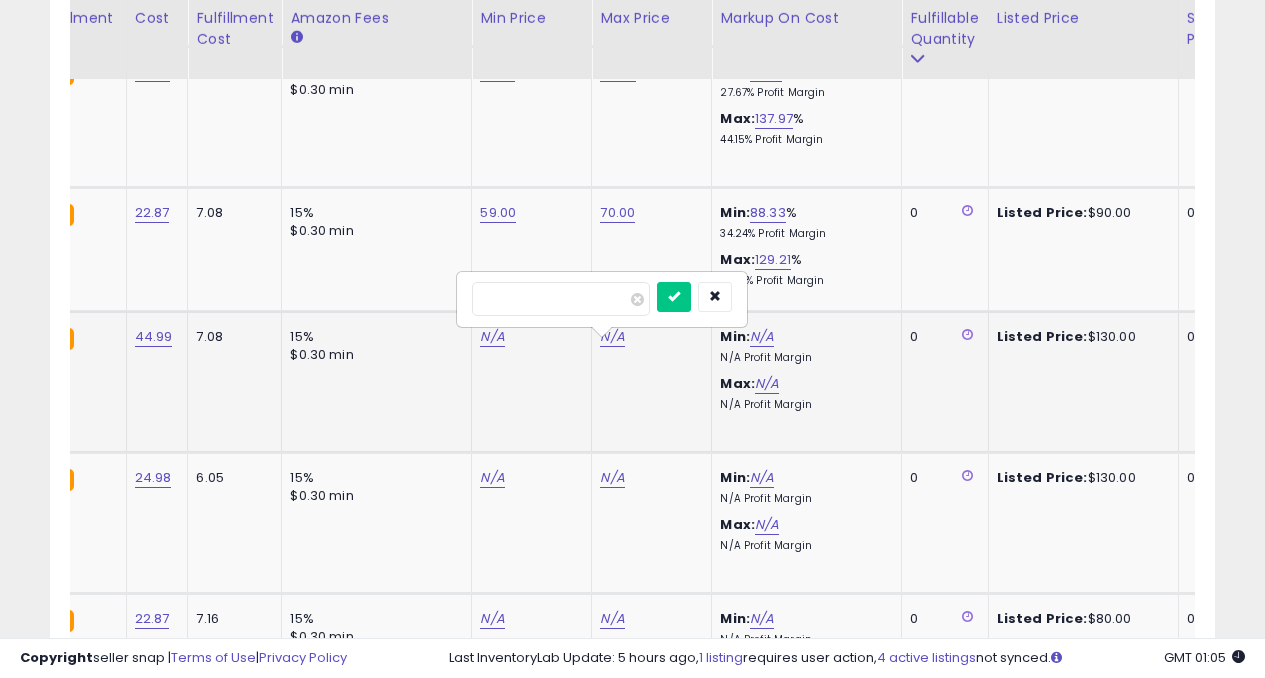 type on "**" 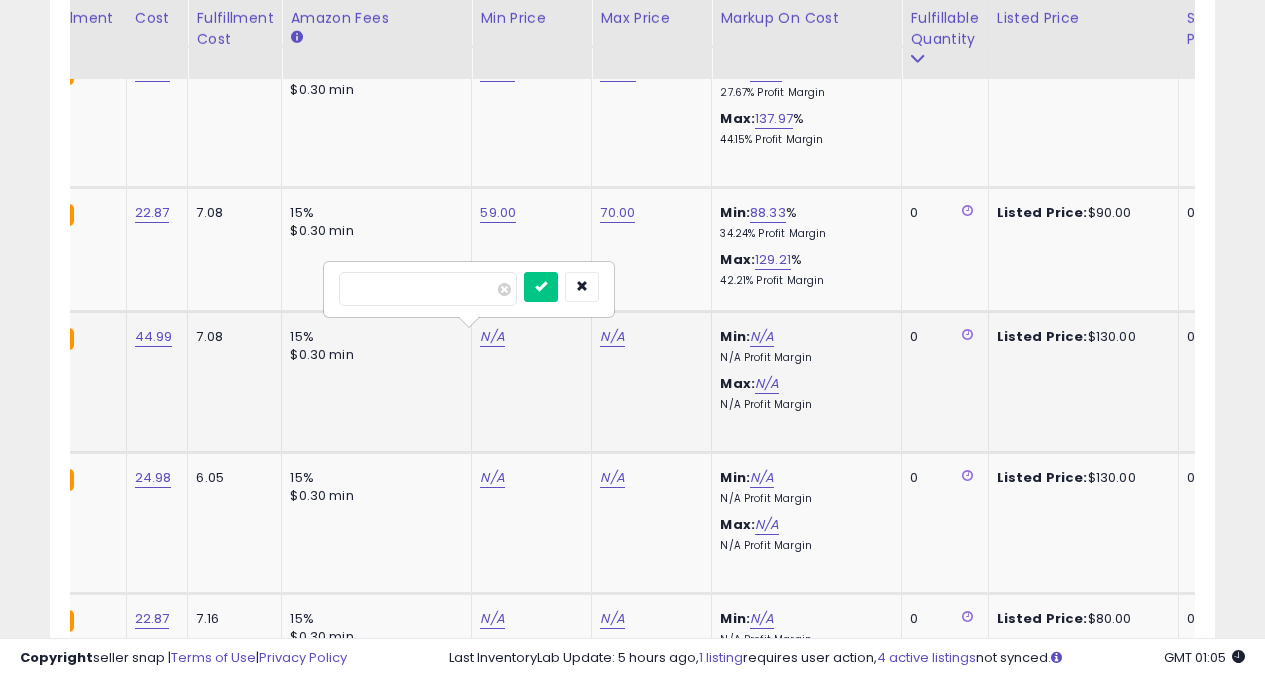 click at bounding box center [541, 287] 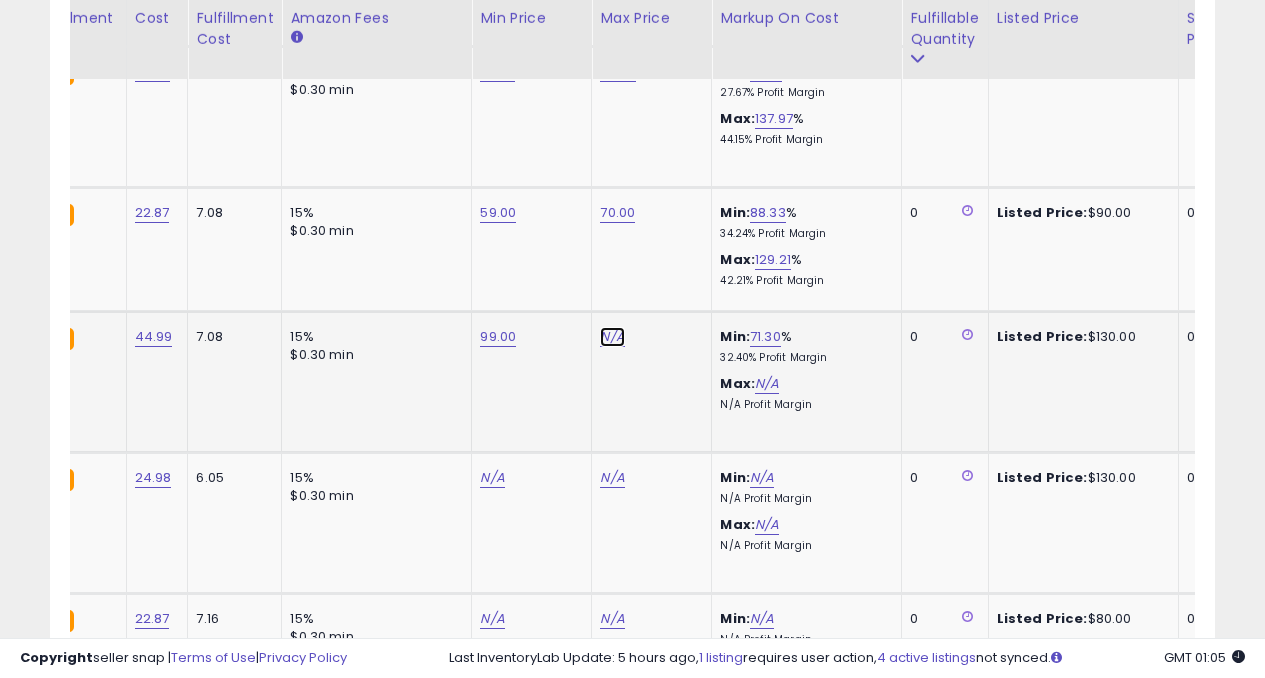 click on "N/A" at bounding box center (612, 337) 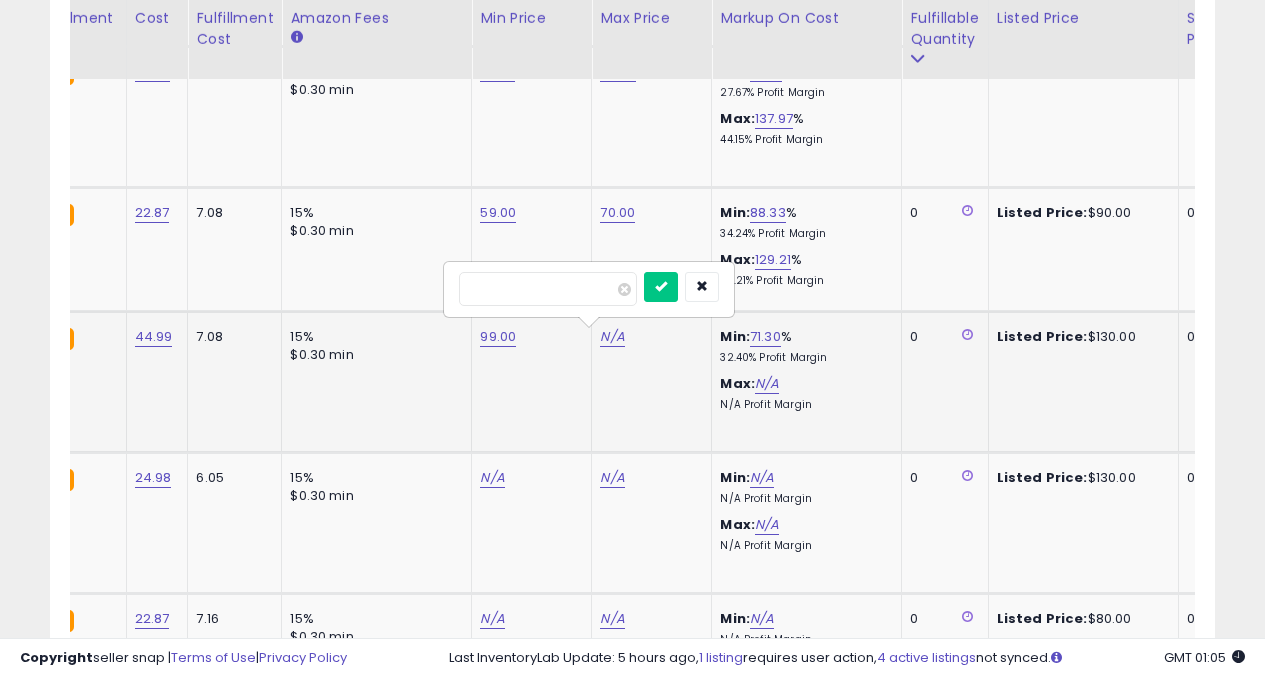 type on "***" 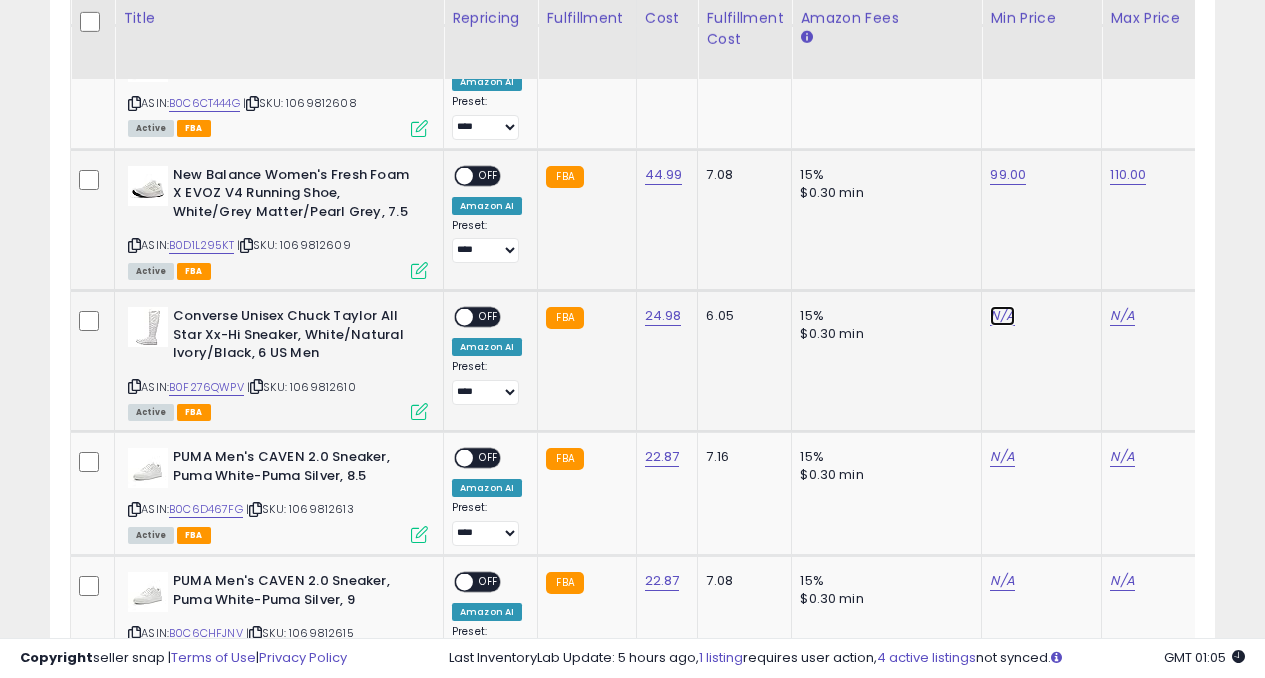 click on "N/A" at bounding box center [1002, 316] 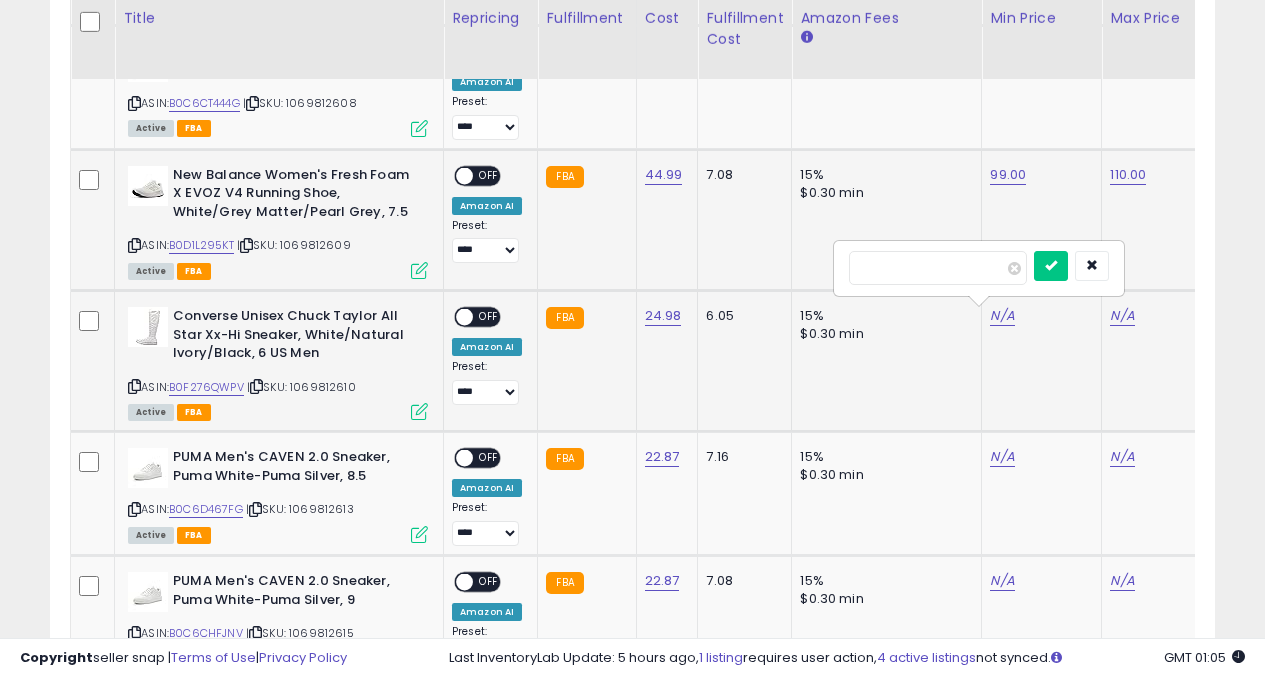 type on "**" 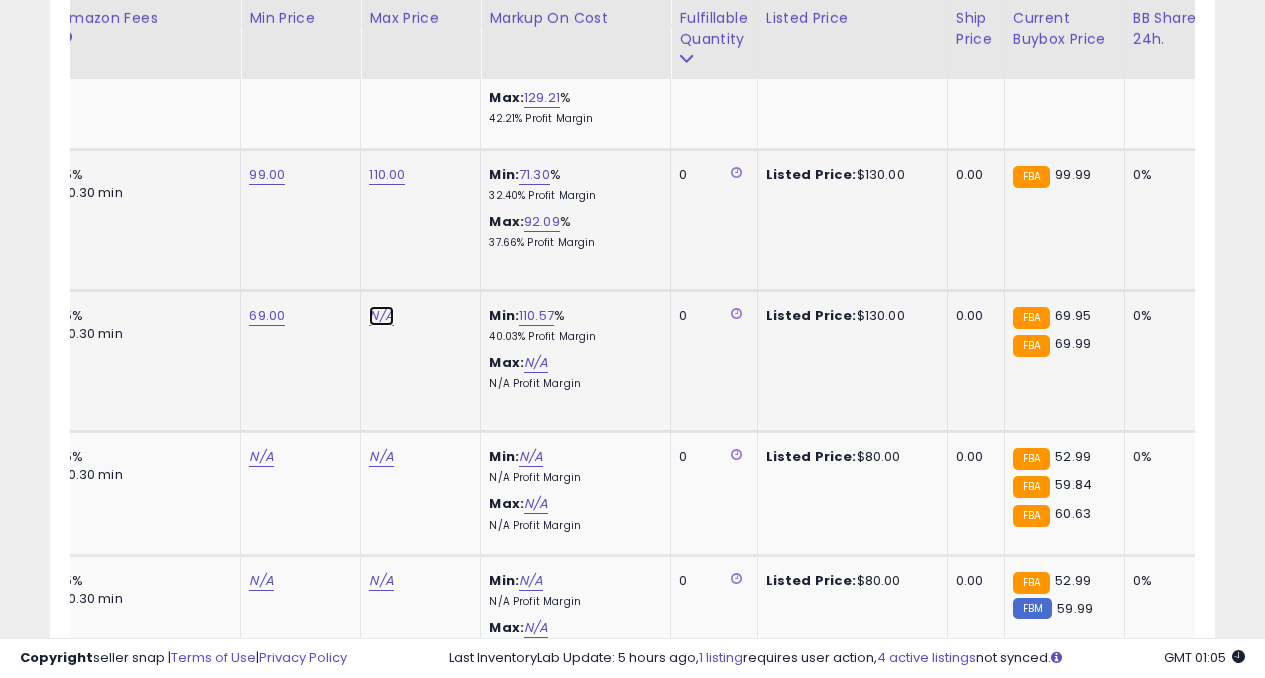 click on "N/A" at bounding box center [381, 316] 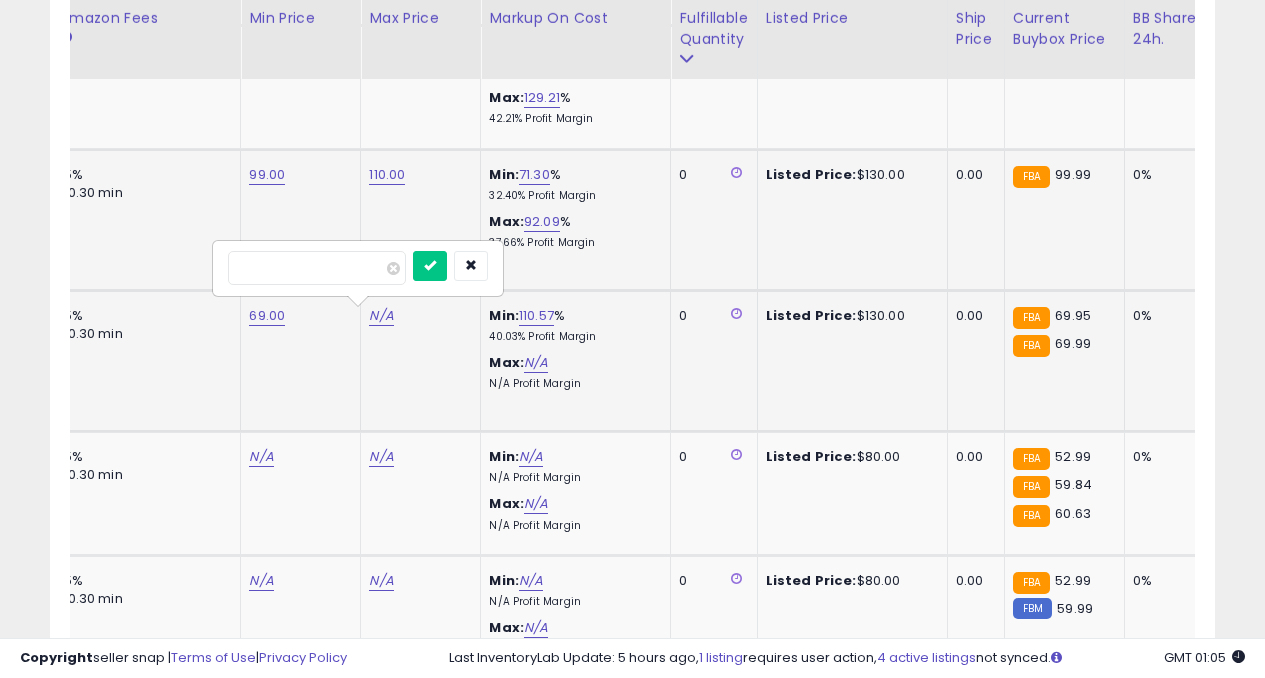 type on "***" 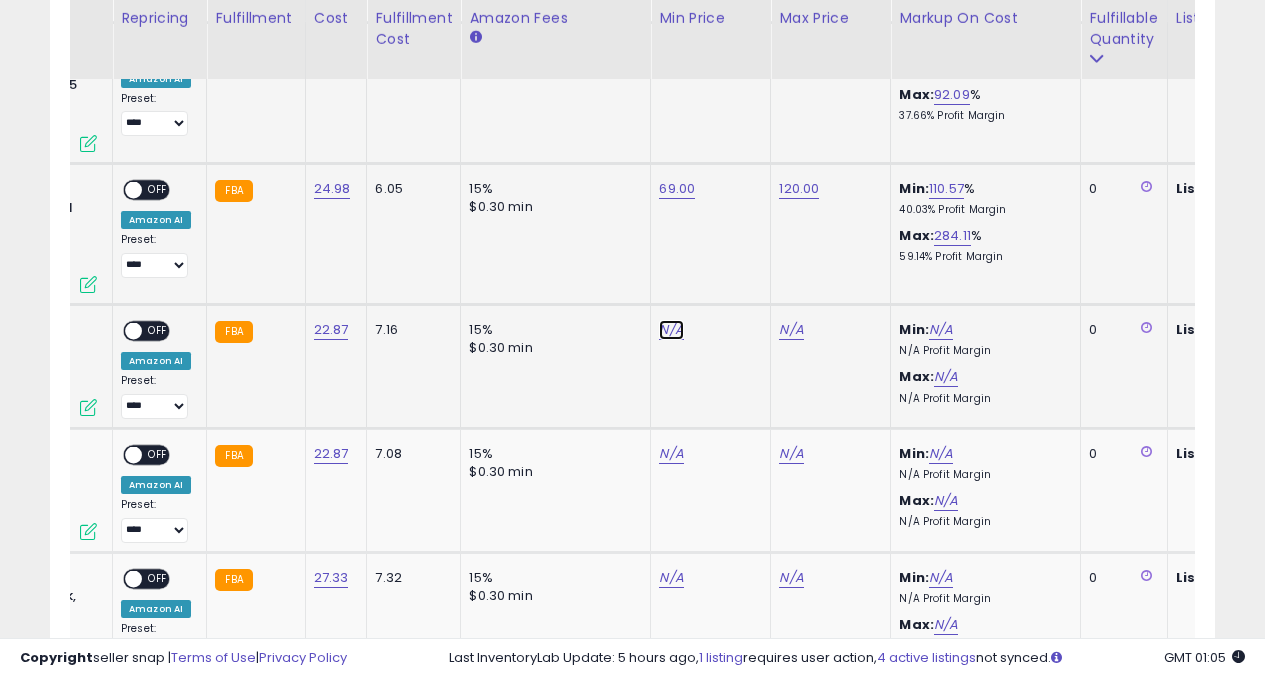 click on "N/A" at bounding box center (671, 330) 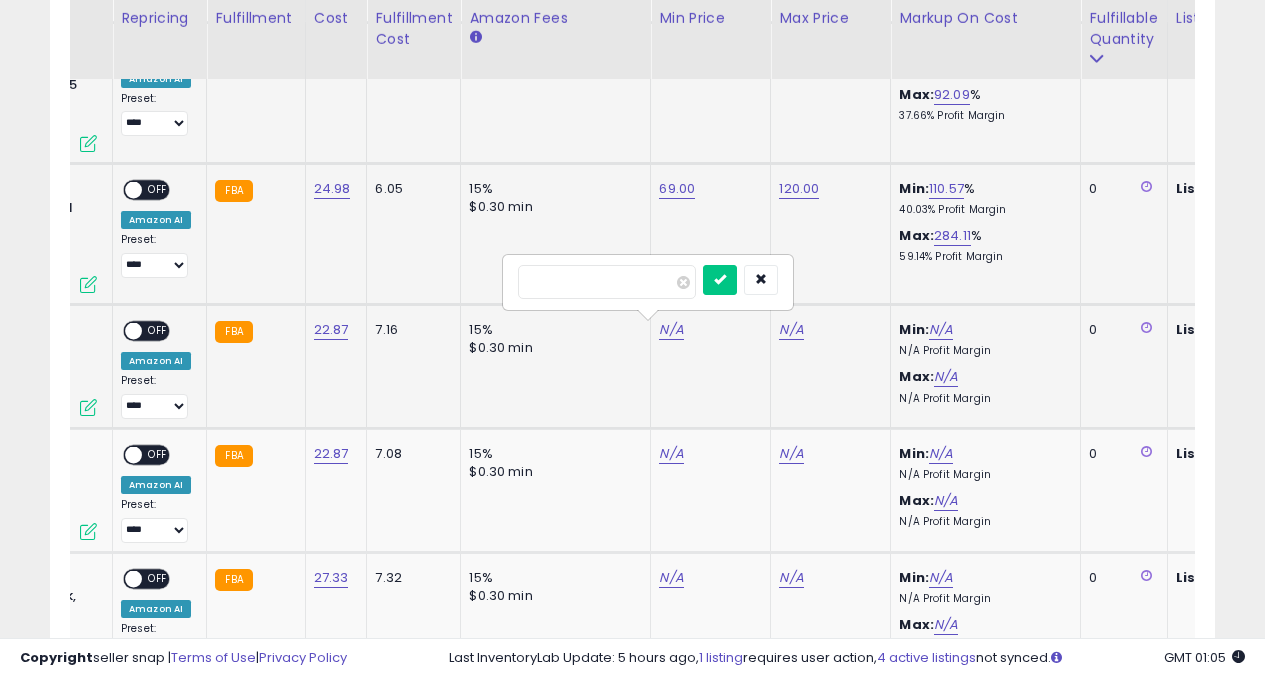 type on "**" 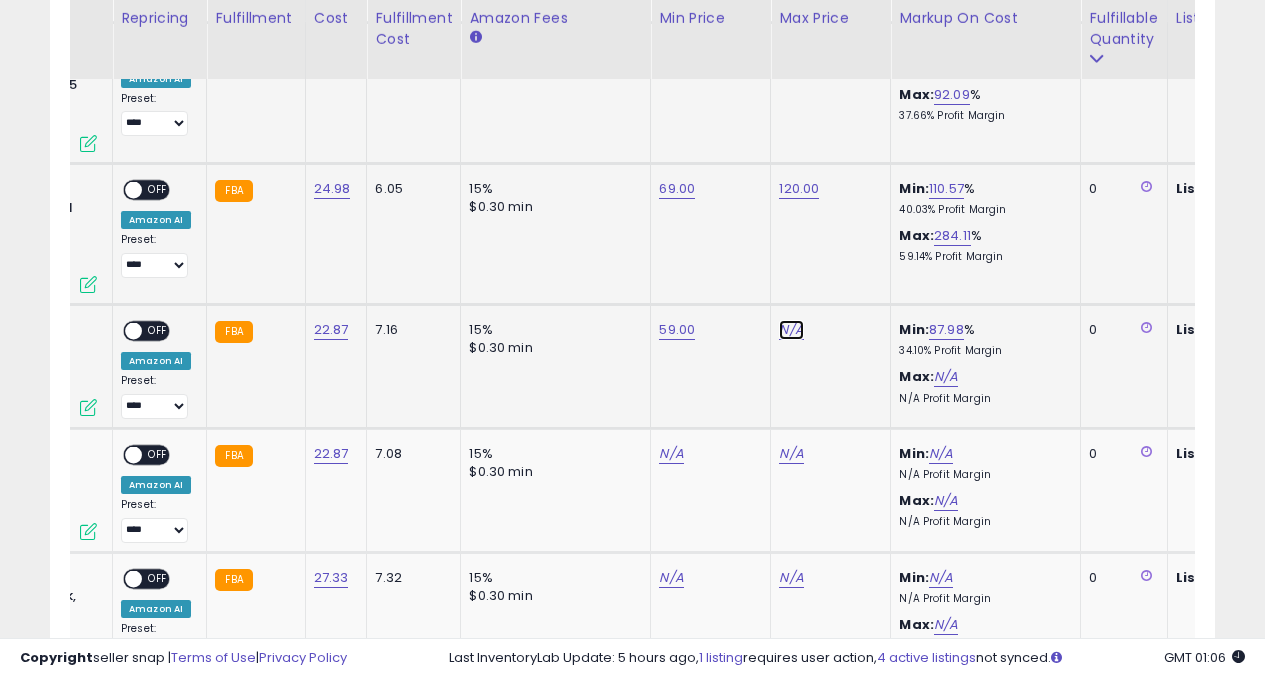 click on "N/A" at bounding box center [791, 330] 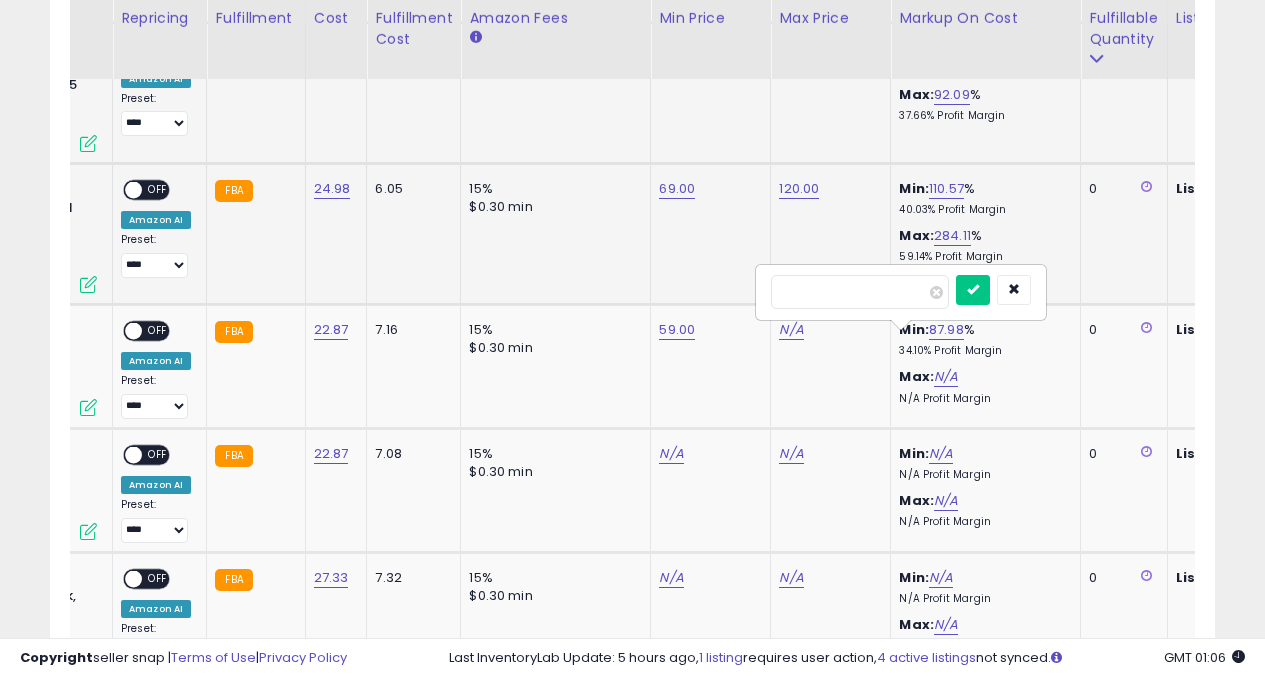 type on "**" 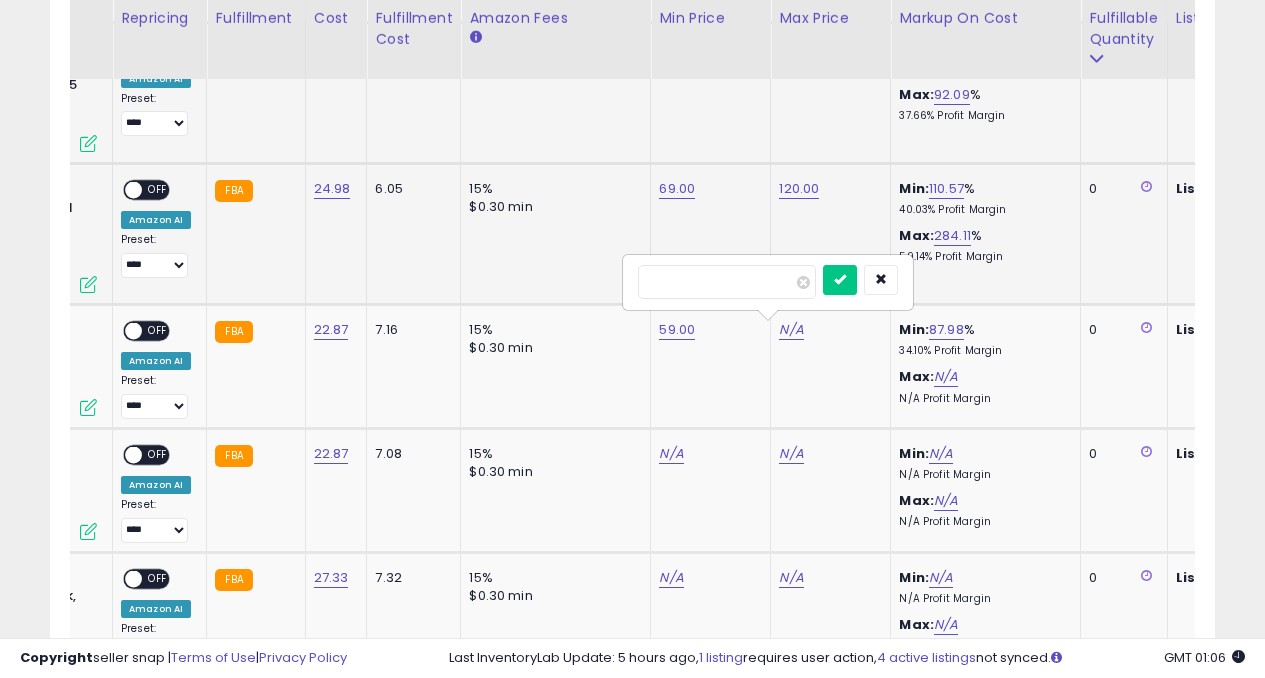 click at bounding box center [840, 280] 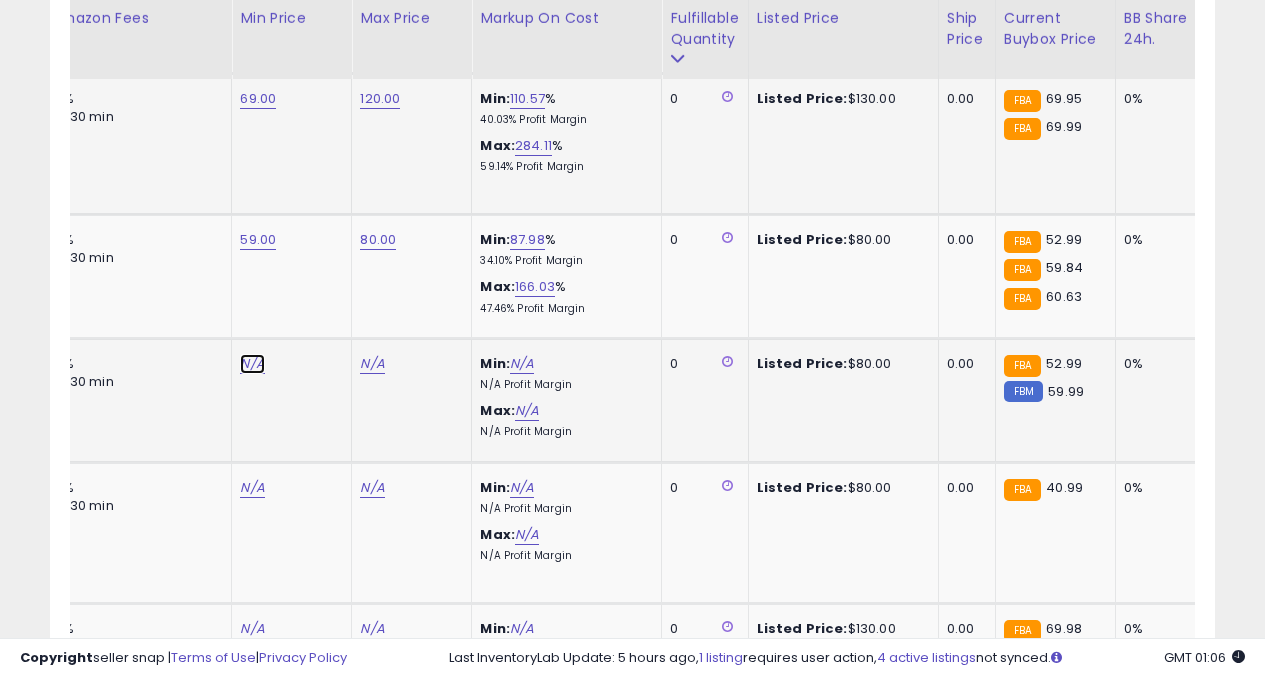 click on "N/A" at bounding box center (252, 364) 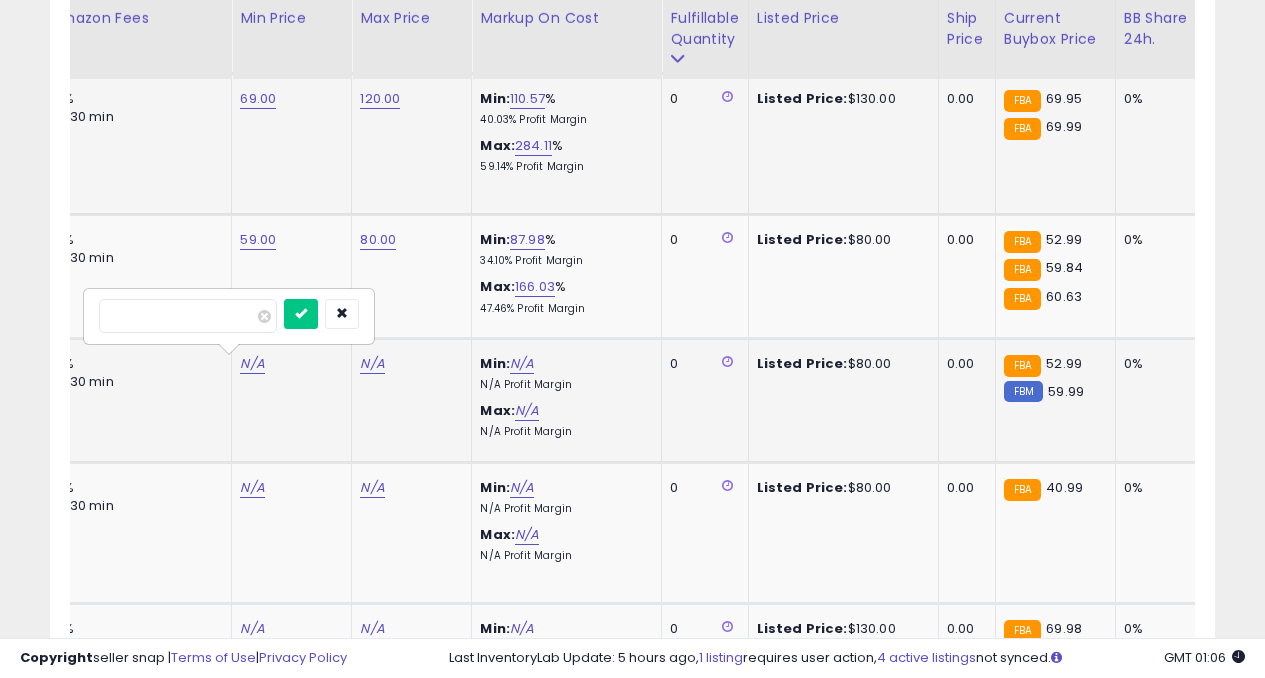 type on "**" 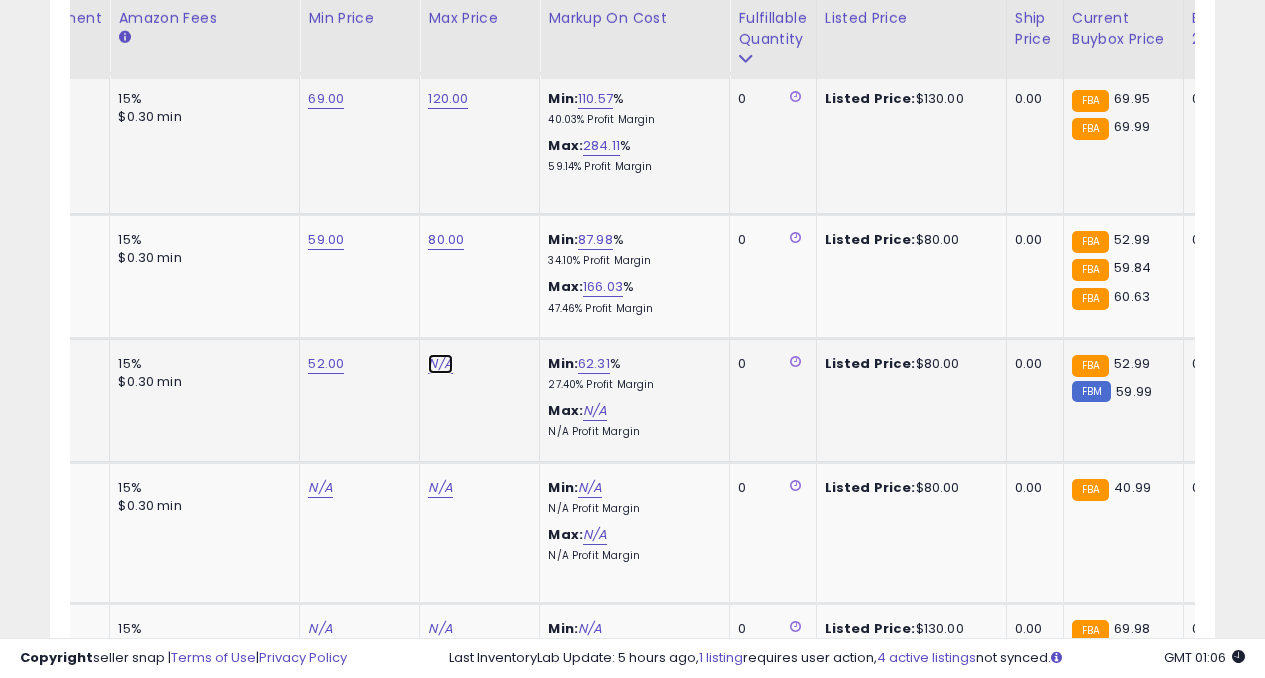 click on "N/A" at bounding box center [440, 364] 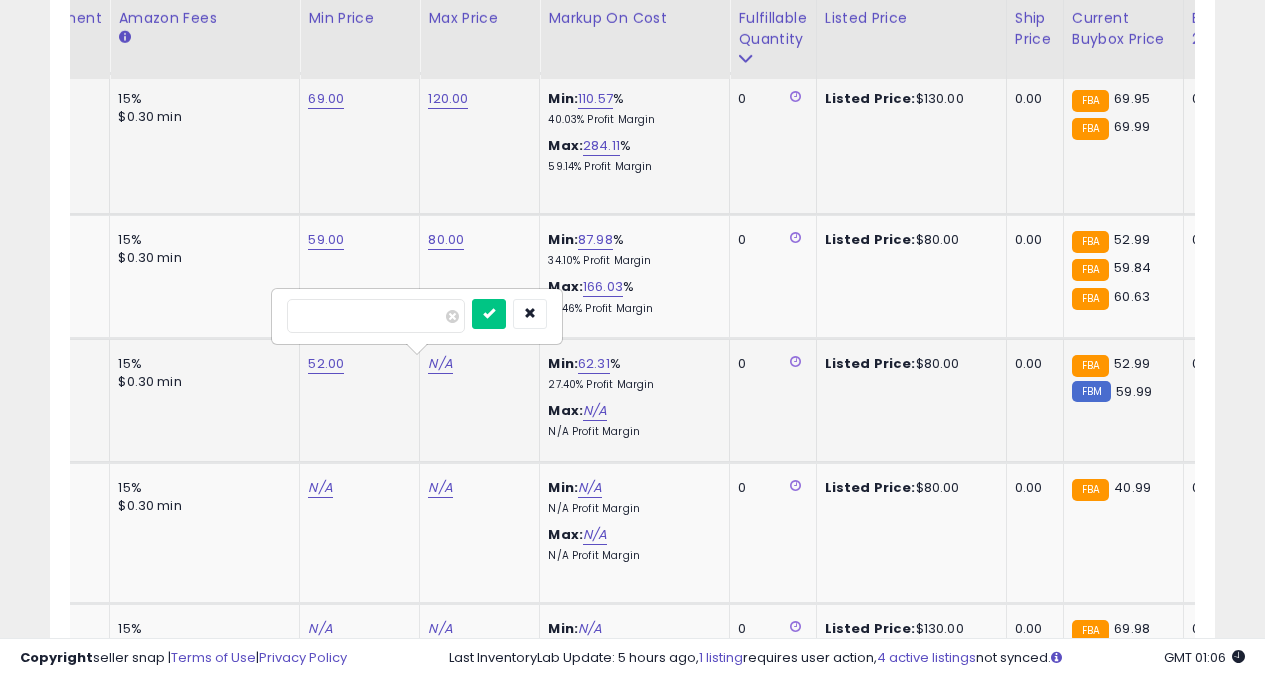 type on "**" 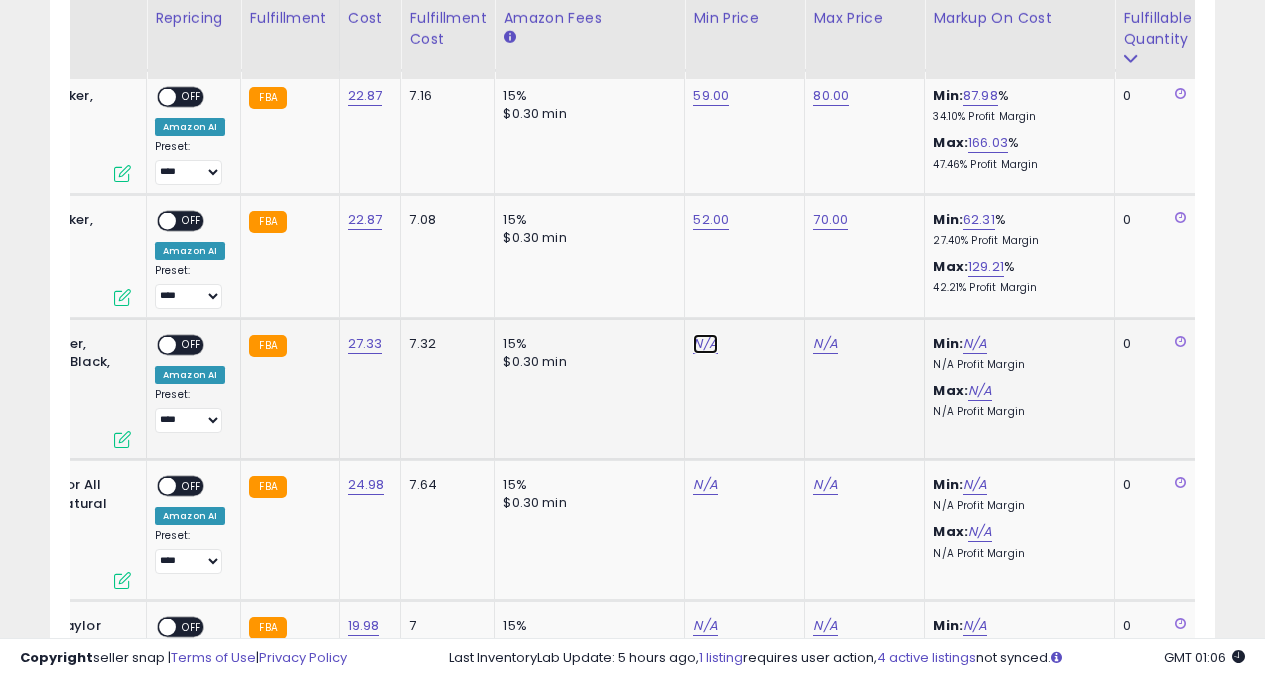 click on "N/A" at bounding box center (705, 344) 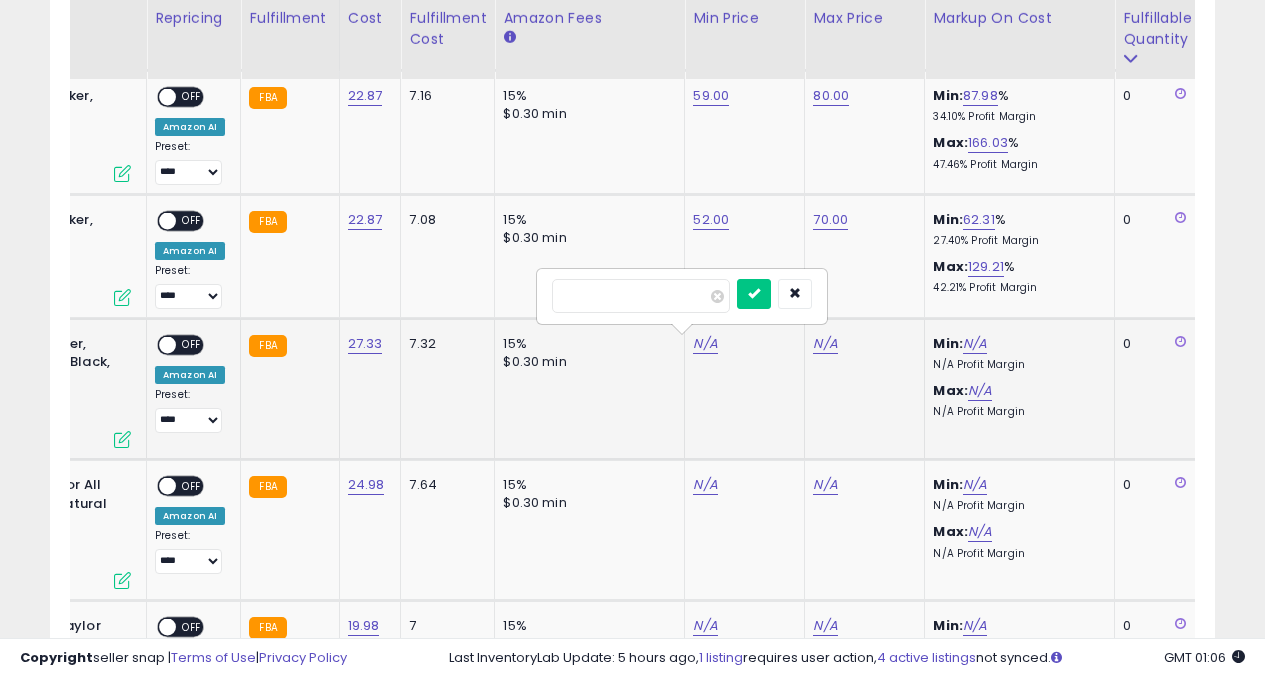 type on "**" 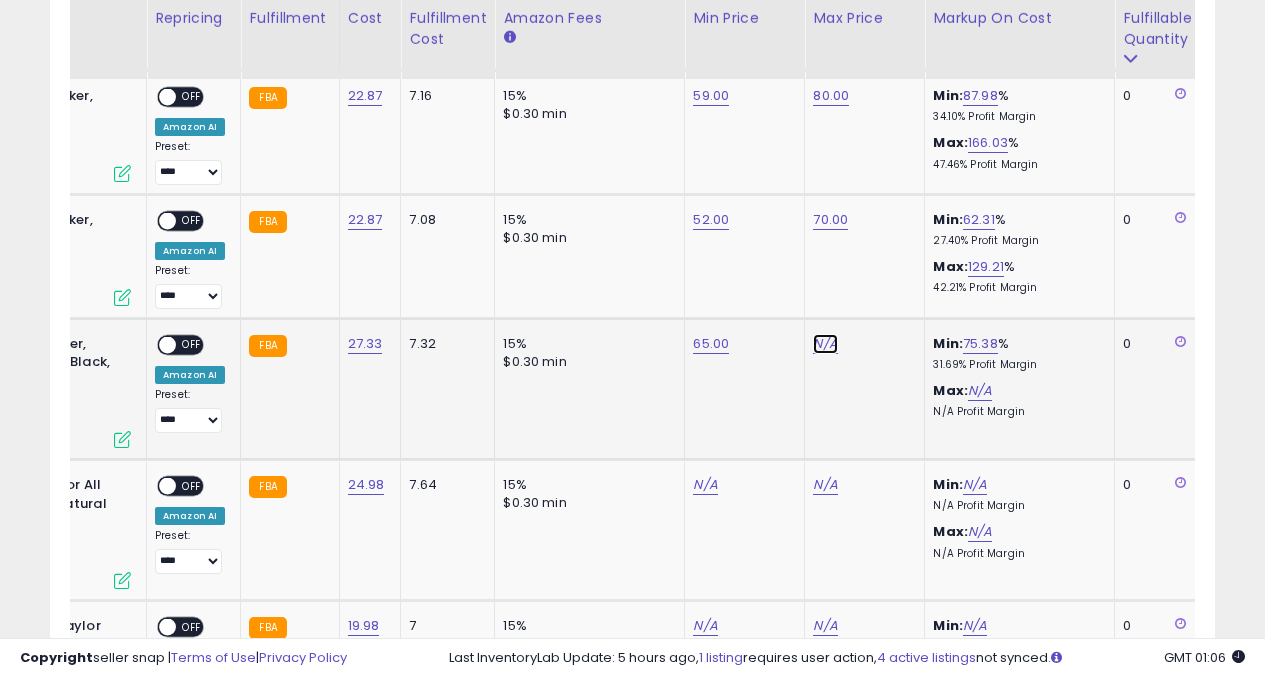 click on "N/A" at bounding box center (825, 344) 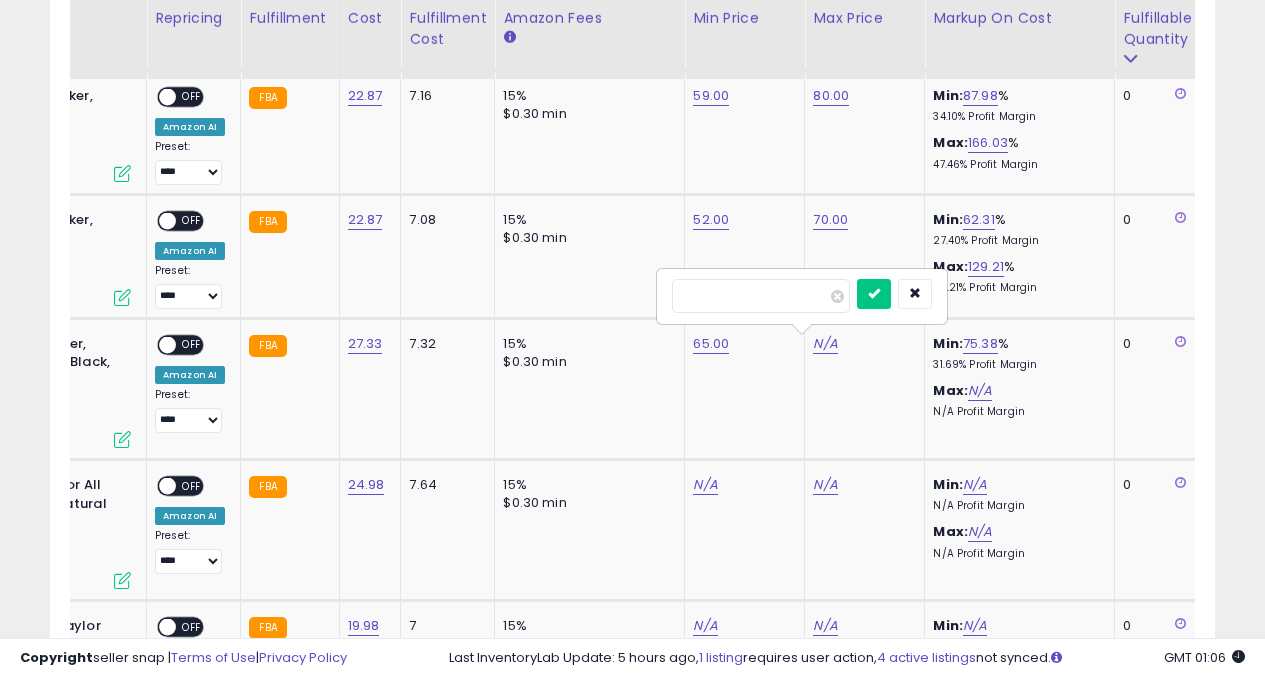 type on "**" 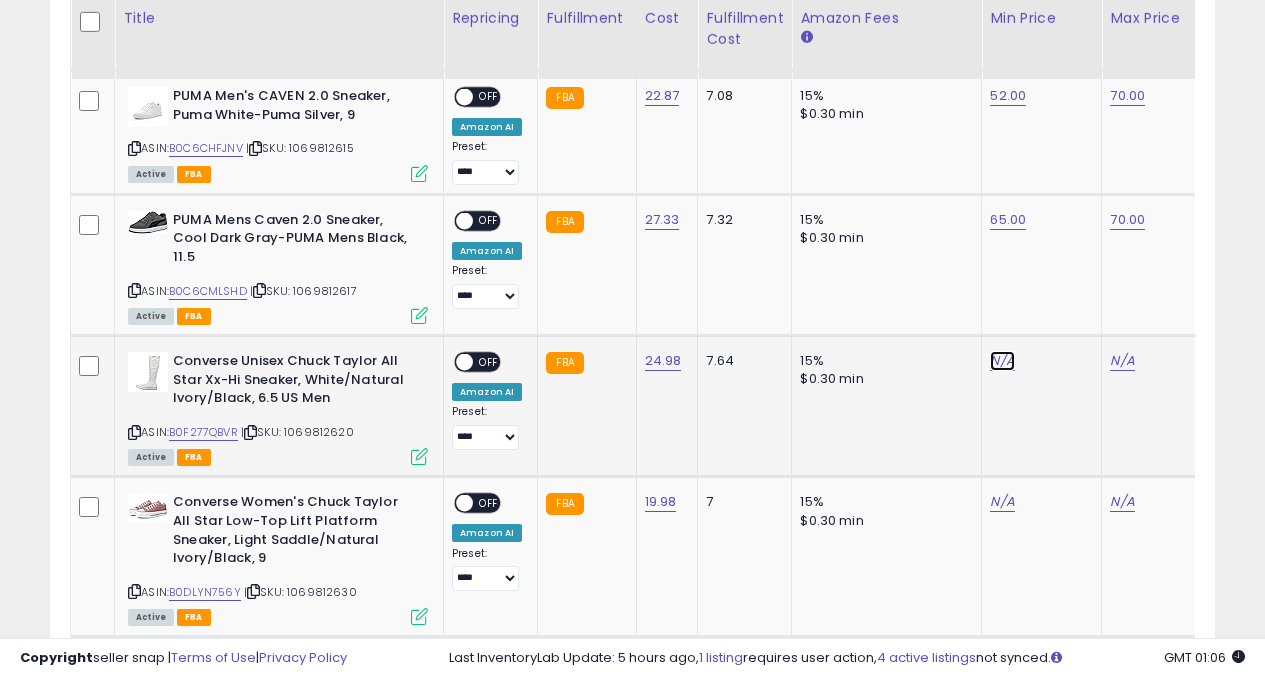 click on "N/A" at bounding box center [1002, 361] 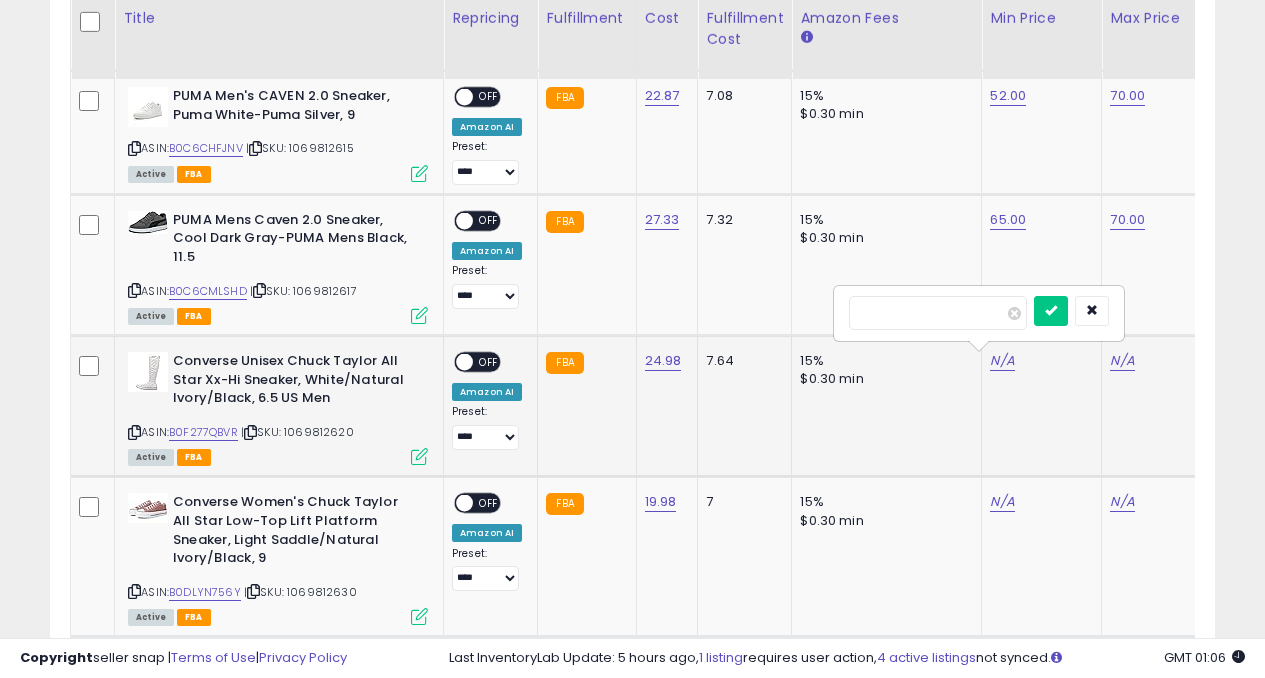 type on "**" 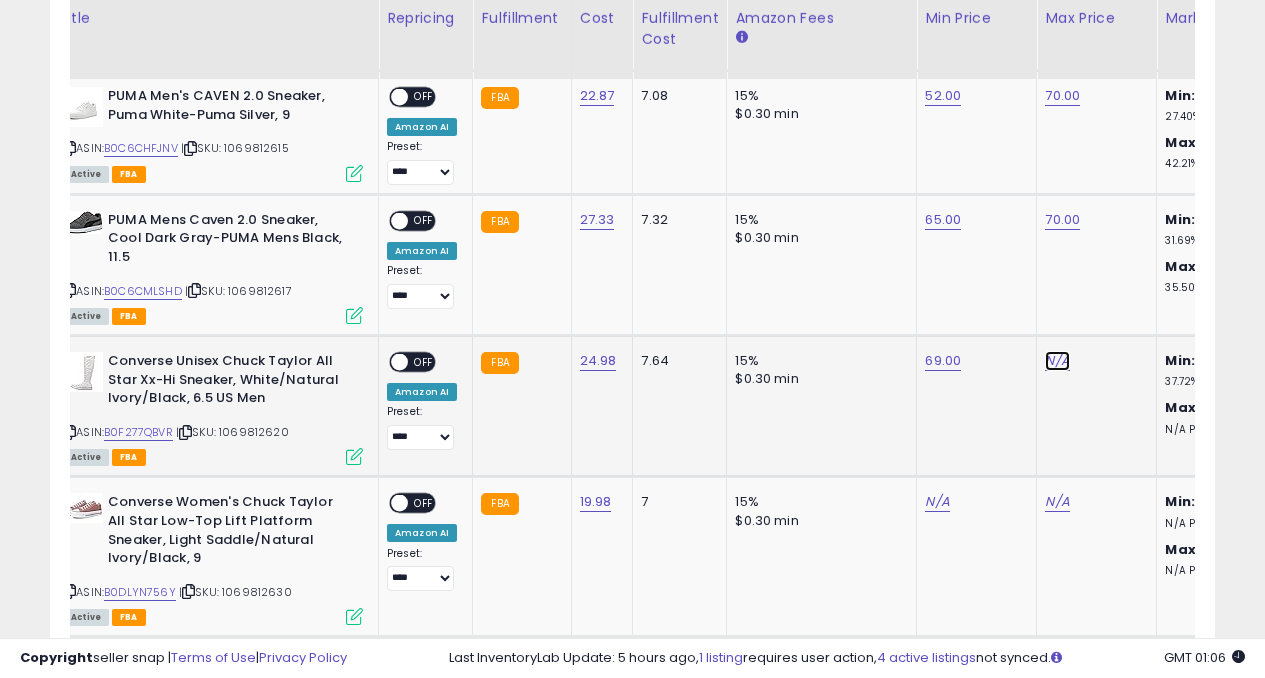 click on "N/A" at bounding box center (1057, 361) 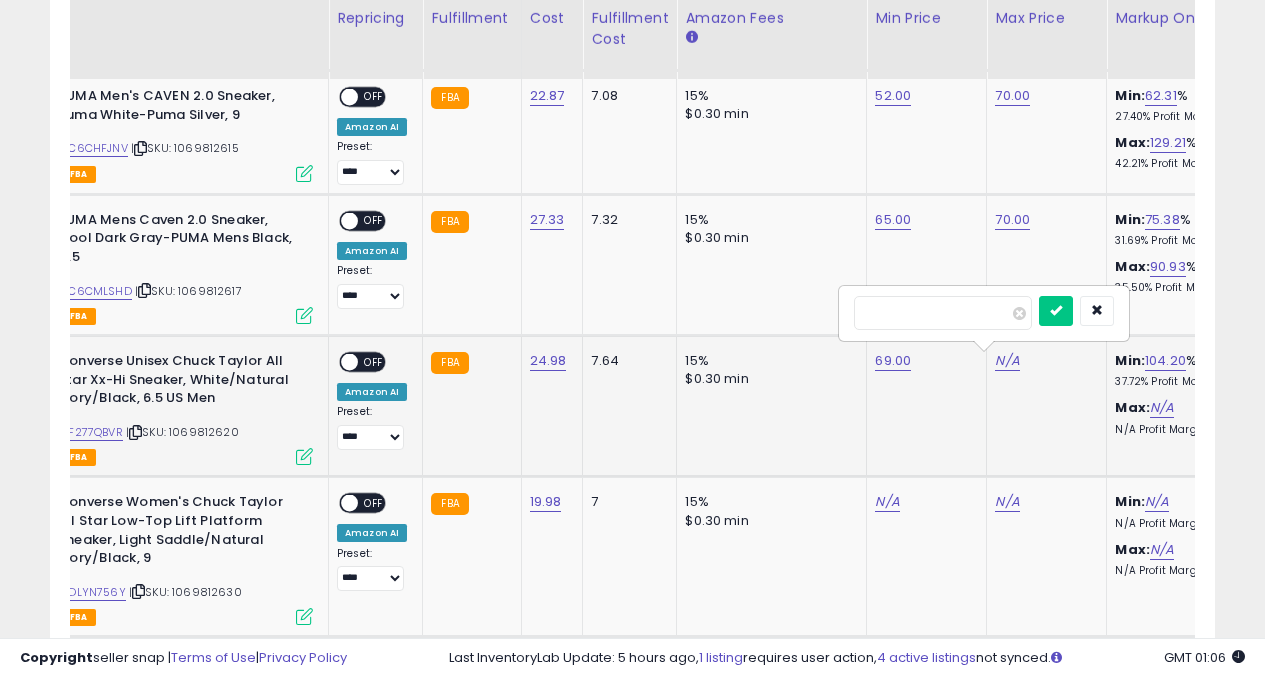 type on "***" 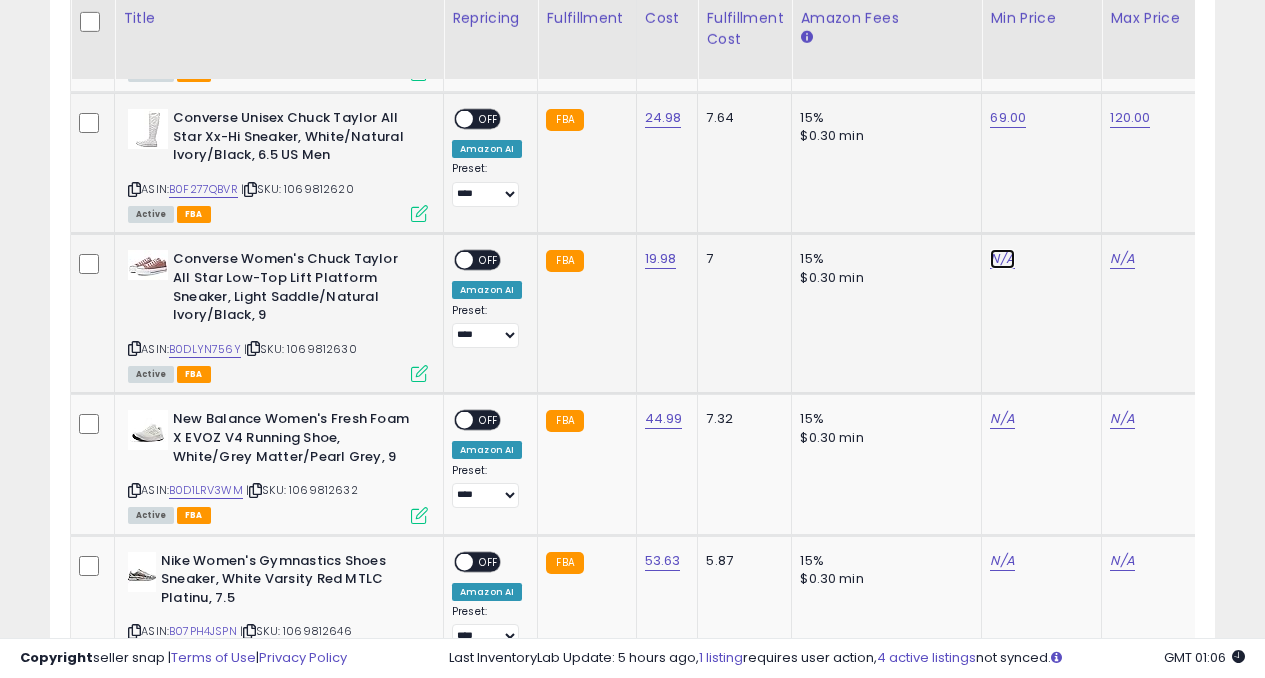 click on "N/A" at bounding box center (1002, 259) 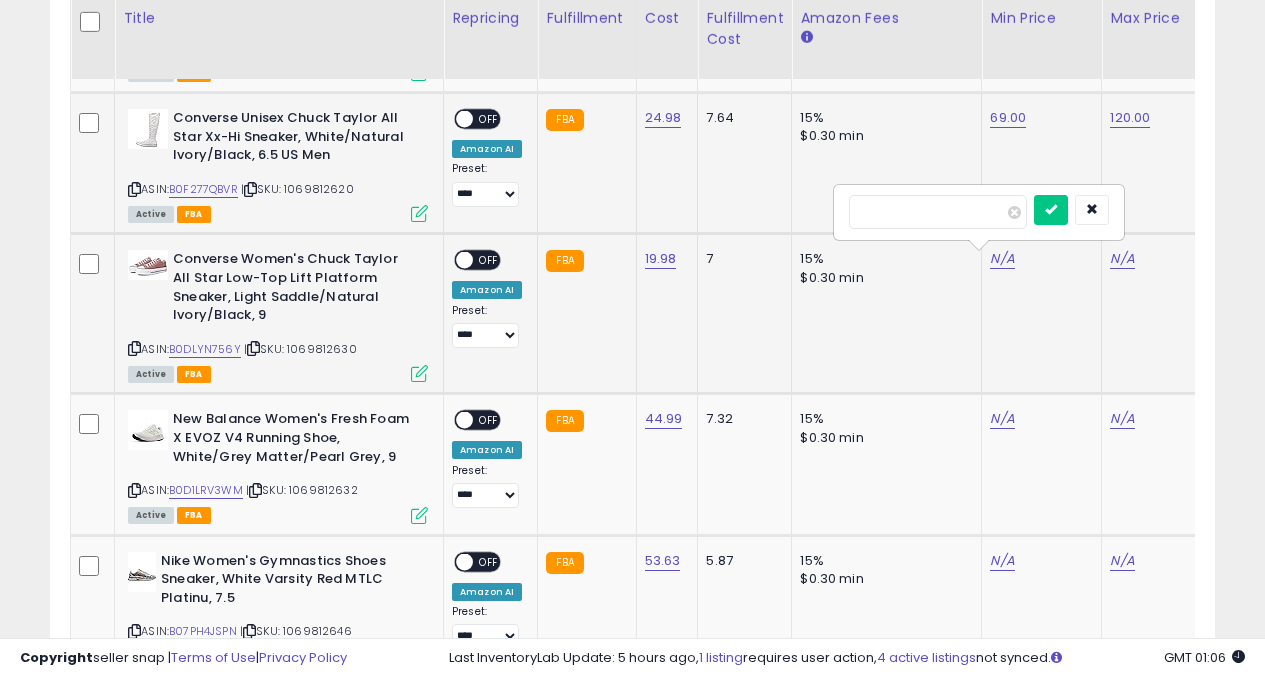 type on "**" 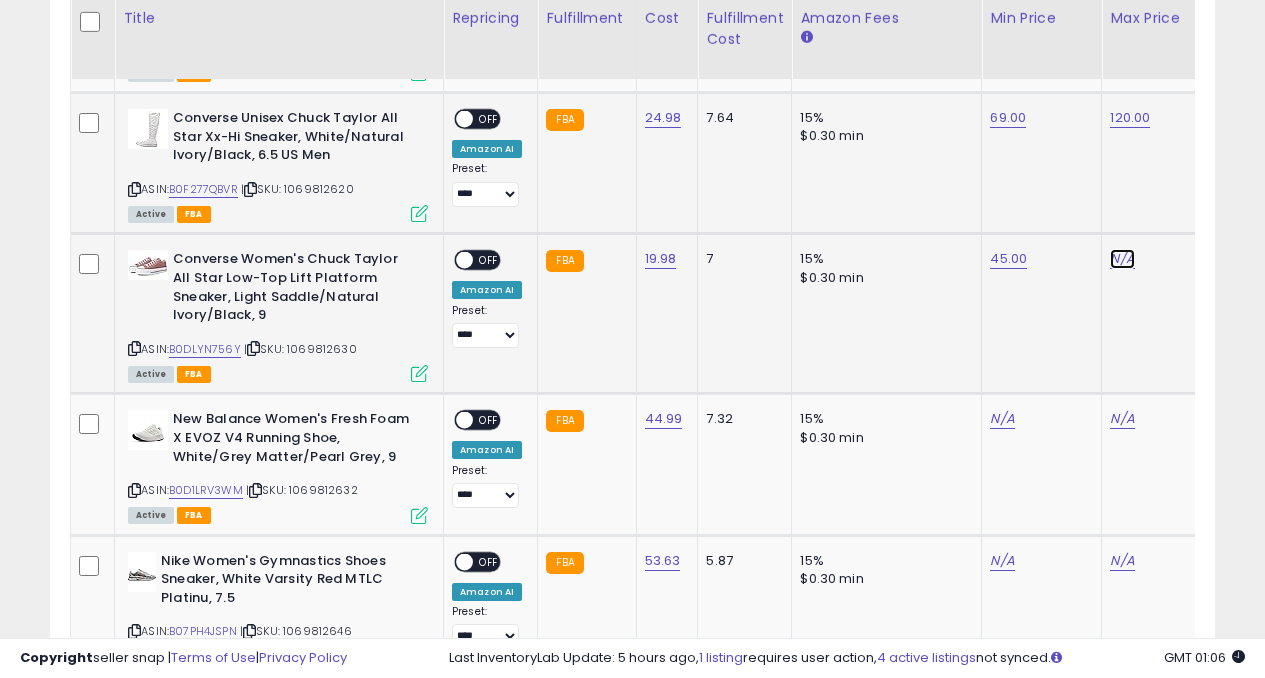 click on "N/A" at bounding box center (1122, 259) 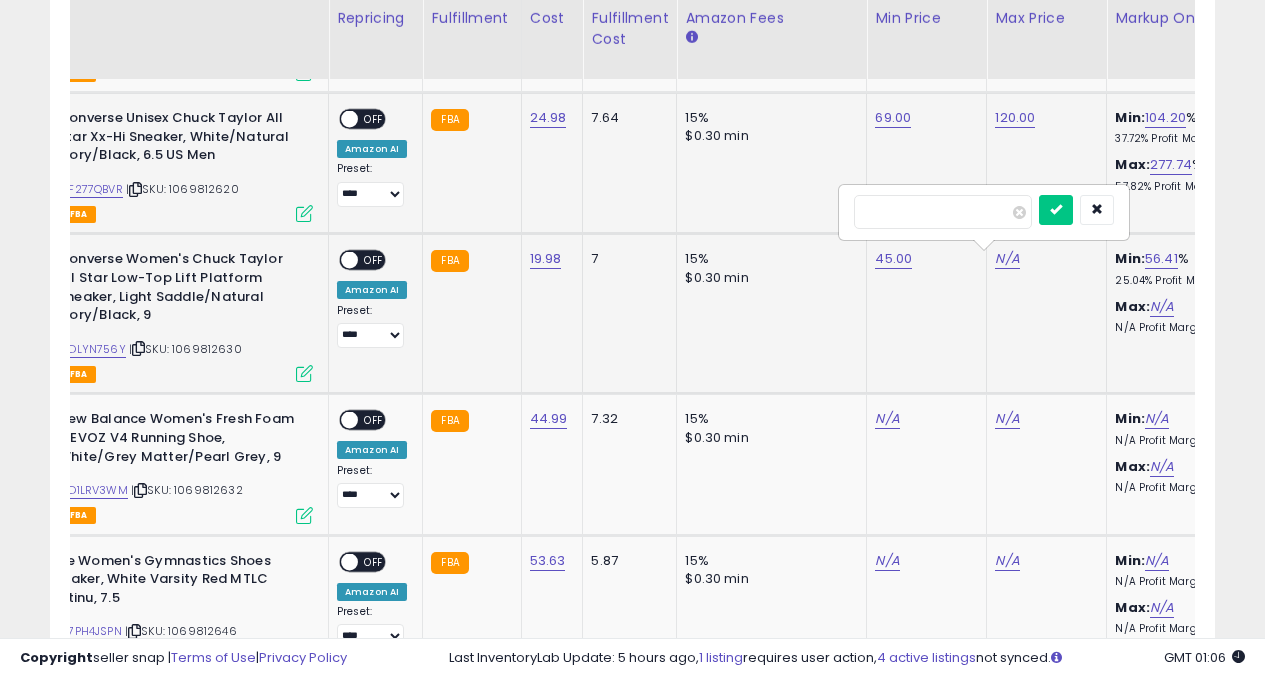 type on "**" 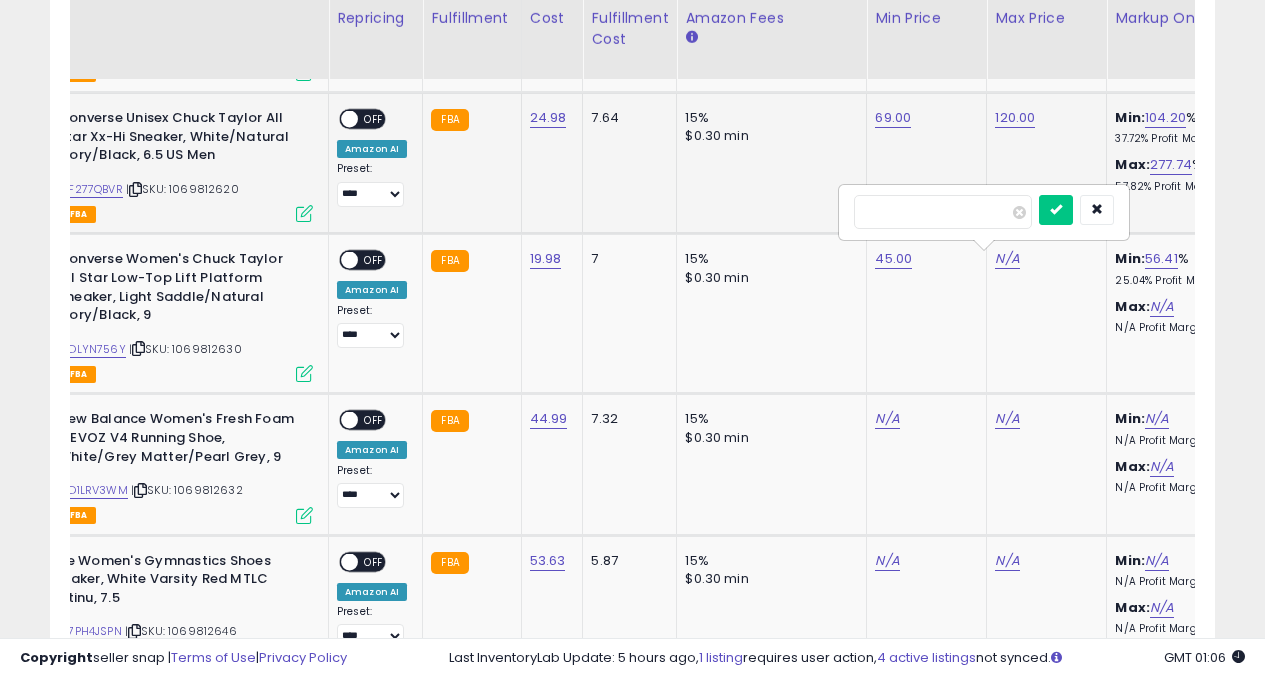 click at bounding box center (1056, 210) 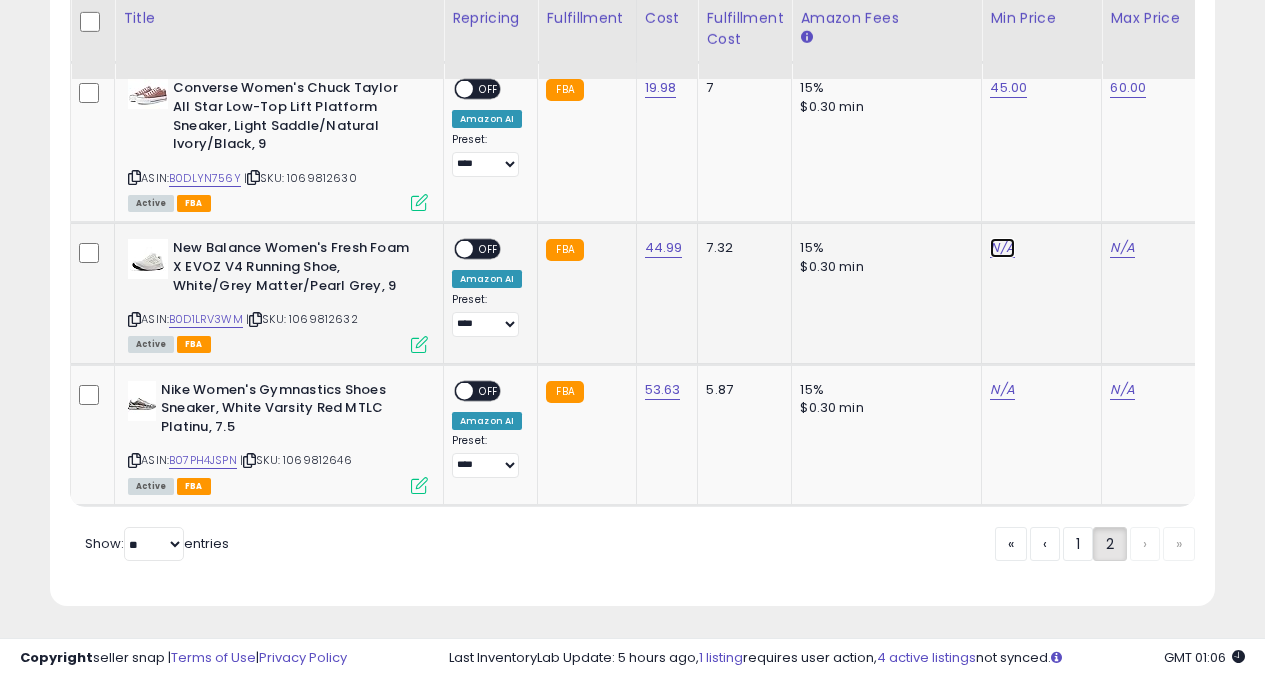 click on "N/A" at bounding box center (1002, 248) 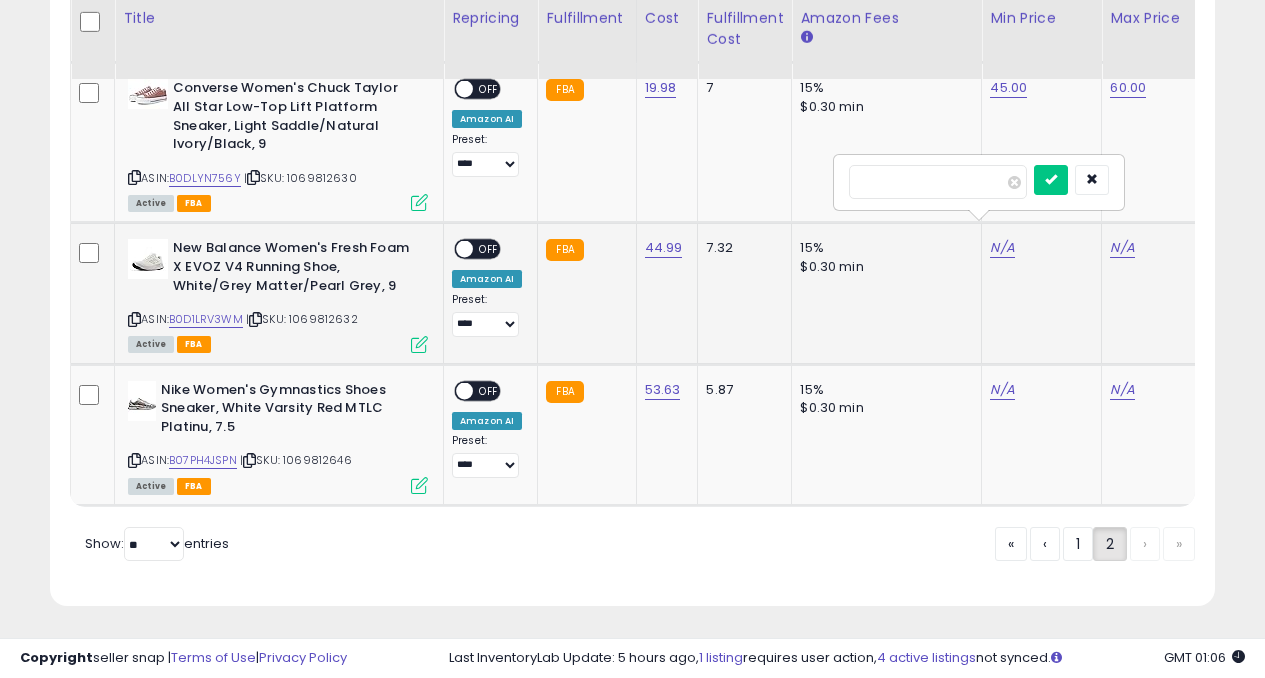 type on "**" 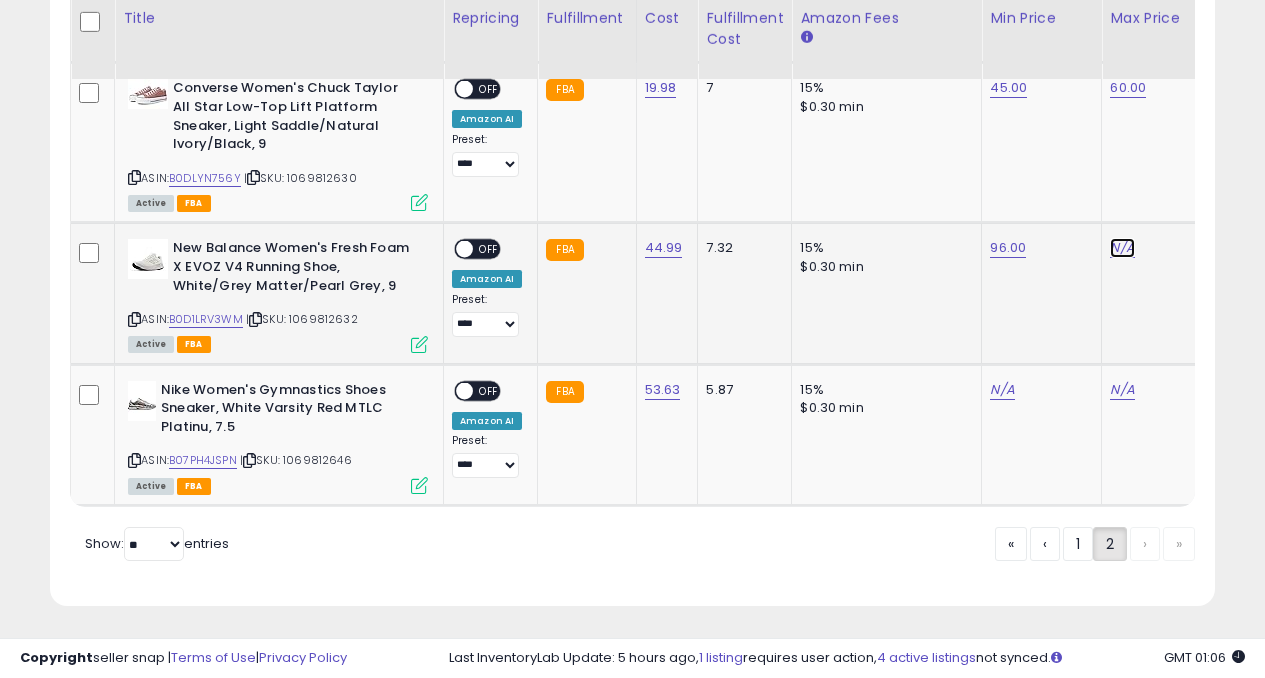 click on "N/A" at bounding box center (1122, 248) 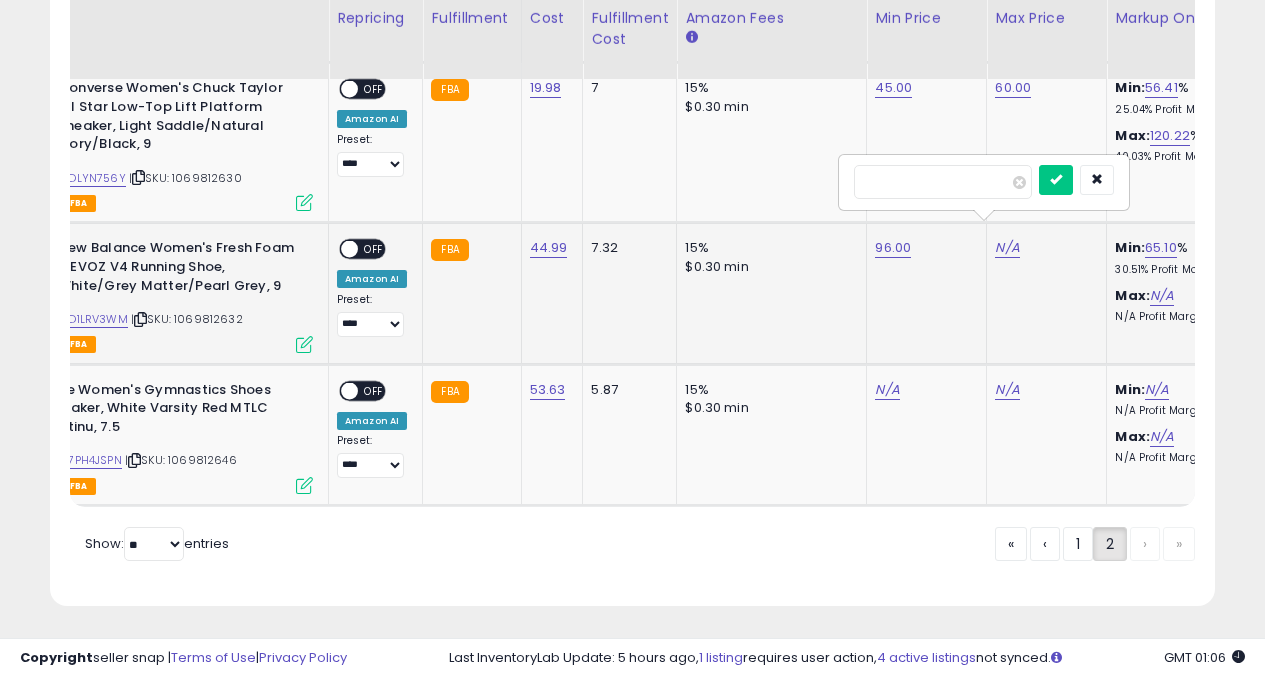 type on "***" 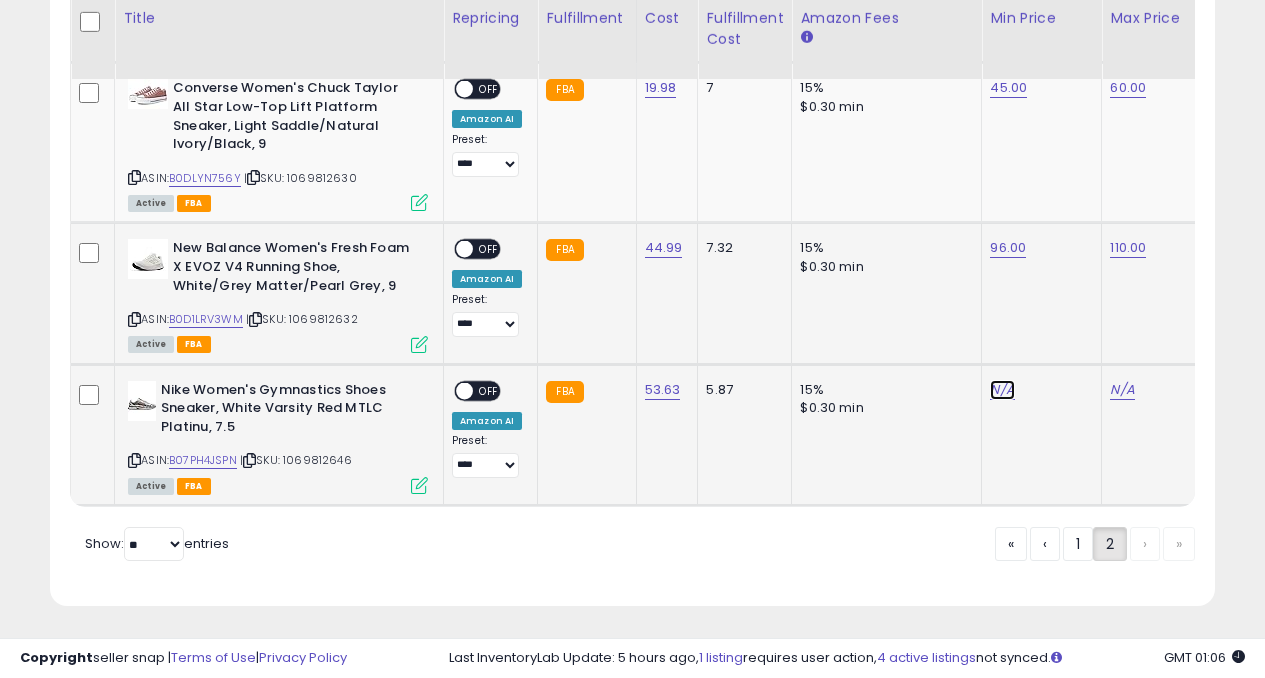 click on "N/A" at bounding box center [1002, 390] 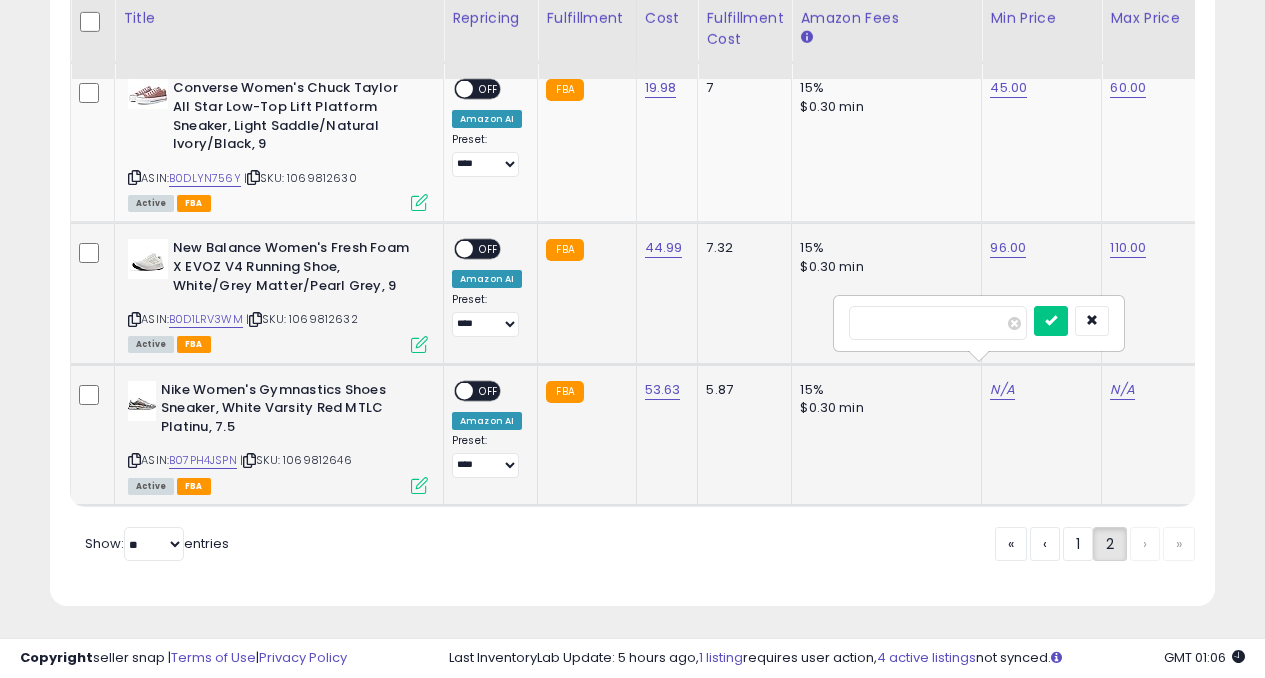 type on "***" 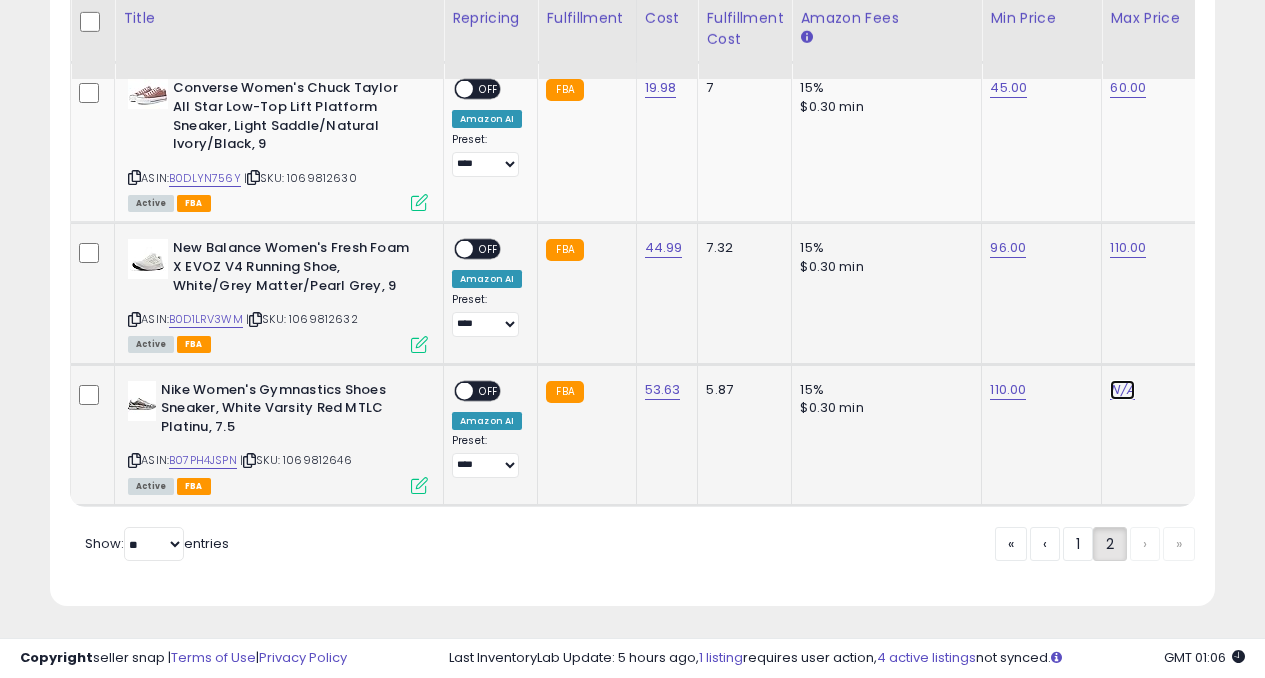 click on "N/A" at bounding box center (1122, 390) 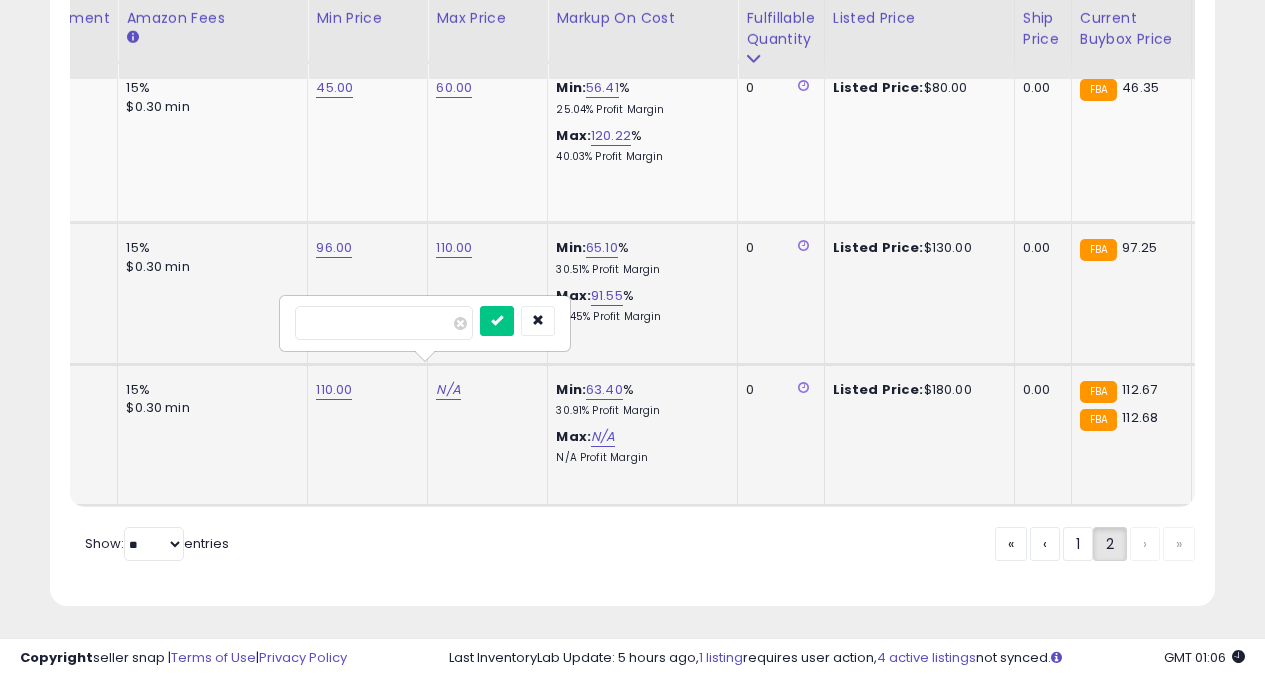 type on "***" 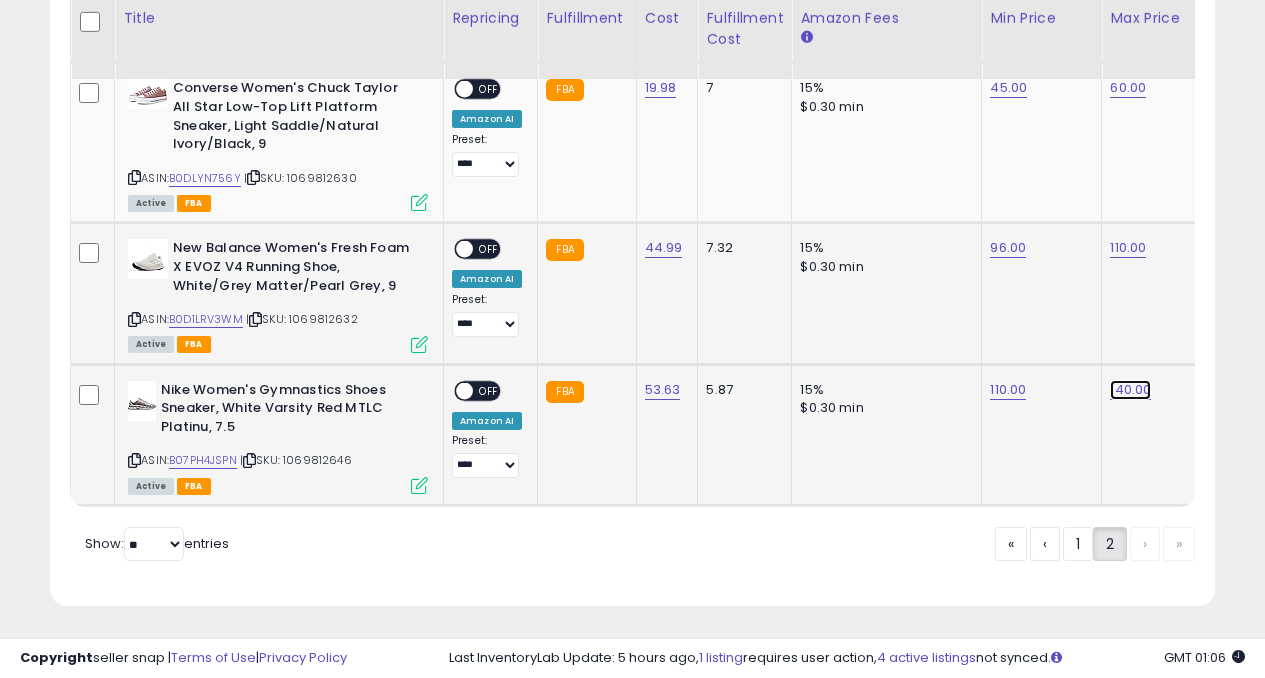 click on "140.00" at bounding box center (1127, -2087) 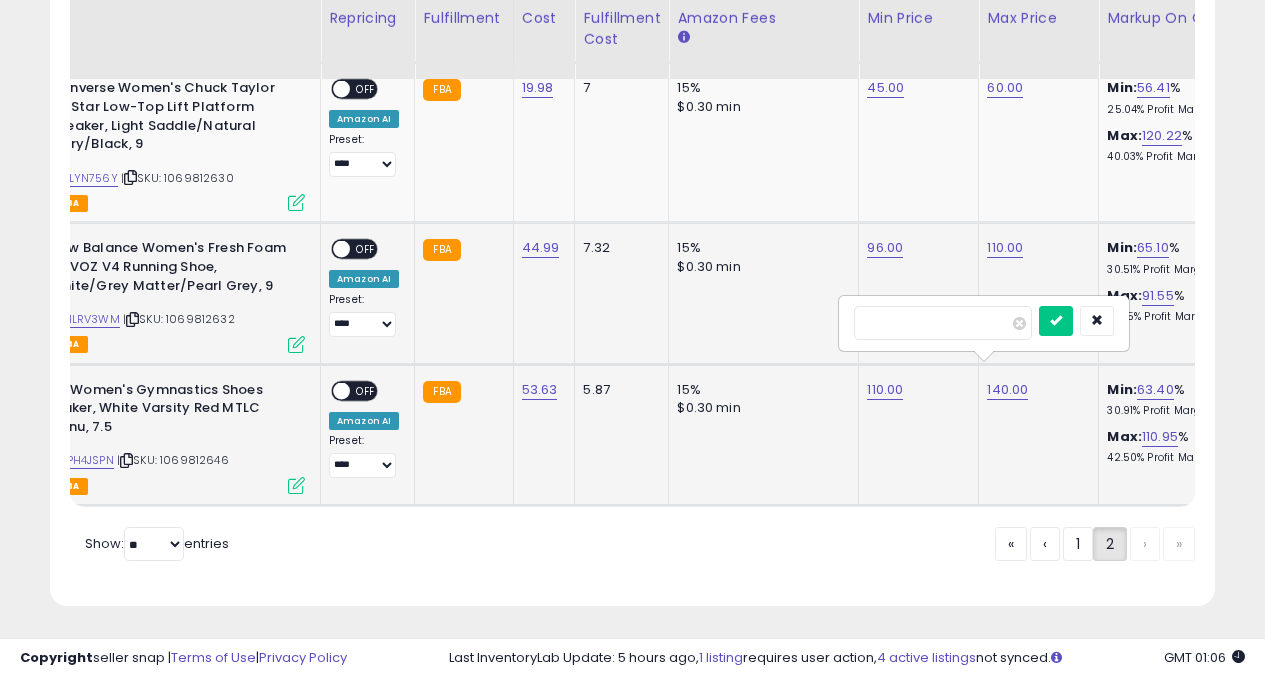 type on "*" 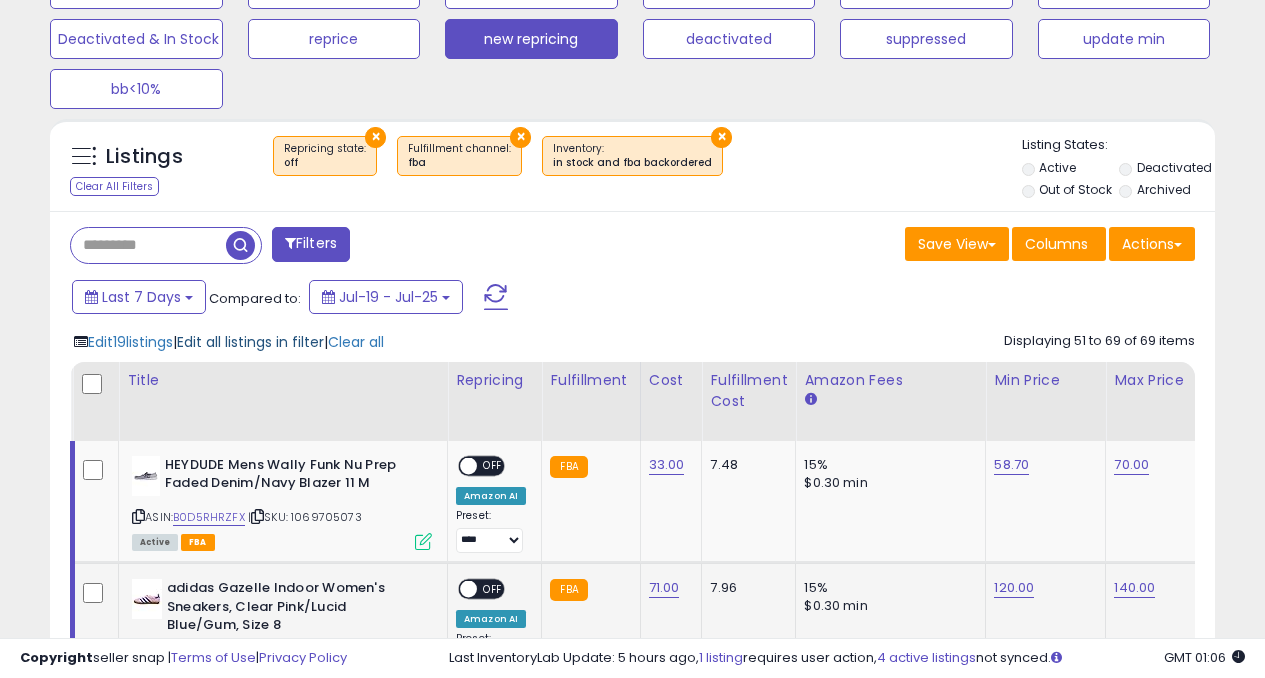 click on "Edit all listings in filter" at bounding box center [250, 342] 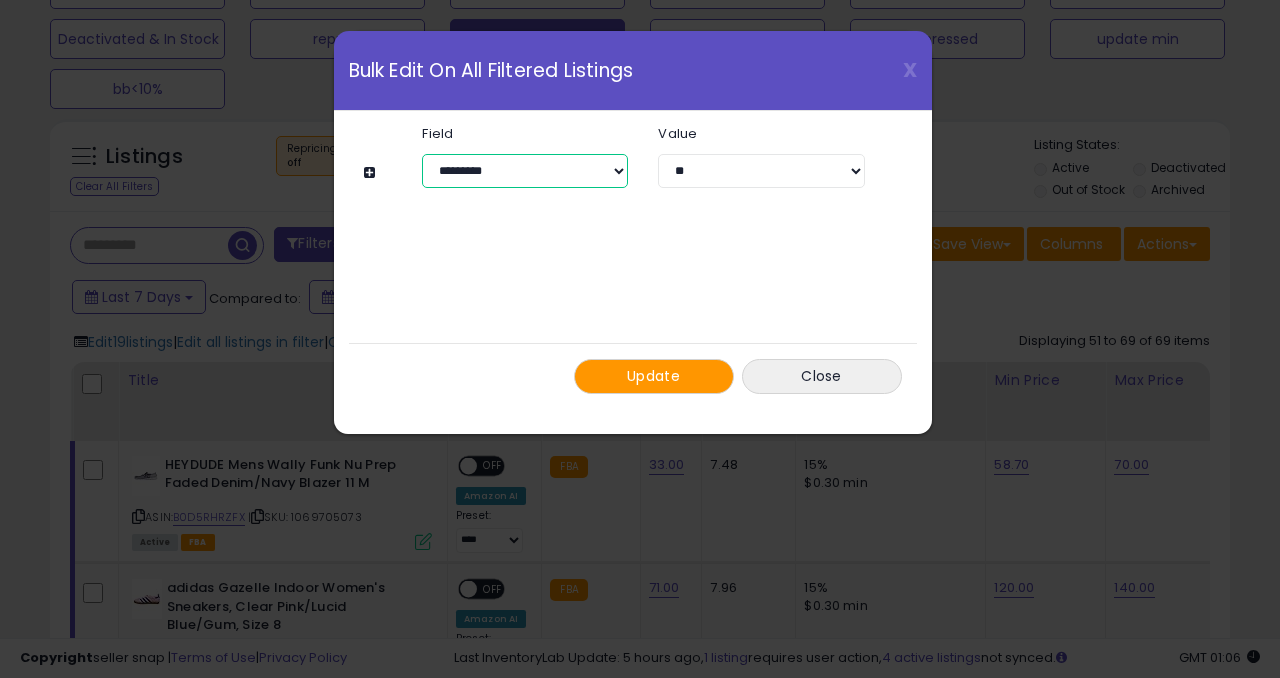 click on "**********" at bounding box center (525, 171) 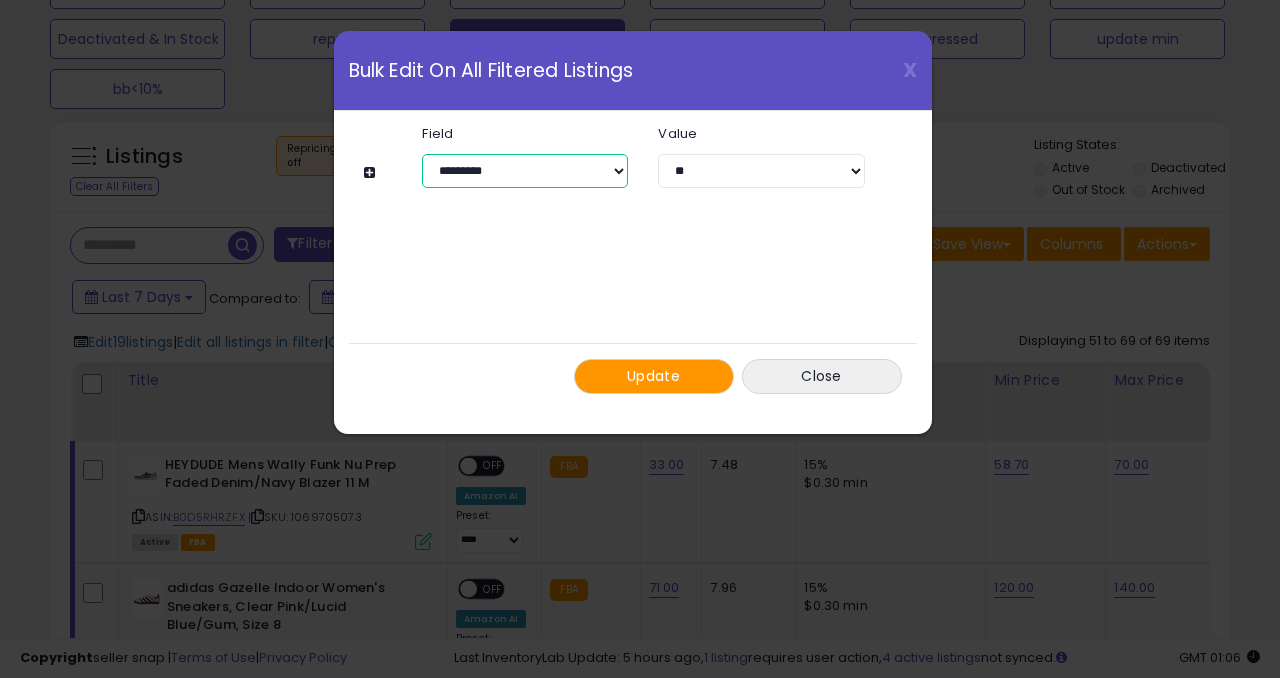 select on "**********" 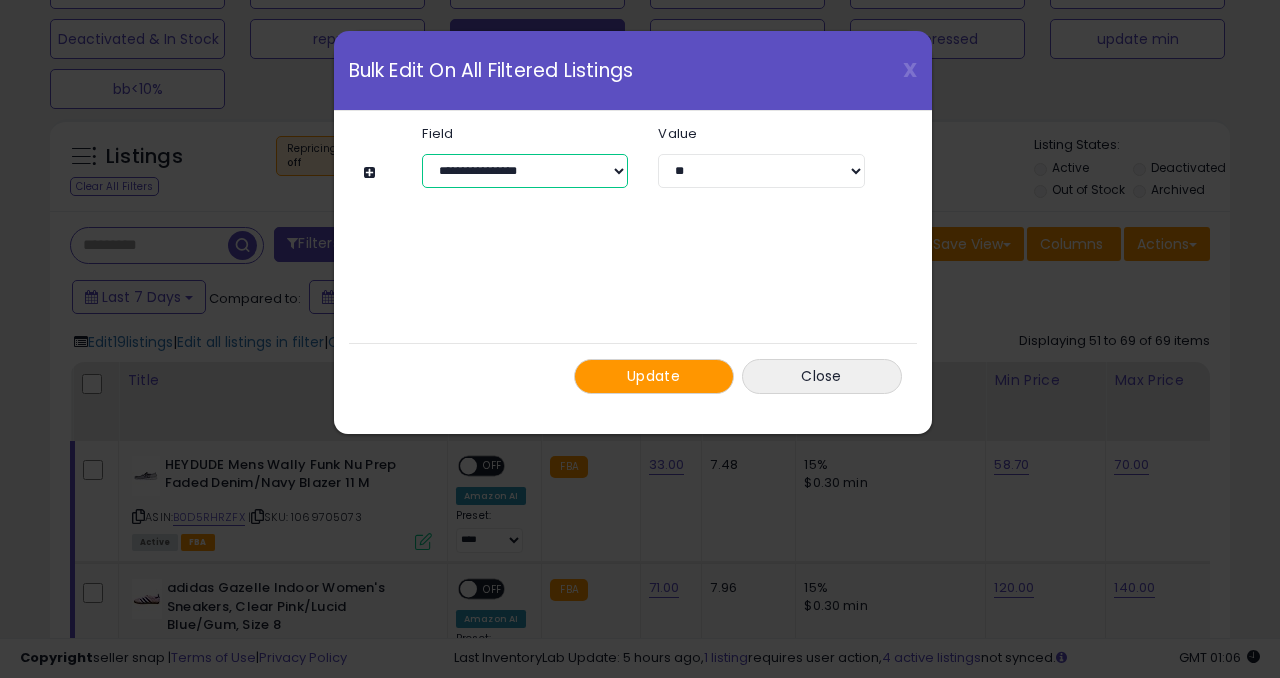 click on "**********" at bounding box center [525, 171] 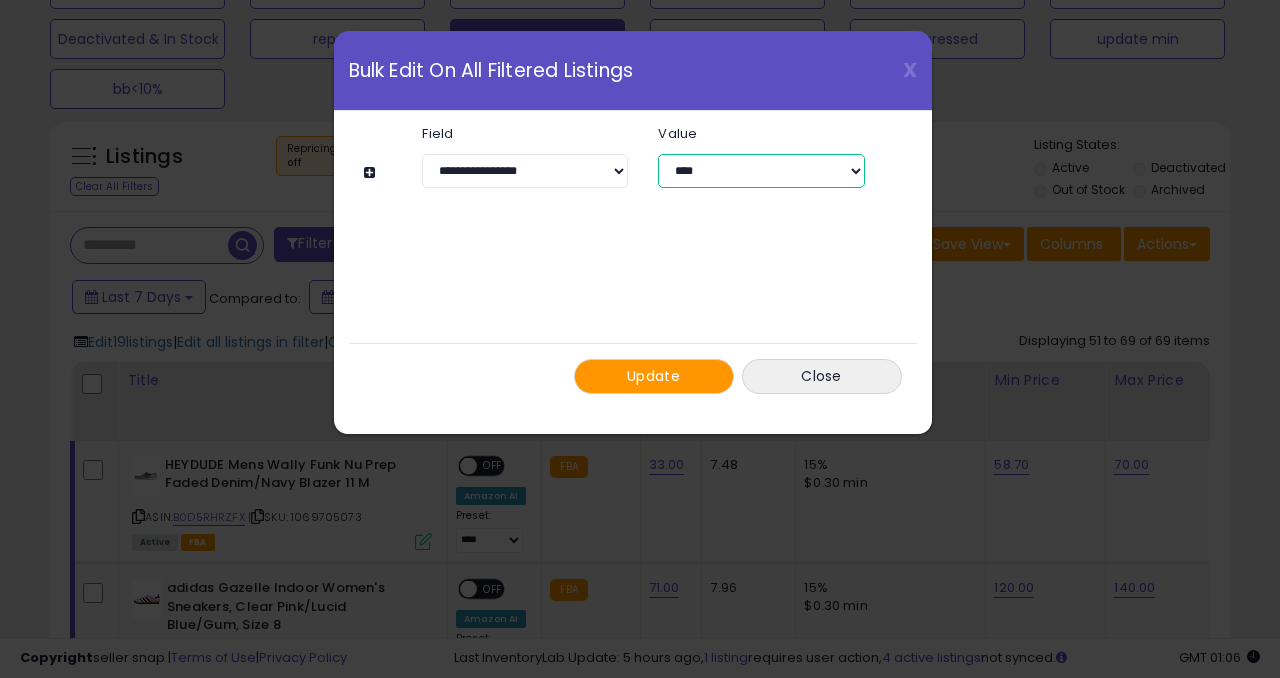 click on "**********" at bounding box center [761, 171] 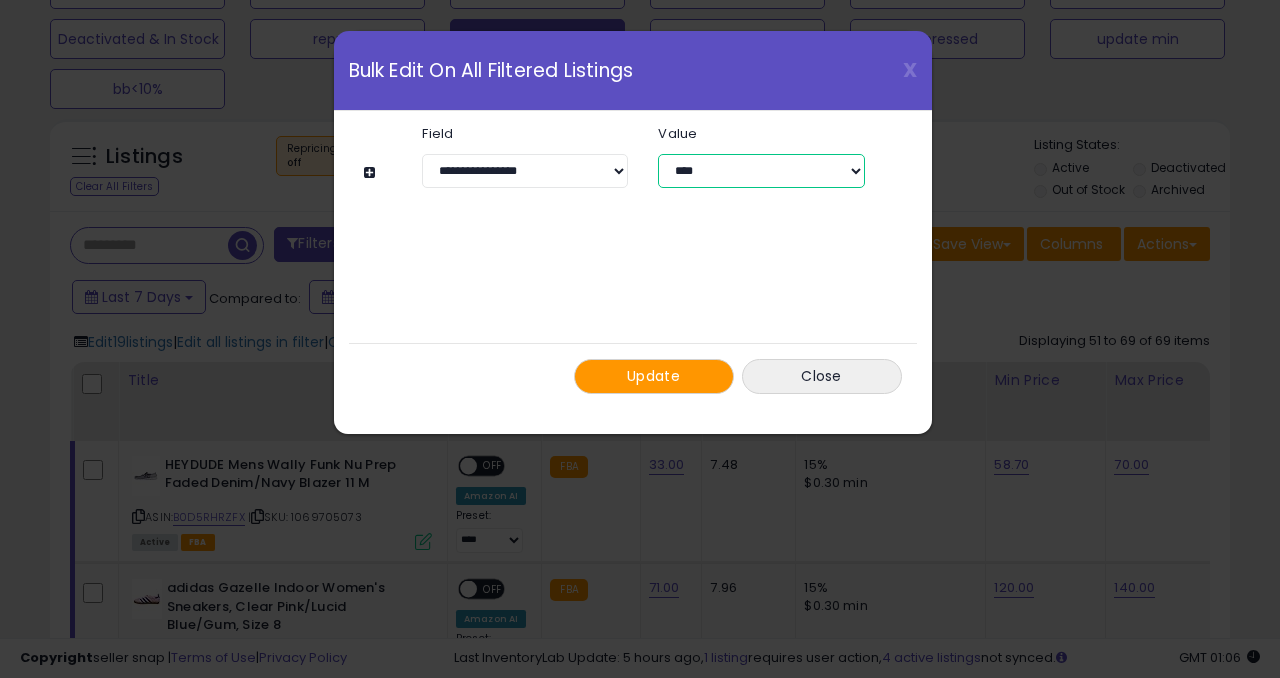 select on "*****" 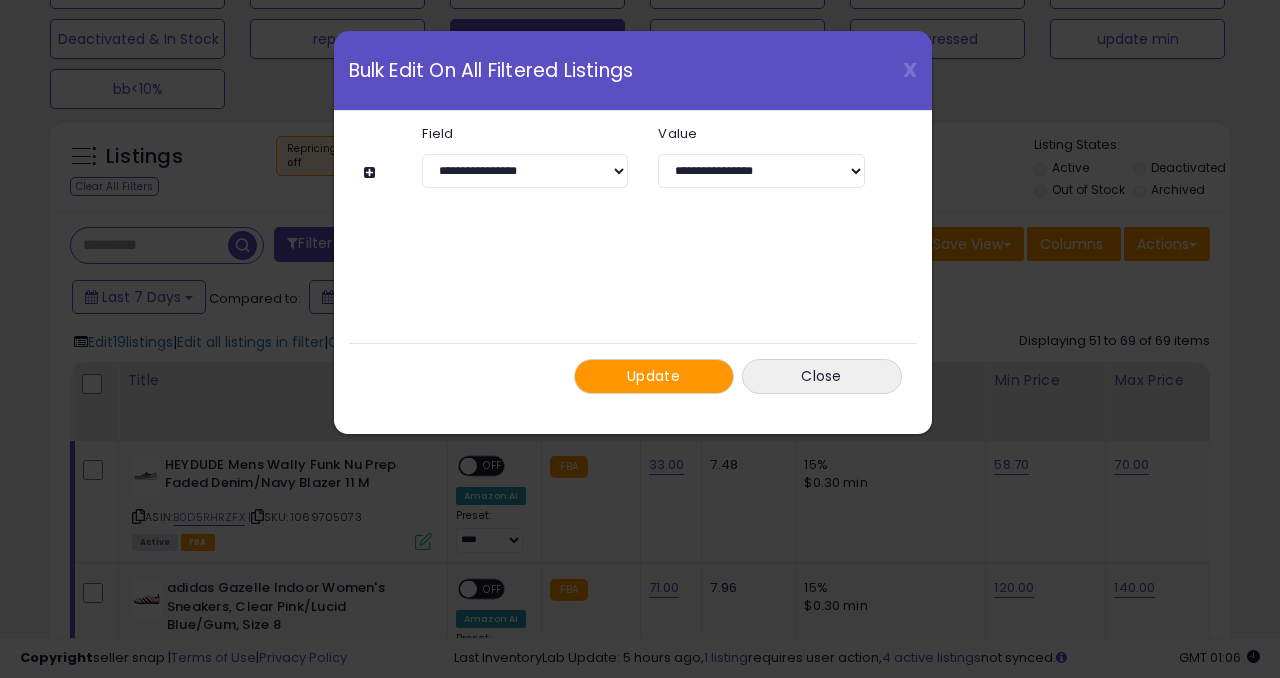 click on "Update" at bounding box center (653, 376) 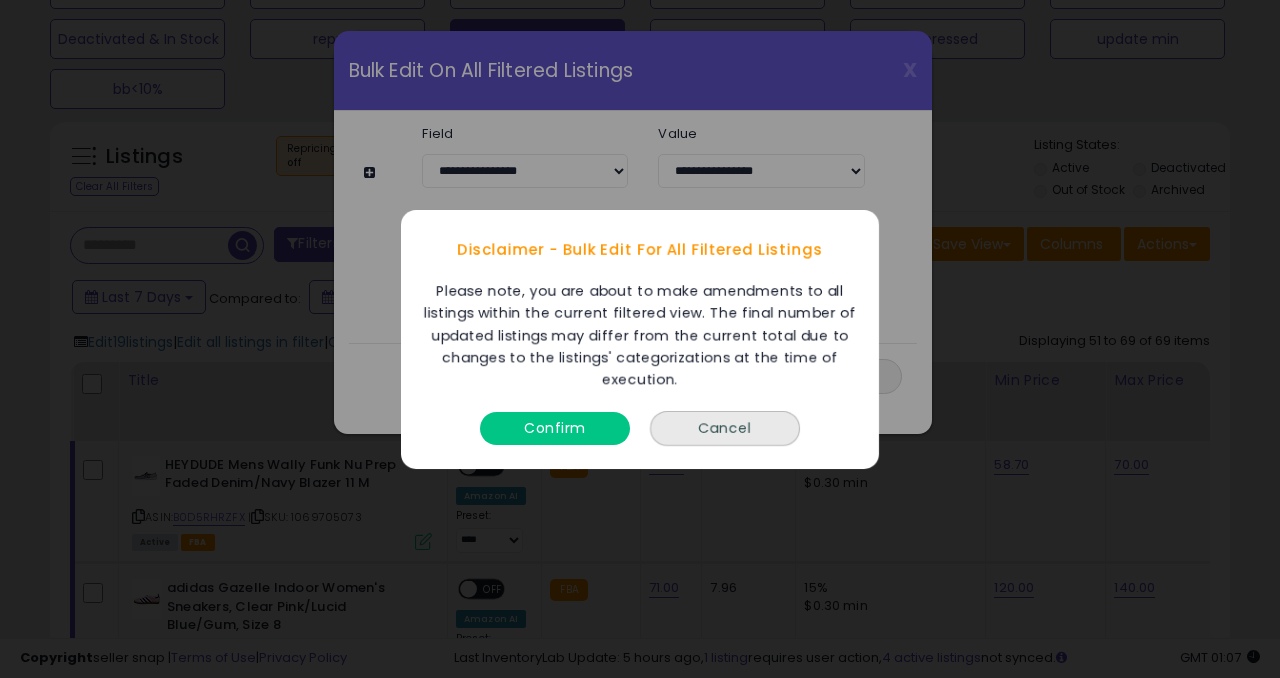 click on "Confirm" at bounding box center [555, 427] 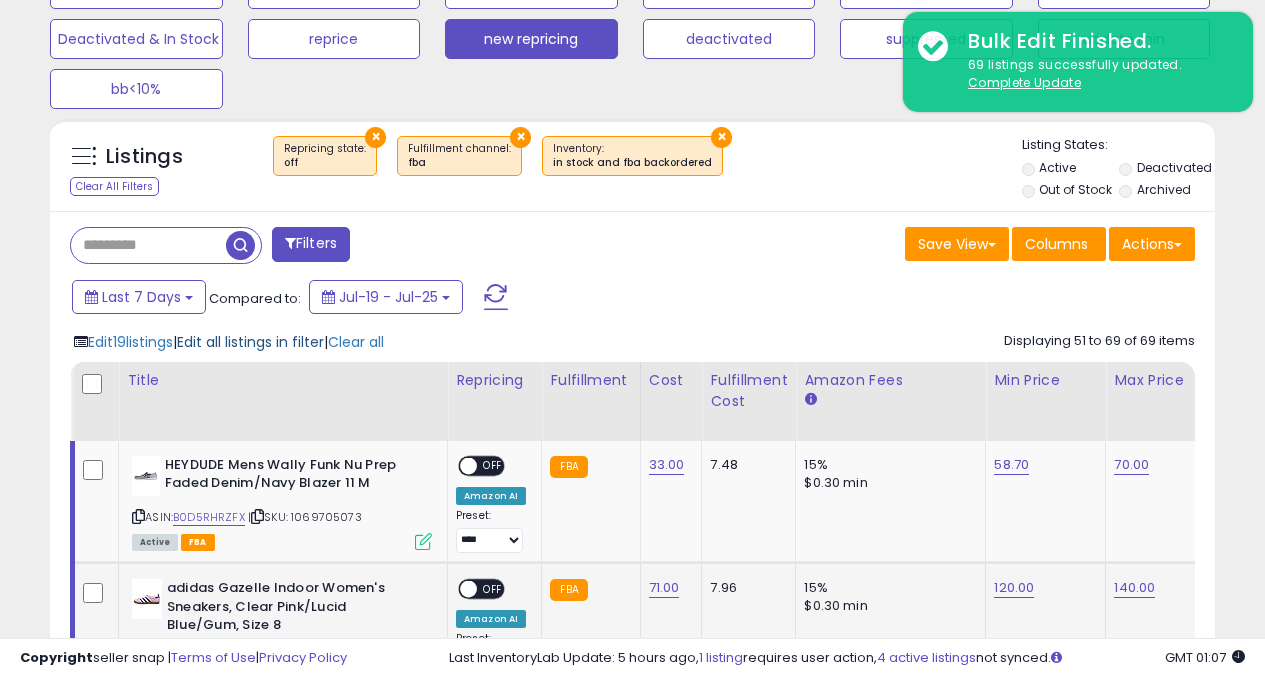 click on "Edit all listings in filter" at bounding box center [250, 342] 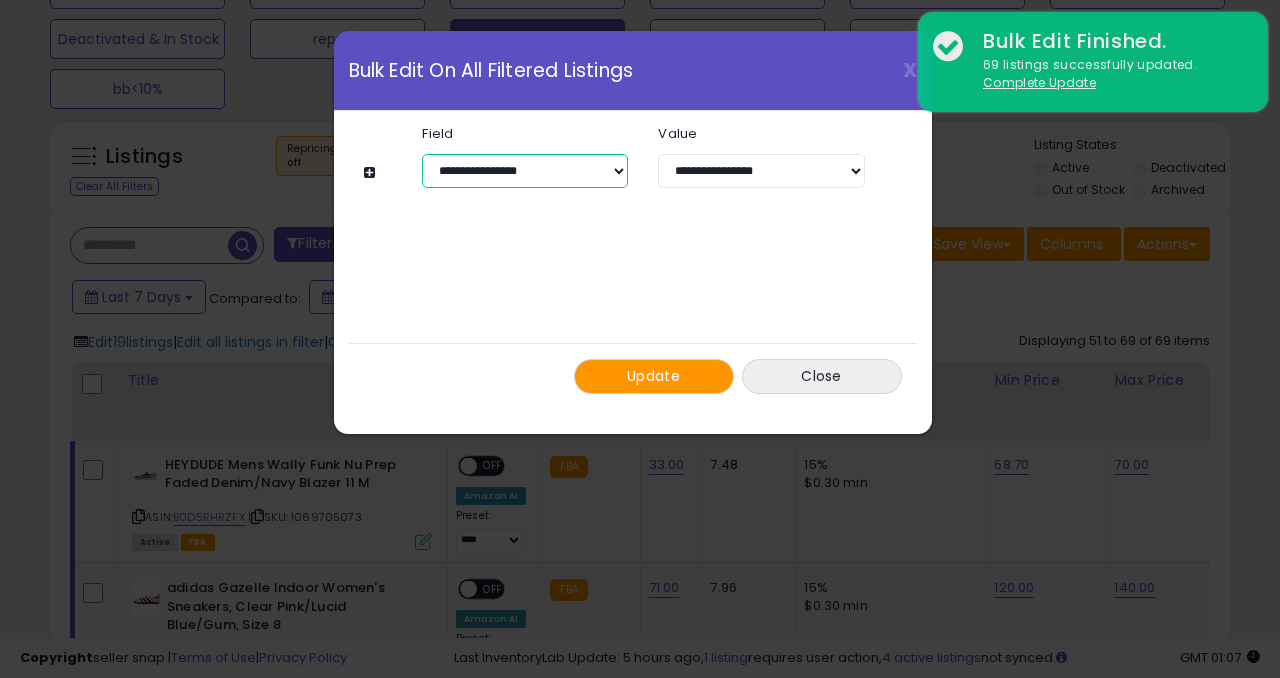 click on "**********" at bounding box center (525, 171) 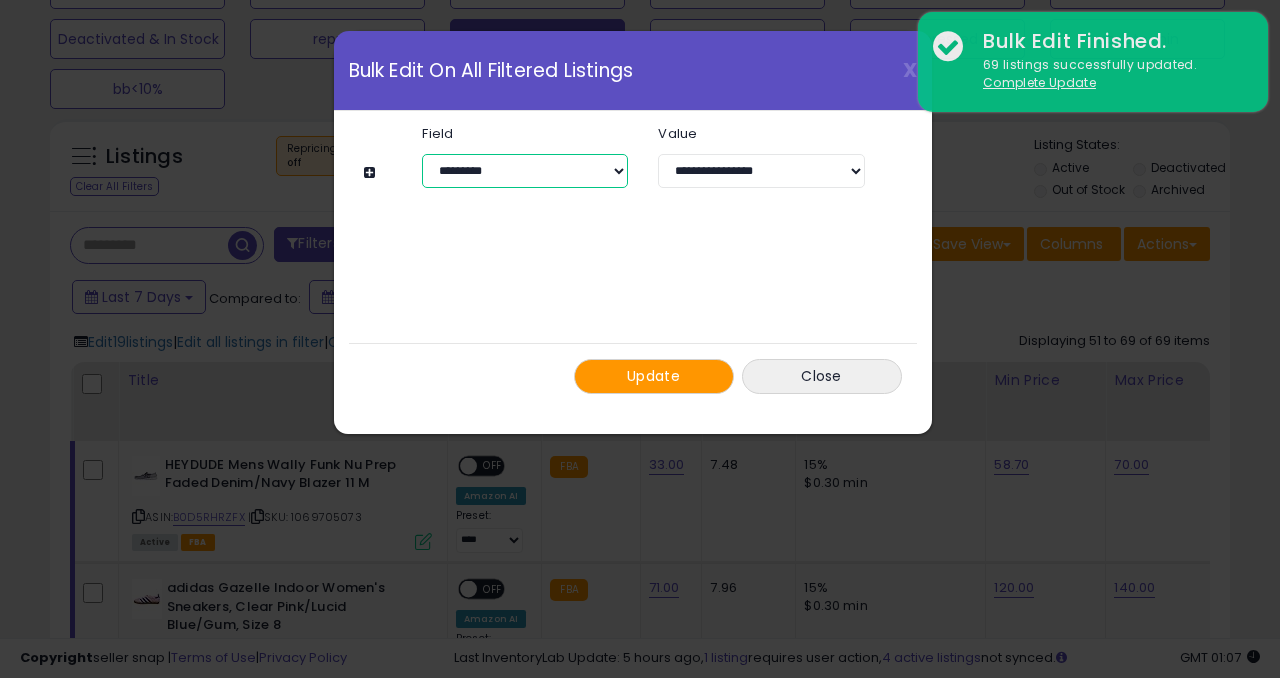 click on "**********" at bounding box center (525, 171) 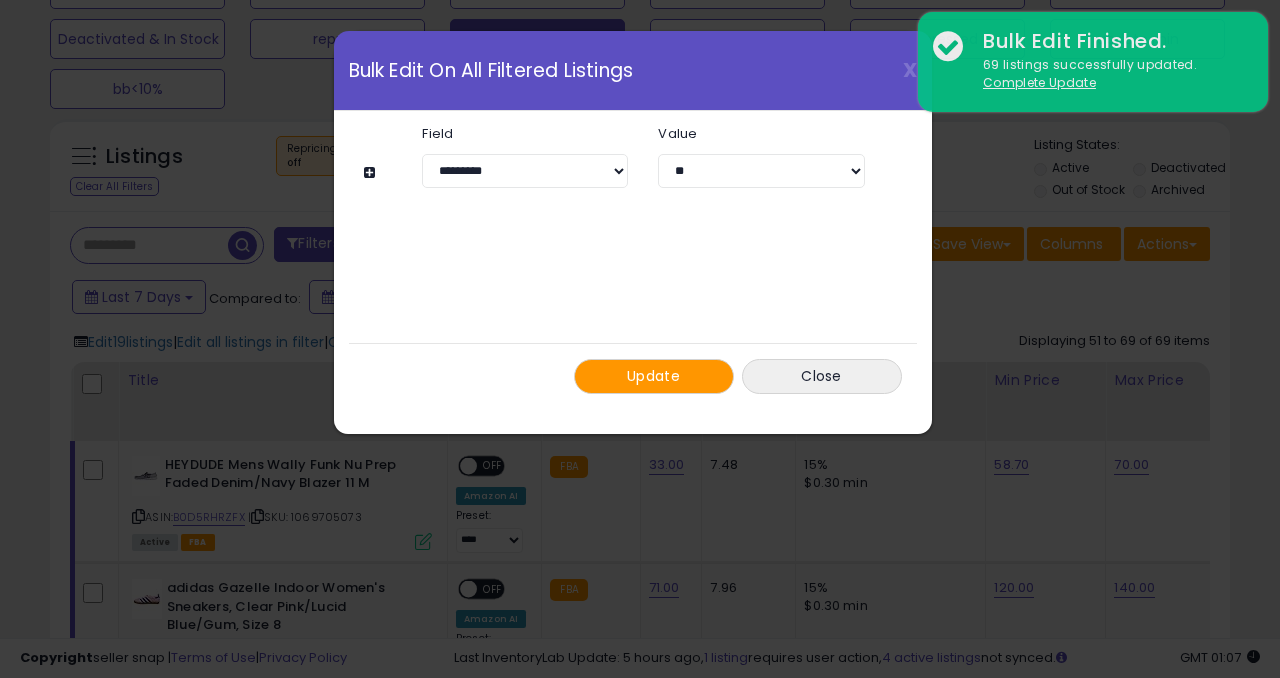 click on "Update" at bounding box center [654, 376] 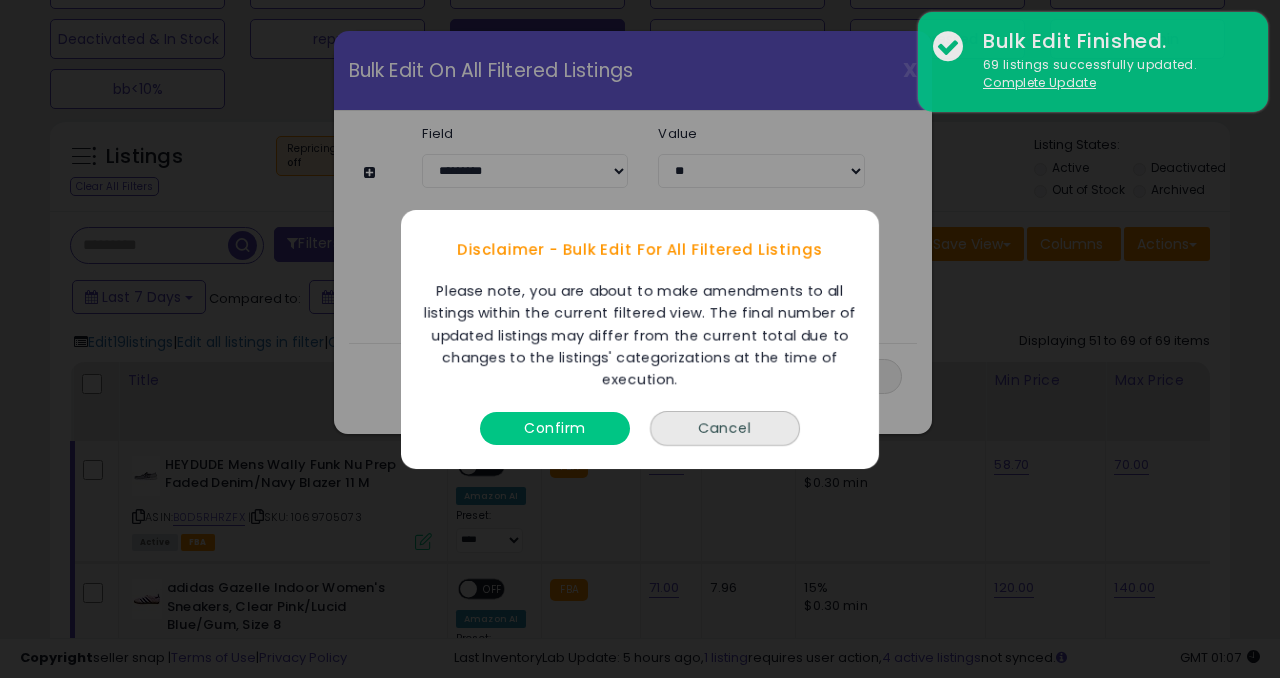 click on "Confirm" at bounding box center (555, 427) 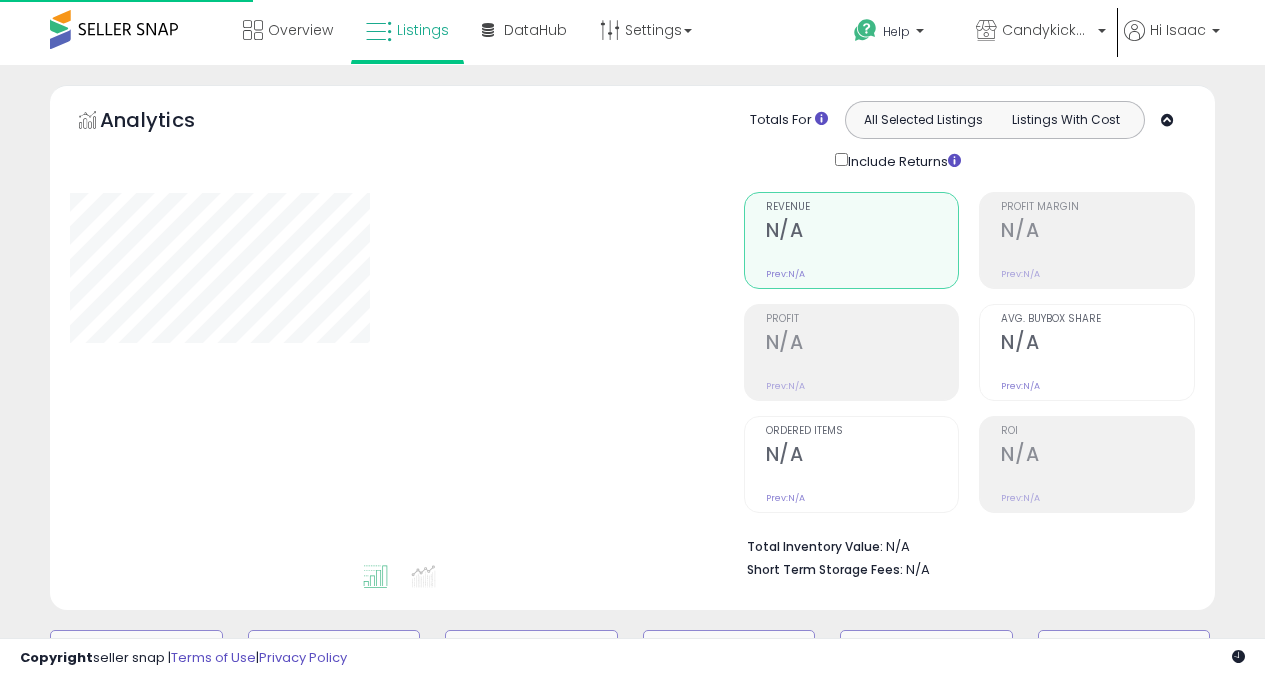 scroll, scrollTop: 0, scrollLeft: 0, axis: both 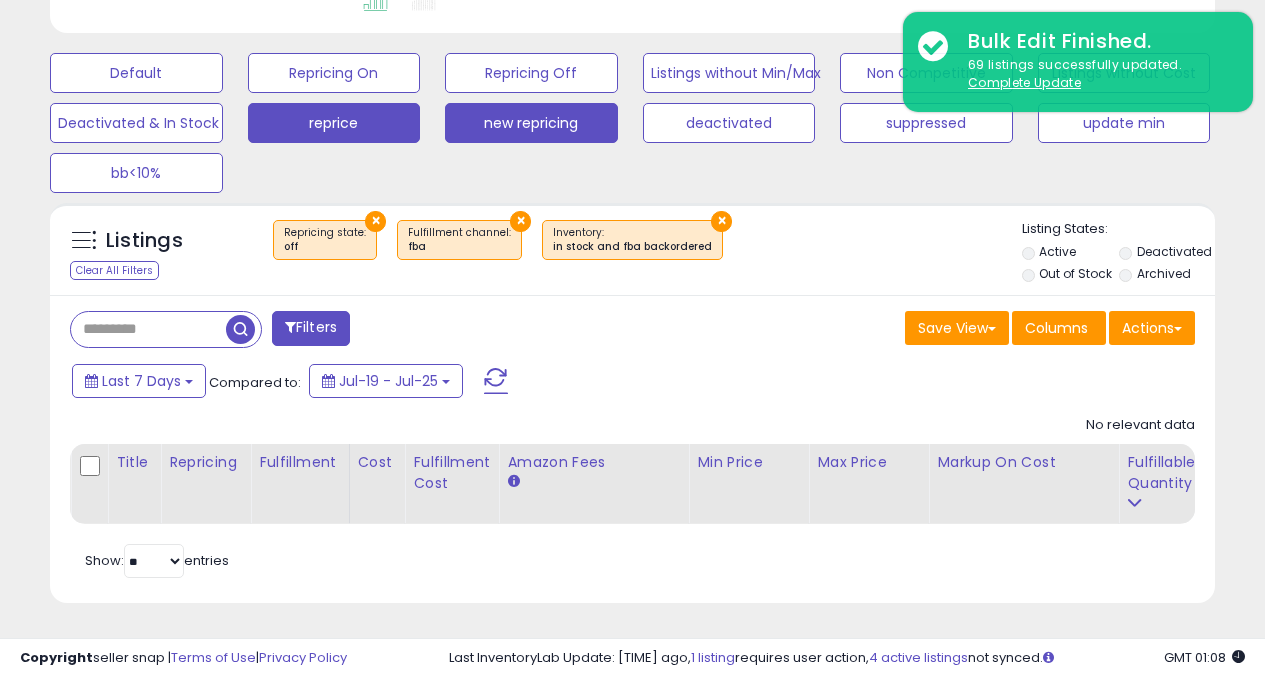 click on "reprice" at bounding box center [136, 73] 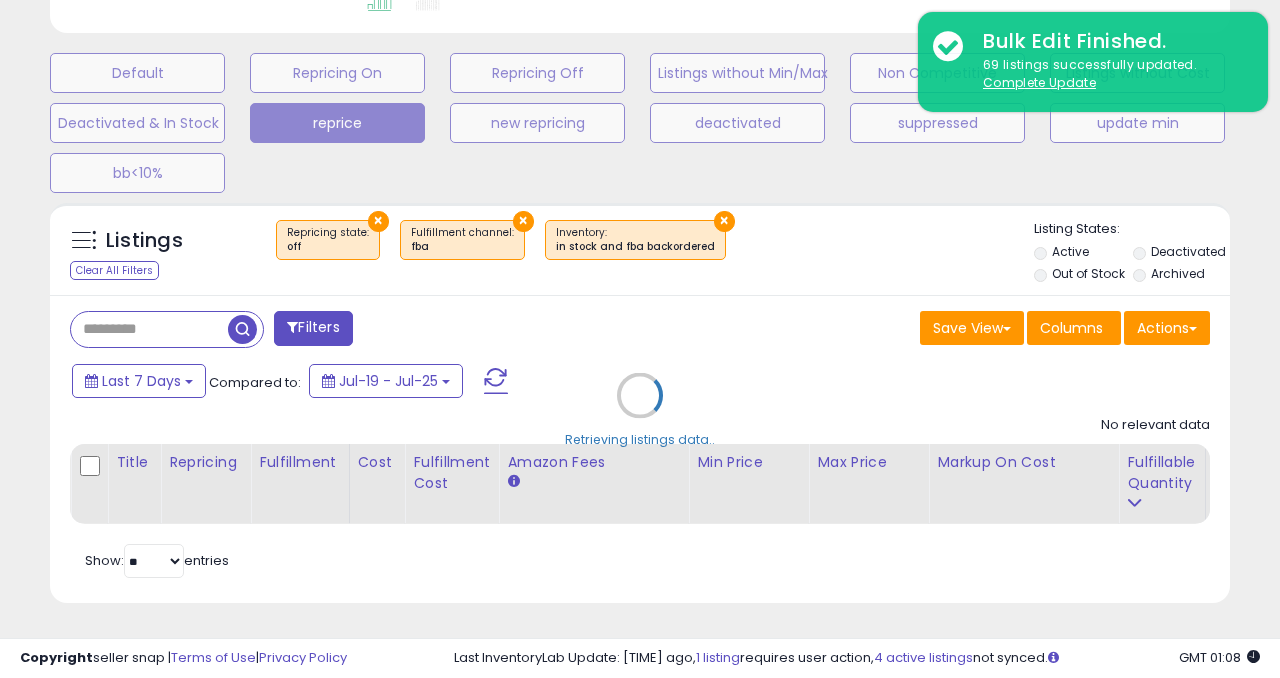 scroll, scrollTop: 999590, scrollLeft: 999317, axis: both 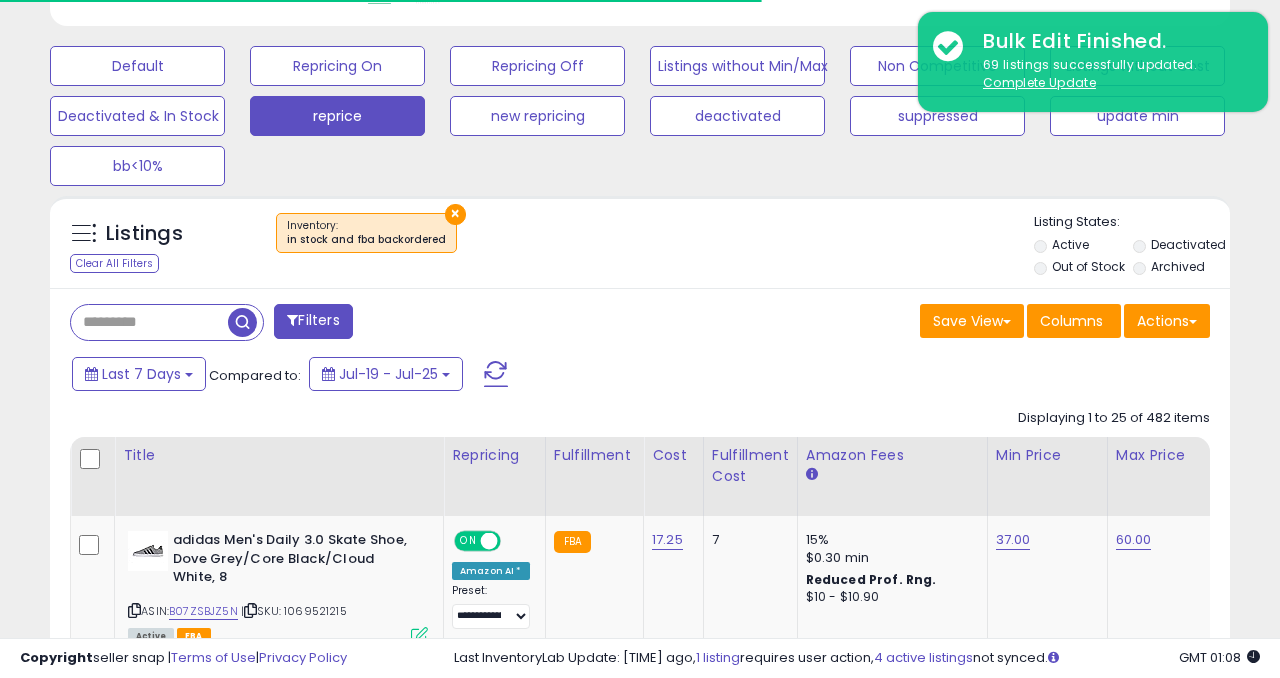 select on "**" 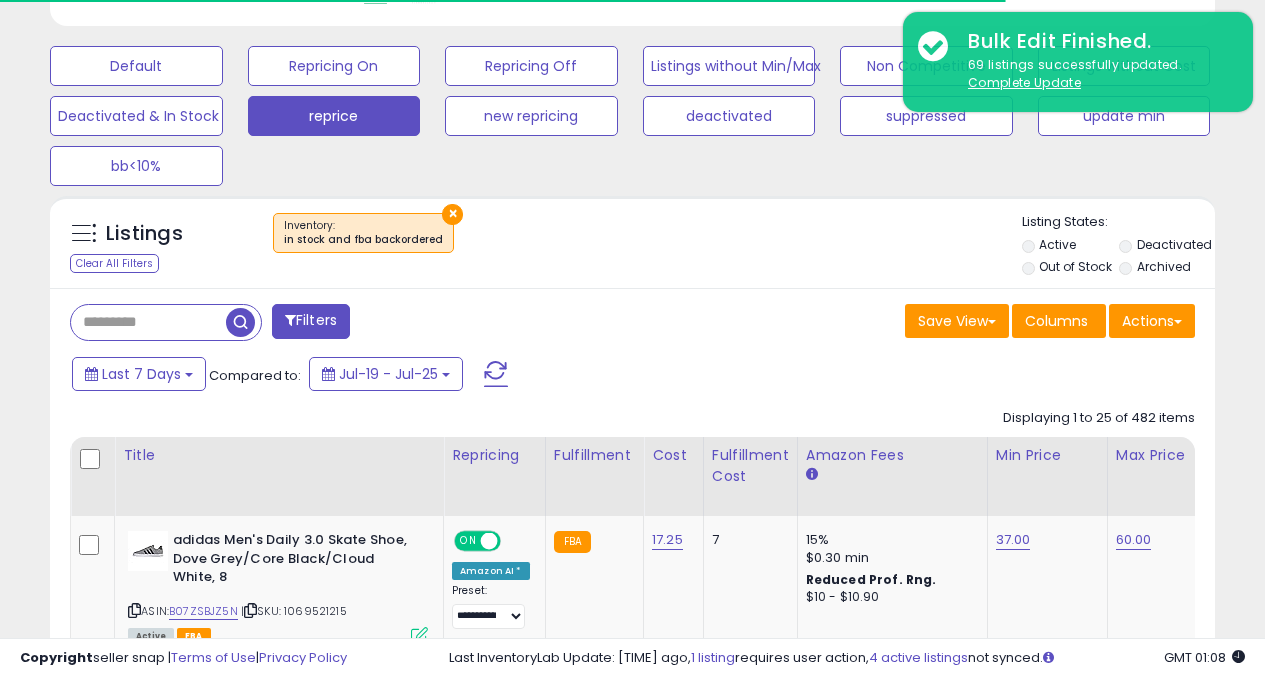 scroll, scrollTop: 410, scrollLeft: 673, axis: both 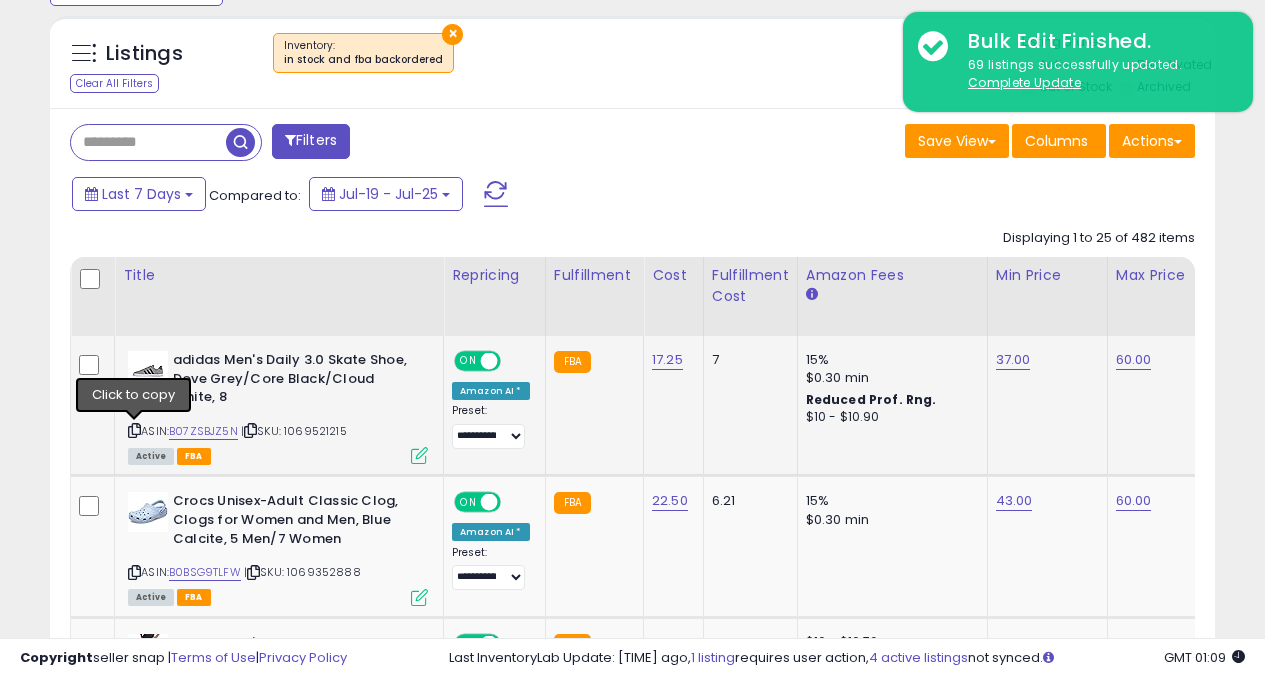 click at bounding box center [134, 430] 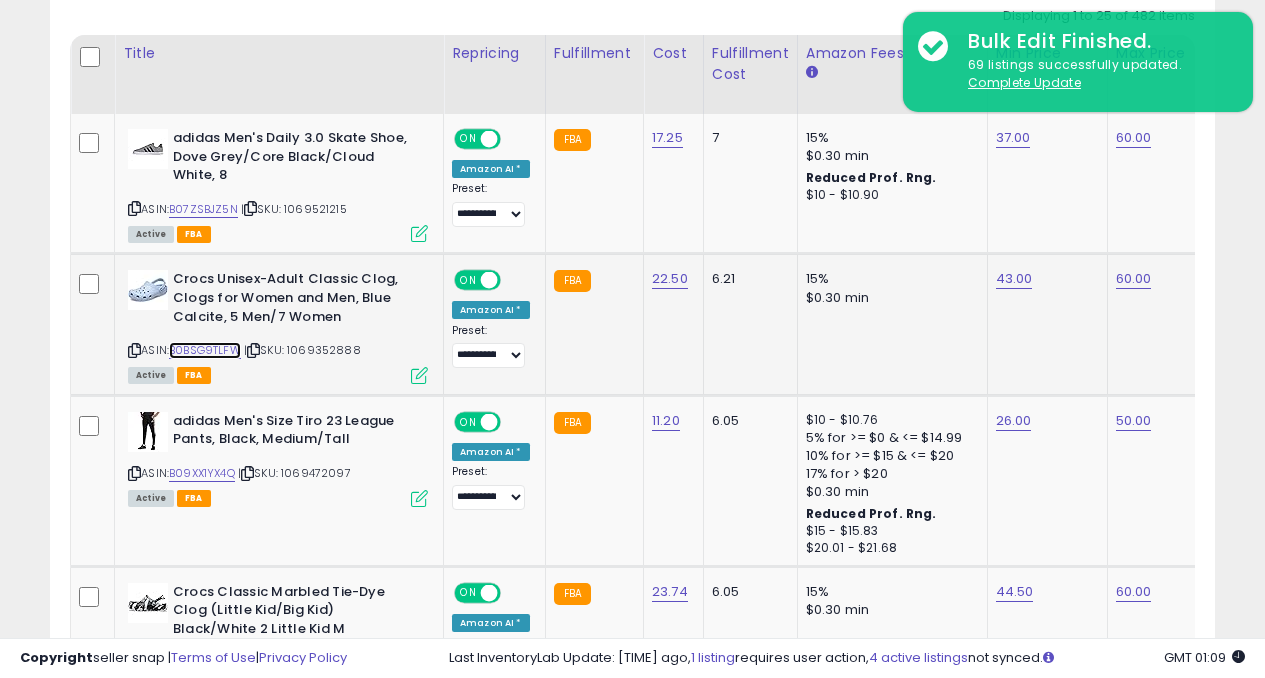 click on "B0BSG9TLFW" at bounding box center (205, 350) 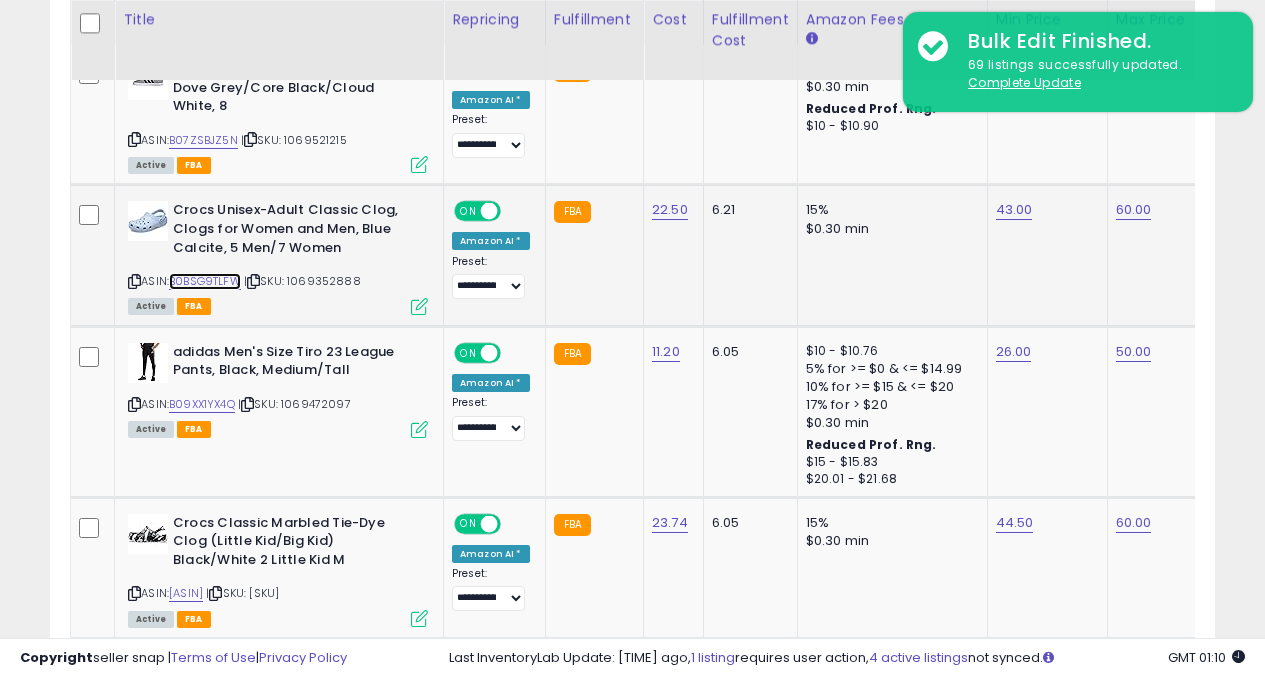 scroll, scrollTop: 1057, scrollLeft: 0, axis: vertical 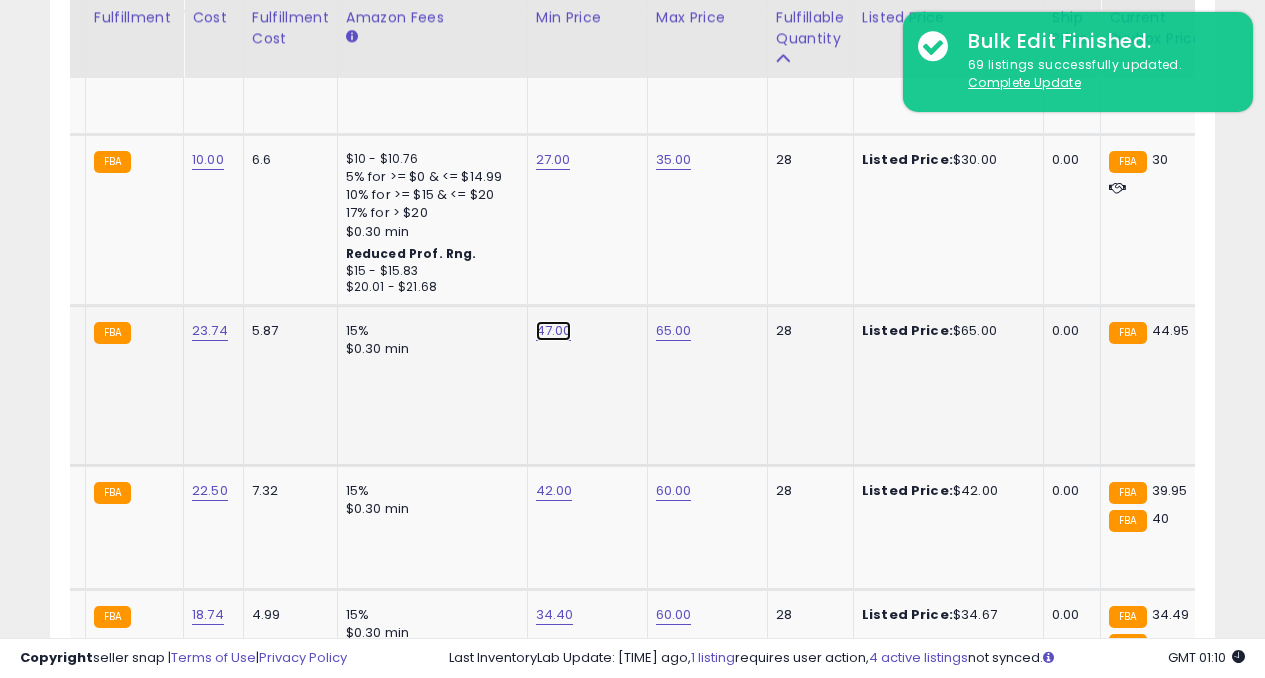 click on "47.00" at bounding box center [553, -806] 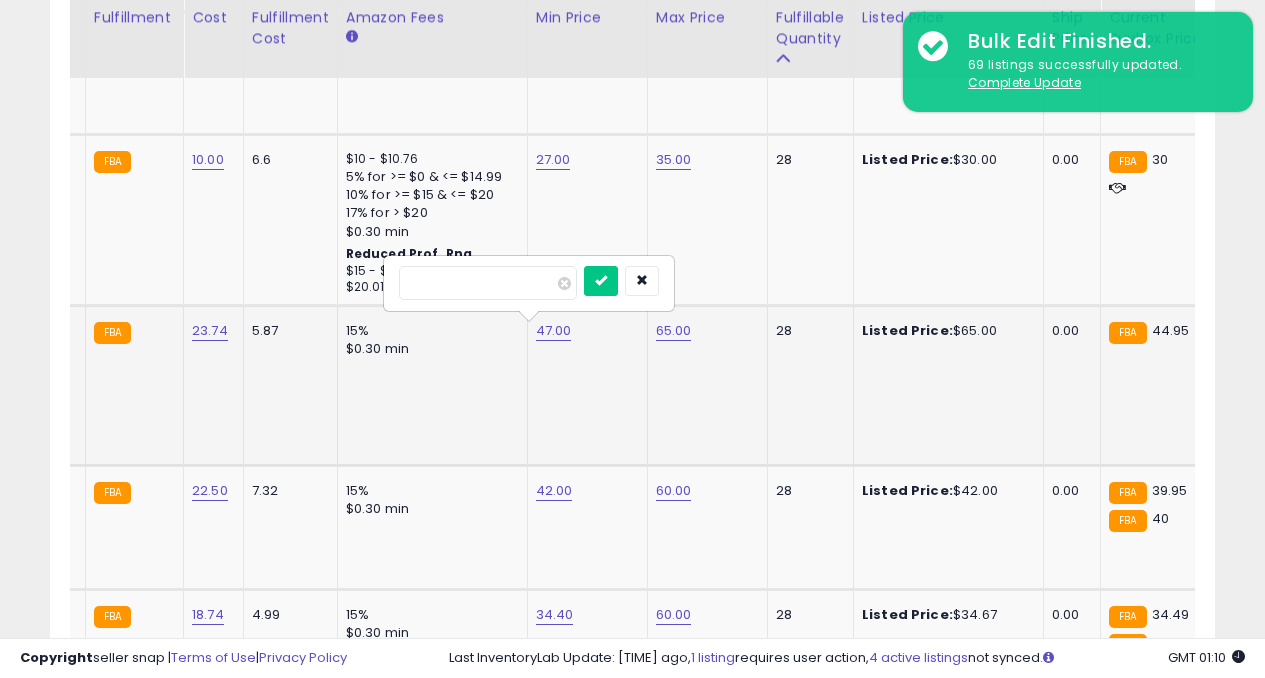 type on "*" 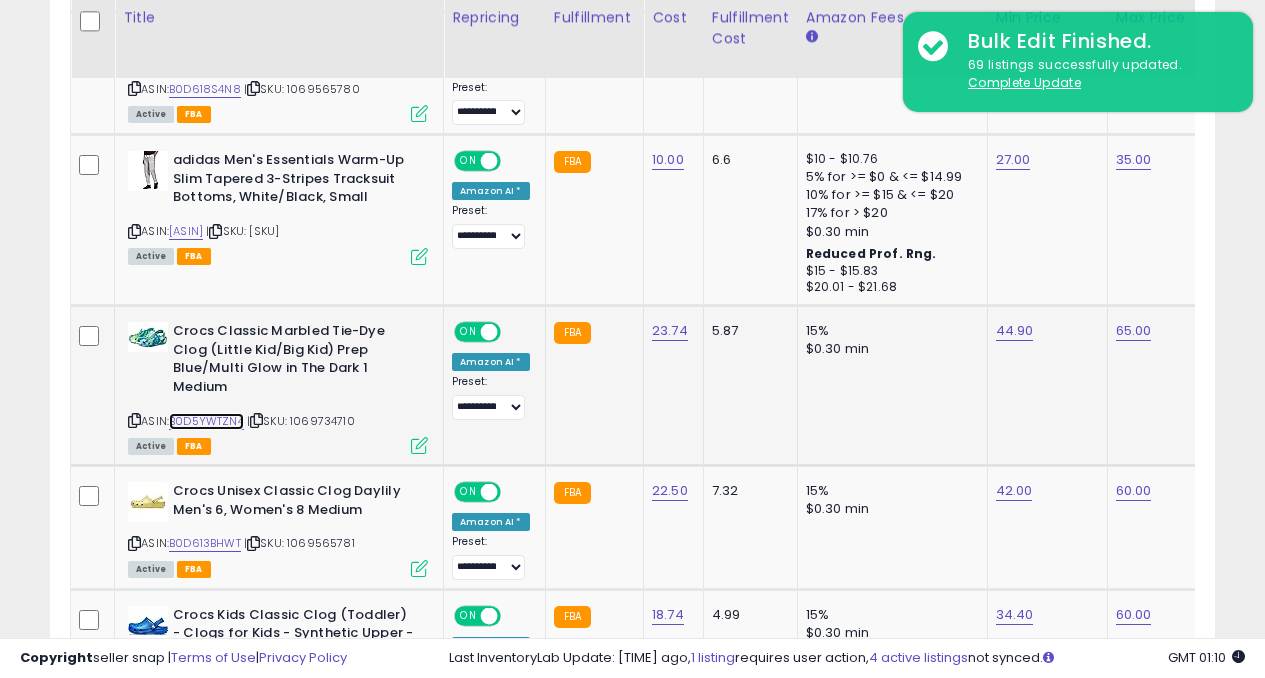 click on "B0D5YWTZN4" at bounding box center [206, 421] 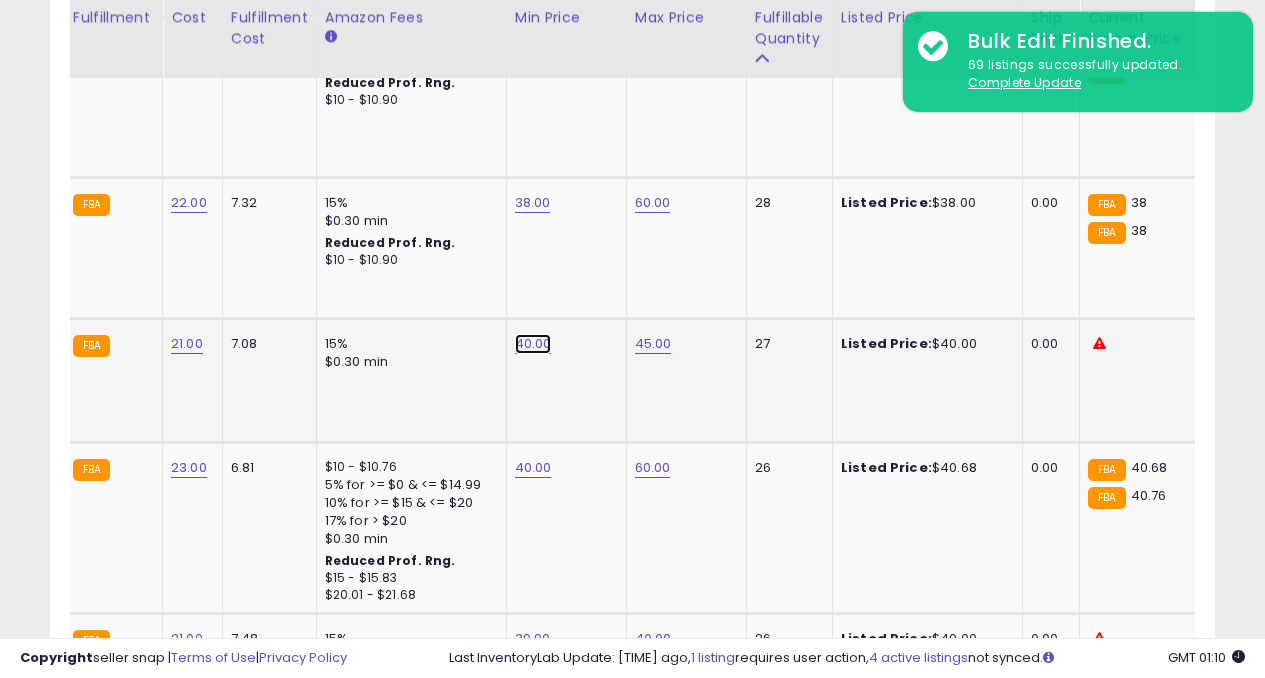 click on "40.00" at bounding box center [532, -1378] 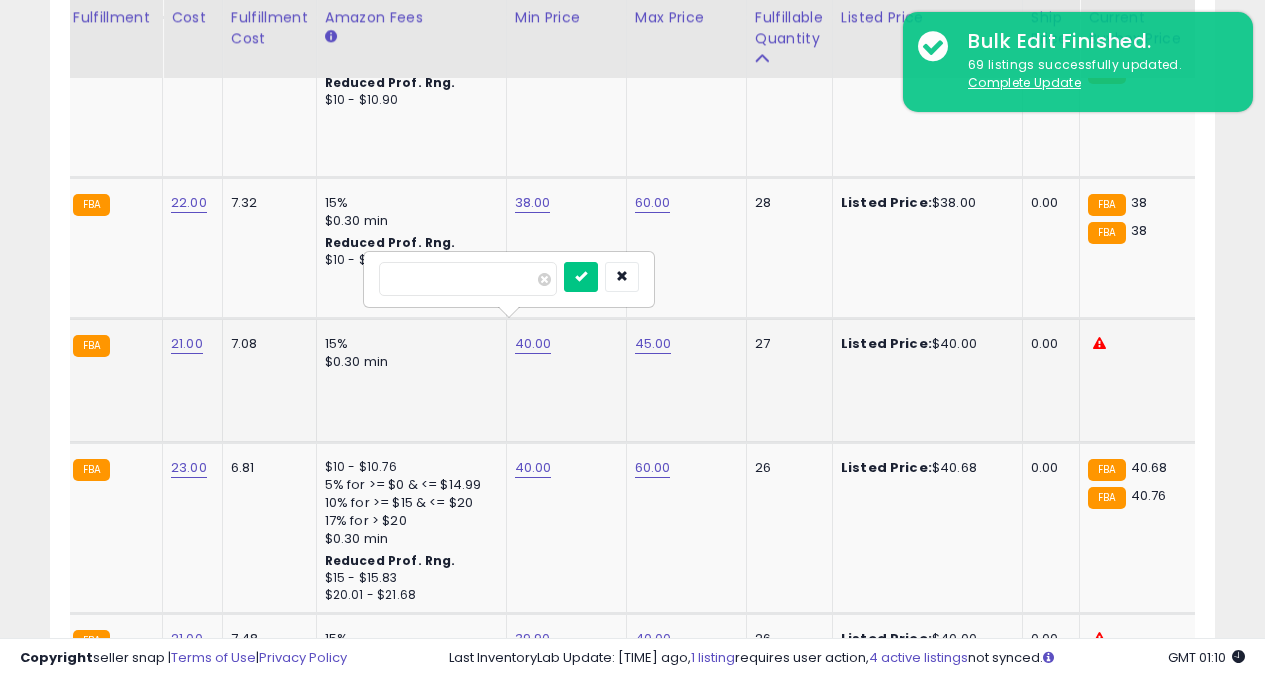 type on "*" 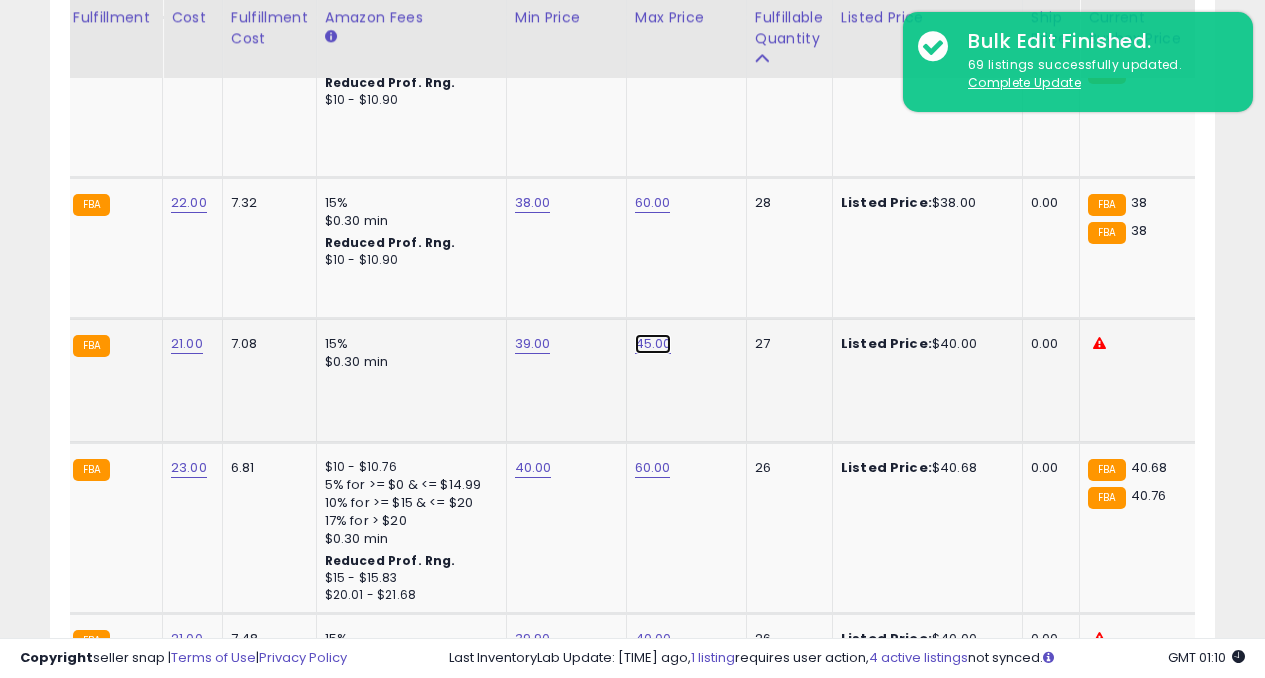 click on "45.00" at bounding box center [653, -1378] 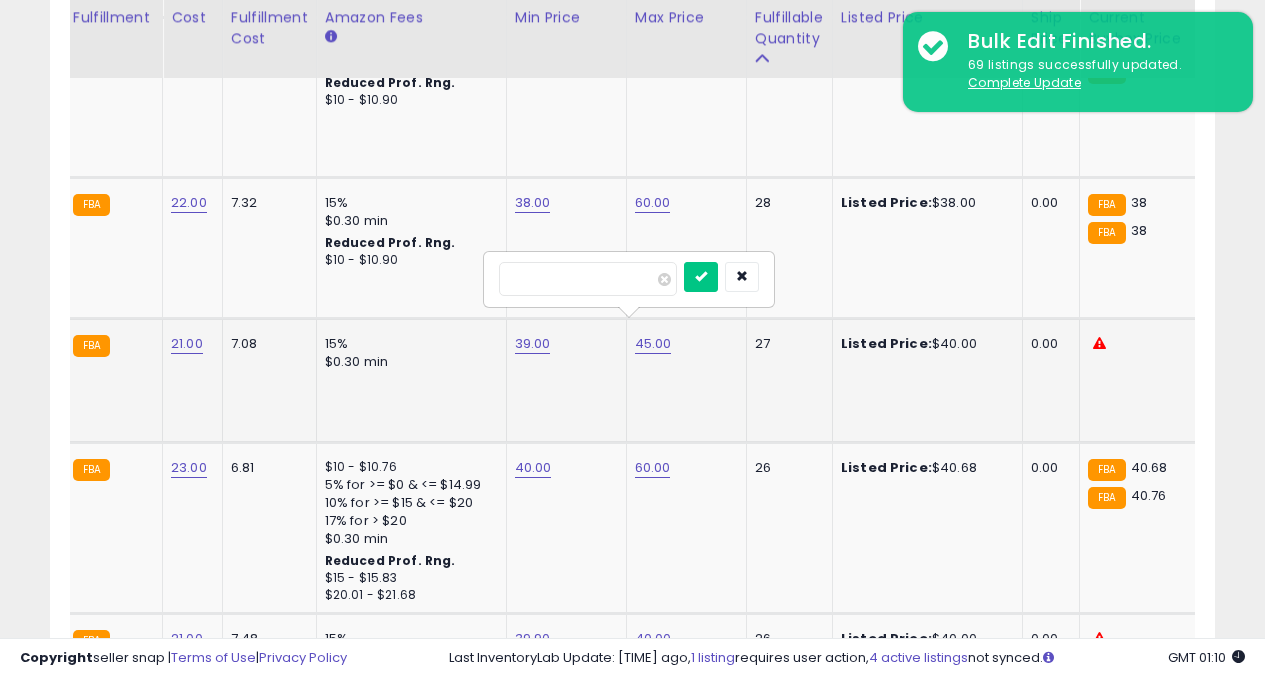 type on "*" 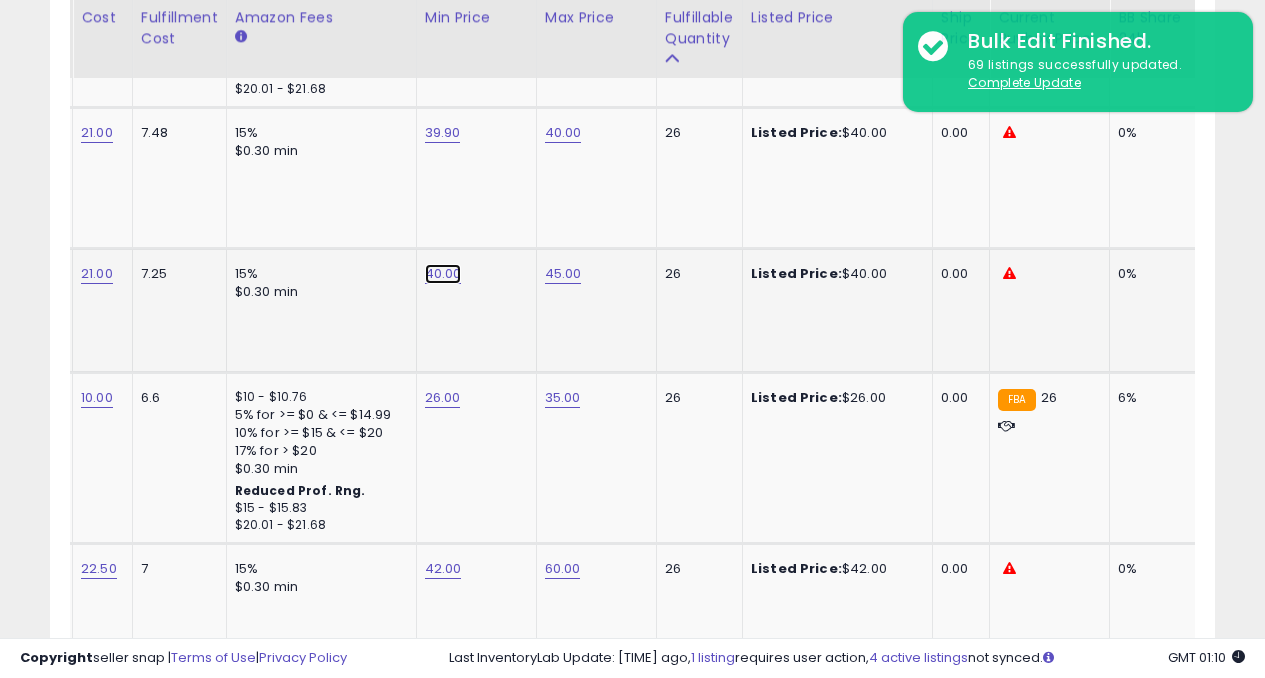 click on "40.00" at bounding box center [442, -1884] 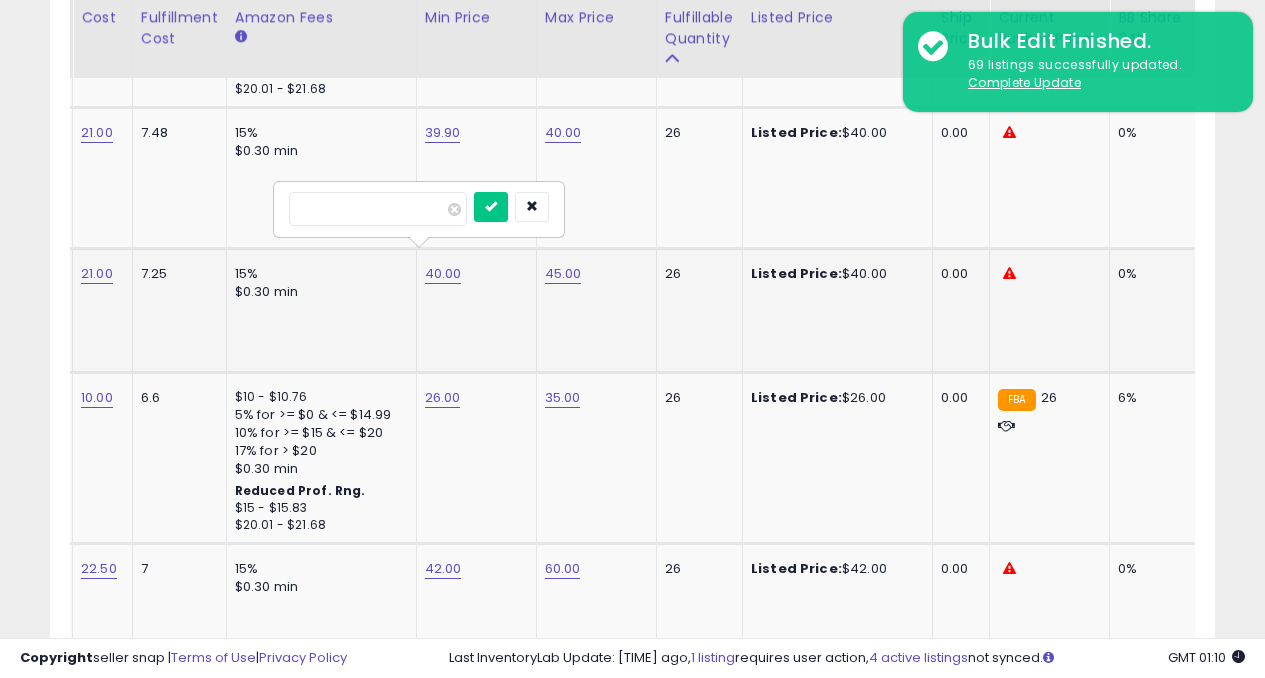 type on "*" 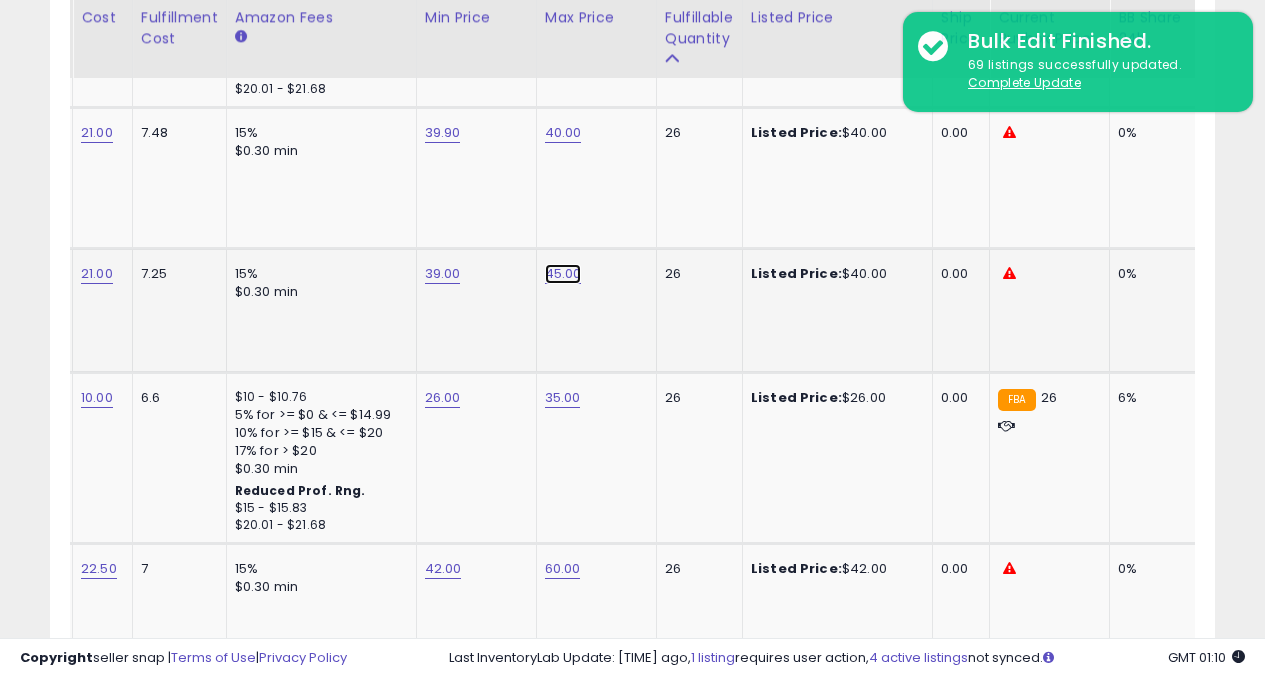 click on "45.00" at bounding box center (563, -1884) 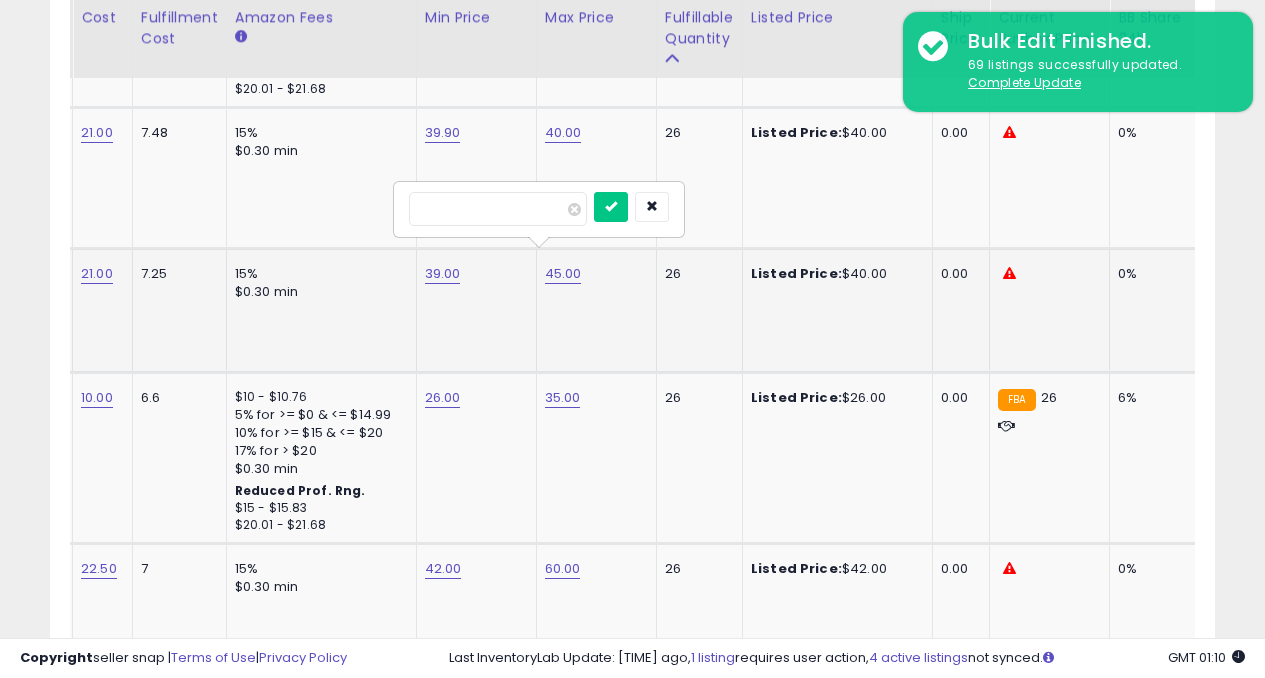 type on "*" 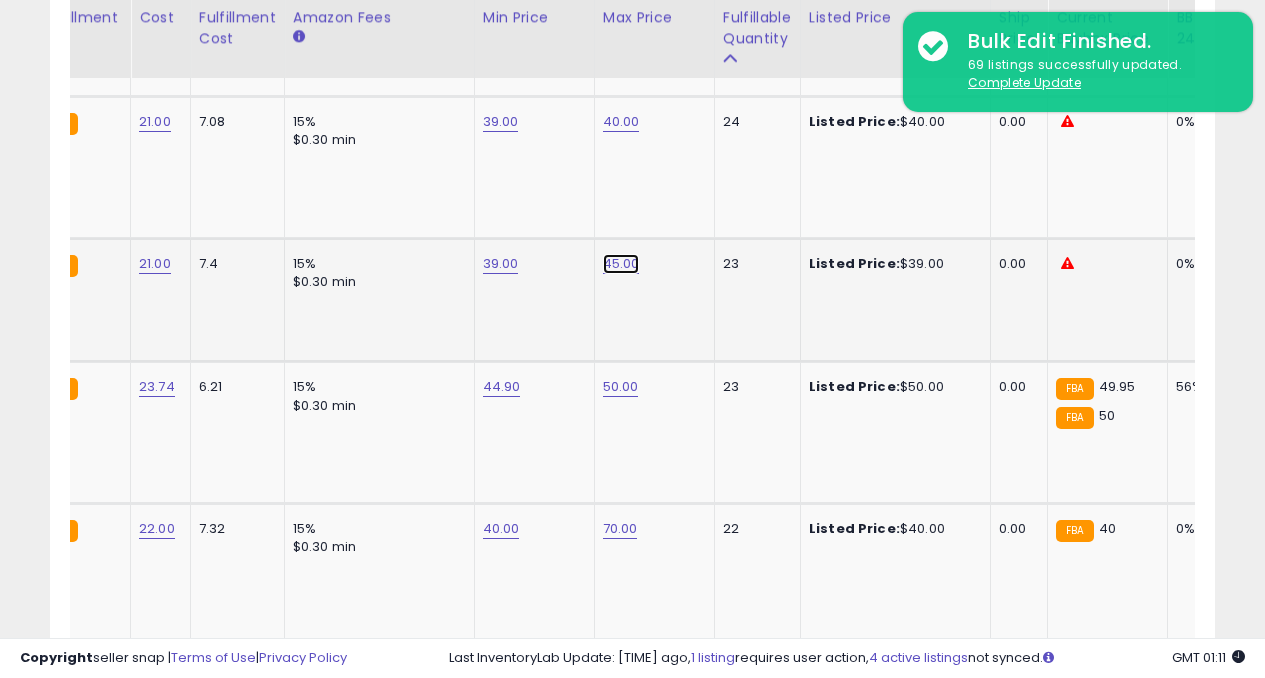 click on "45.00" at bounding box center [621, -2578] 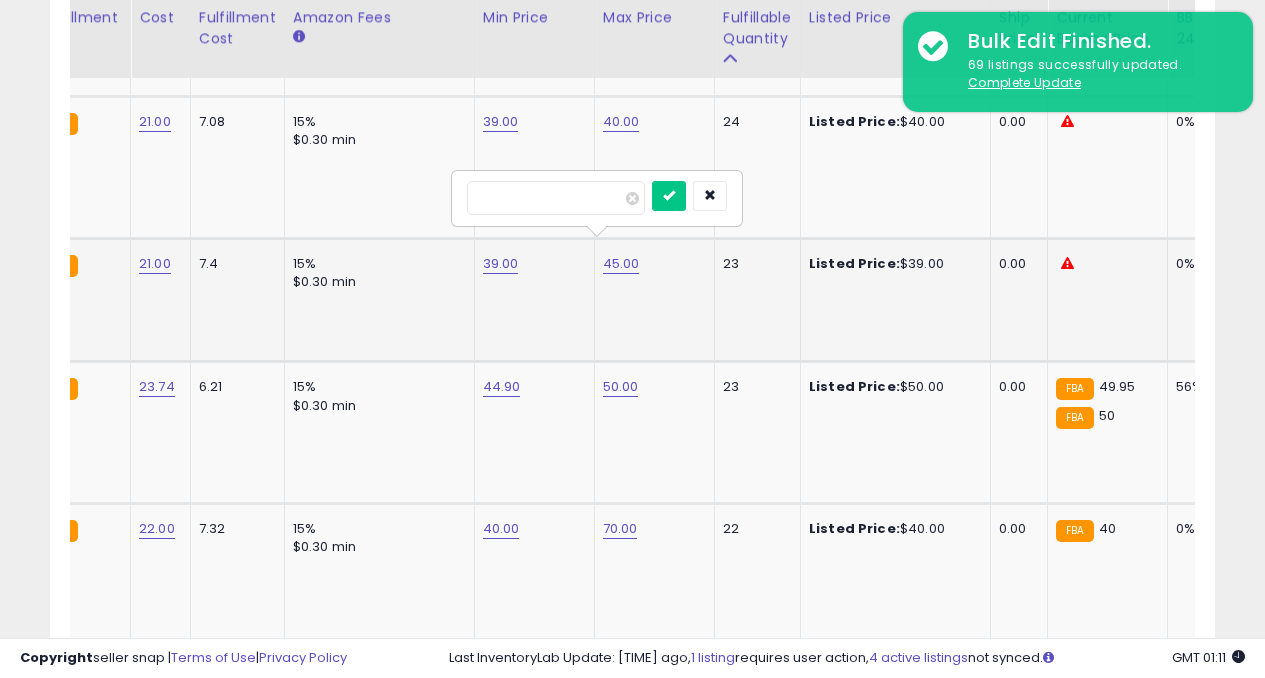 type on "*" 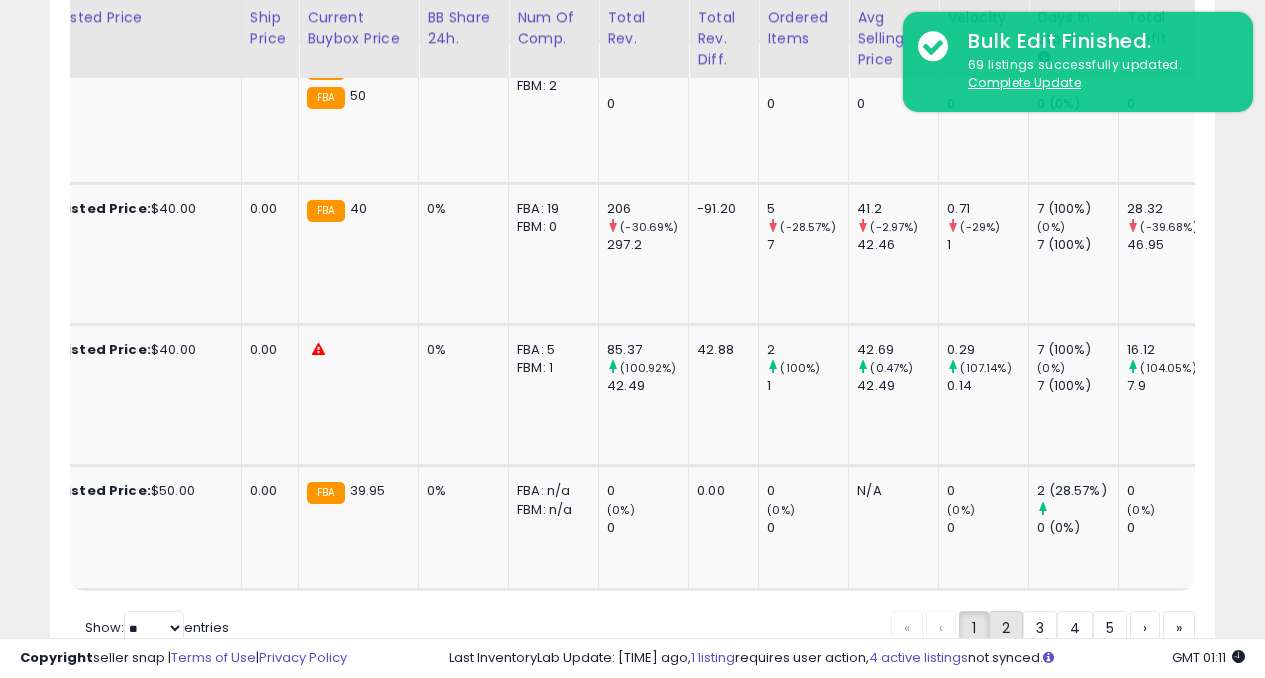 click on "2" 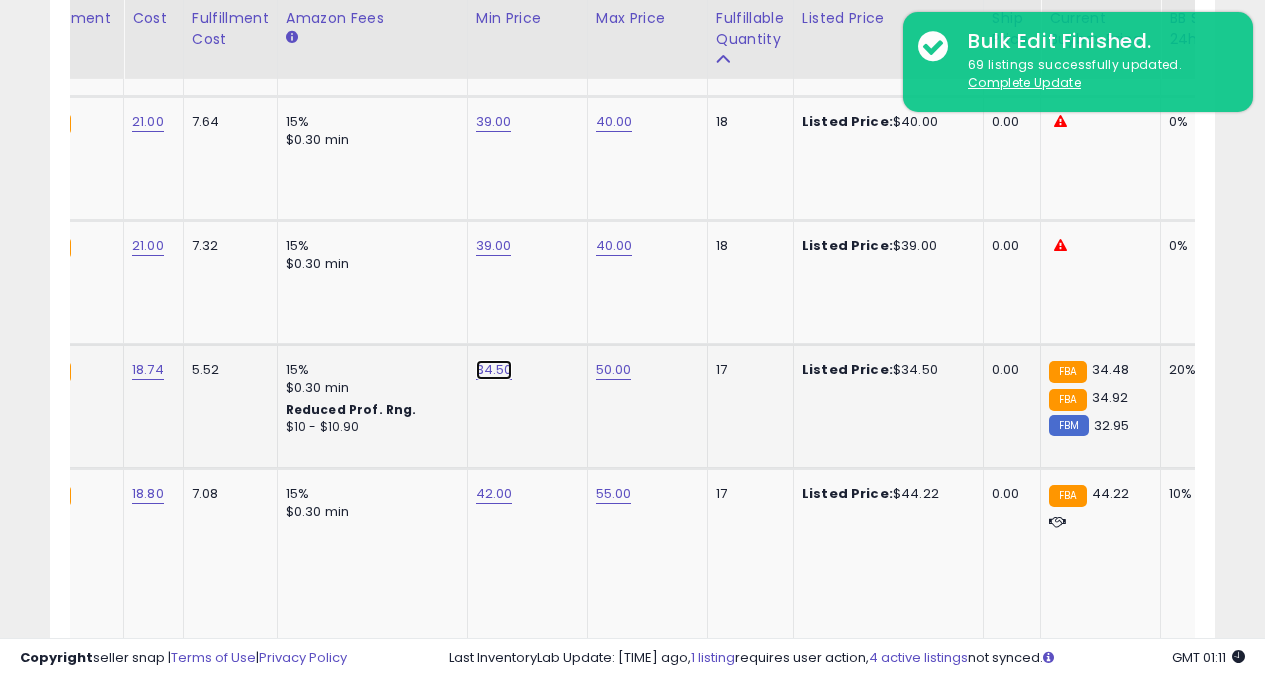 click on "34.50" at bounding box center [494, -408] 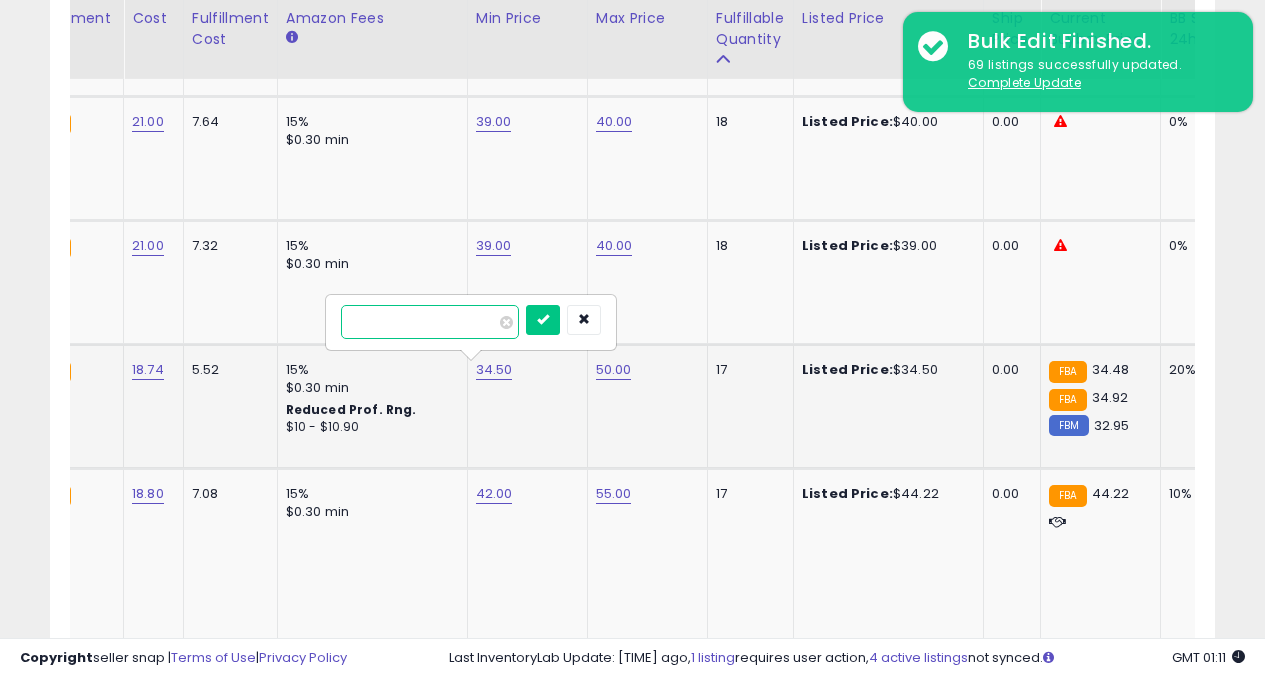 type on "****" 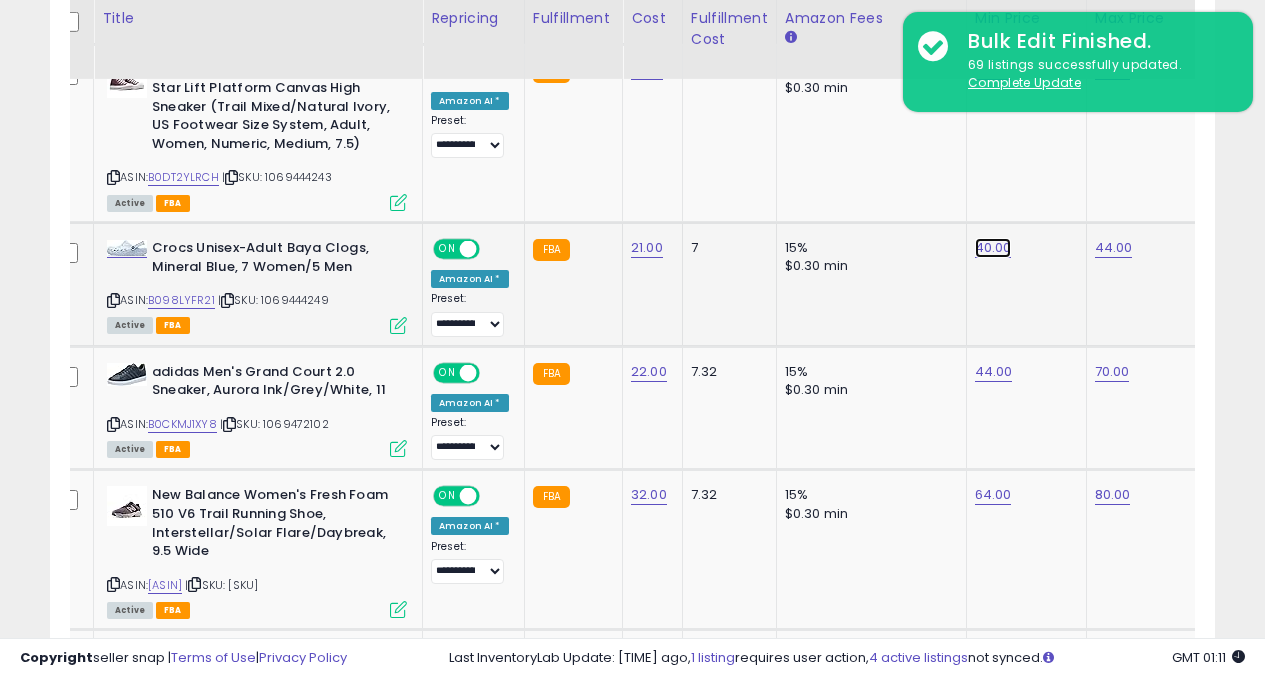 click on "40.00" at bounding box center (993, -832) 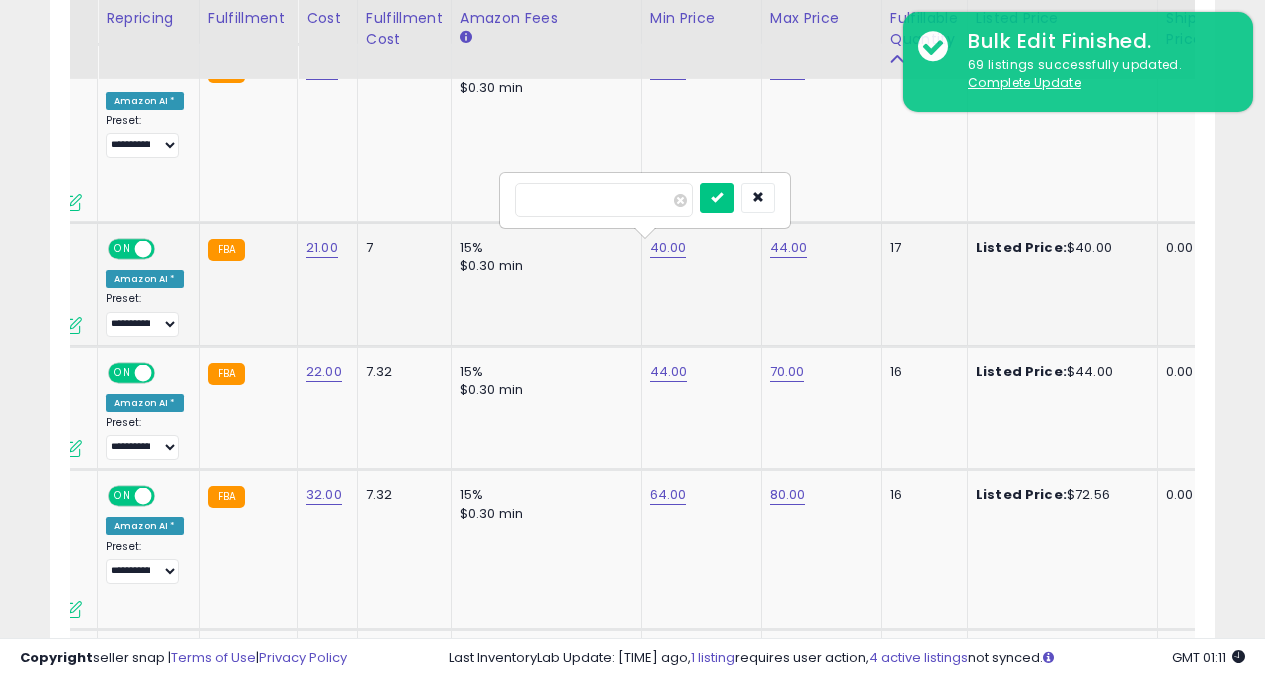 type on "*" 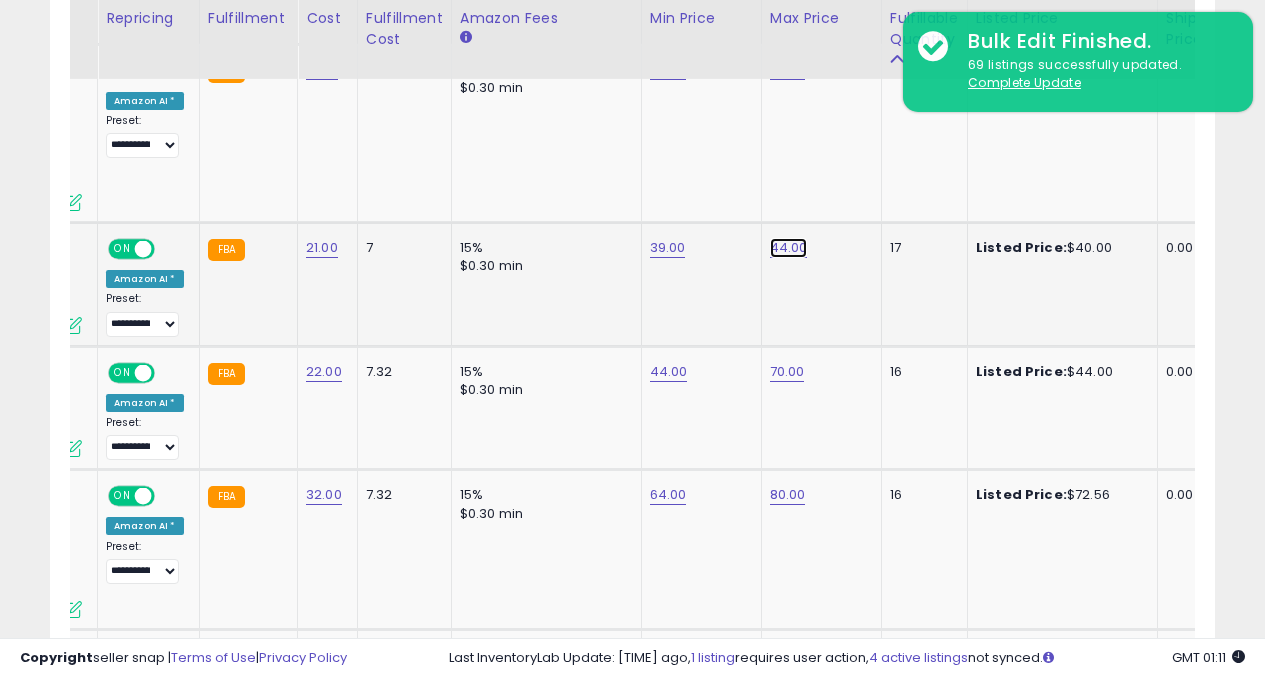 click on "44.00" at bounding box center (788, -832) 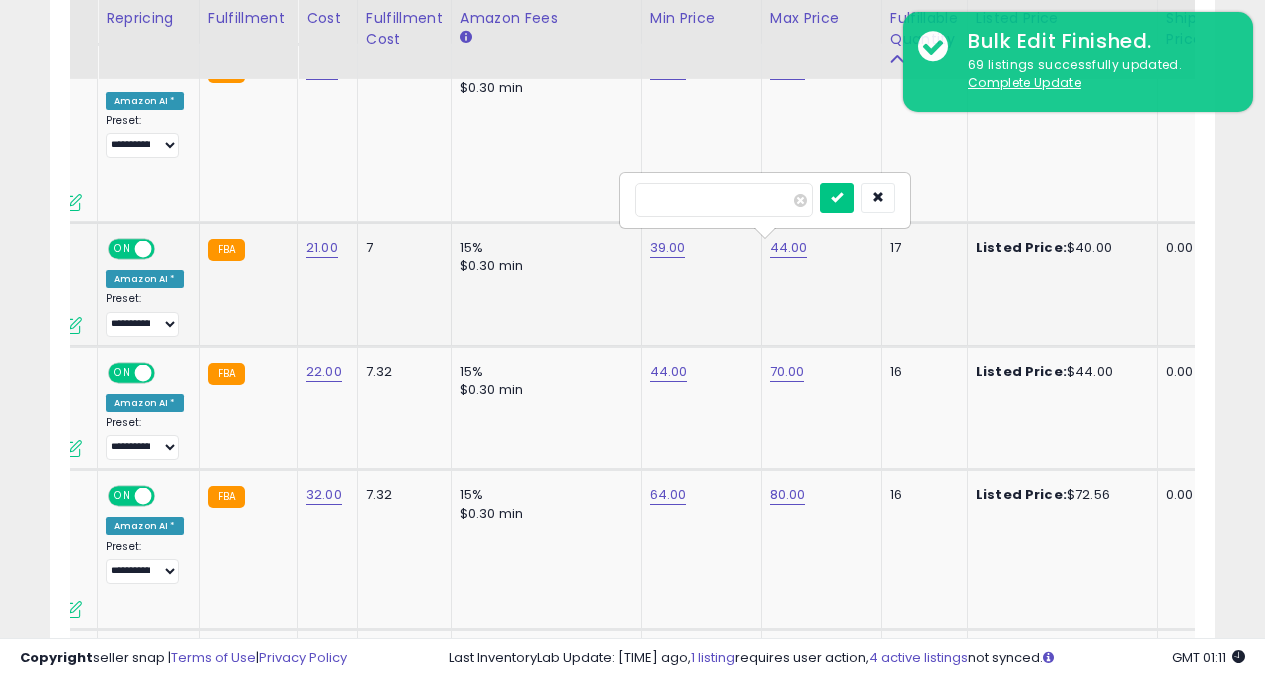 type on "*" 